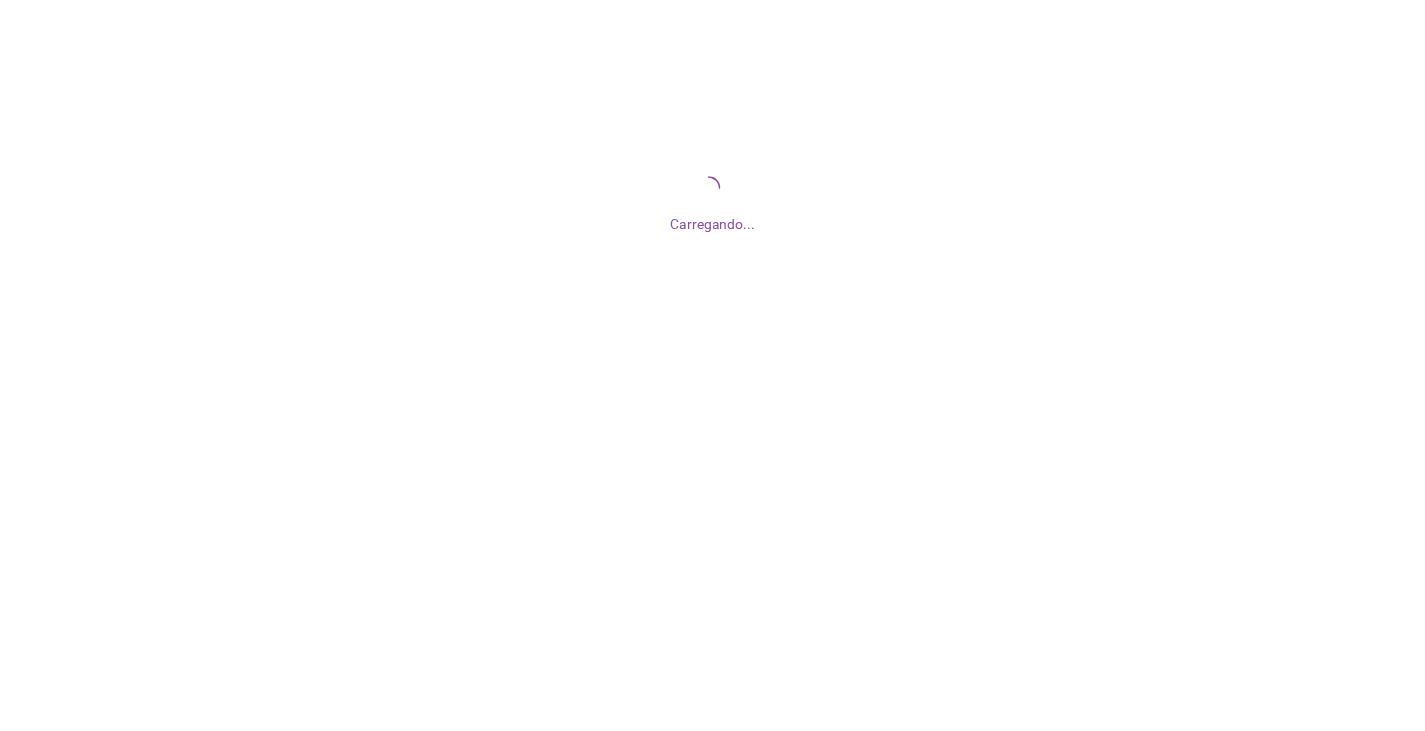 scroll, scrollTop: 0, scrollLeft: 0, axis: both 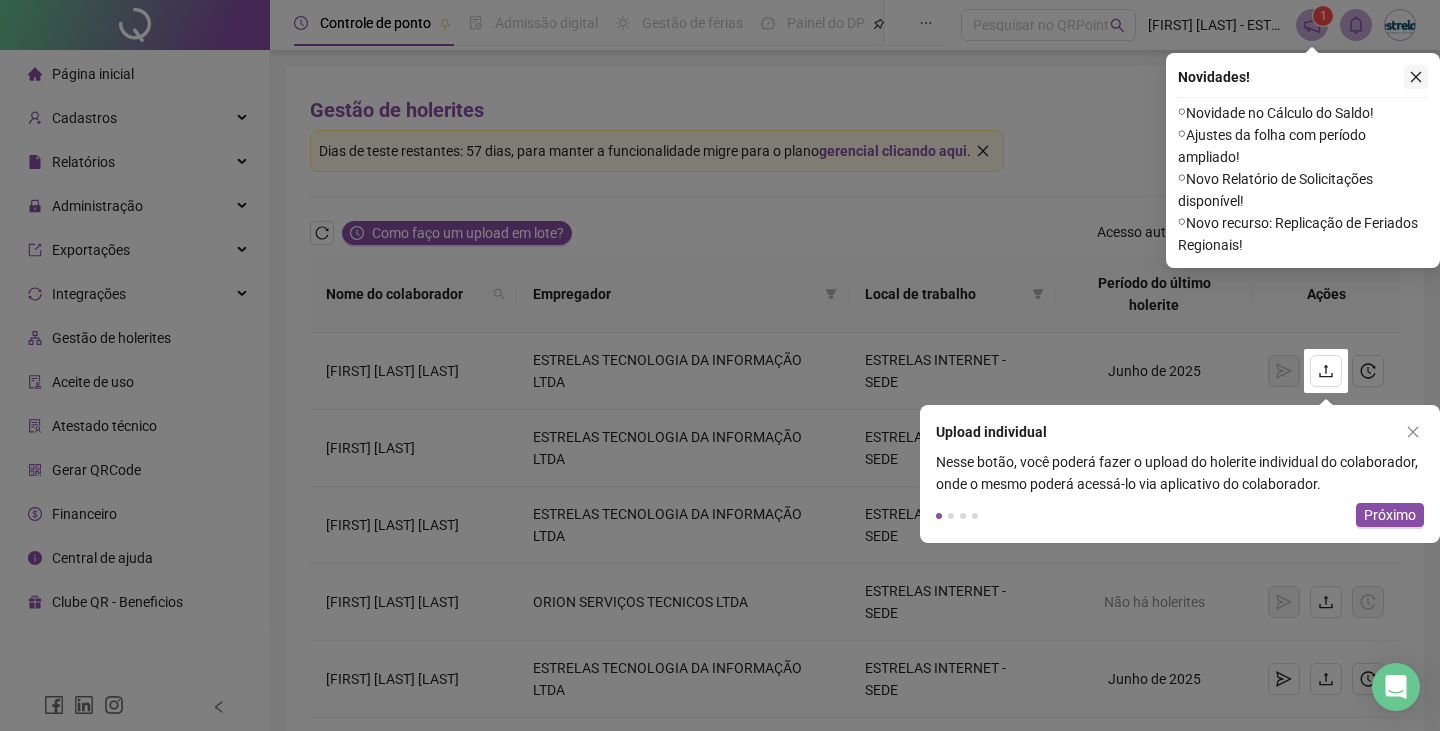 click 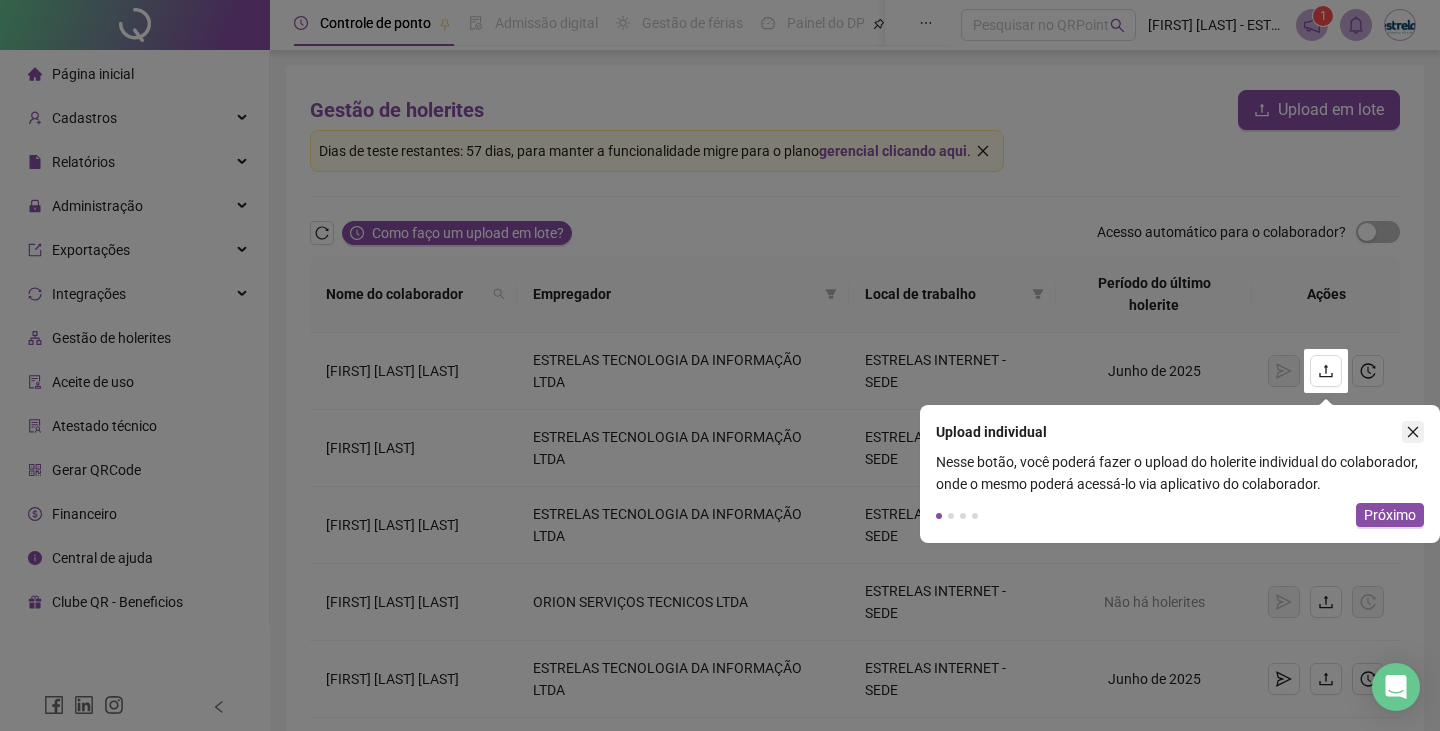 click 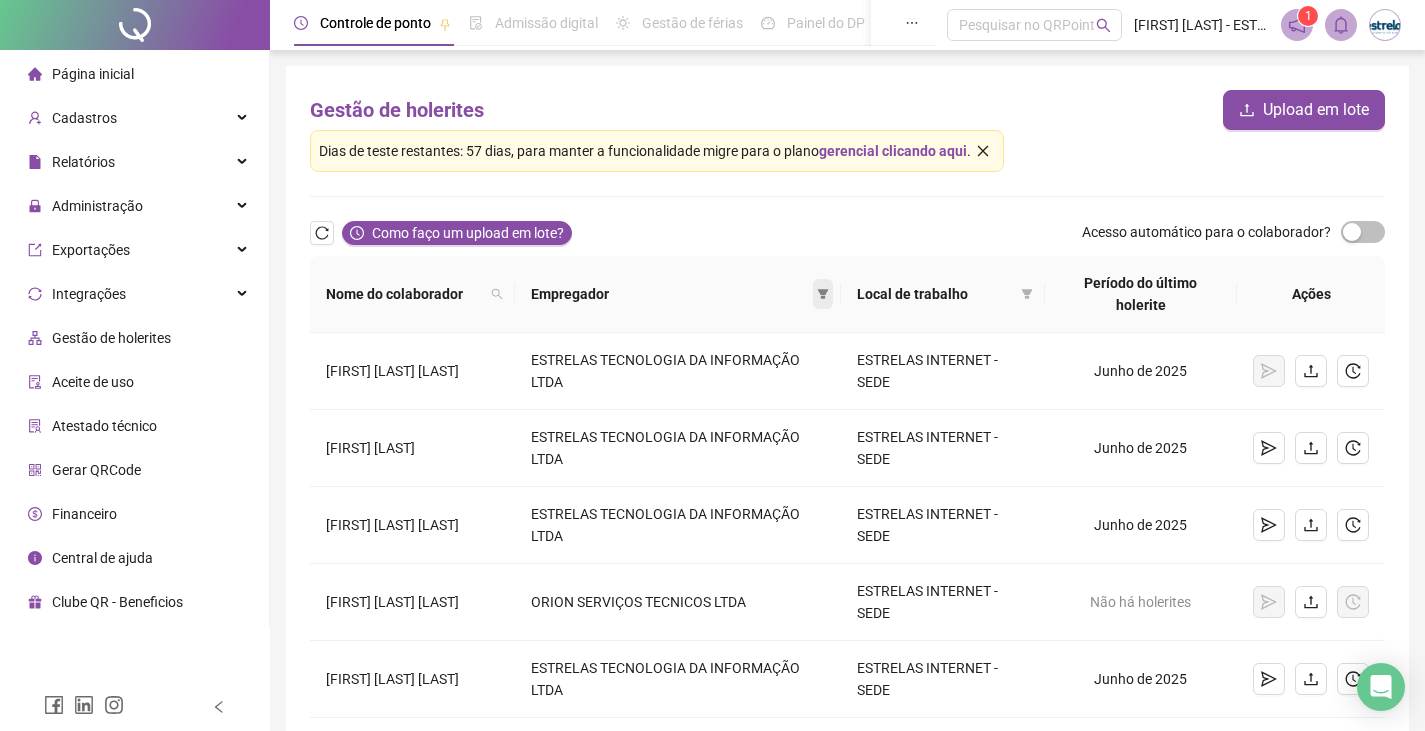 click 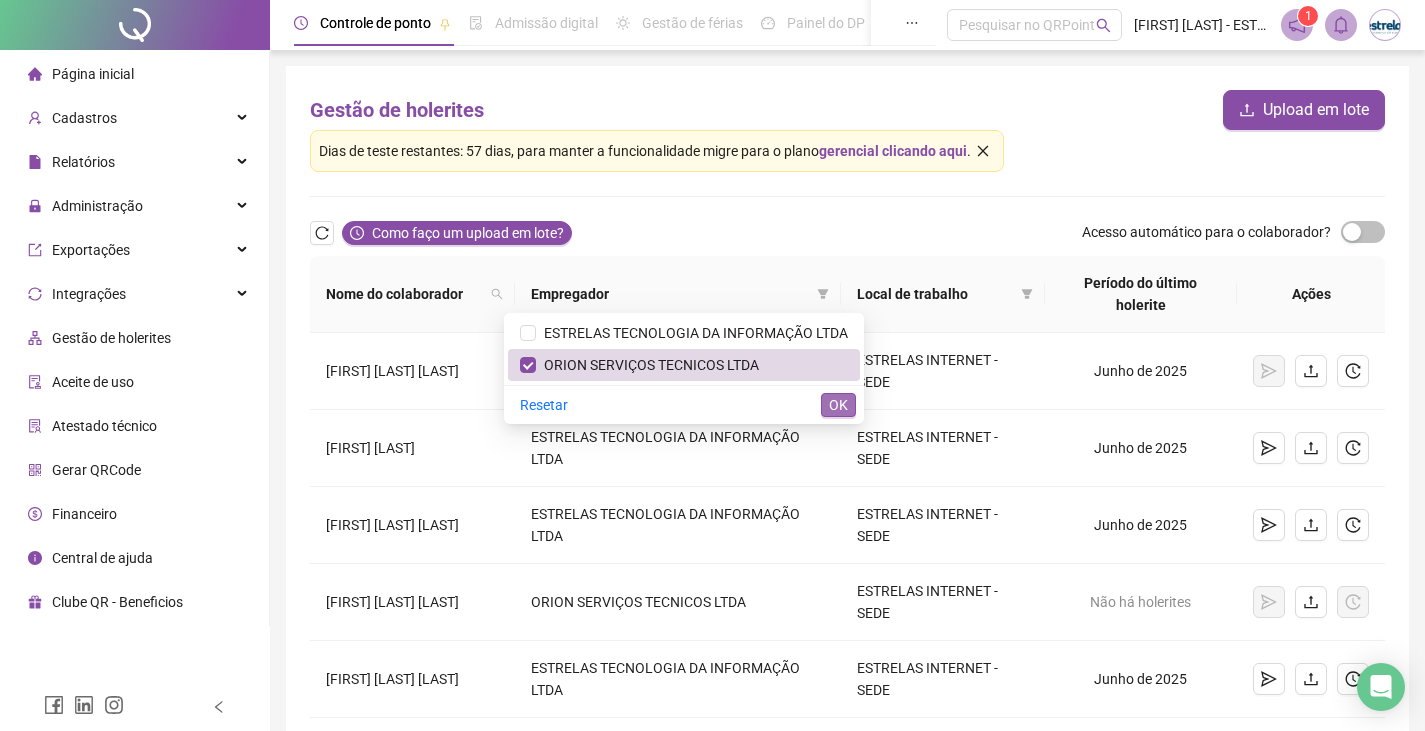 click on "OK" at bounding box center (838, 405) 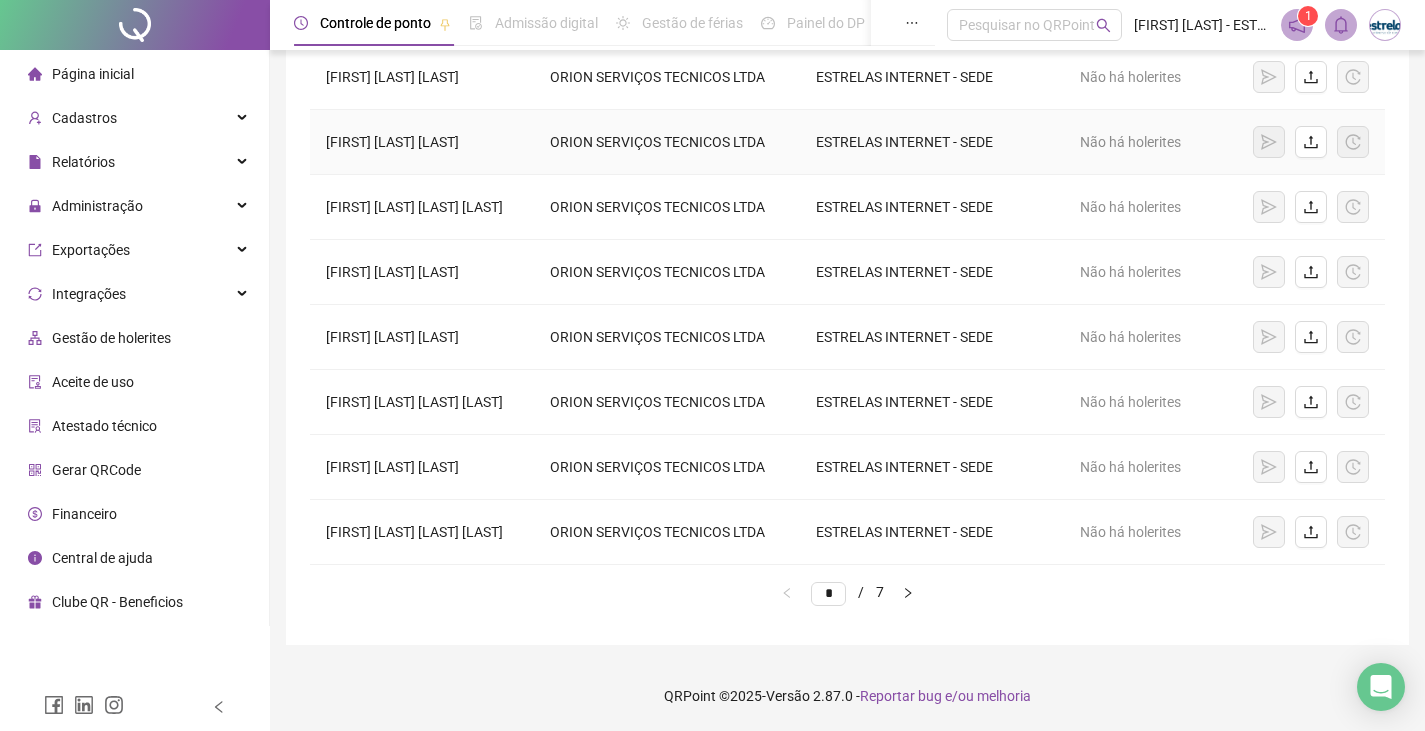 scroll, scrollTop: 0, scrollLeft: 0, axis: both 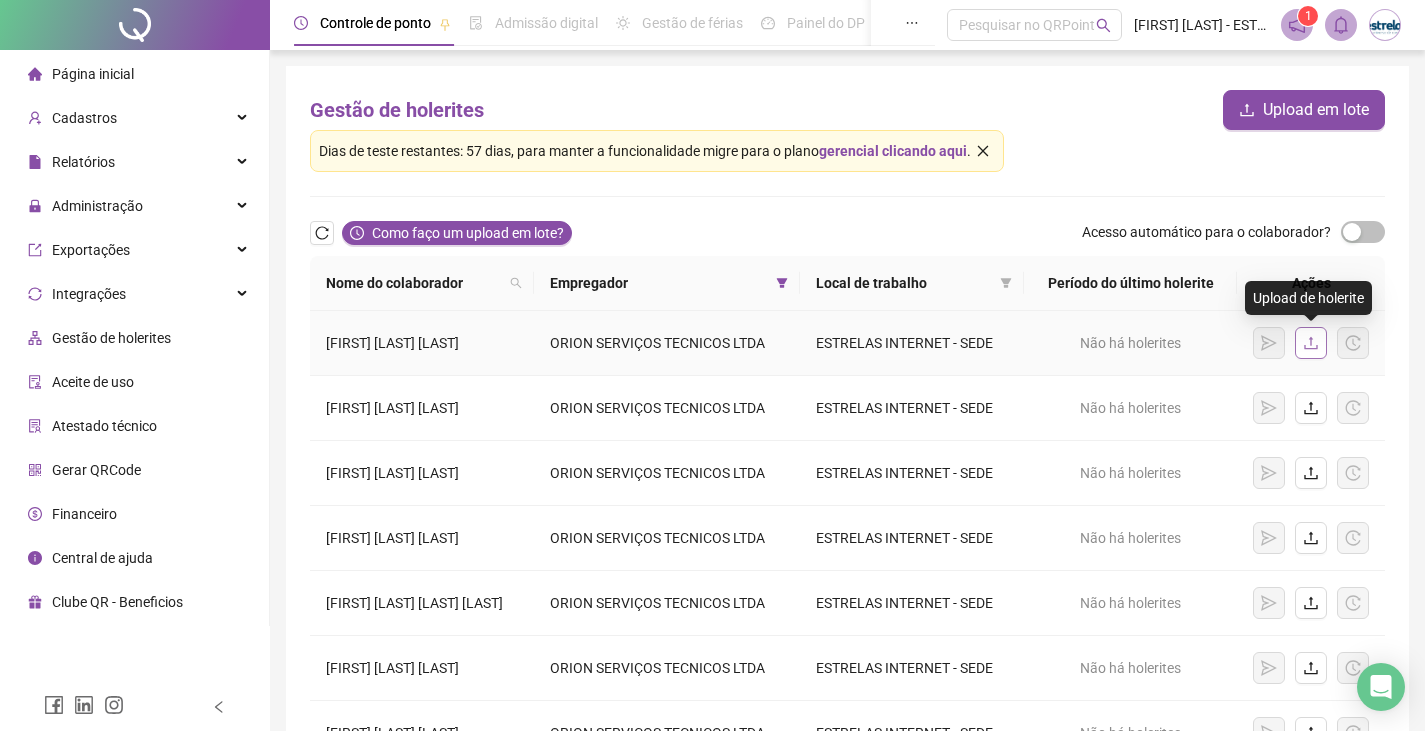 click at bounding box center [1311, 343] 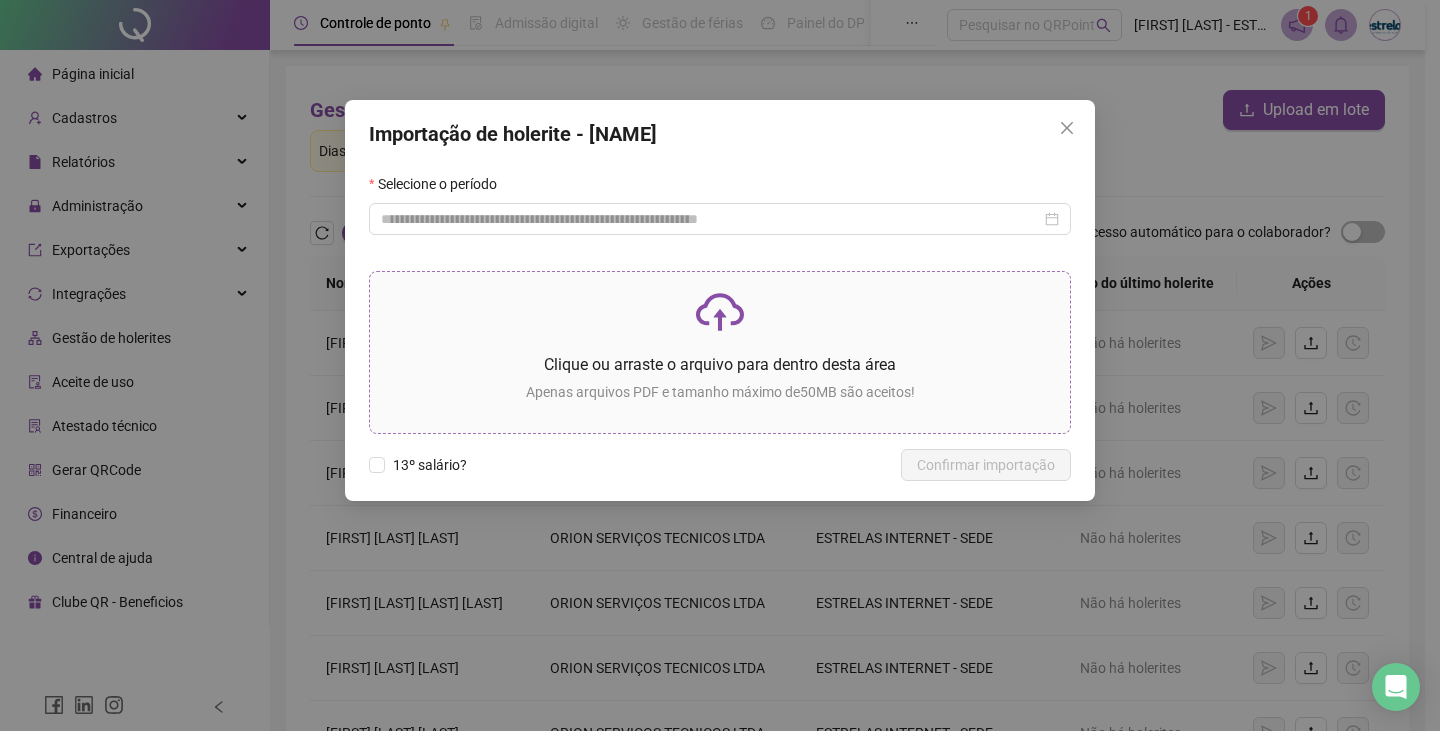 click on "Clique ou arraste o arquivo para dentro desta área Apenas arquivos PDF e tamanho máximo de  50  MB são aceitos!" at bounding box center [720, 352] 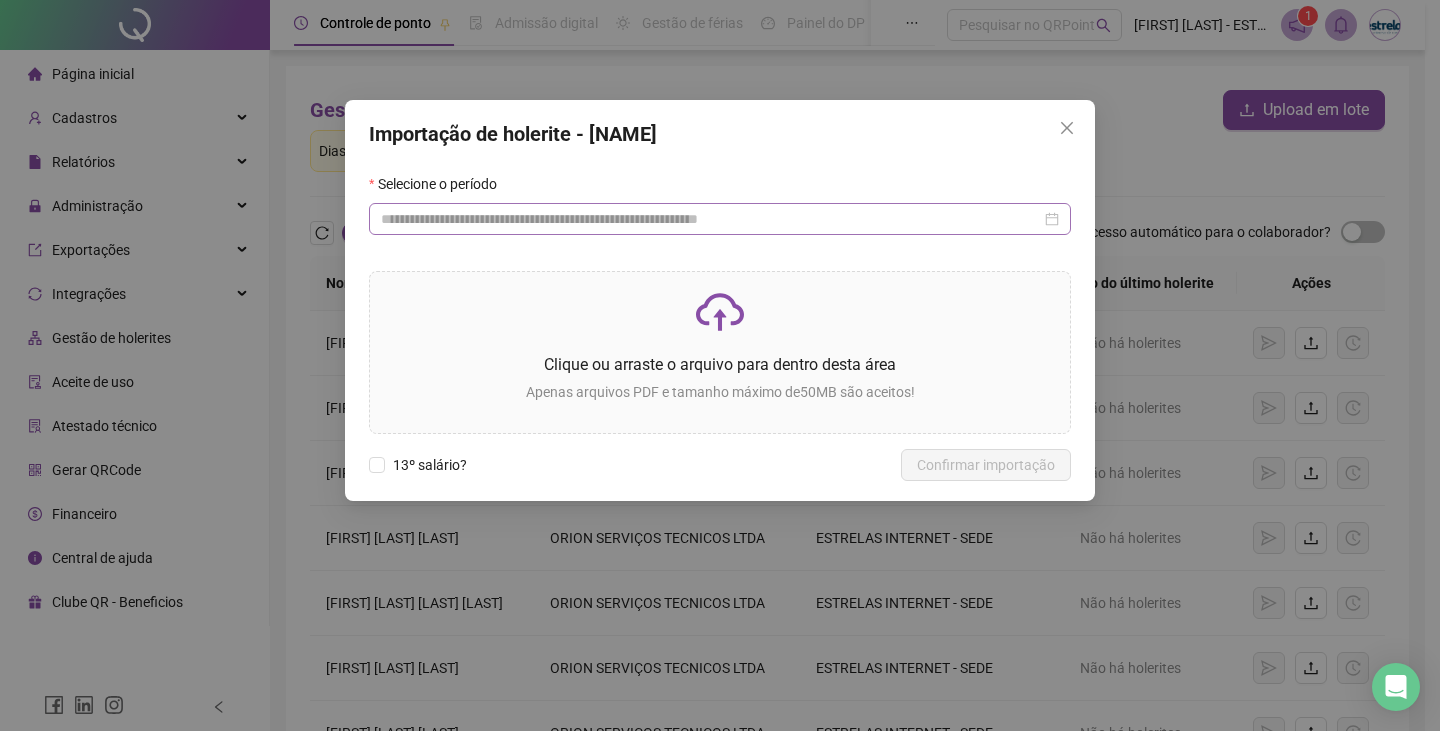 click at bounding box center (720, 219) 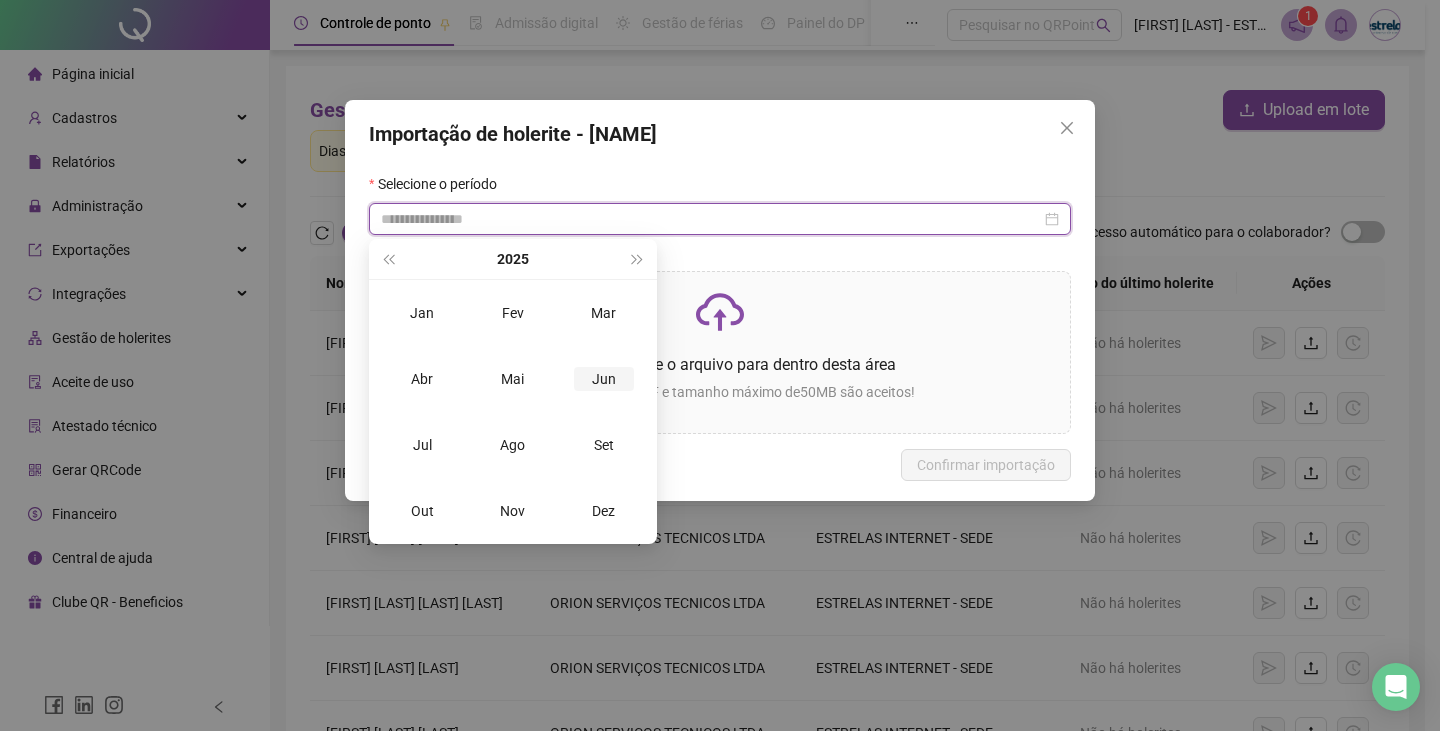 type on "**********" 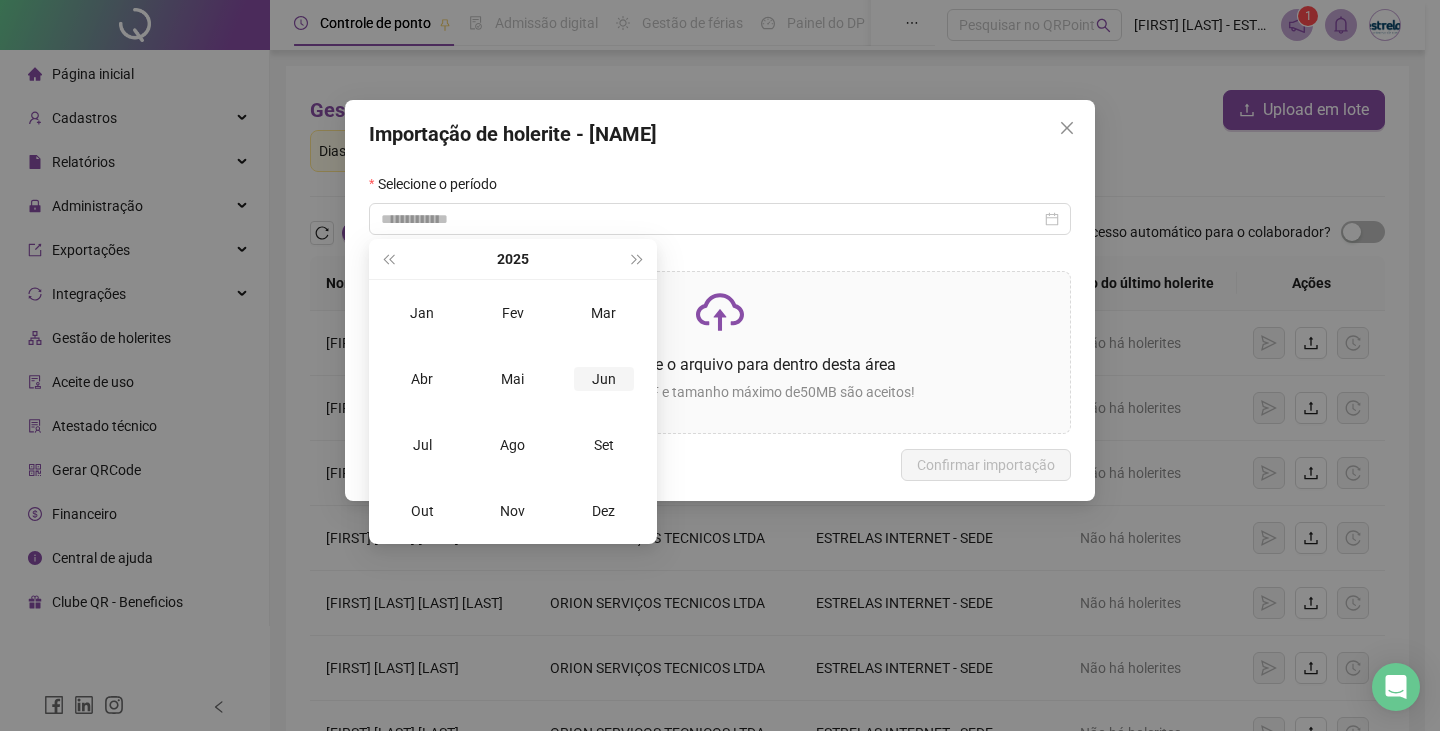 click on "Jun" at bounding box center [604, 379] 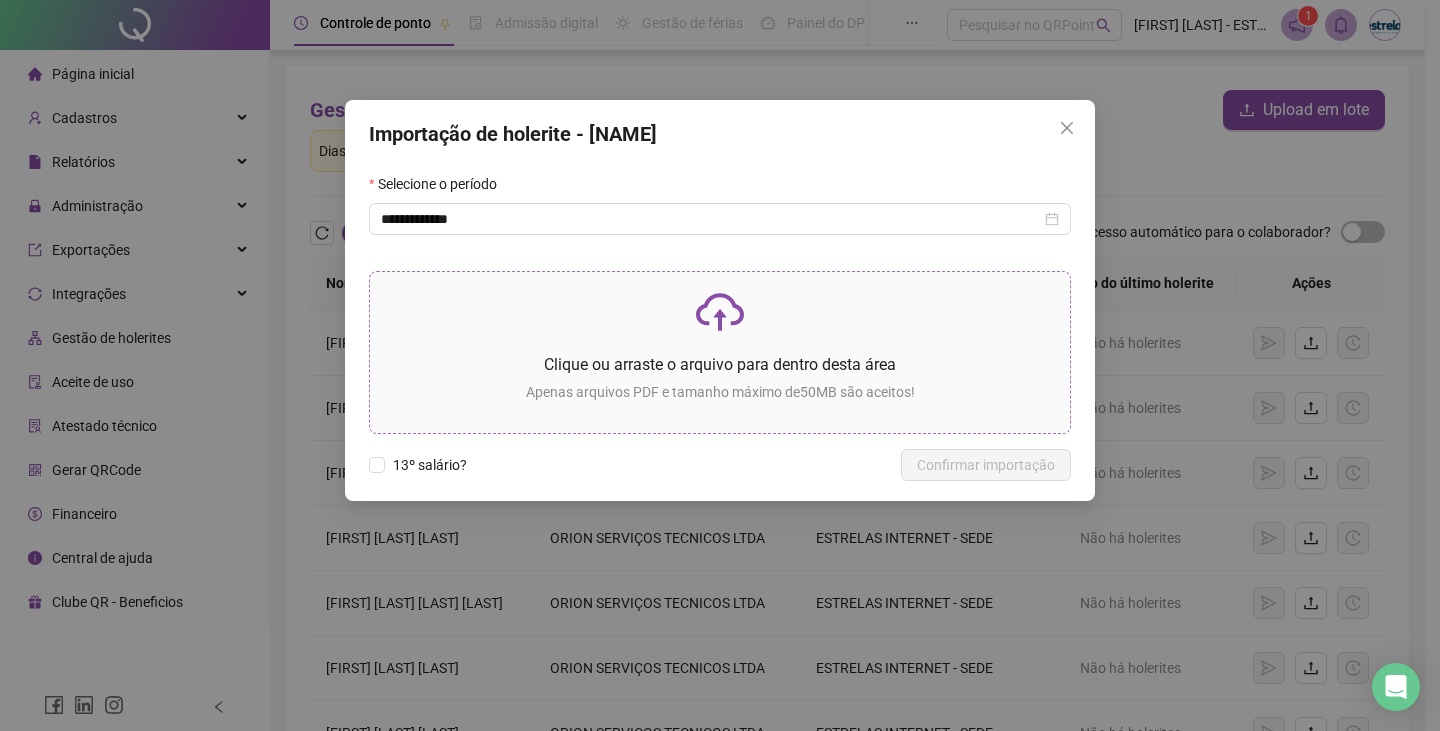 click on "Clique ou arraste o arquivo para dentro desta área" at bounding box center [720, 364] 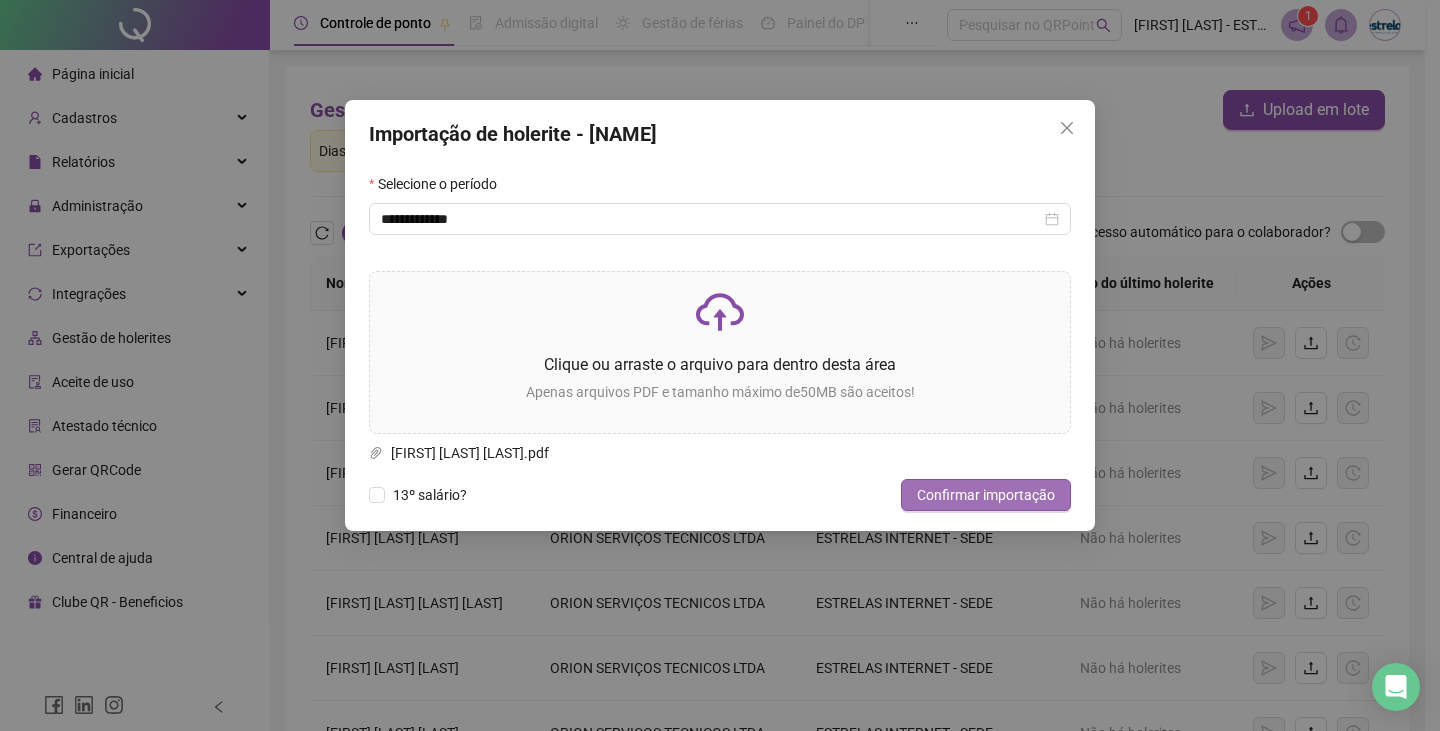 click on "Confirmar importação" at bounding box center (986, 495) 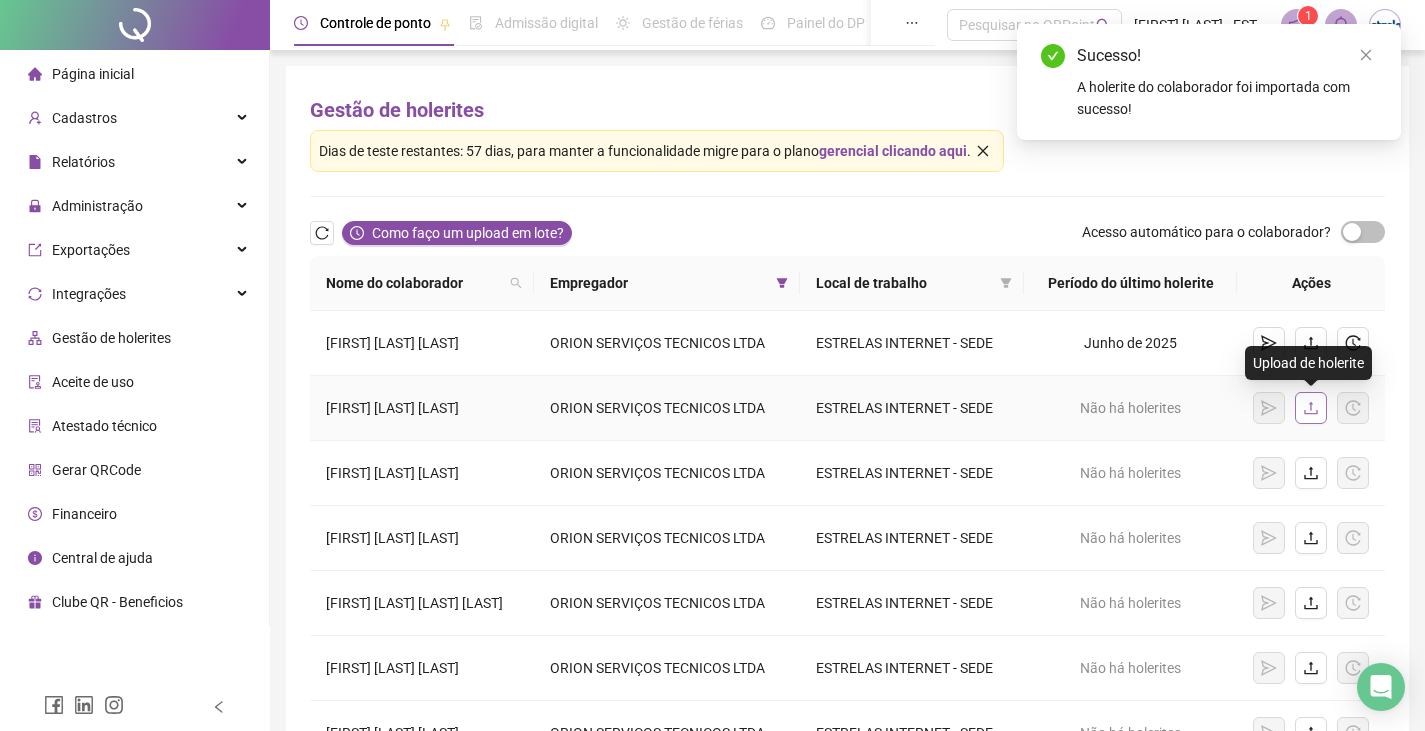 click at bounding box center (1311, 408) 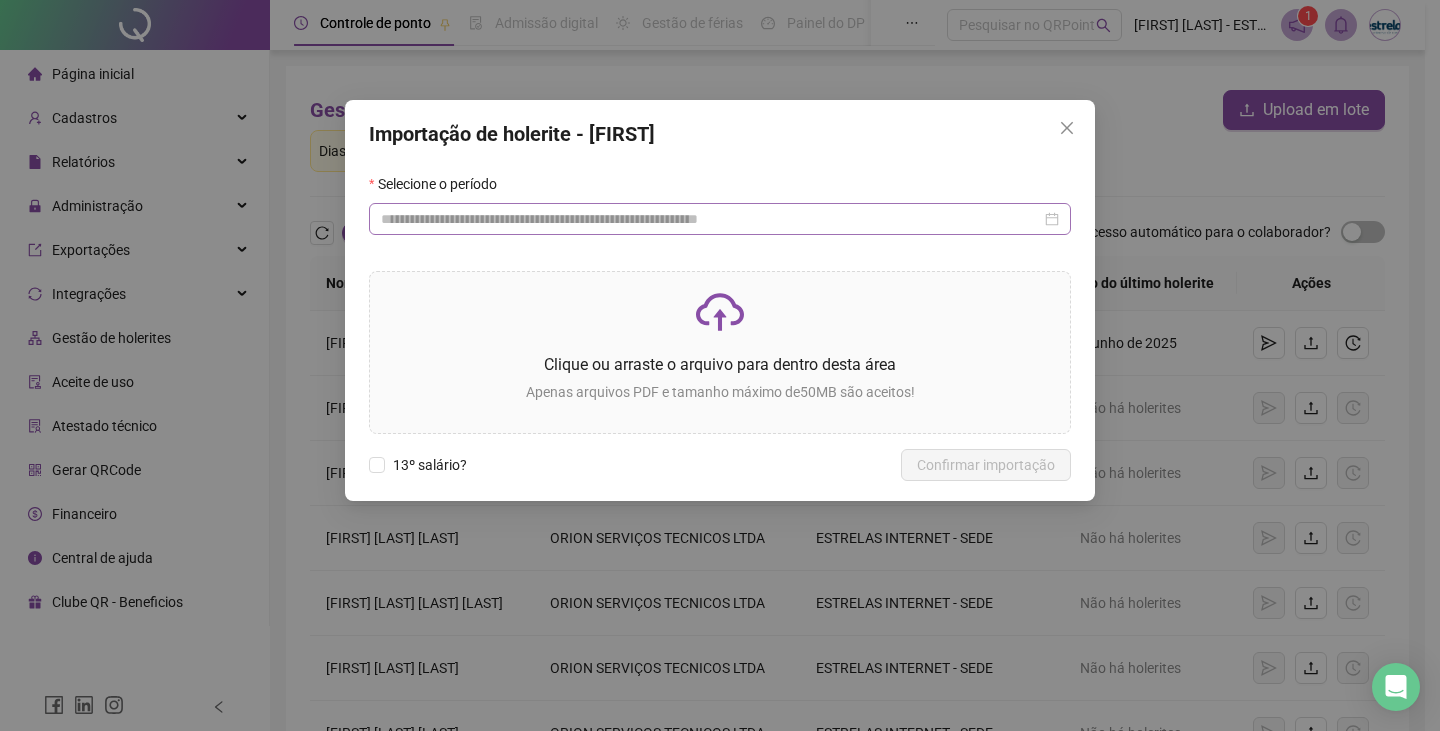 click at bounding box center [720, 219] 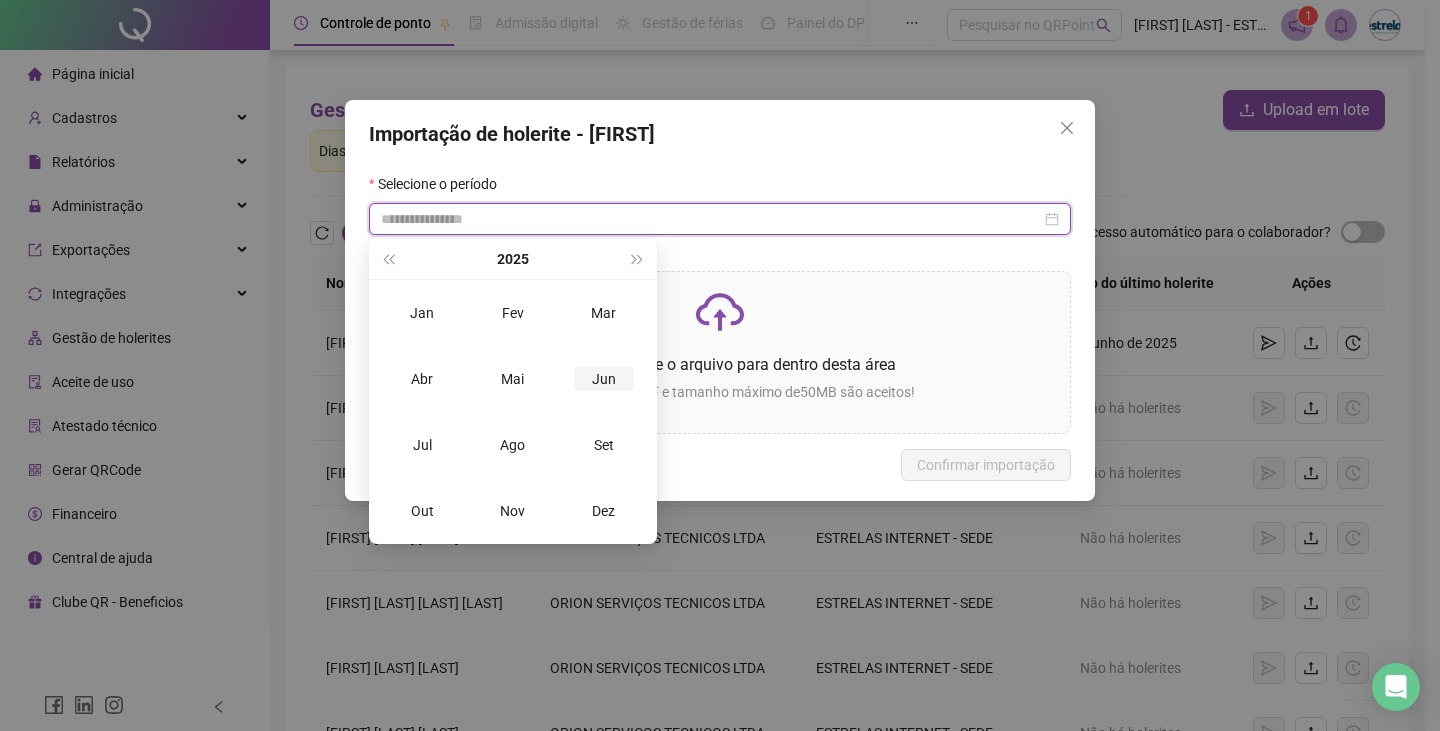 type on "**********" 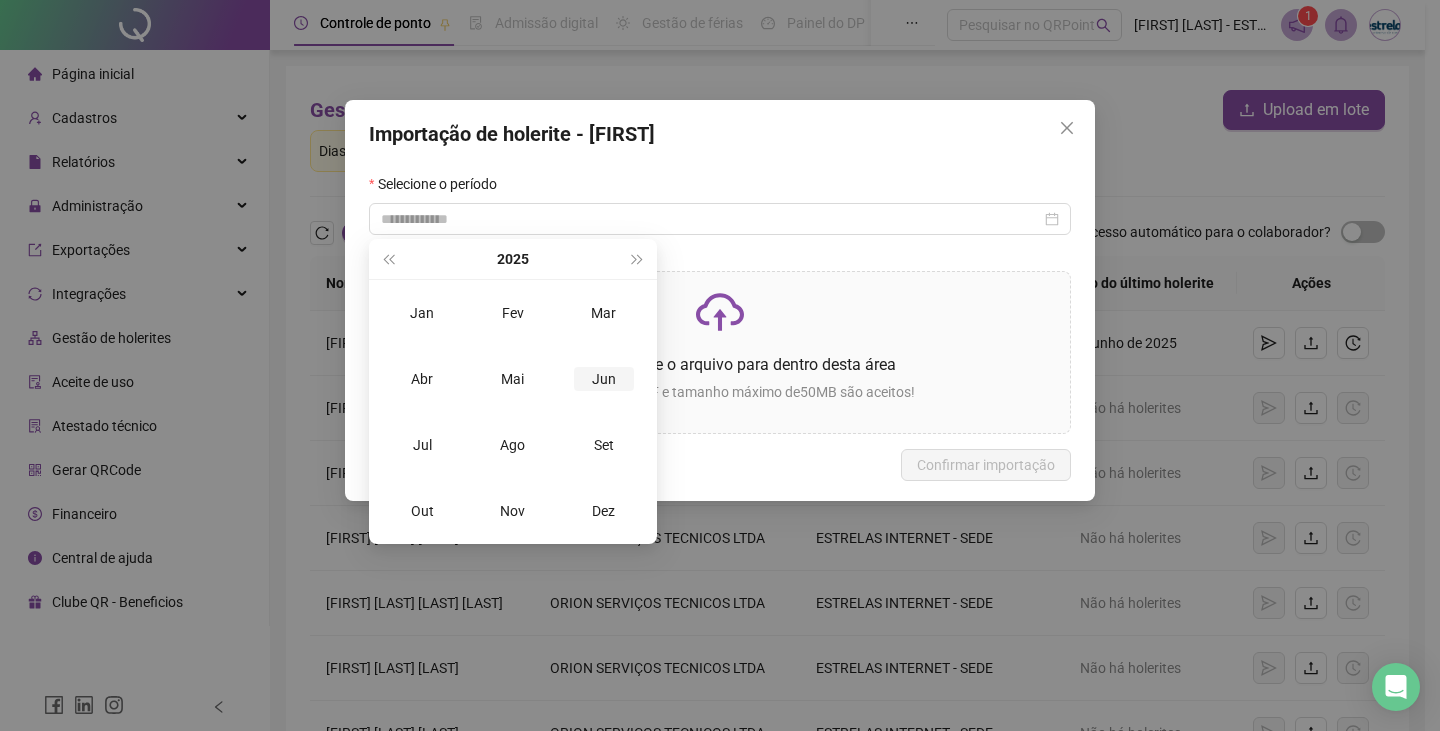 click on "Jun" at bounding box center [604, 379] 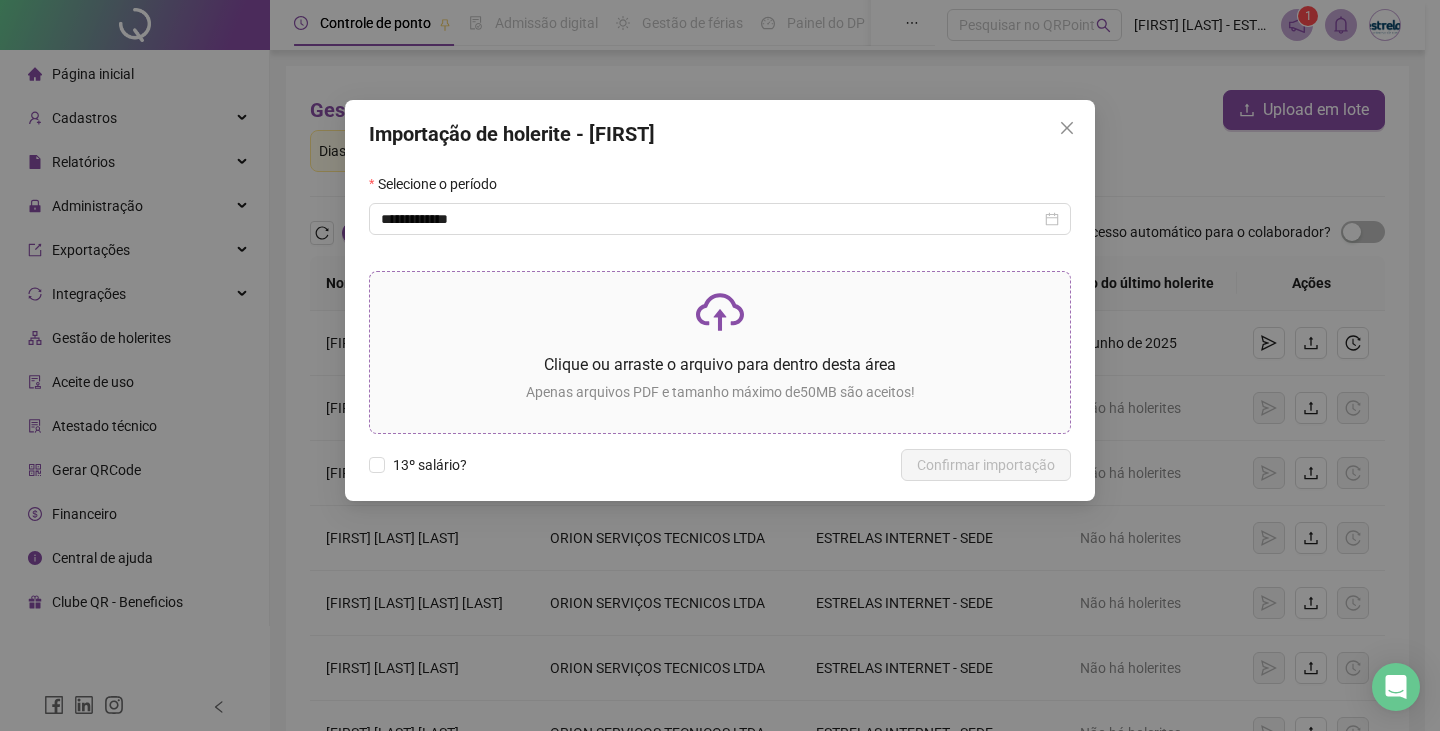 click on "Clique ou arraste o arquivo para dentro desta área" at bounding box center [720, 364] 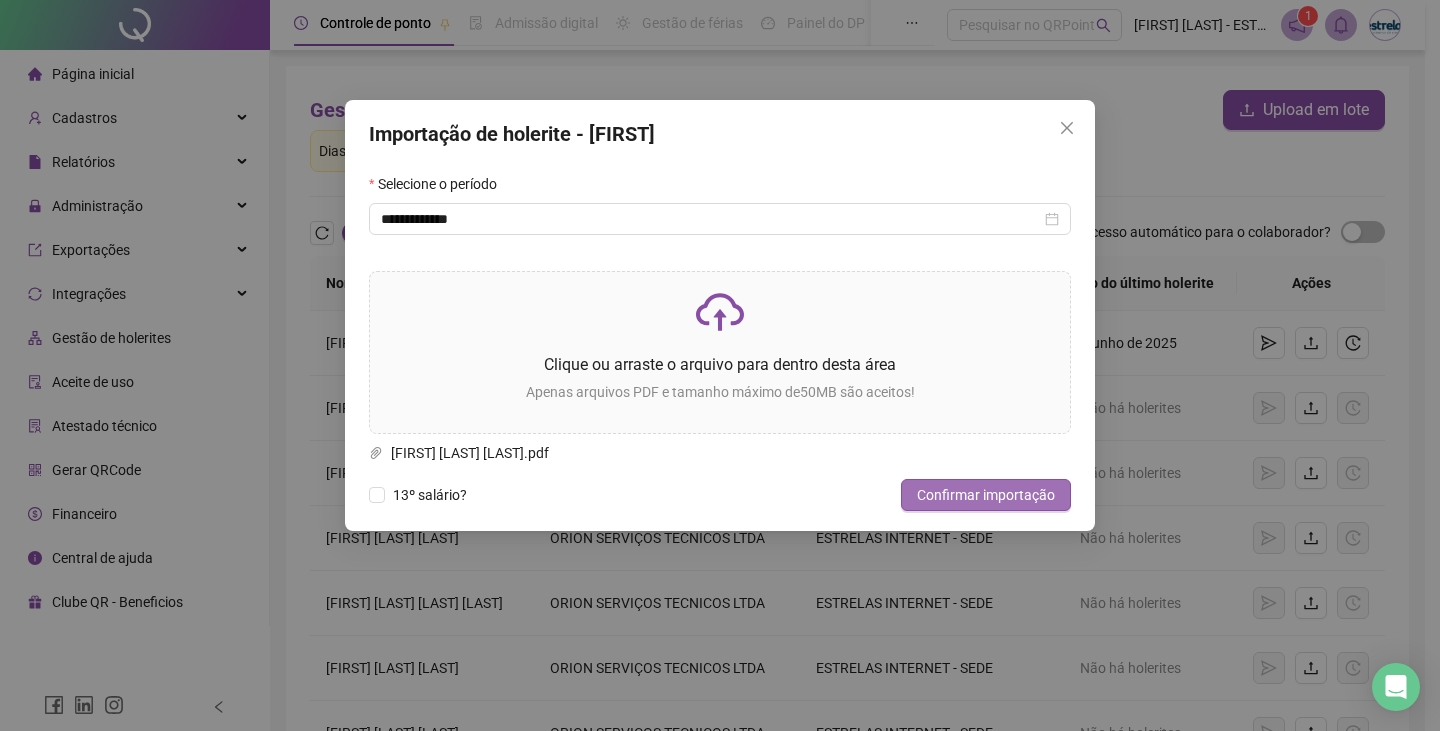 click on "Confirmar importação" at bounding box center (986, 495) 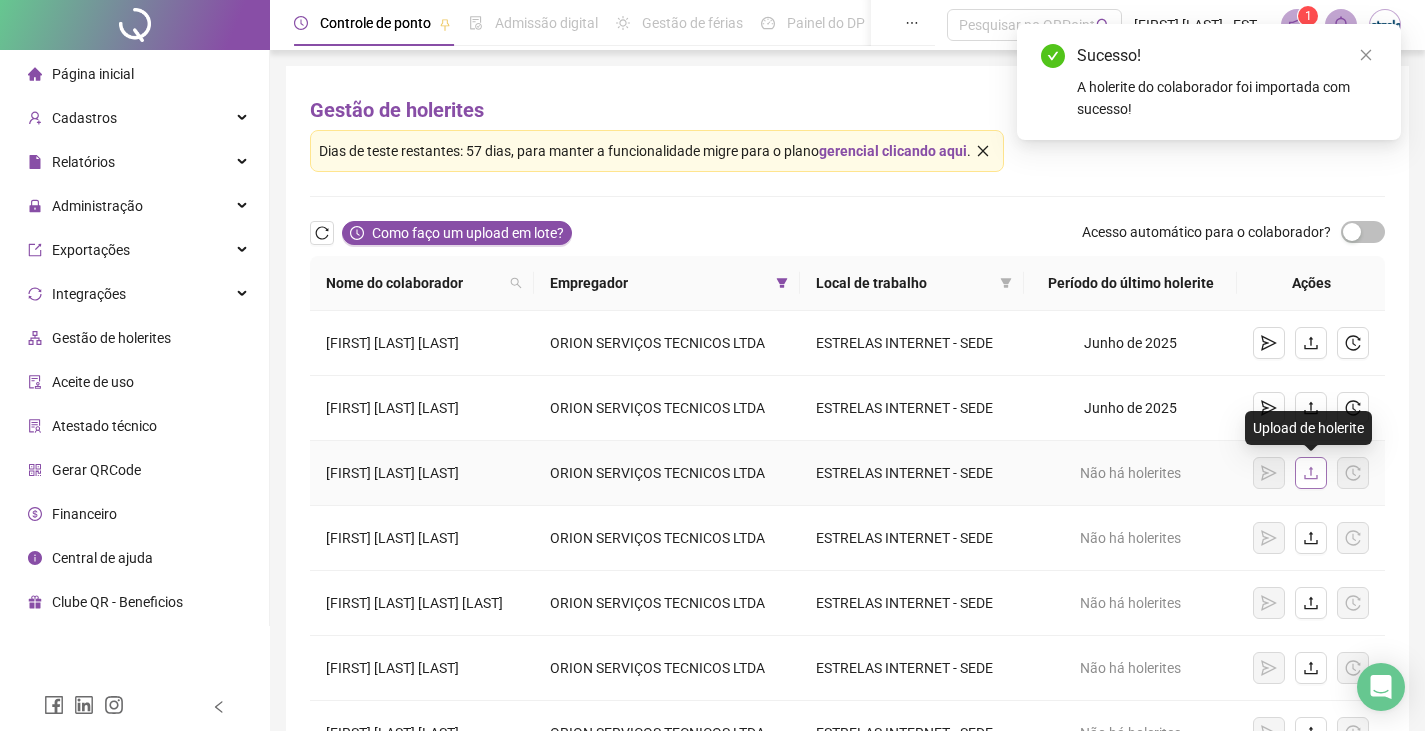 click 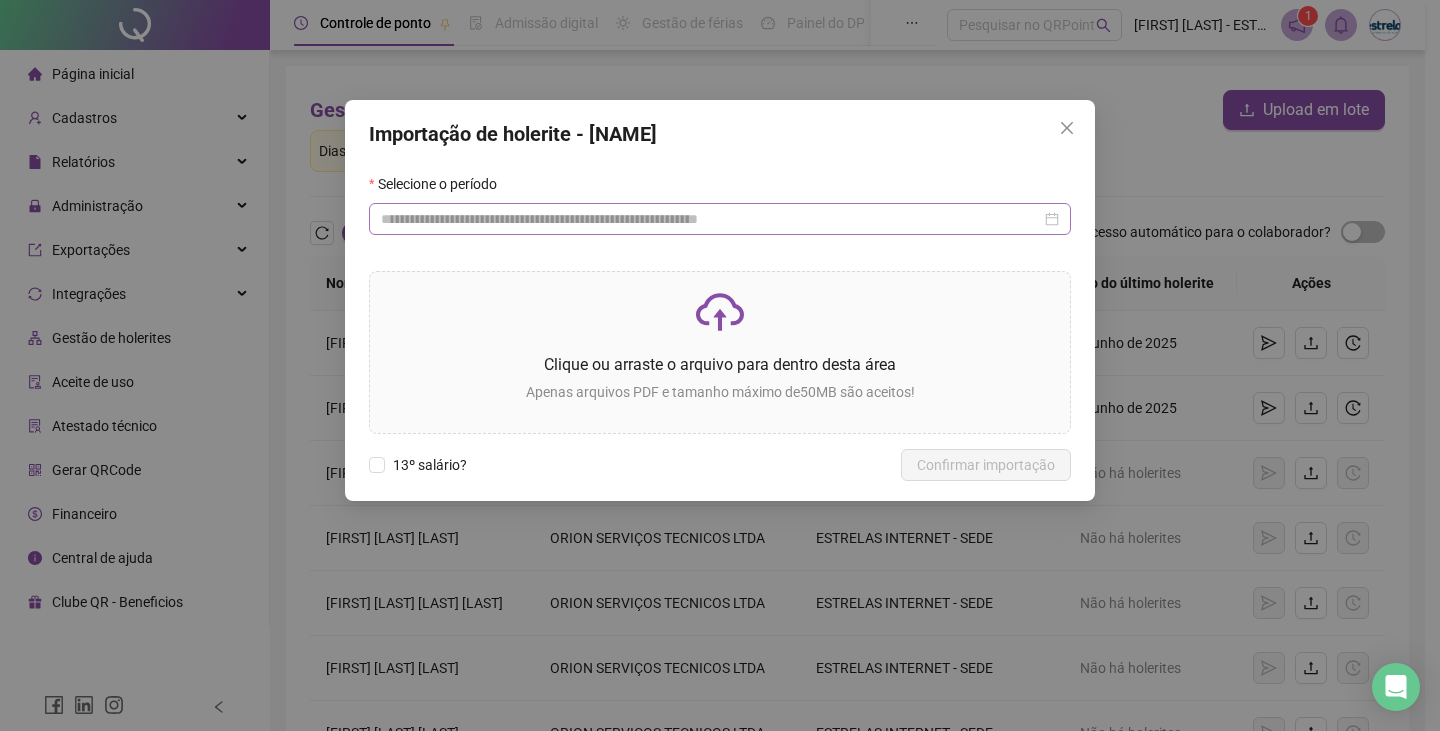 click at bounding box center (720, 219) 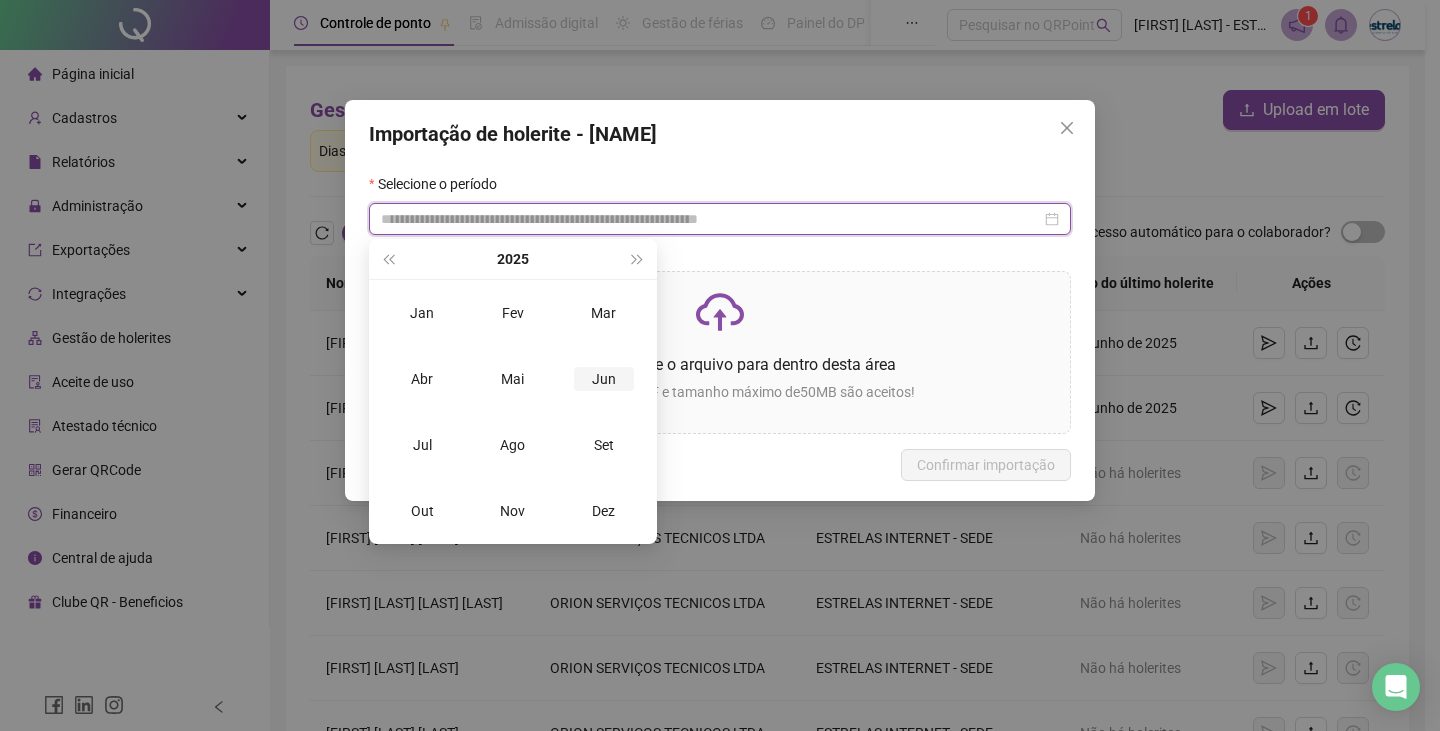 type on "**********" 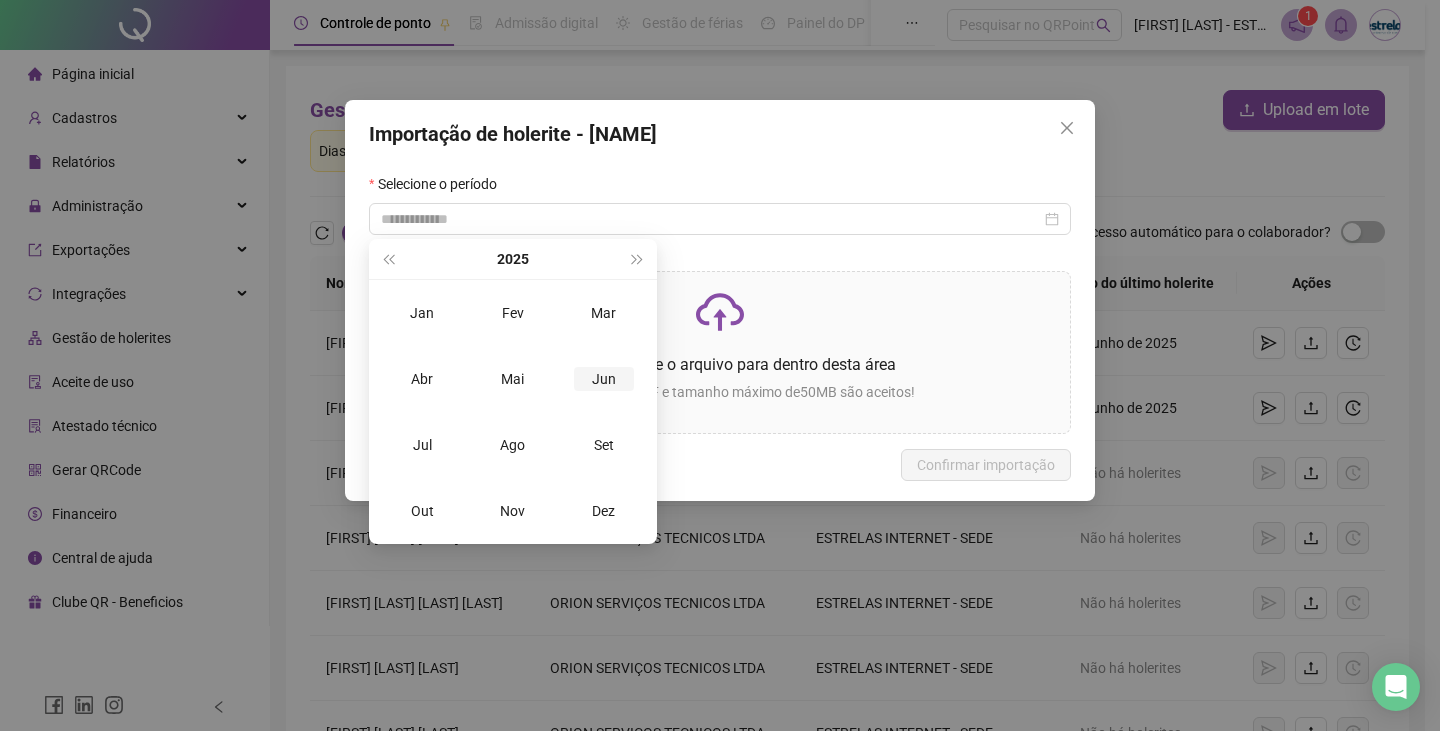 click on "Jun" at bounding box center [604, 379] 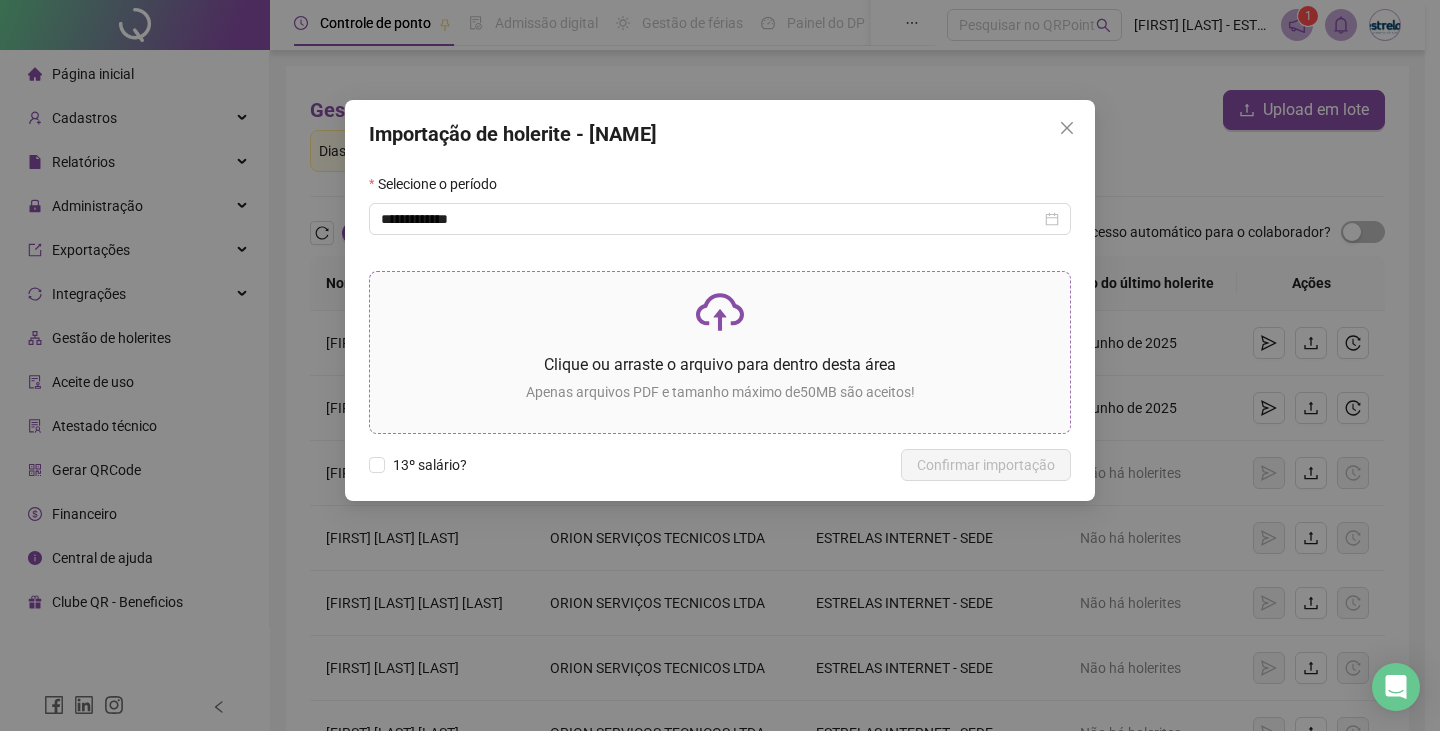 click on "Clique ou arraste o arquivo para dentro desta área" at bounding box center (720, 364) 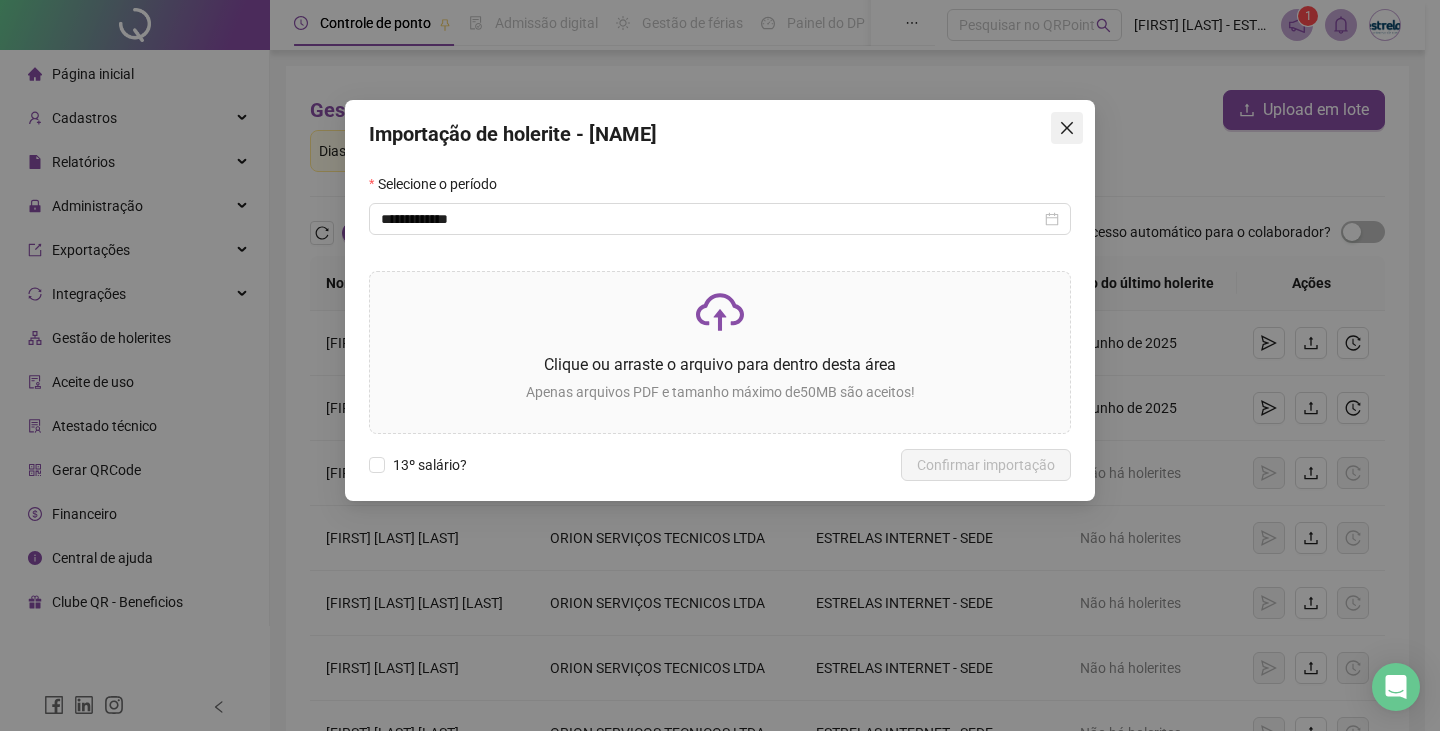 click at bounding box center (1067, 128) 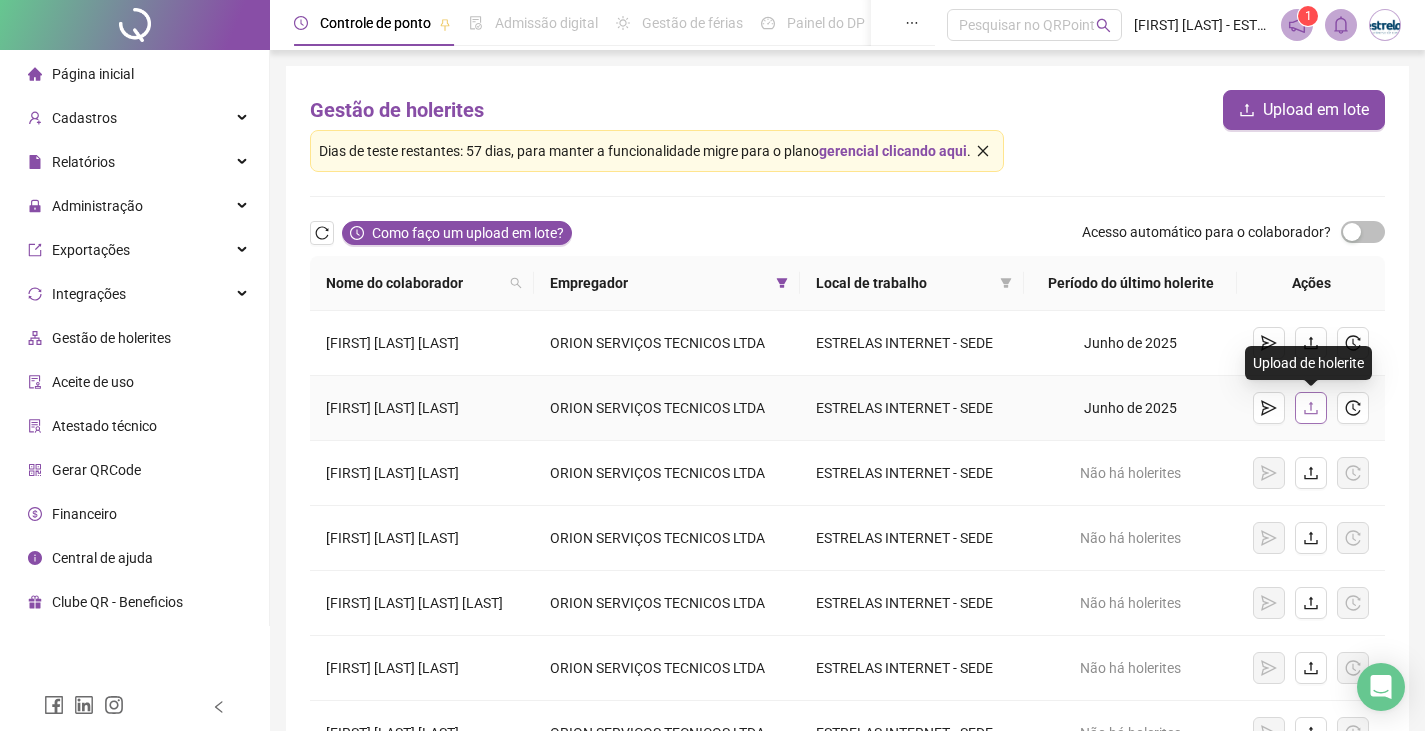 click 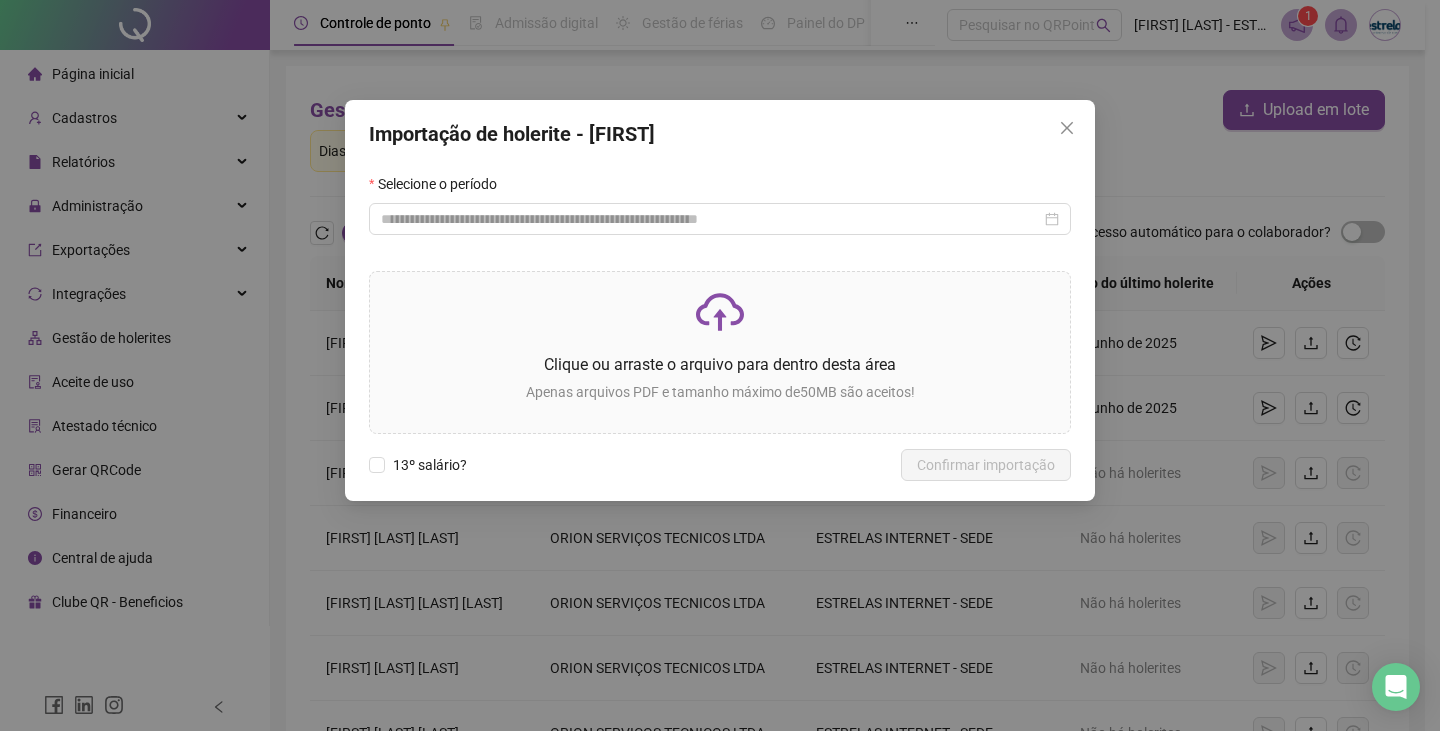 click on "Importação de holerite - [FIRST] Selecione o período Clique ou arraste o arquivo para dentro desta área Apenas arquivos PDF e tamanho máximo de  50  MB são aceitos! 13º salário? Voltar Confirmar importação" at bounding box center [720, 300] 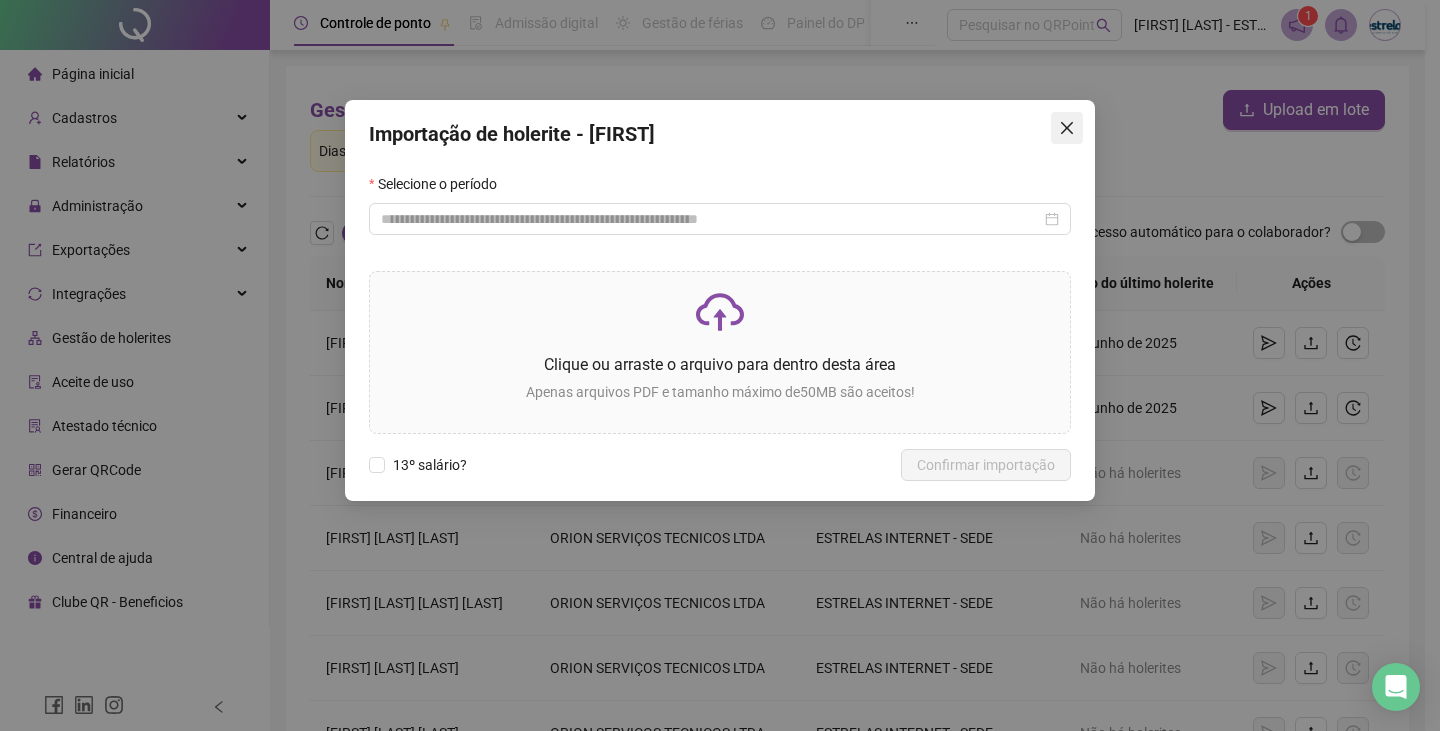 click 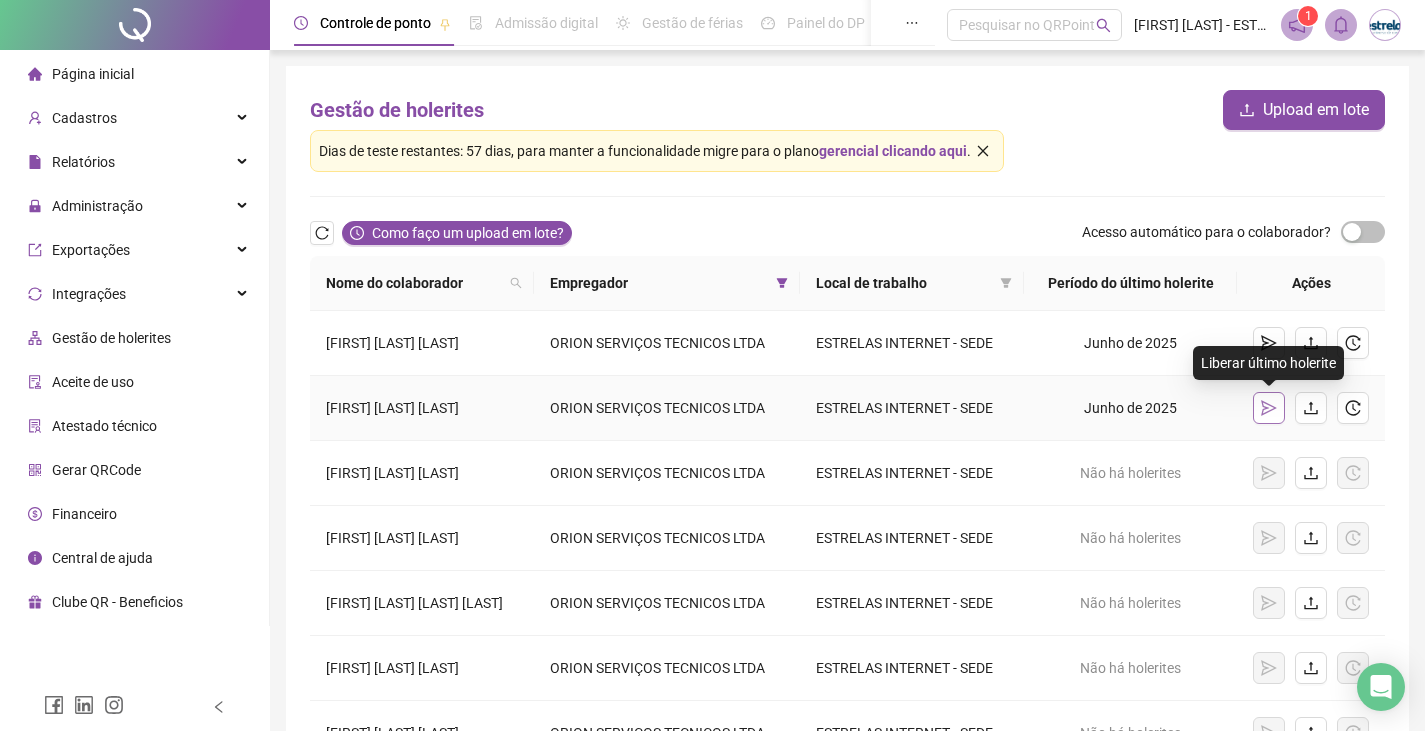 click 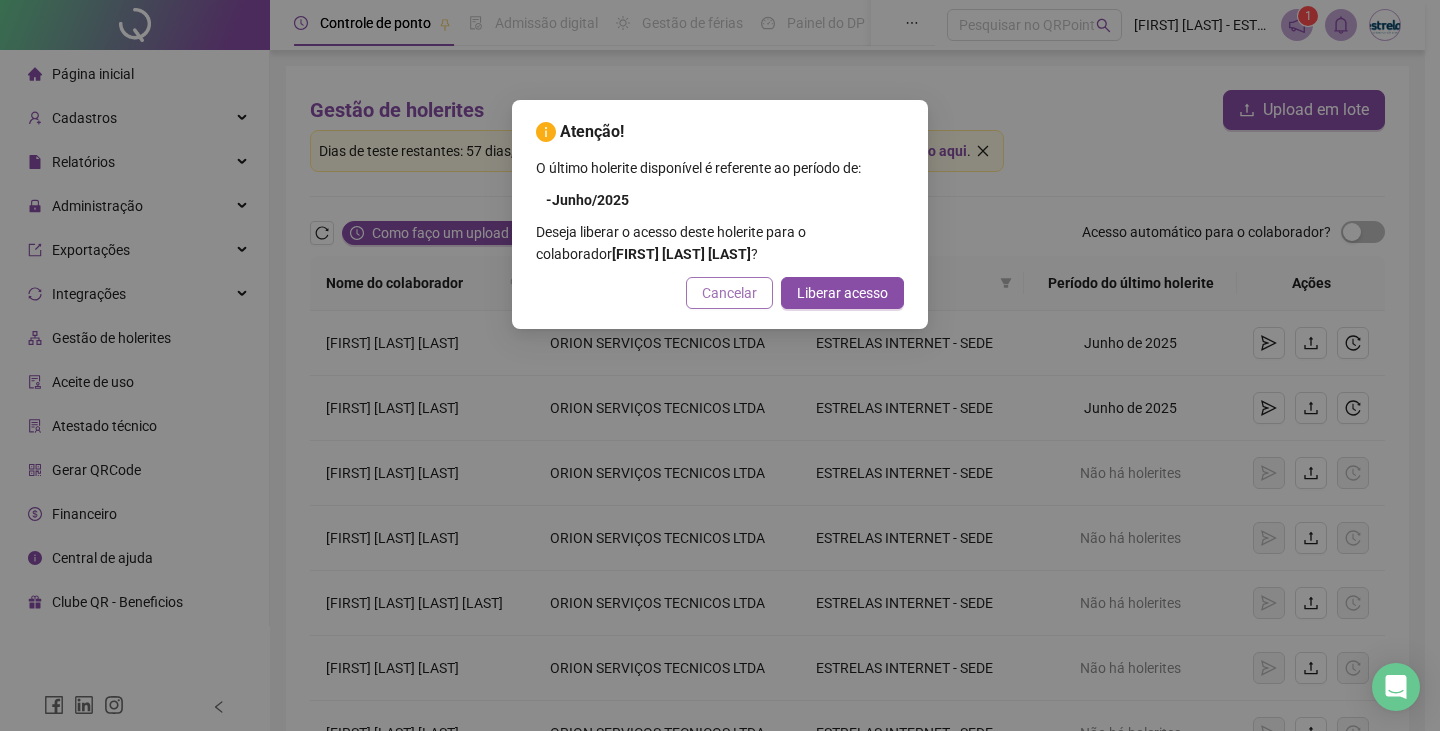 click on "Cancelar" at bounding box center [729, 293] 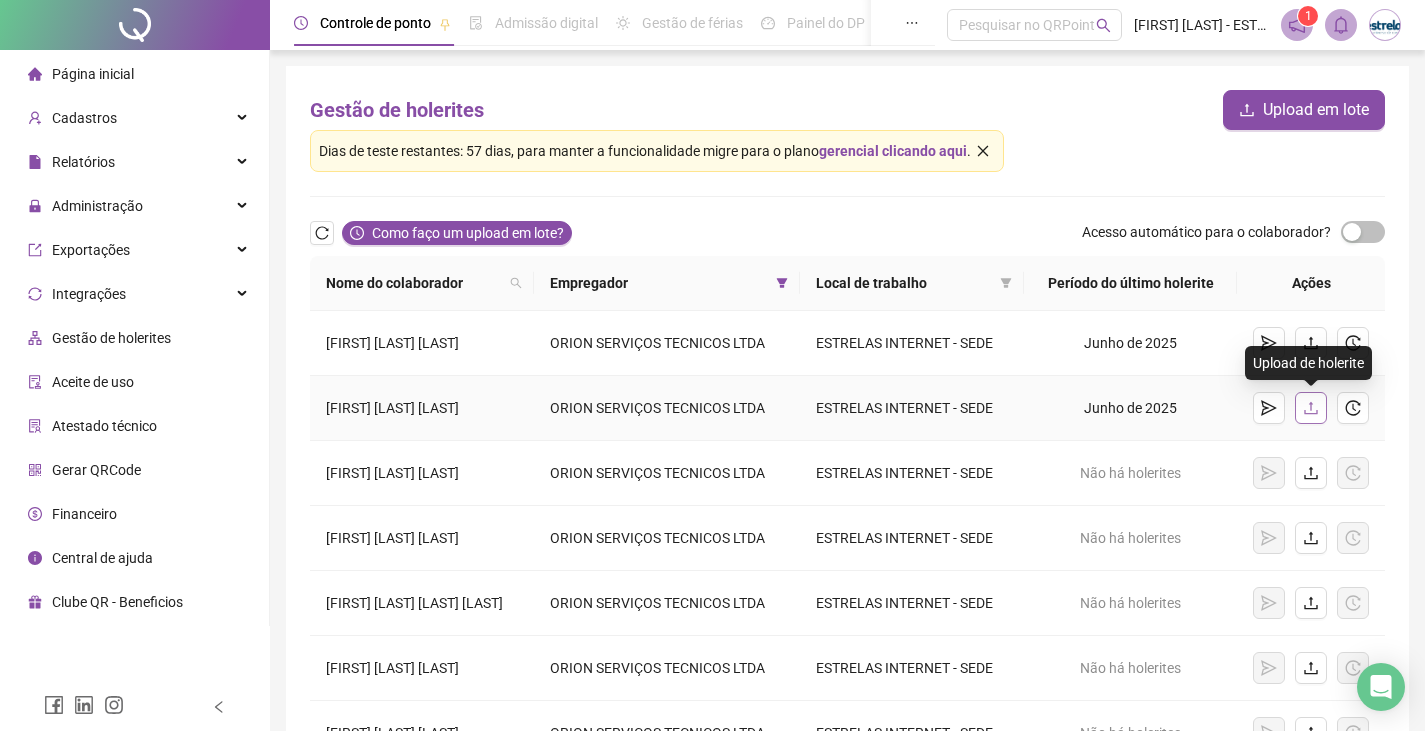 click 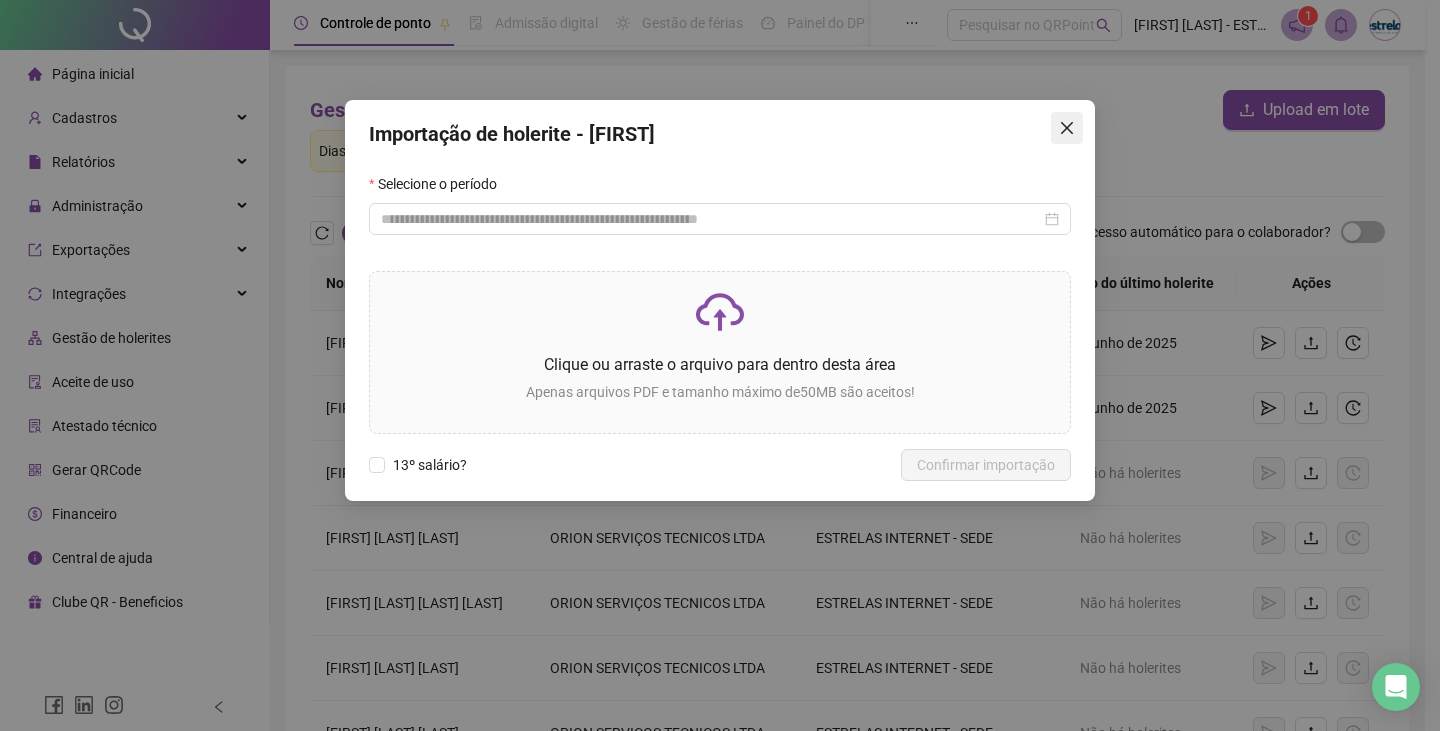 click 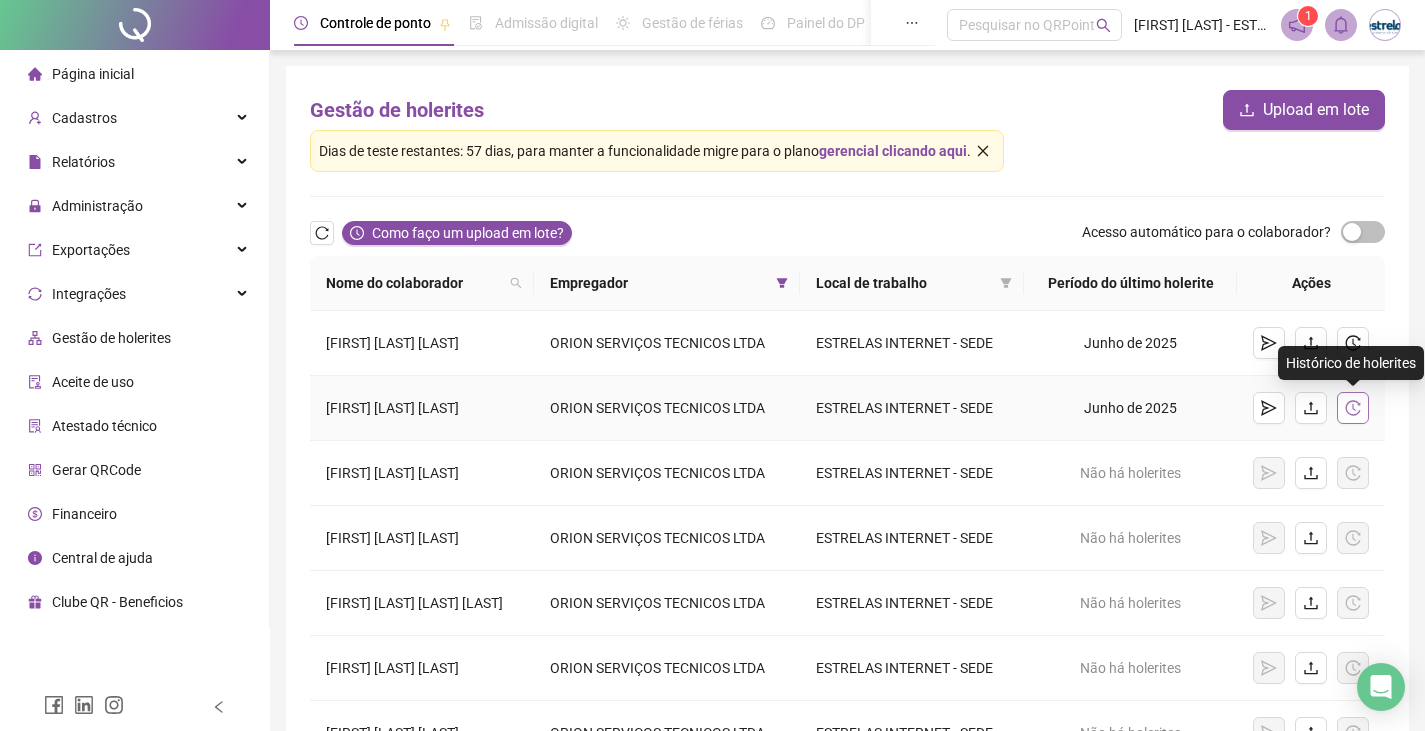 click 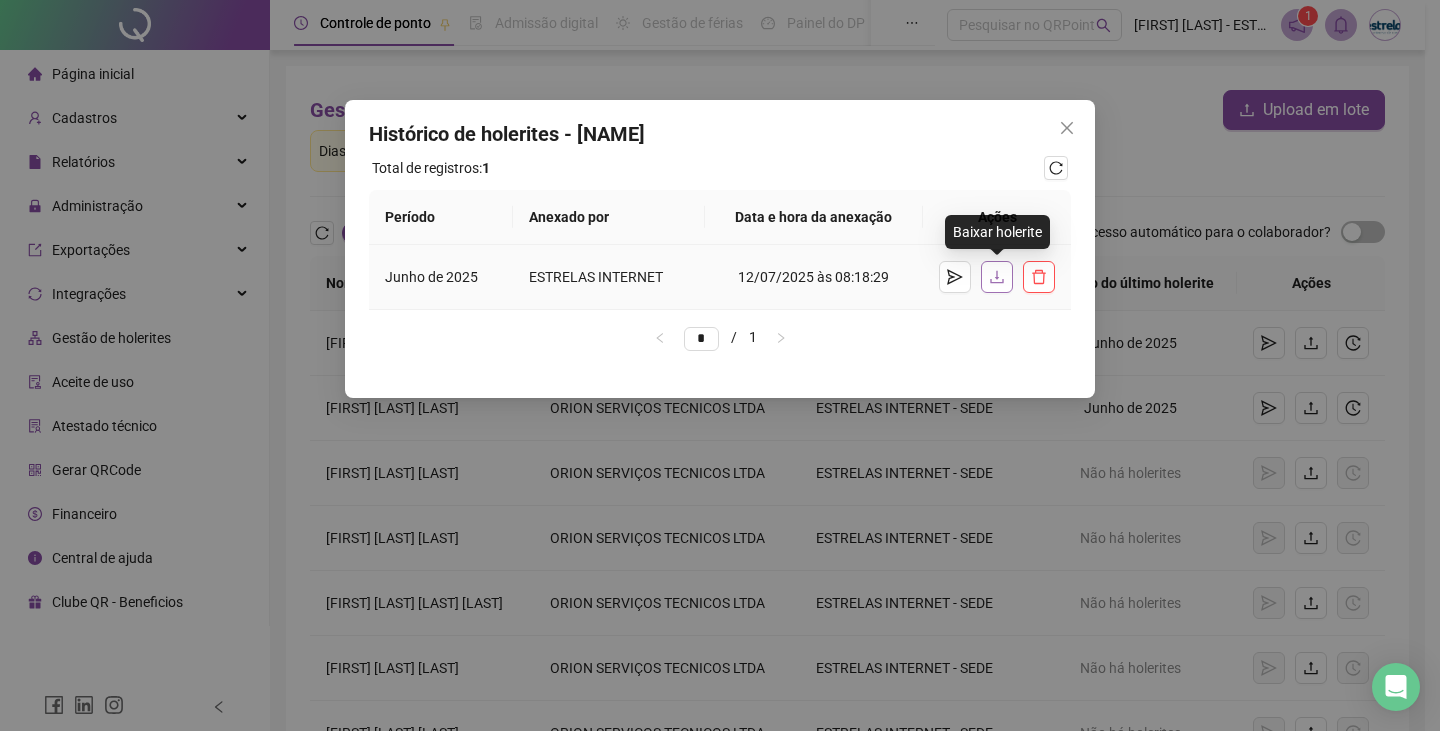 click 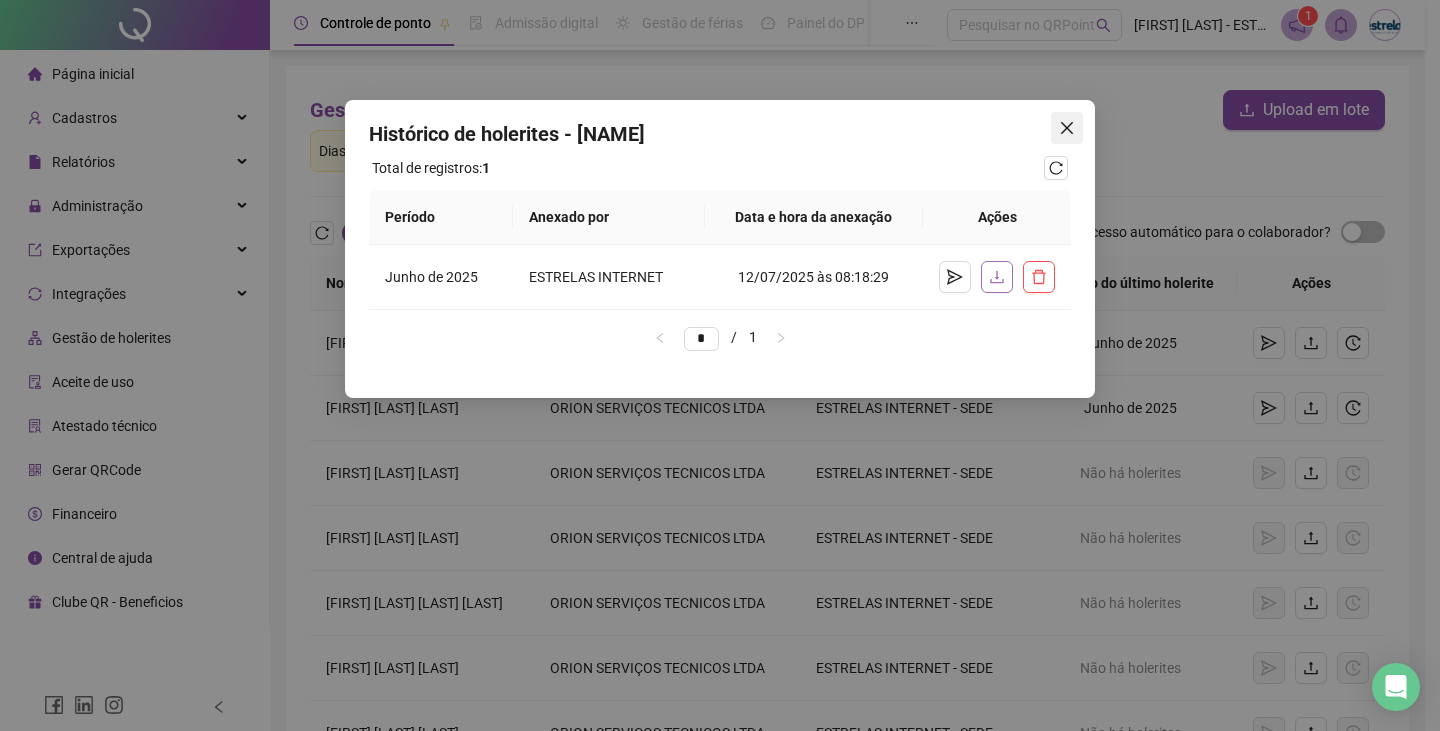 click at bounding box center [1067, 128] 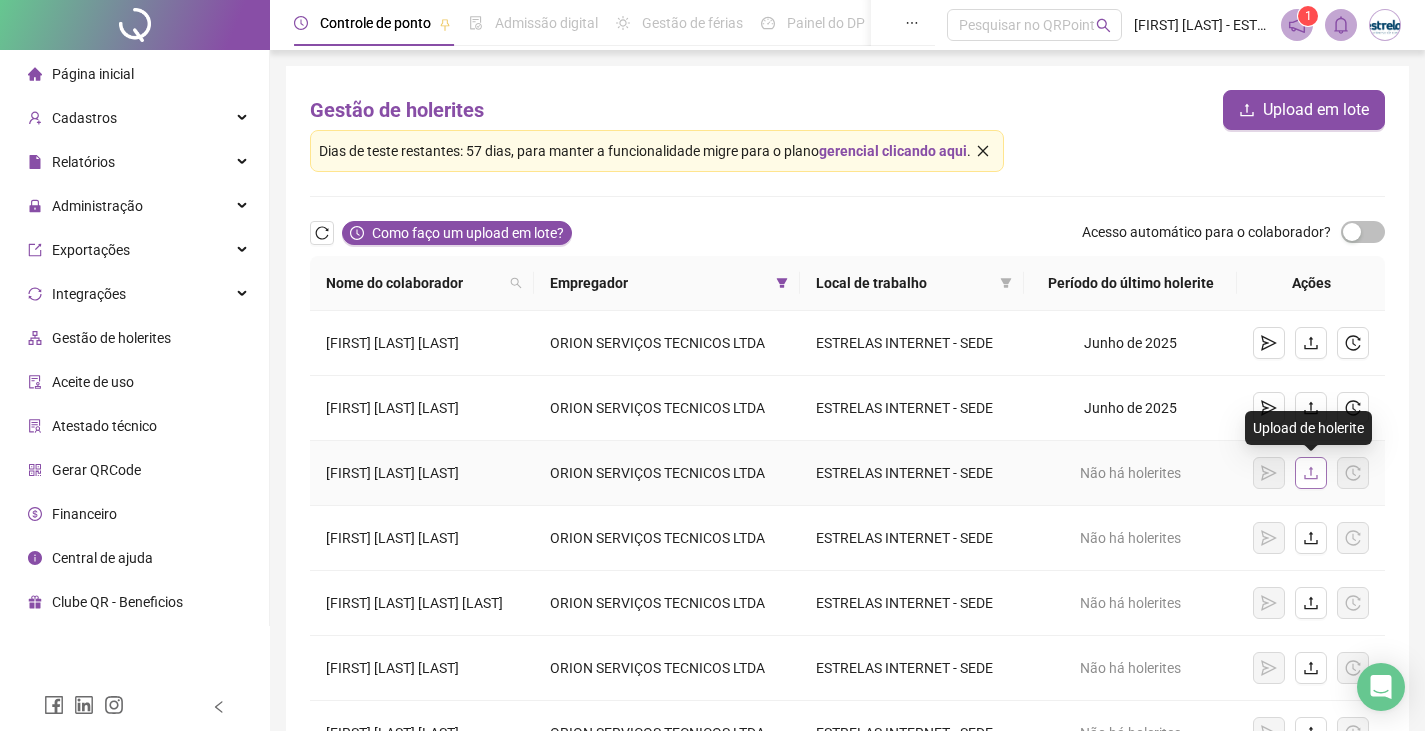 click 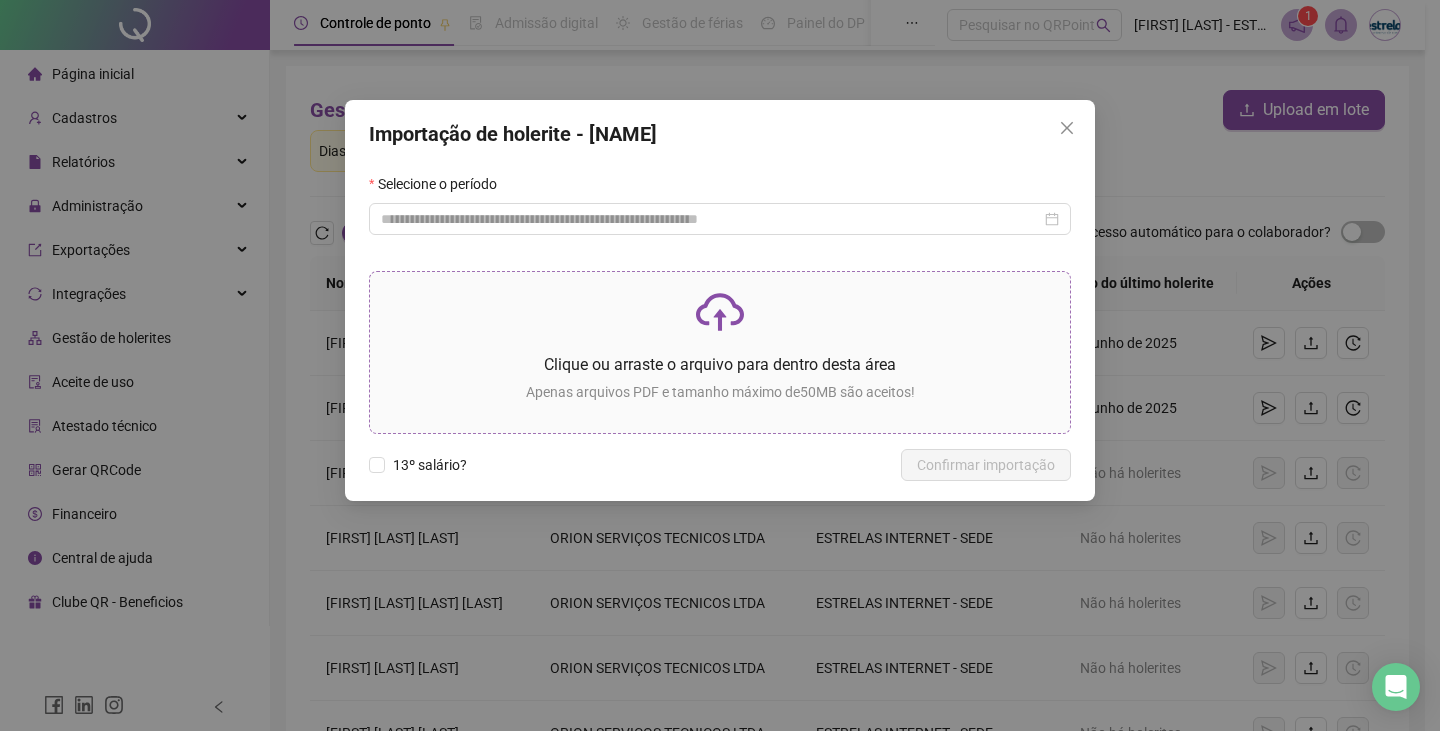 click on "Clique ou arraste o arquivo para dentro desta área Apenas arquivos PDF e tamanho máximo de  50  MB são aceitos!" at bounding box center (720, 352) 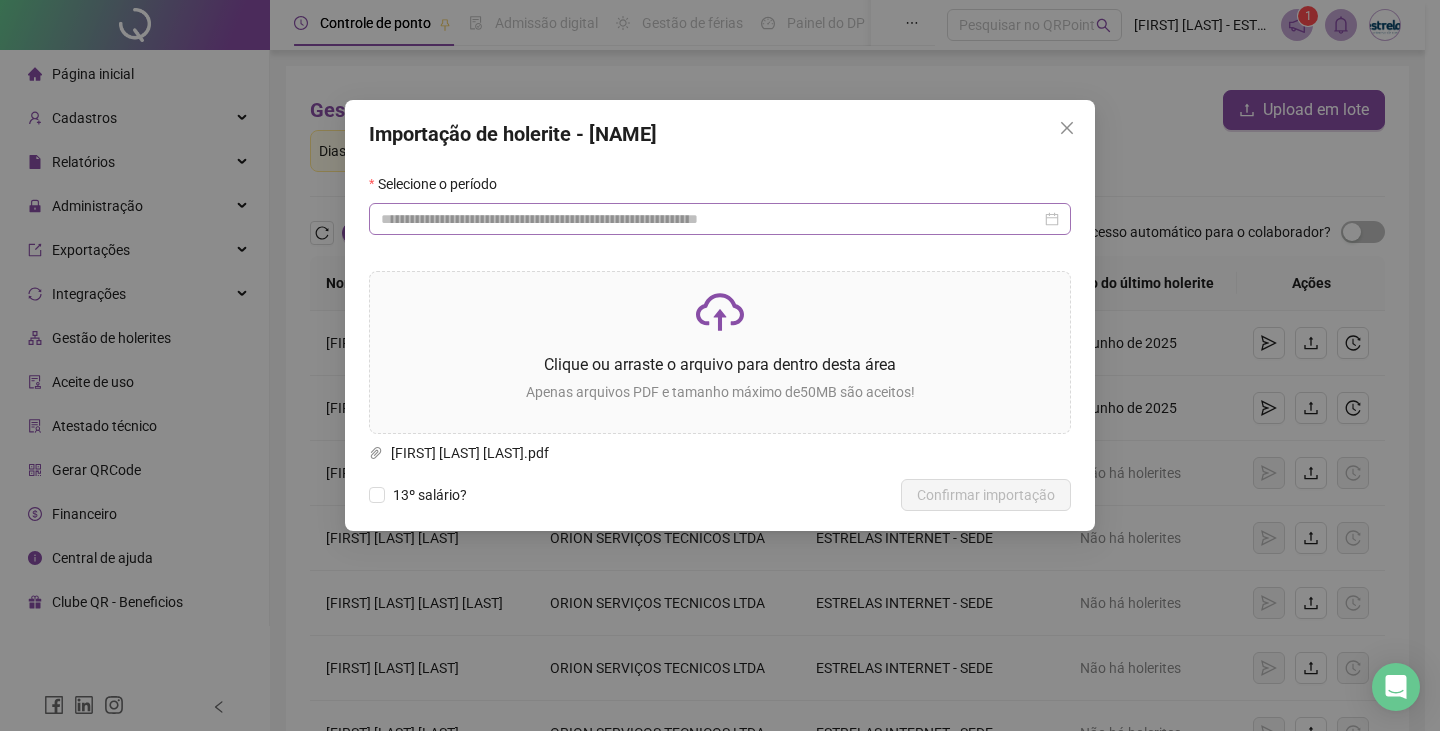 click at bounding box center (720, 219) 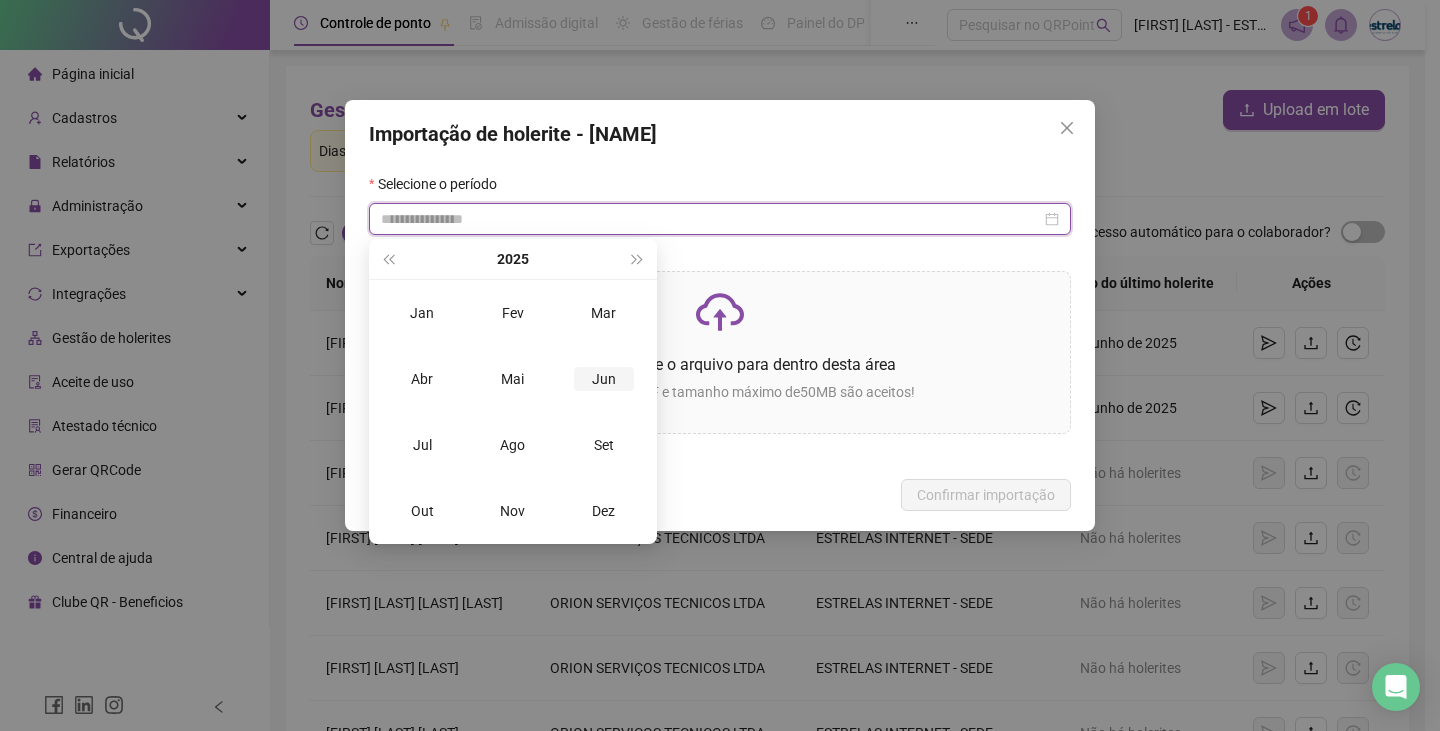 type on "**********" 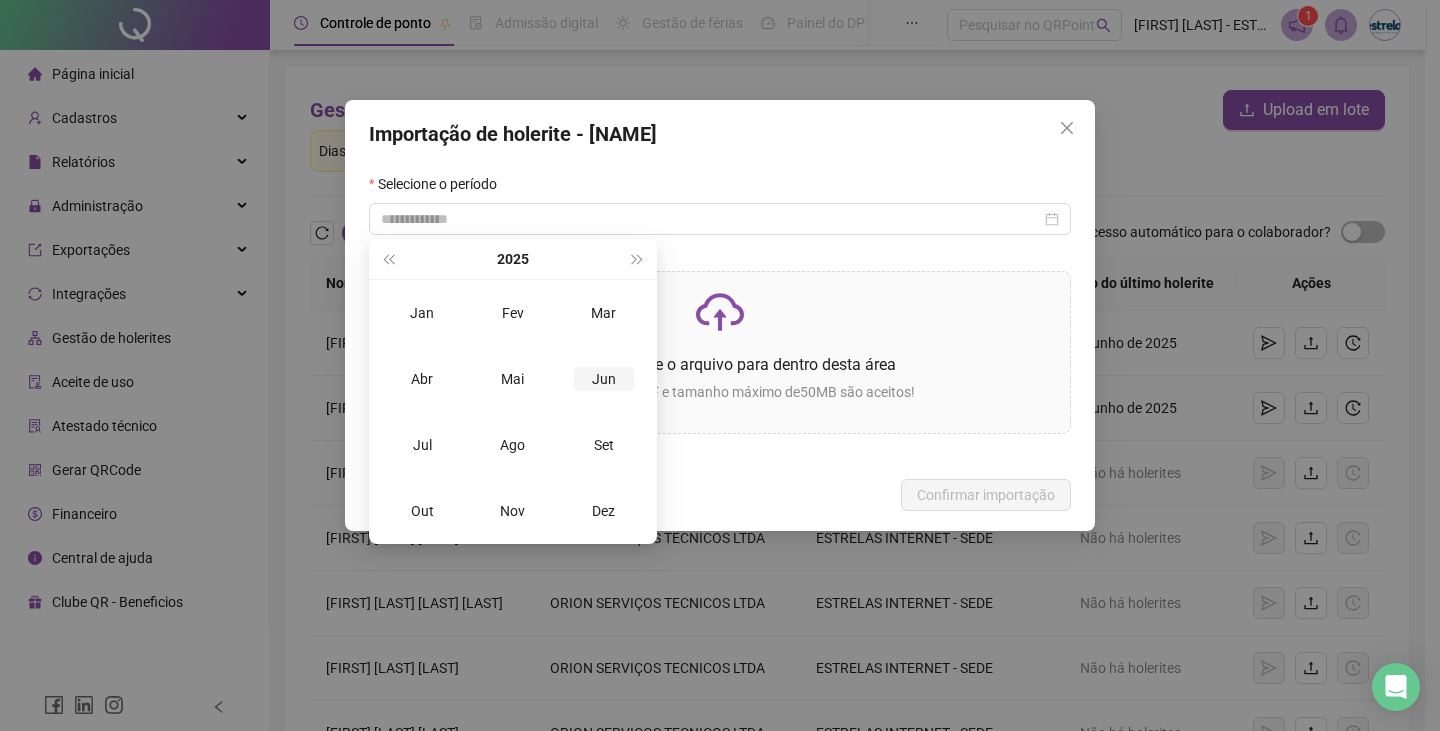 click on "Jun" at bounding box center (604, 379) 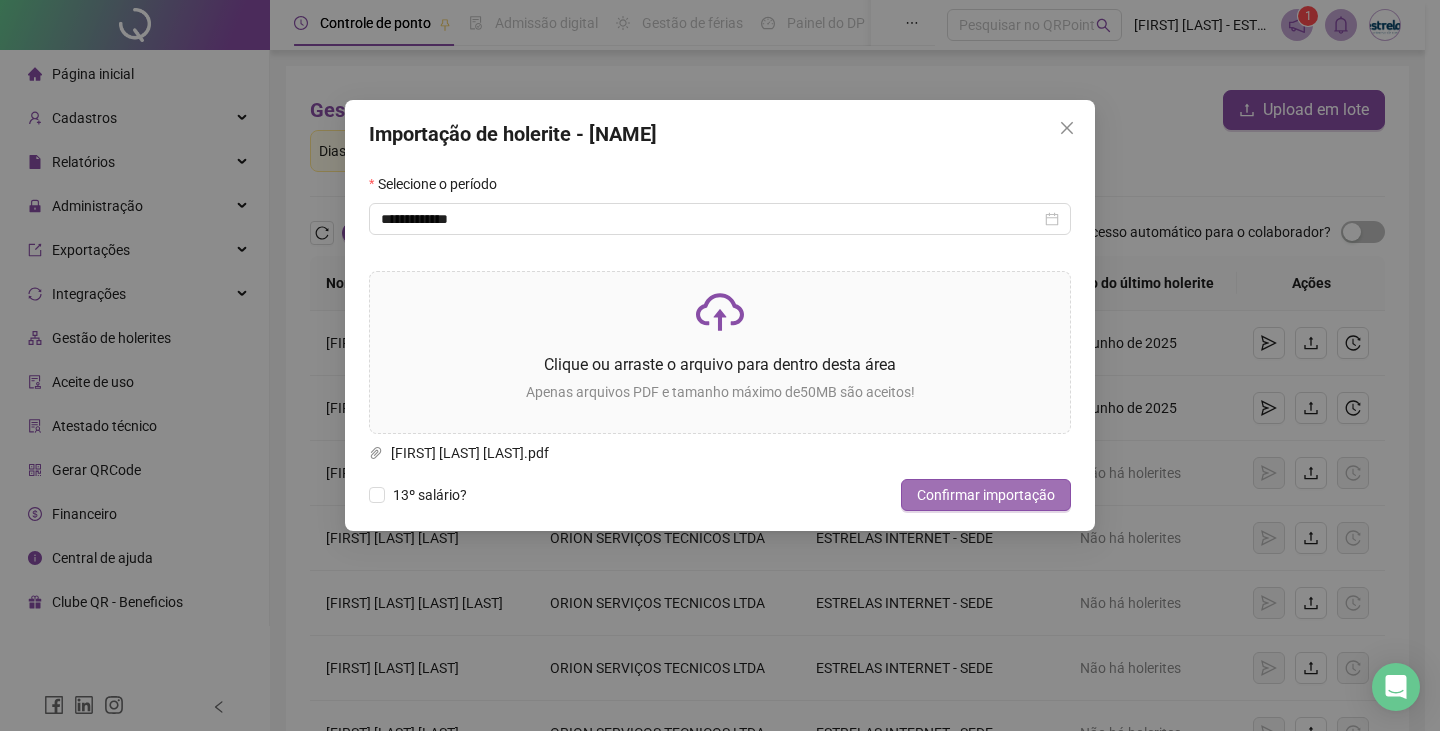 click on "Confirmar importação" at bounding box center [986, 495] 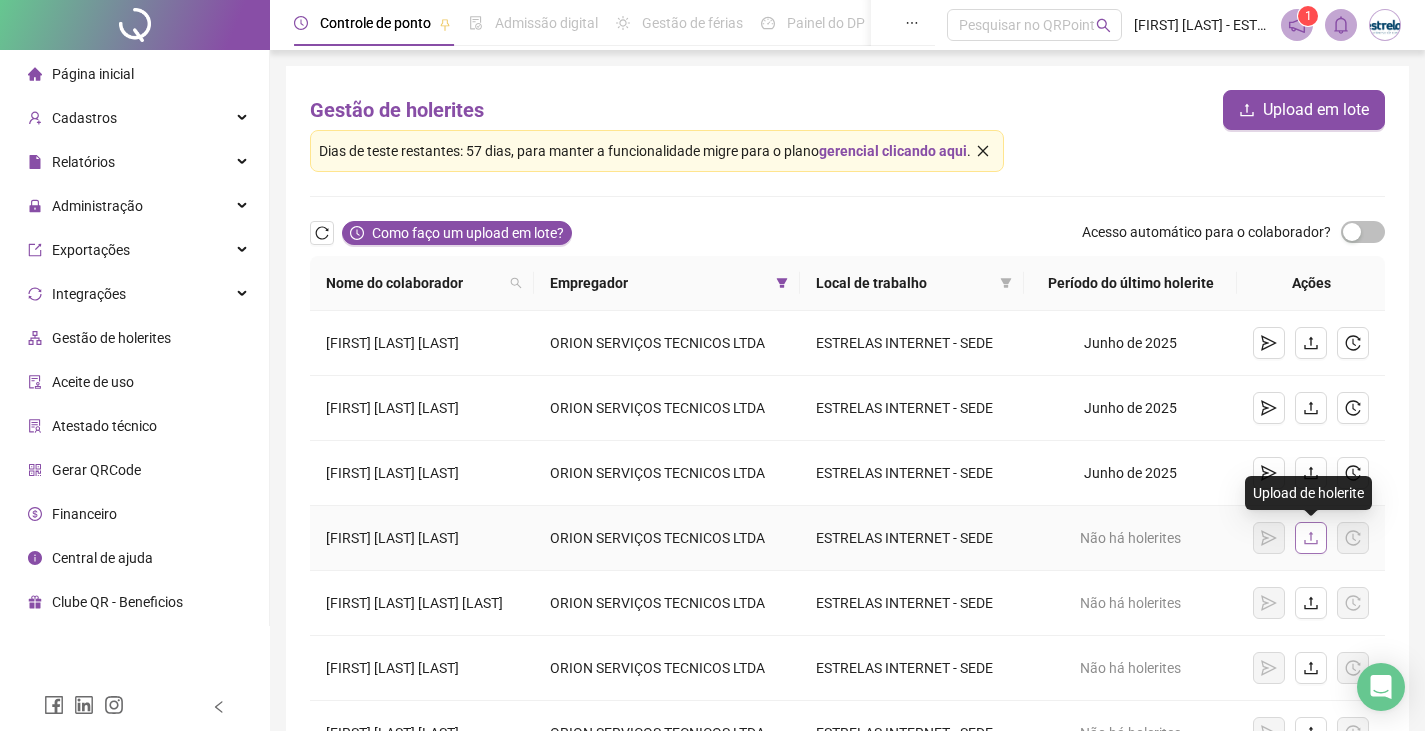 click 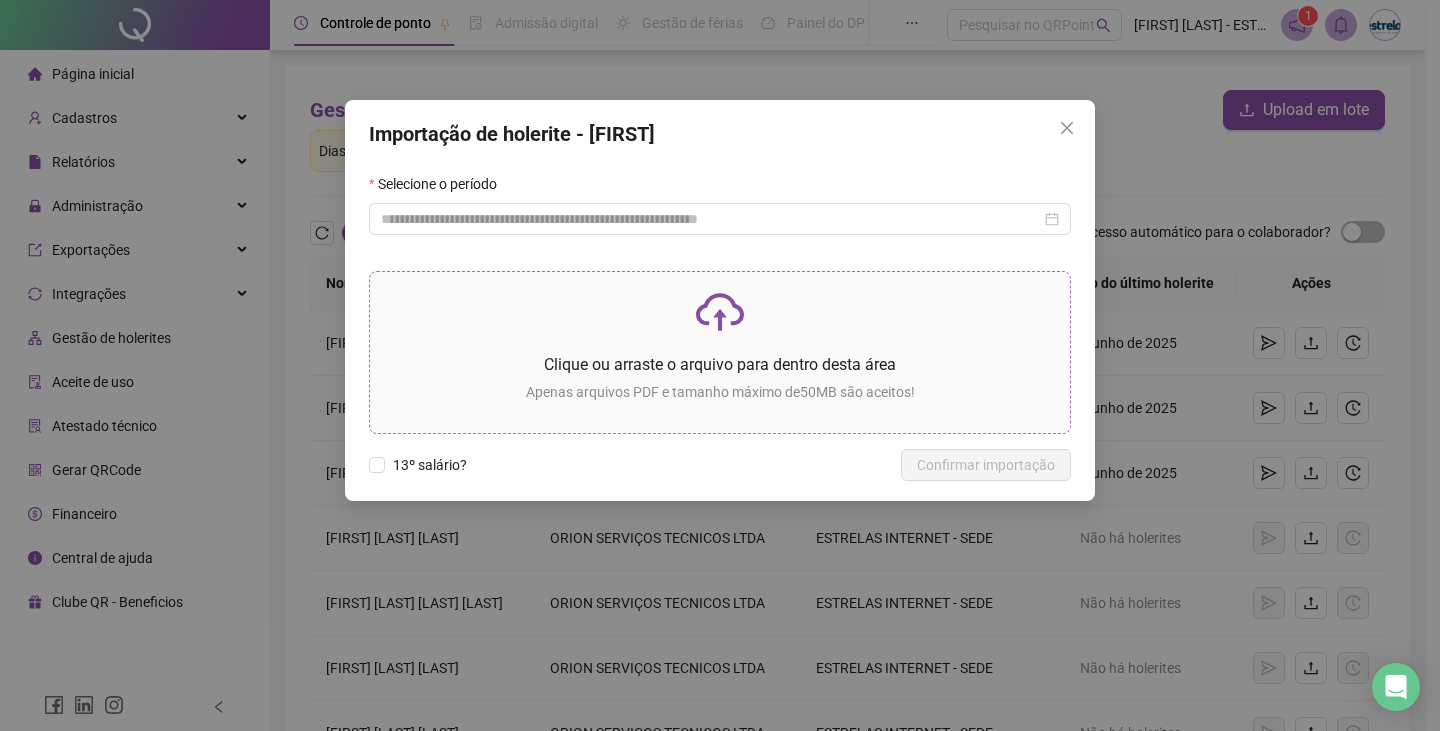 click on "Clique ou arraste o arquivo para dentro desta área" at bounding box center (720, 364) 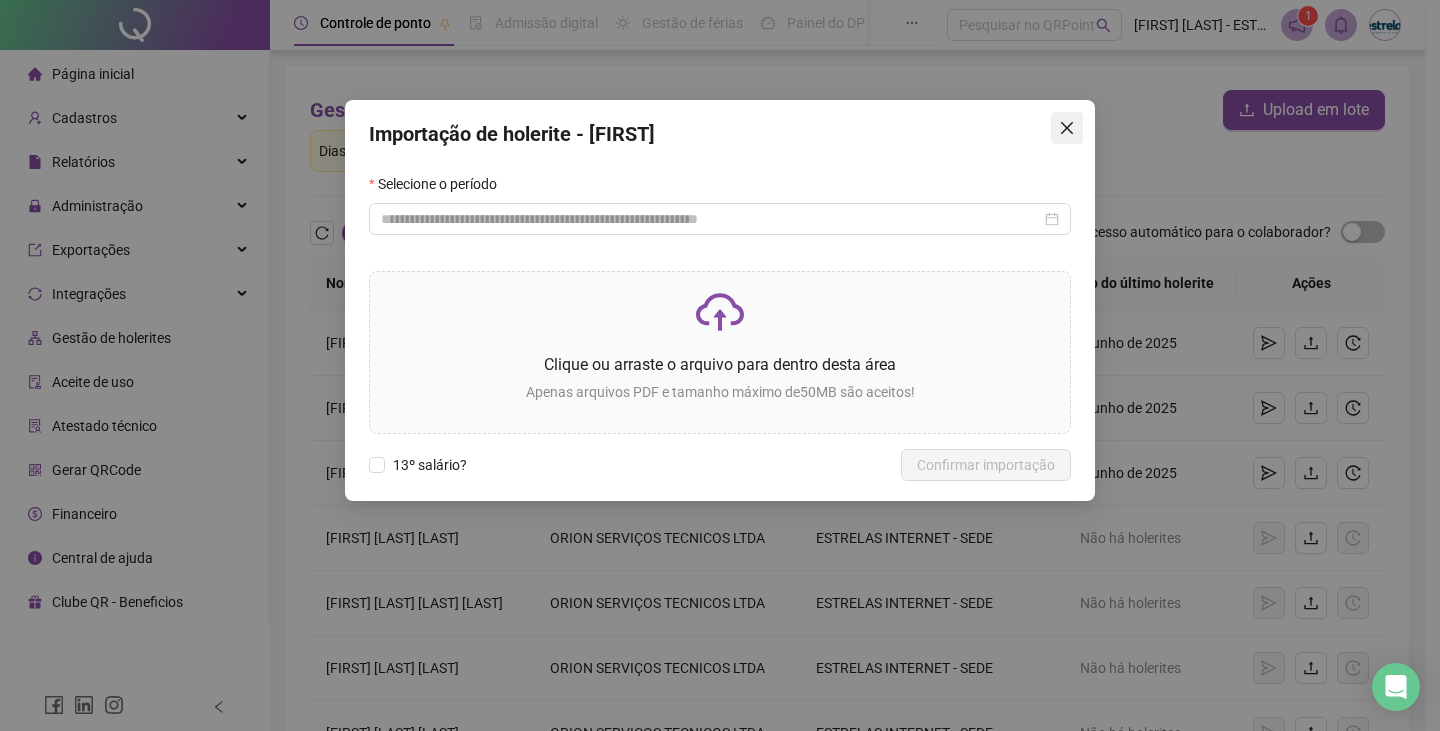 click 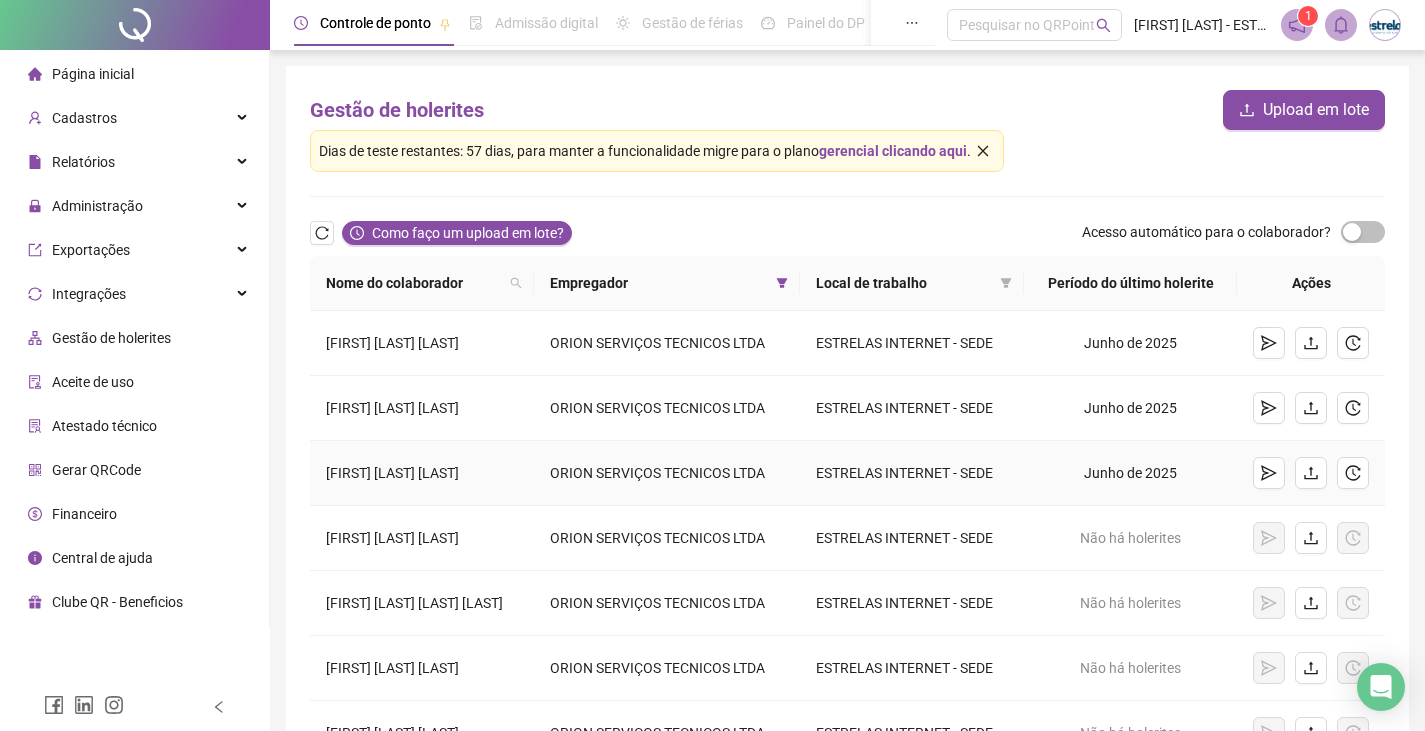 scroll, scrollTop: 100, scrollLeft: 0, axis: vertical 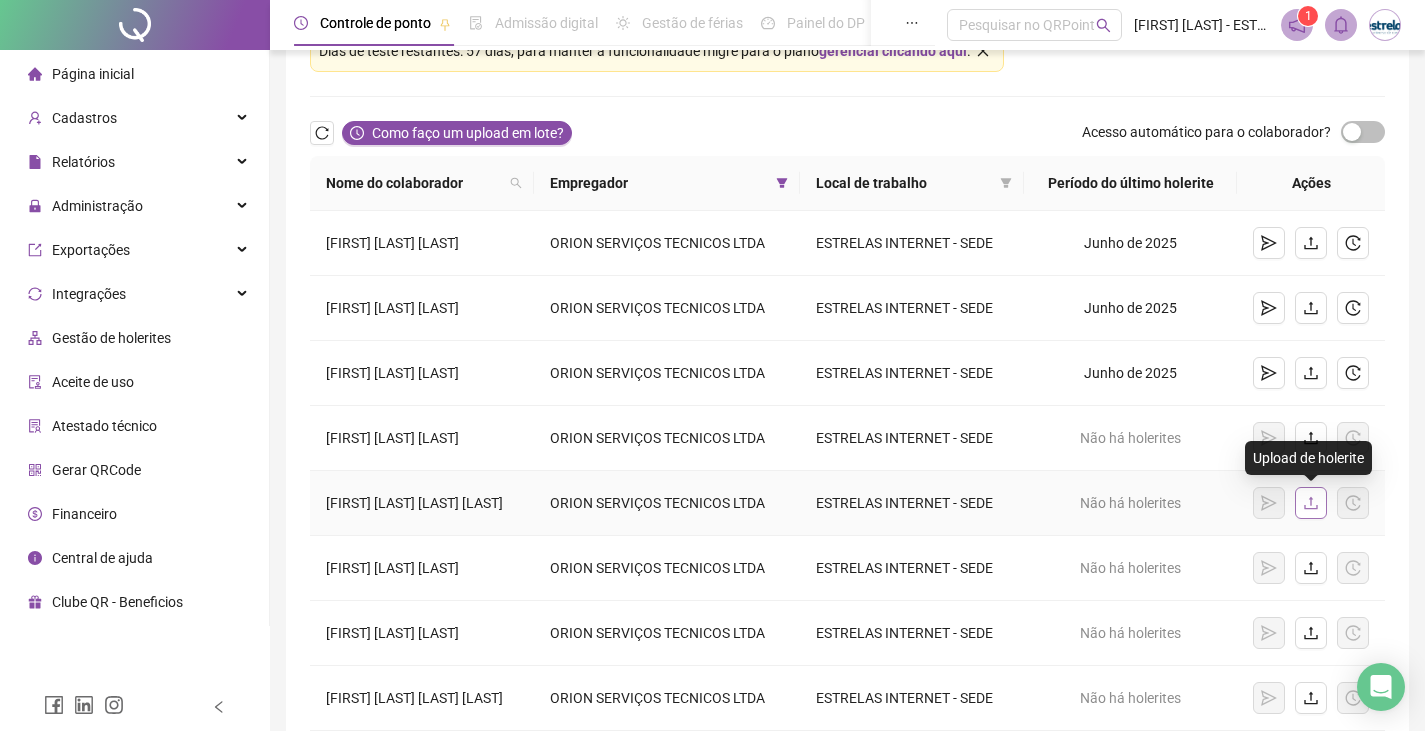 click 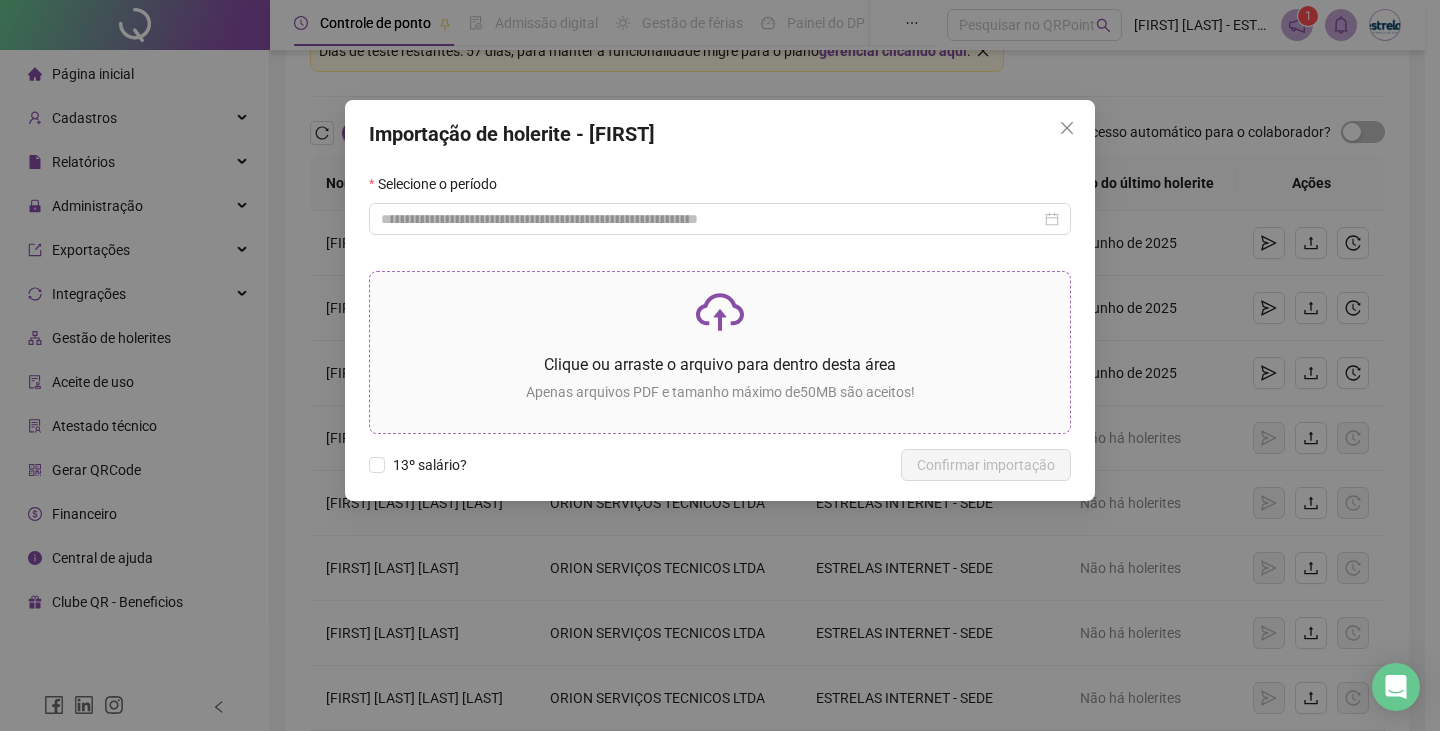 click on "Clique ou arraste o arquivo para dentro desta área" at bounding box center (720, 364) 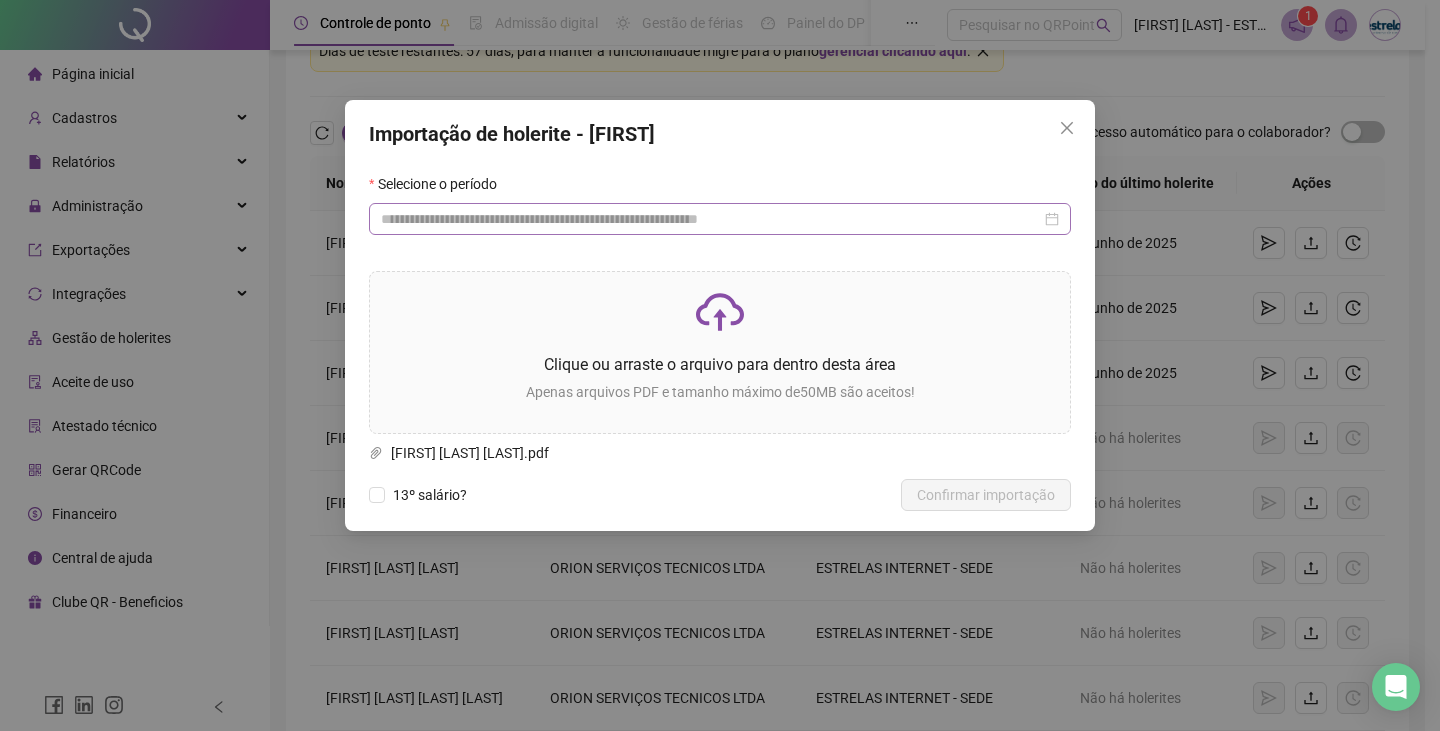 click at bounding box center (720, 219) 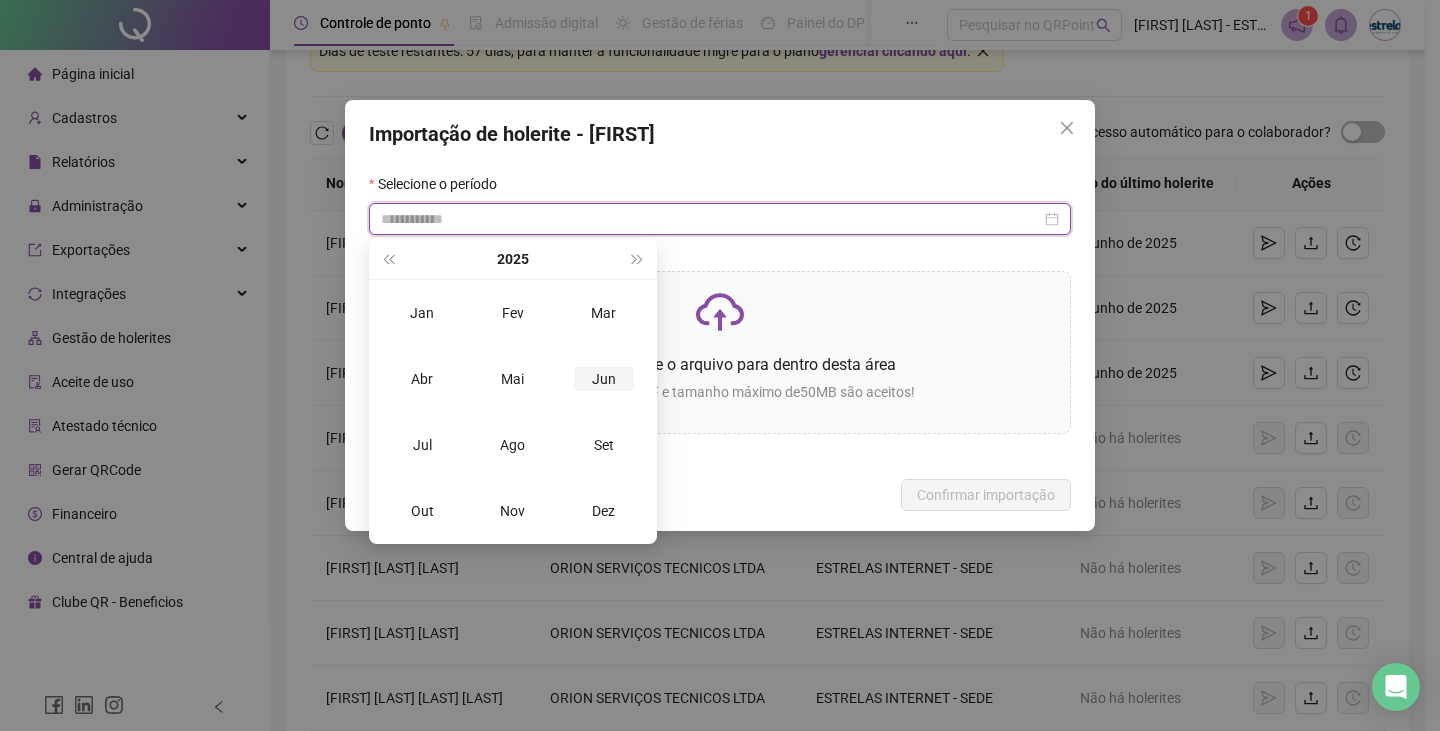 type on "**********" 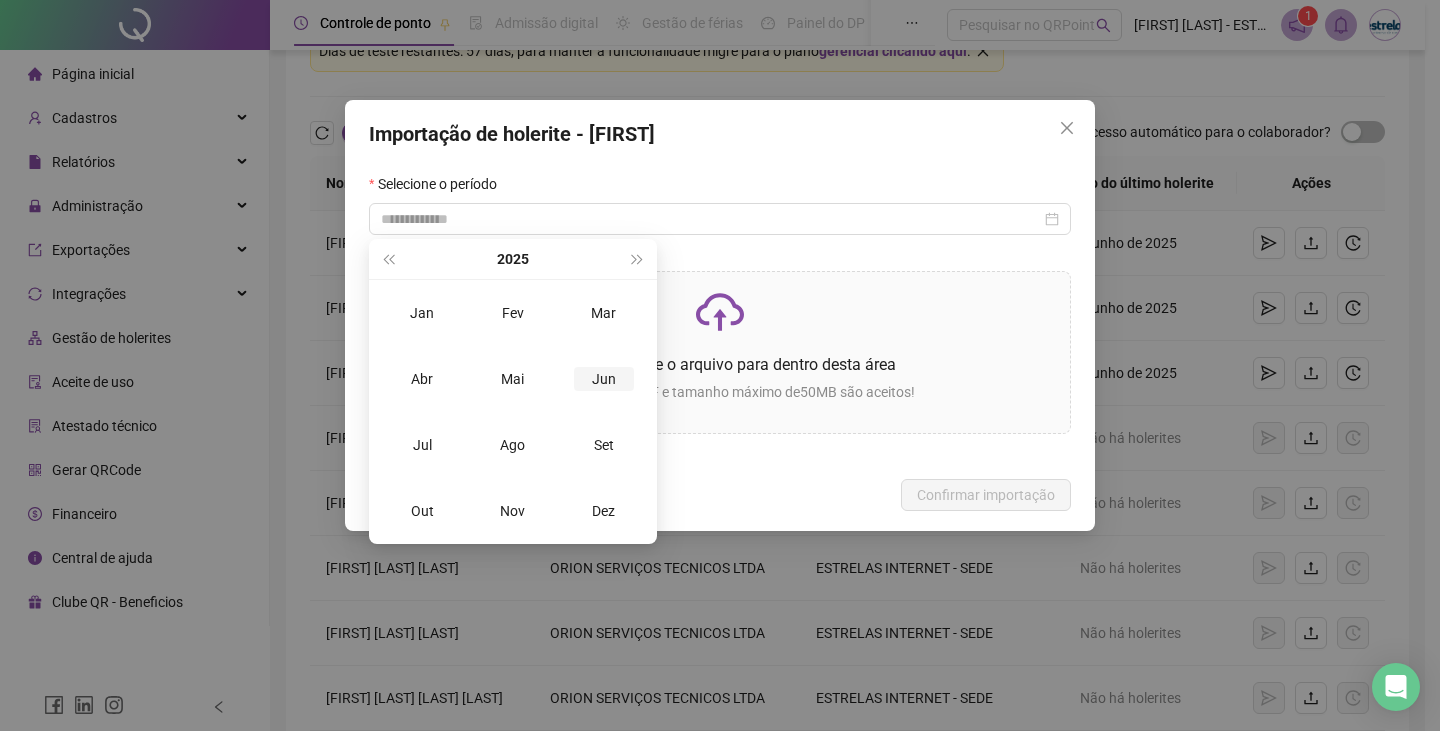 click on "Jun" at bounding box center [604, 379] 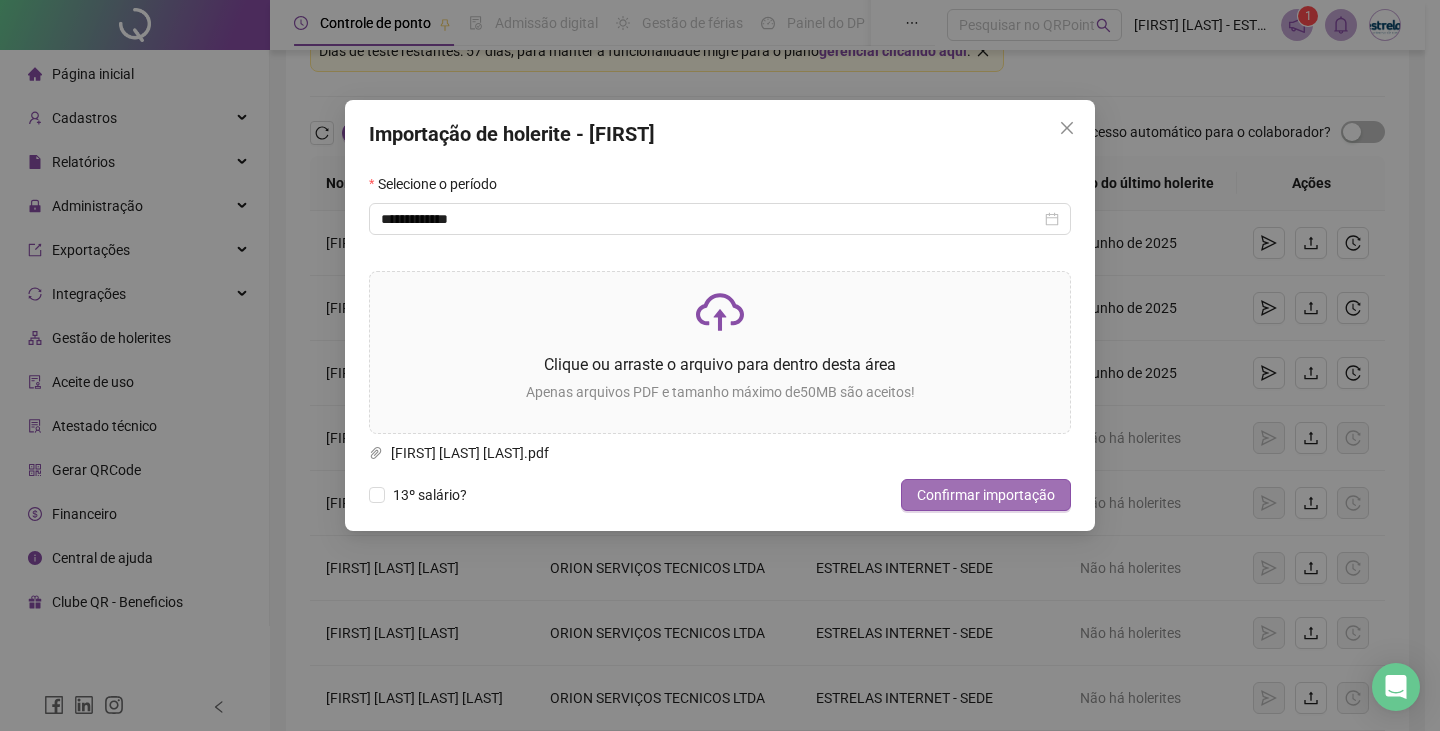 click on "Confirmar importação" at bounding box center [986, 495] 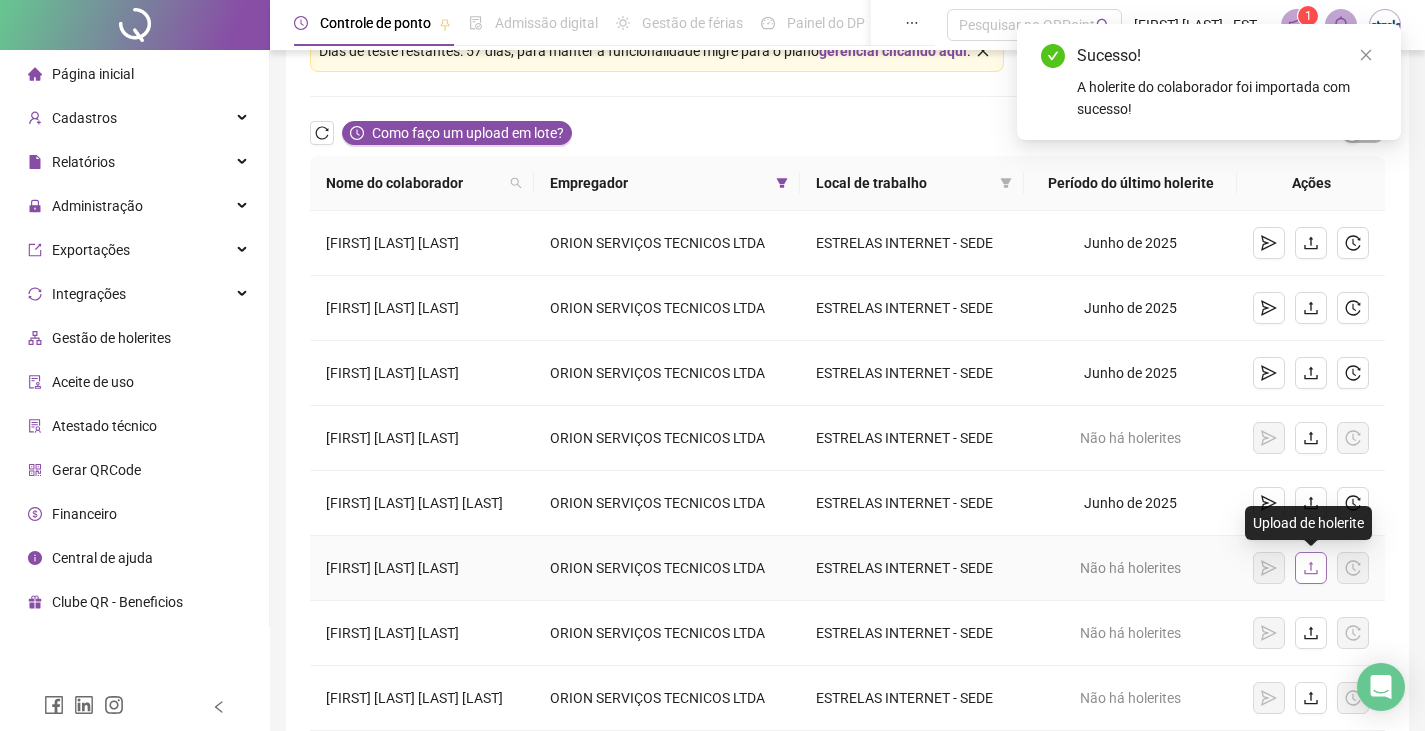 click 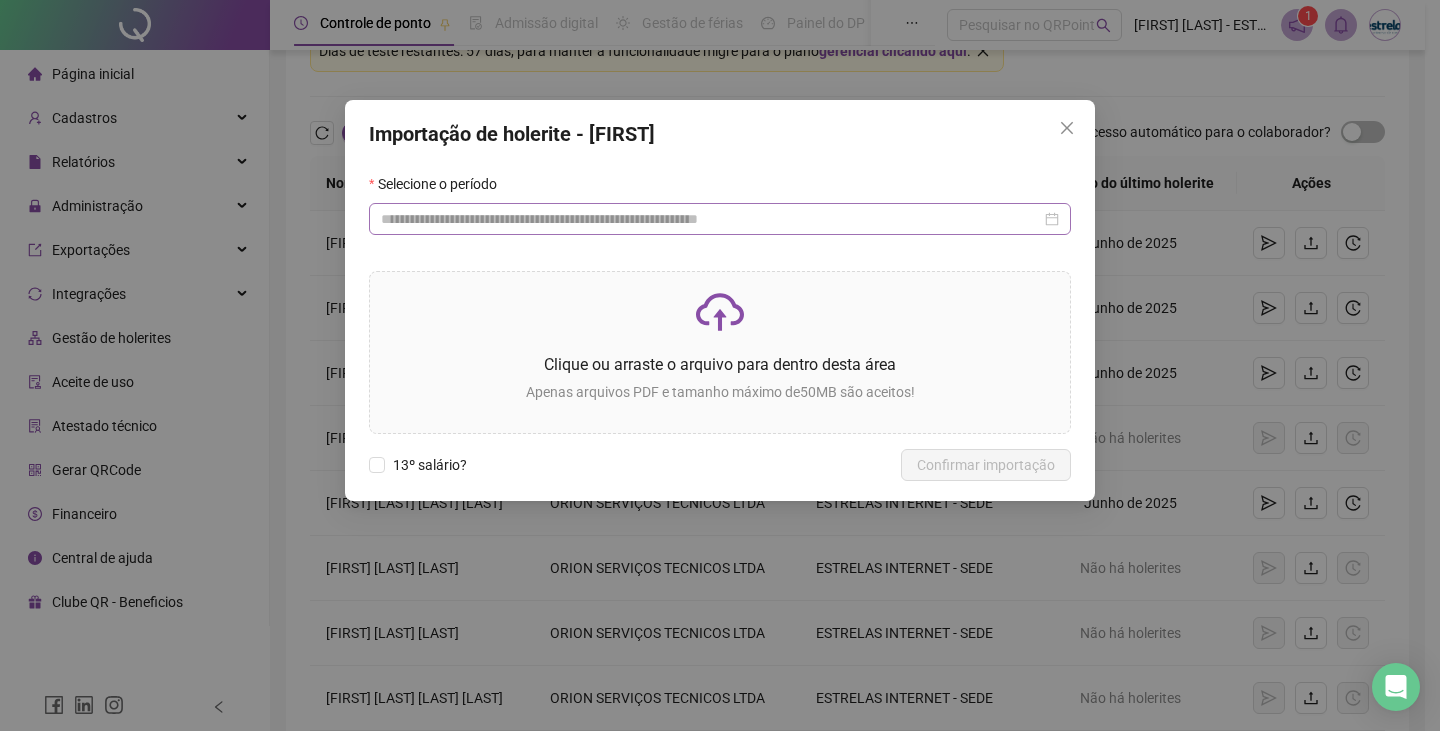 click at bounding box center (720, 219) 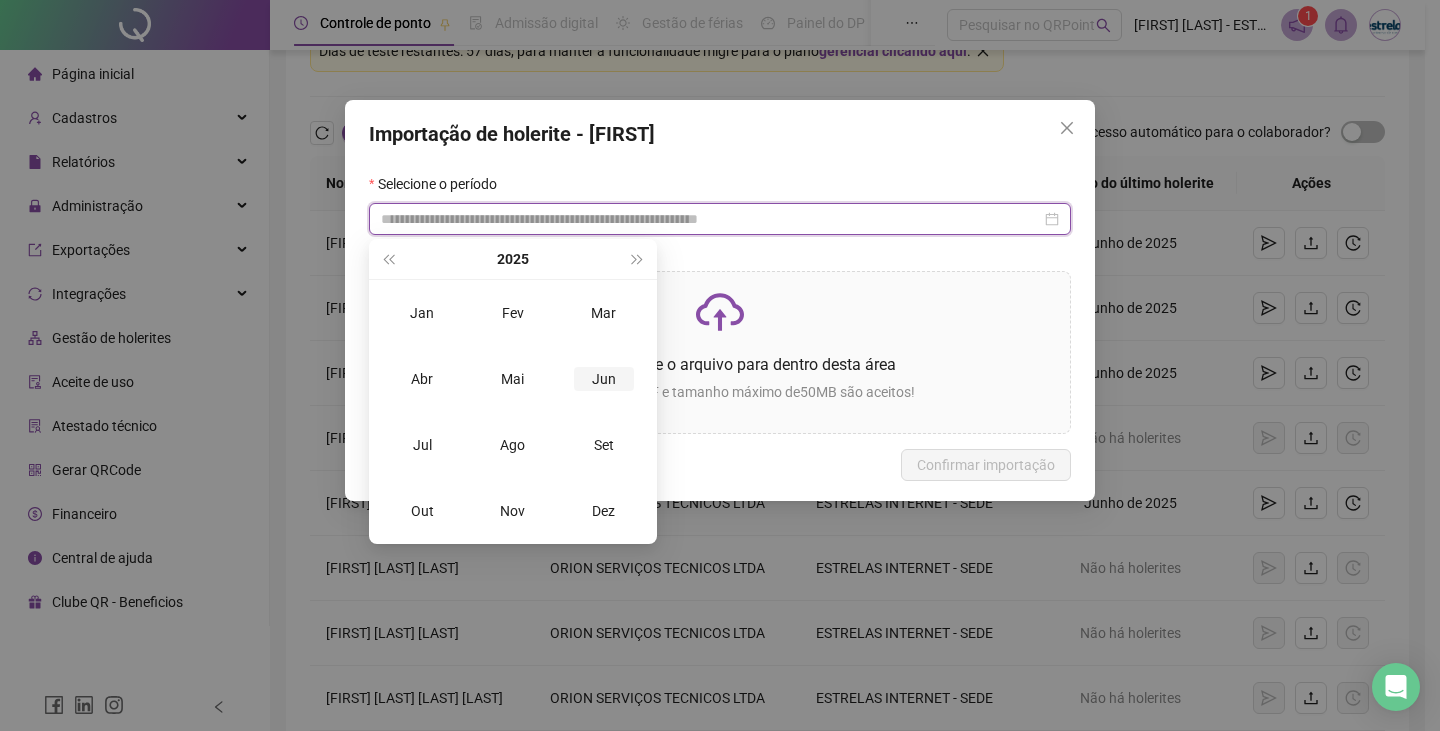 type on "**********" 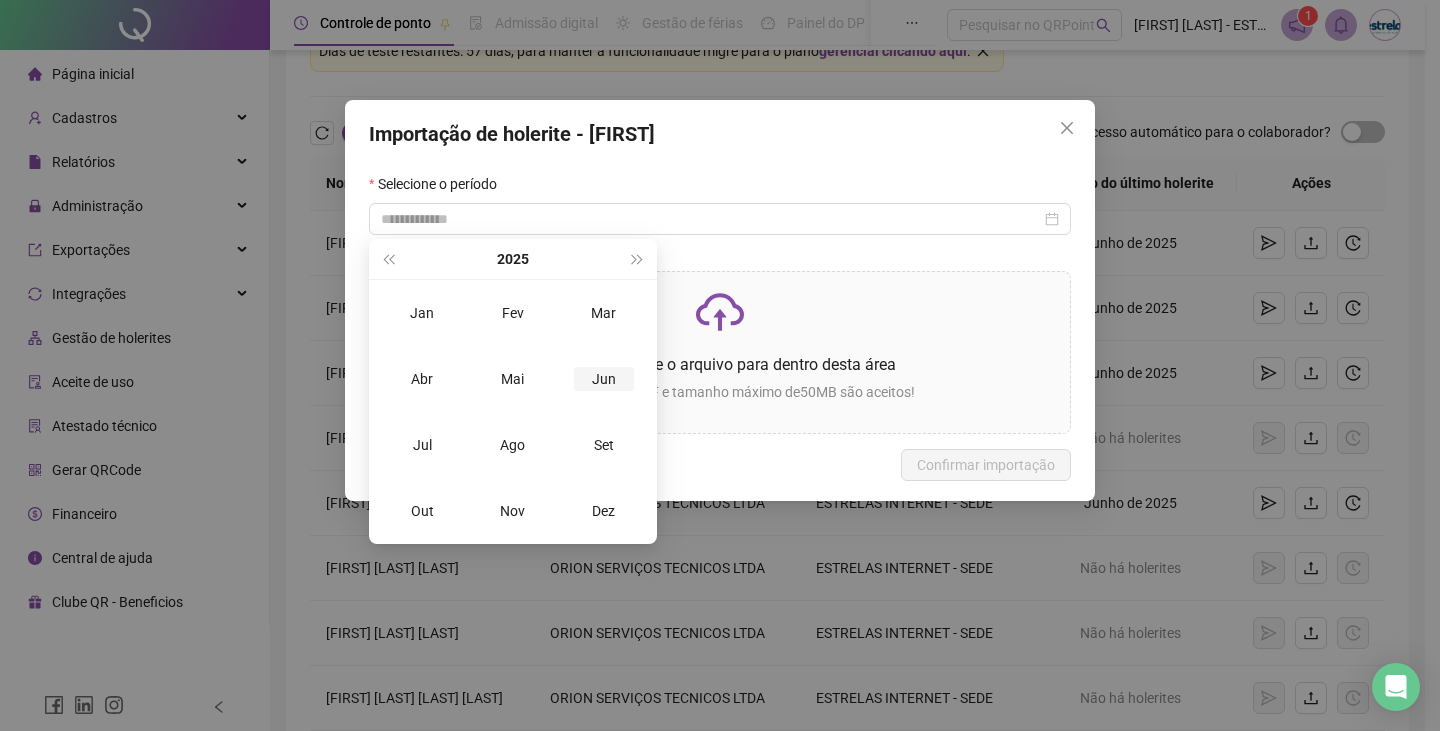 click on "Jun" at bounding box center [604, 379] 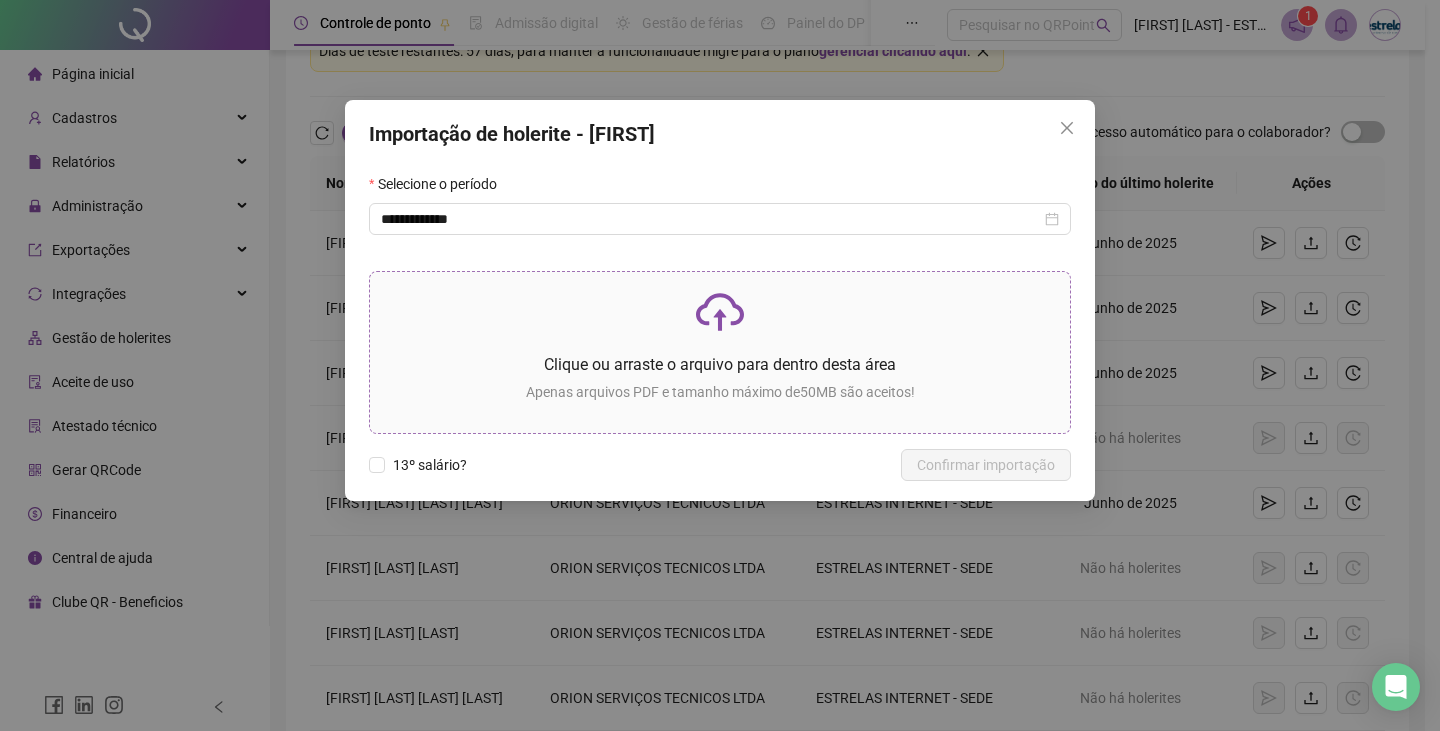 click on "Clique ou arraste o arquivo para dentro desta área Apenas arquivos PDF e tamanho máximo de  50  MB são aceitos!" at bounding box center (720, 352) 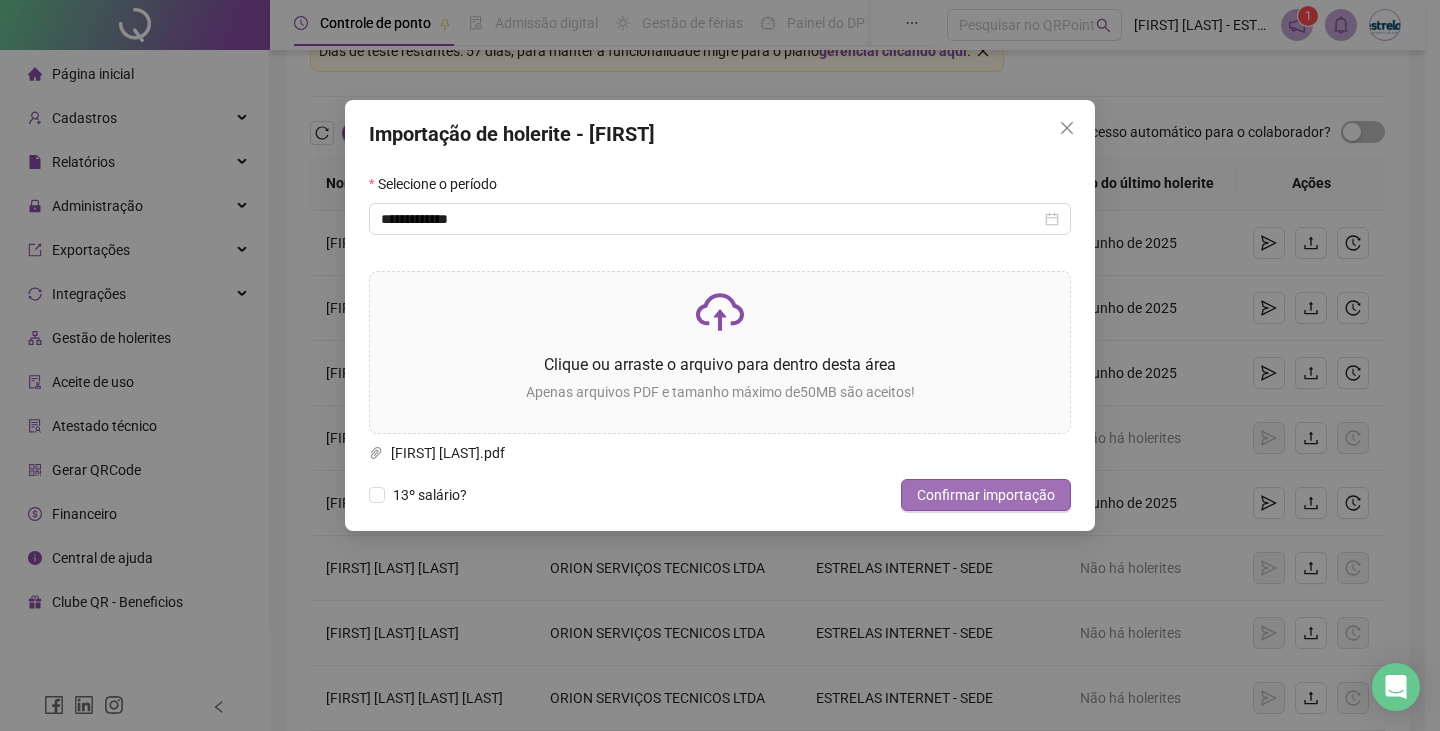 click on "Confirmar importação" at bounding box center [986, 495] 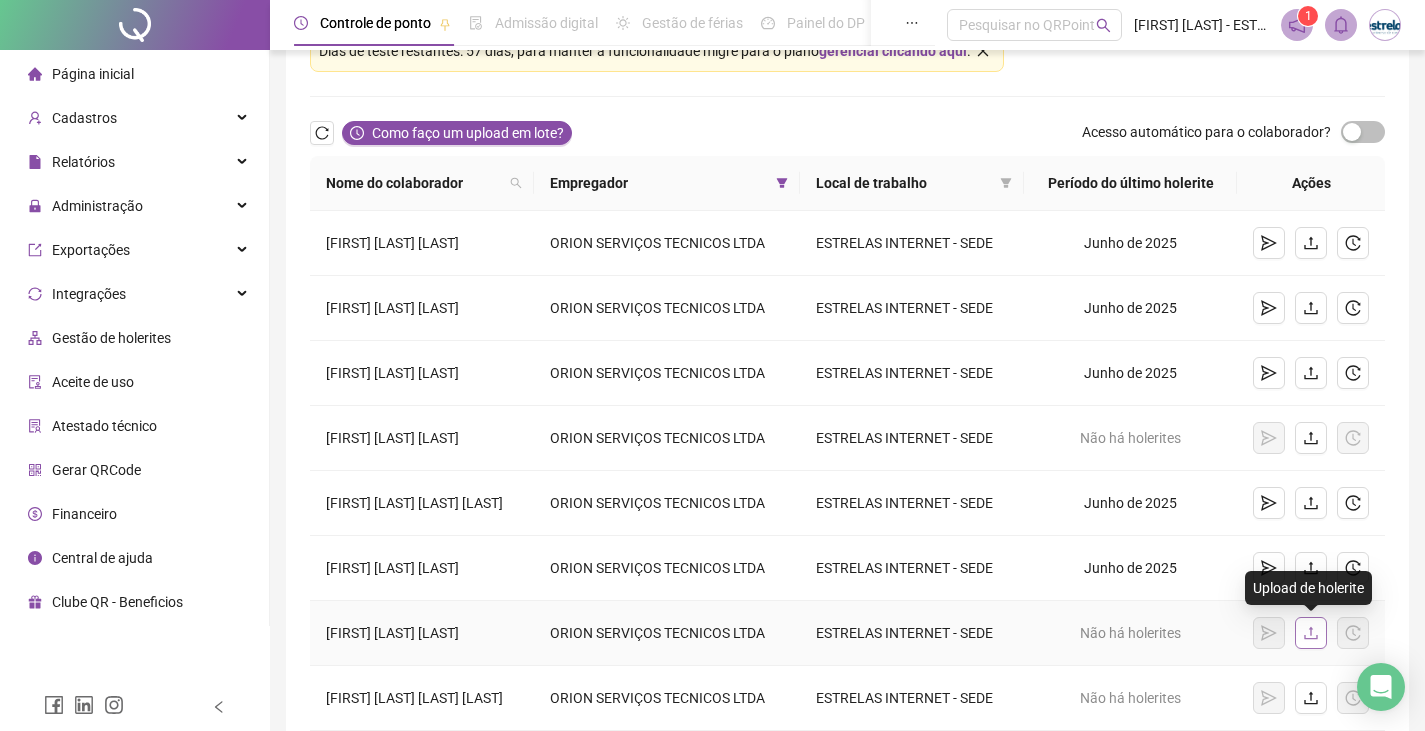 click at bounding box center (1311, 633) 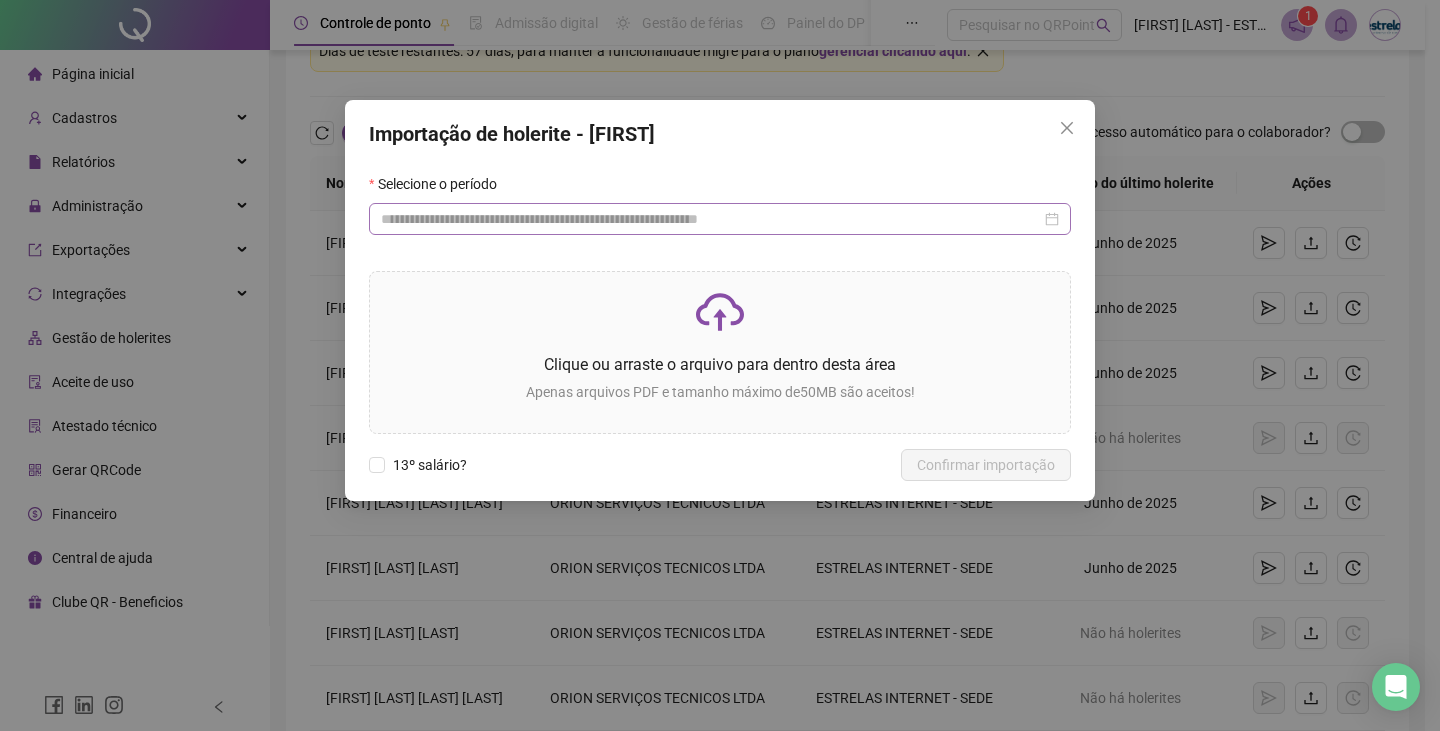 click at bounding box center (720, 219) 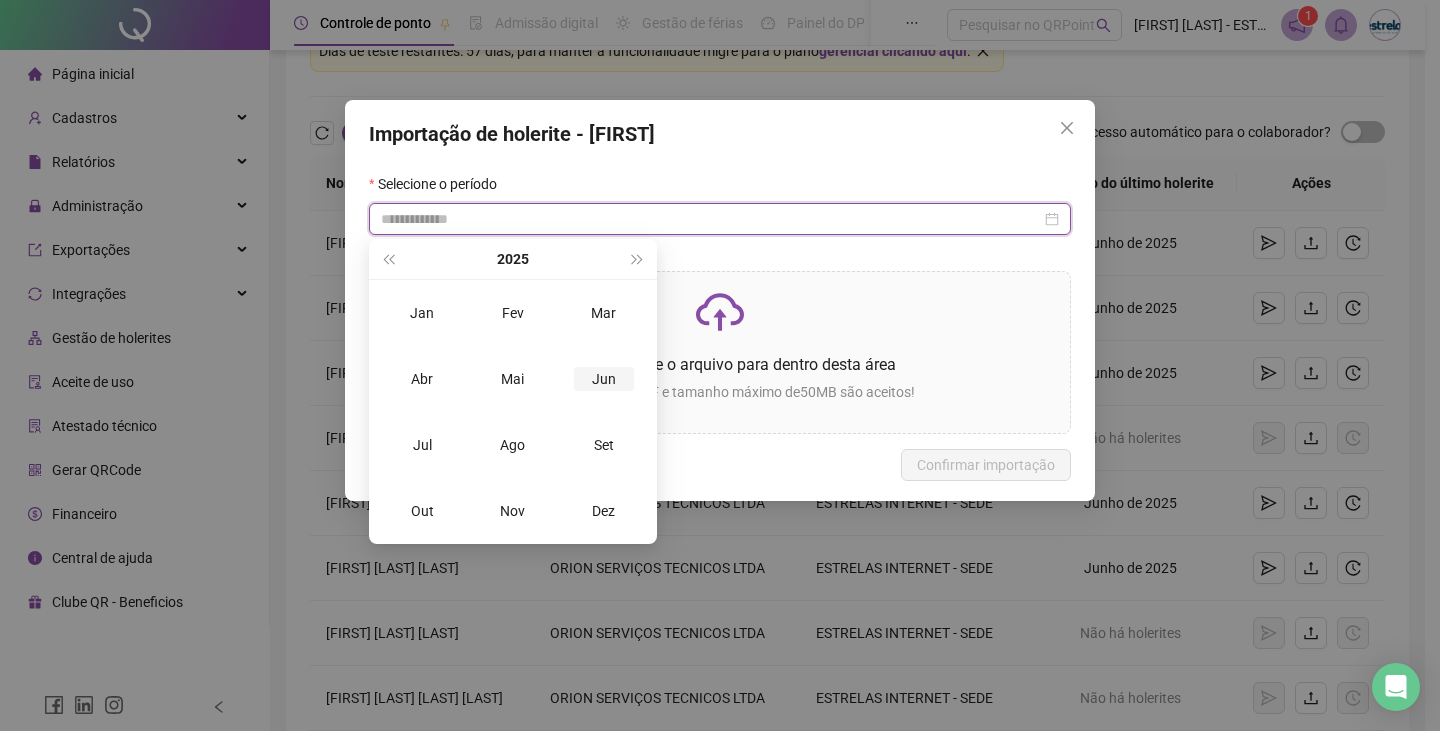 type on "**********" 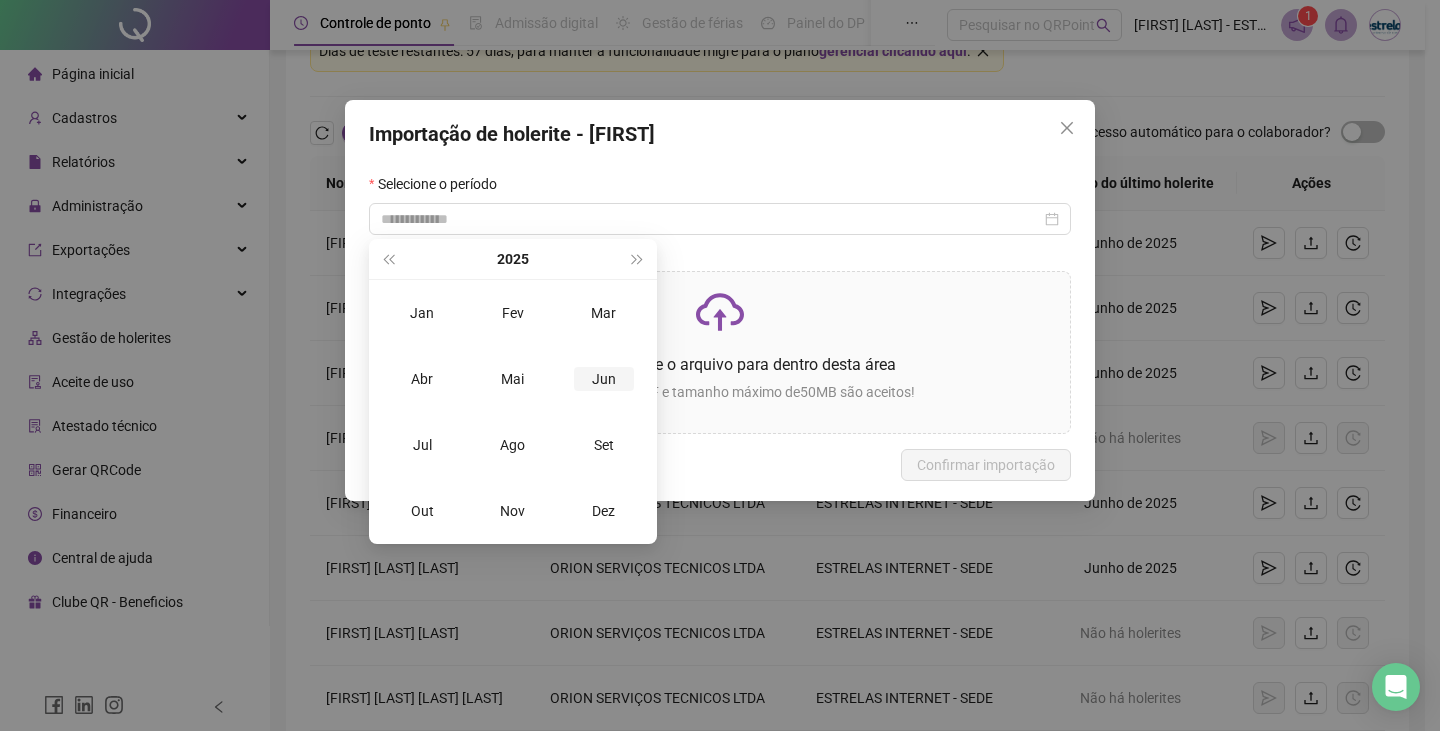 click on "Jun" at bounding box center (604, 379) 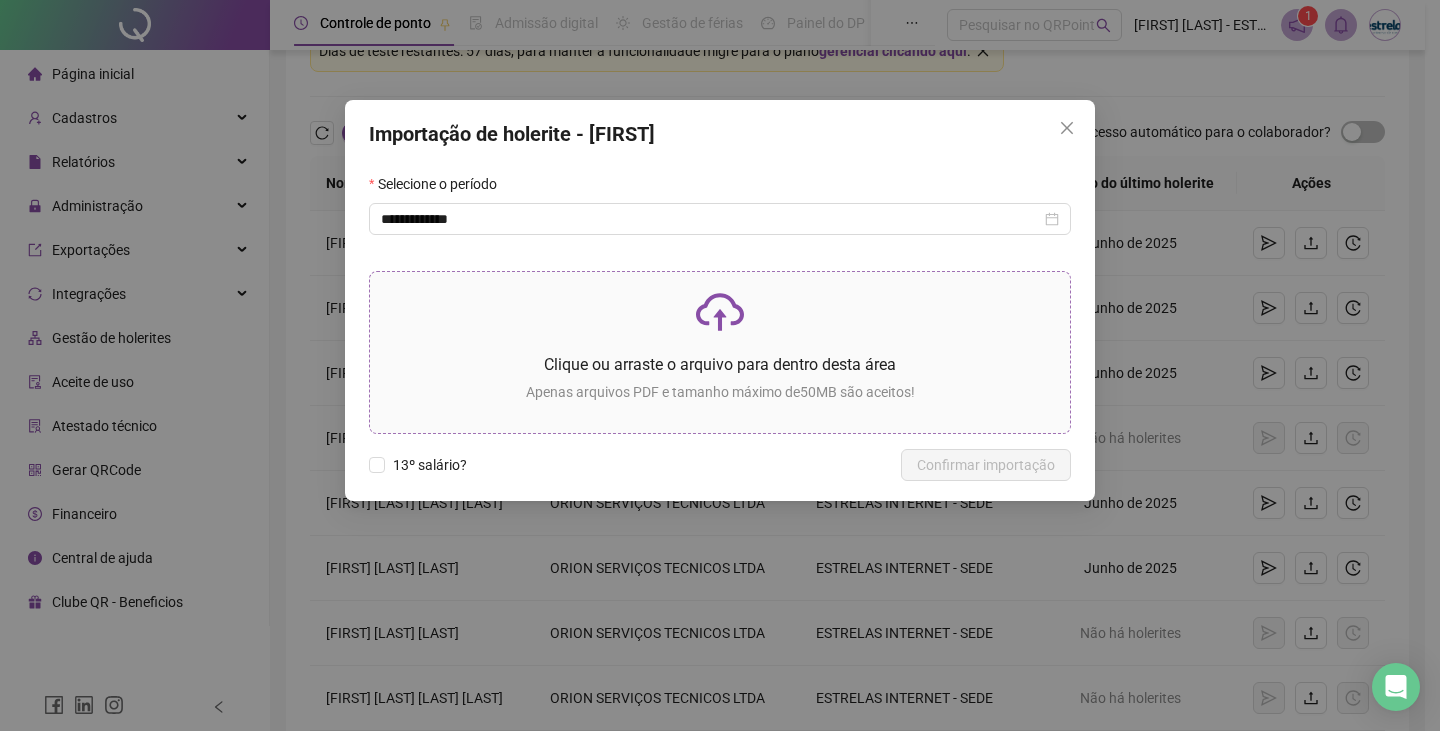 click on "Clique ou arraste o arquivo para dentro desta área Apenas arquivos PDF e tamanho máximo de  50  MB são aceitos!" at bounding box center [720, 352] 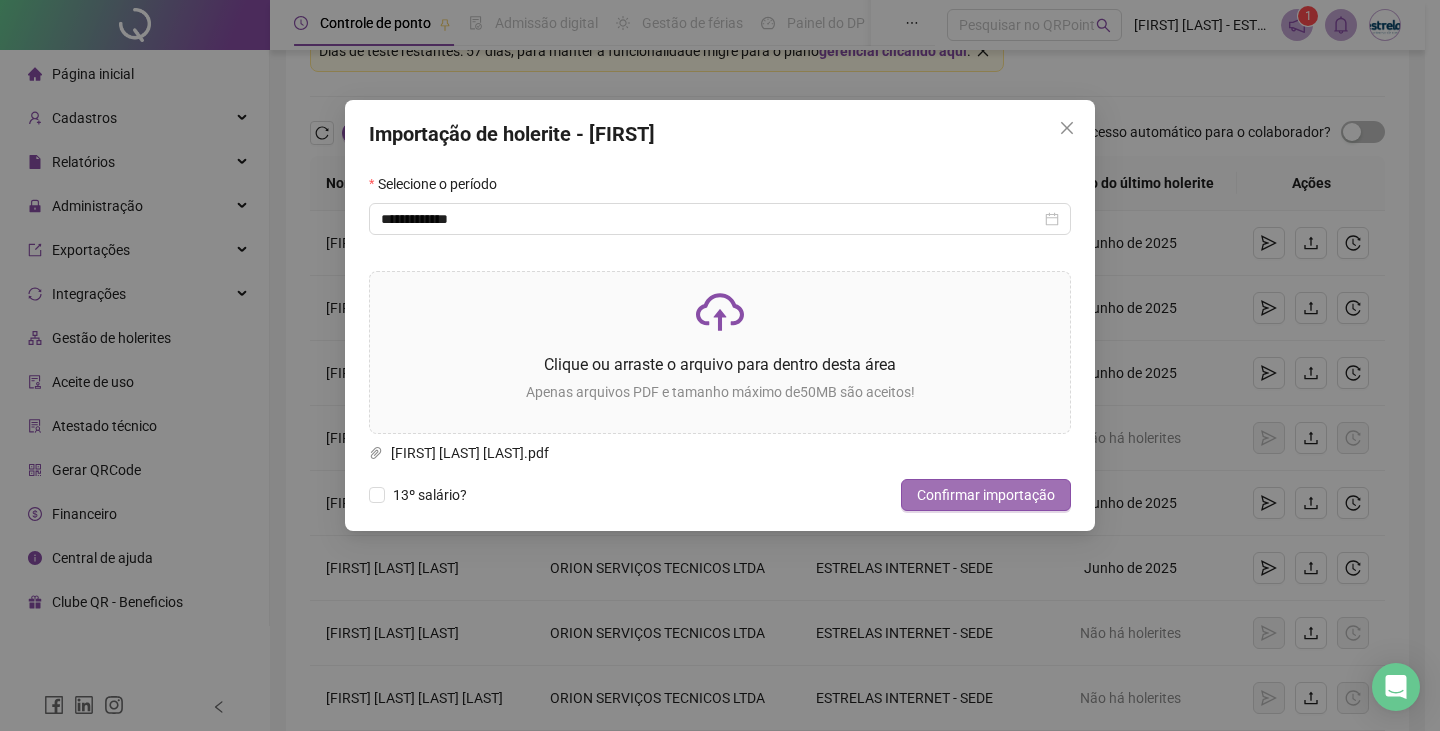 click on "Confirmar importação" at bounding box center (986, 495) 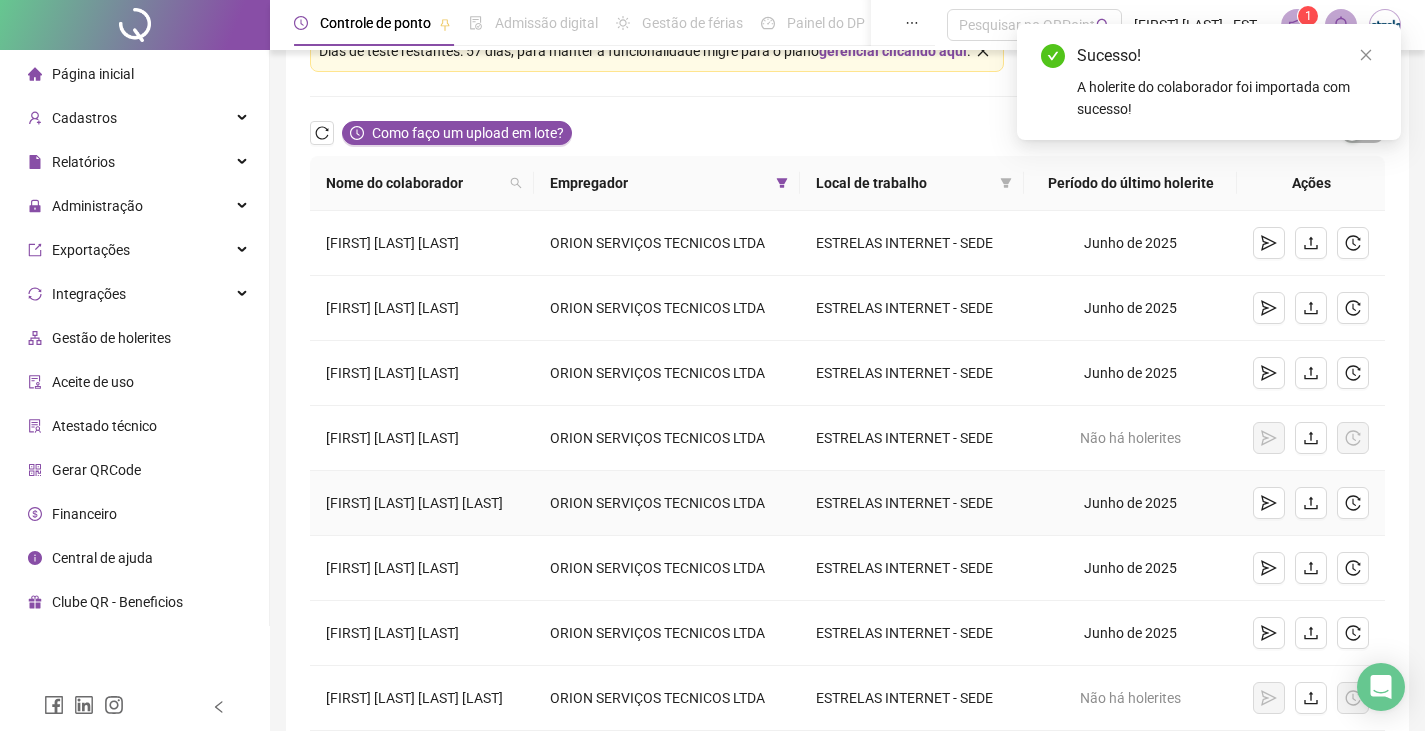 scroll, scrollTop: 200, scrollLeft: 0, axis: vertical 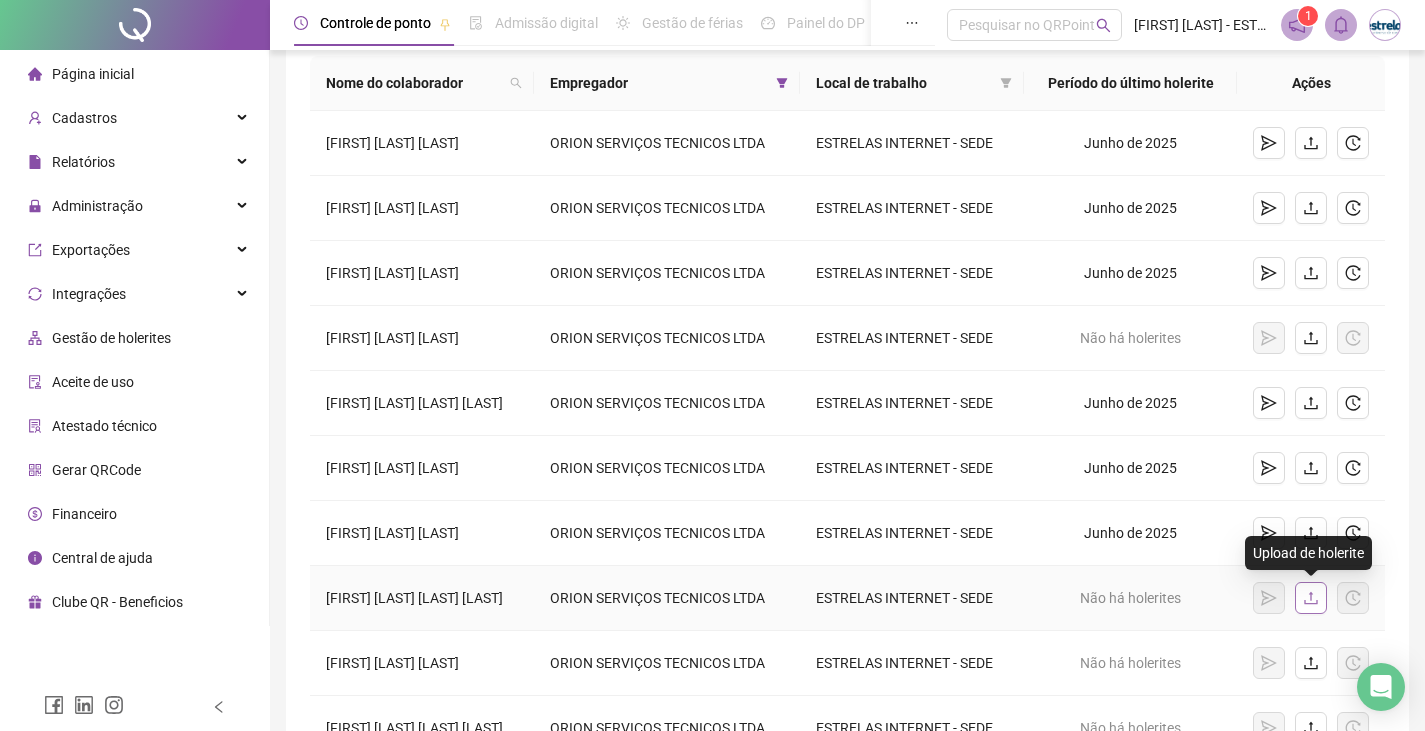 click 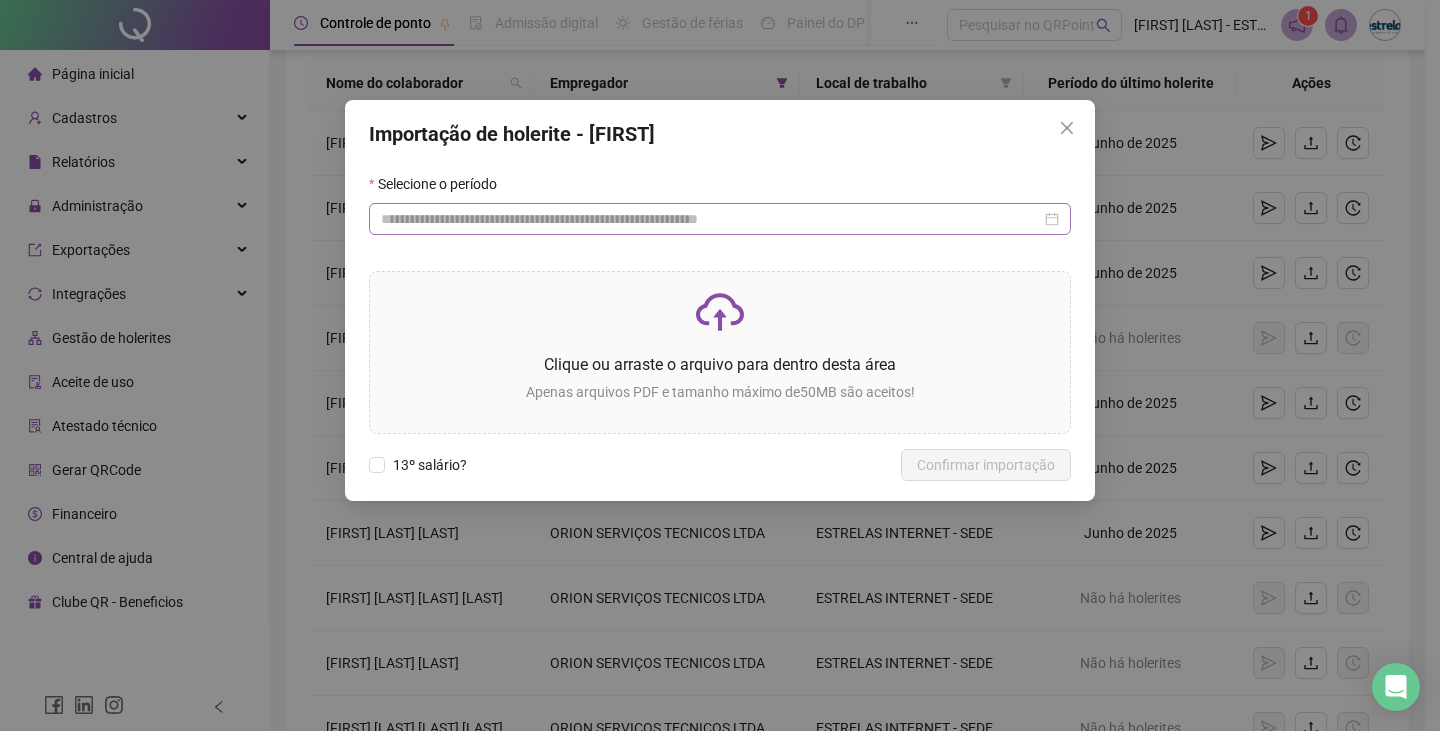 click at bounding box center (720, 219) 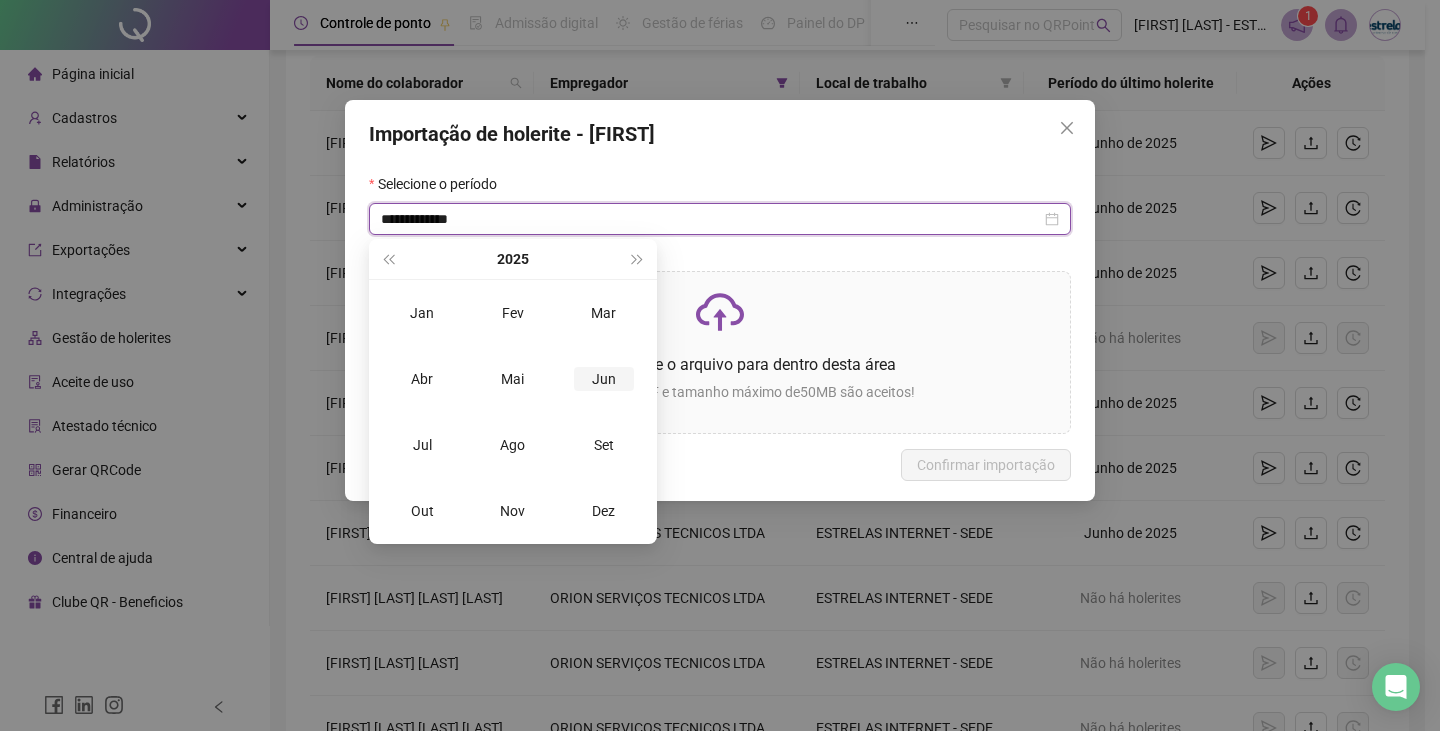 type on "**********" 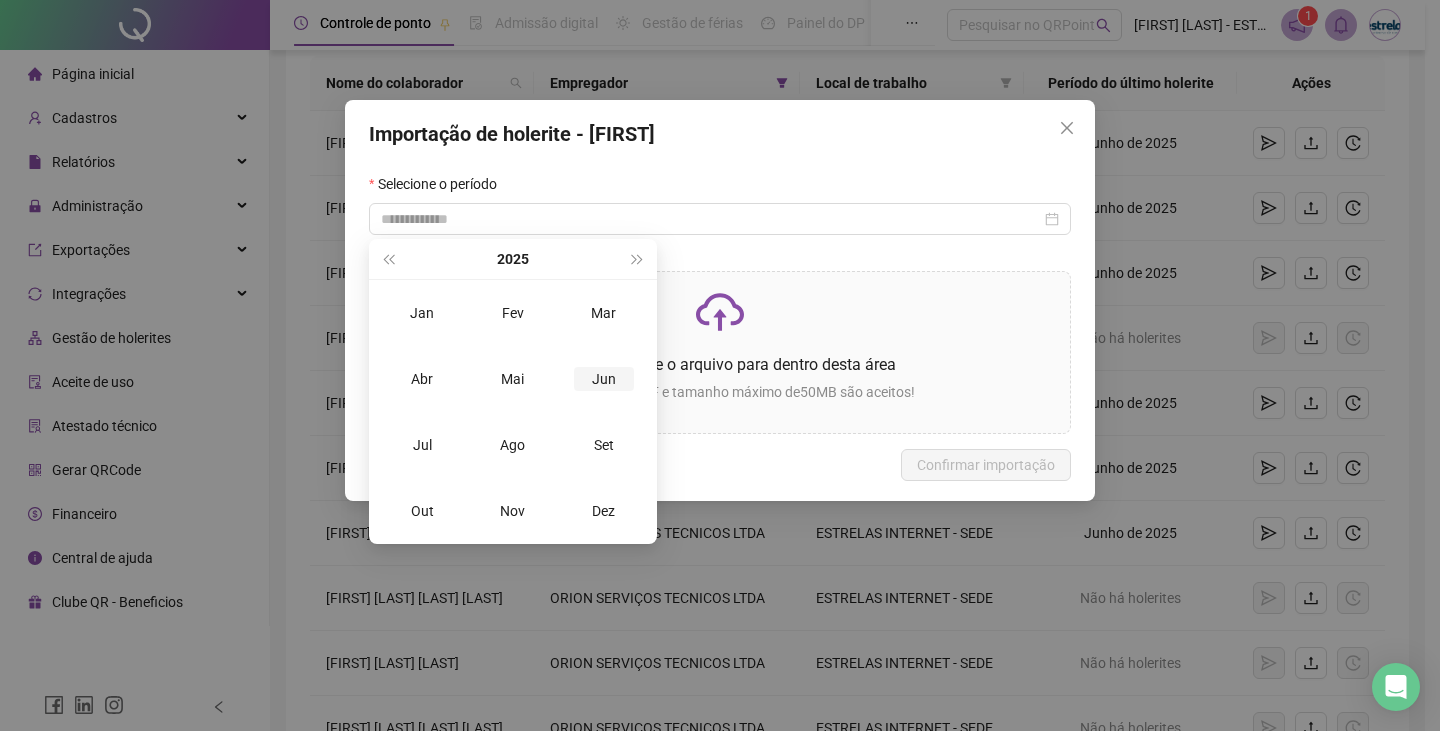 click on "Jun" at bounding box center (604, 379) 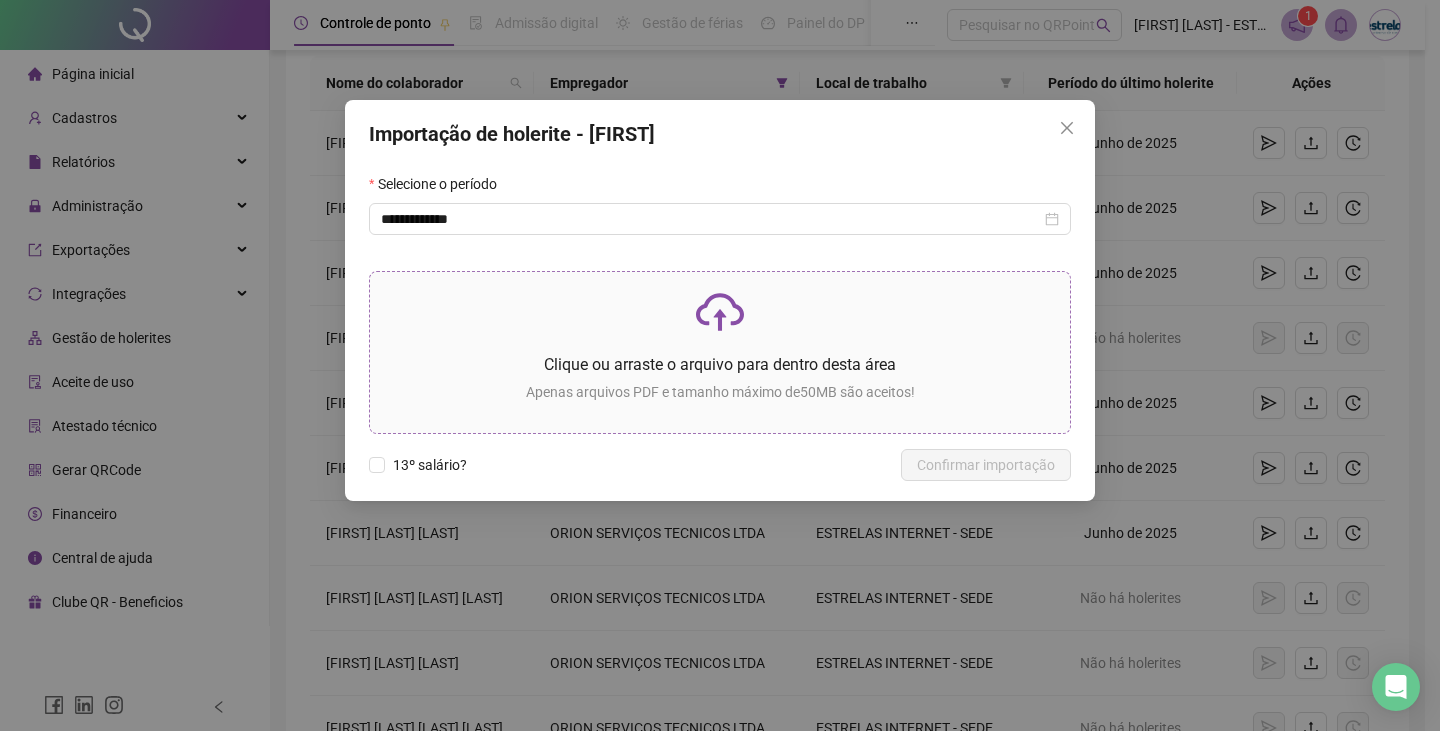 click on "Clique ou arraste o arquivo para dentro desta área" at bounding box center (720, 364) 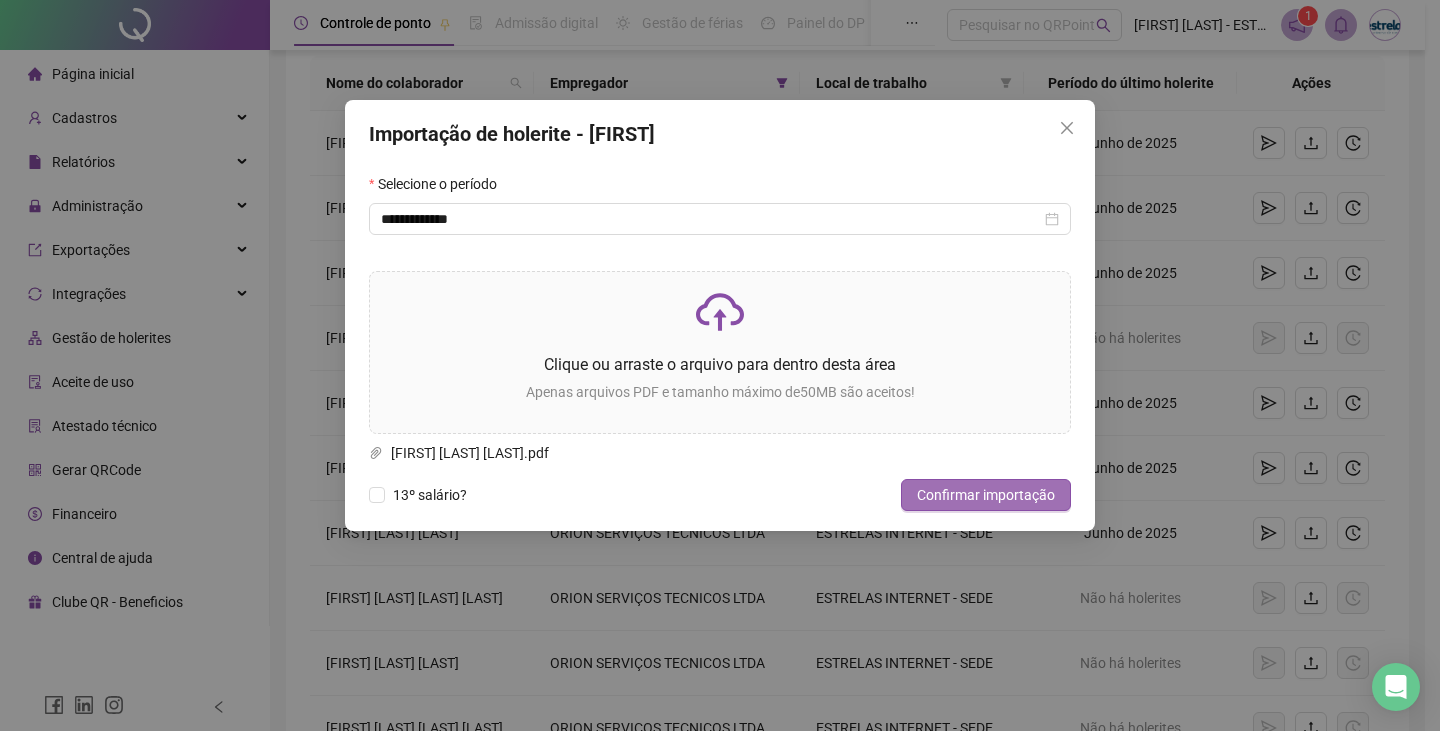 click on "Confirmar importação" at bounding box center [986, 495] 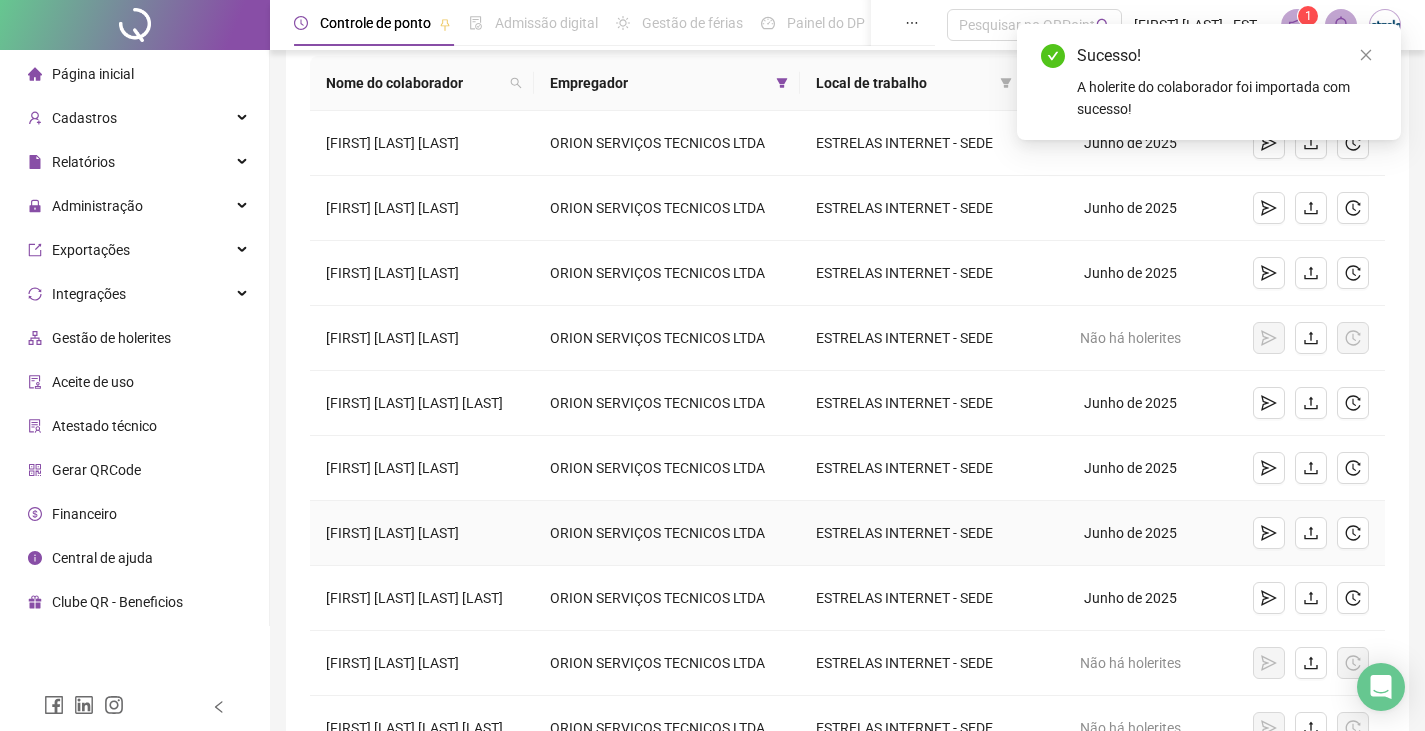 scroll, scrollTop: 300, scrollLeft: 0, axis: vertical 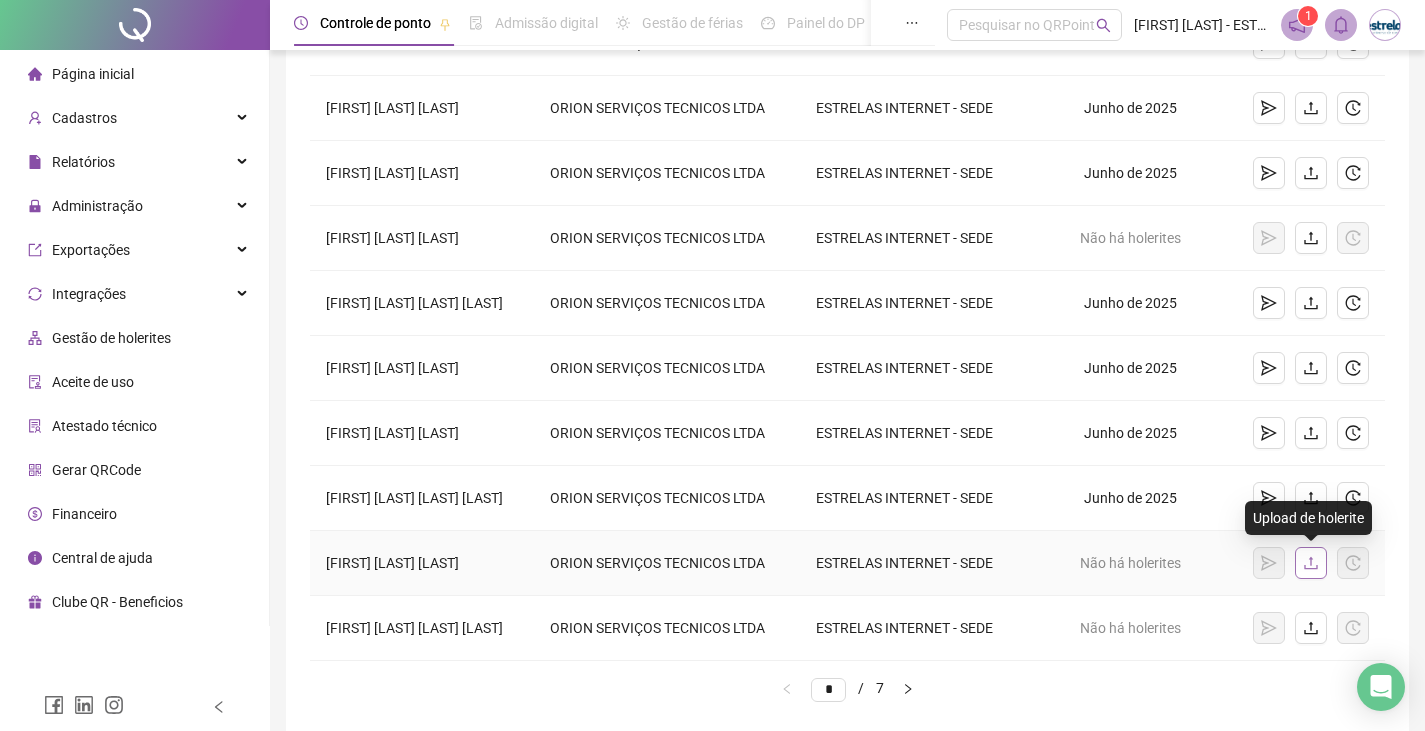 click 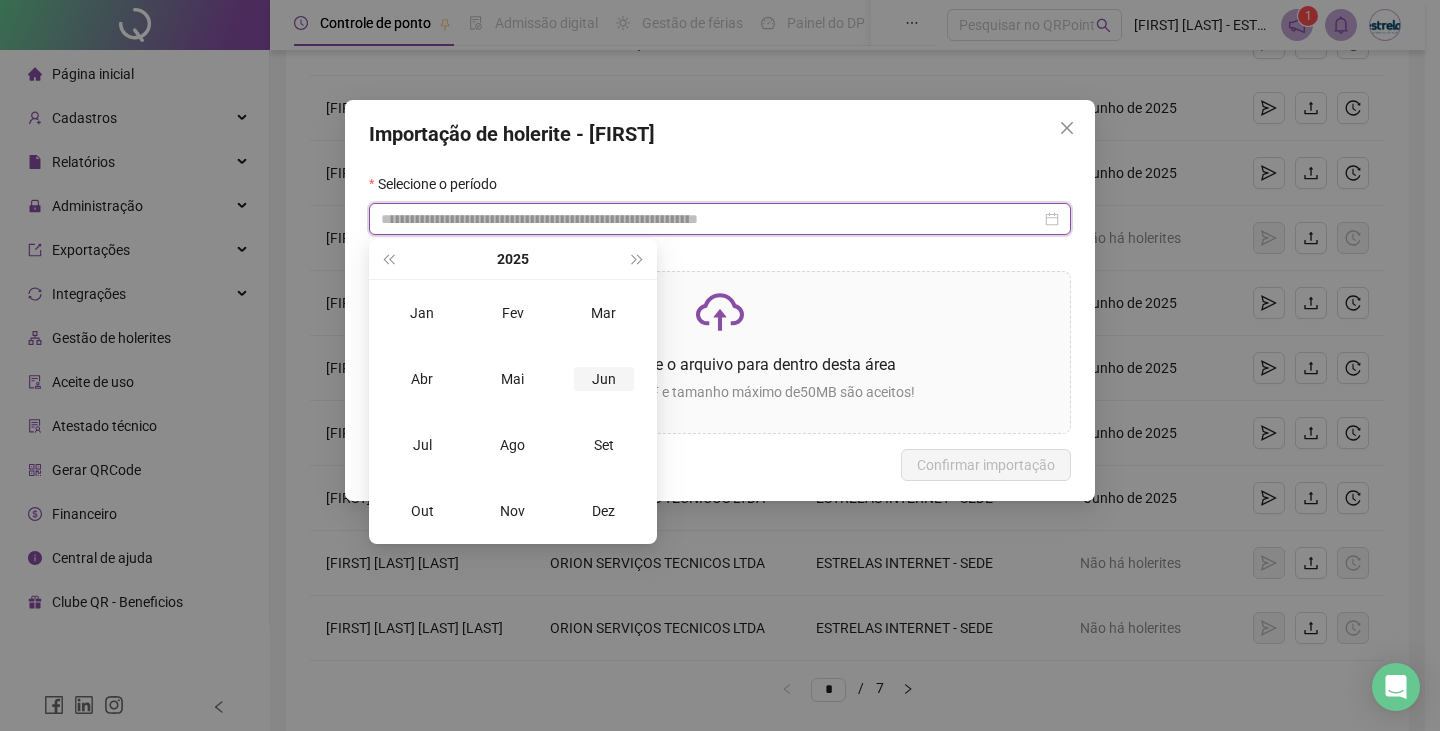 type on "**********" 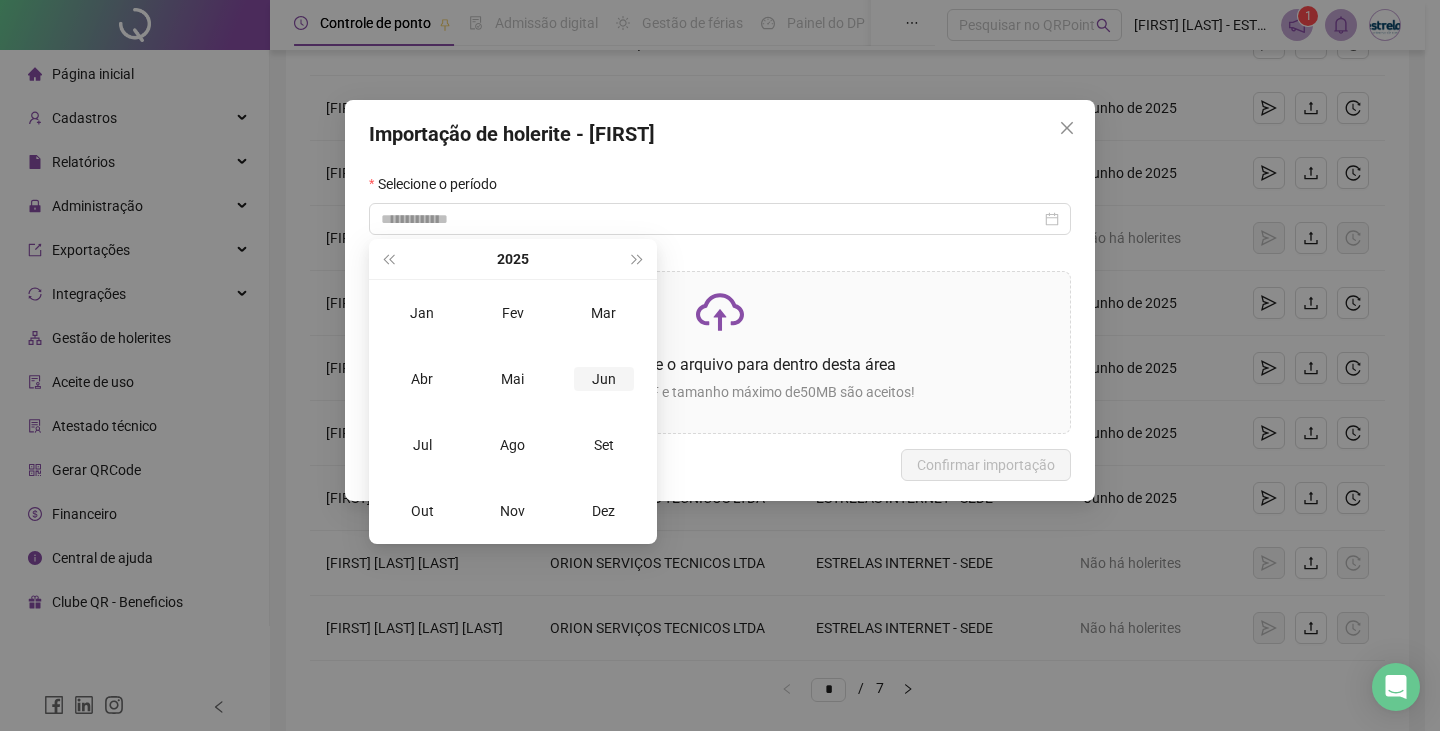 click on "Jun" at bounding box center [604, 379] 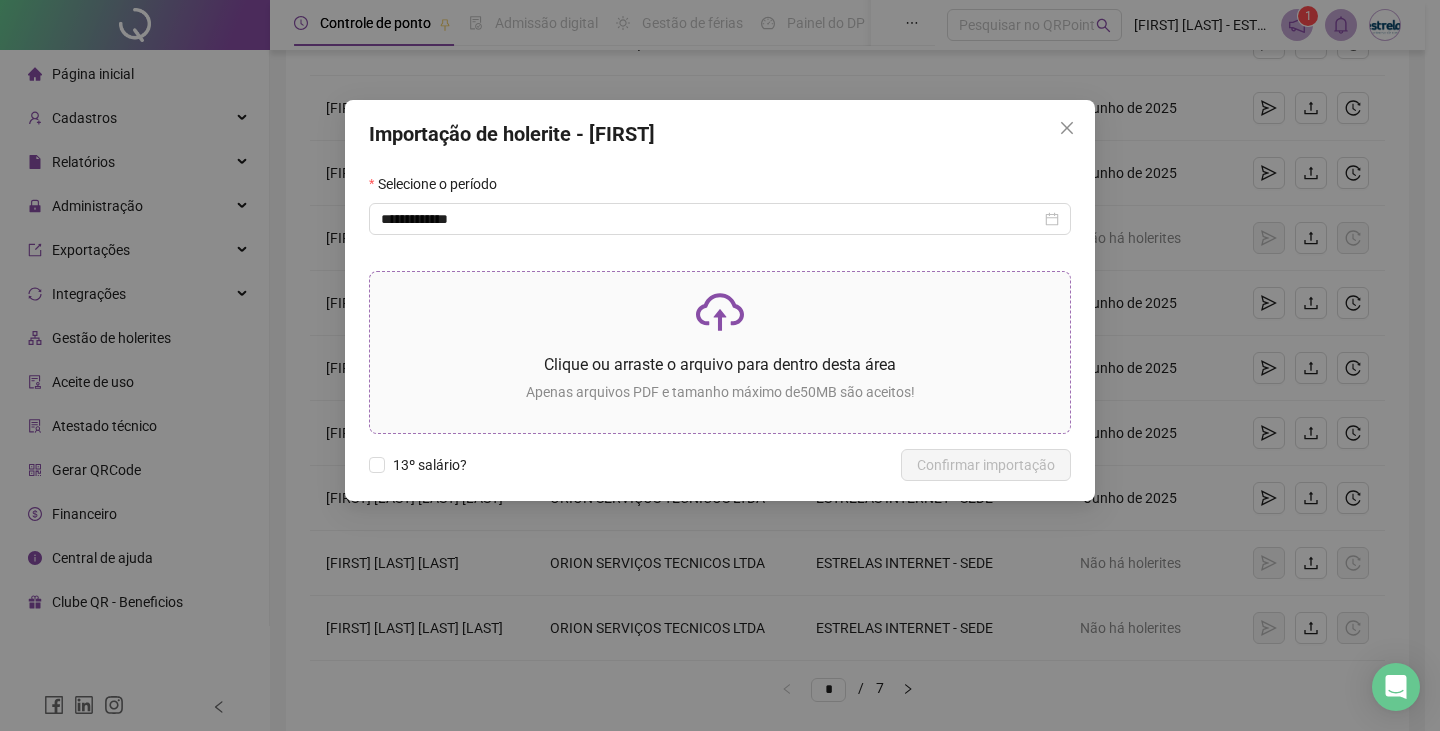 click on "Clique ou arraste o arquivo para dentro desta área" at bounding box center (720, 364) 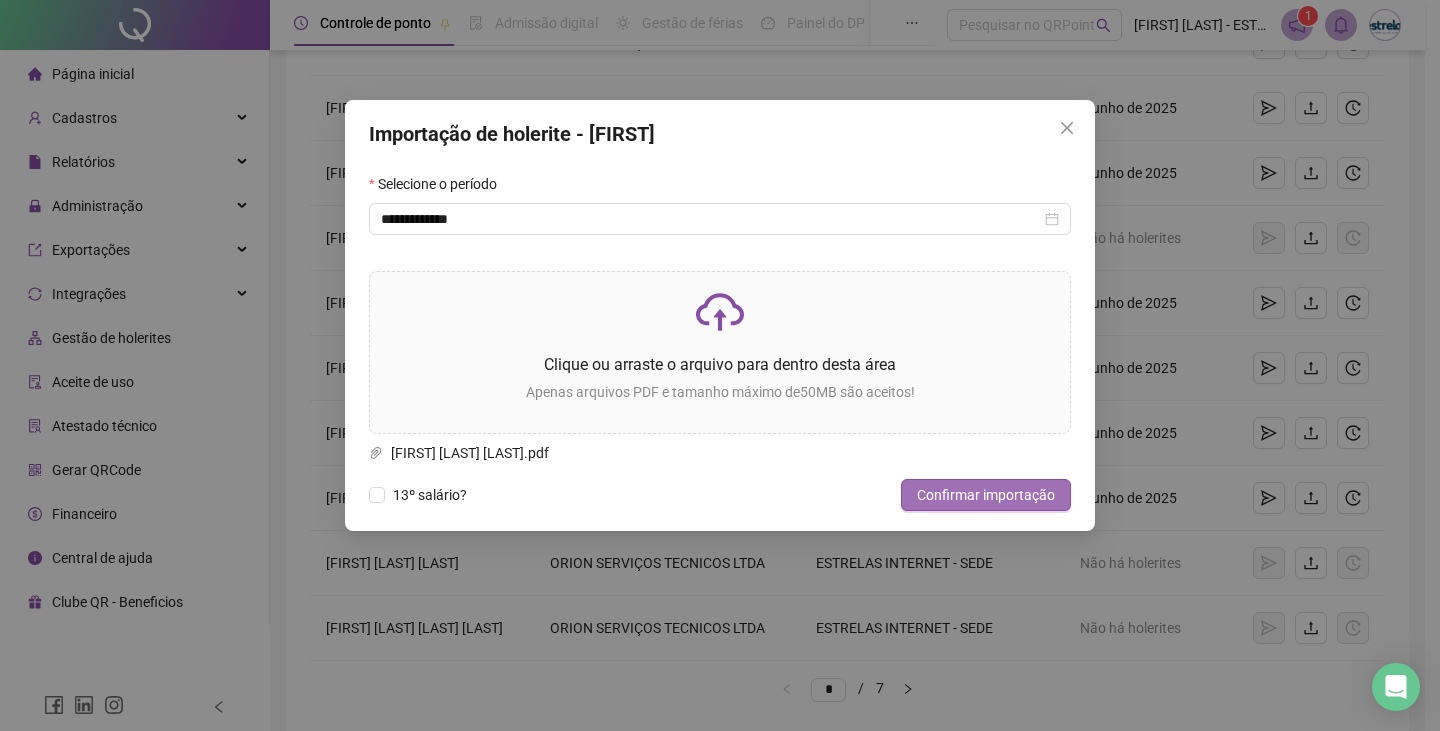 click on "Confirmar importação" at bounding box center [986, 495] 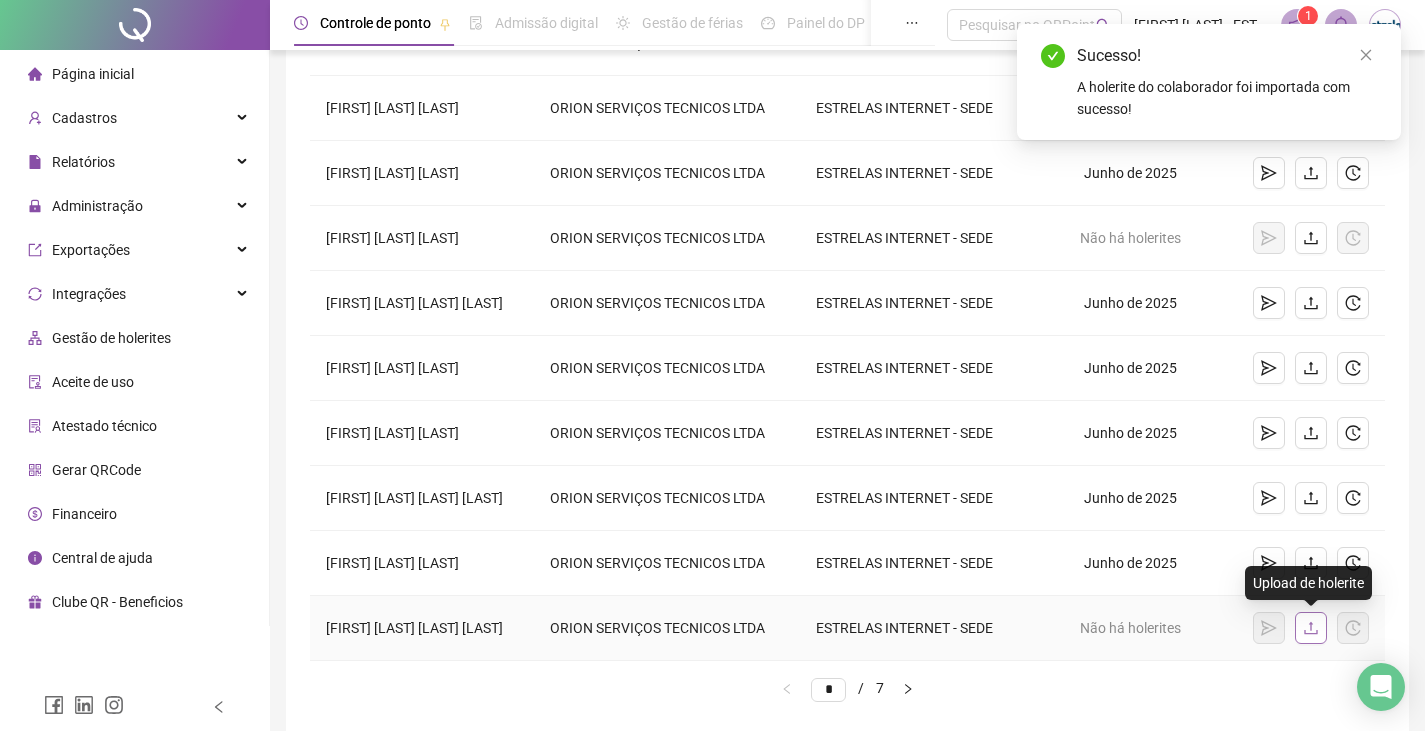 click 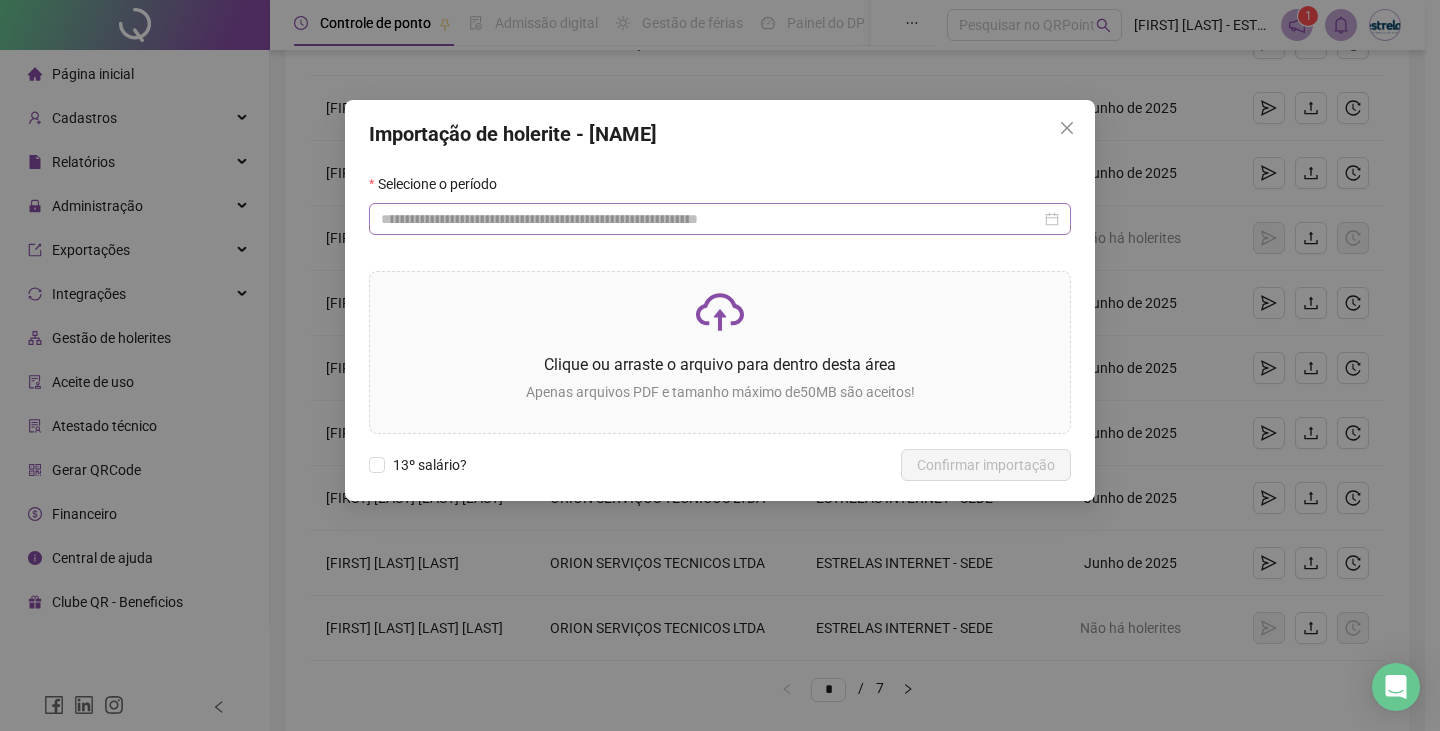 click at bounding box center [720, 219] 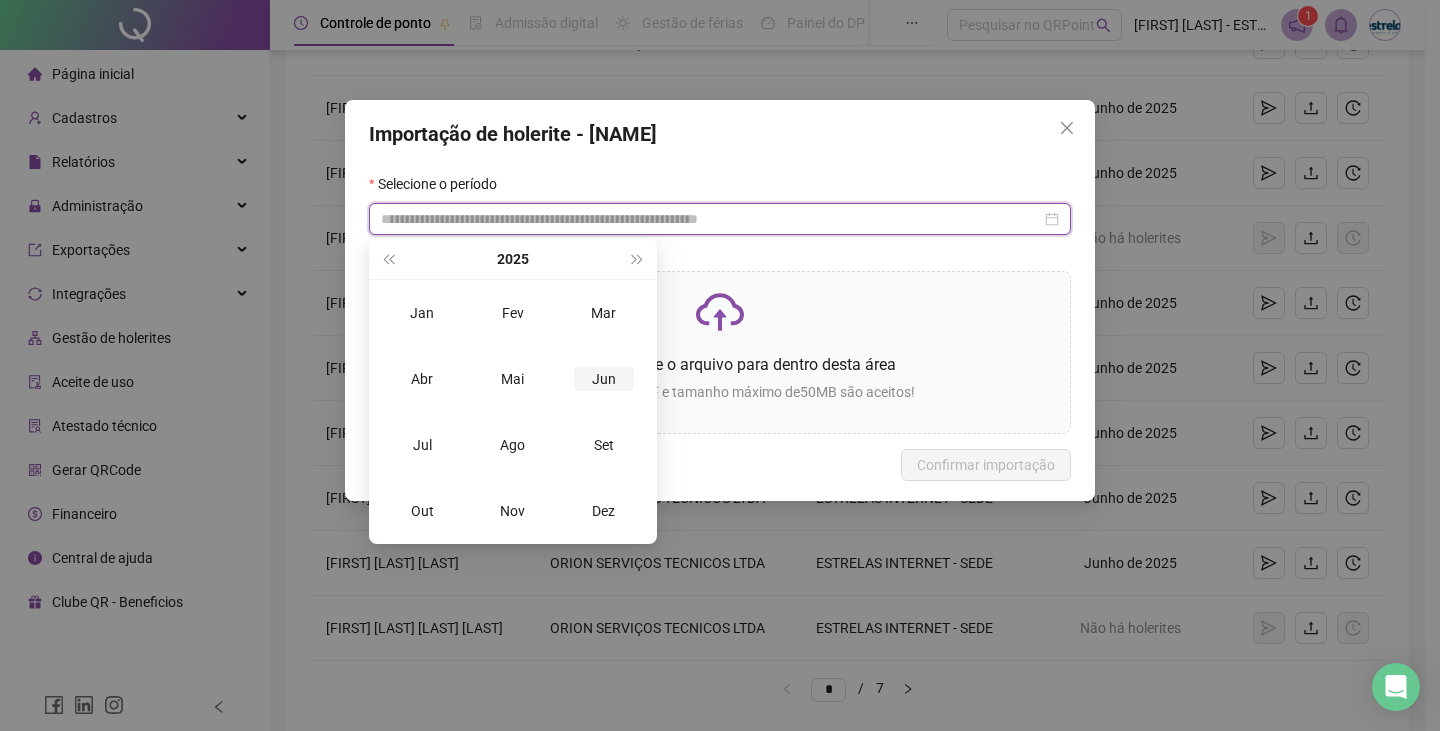 type on "**********" 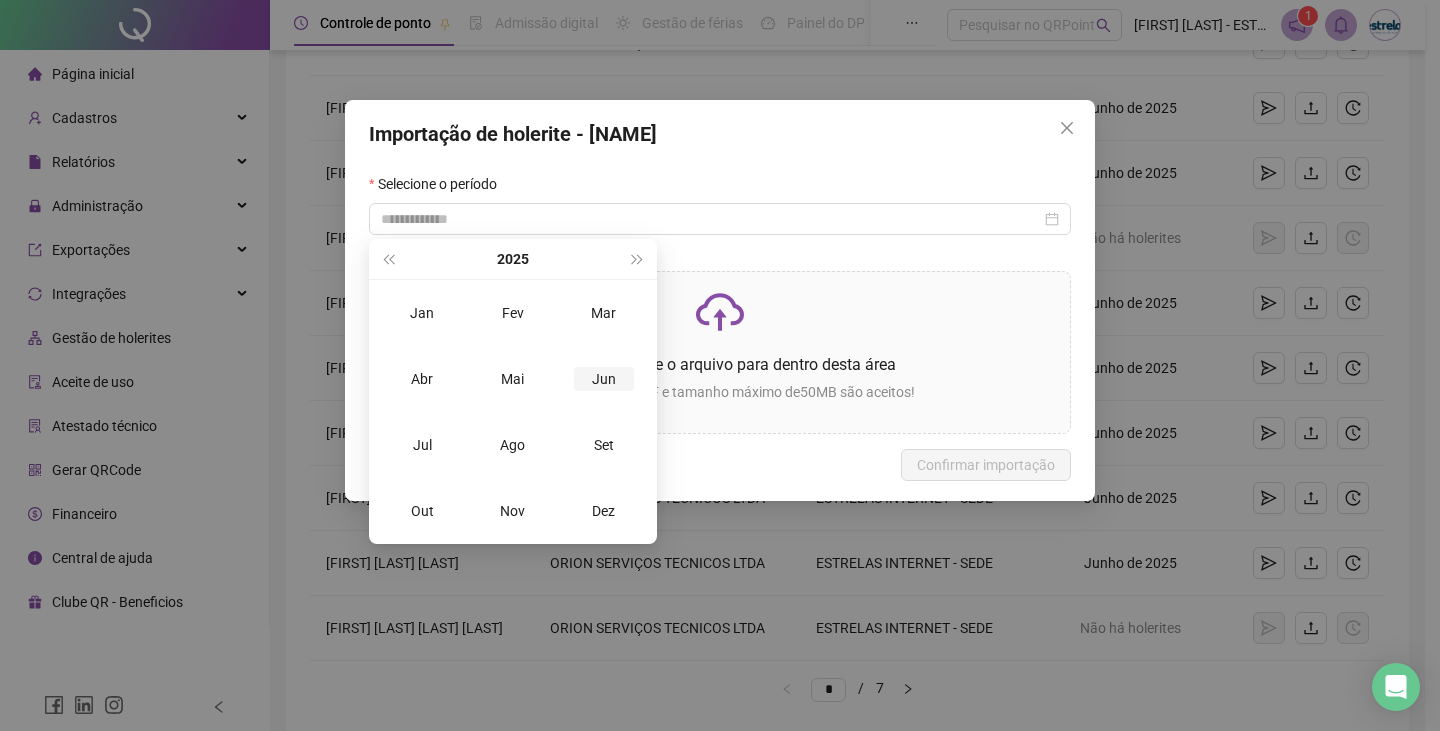 click on "Jun" at bounding box center (604, 379) 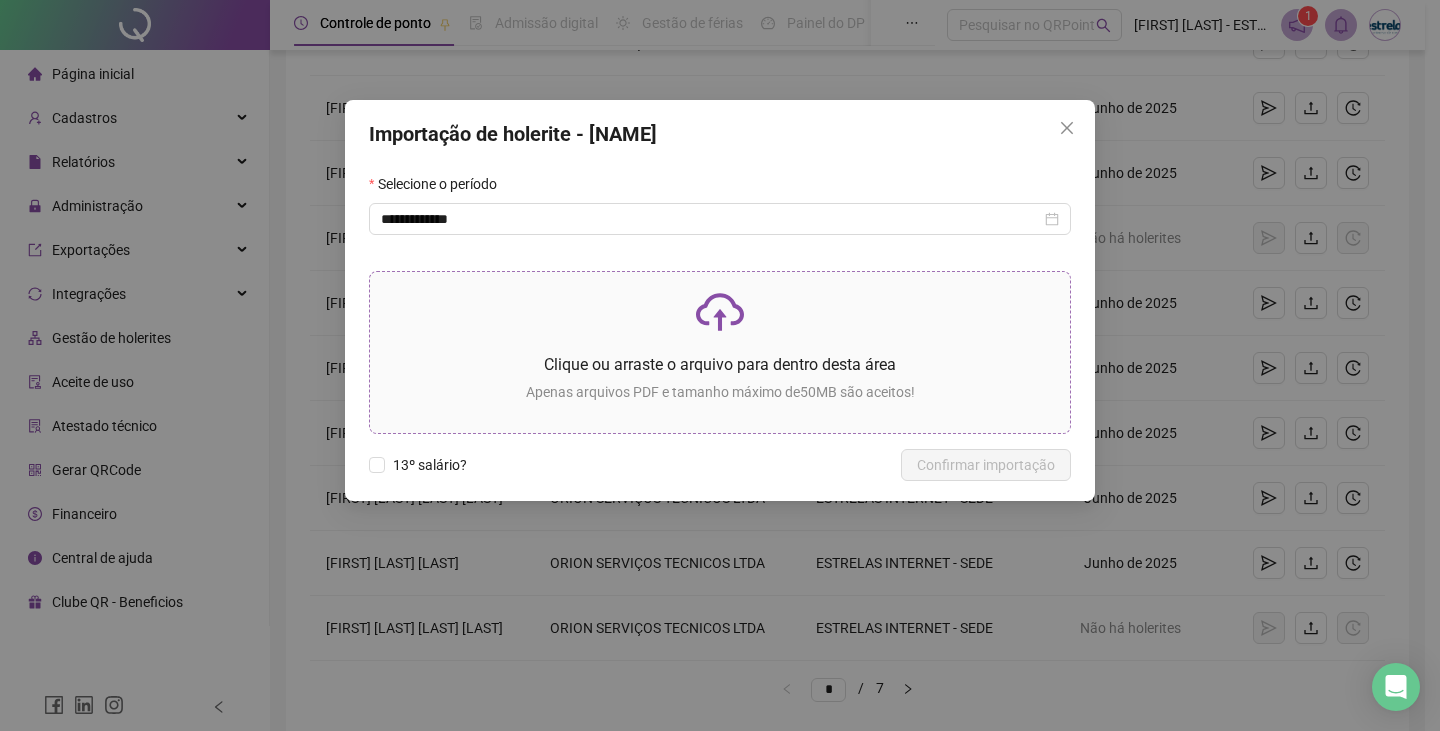 click on "Apenas arquivos PDF e tamanho máximo de  50  MB são aceitos!" at bounding box center [720, 392] 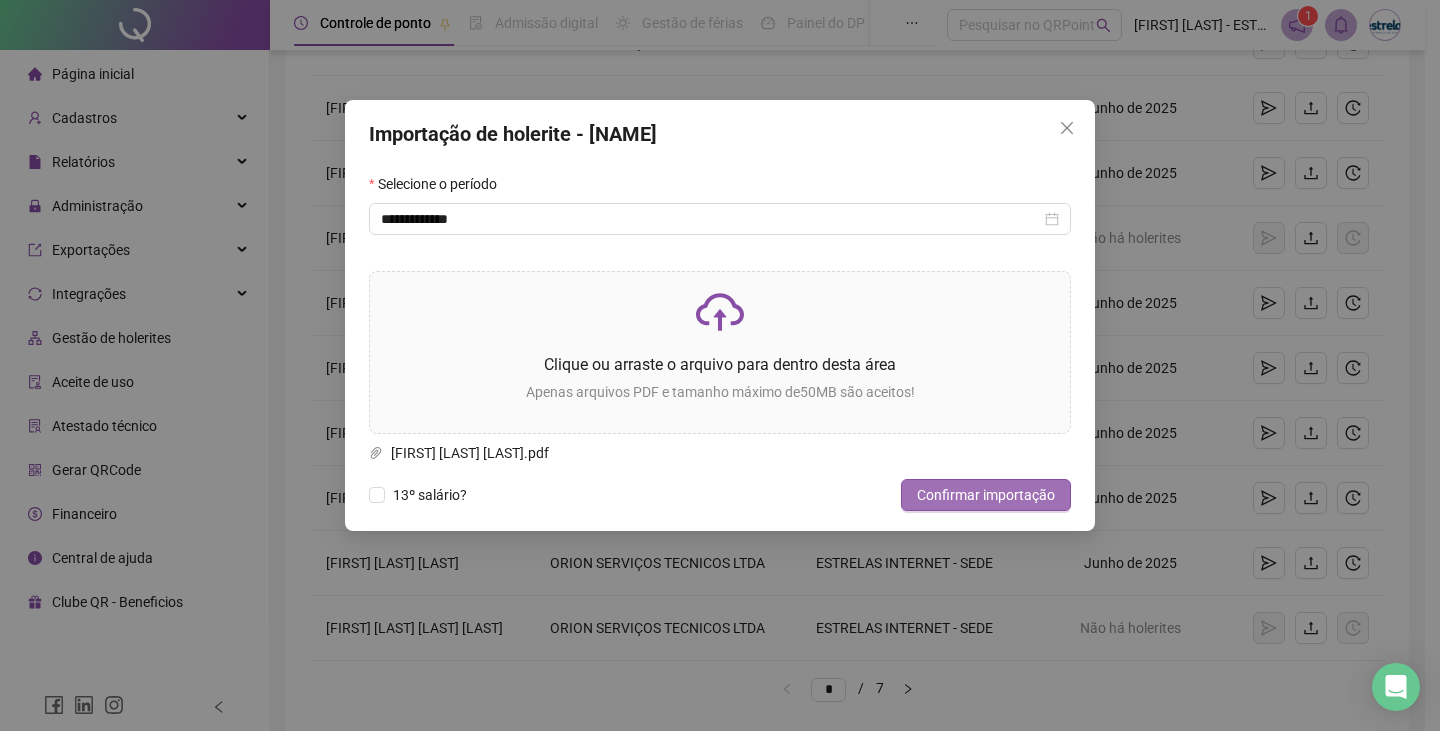 click on "Confirmar importação" at bounding box center [986, 495] 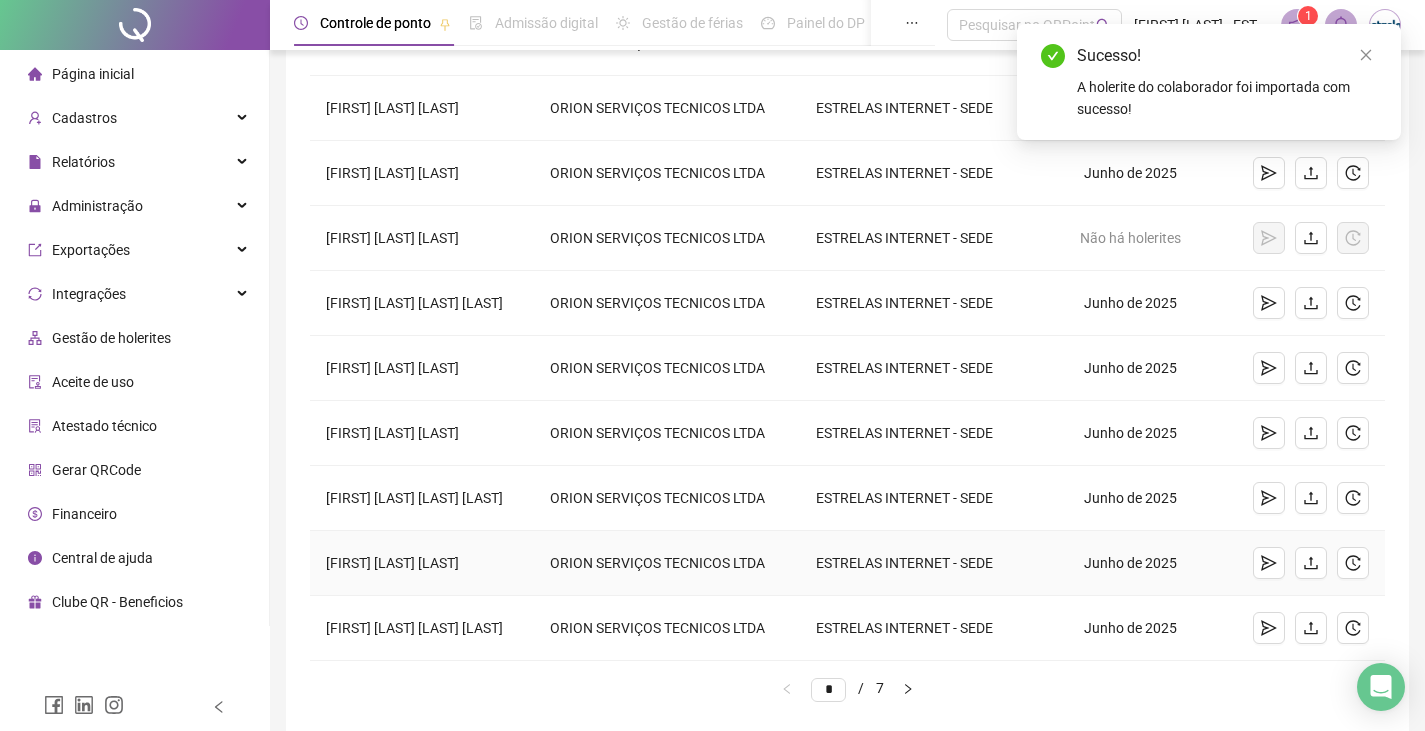 scroll, scrollTop: 396, scrollLeft: 0, axis: vertical 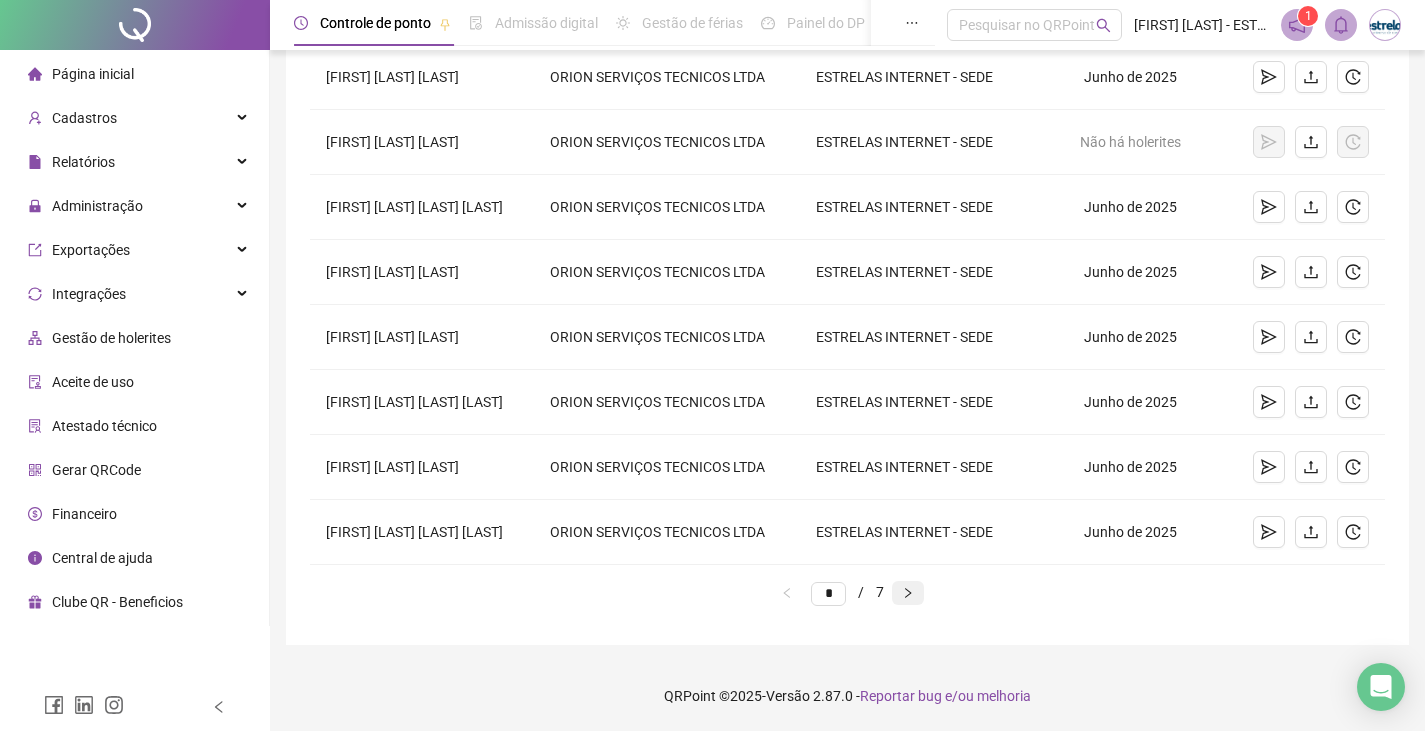 click at bounding box center [908, 593] 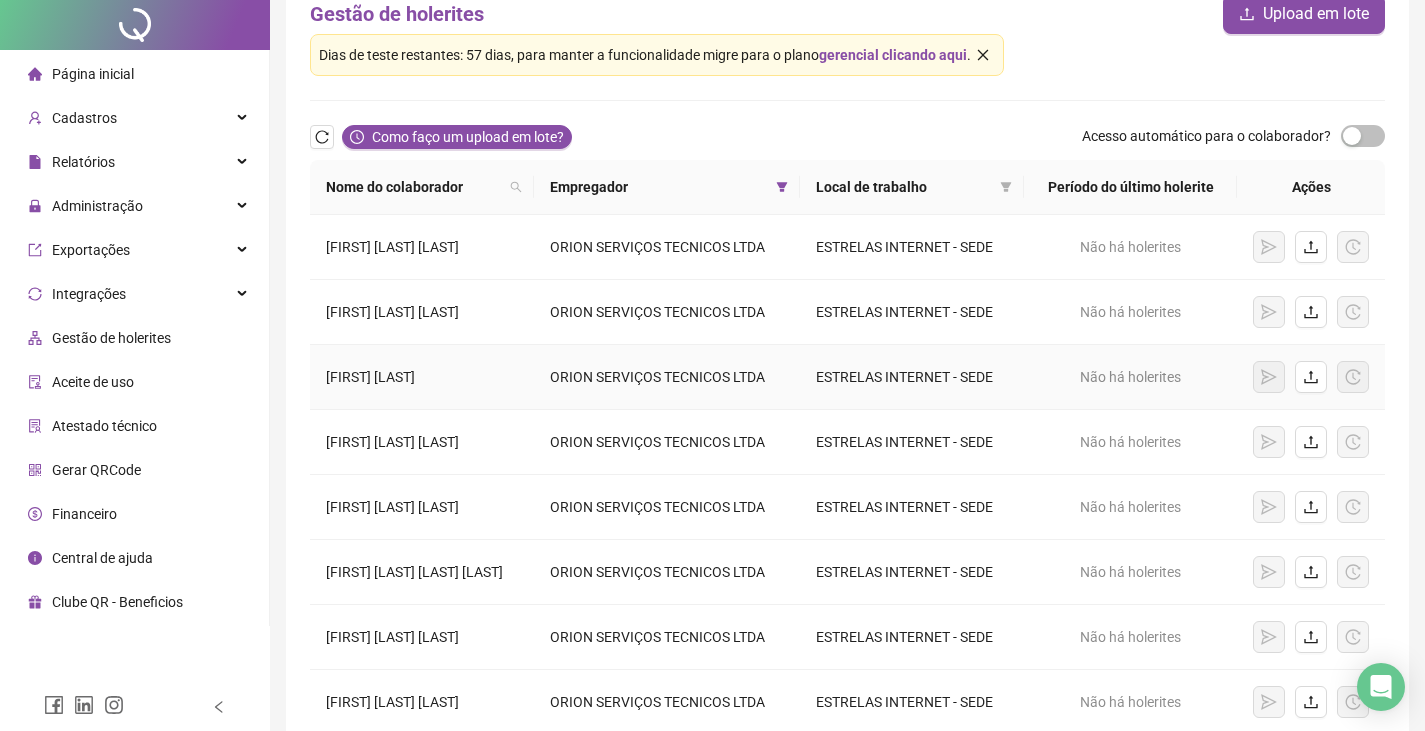 scroll, scrollTop: 0, scrollLeft: 0, axis: both 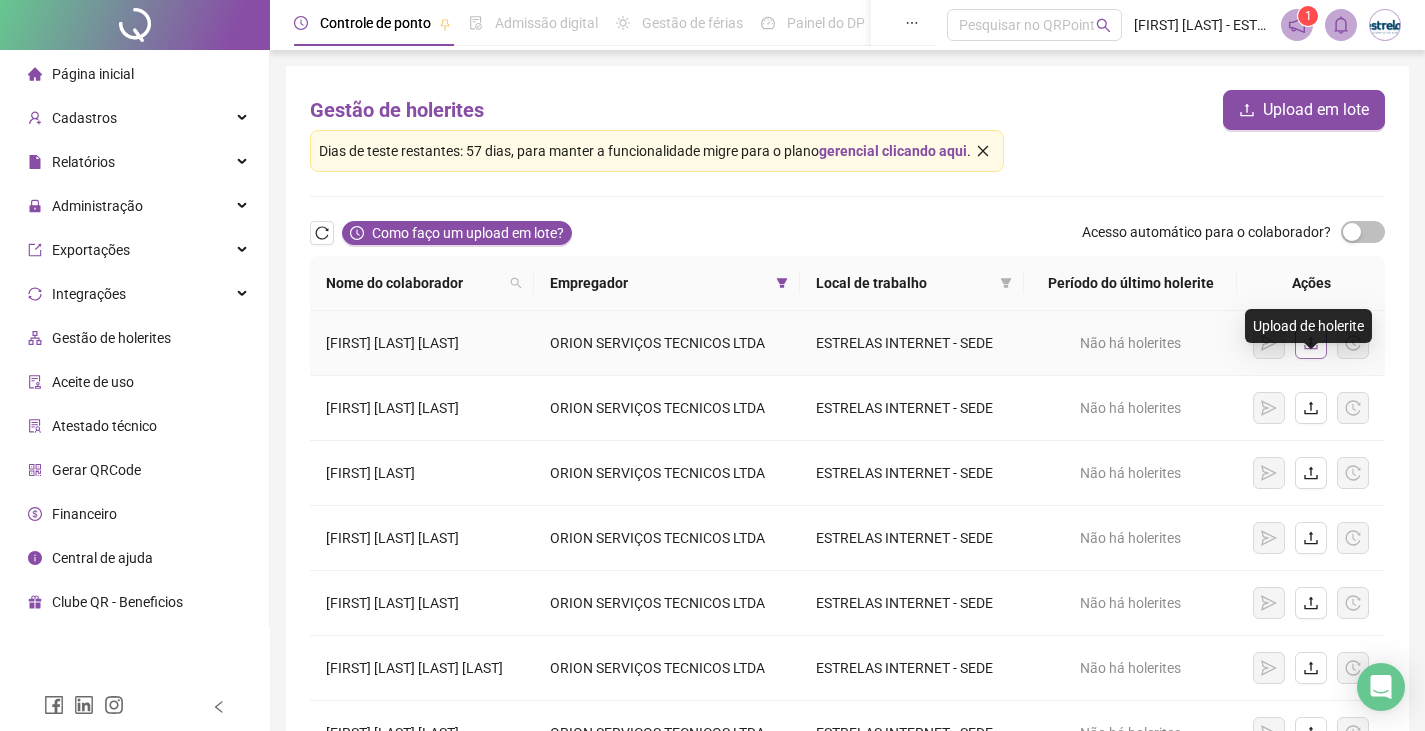 click at bounding box center (1311, 343) 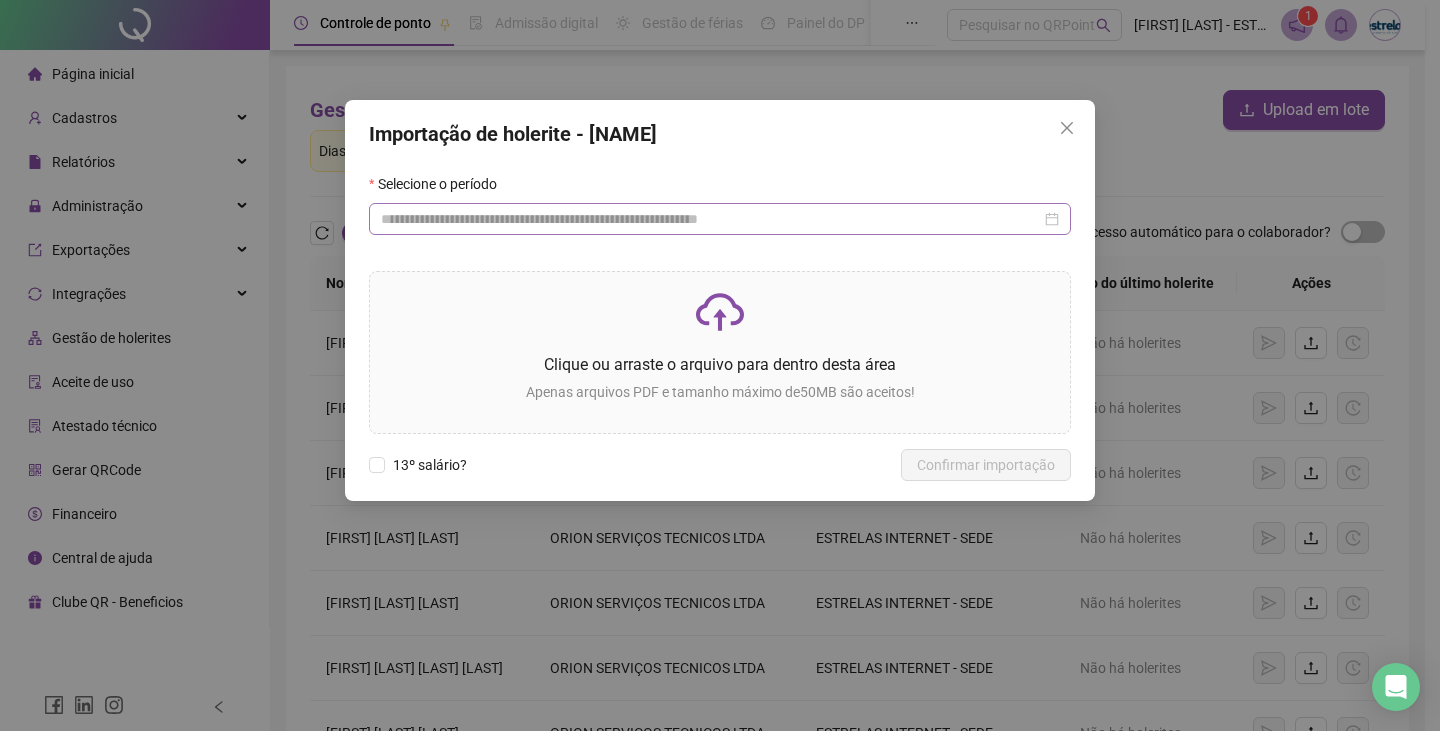 click at bounding box center [720, 219] 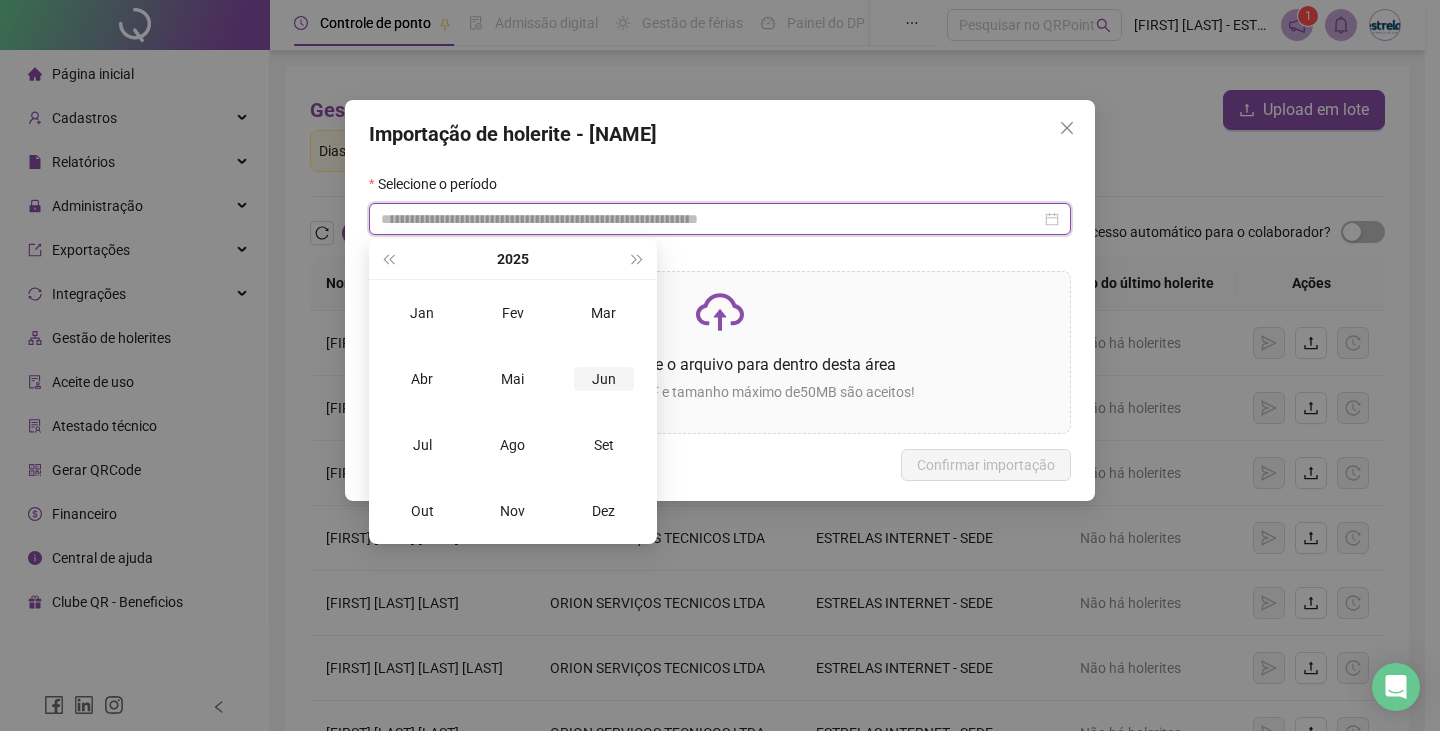 type on "**********" 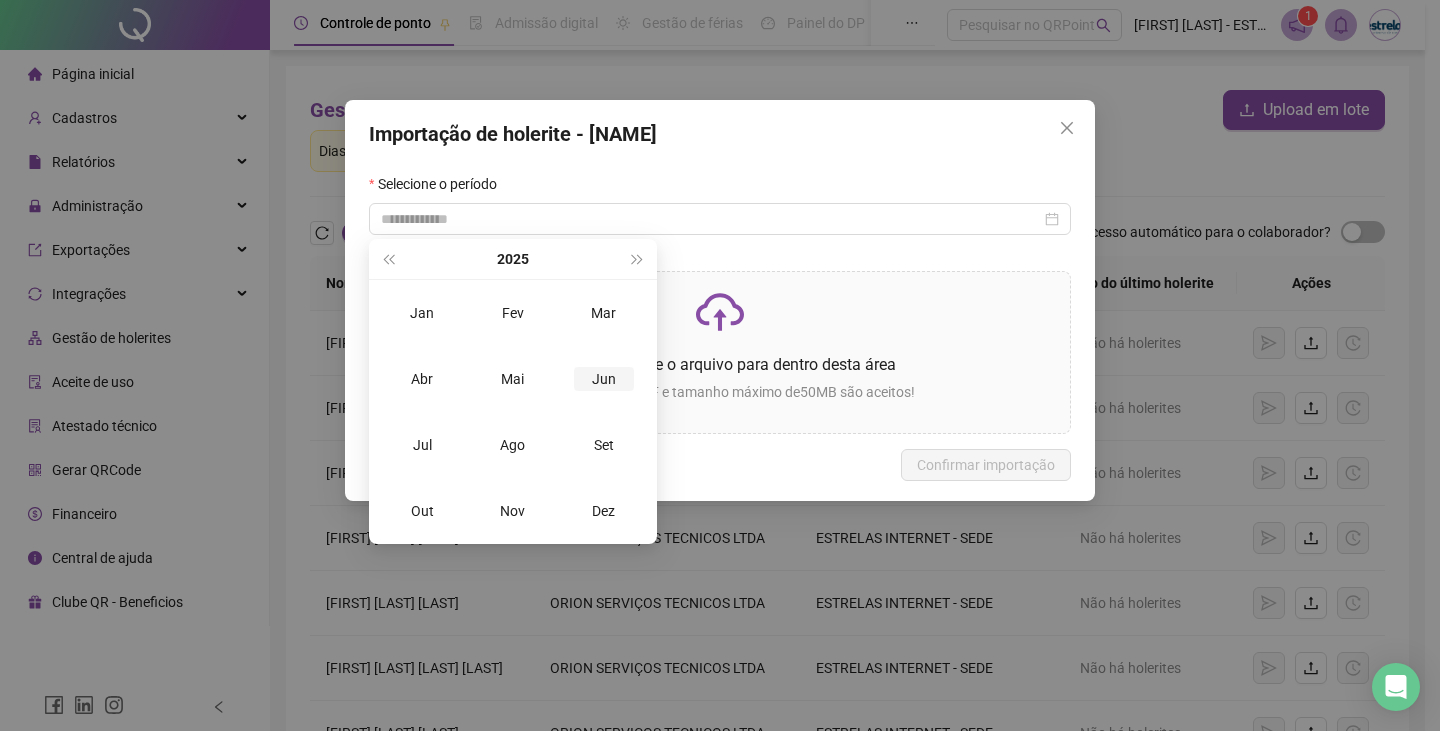 click on "Jun" at bounding box center [603, 379] 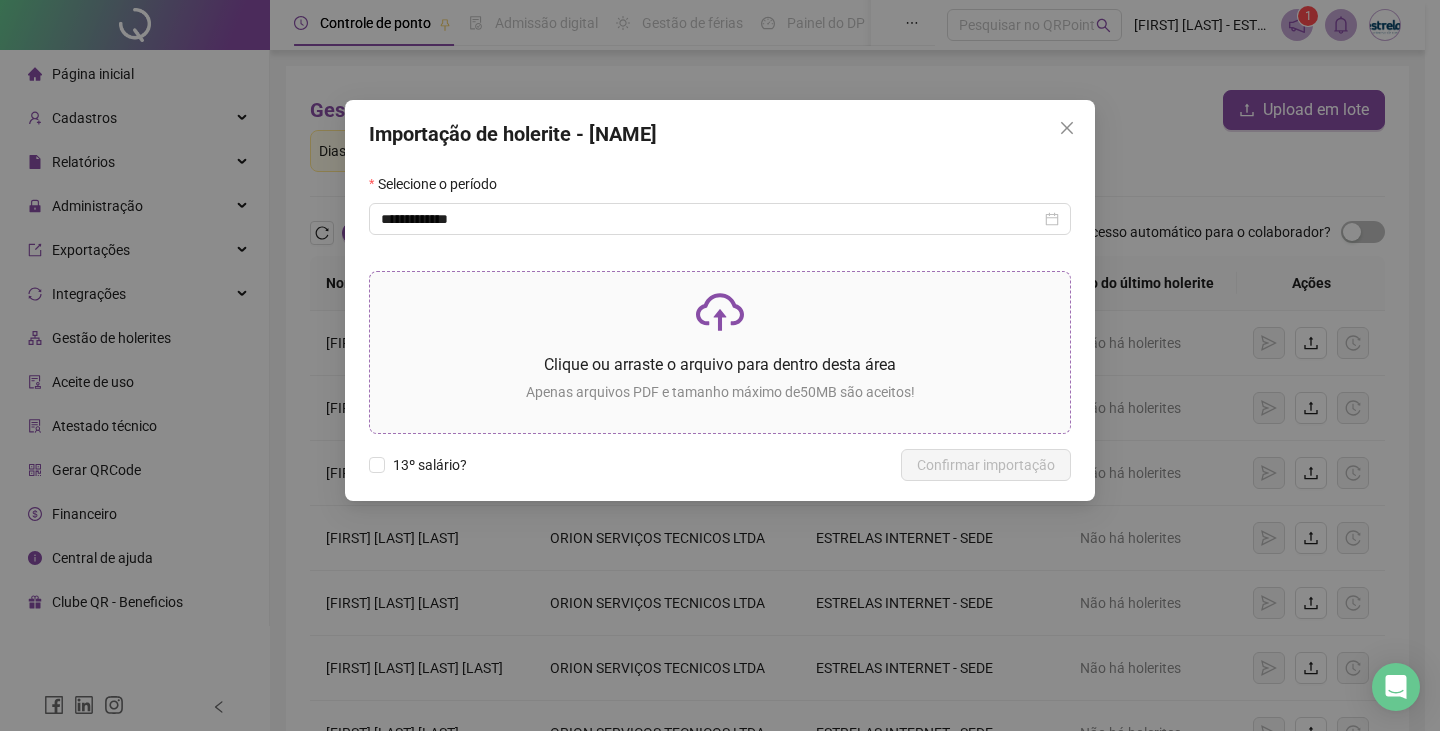 click on "Clique ou arraste o arquivo para dentro desta área" at bounding box center (720, 364) 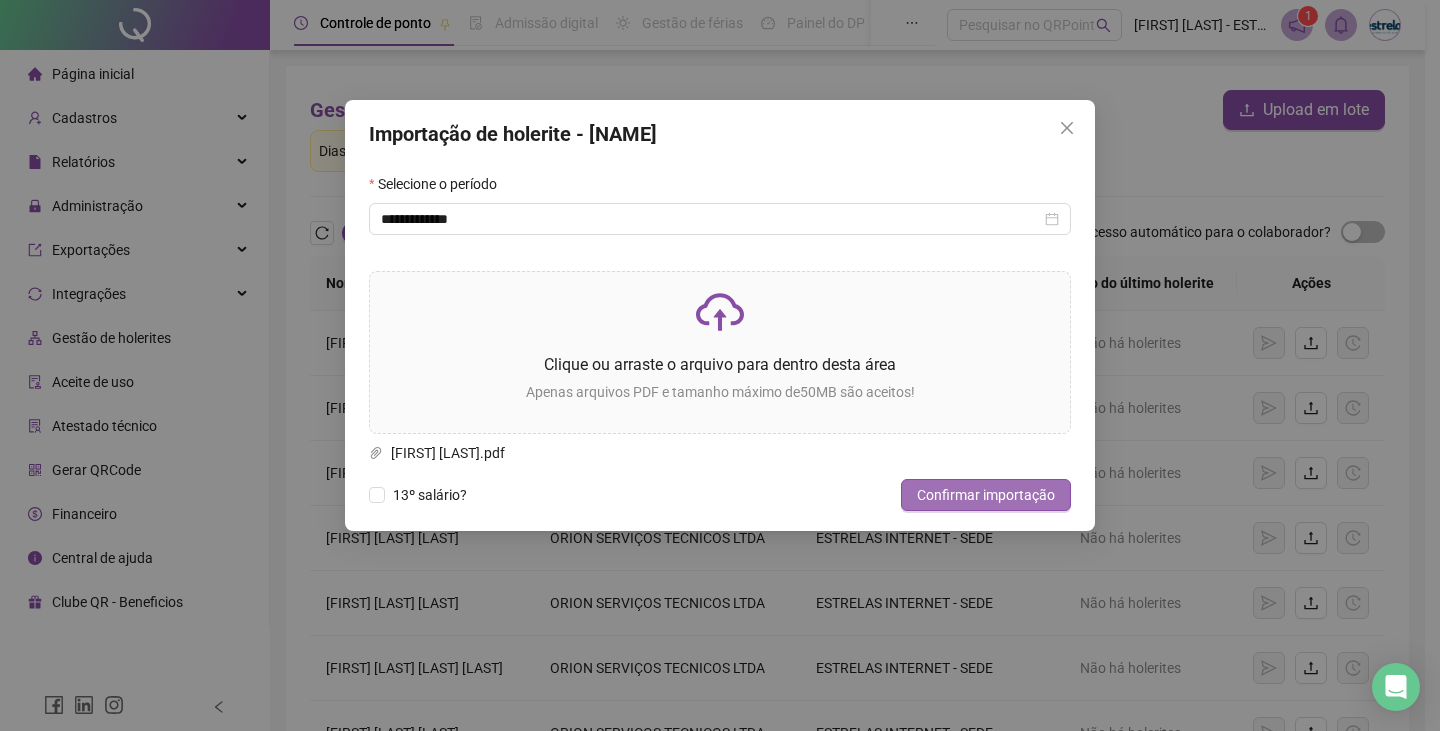 click on "Confirmar importação" at bounding box center [986, 495] 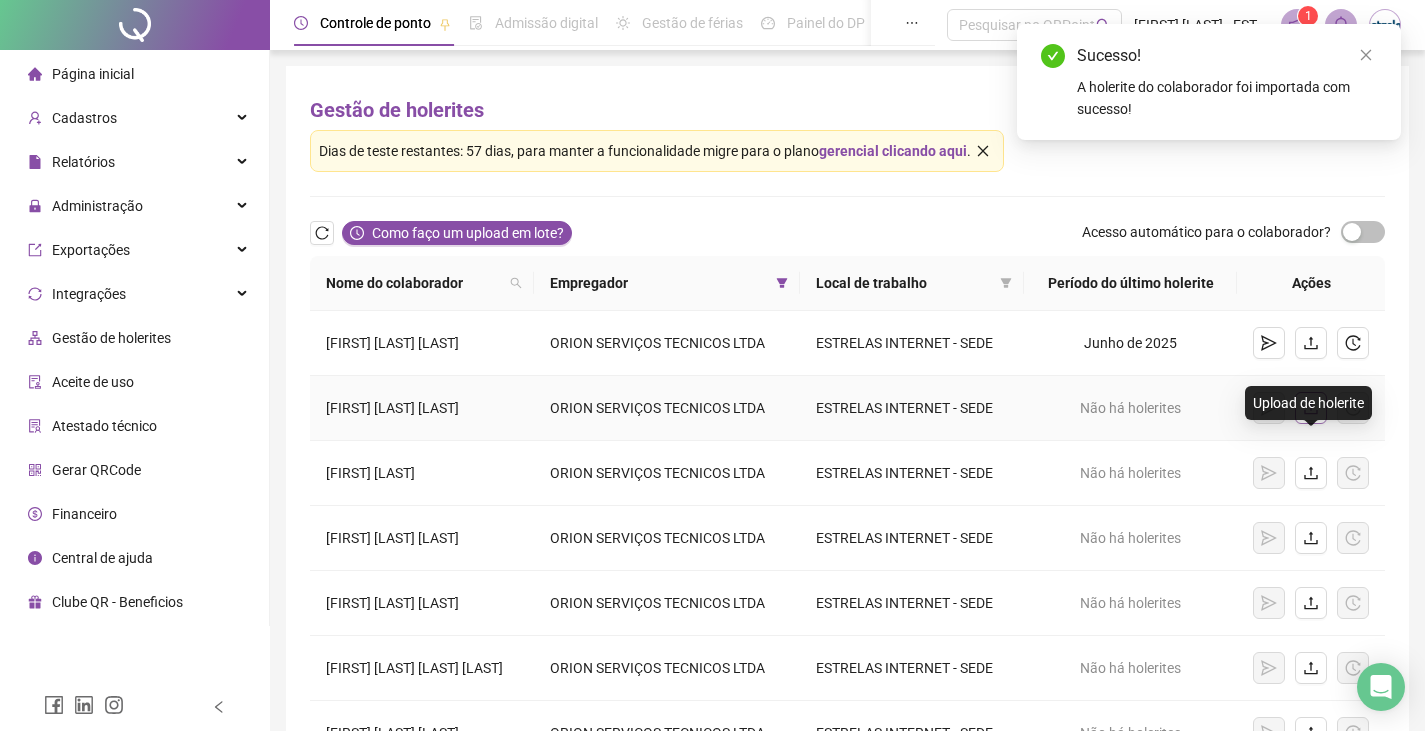 click 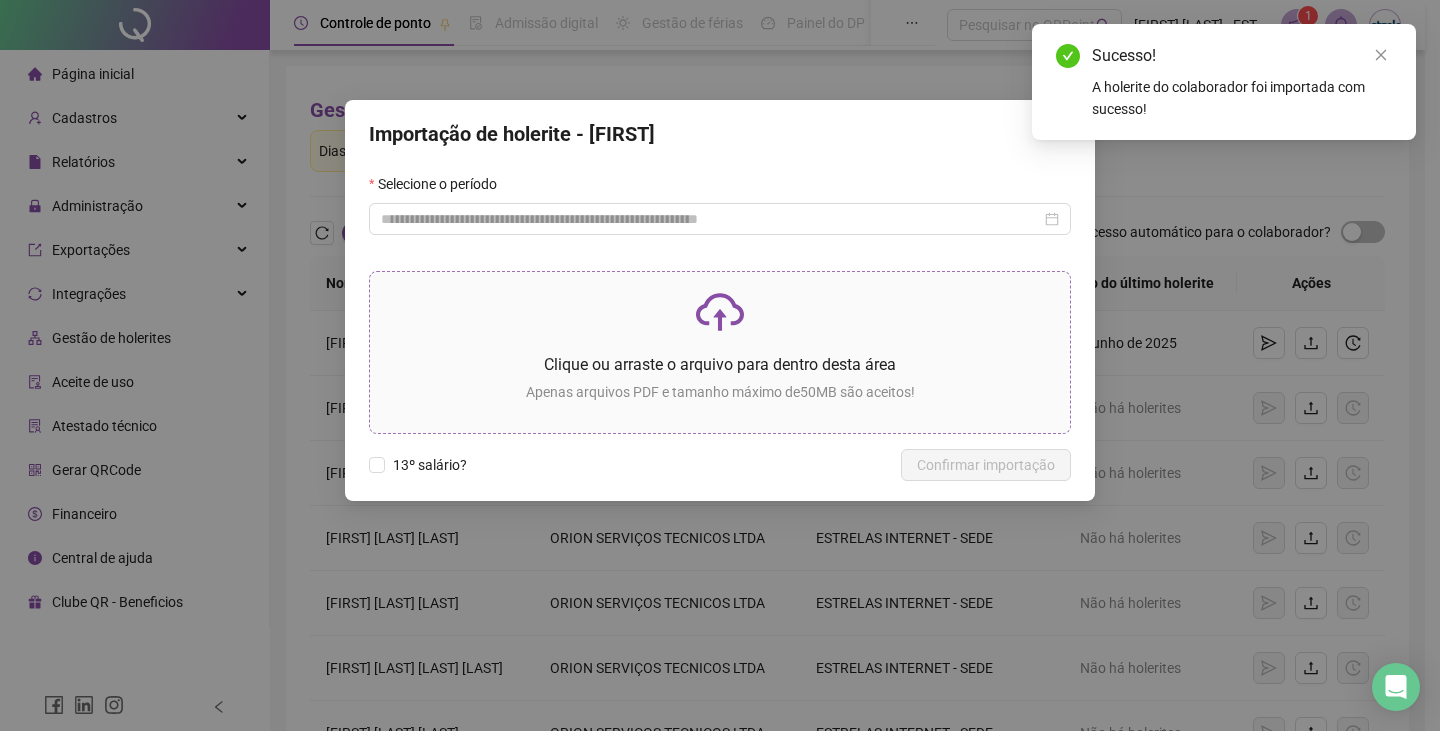 click on "Apenas arquivos PDF e tamanho máximo de  50  MB são aceitos!" at bounding box center (720, 392) 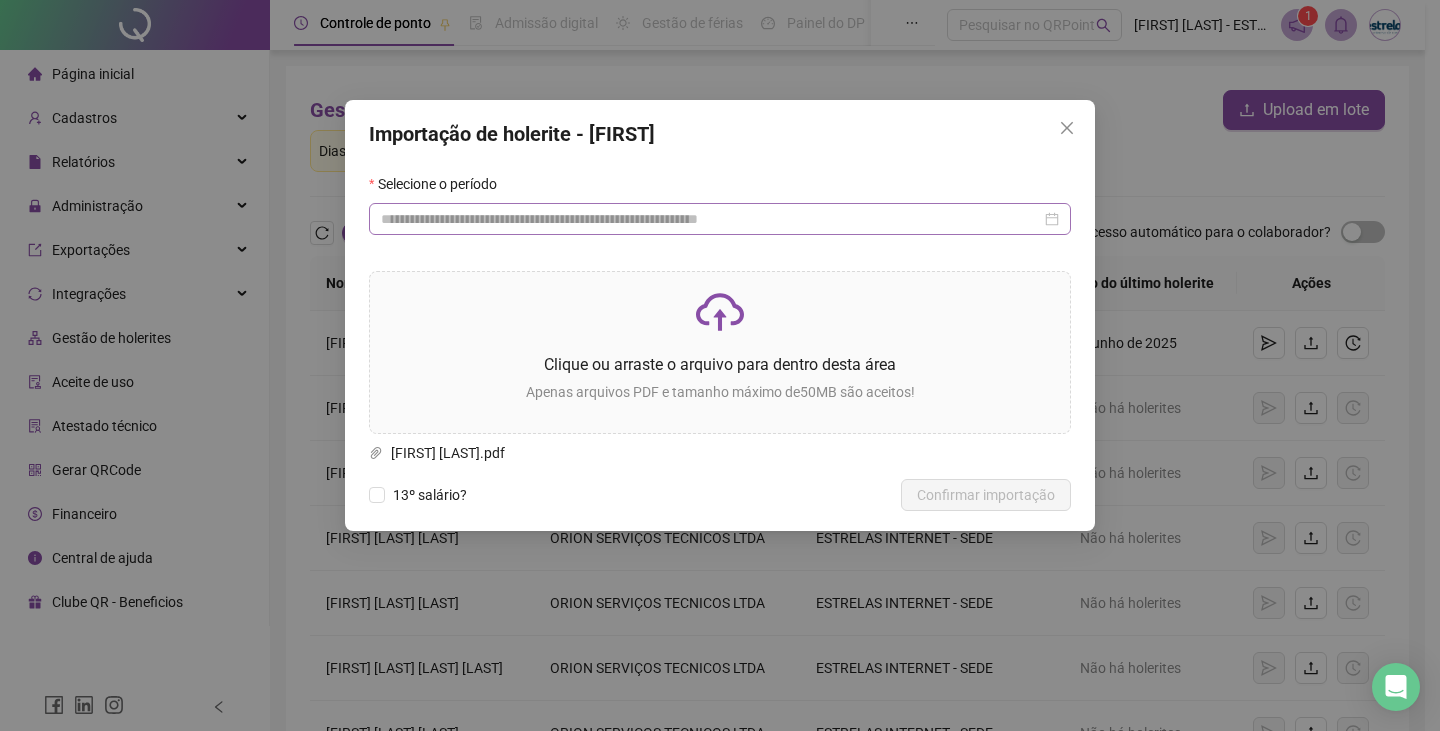 click at bounding box center (720, 219) 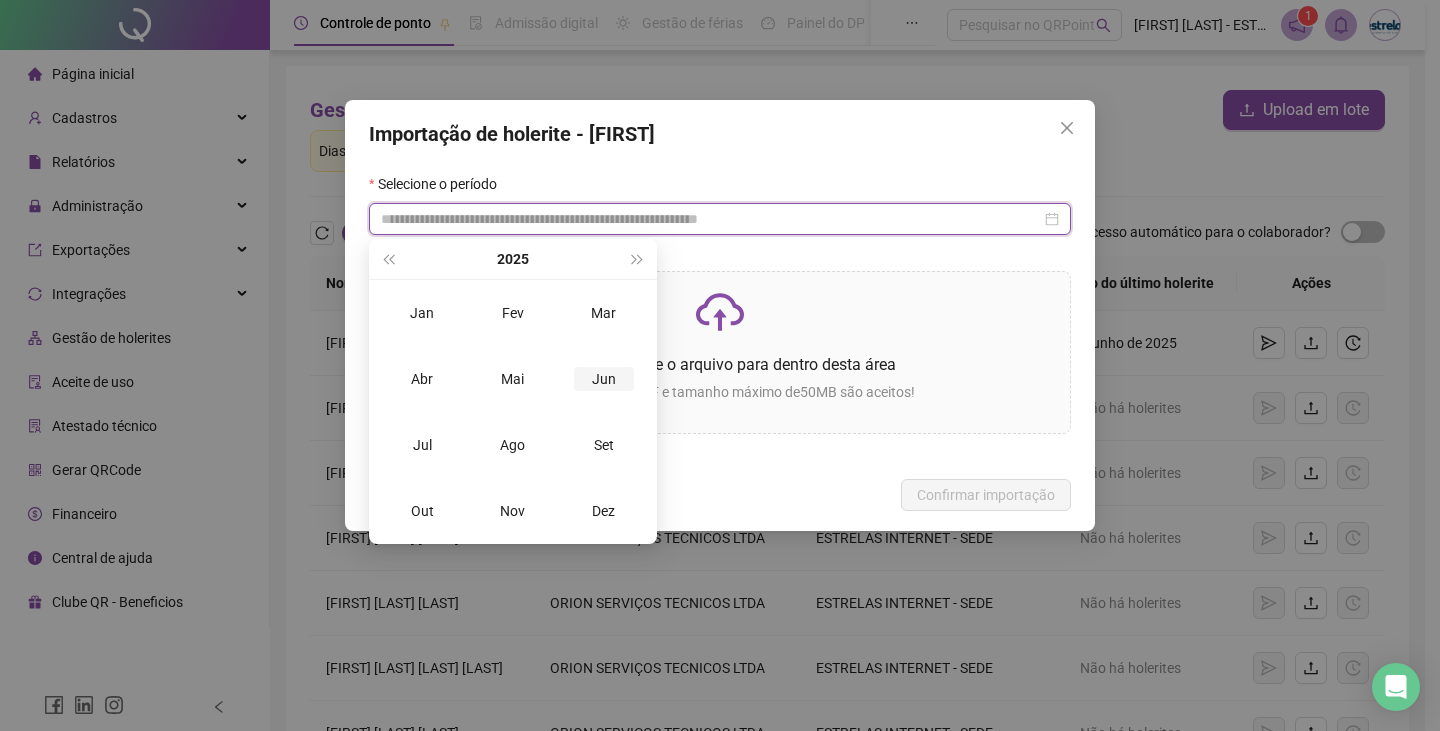 type on "**********" 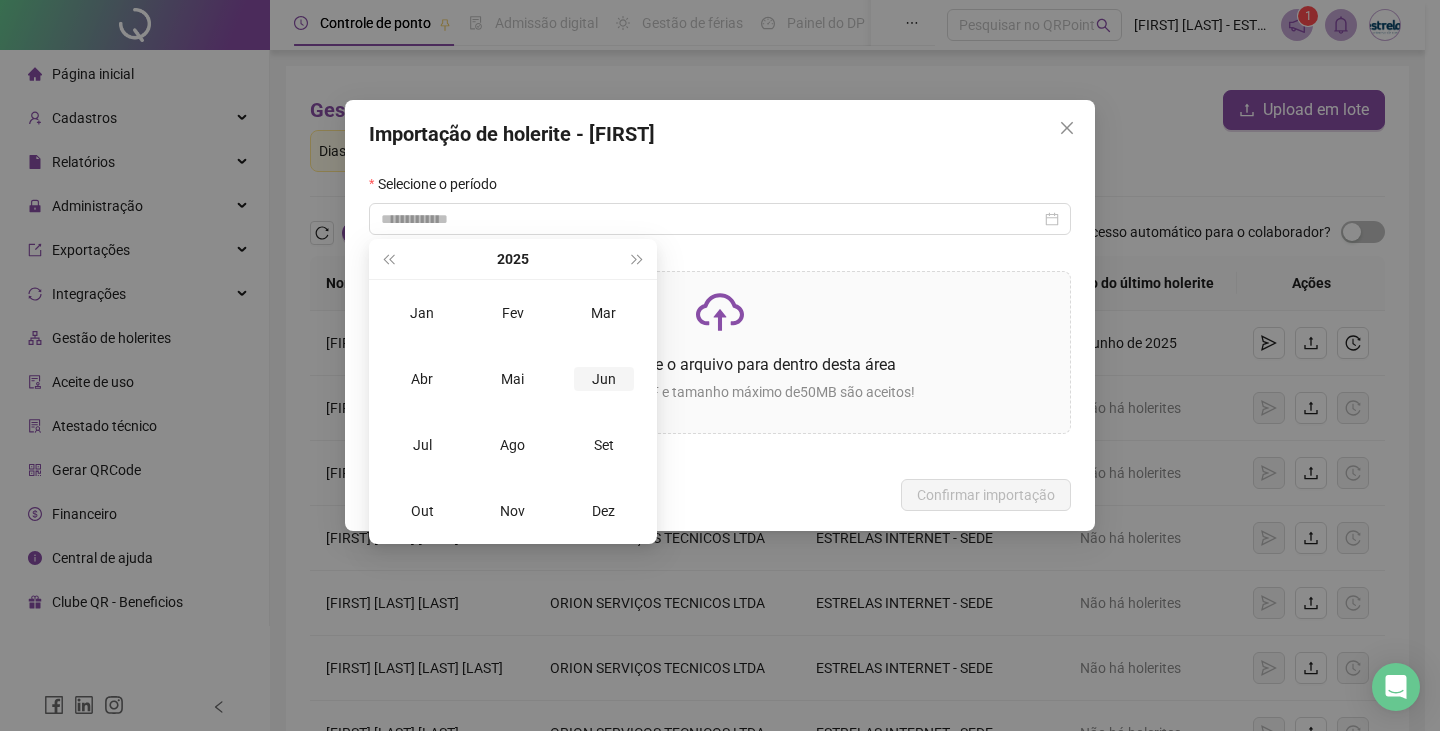 click on "Jun" at bounding box center [603, 379] 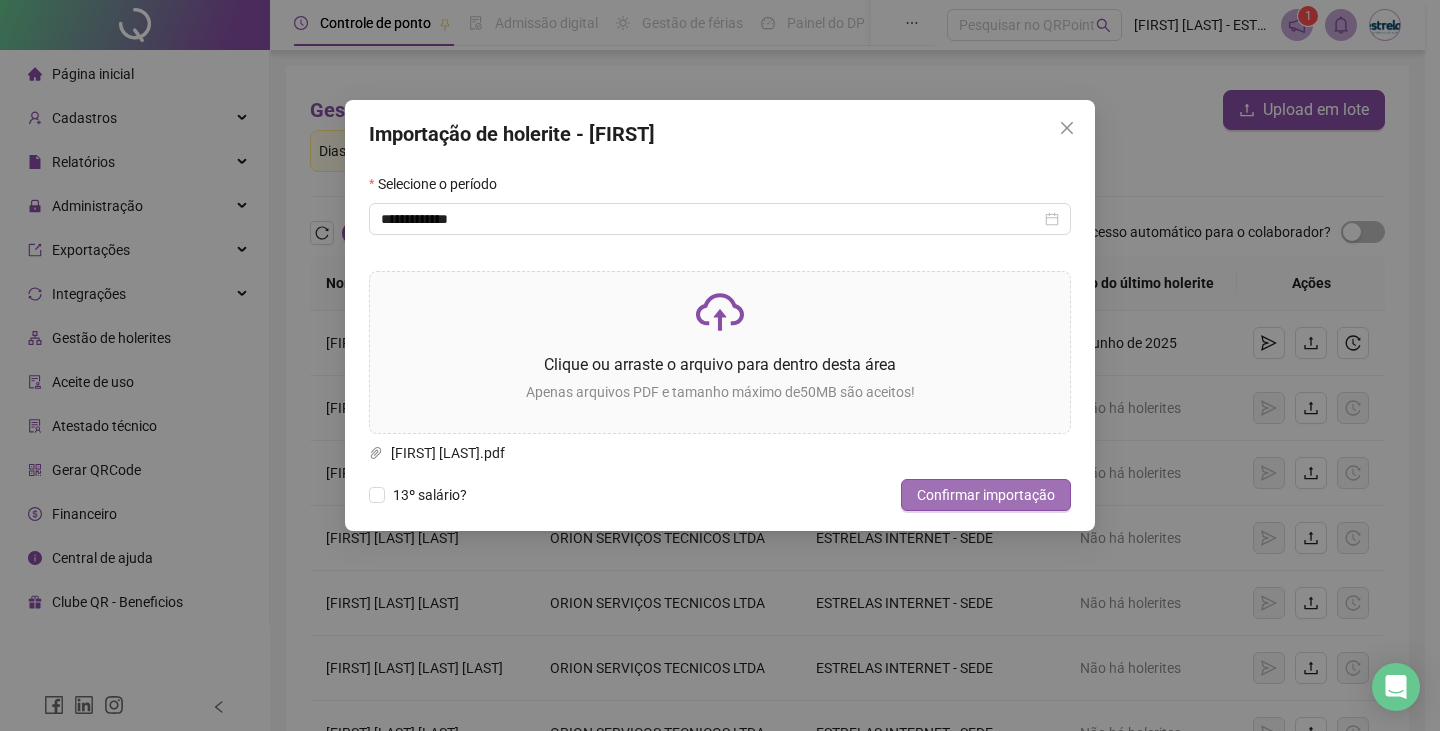 click on "Confirmar importação" at bounding box center [986, 495] 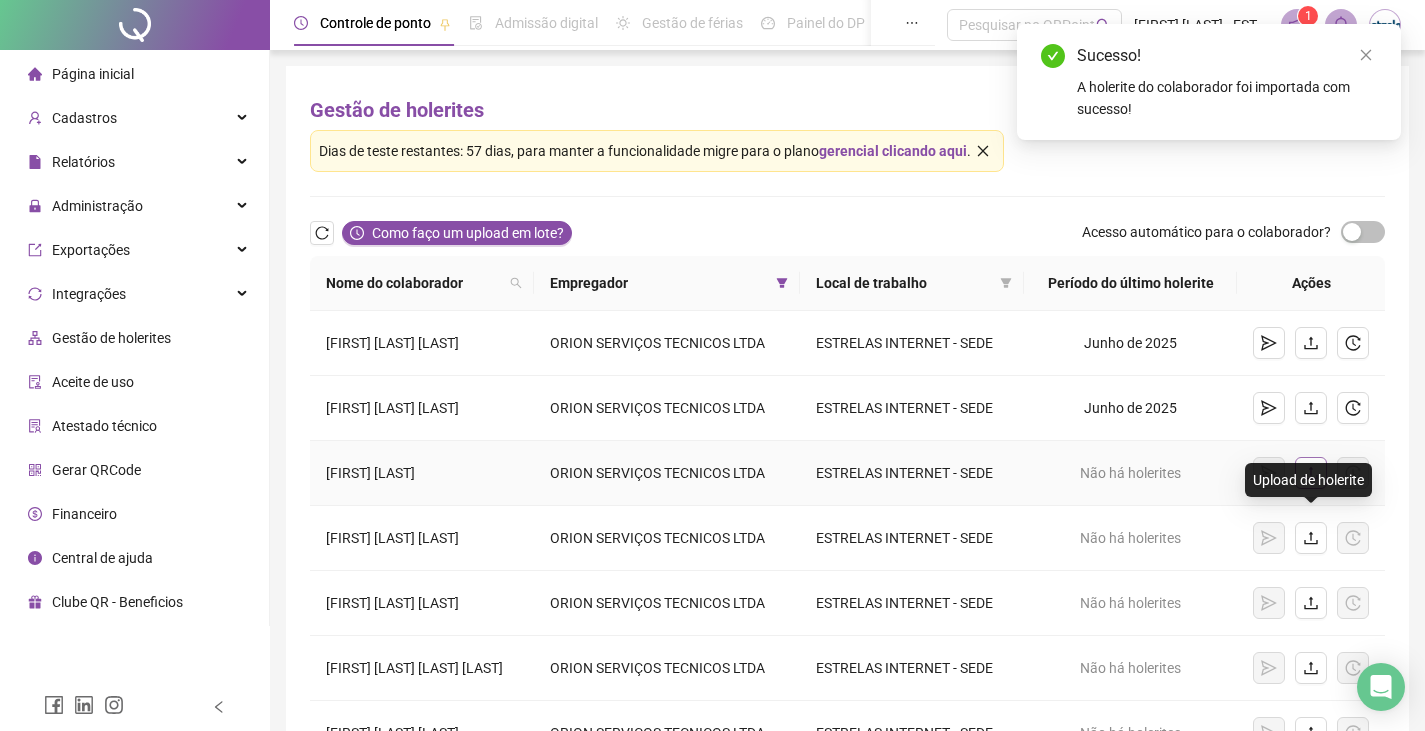 click 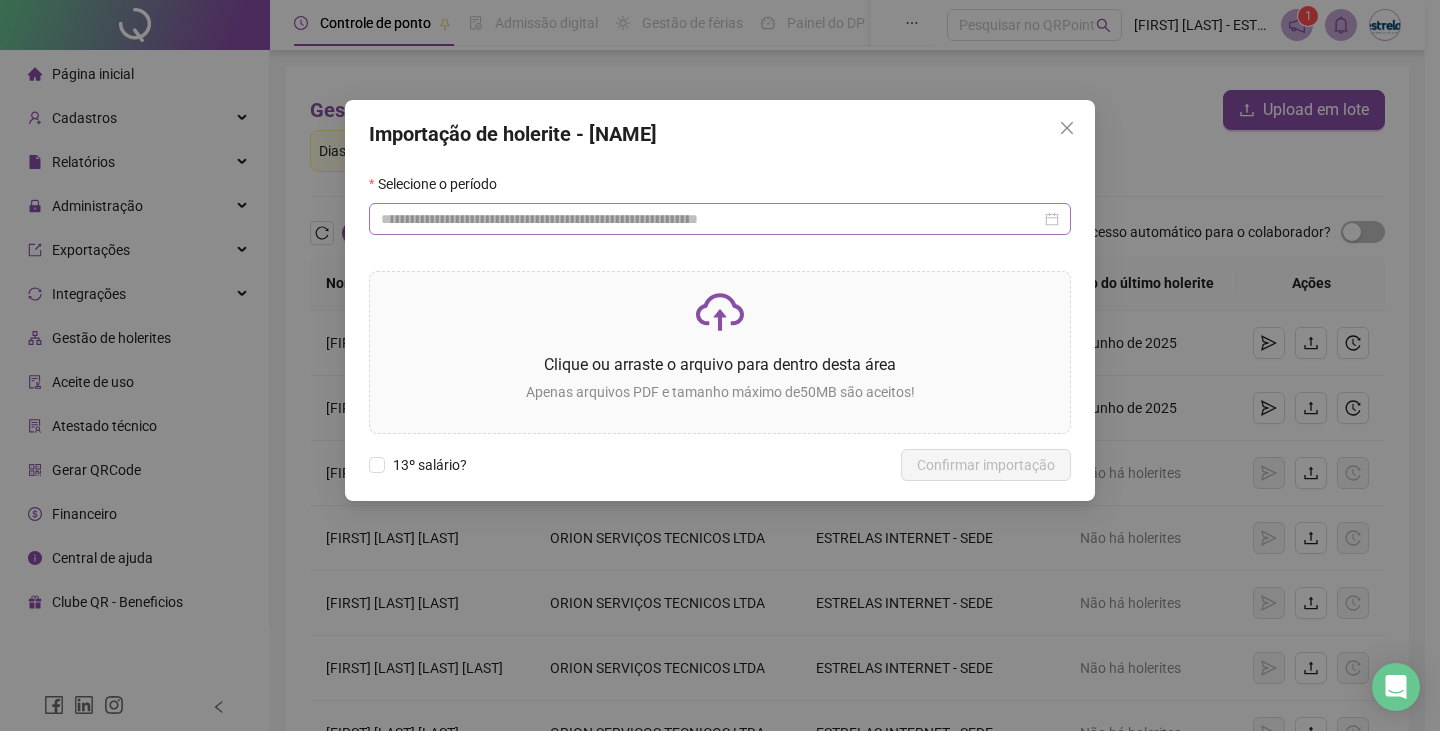 click at bounding box center [720, 219] 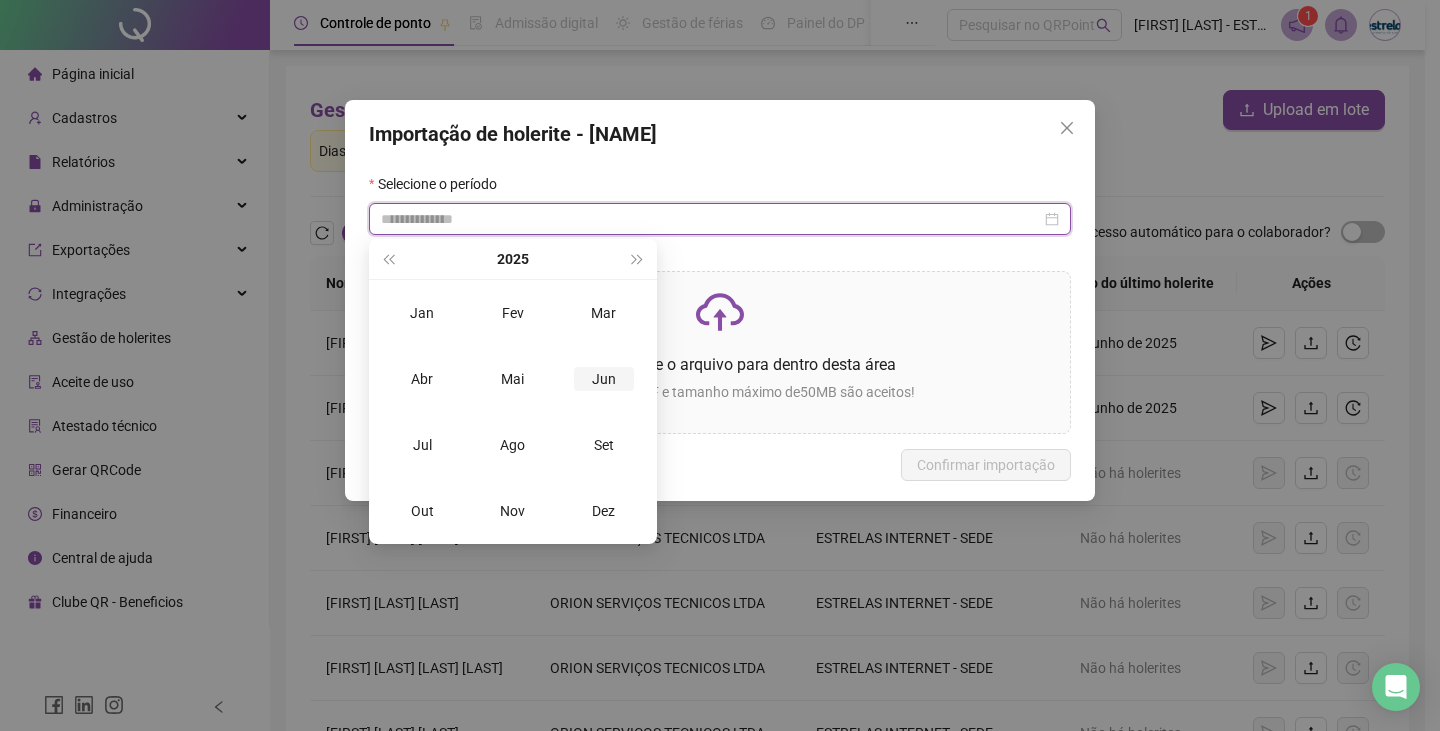 type on "**********" 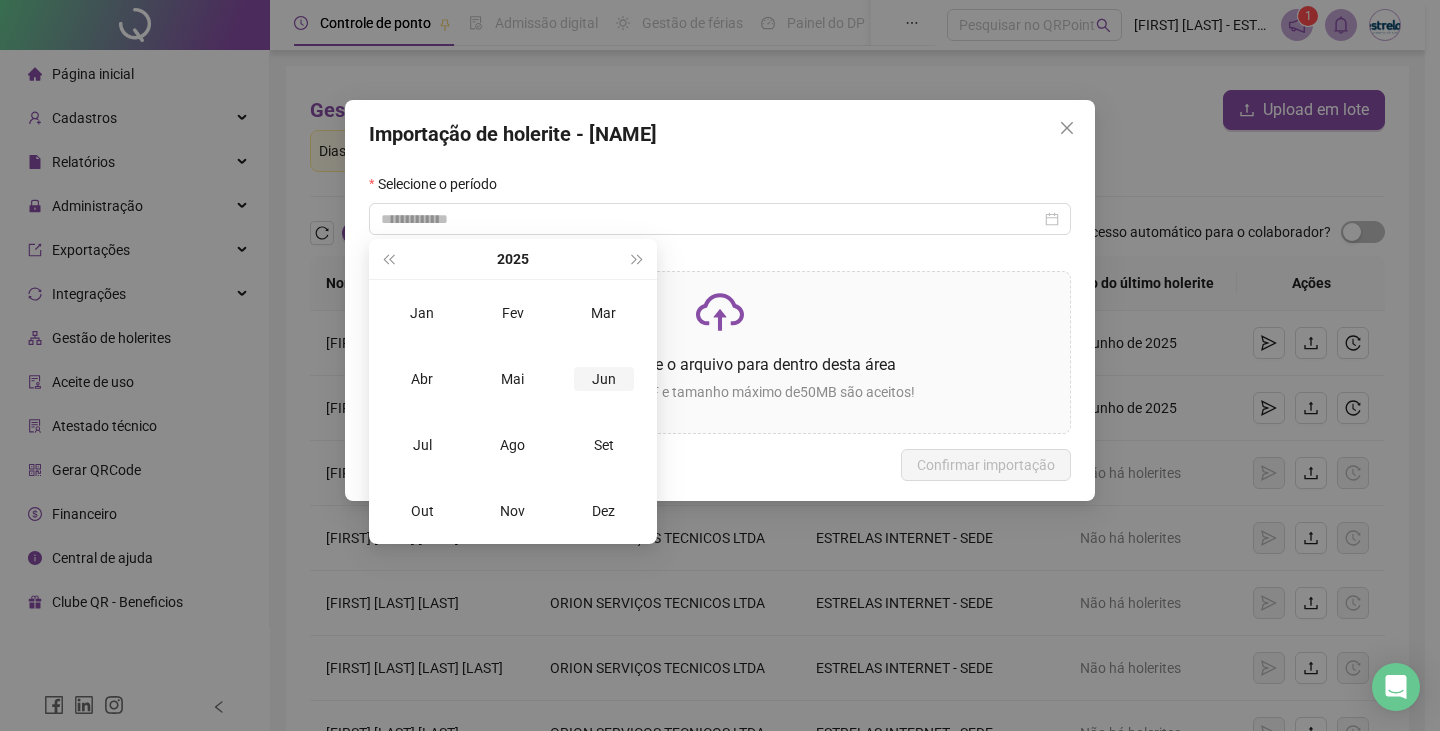 click on "Jun" at bounding box center (604, 379) 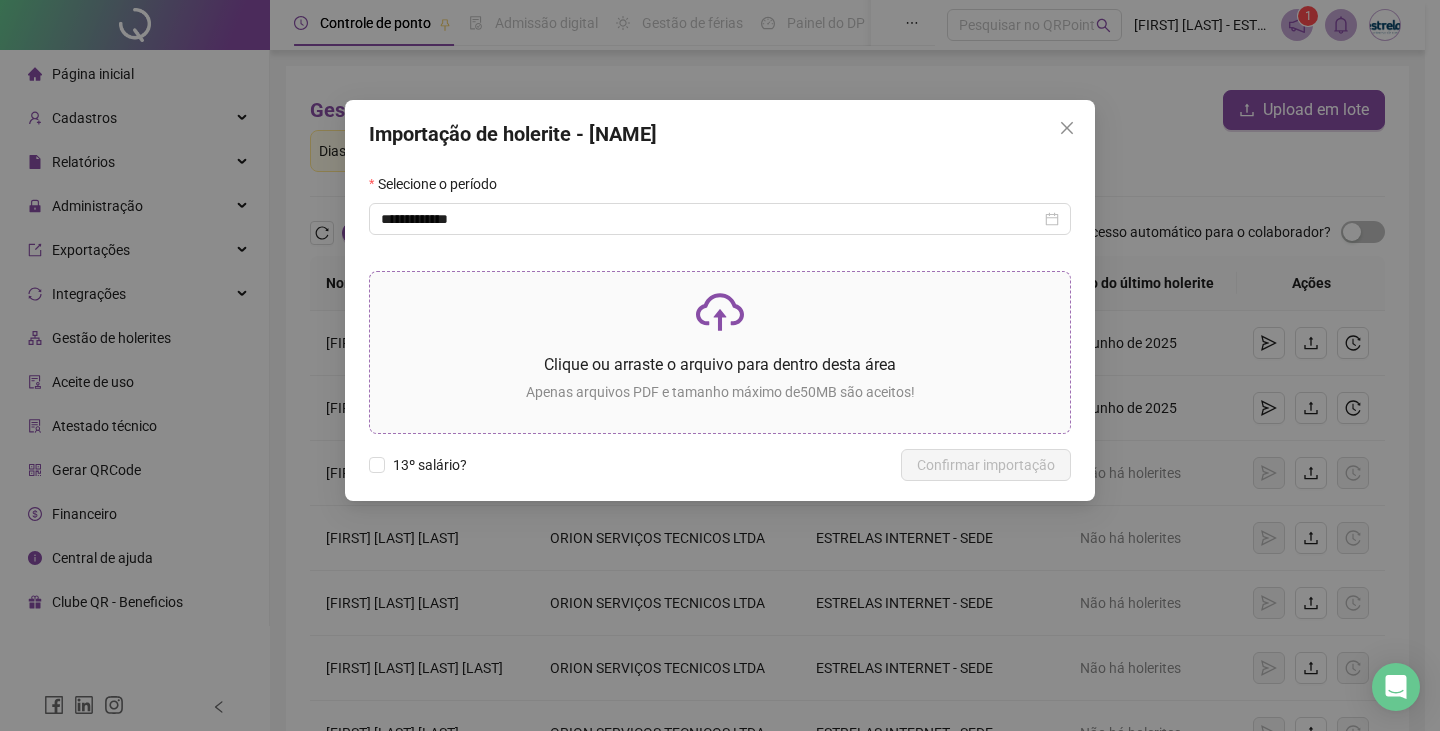 click on "Clique ou arraste o arquivo para dentro desta área Apenas arquivos PDF e tamanho máximo de  50  MB são aceitos!" at bounding box center [720, 352] 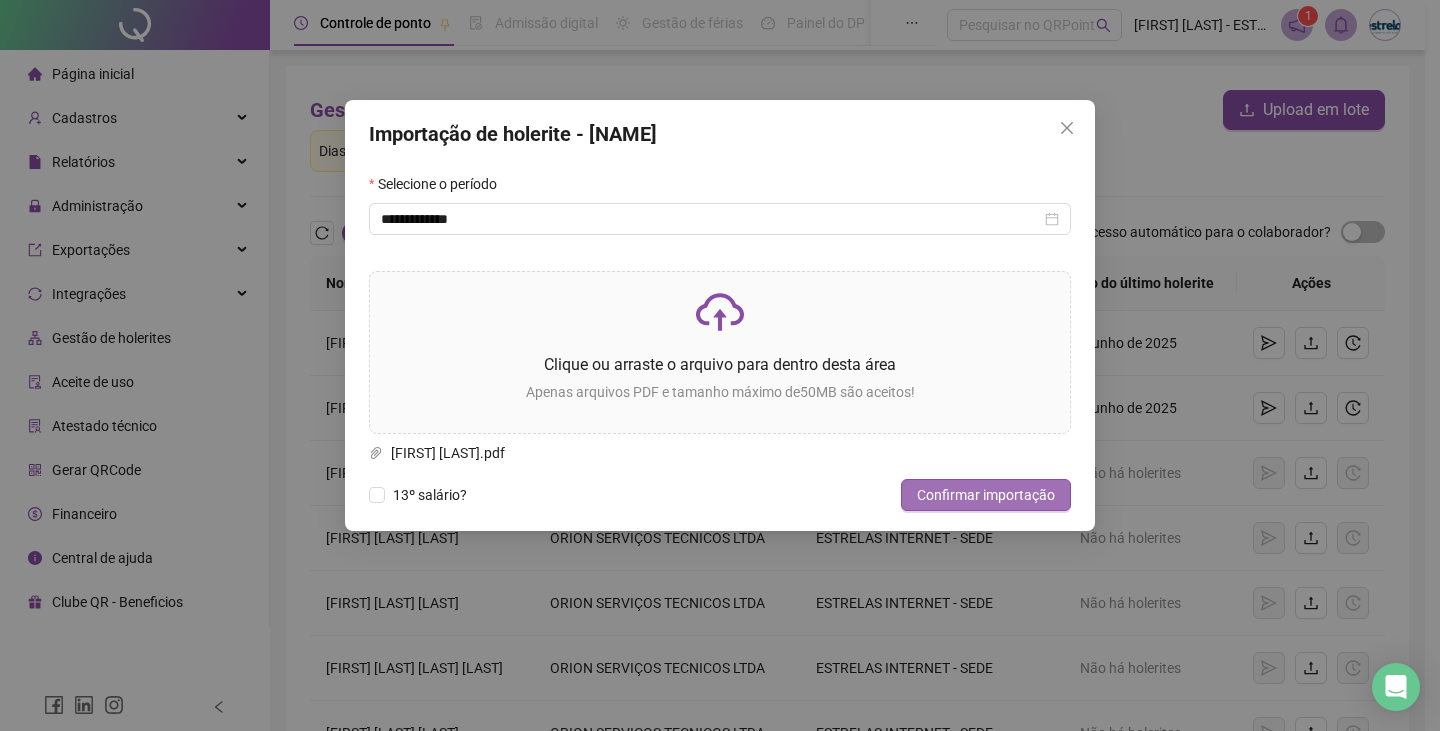 click on "Confirmar importação" at bounding box center (986, 495) 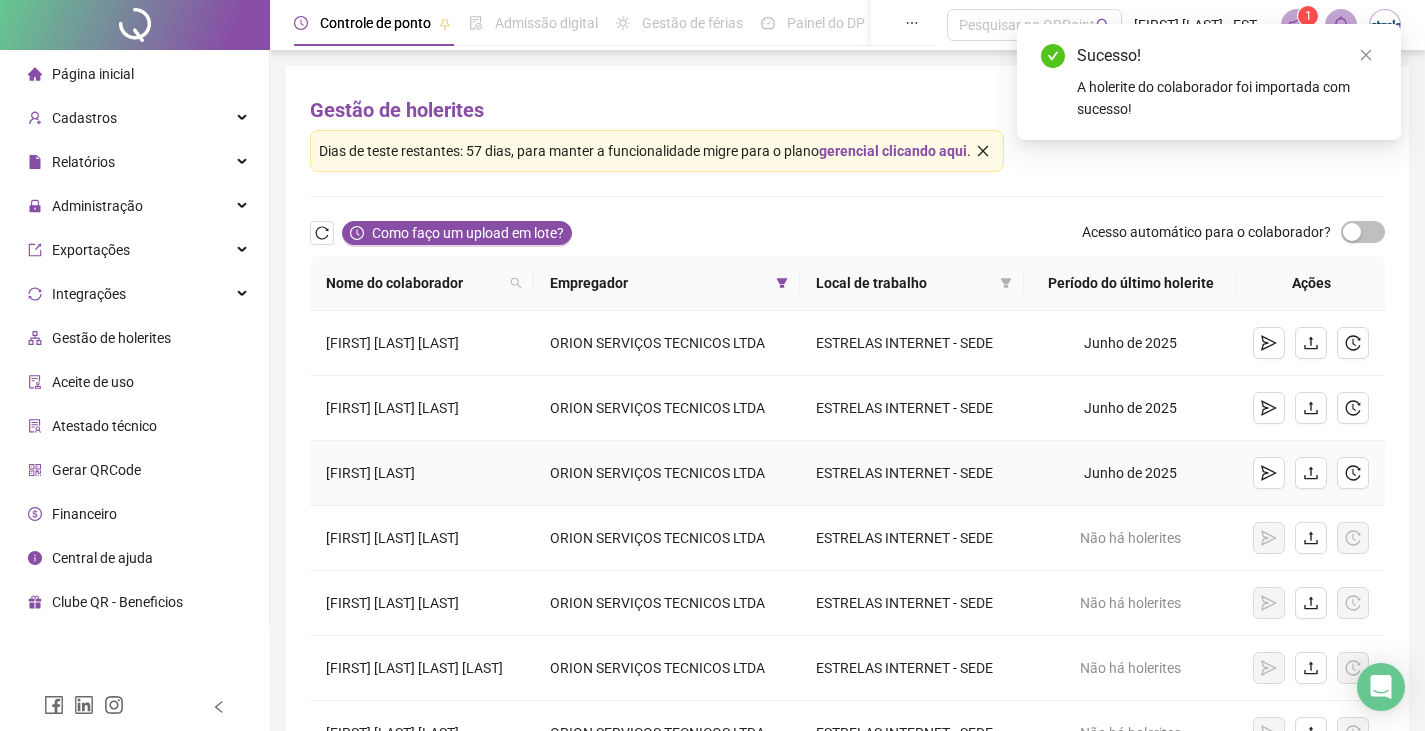 scroll, scrollTop: 100, scrollLeft: 0, axis: vertical 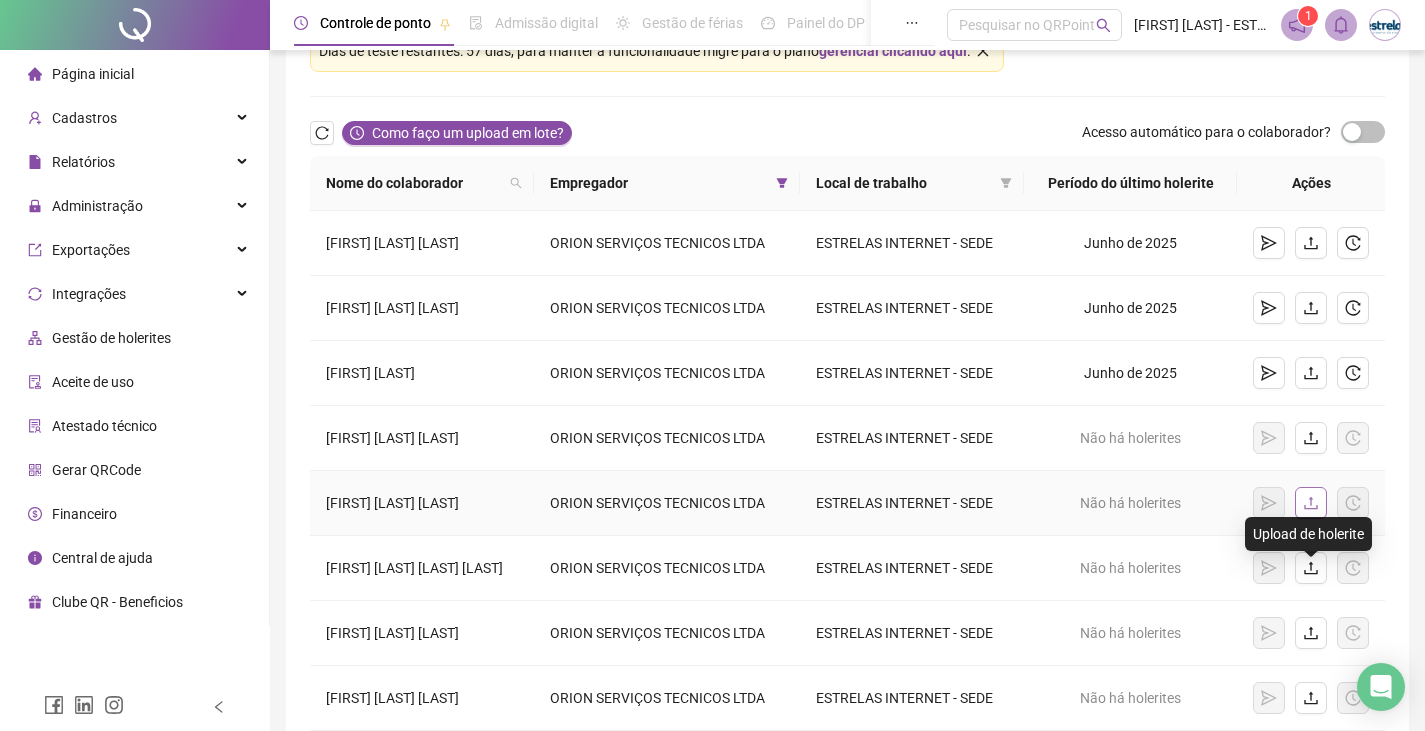 click at bounding box center [1311, 503] 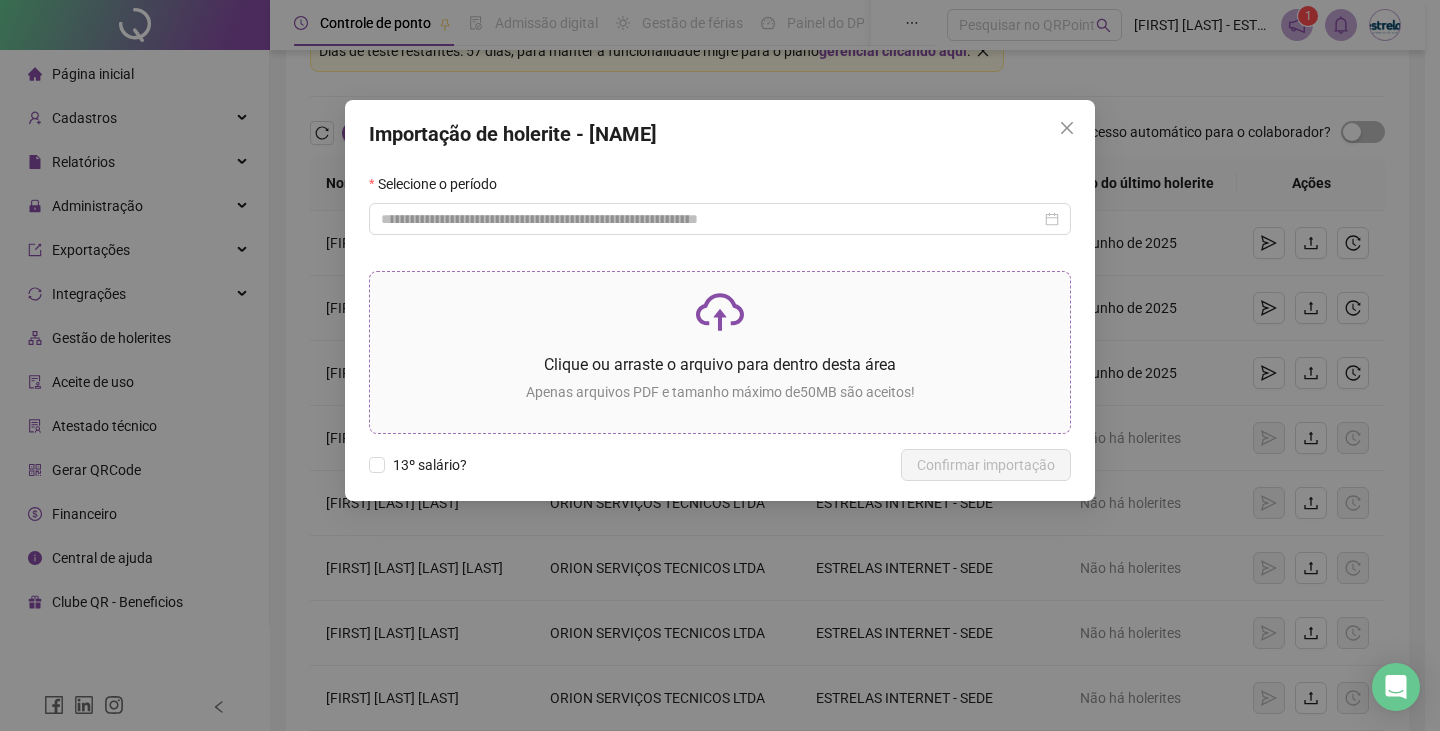 click on "Clique ou arraste o arquivo para dentro desta área Apenas arquivos PDF e tamanho máximo de  50  MB são aceitos!" at bounding box center [720, 352] 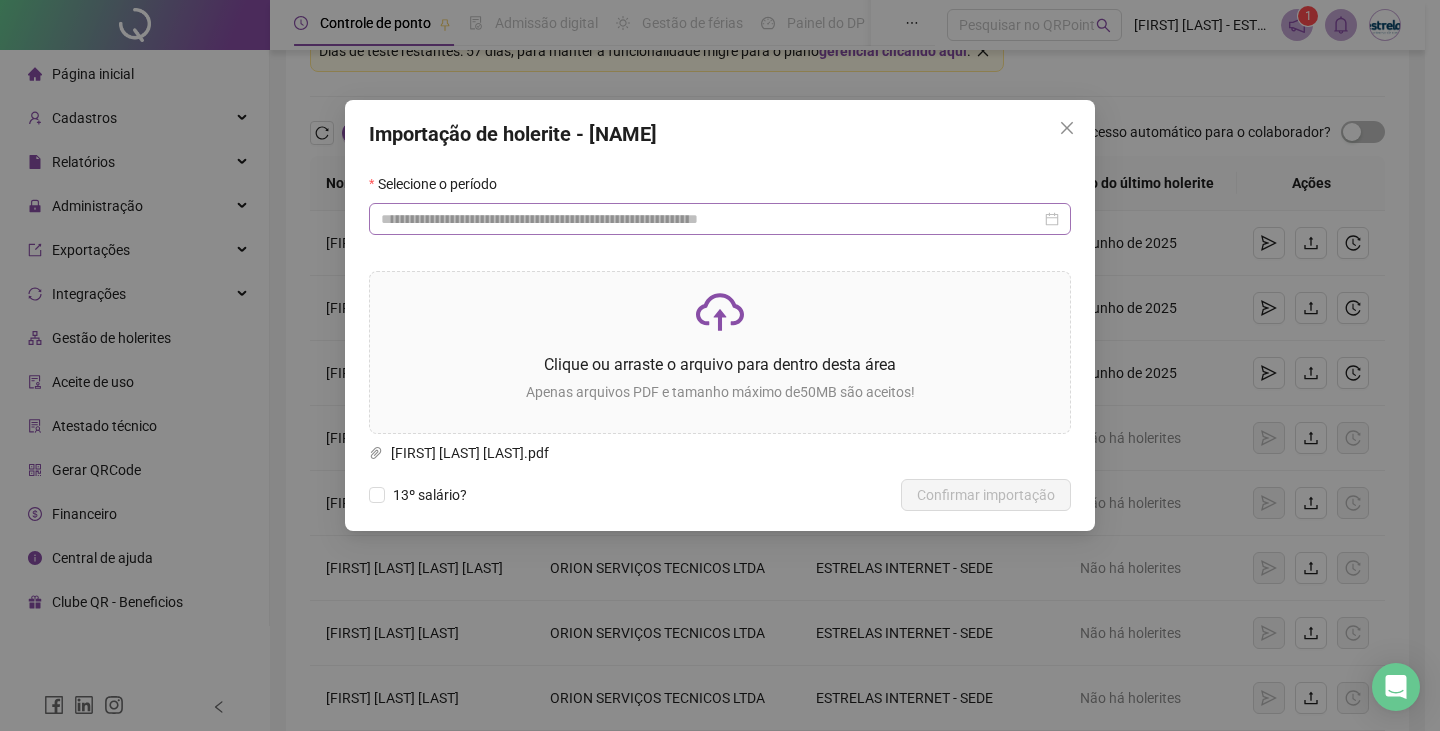 click at bounding box center (720, 219) 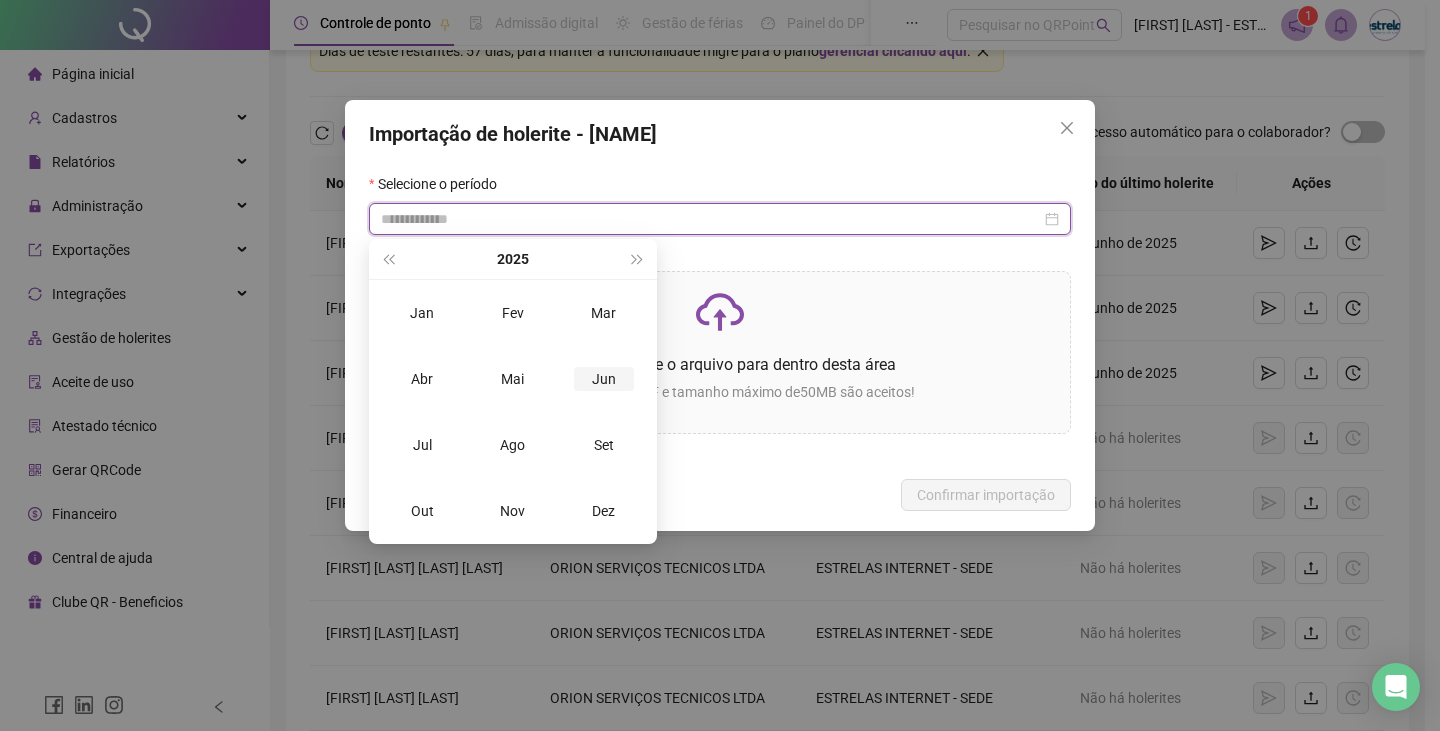 type on "**********" 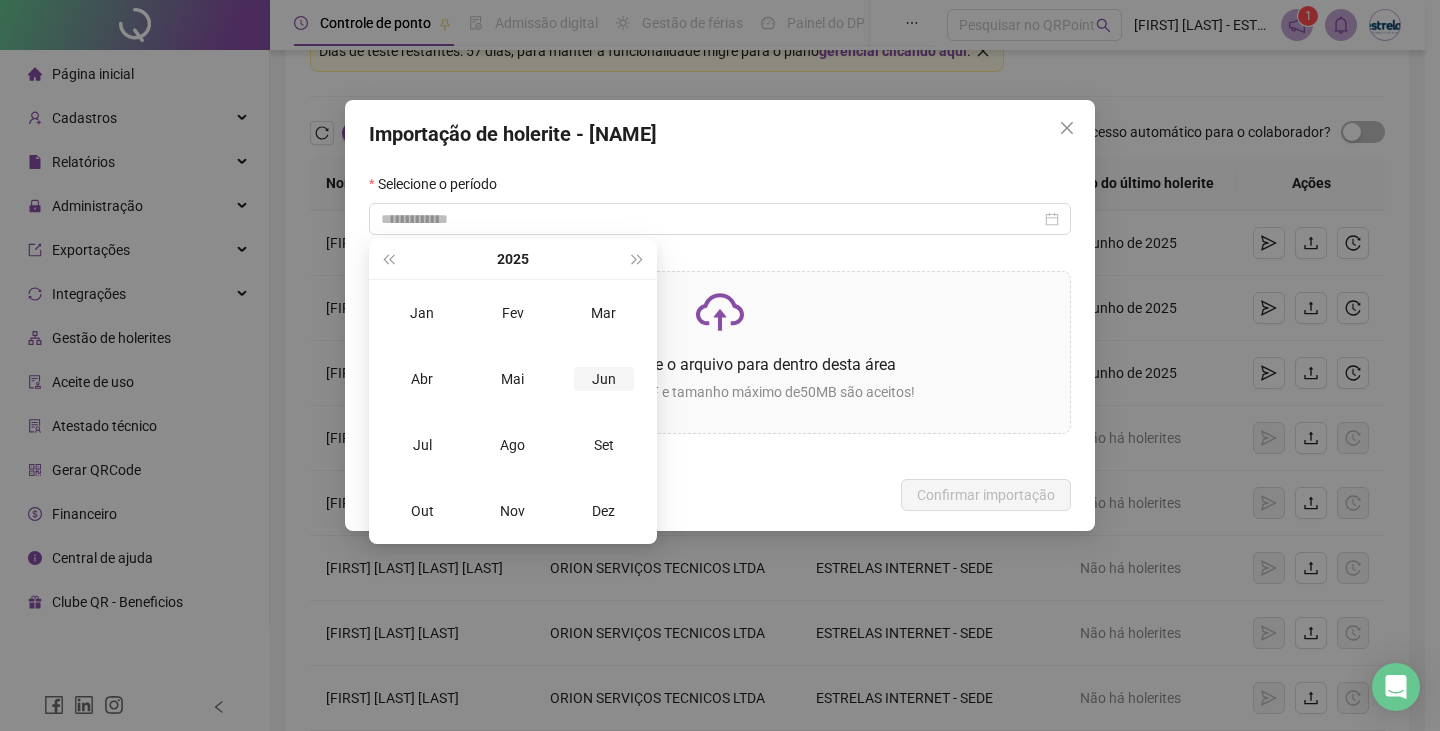 click on "Jun" at bounding box center [603, 379] 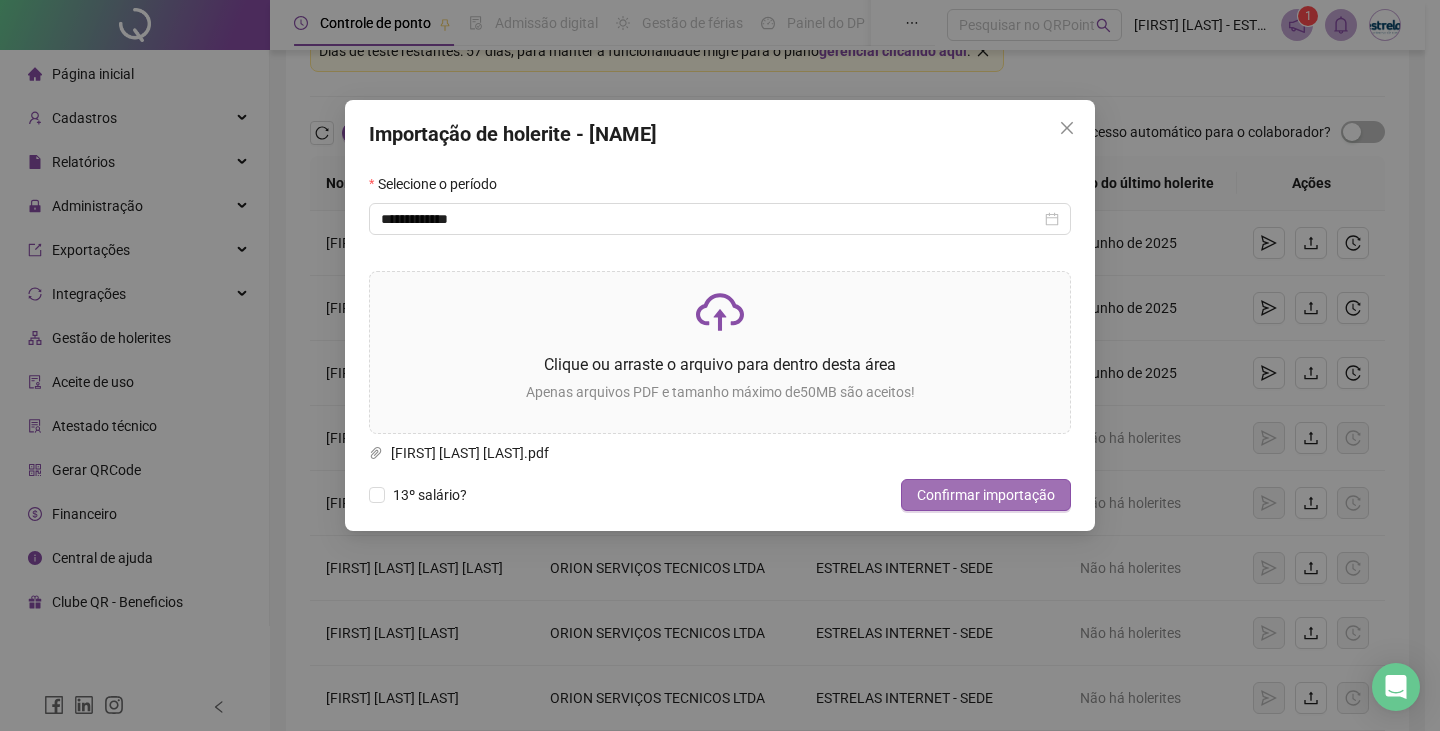 click on "Confirmar importação" at bounding box center [986, 495] 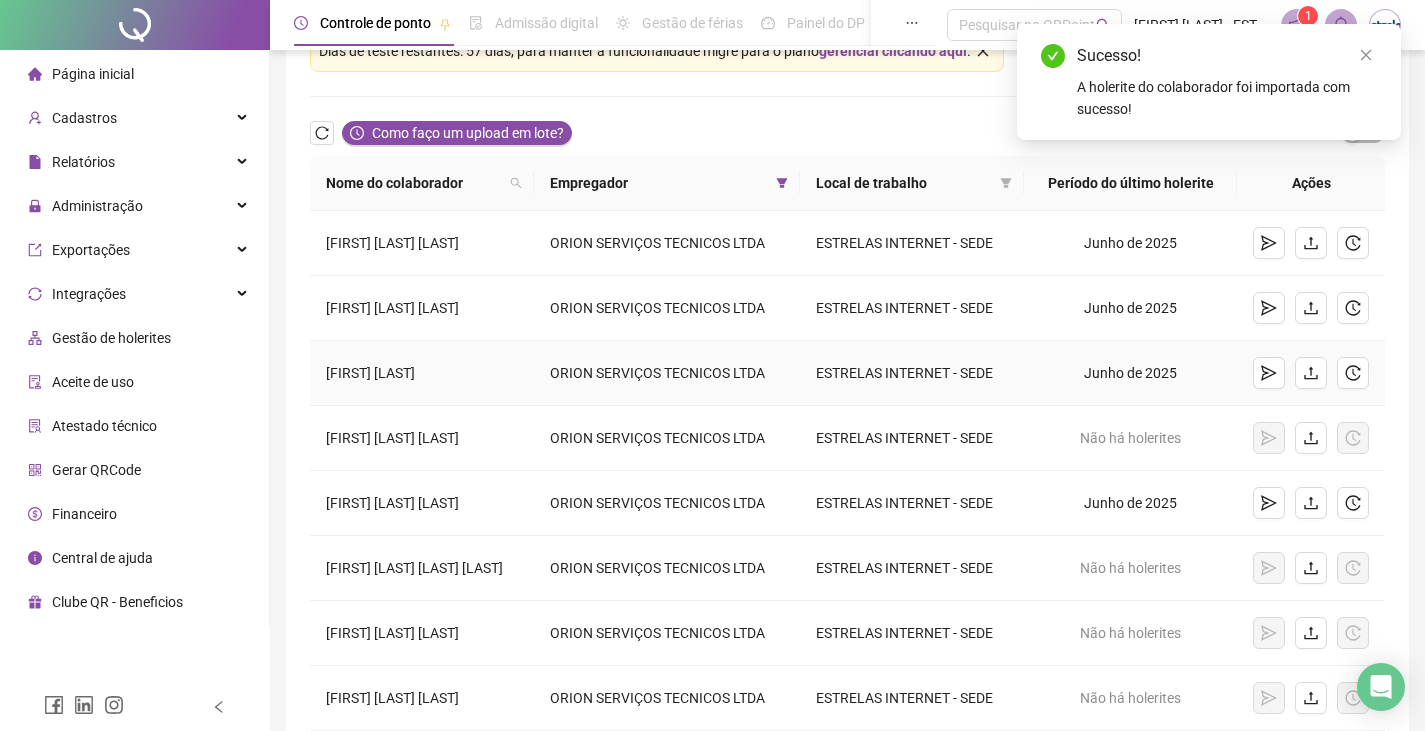 scroll, scrollTop: 200, scrollLeft: 0, axis: vertical 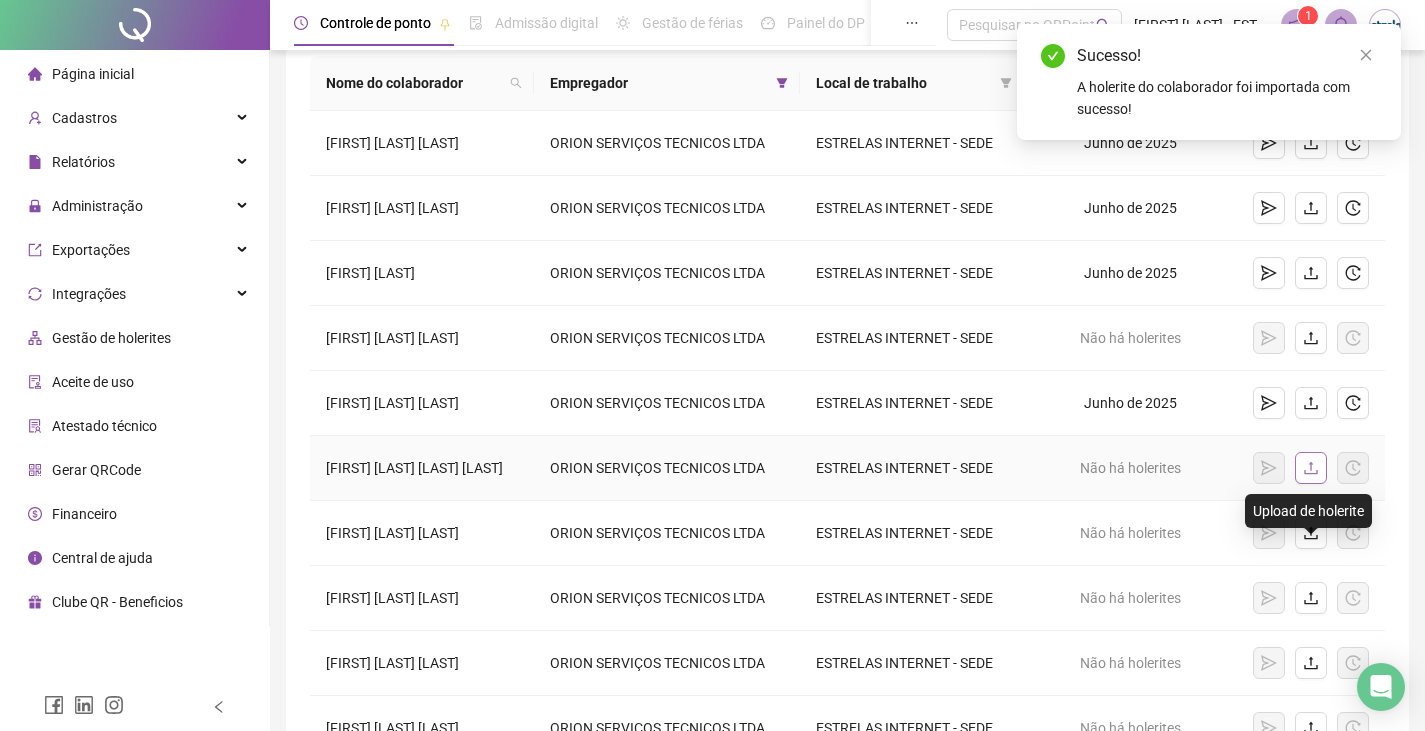 click 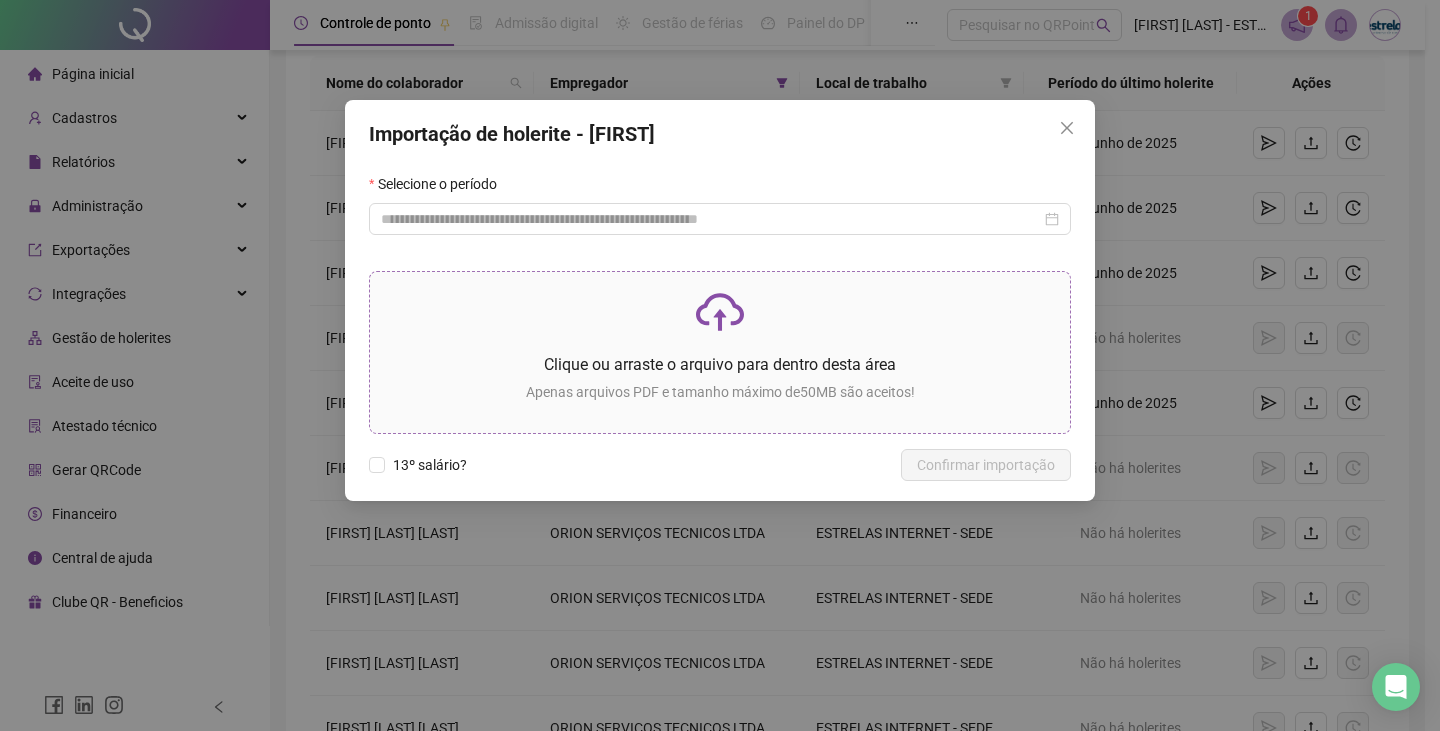 click on "Clique ou arraste o arquivo para dentro desta área Apenas arquivos PDF e tamanho máximo de  50  MB são aceitos!" at bounding box center [720, 352] 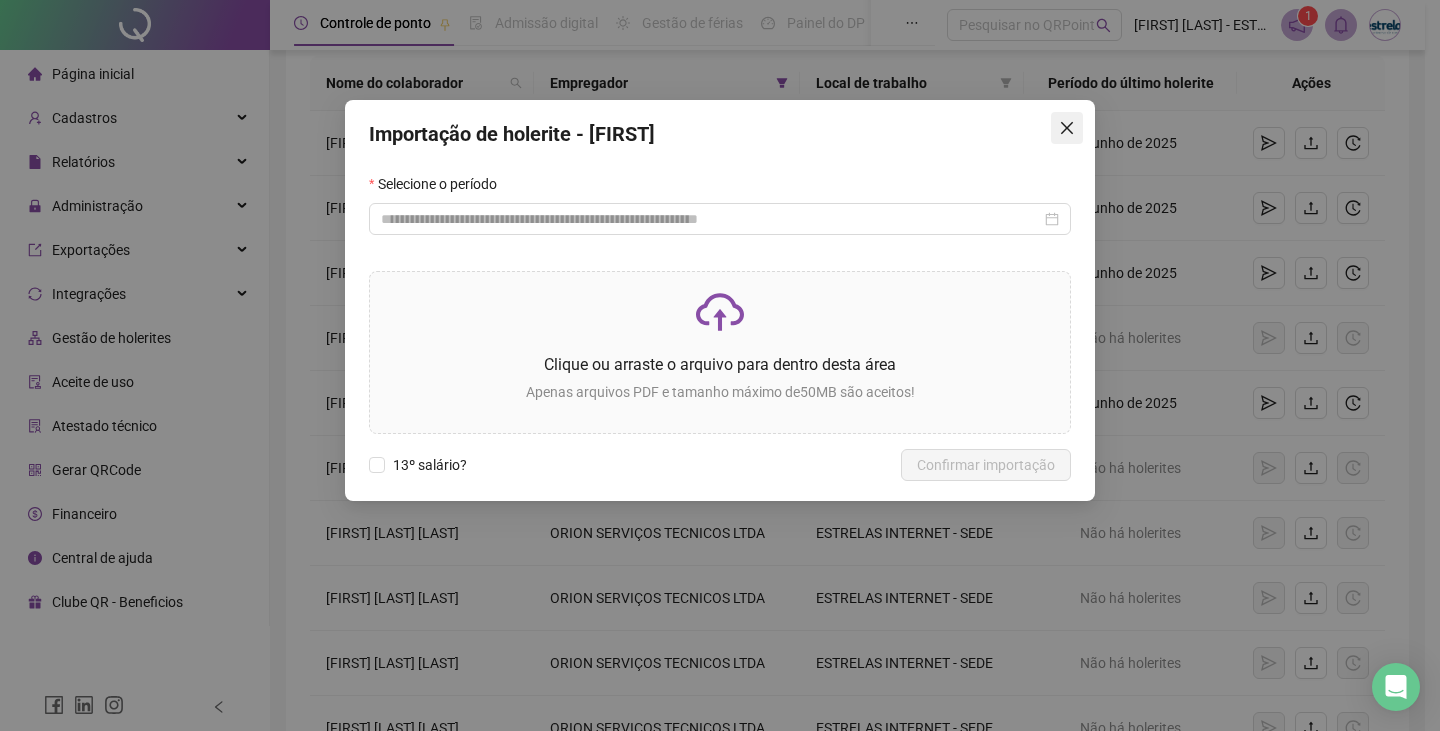 click 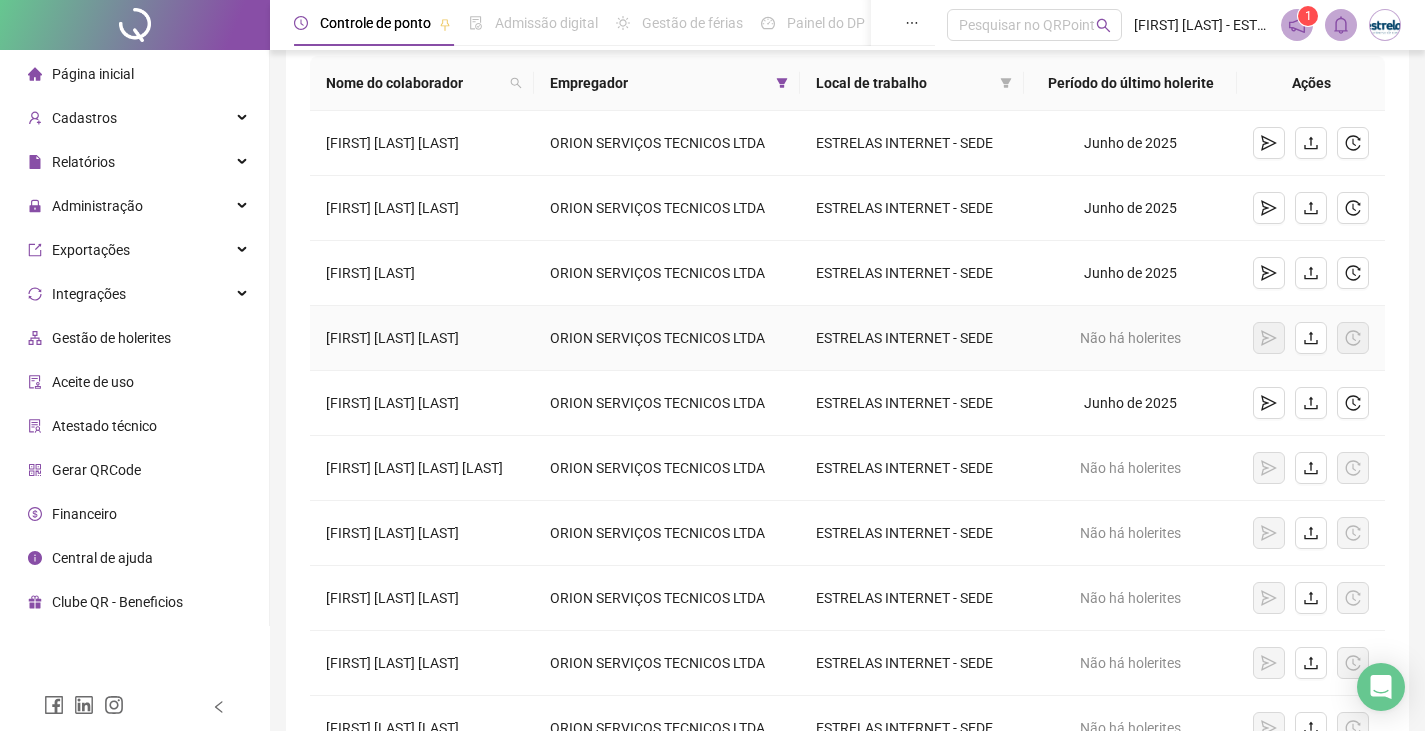 scroll, scrollTop: 300, scrollLeft: 0, axis: vertical 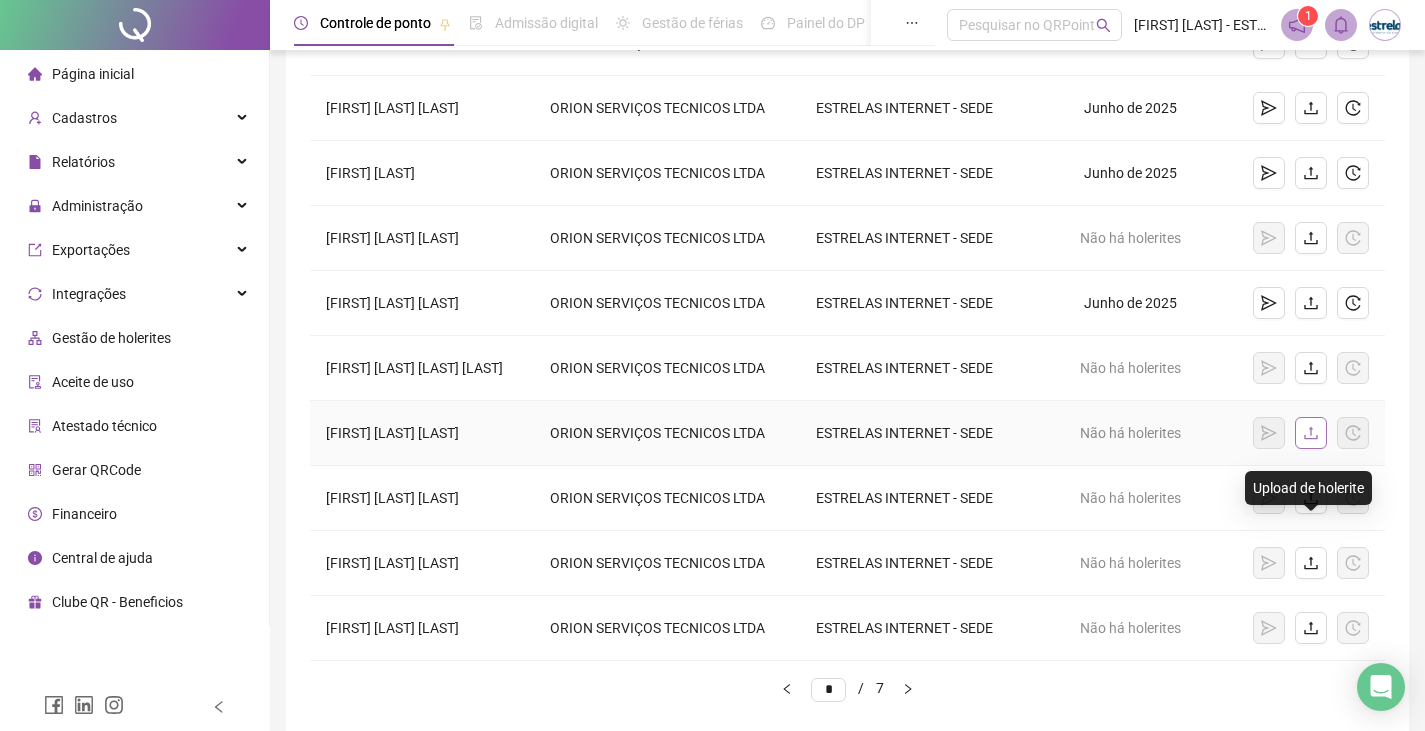 click 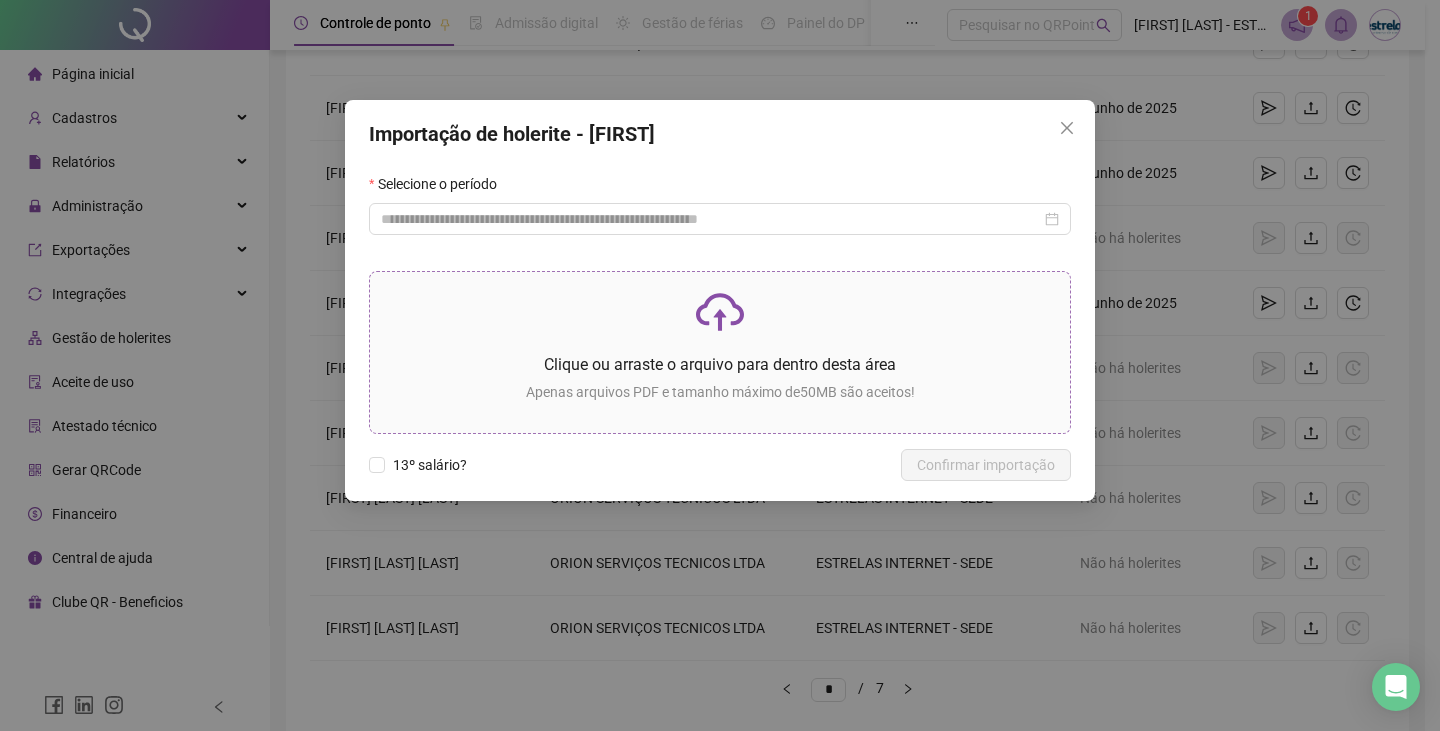 click on "Clique ou arraste o arquivo para dentro desta área" at bounding box center [720, 364] 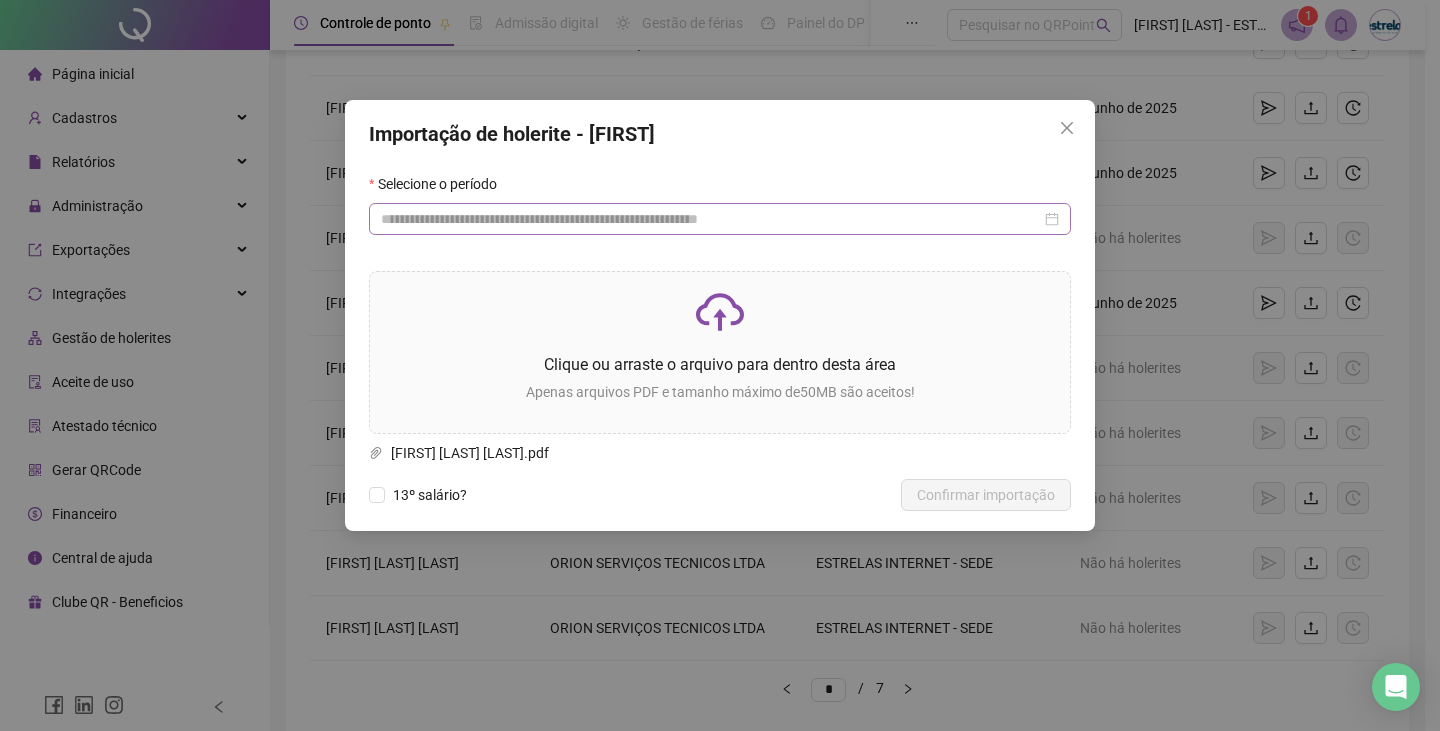 click at bounding box center [720, 219] 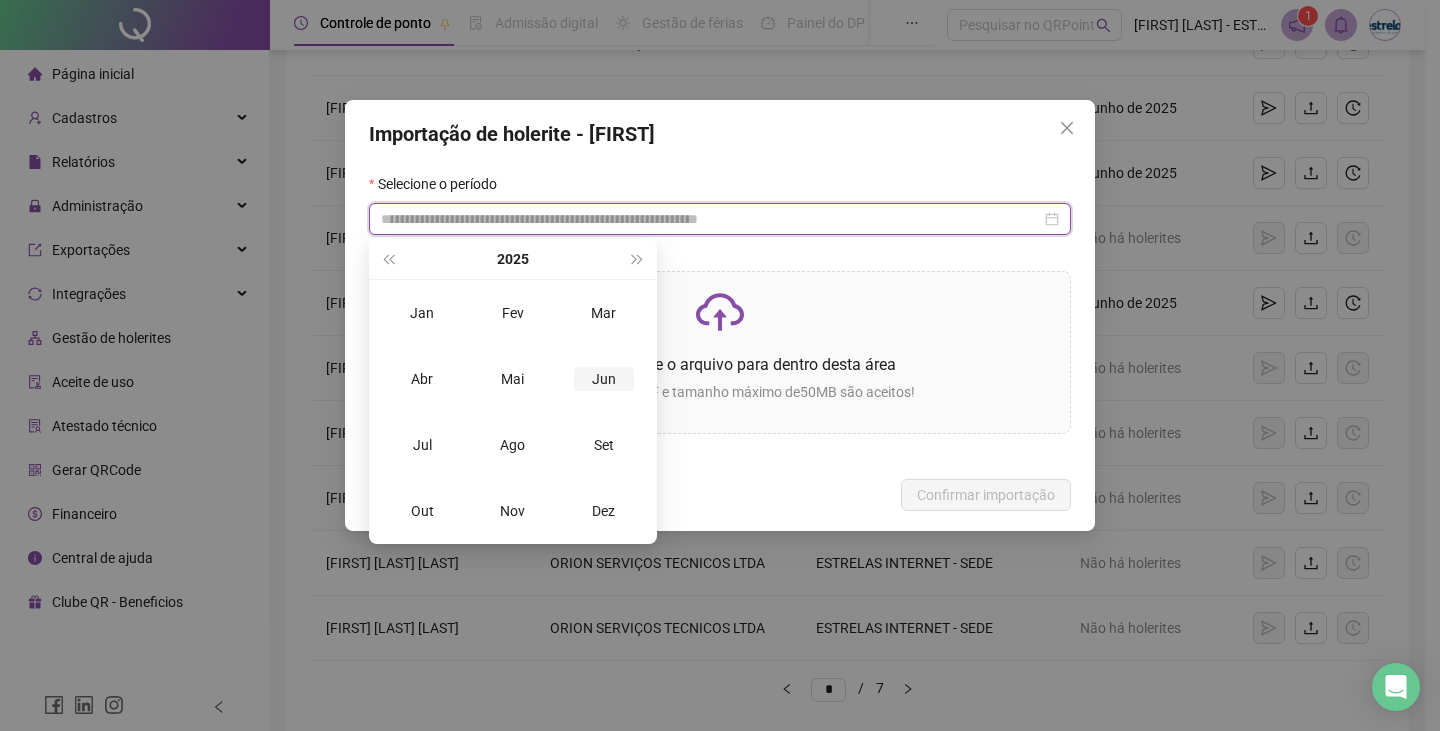 type on "**********" 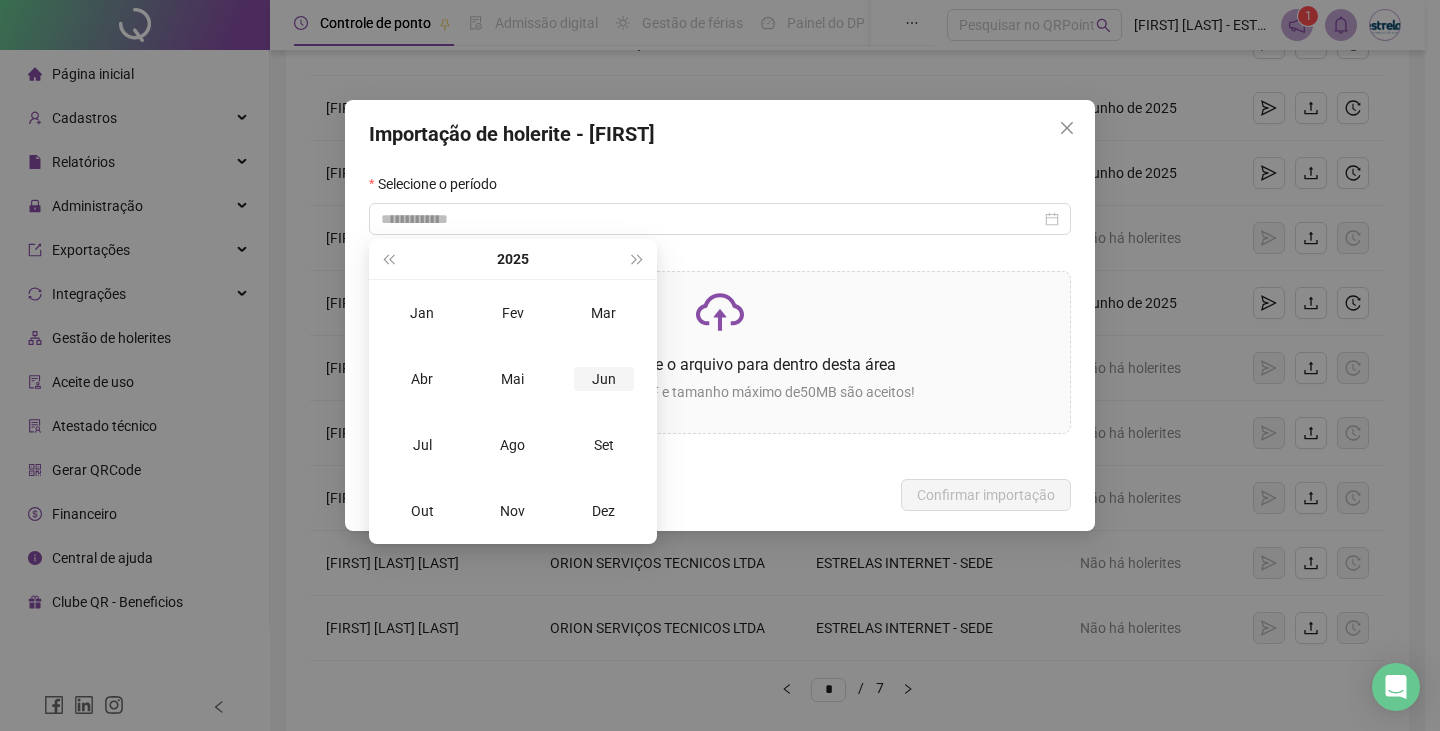 click on "Jun" at bounding box center [604, 379] 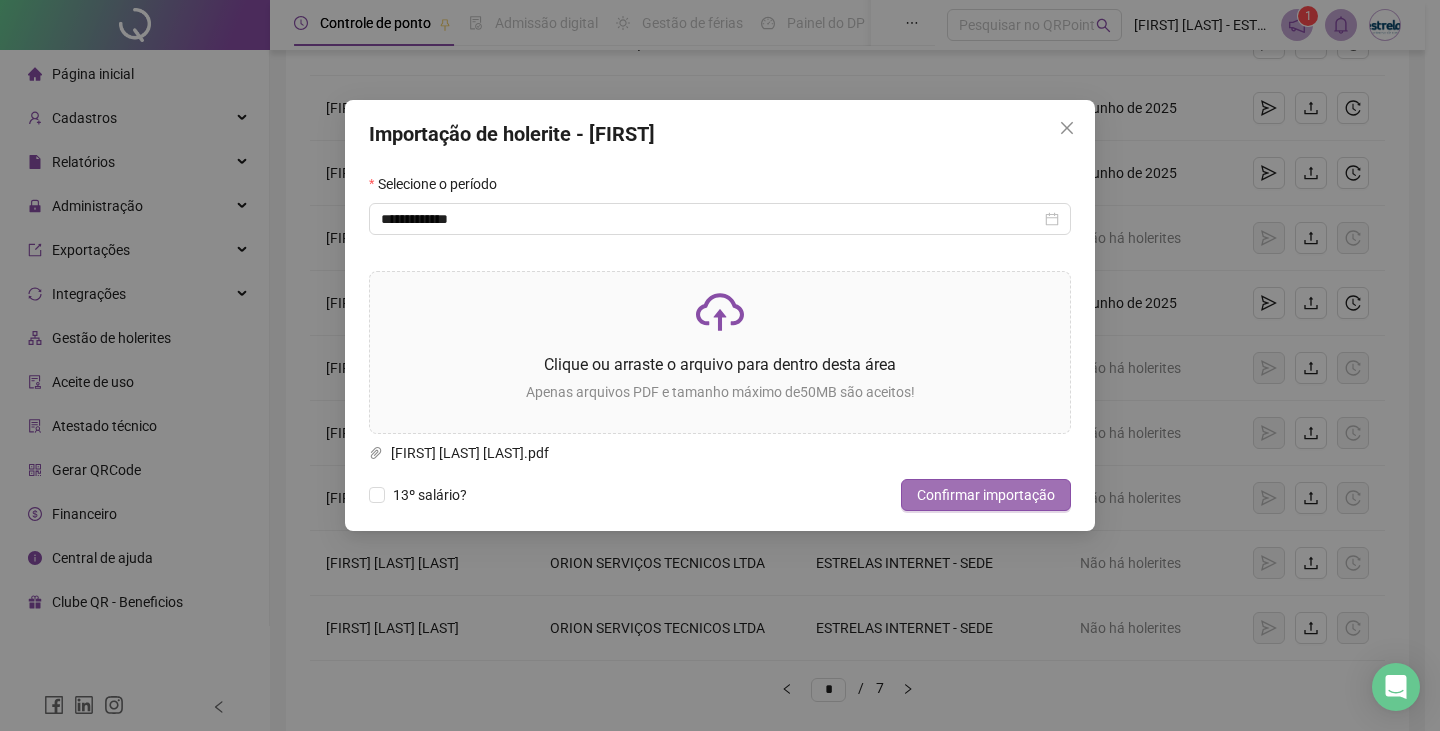 click on "Confirmar importação" at bounding box center (986, 495) 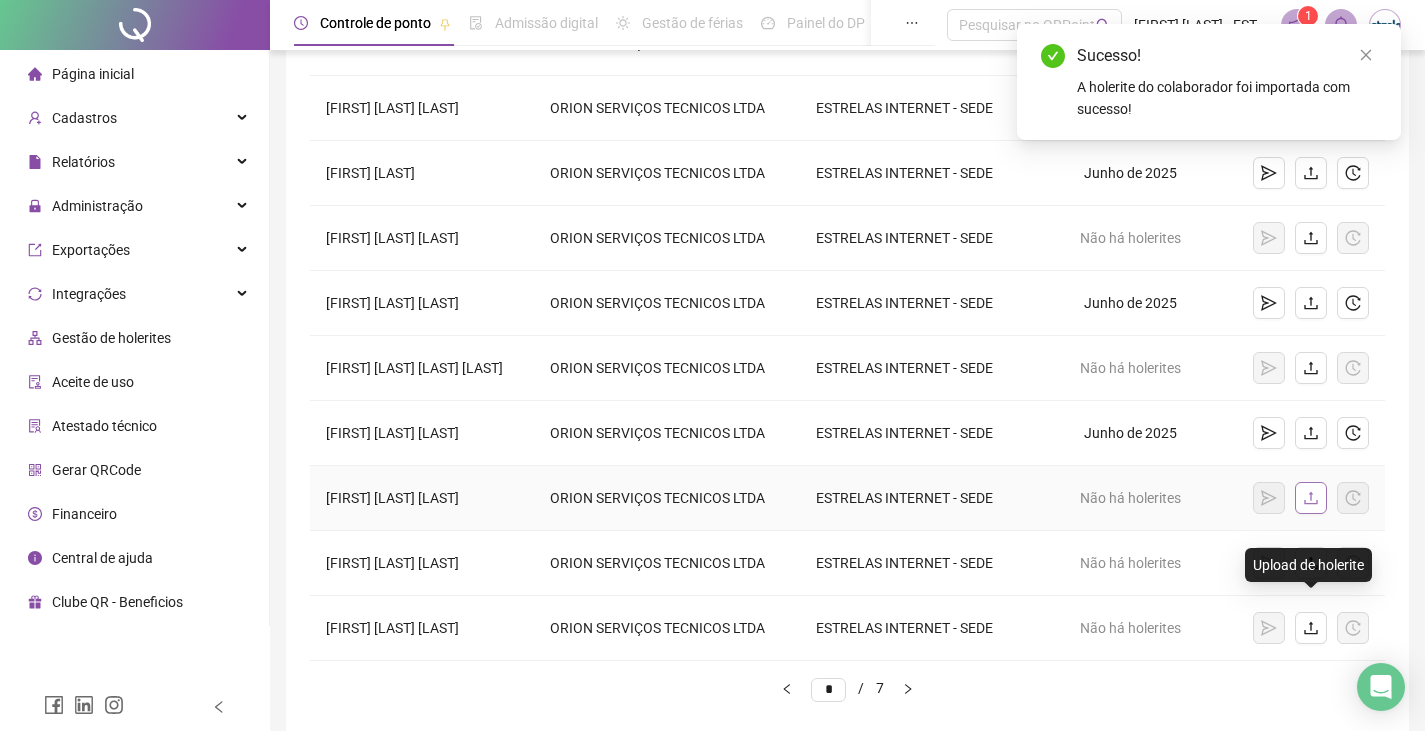 click 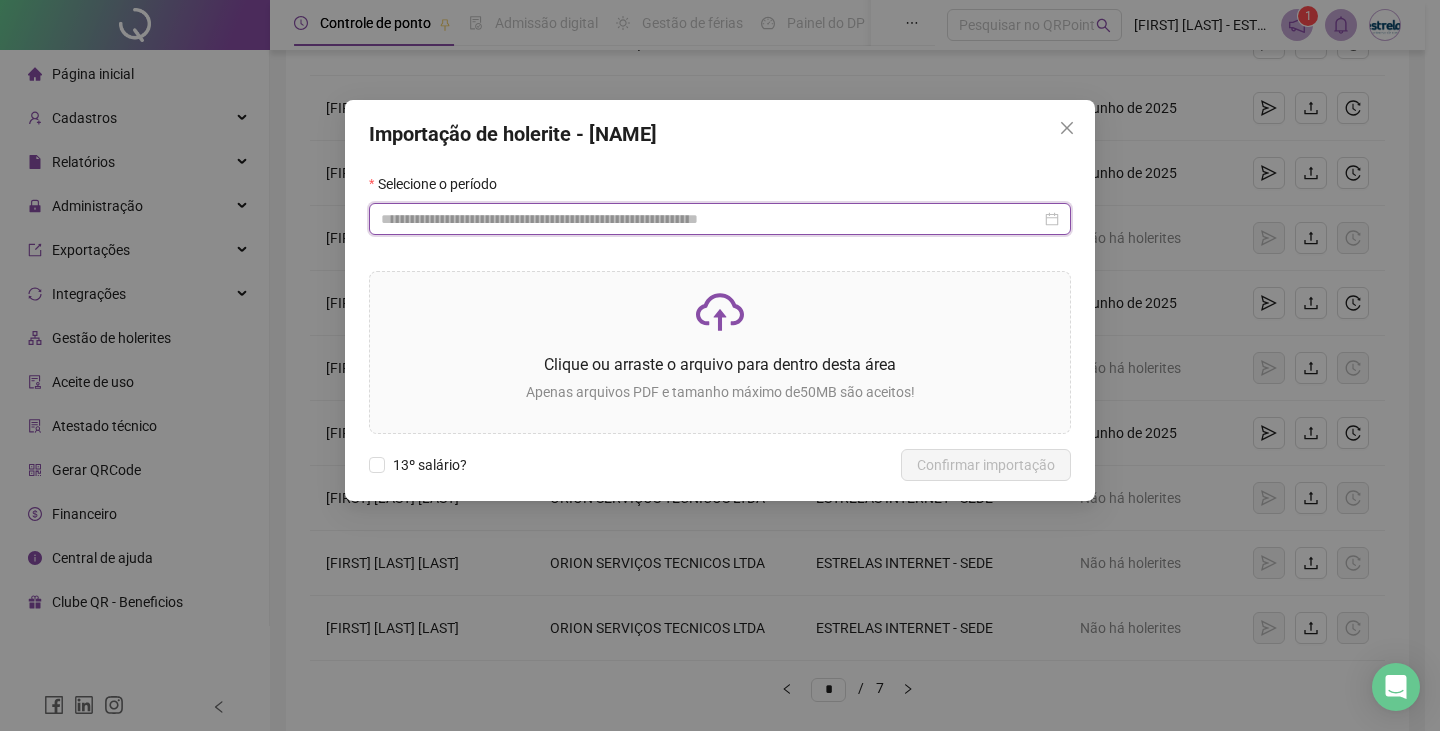 click at bounding box center [711, 219] 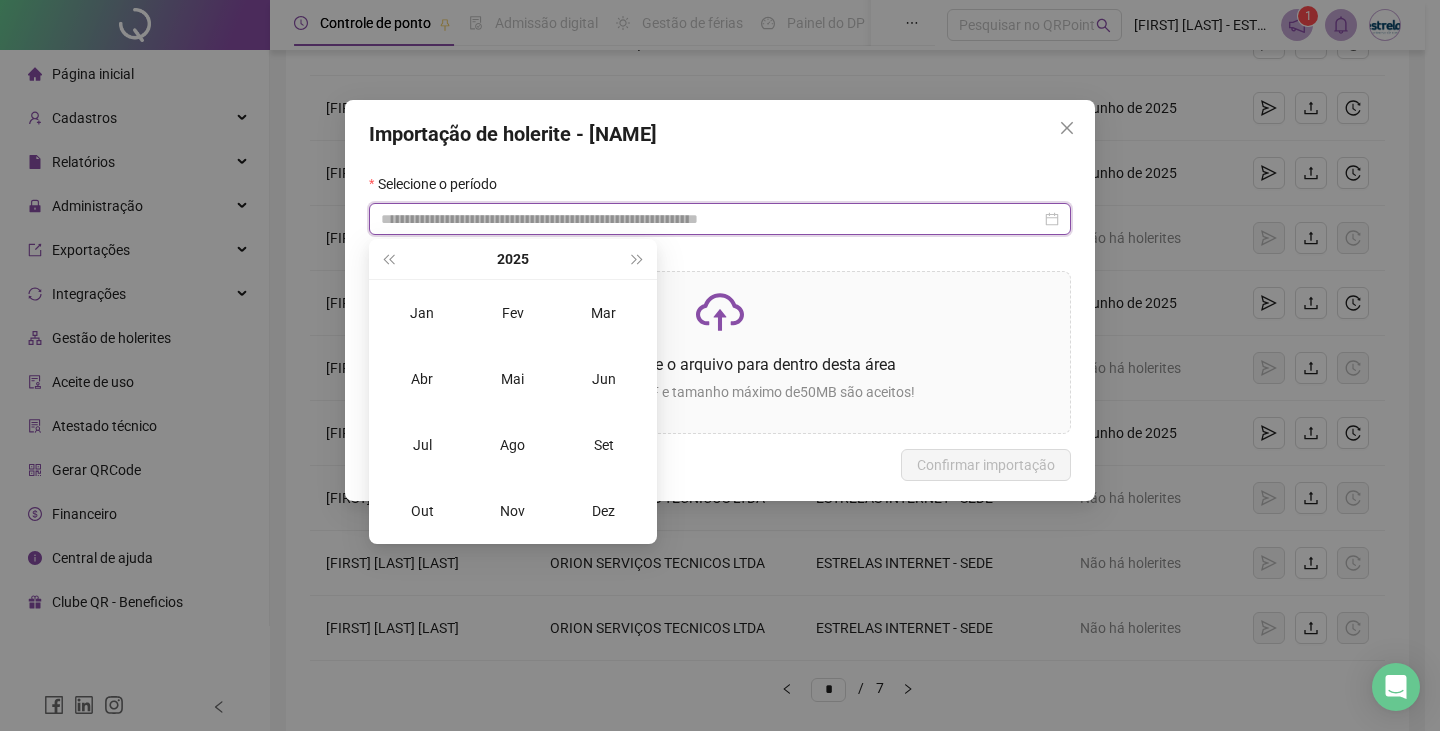 click at bounding box center (720, 219) 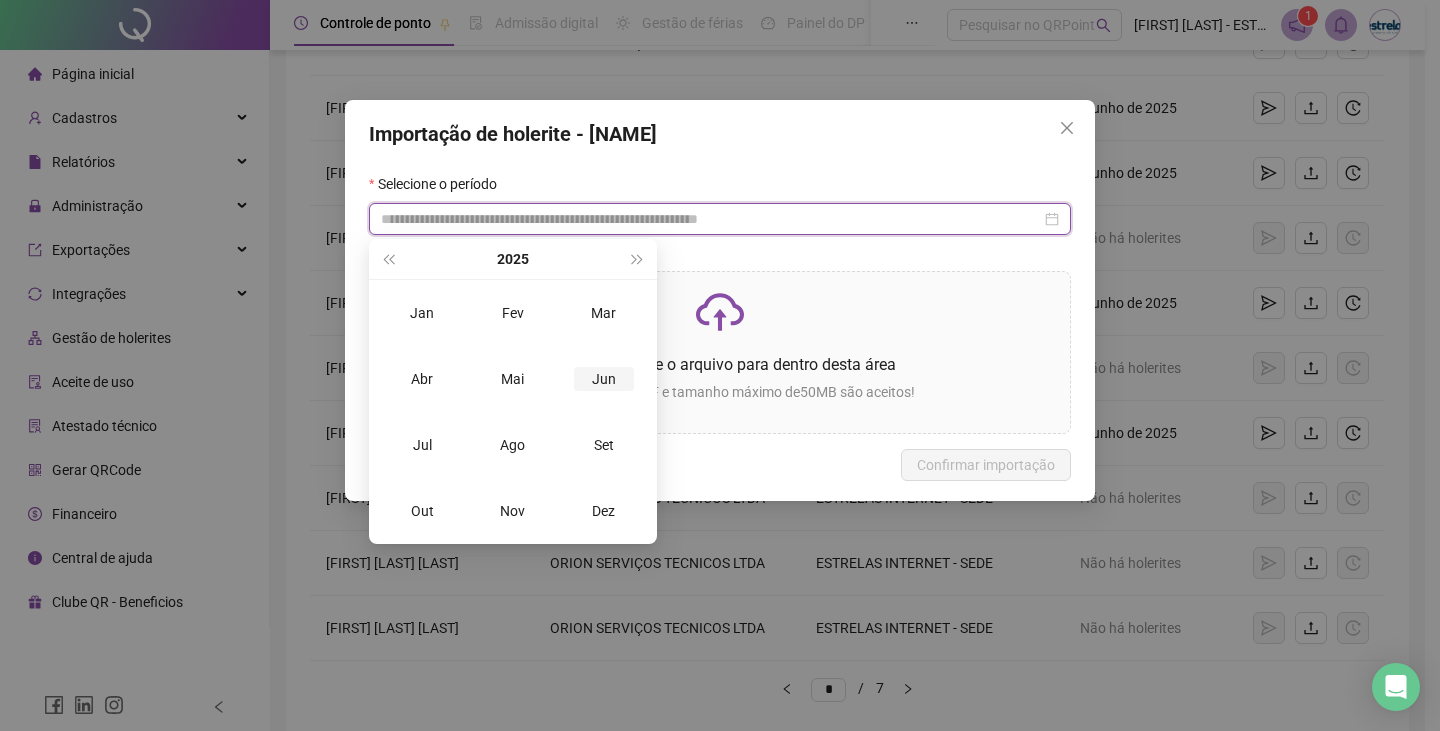 type on "**********" 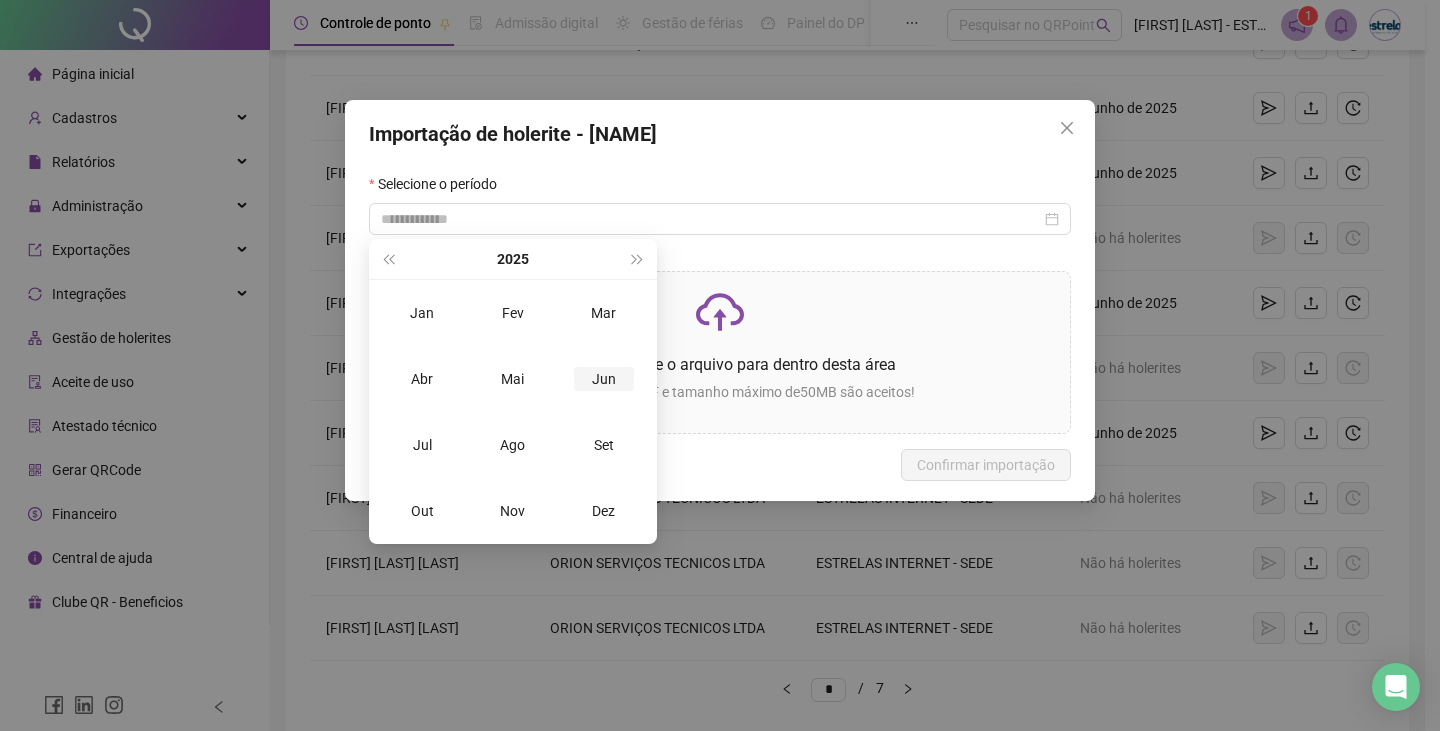 click on "Jun" at bounding box center [604, 379] 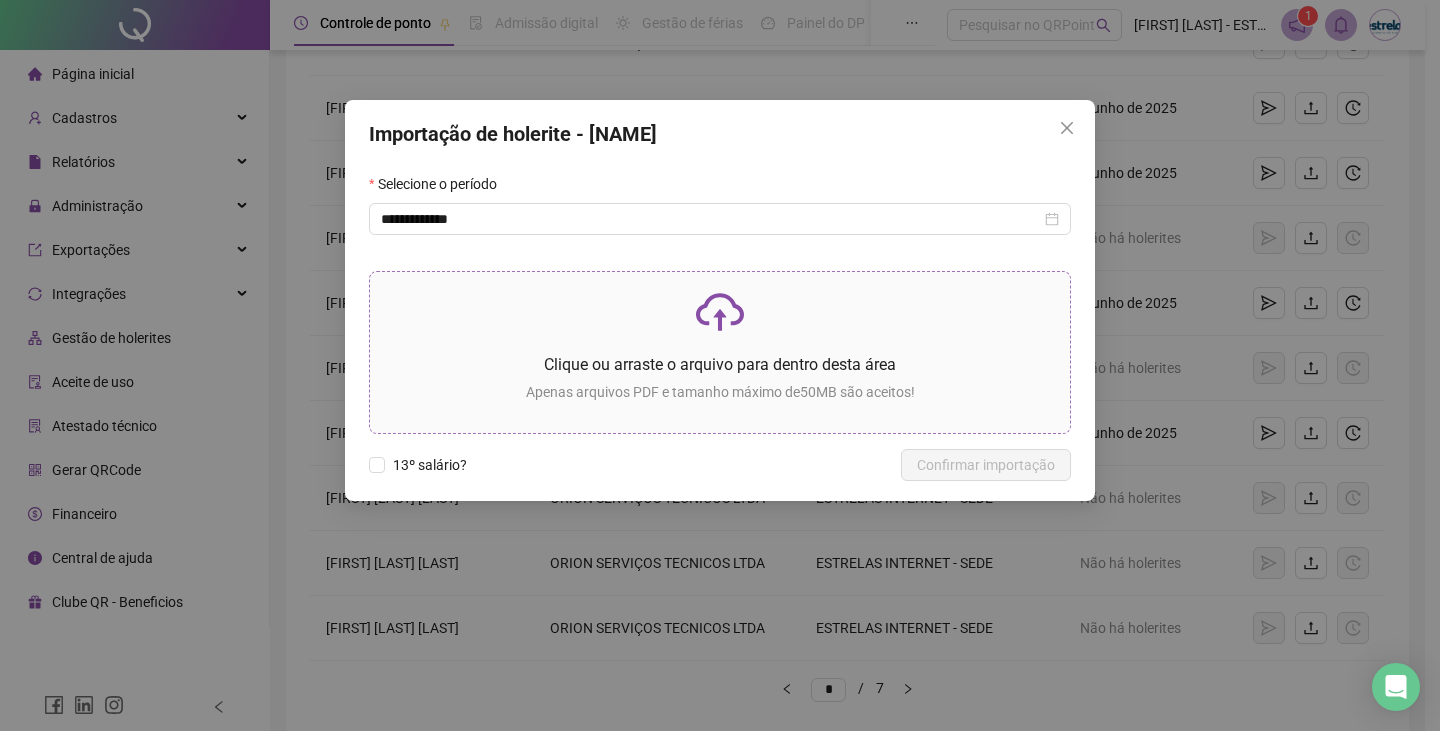 click on "Clique ou arraste o arquivo para dentro desta área Apenas arquivos PDF e tamanho máximo de  50  MB são aceitos!" at bounding box center (720, 352) 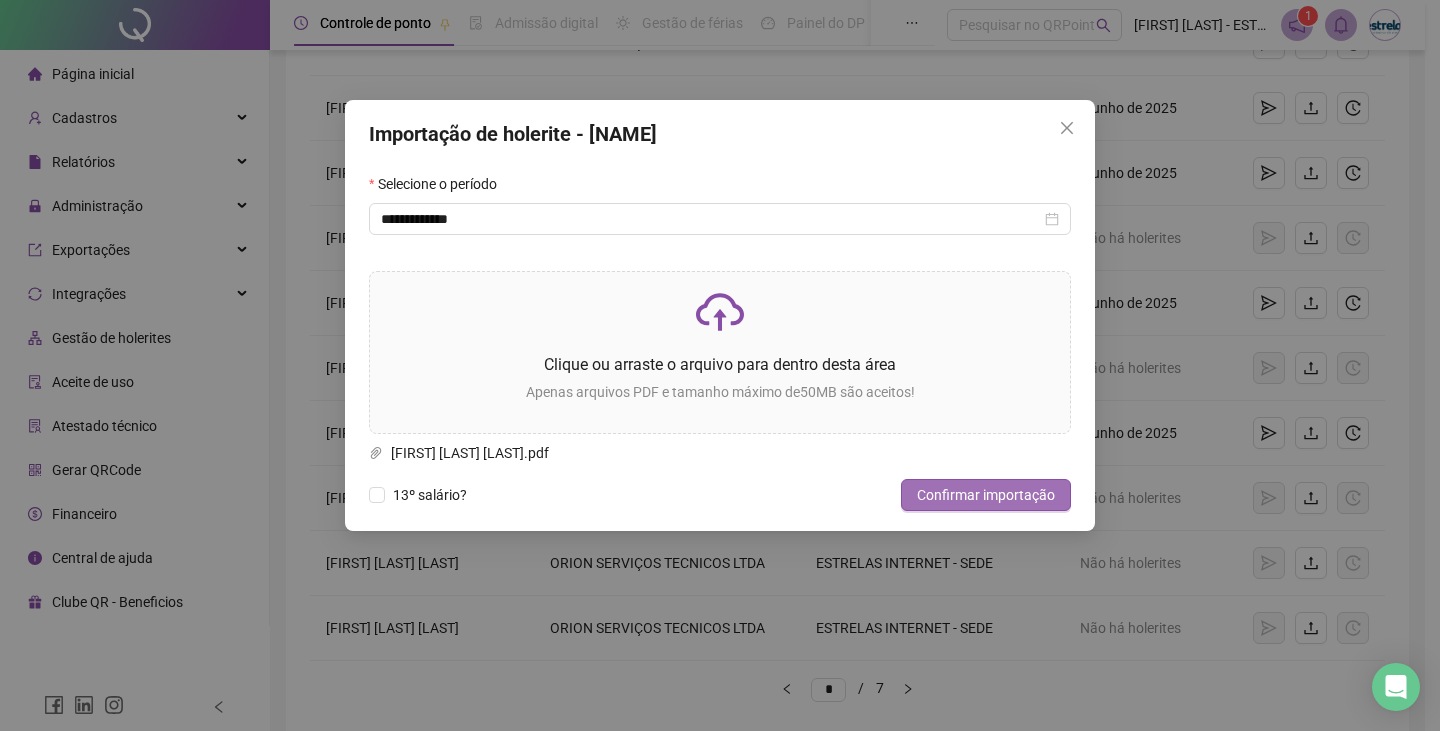 click on "Confirmar importação" at bounding box center [986, 495] 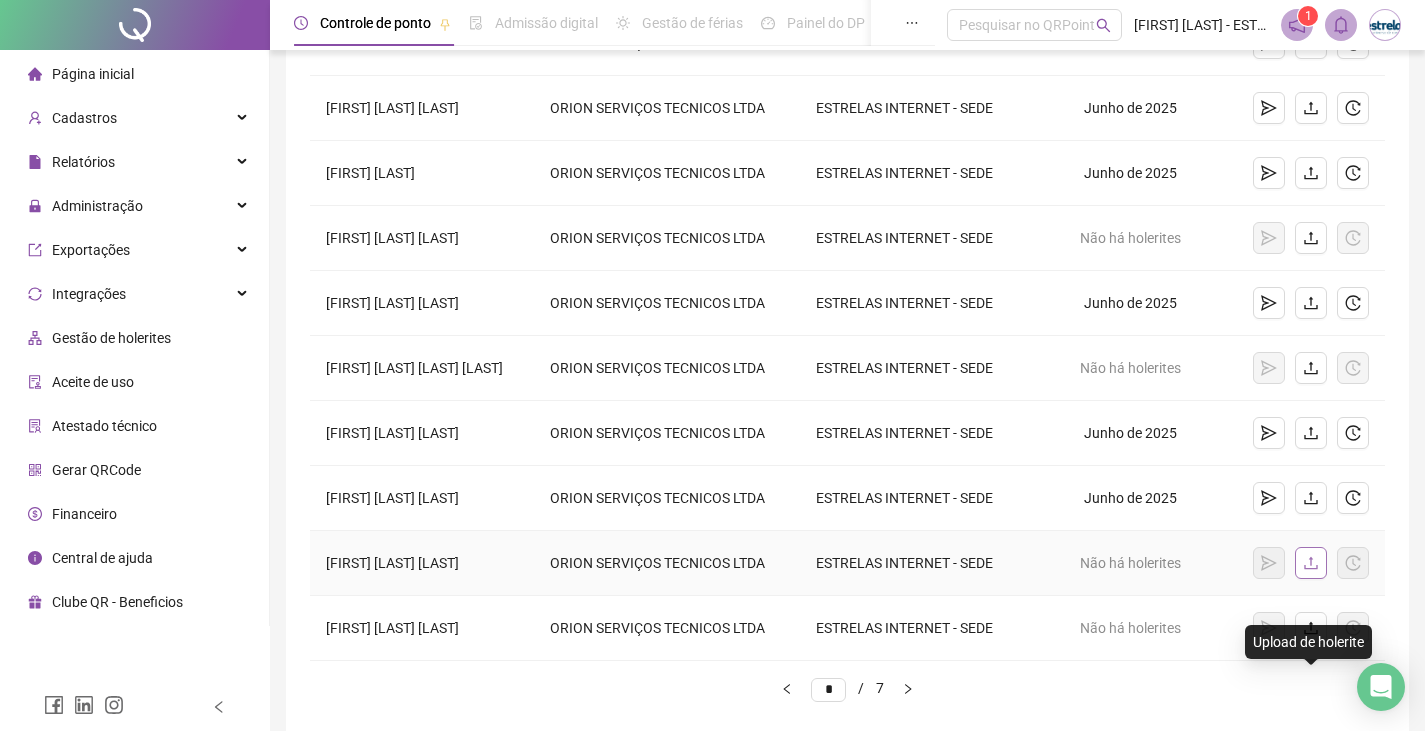 click 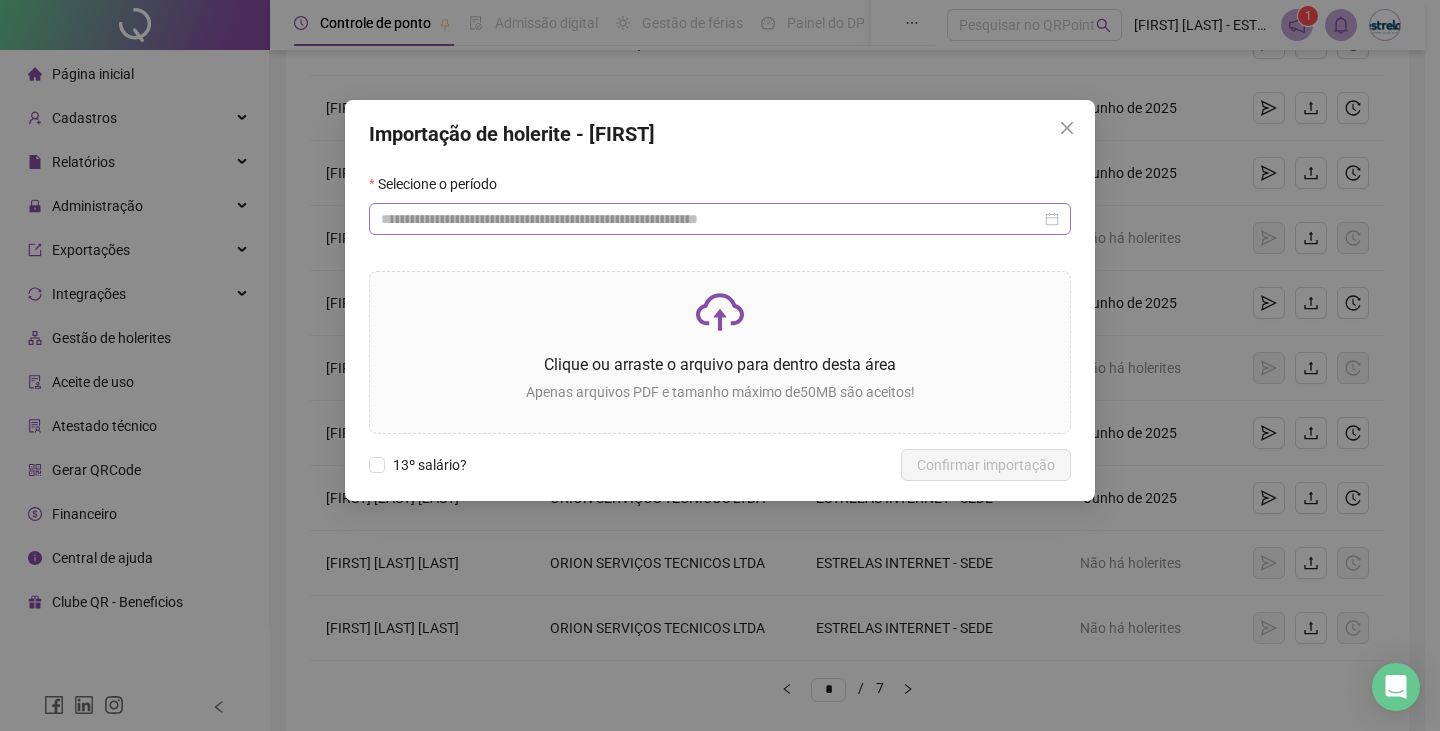 click at bounding box center [720, 219] 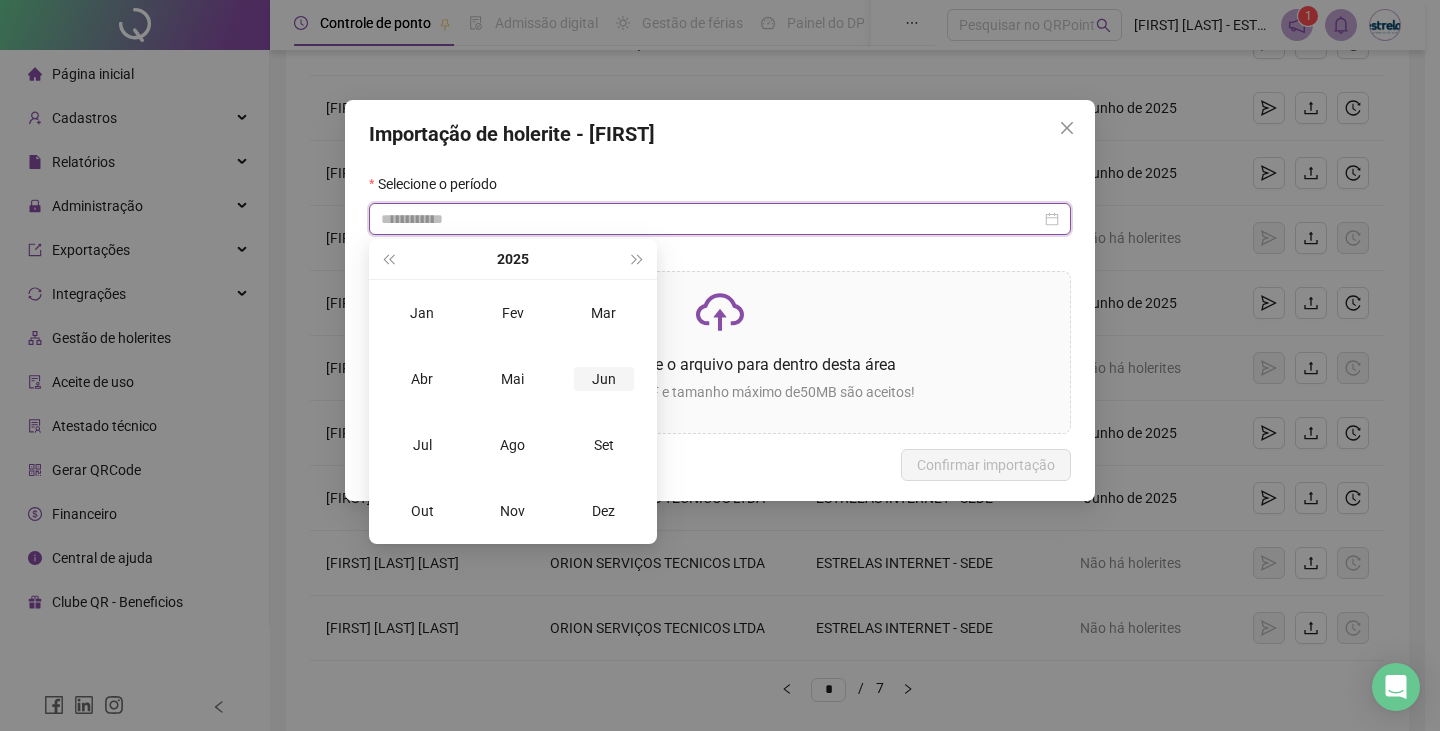 type on "**********" 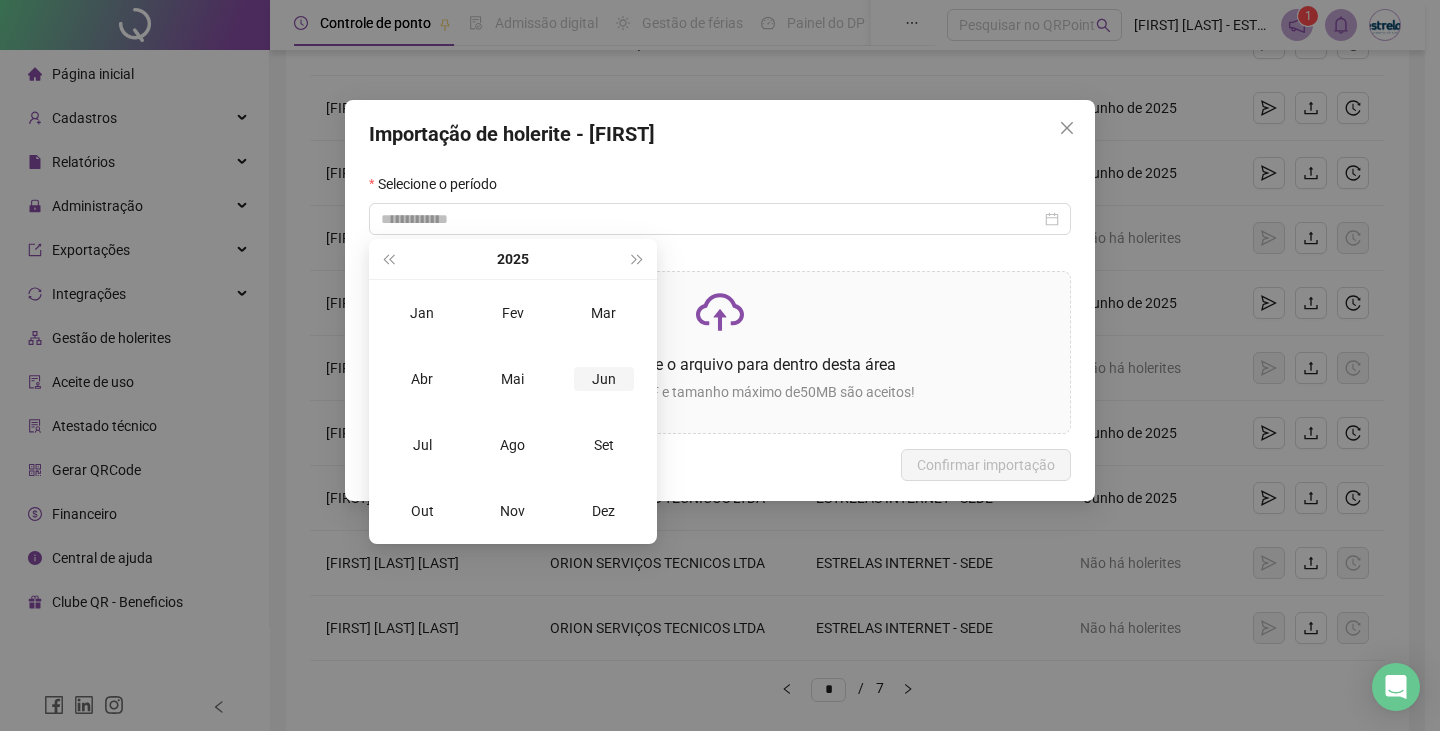 click on "Jun" at bounding box center [604, 379] 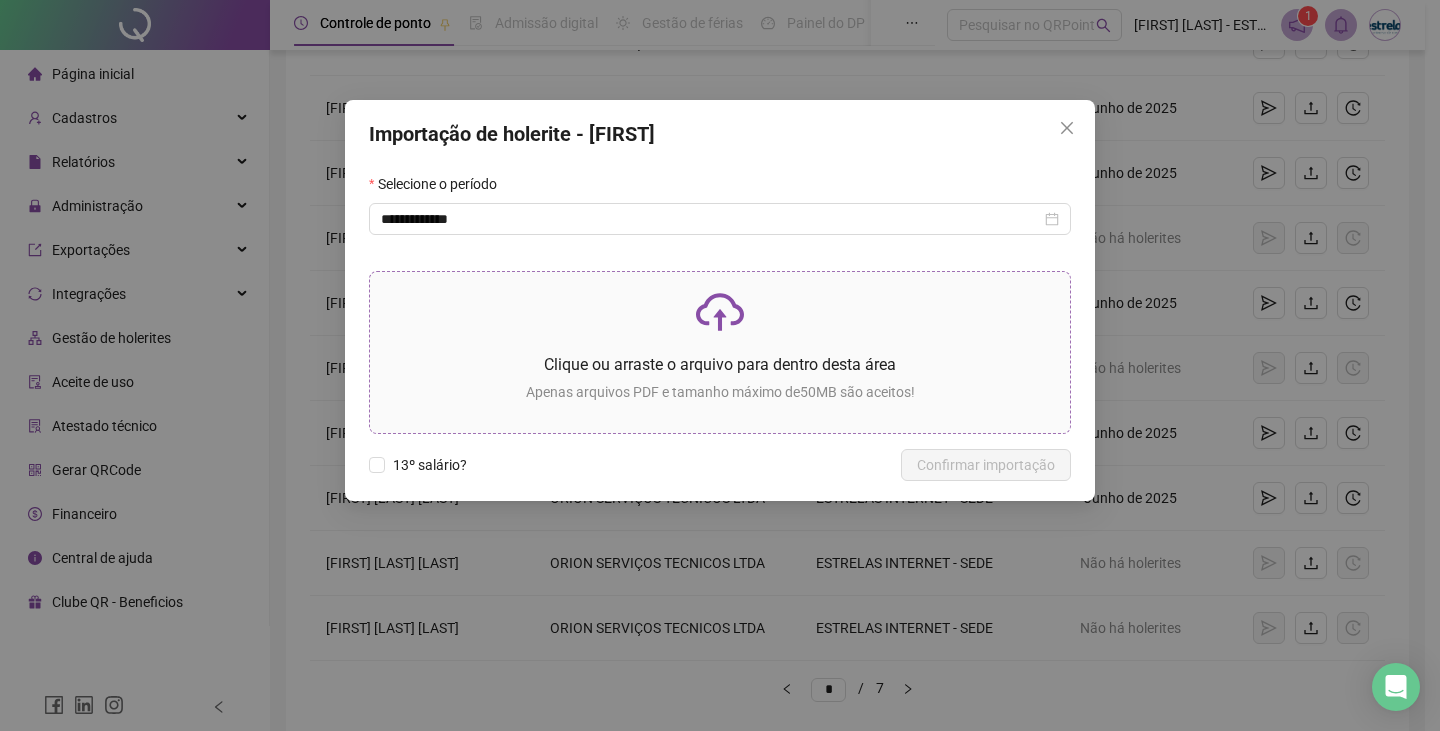 click on "Clique ou arraste o arquivo para dentro desta área Apenas arquivos PDF e tamanho máximo de  50  MB são aceitos!" at bounding box center [720, 352] 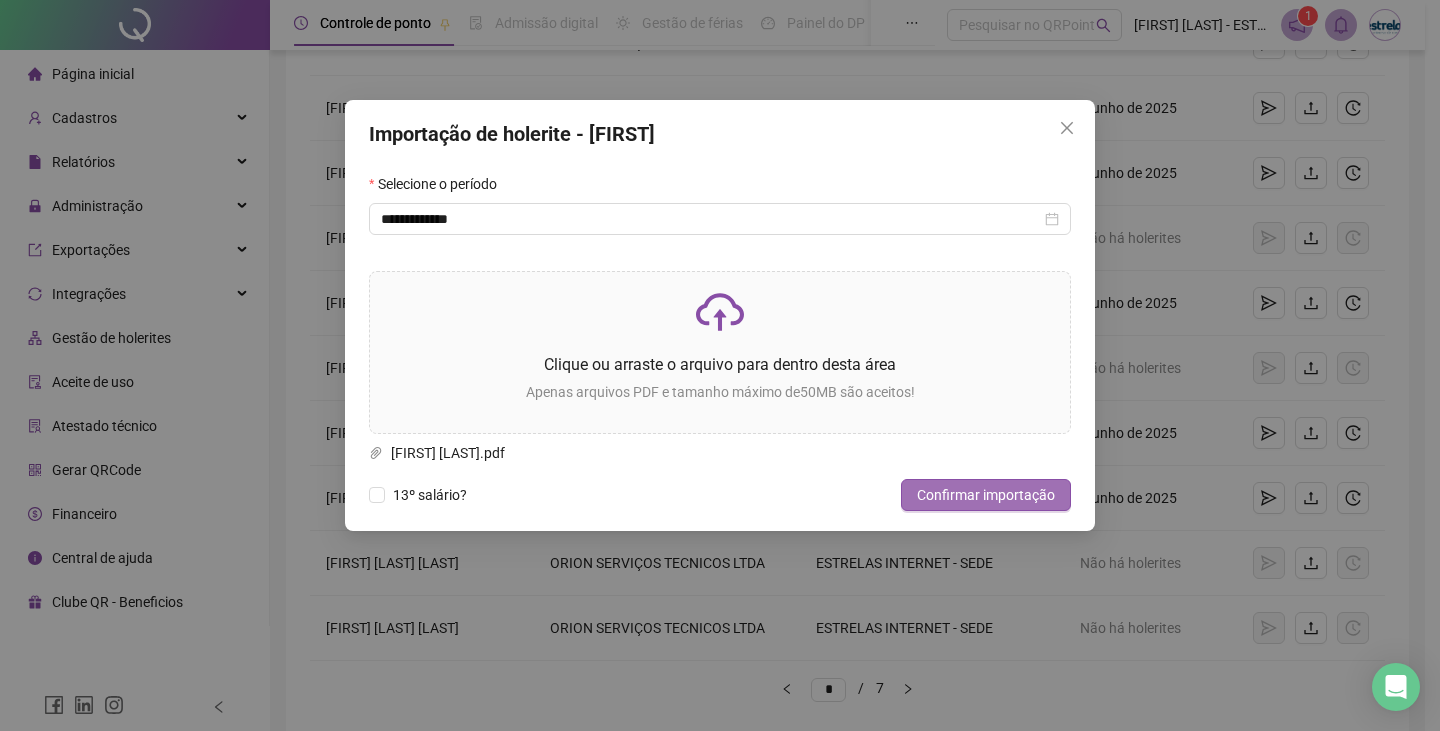 click on "Confirmar importação" at bounding box center [986, 495] 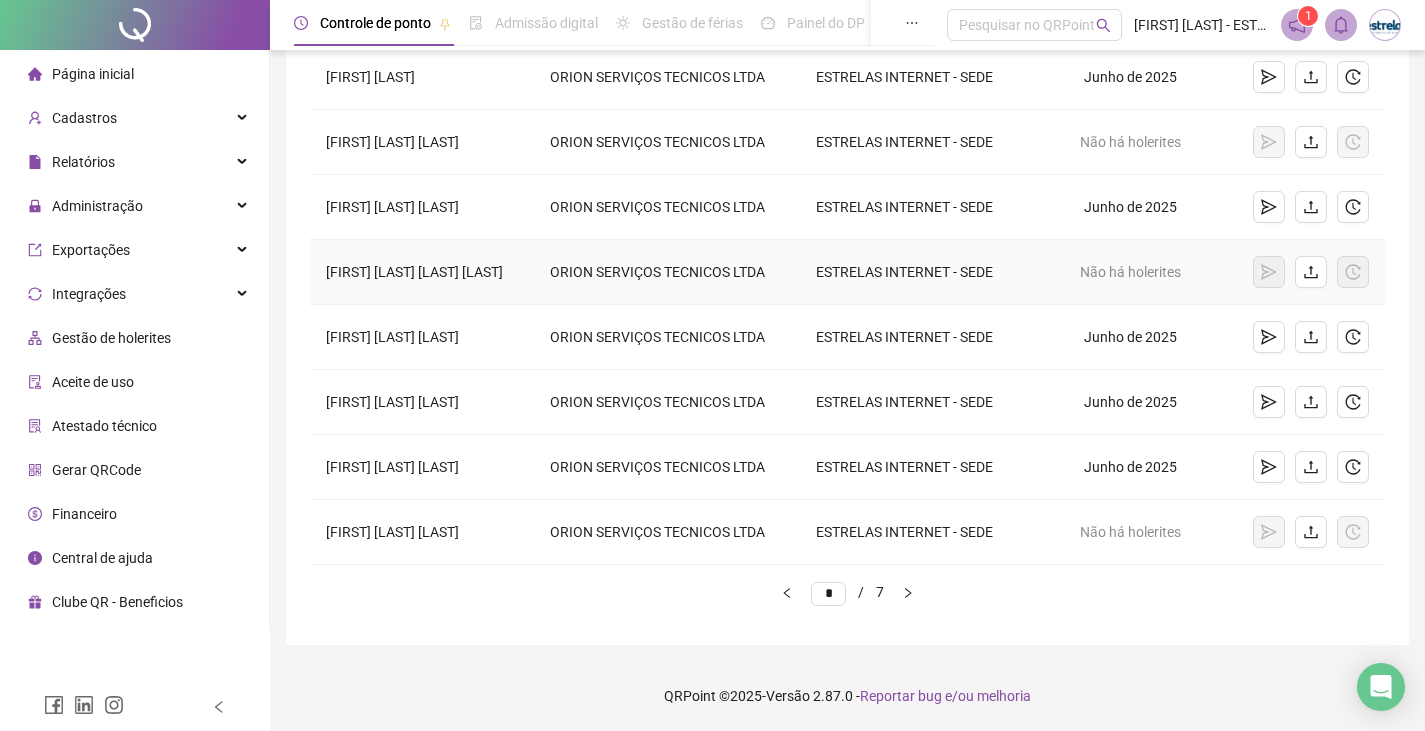 scroll, scrollTop: 538, scrollLeft: 0, axis: vertical 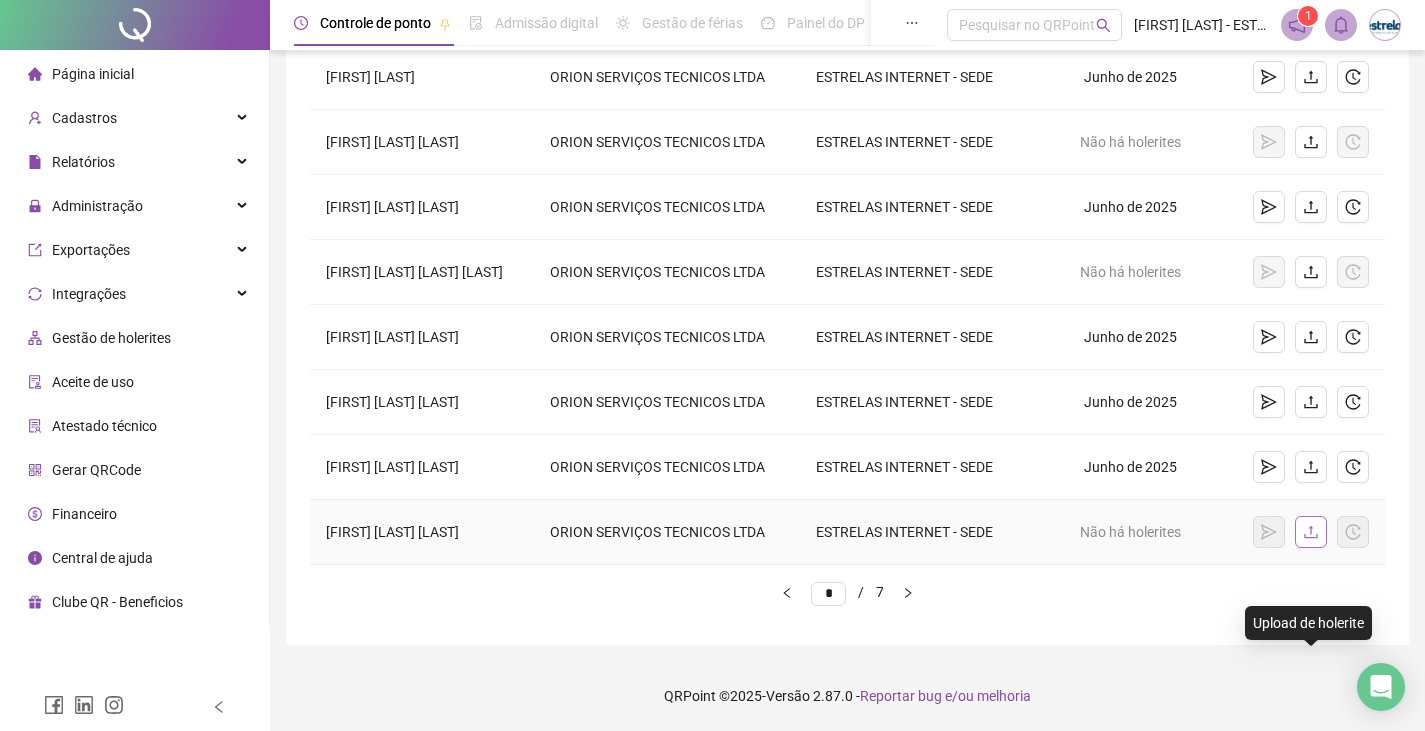 click 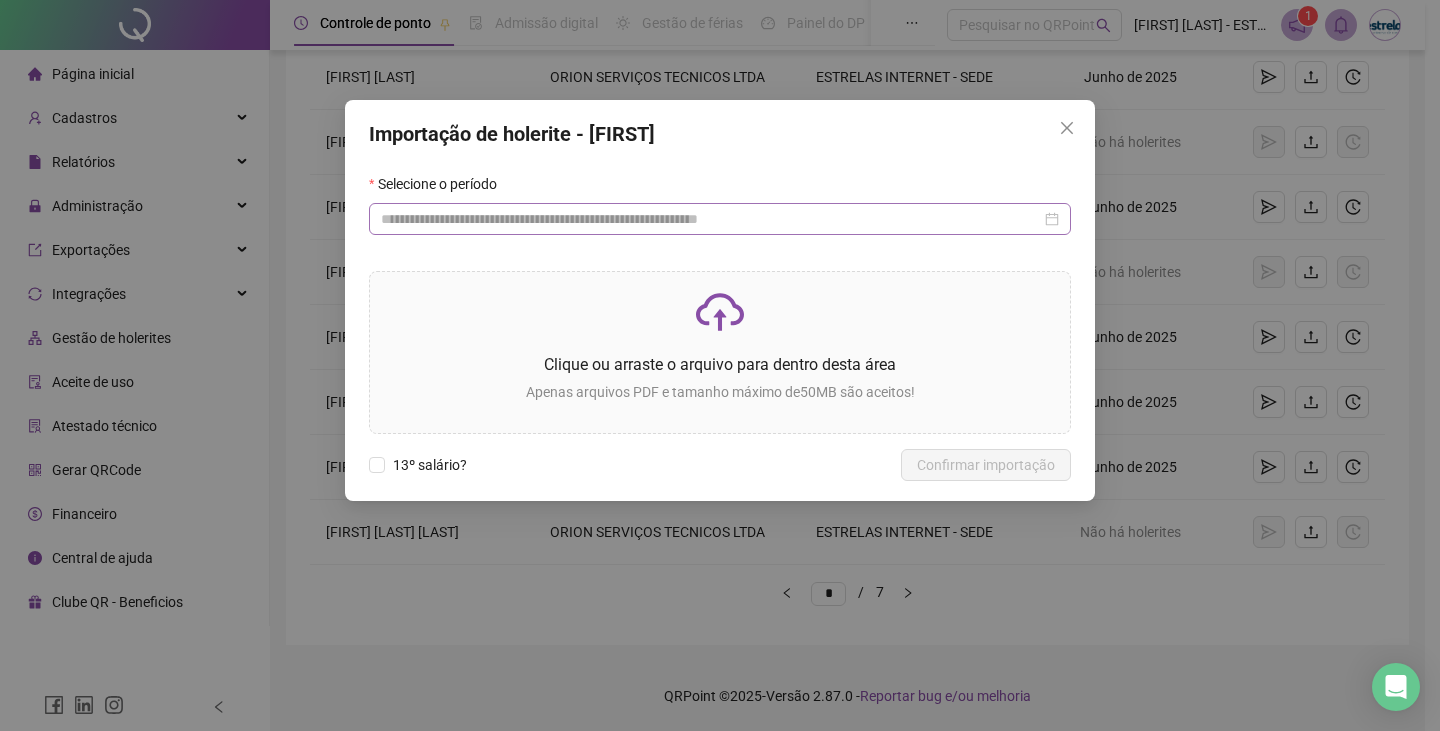 click at bounding box center [720, 219] 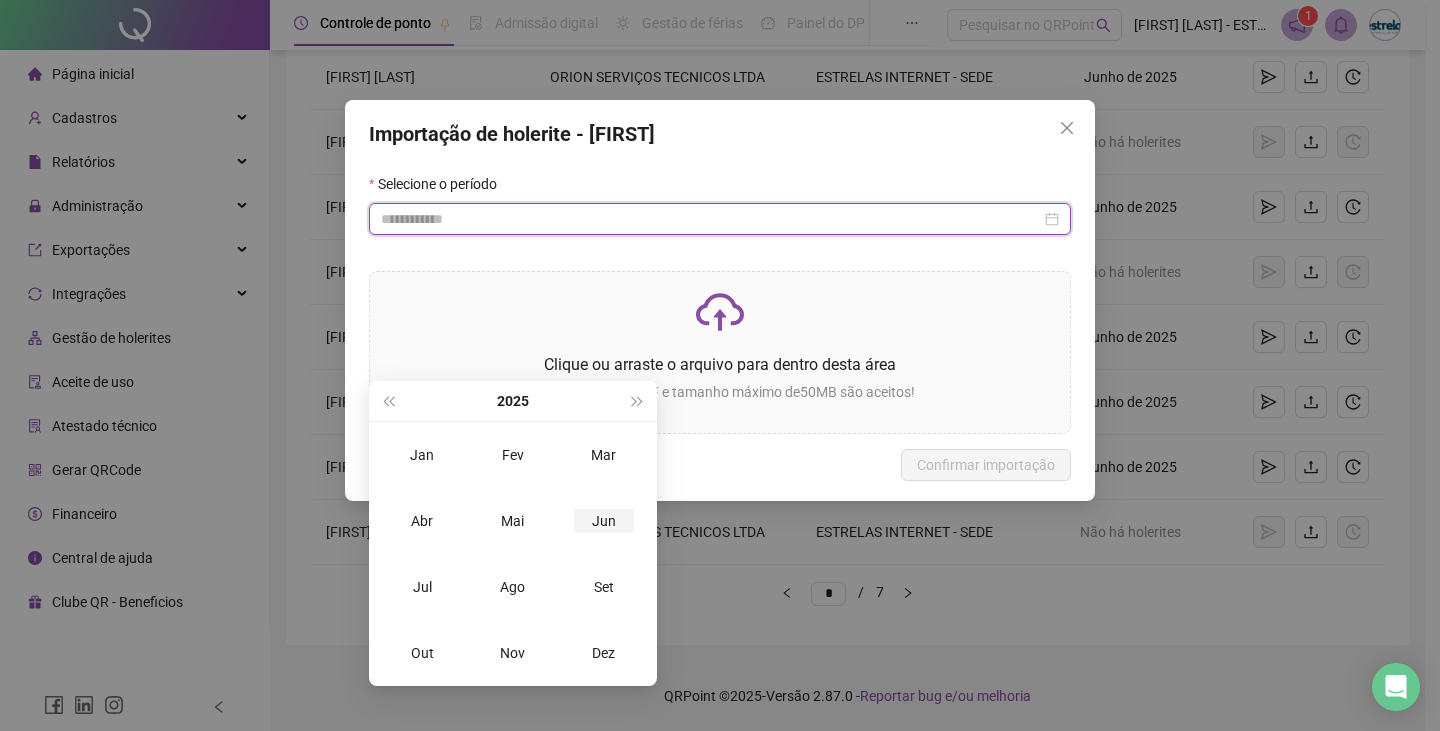 type on "**********" 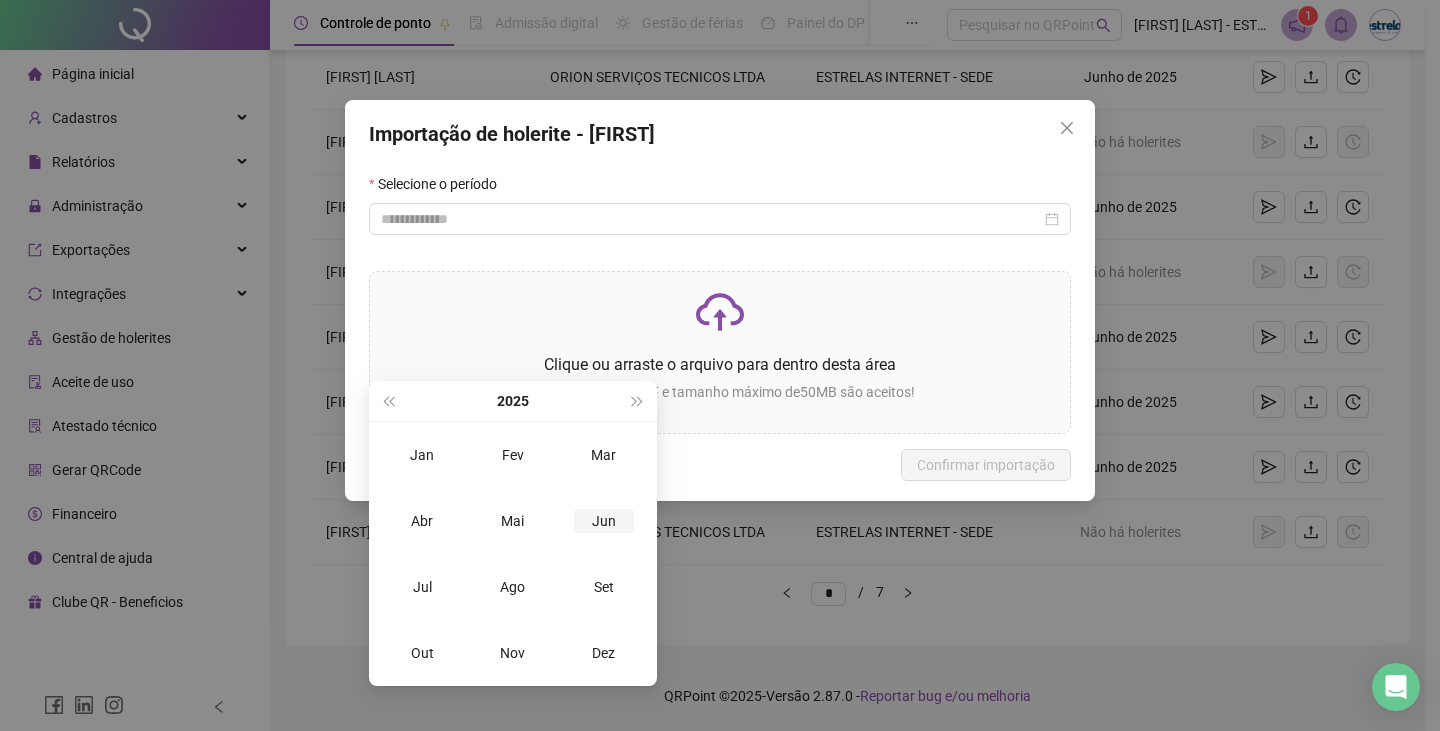 click on "Jun" at bounding box center [604, 521] 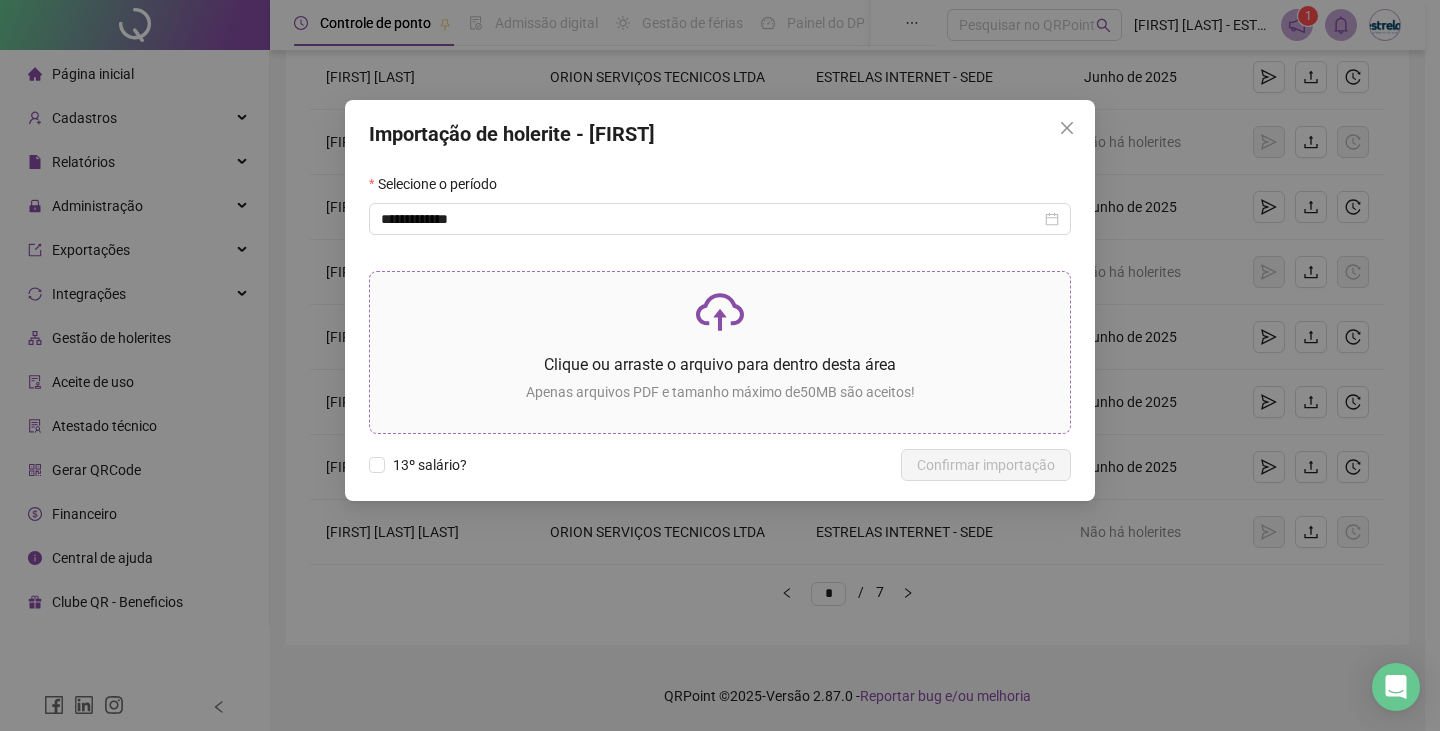 click on "Clique ou arraste o arquivo para dentro desta área" at bounding box center (720, 364) 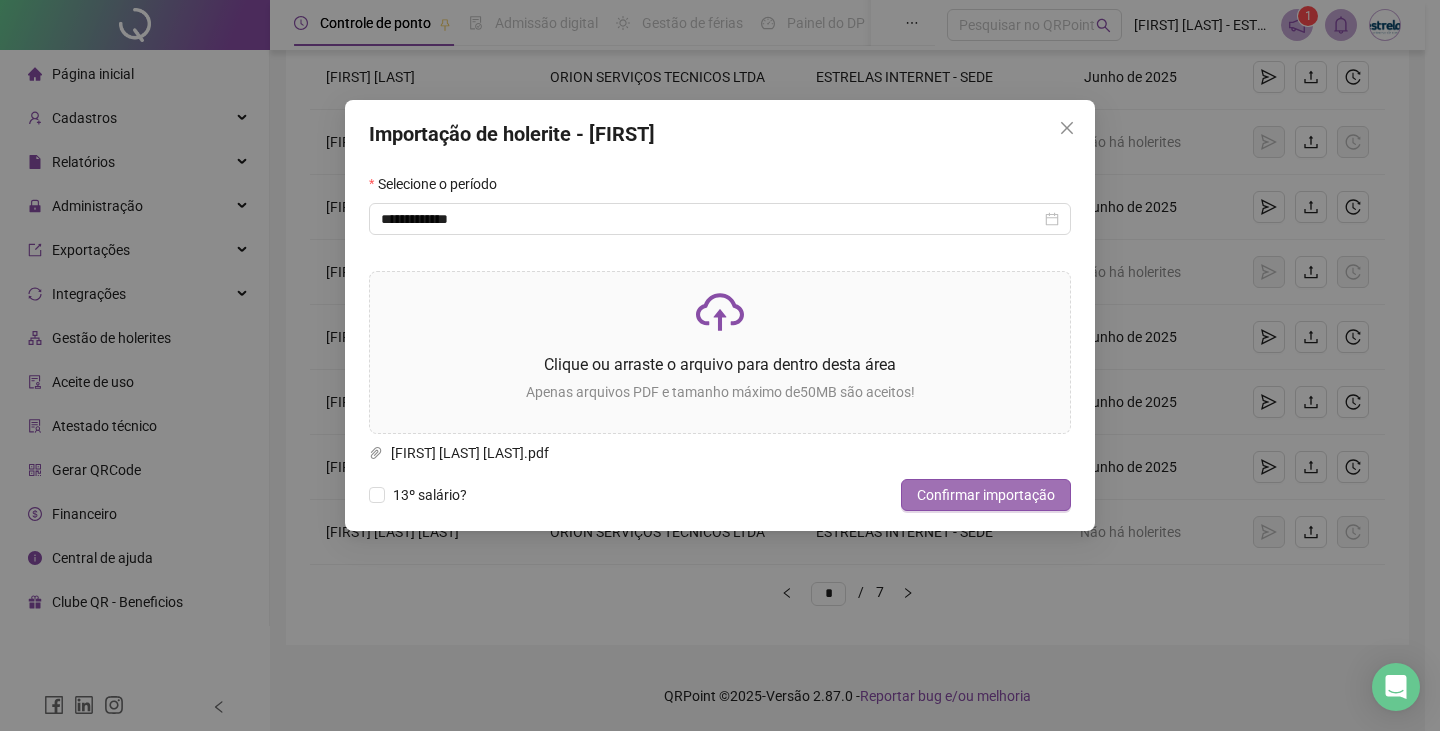 click on "Confirmar importação" at bounding box center [986, 495] 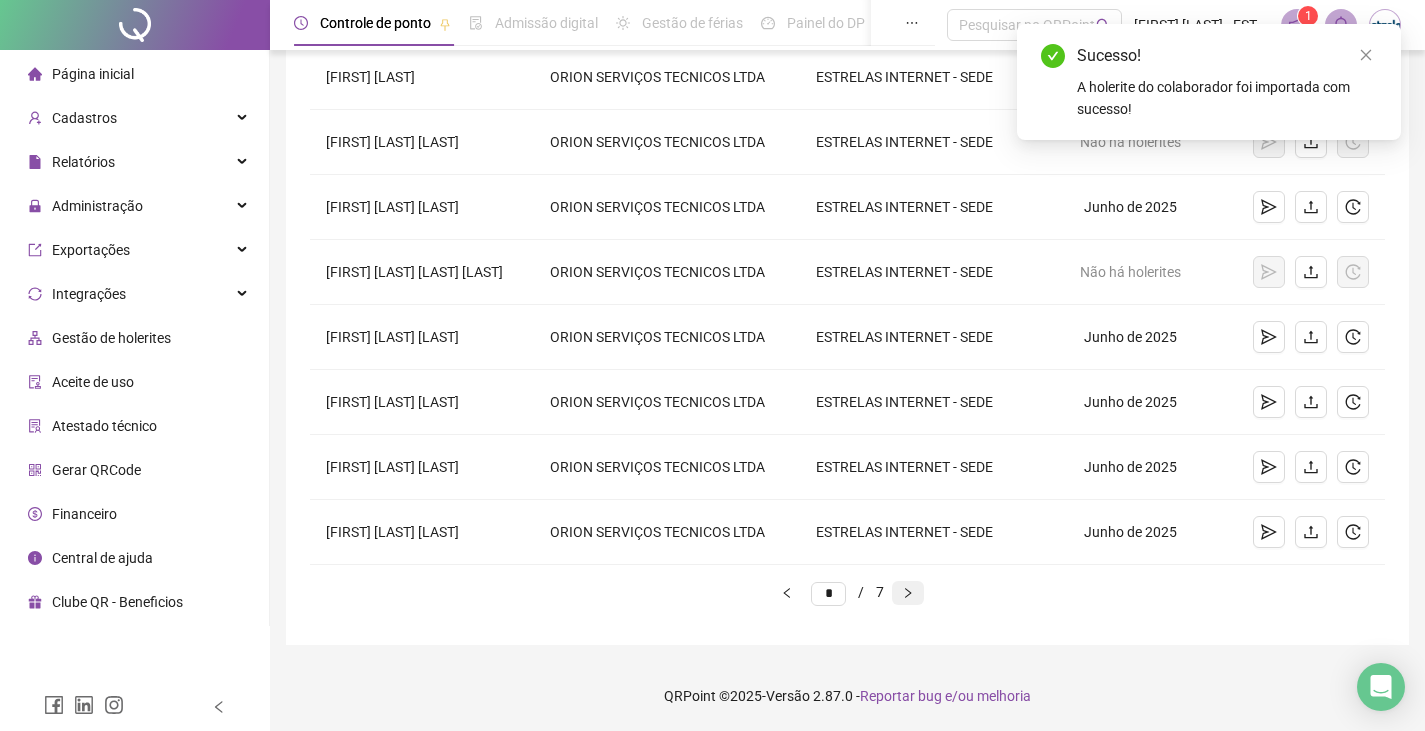 click 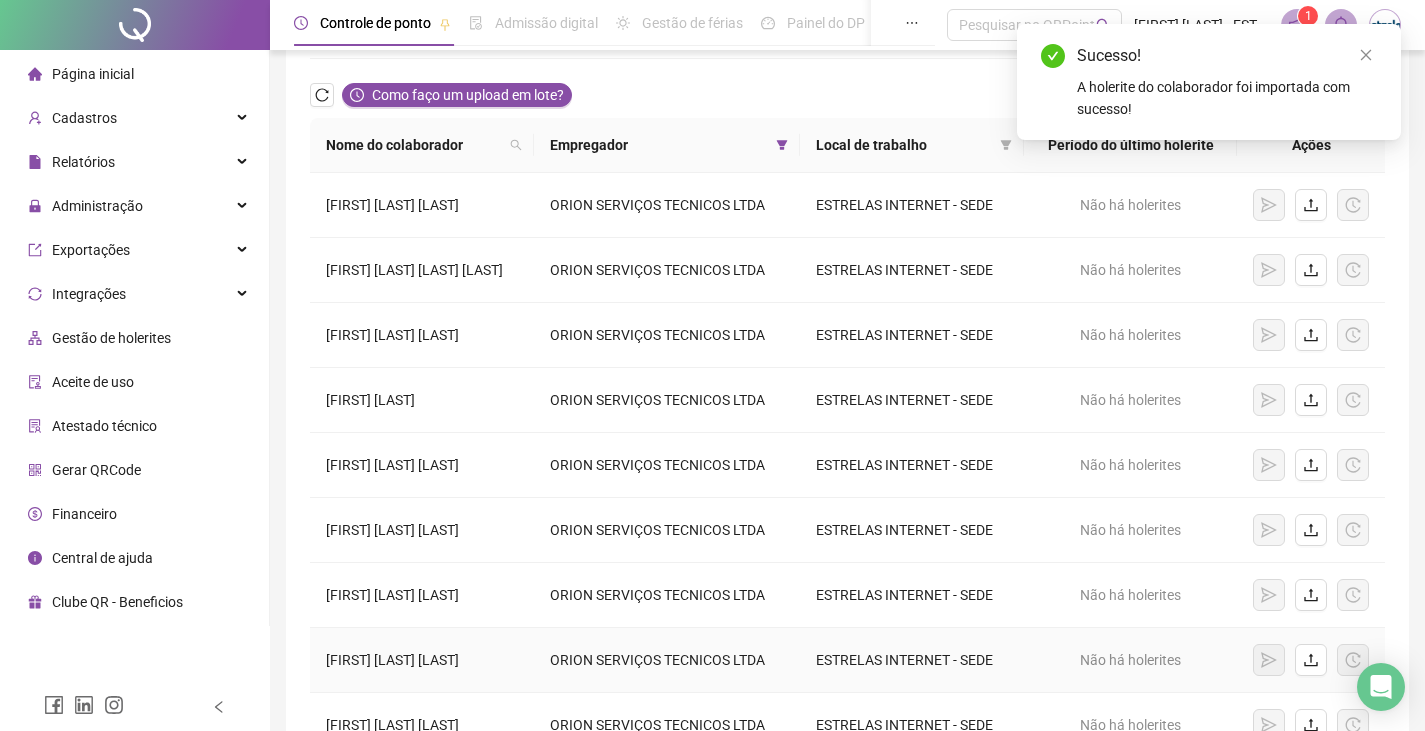 scroll, scrollTop: 0, scrollLeft: 0, axis: both 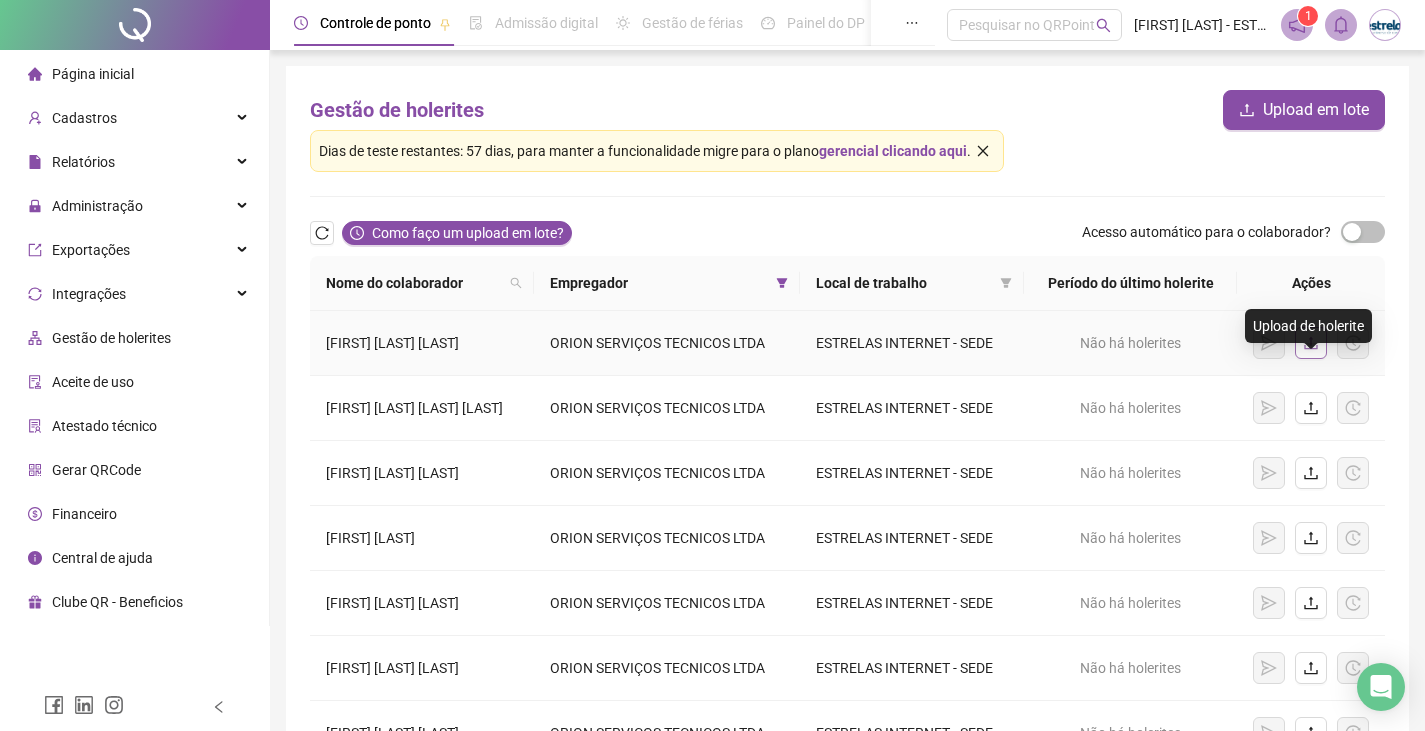 click 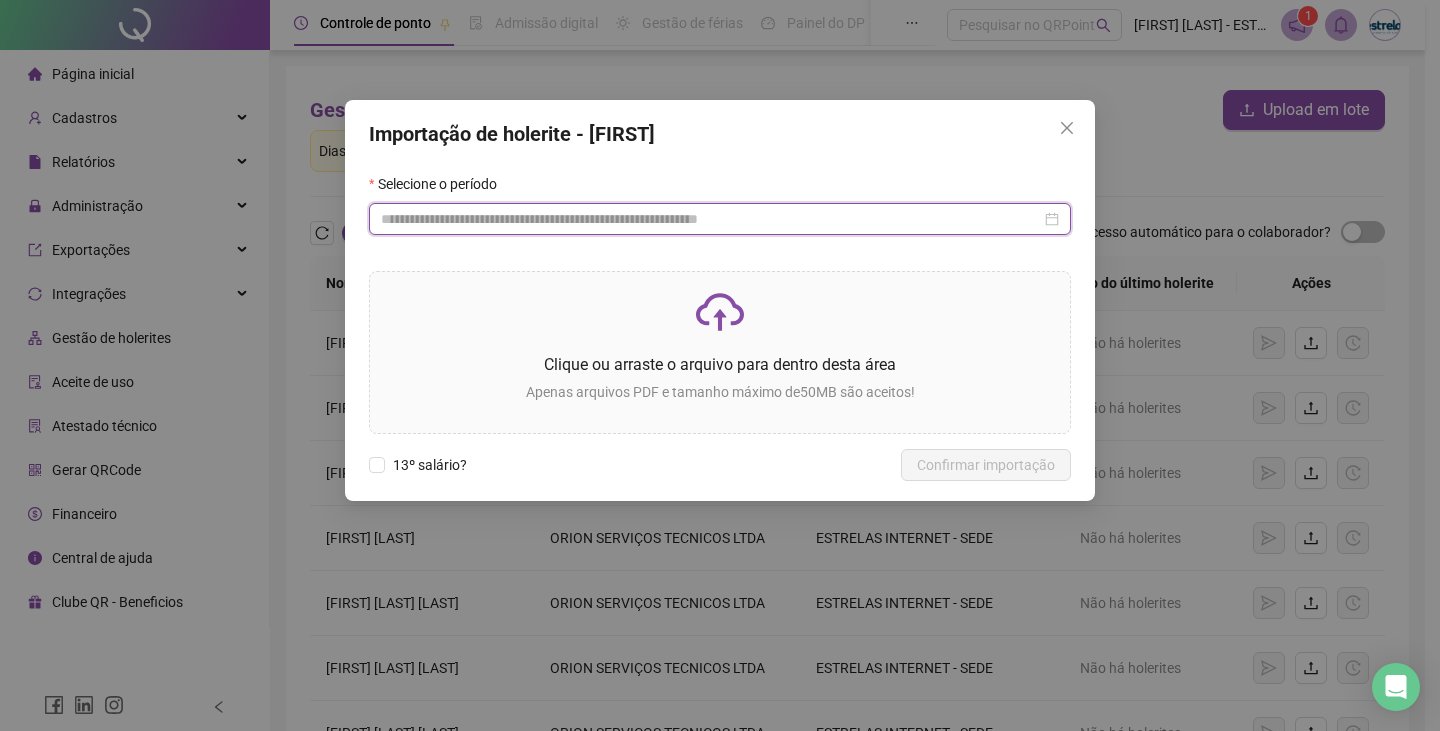 click at bounding box center [711, 219] 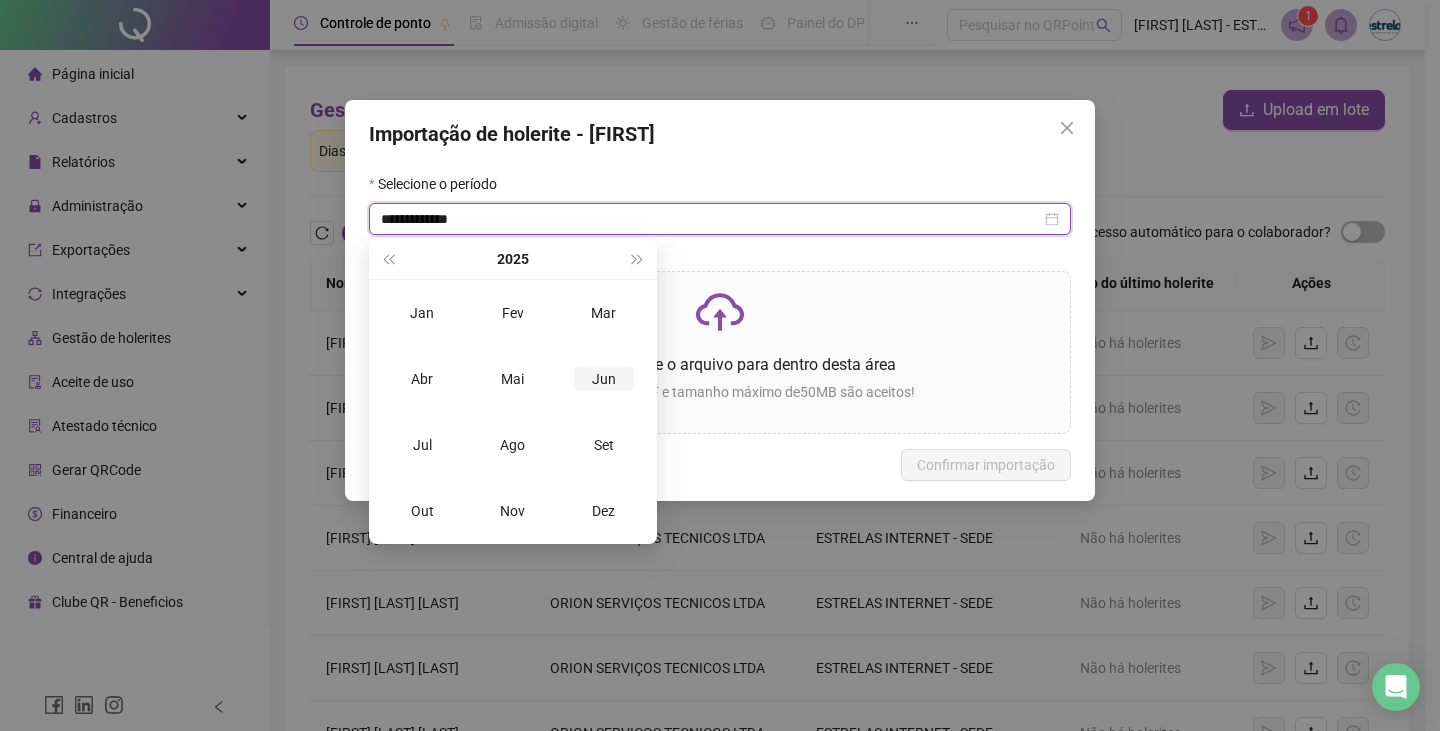 type on "**********" 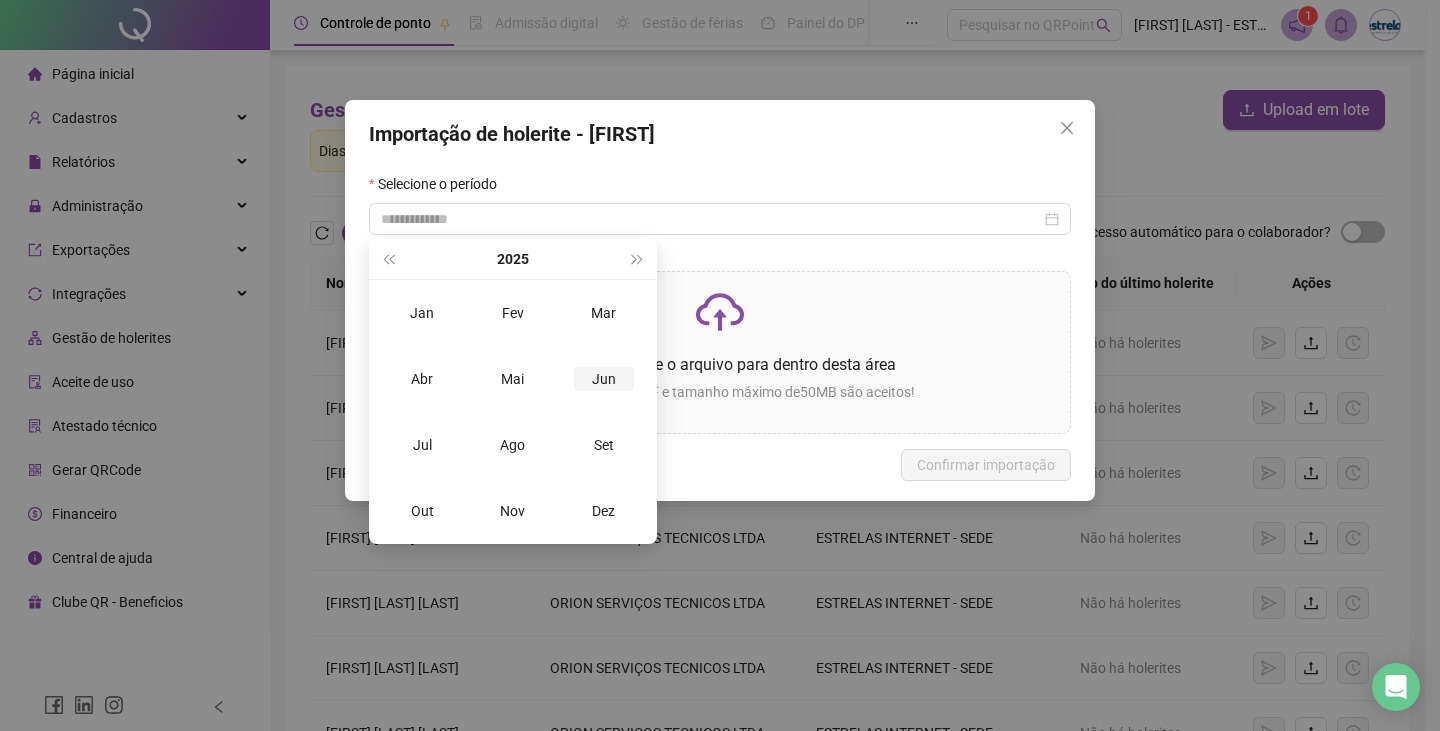 click on "Jun" at bounding box center (604, 379) 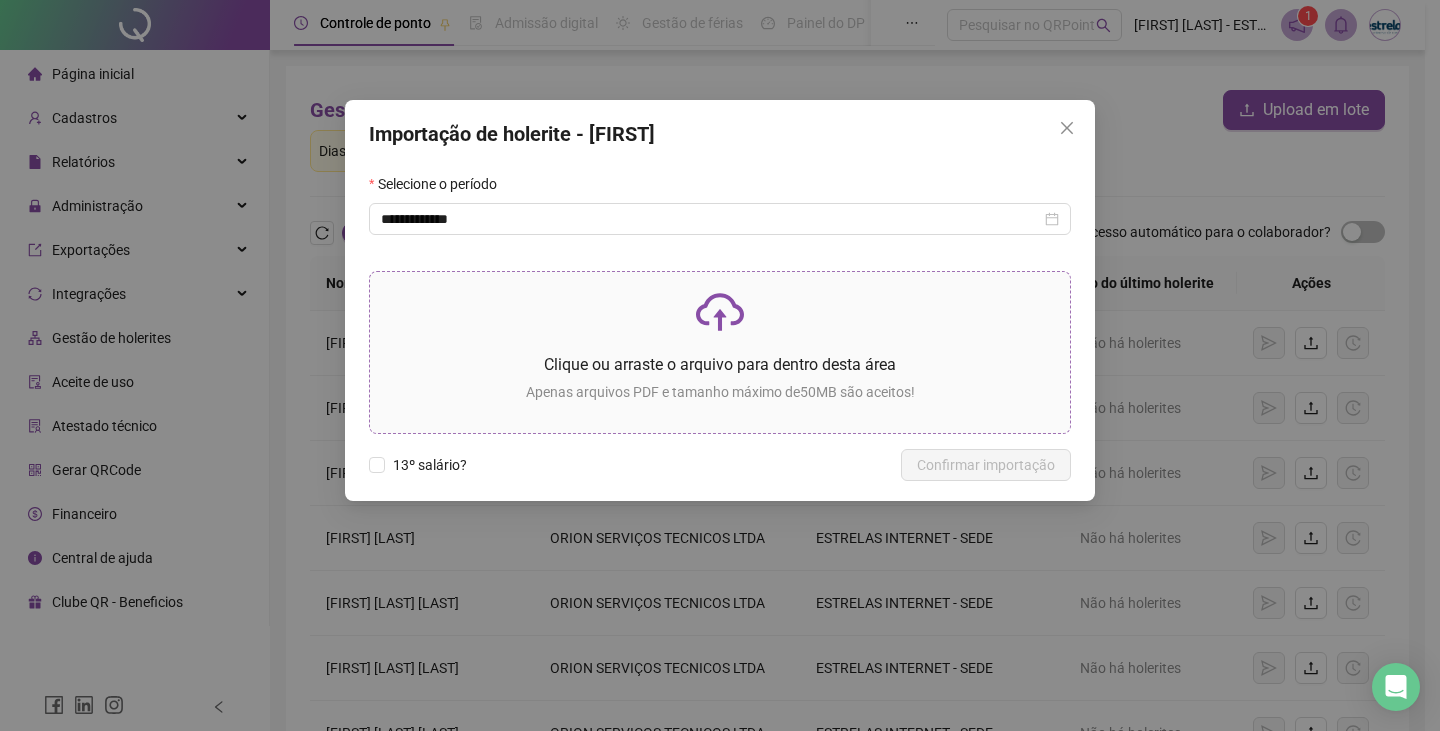 click on "Clique ou arraste o arquivo para dentro desta área Apenas arquivos PDF e tamanho máximo de  50  MB são aceitos!" at bounding box center [720, 352] 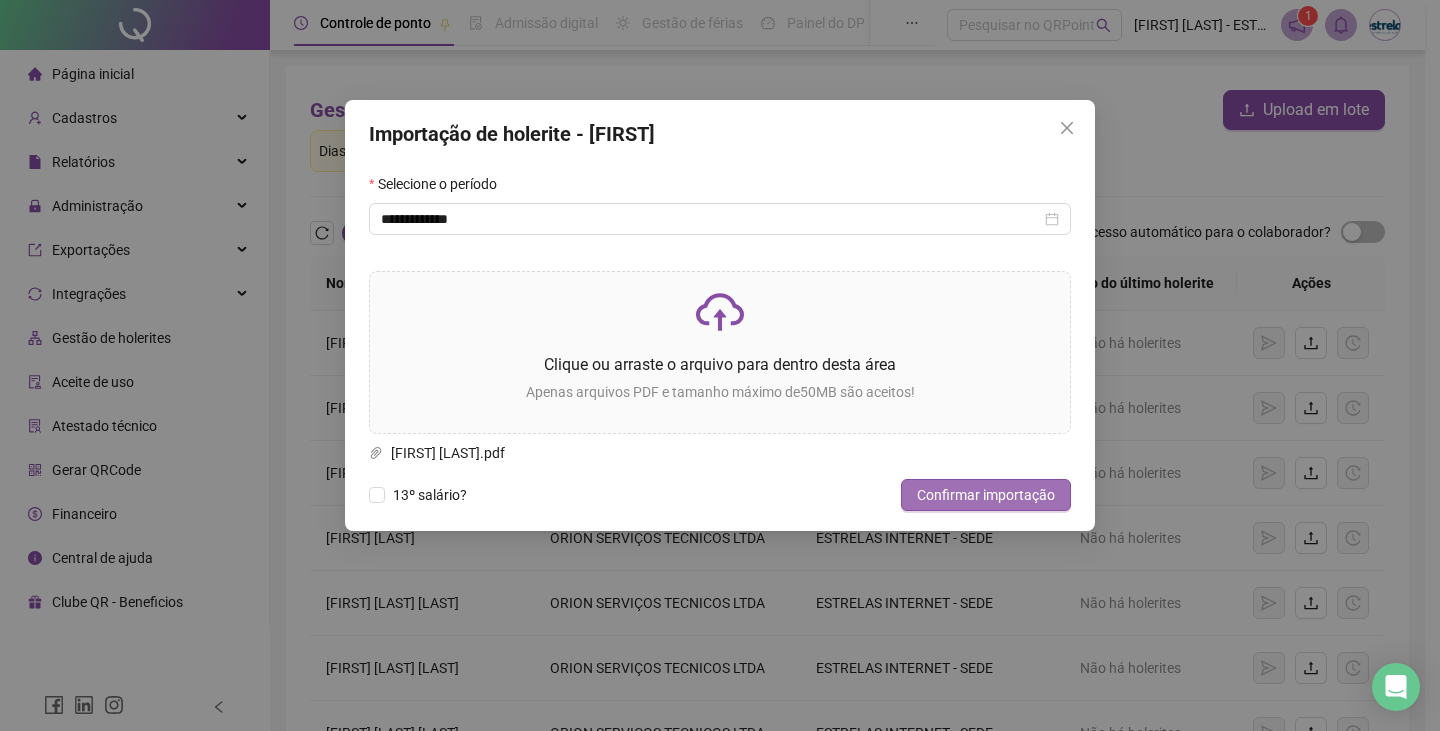 click on "Confirmar importação" at bounding box center [986, 495] 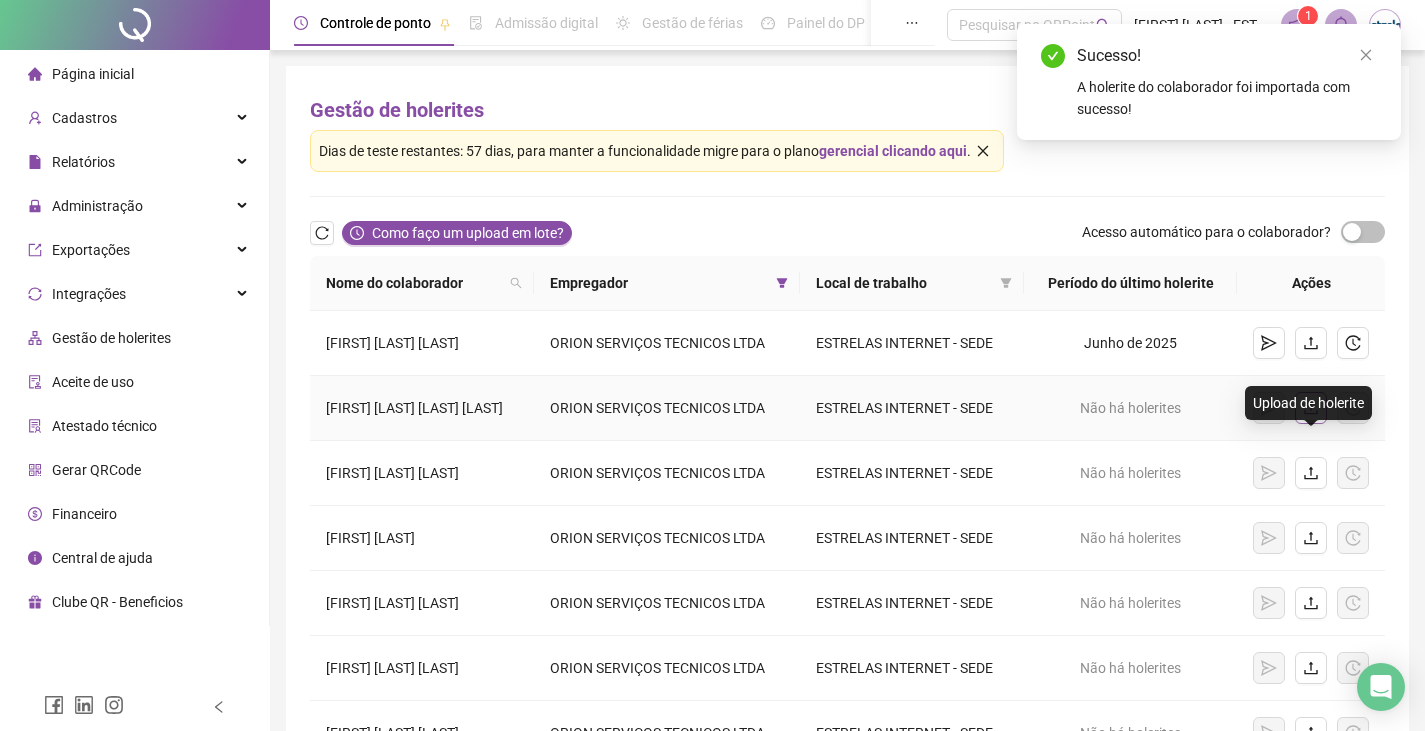click at bounding box center [1311, 408] 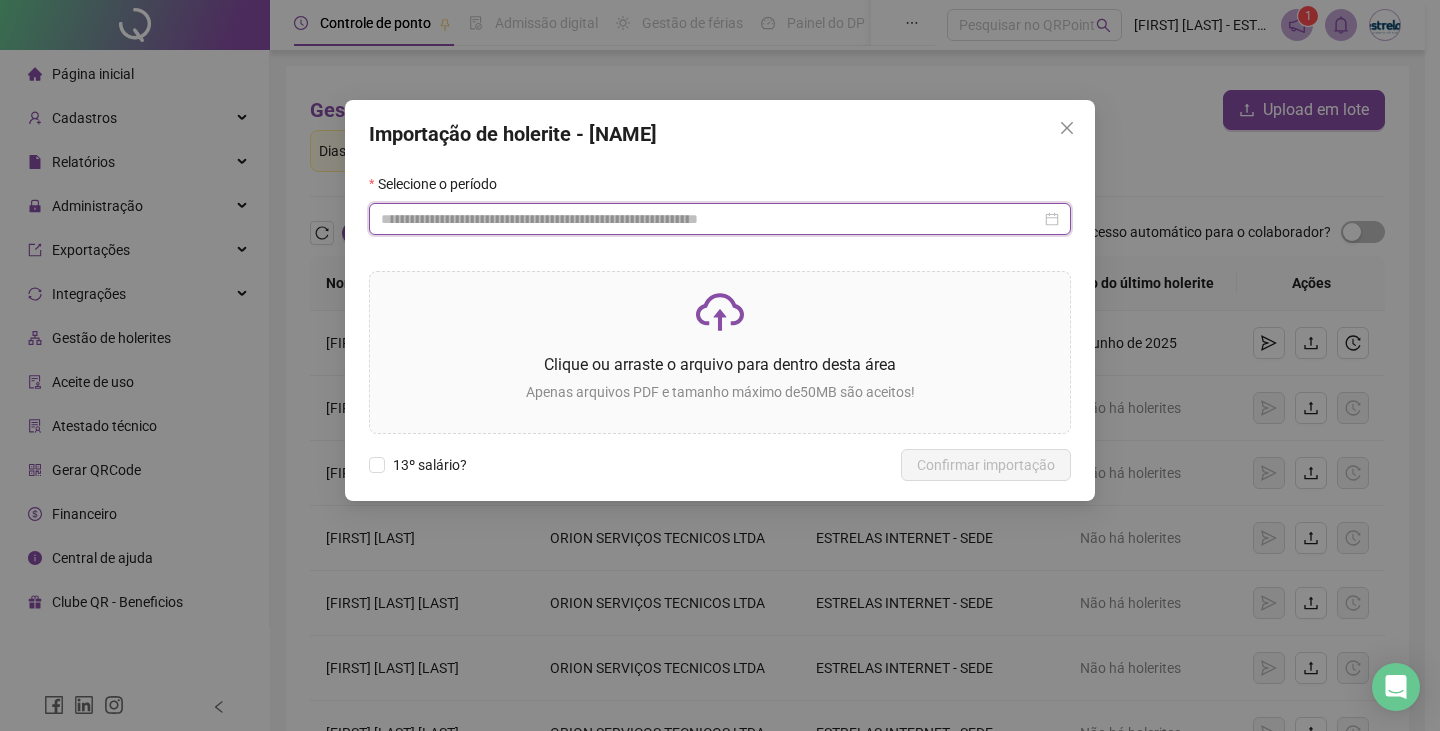 click at bounding box center (711, 219) 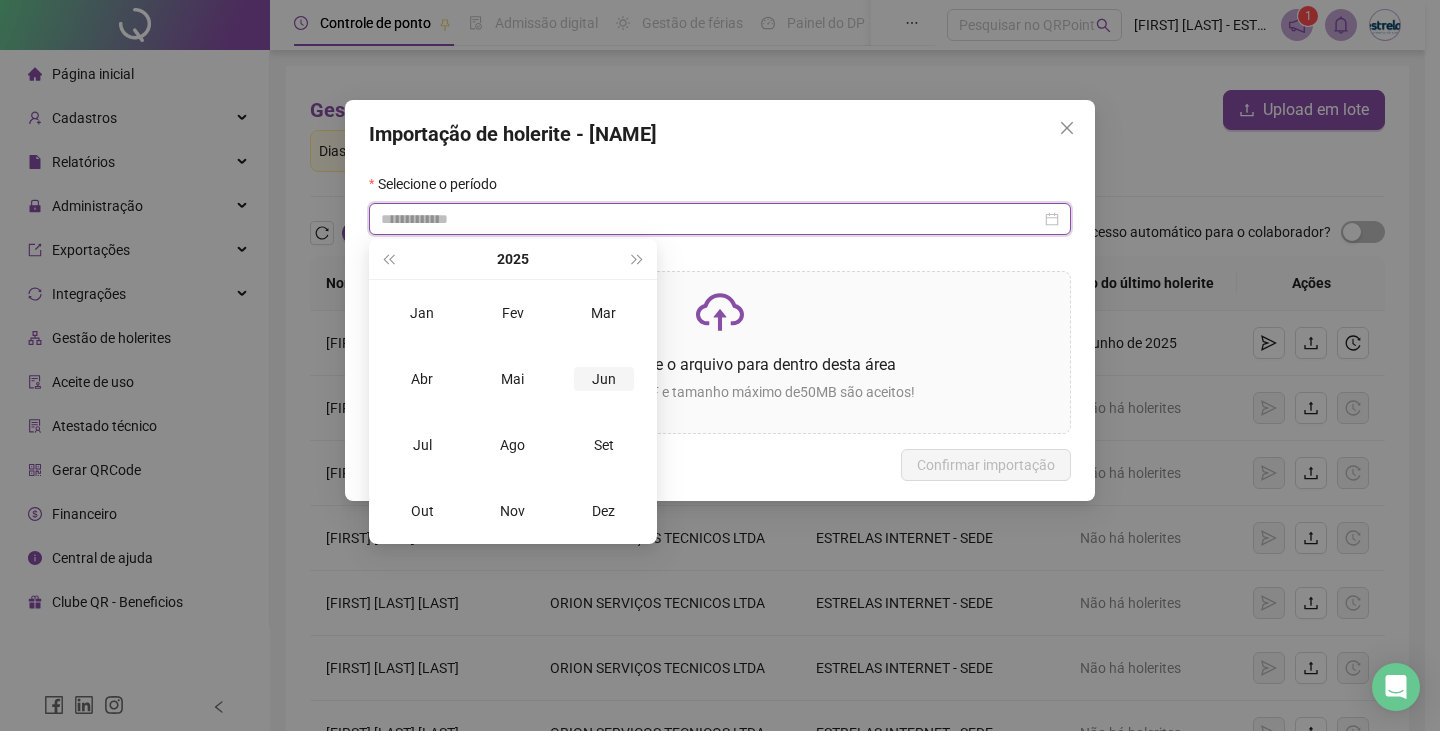 type on "**********" 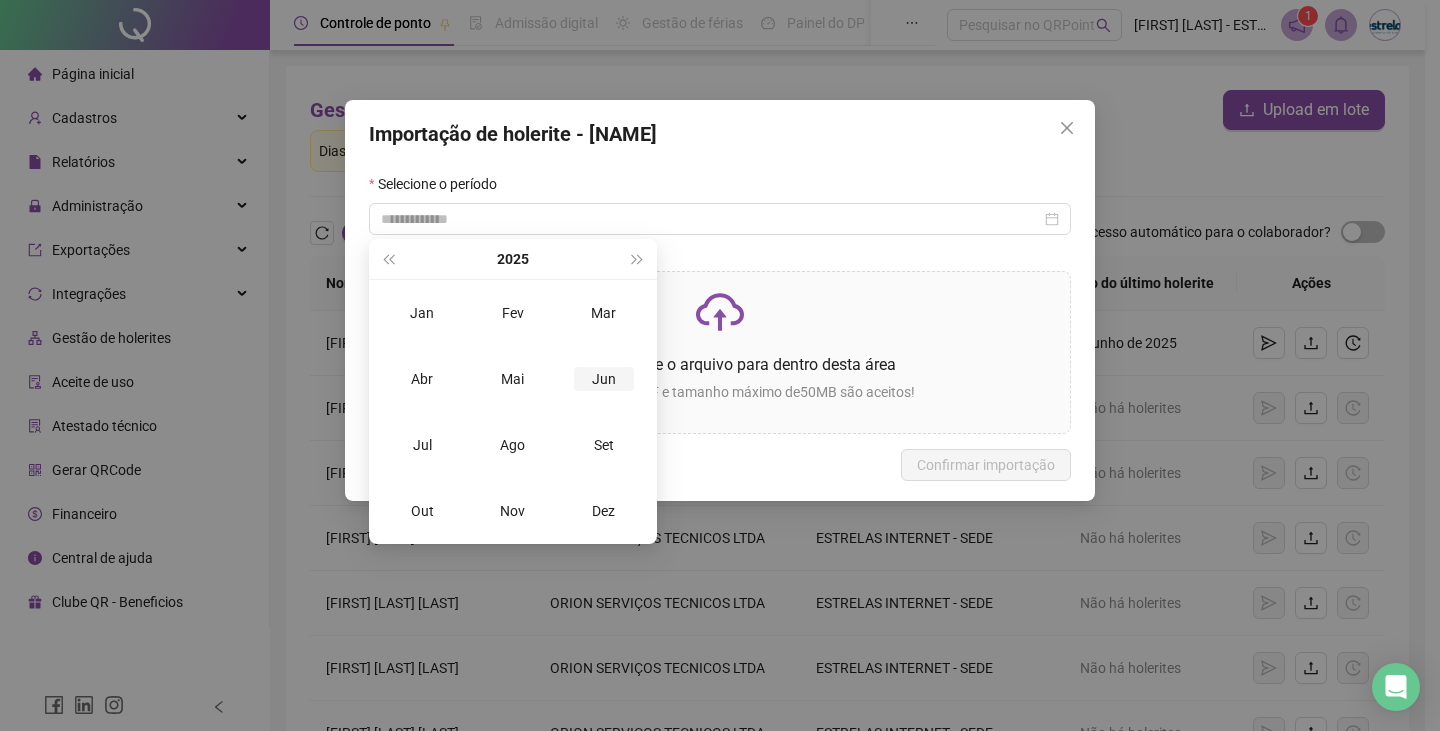click on "Jun" at bounding box center [604, 379] 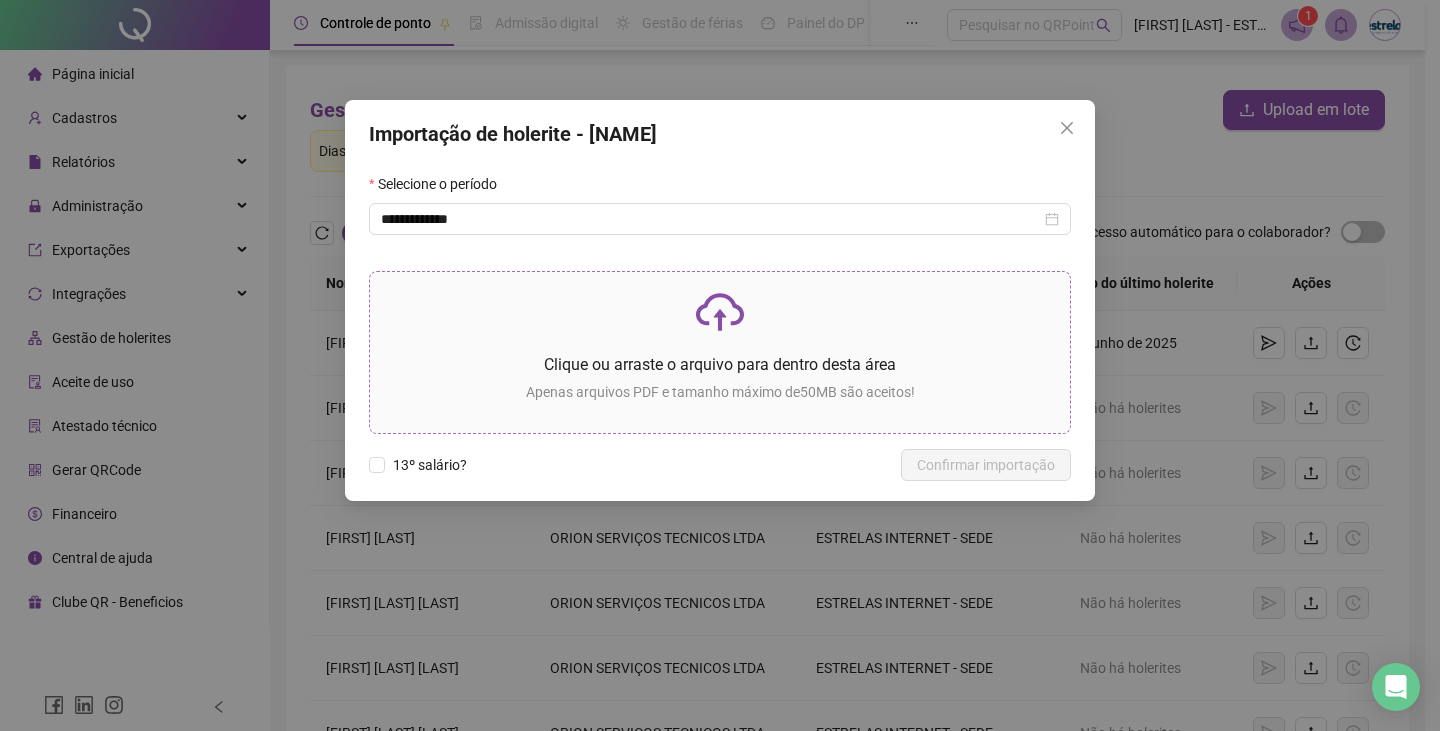 click on "Clique ou arraste o arquivo para dentro desta área" at bounding box center [720, 364] 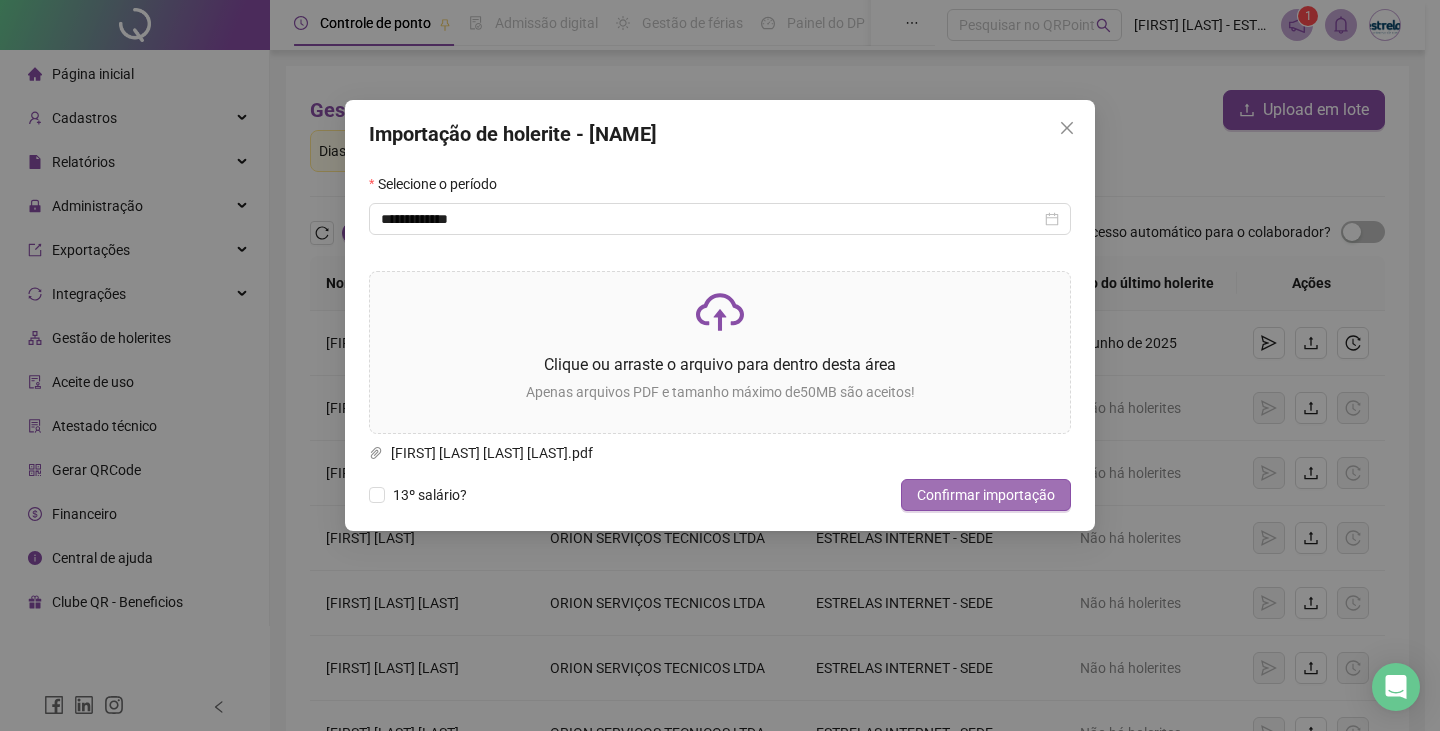click on "Confirmar importação" at bounding box center [986, 495] 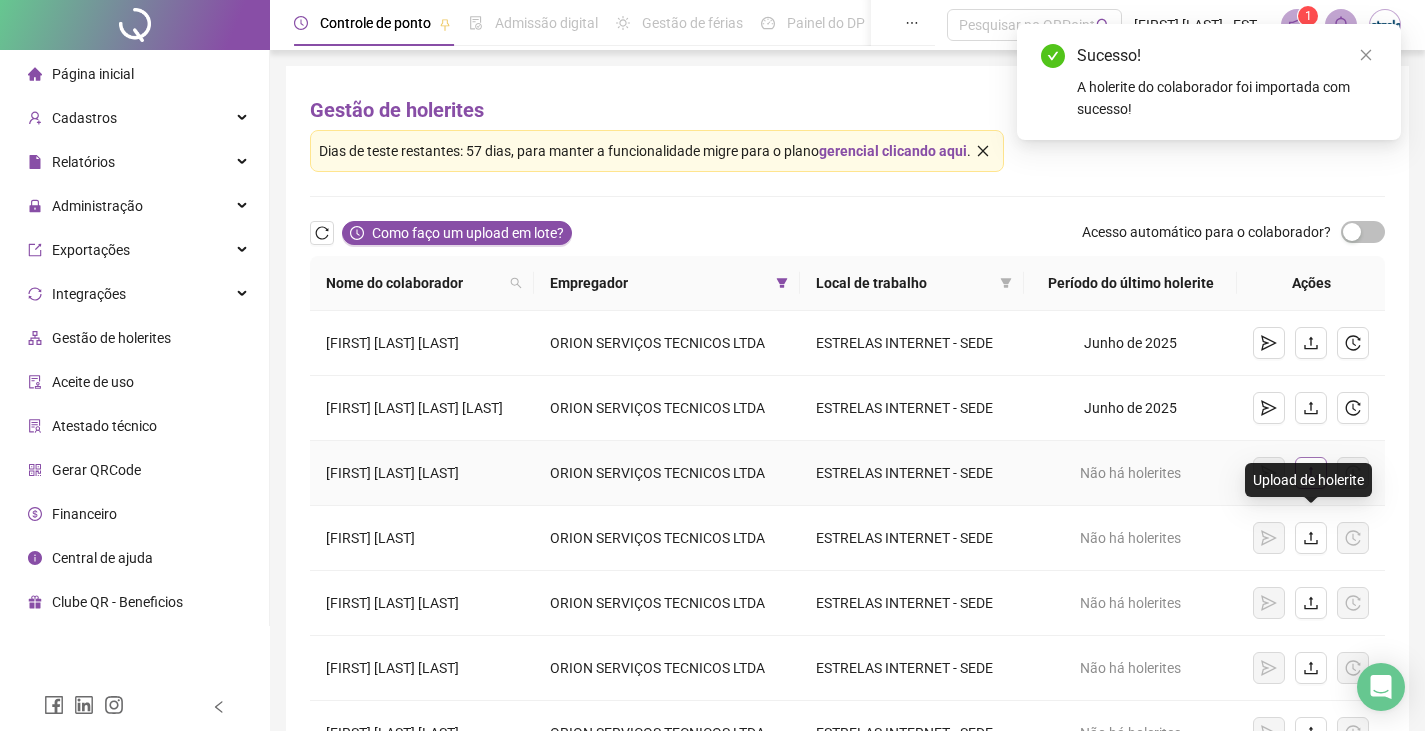 click 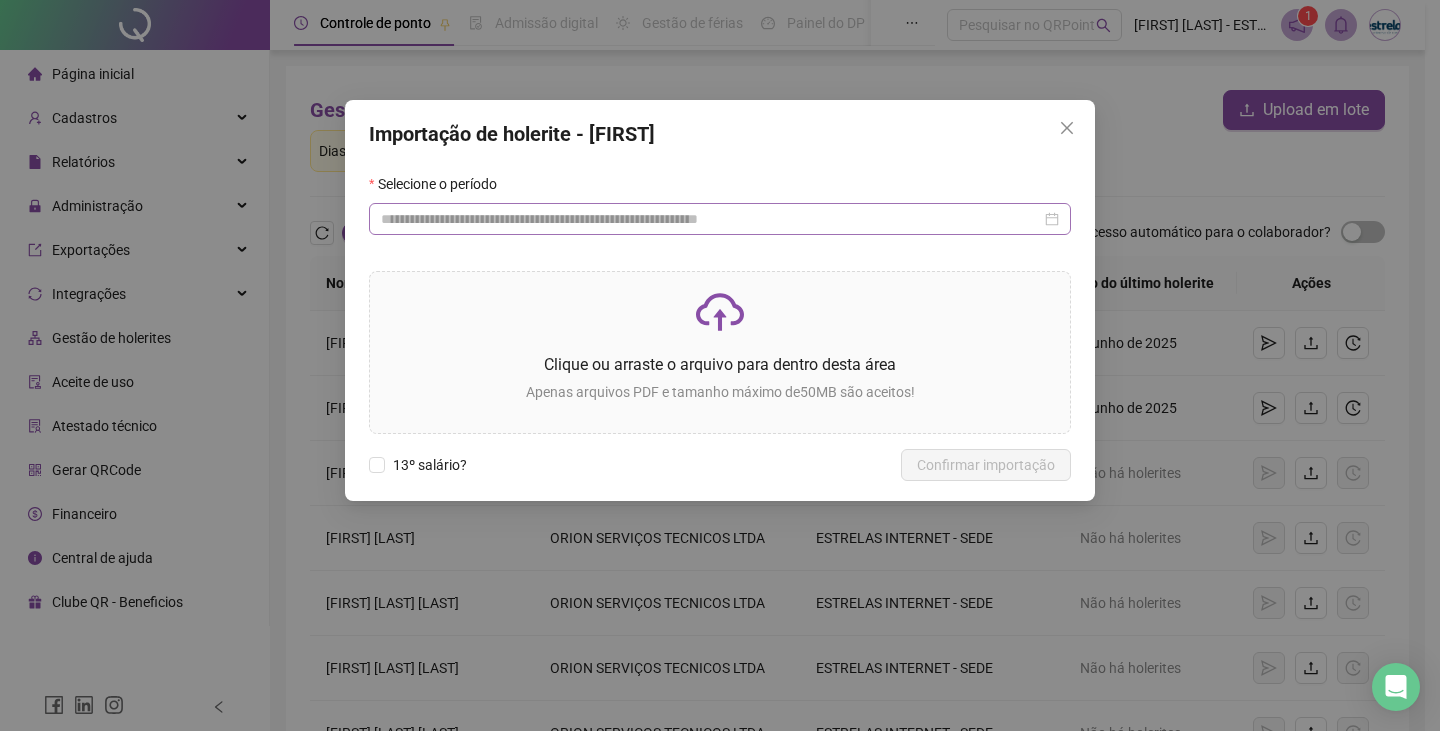 click at bounding box center [720, 219] 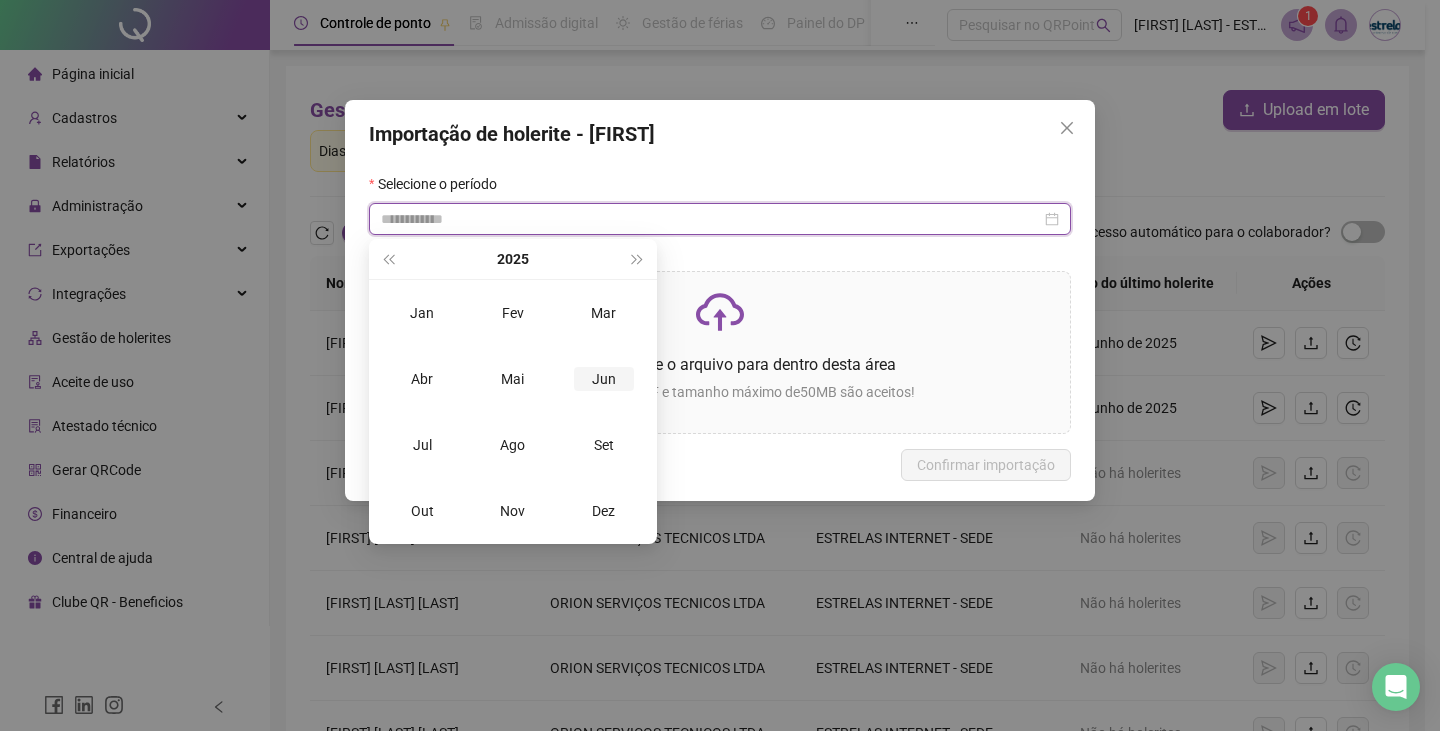 type on "**********" 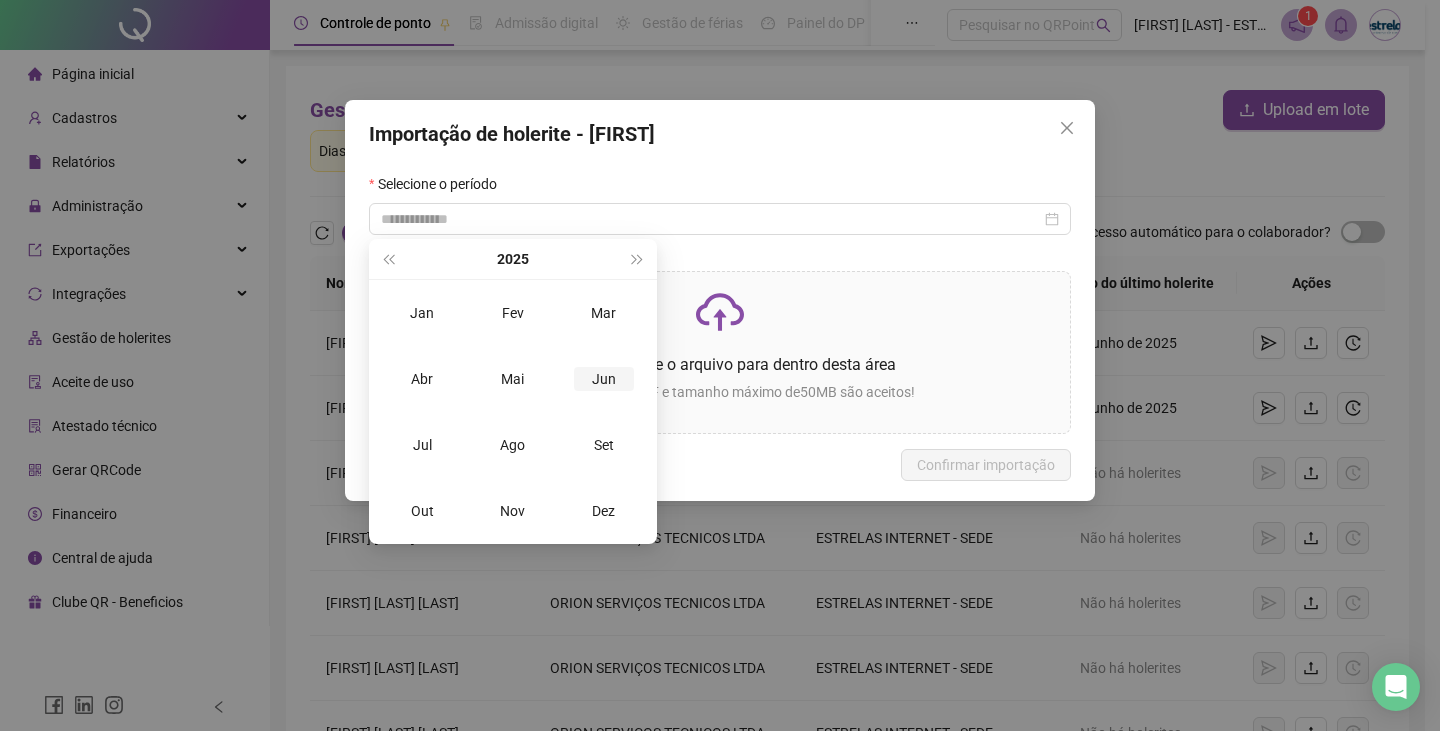 click on "Jun" at bounding box center [604, 379] 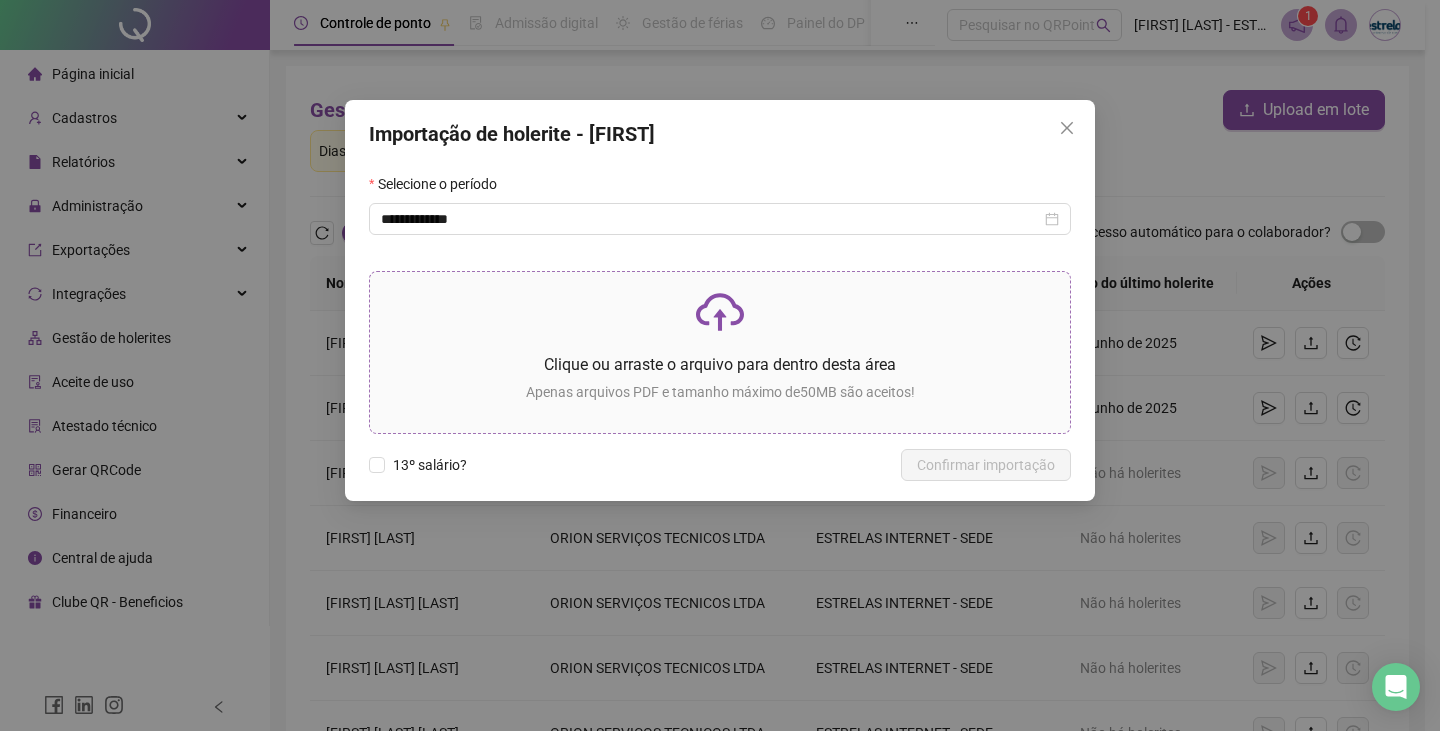 click 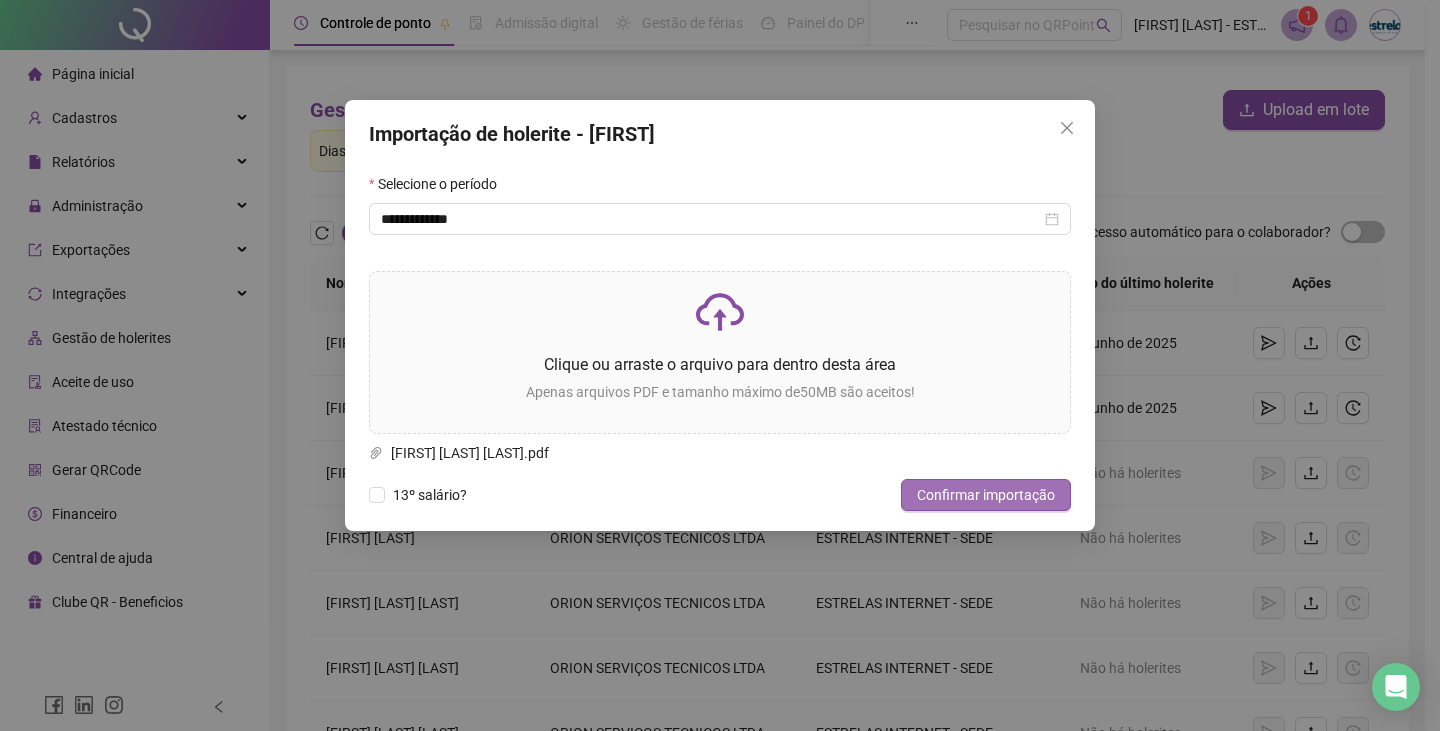 click on "Confirmar importação" at bounding box center (986, 495) 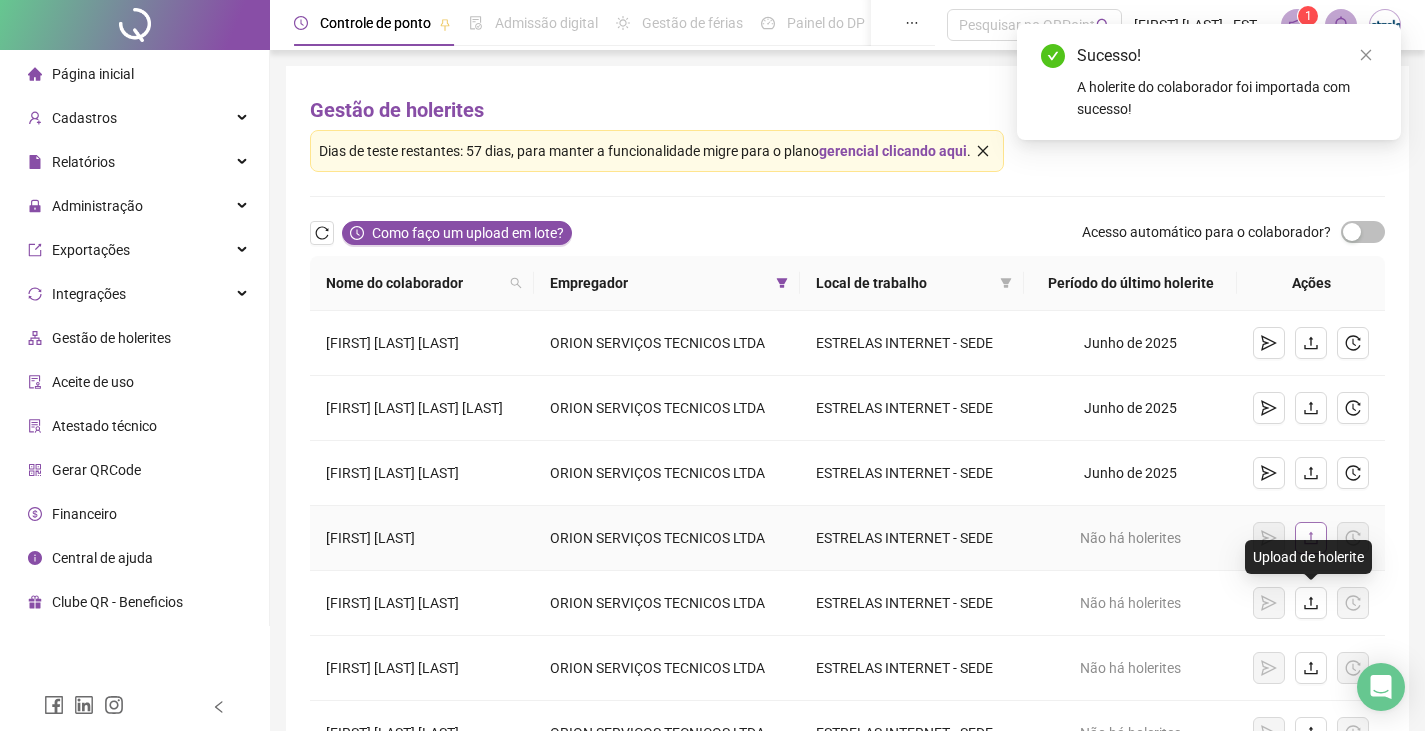 click at bounding box center (1311, 538) 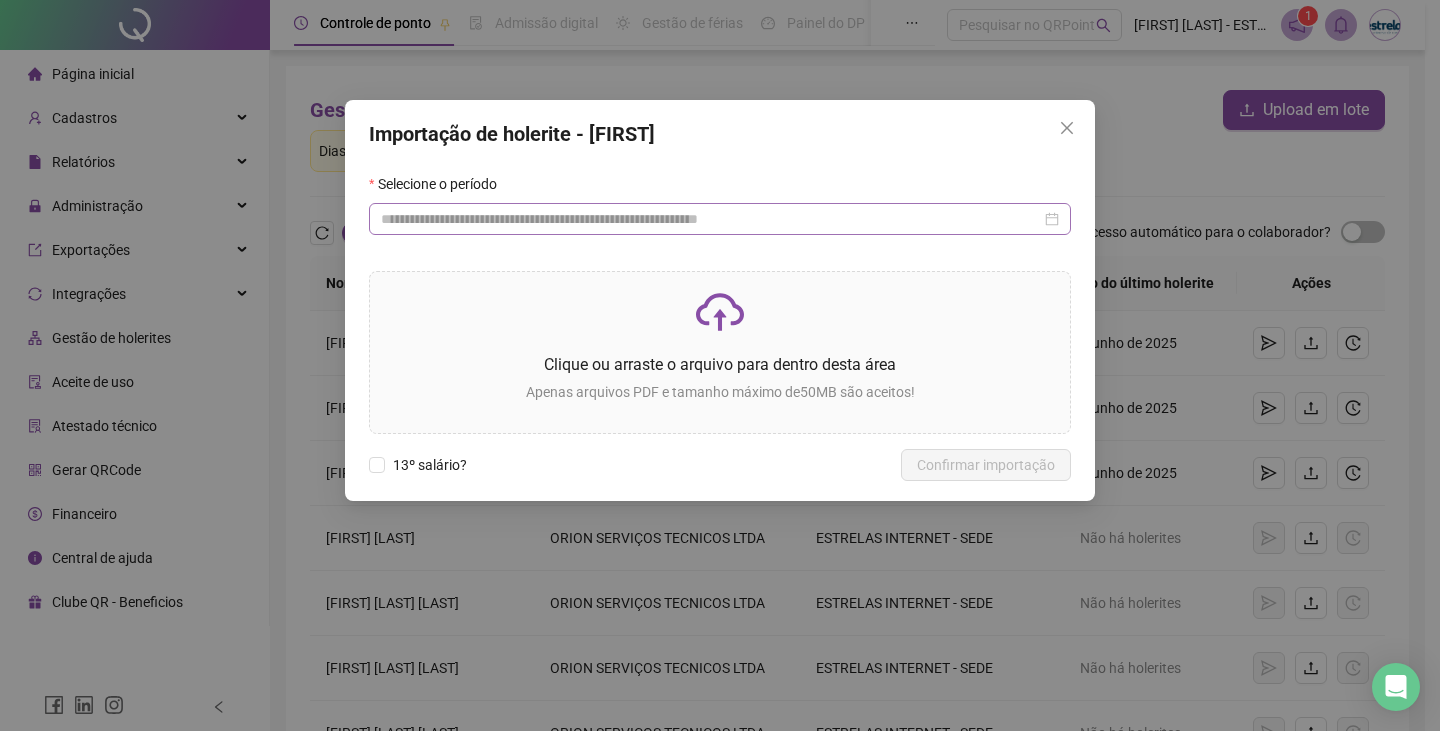 click at bounding box center (720, 219) 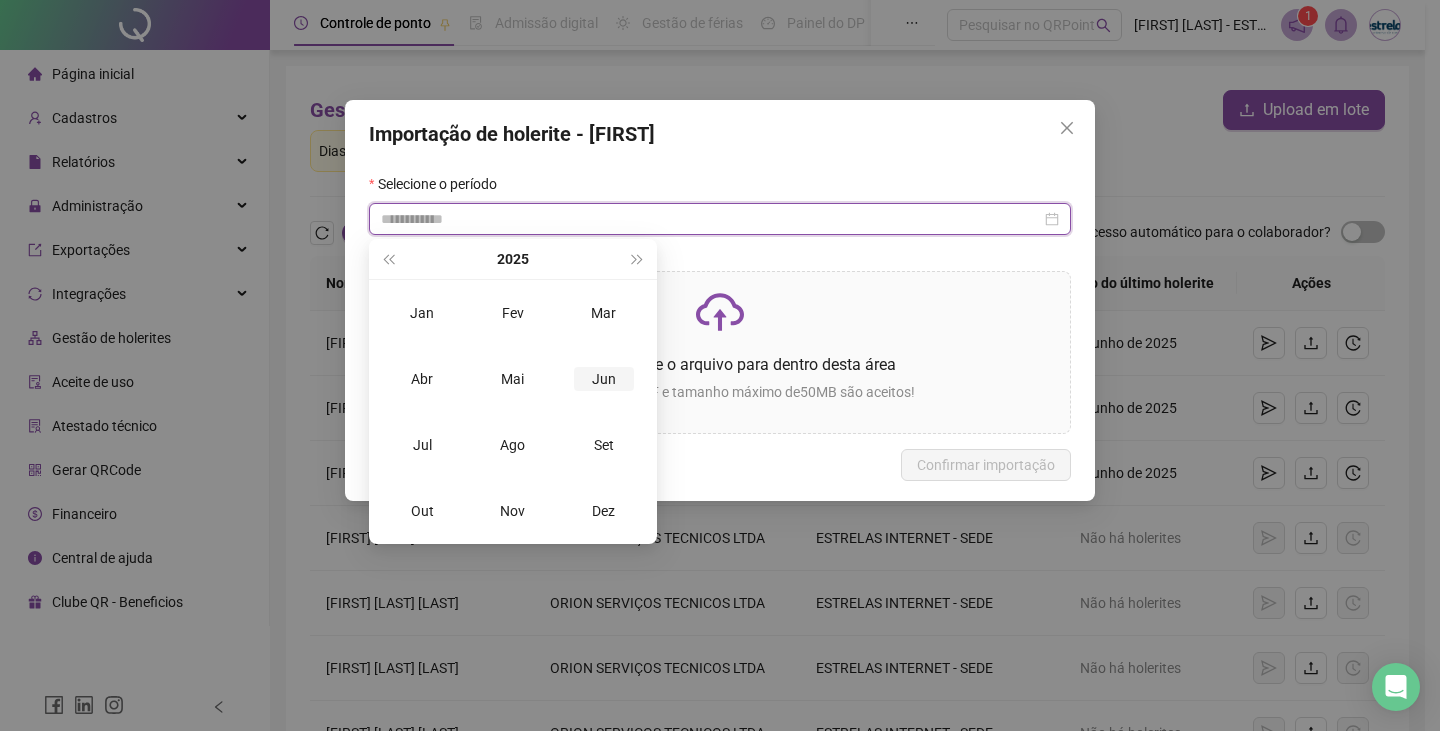 type on "**********" 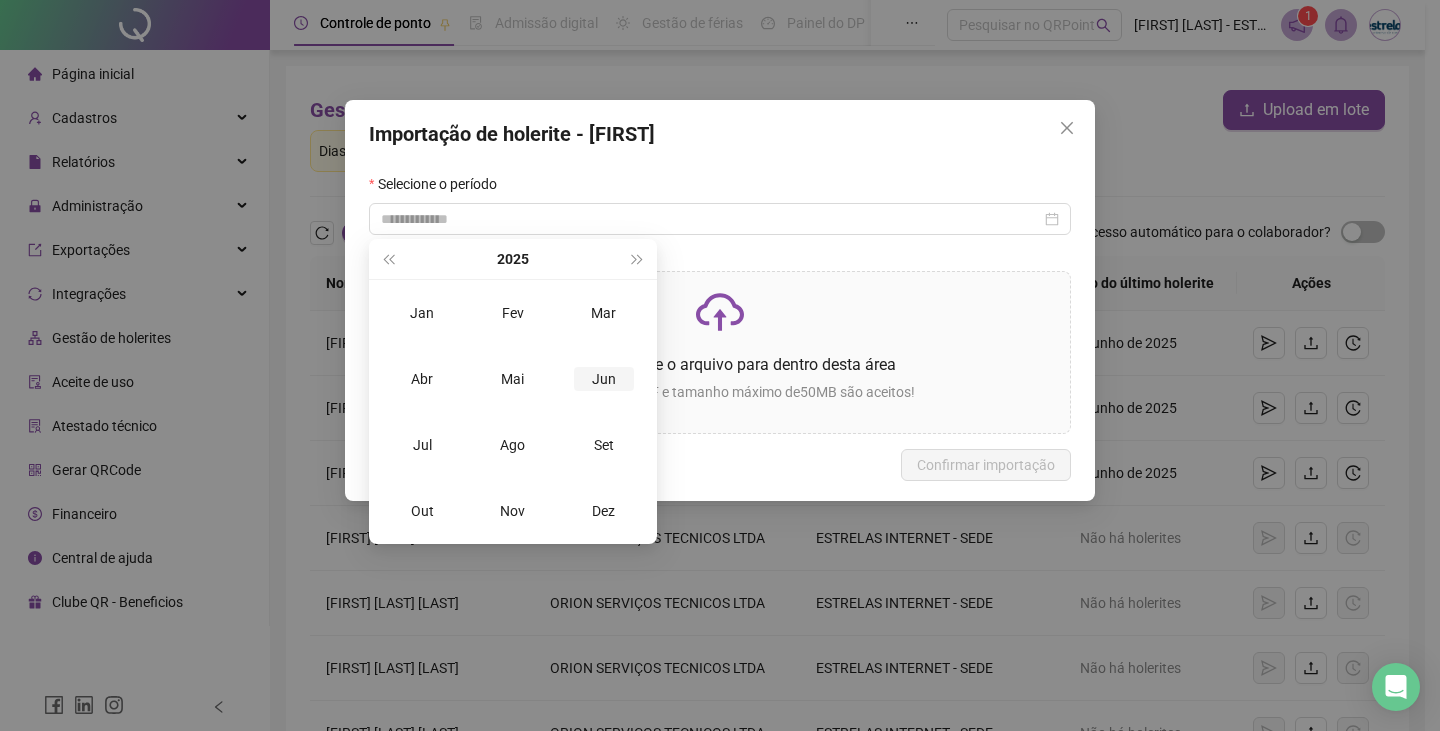 click on "Jun" at bounding box center [604, 379] 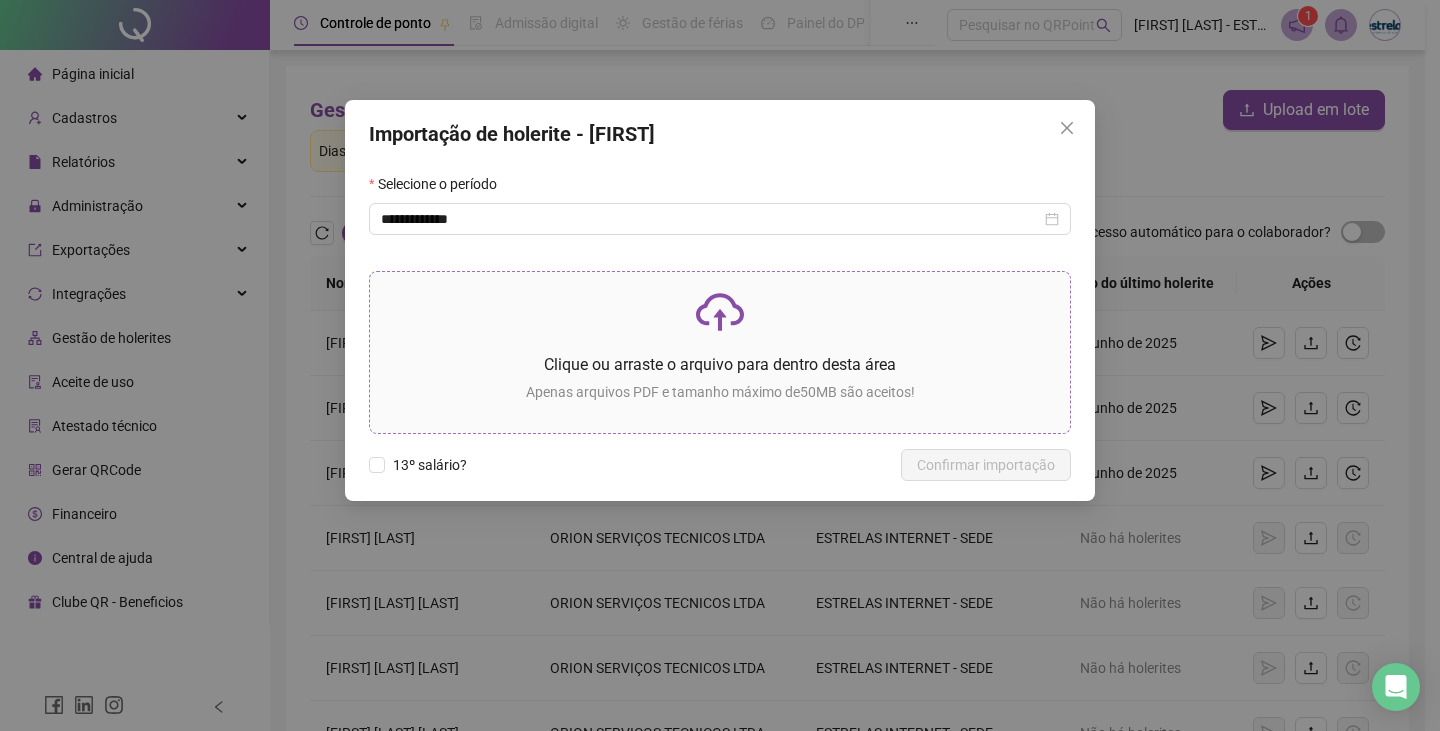 click on "Clique ou arraste o arquivo para dentro desta área" at bounding box center (720, 364) 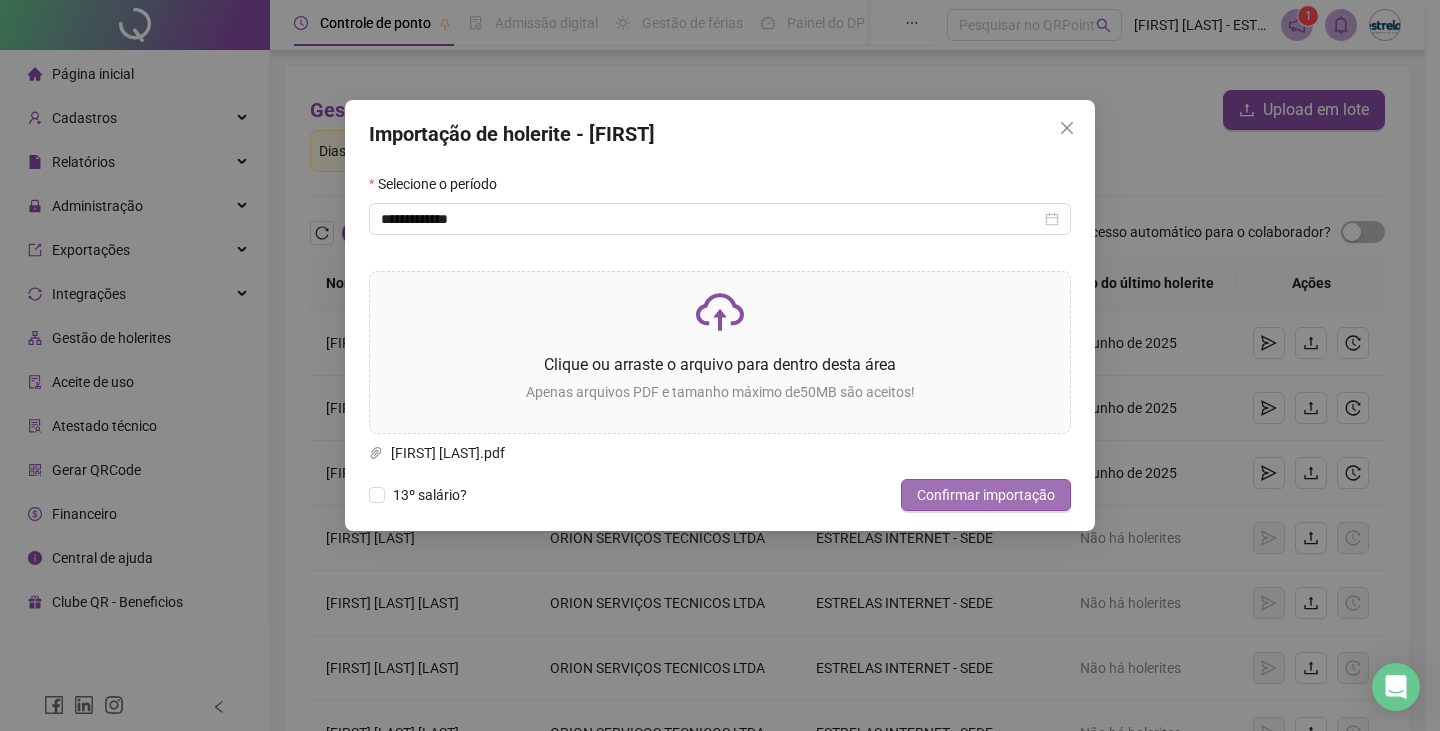 click on "Confirmar importação" at bounding box center (986, 495) 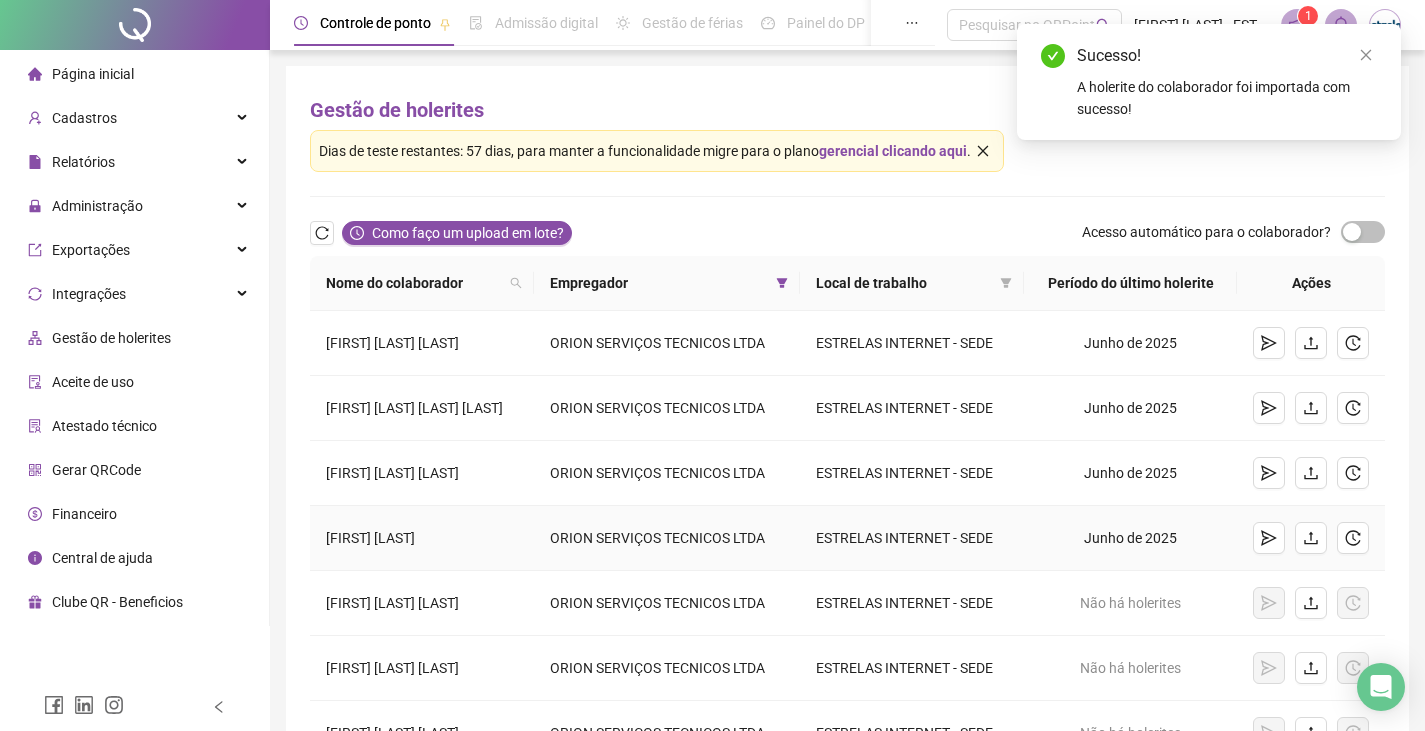 scroll, scrollTop: 100, scrollLeft: 0, axis: vertical 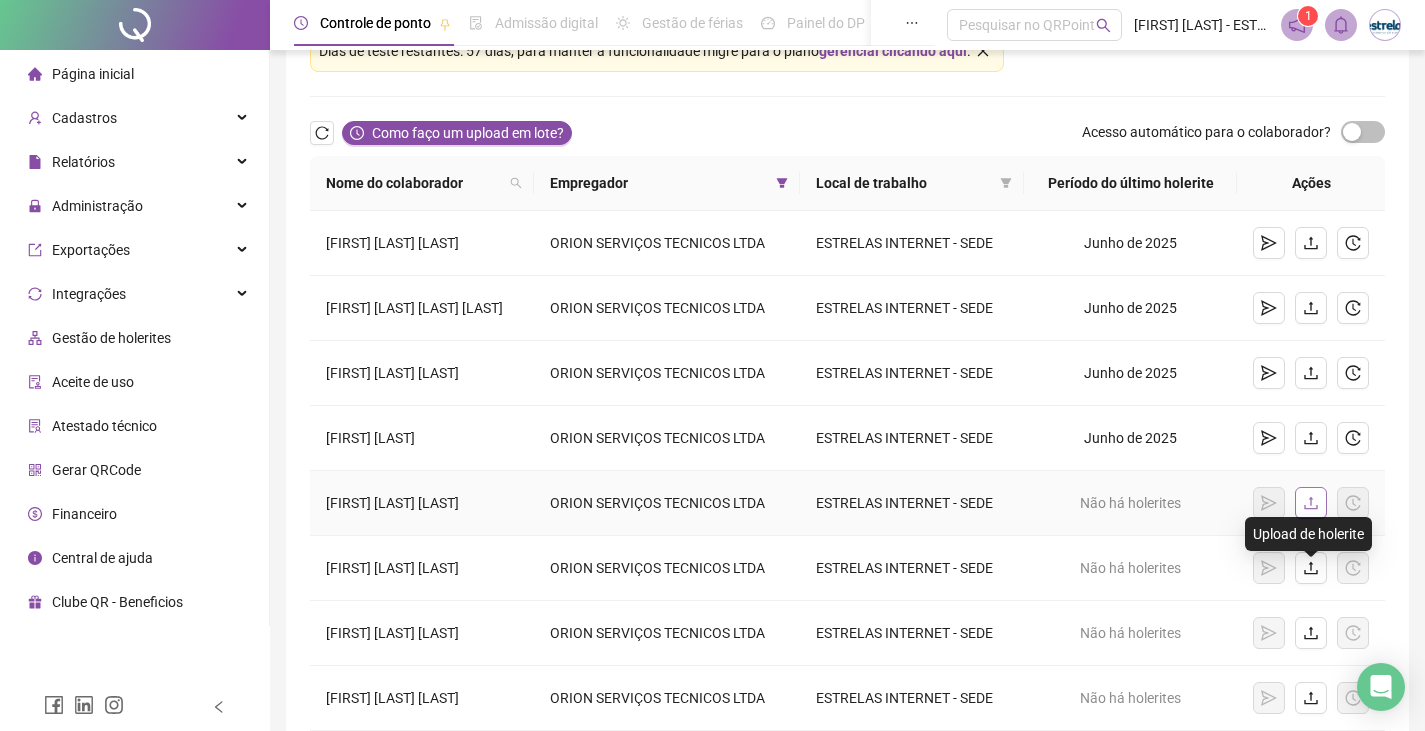 click 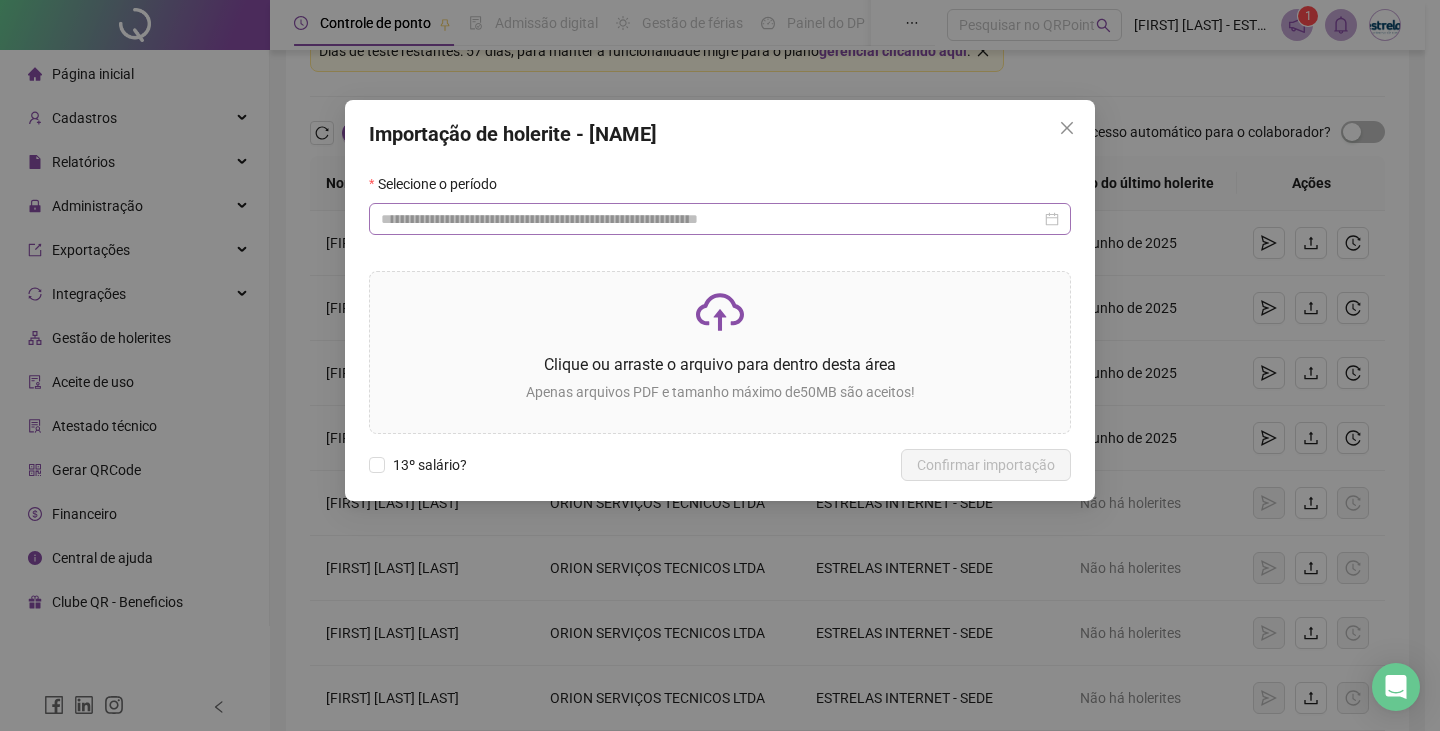 click at bounding box center (720, 219) 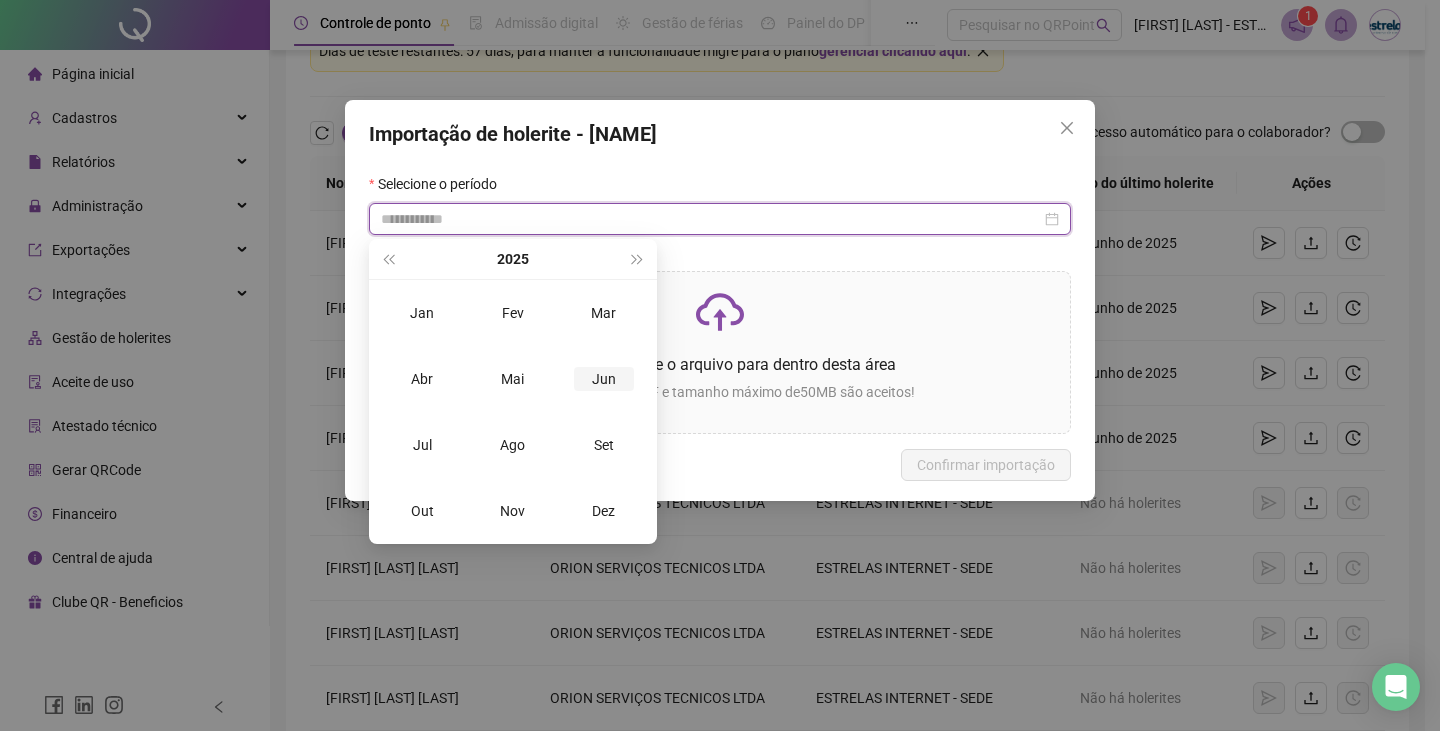 type on "**********" 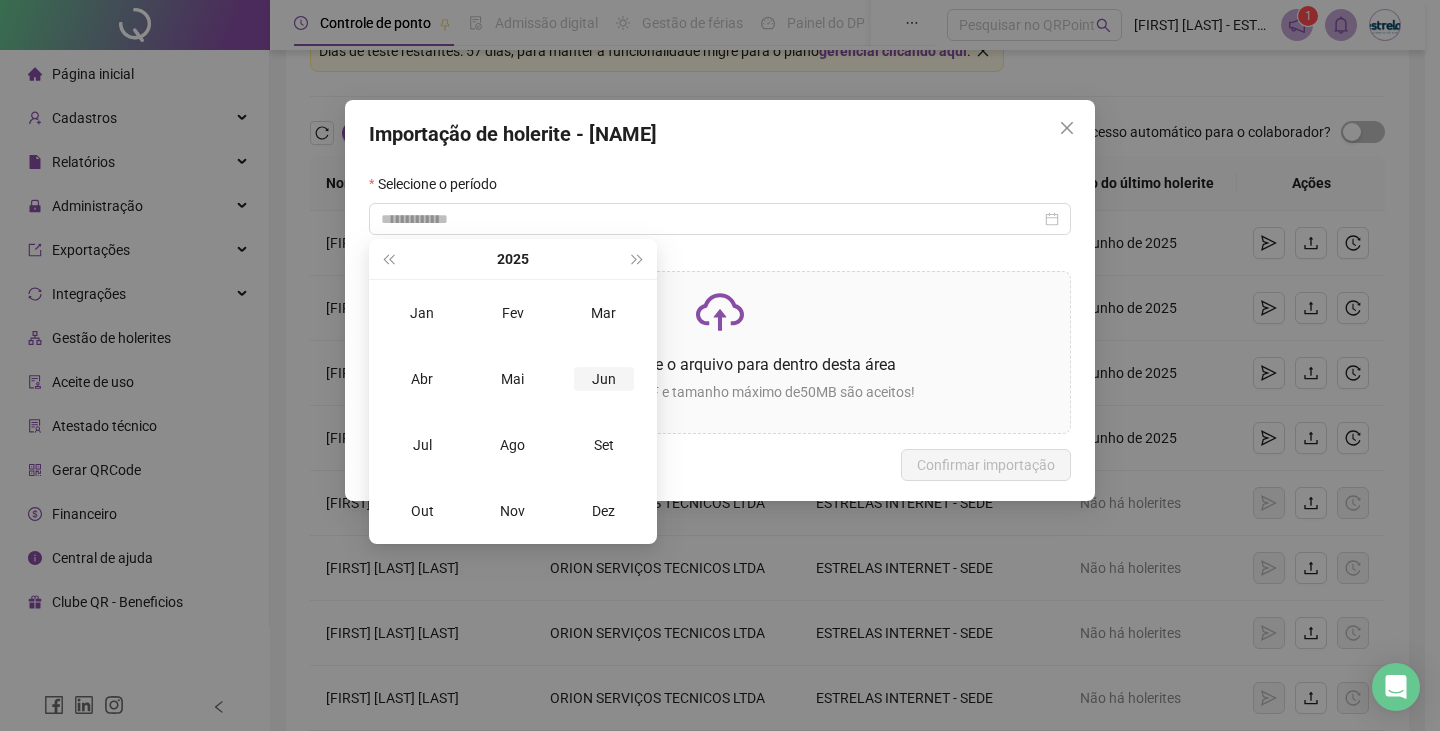 click on "Jun" at bounding box center (604, 379) 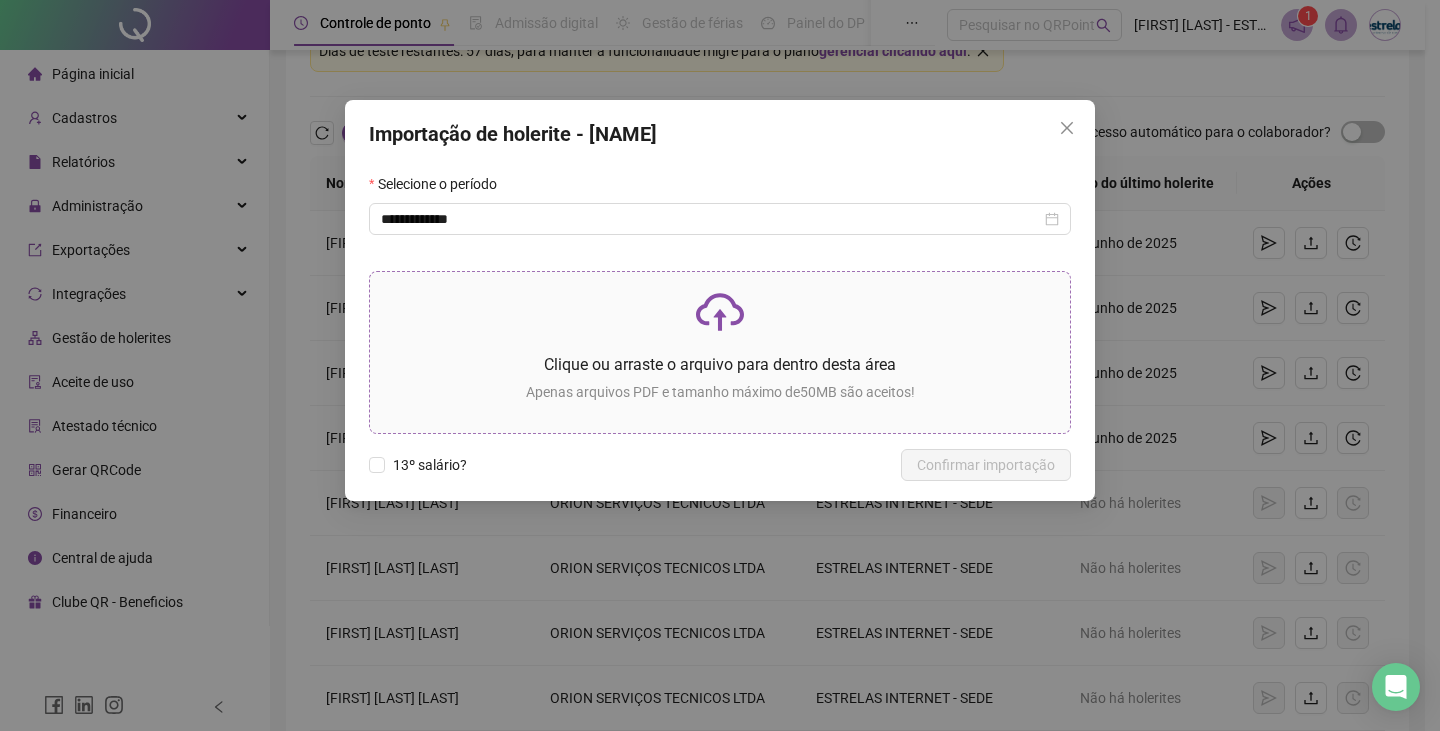 click on "Clique ou arraste o arquivo para dentro desta área" at bounding box center [720, 364] 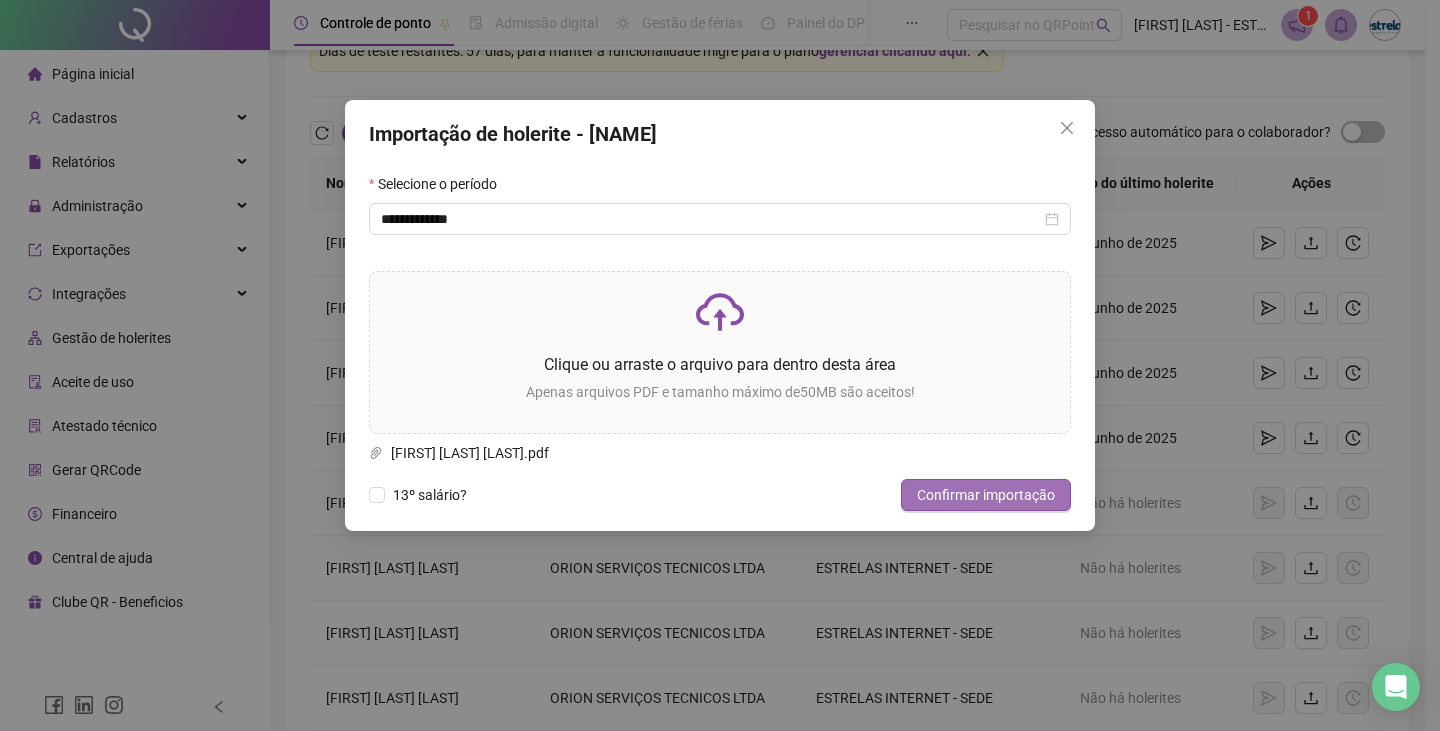 click on "Confirmar importação" at bounding box center [986, 495] 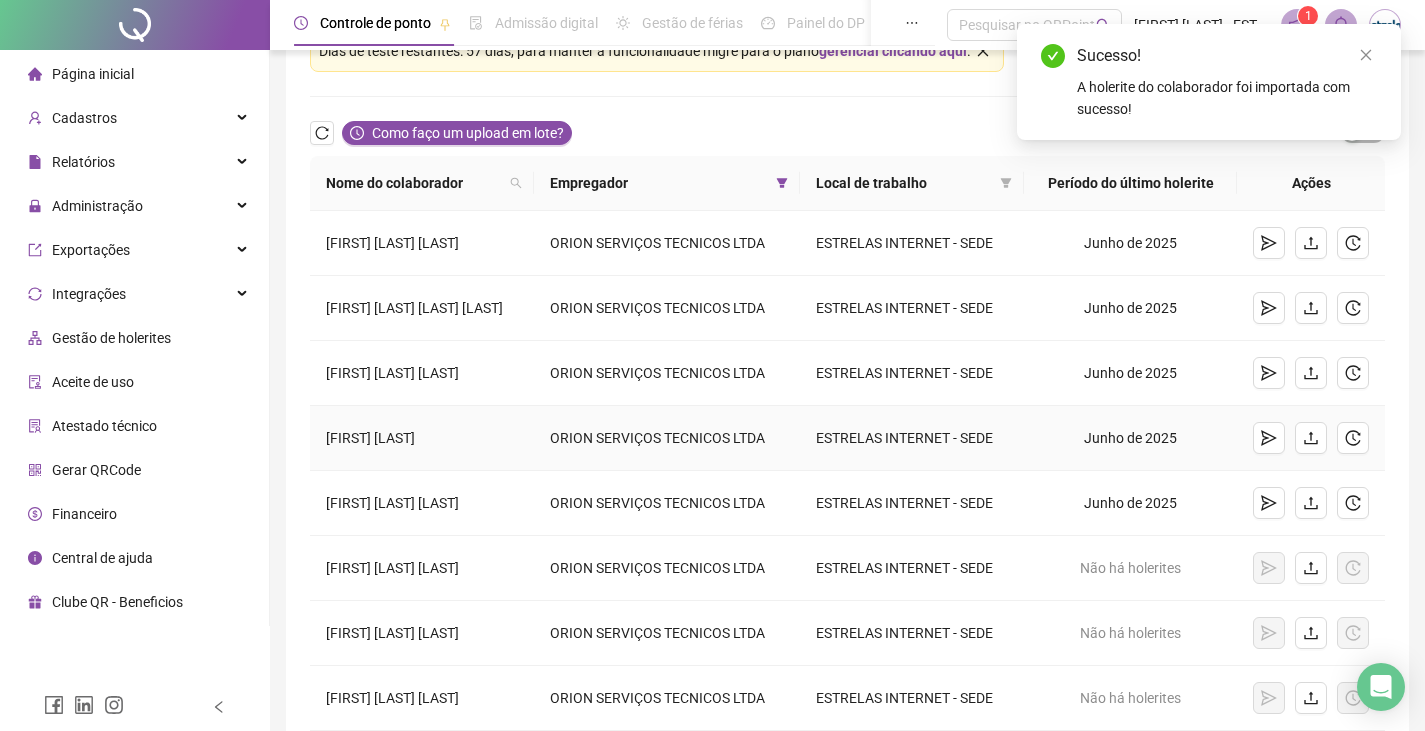 scroll, scrollTop: 200, scrollLeft: 0, axis: vertical 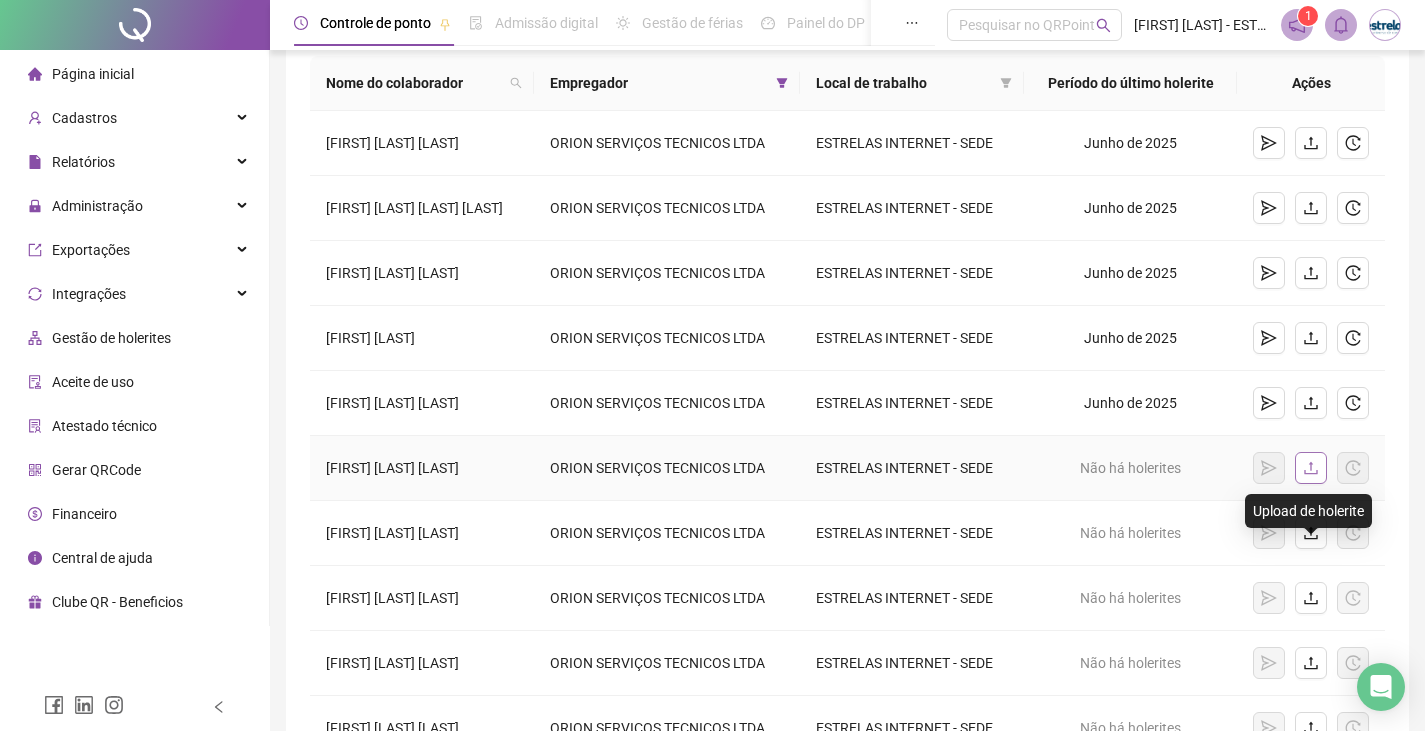 click 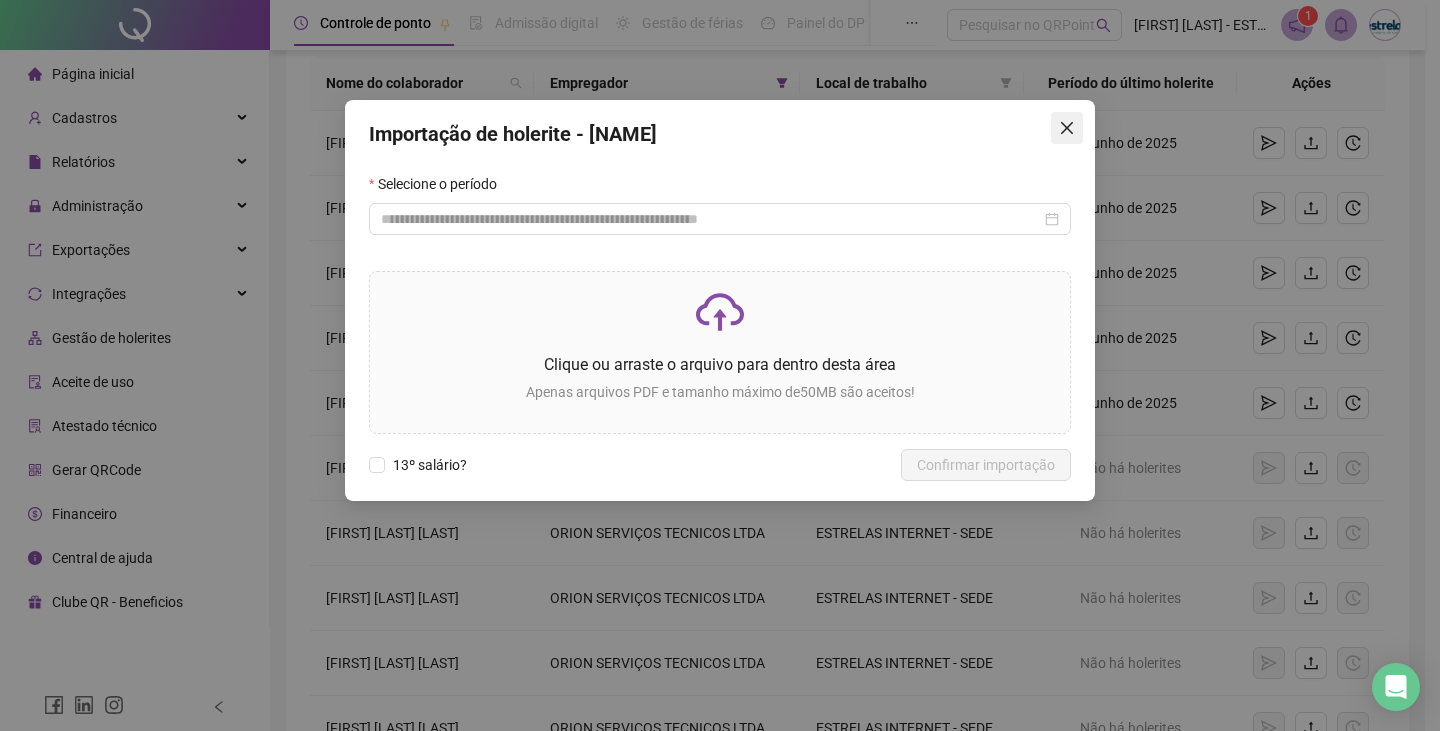 click 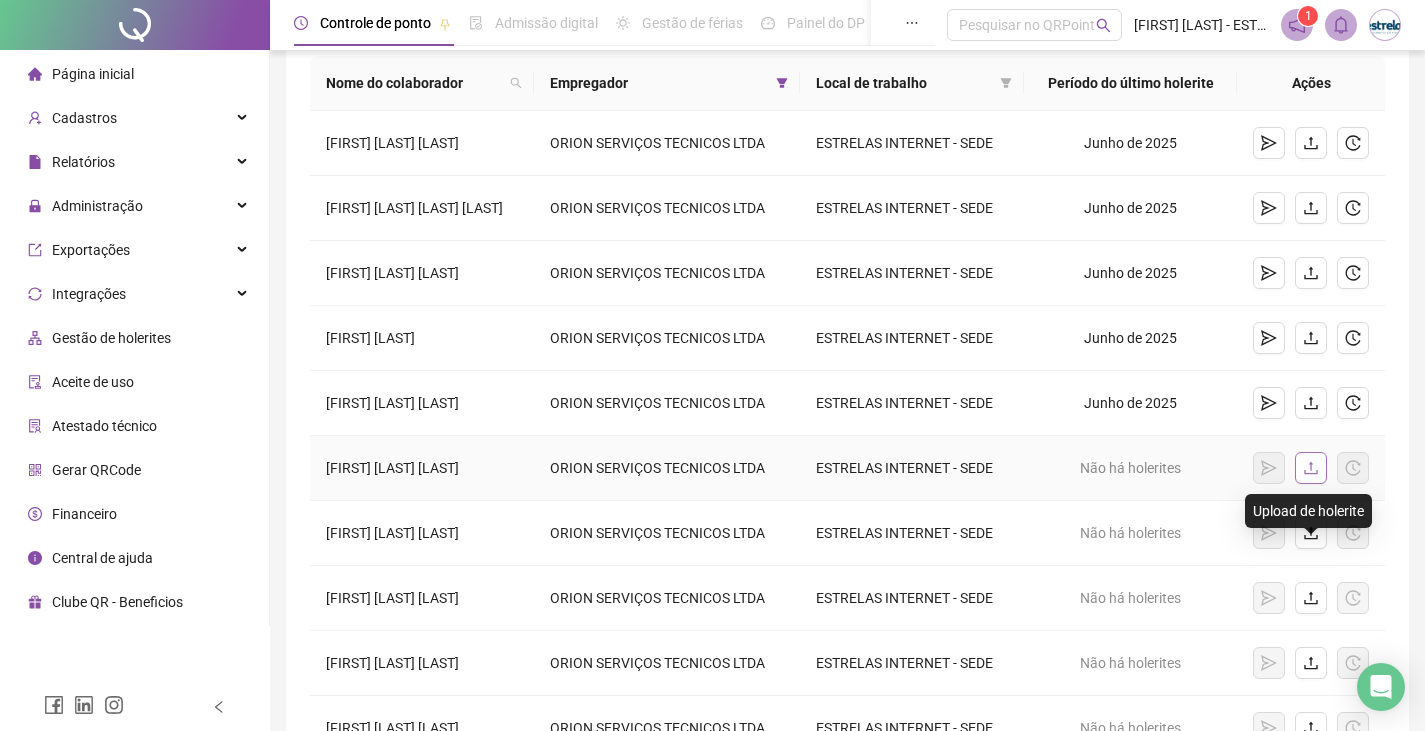 click 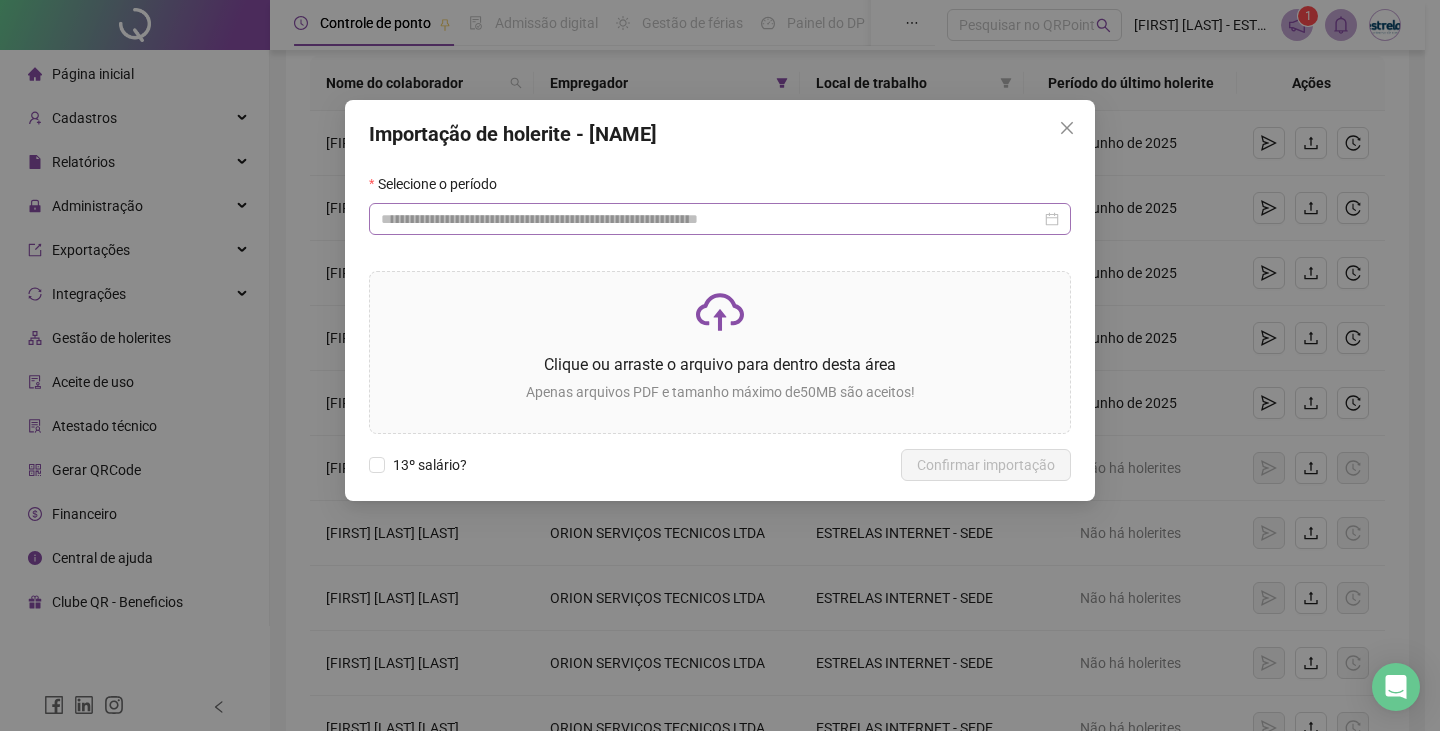 click at bounding box center (720, 219) 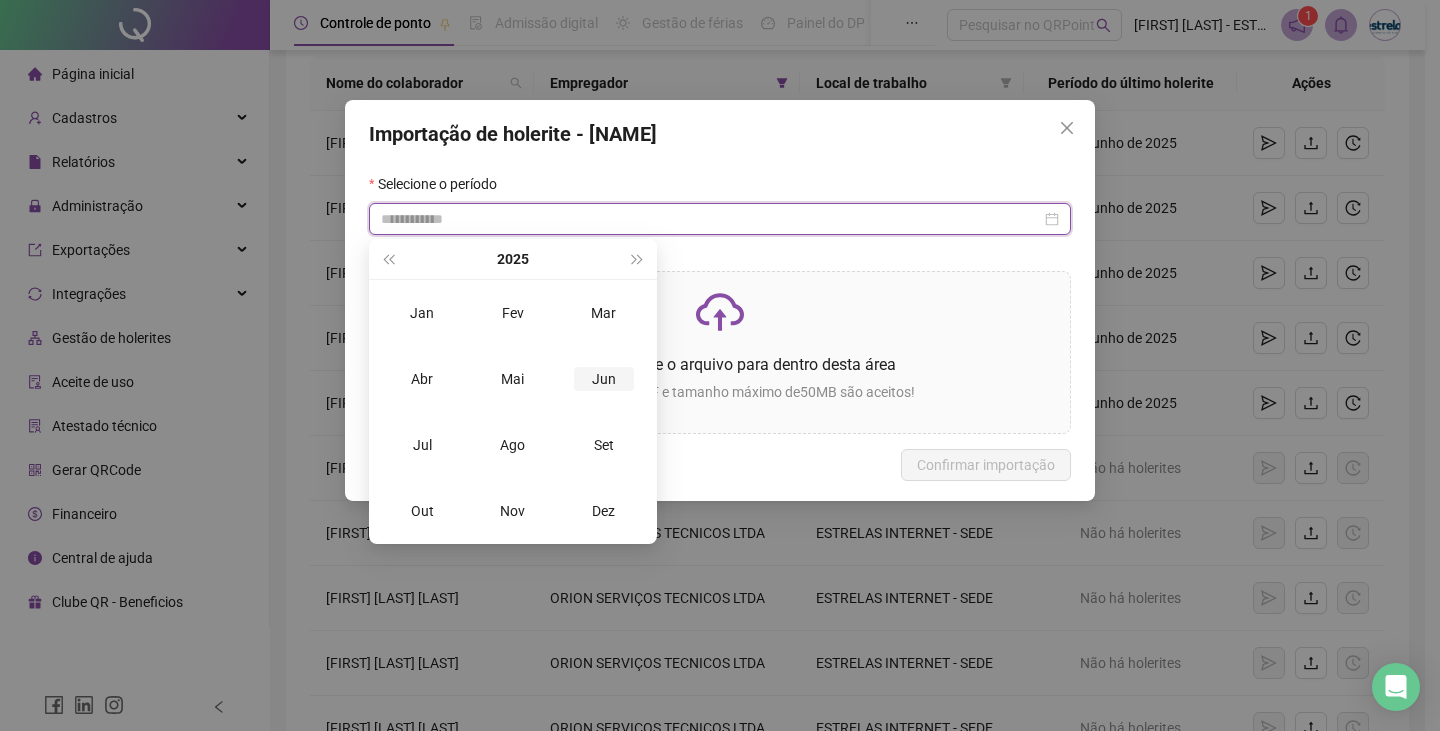 type on "**********" 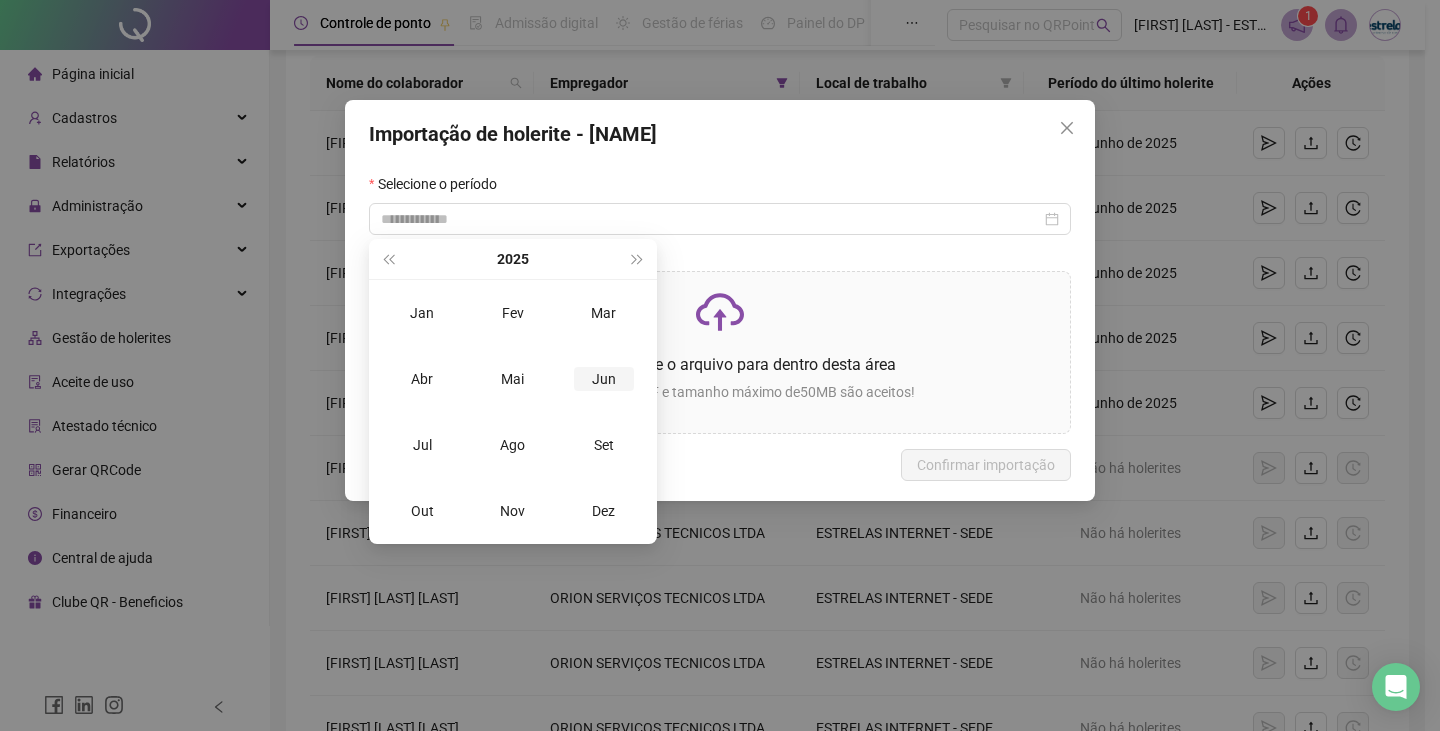 click on "Jun" at bounding box center [604, 379] 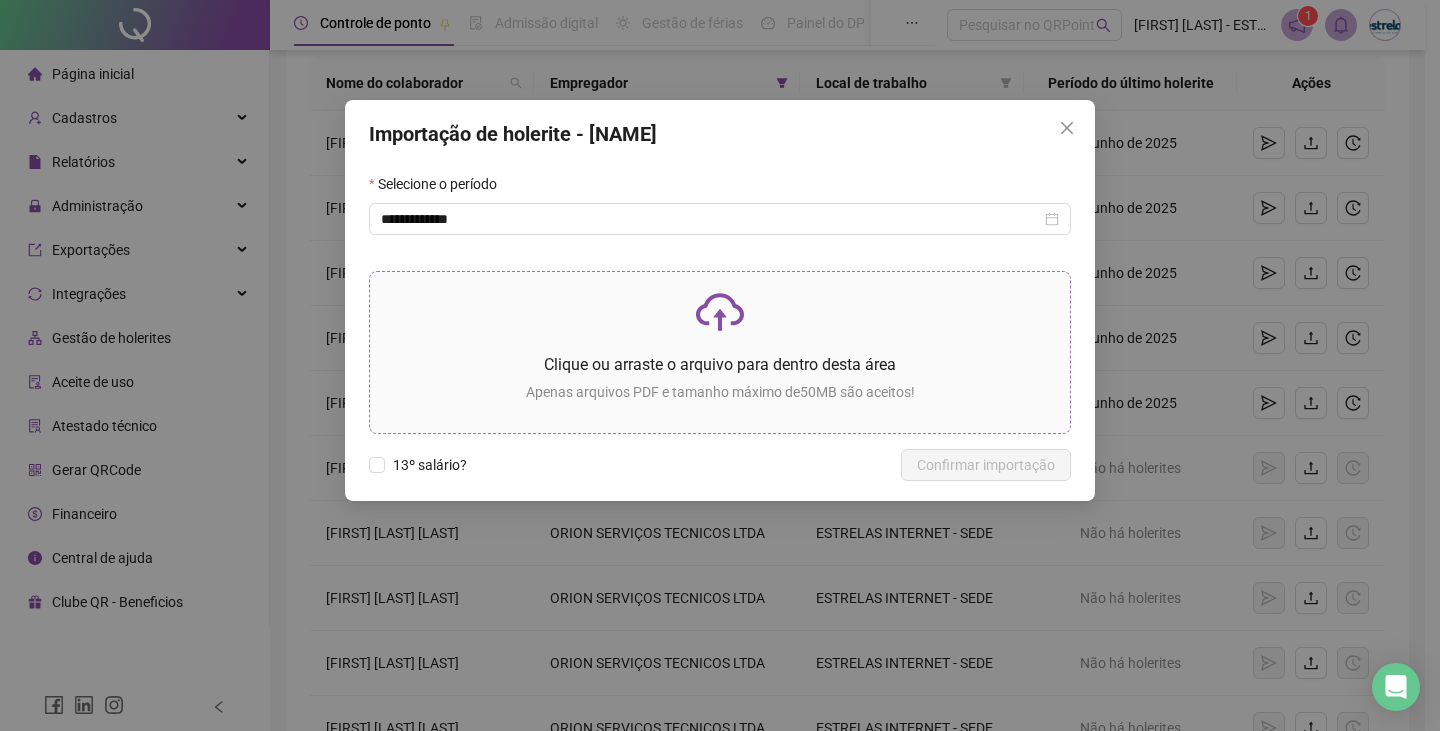 click on "Clique ou arraste o arquivo para dentro desta área" at bounding box center (720, 364) 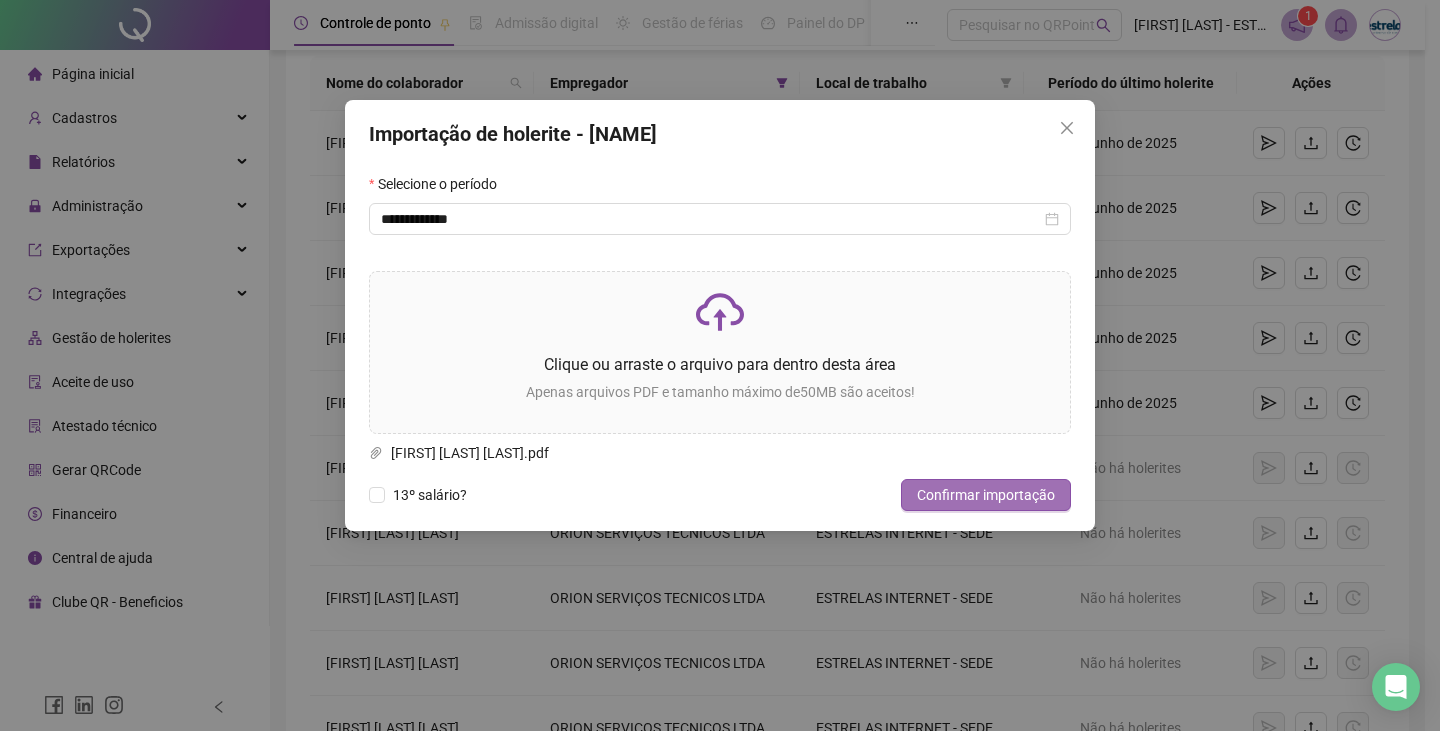 click on "Confirmar importação" at bounding box center [986, 495] 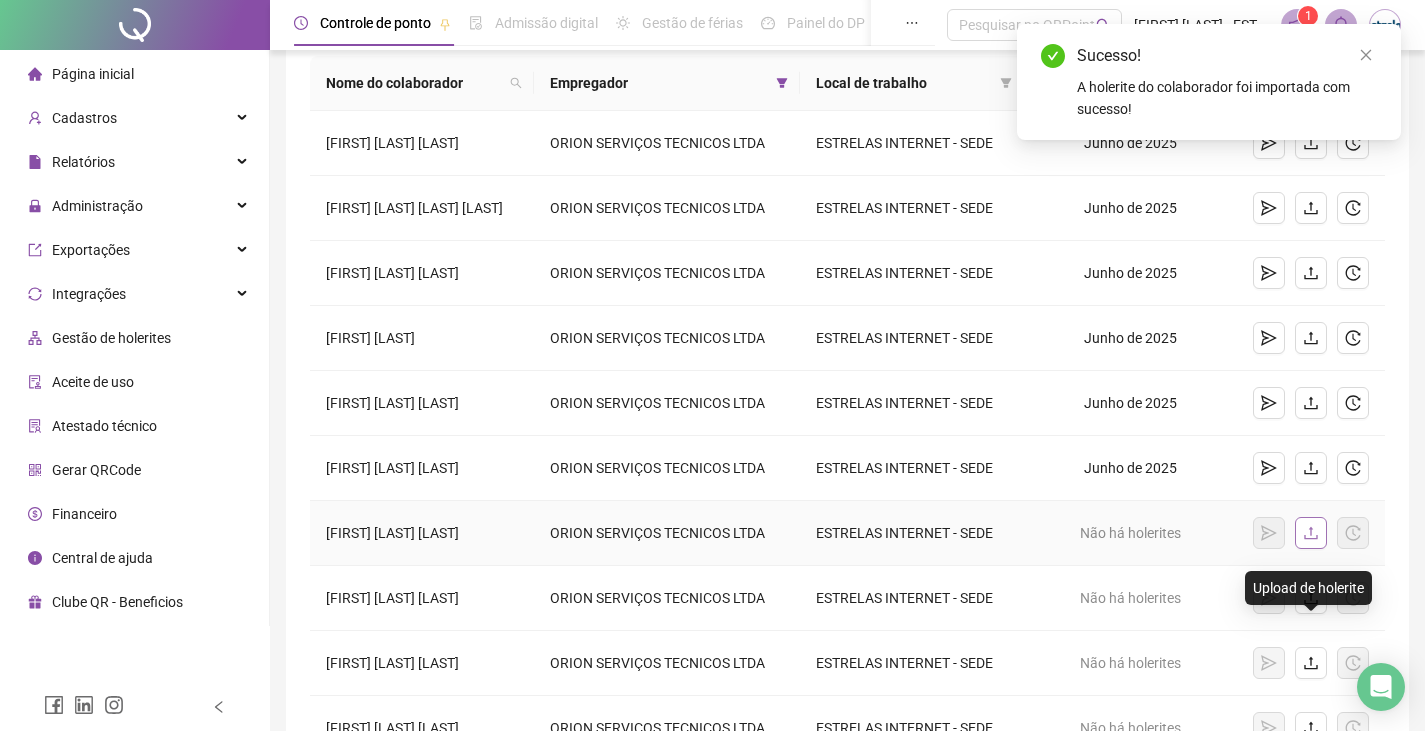 click at bounding box center [1311, 533] 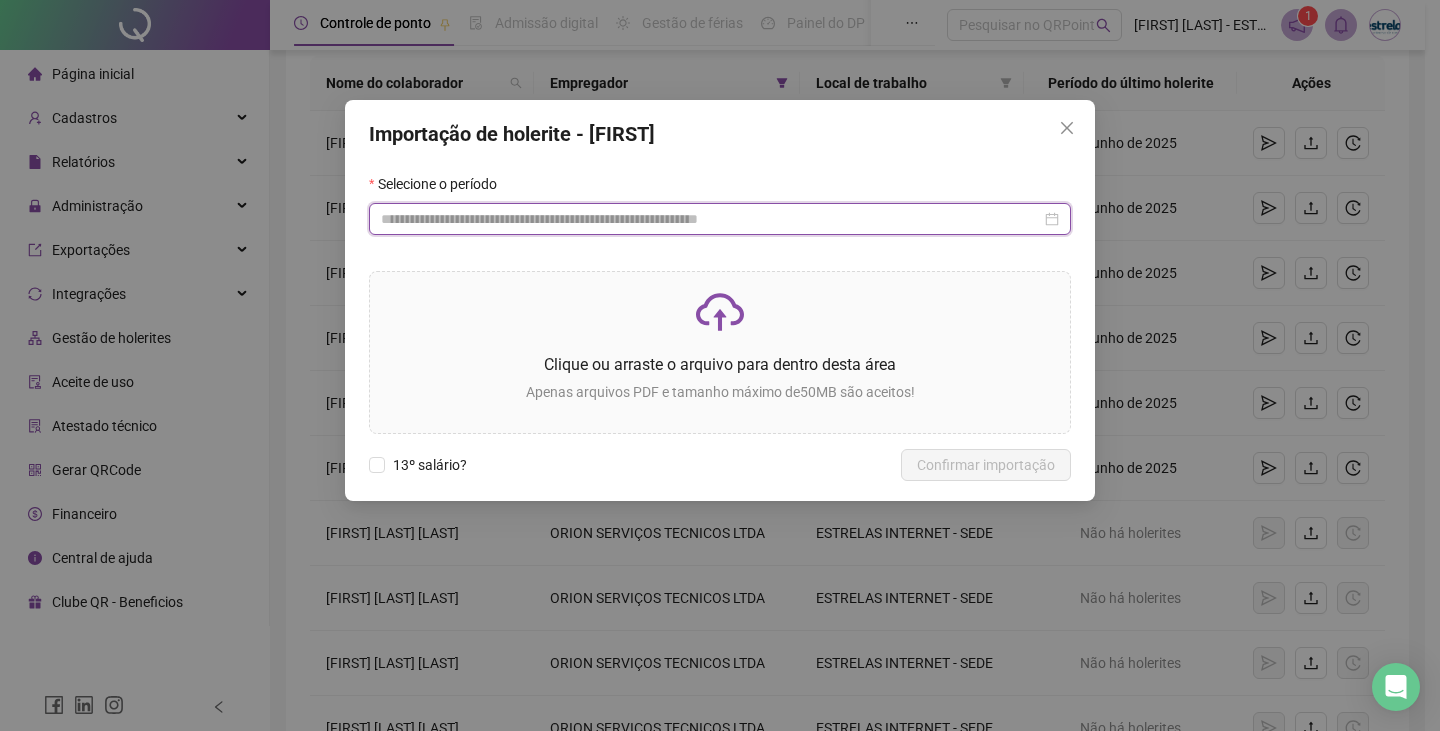 click at bounding box center [711, 219] 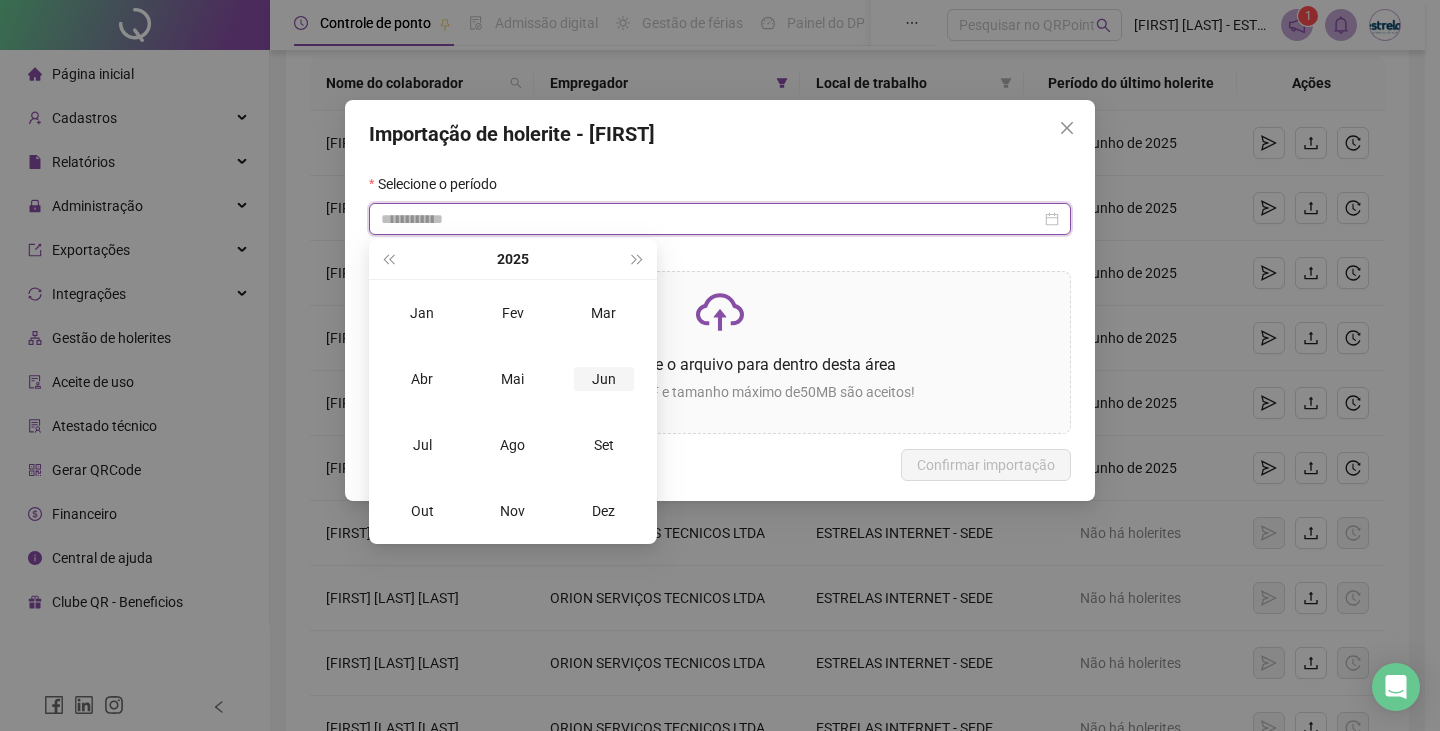type on "**********" 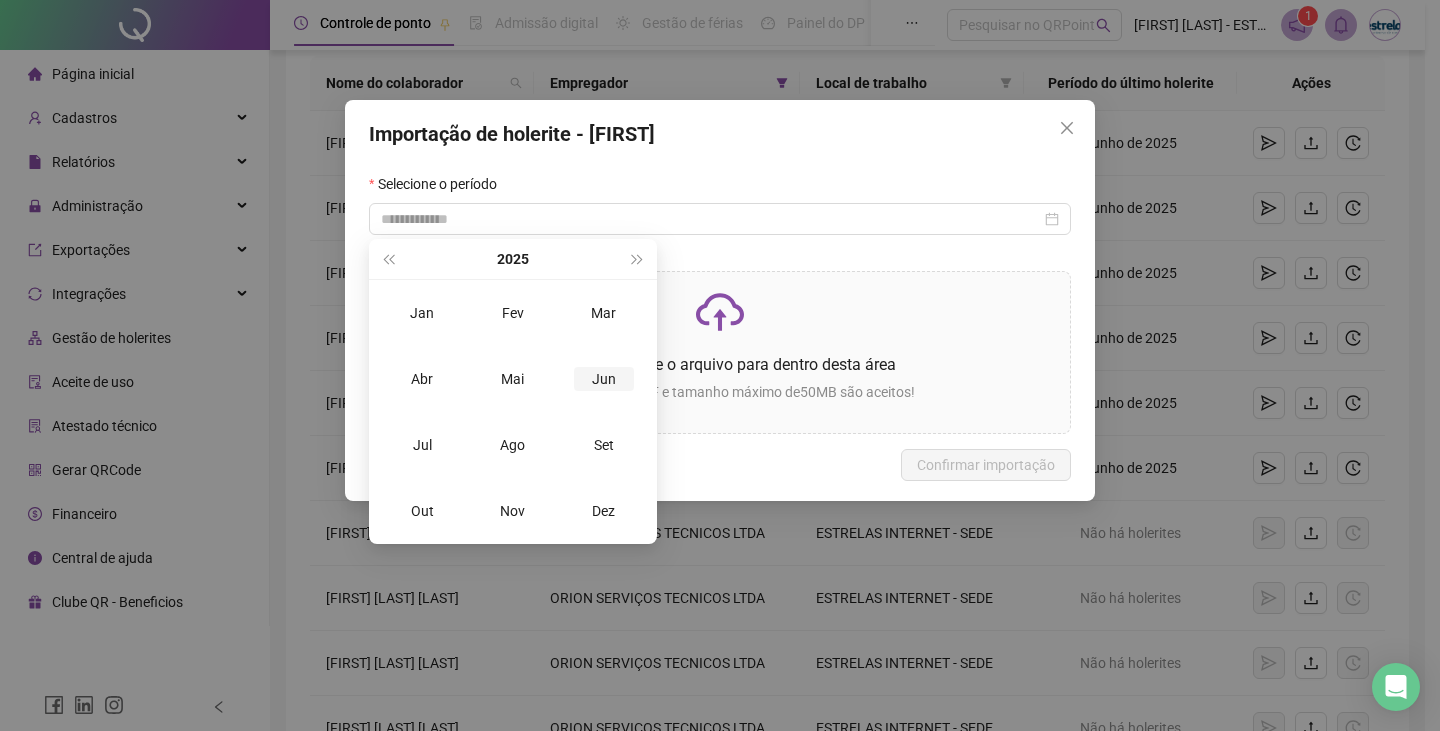 click on "Jun" at bounding box center [604, 379] 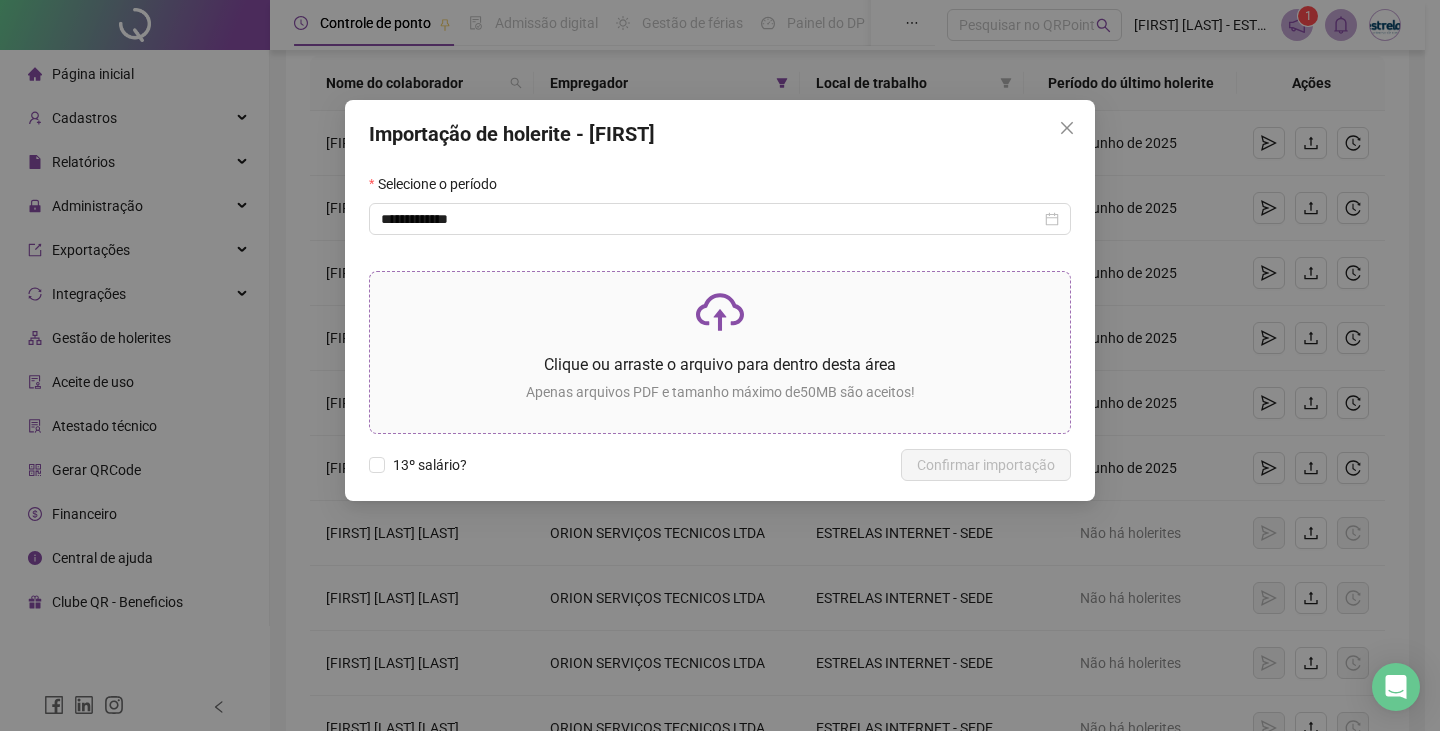 click on "Clique ou arraste o arquivo para dentro desta área" at bounding box center (720, 364) 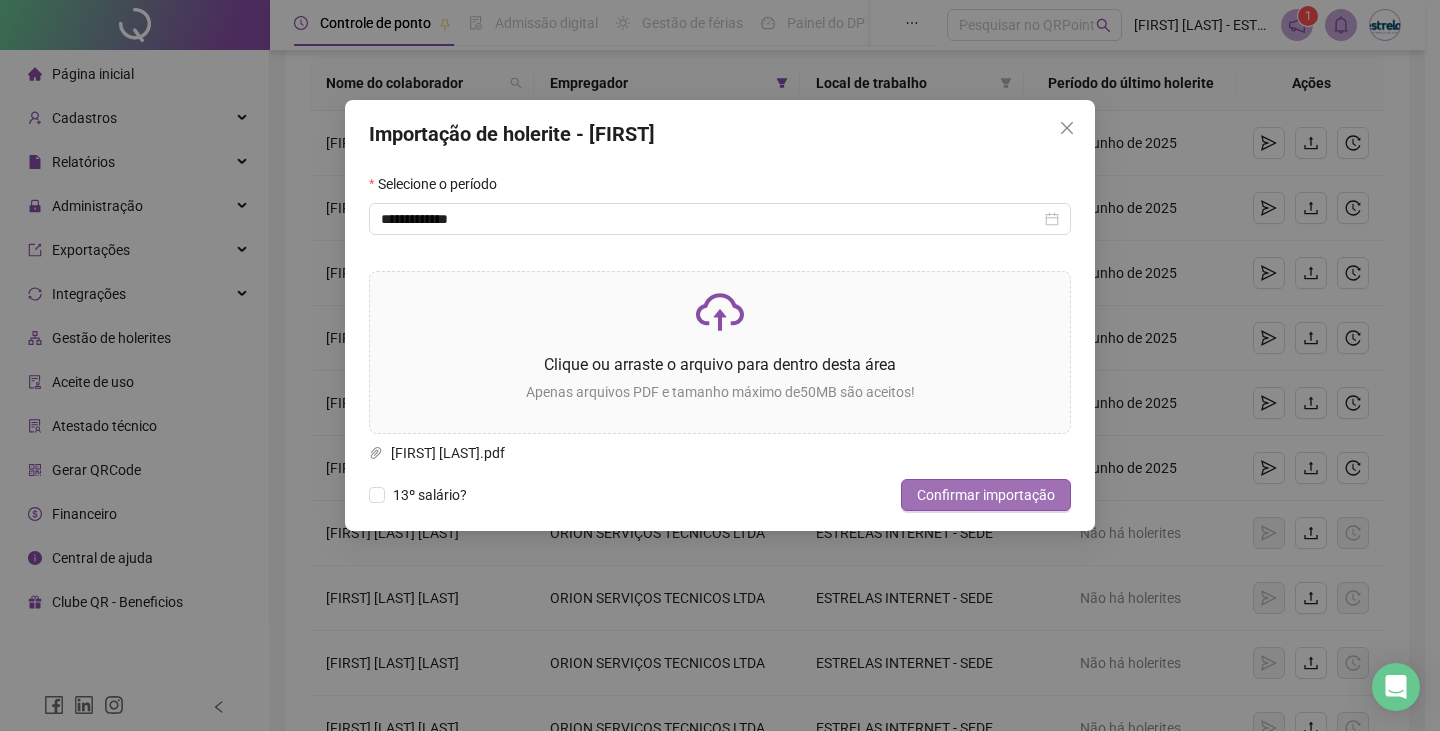 click on "Confirmar importação" at bounding box center [986, 495] 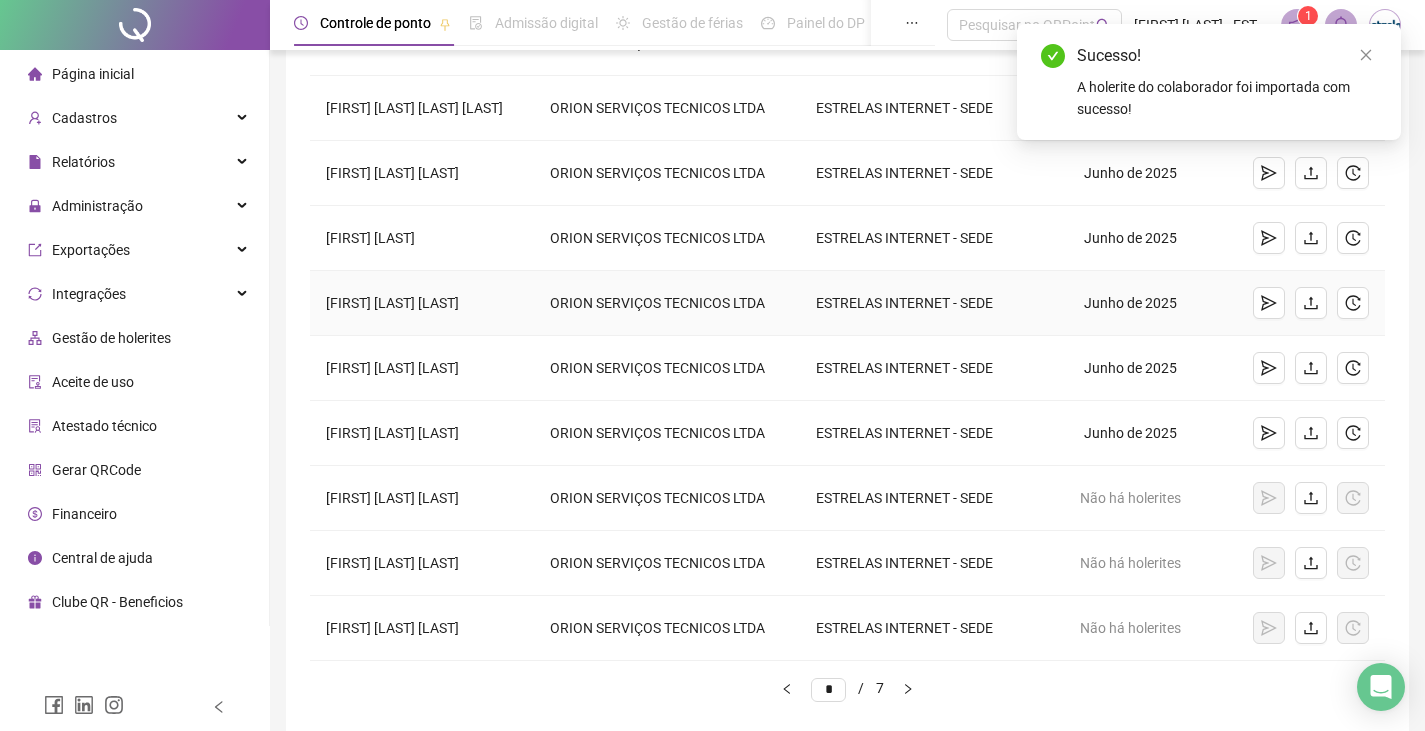 scroll, scrollTop: 400, scrollLeft: 0, axis: vertical 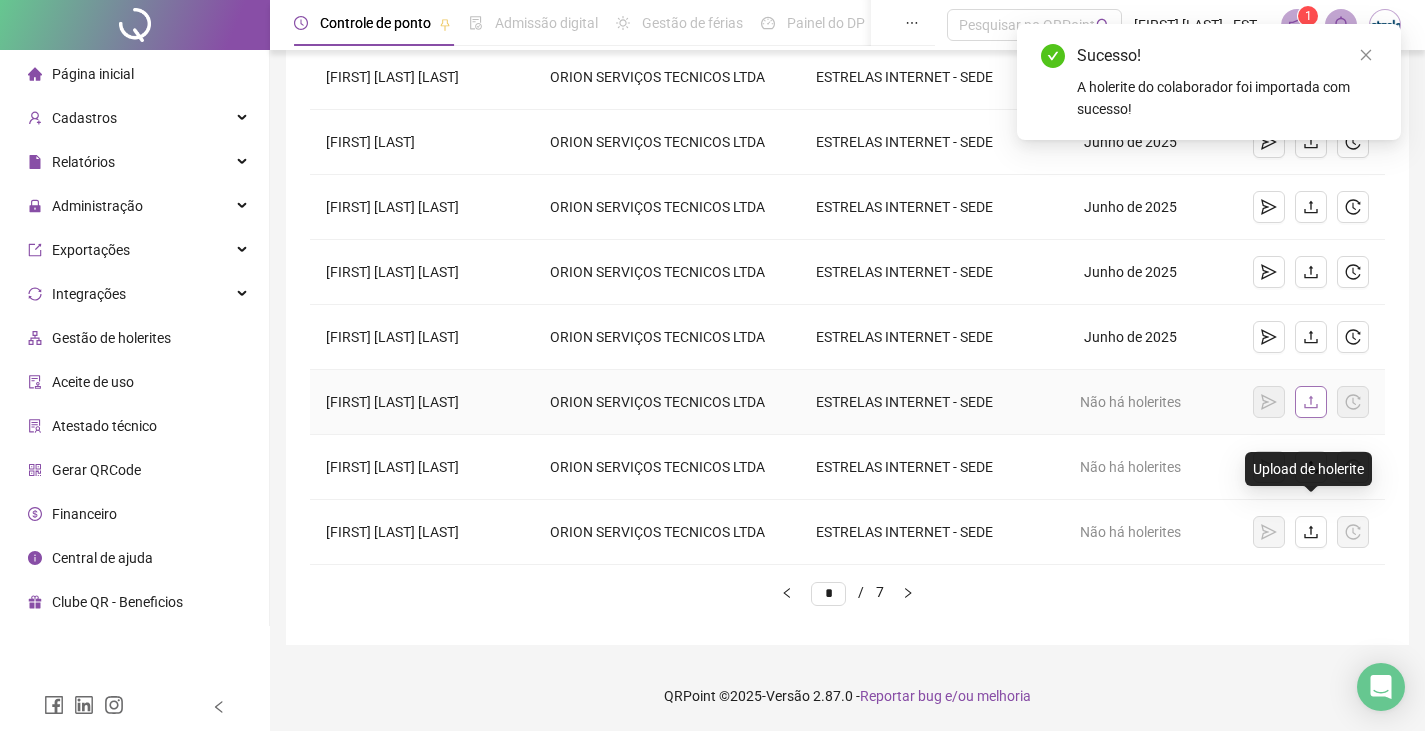 click 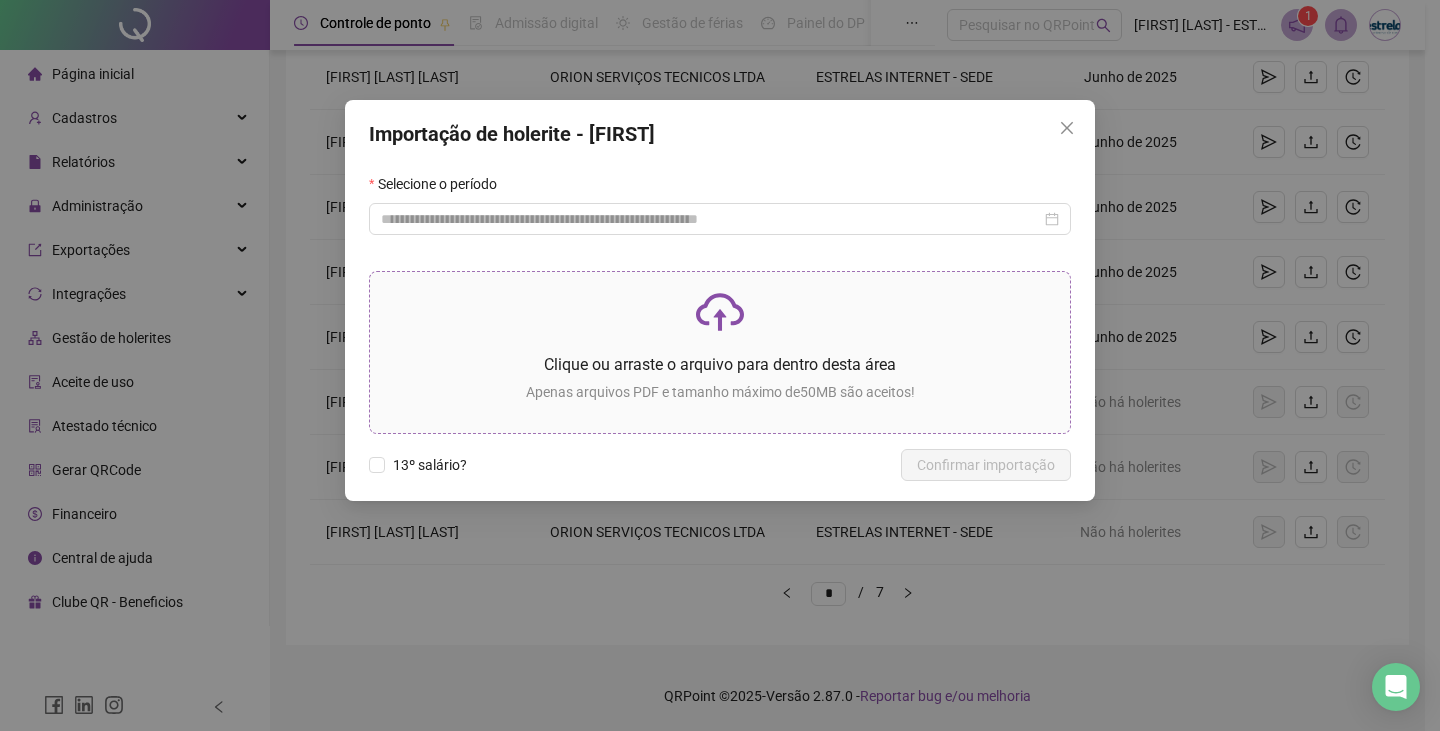 click on "Clique ou arraste o arquivo para dentro desta área Apenas arquivos PDF e tamanho máximo de  50  MB são aceitos!" at bounding box center (720, 352) 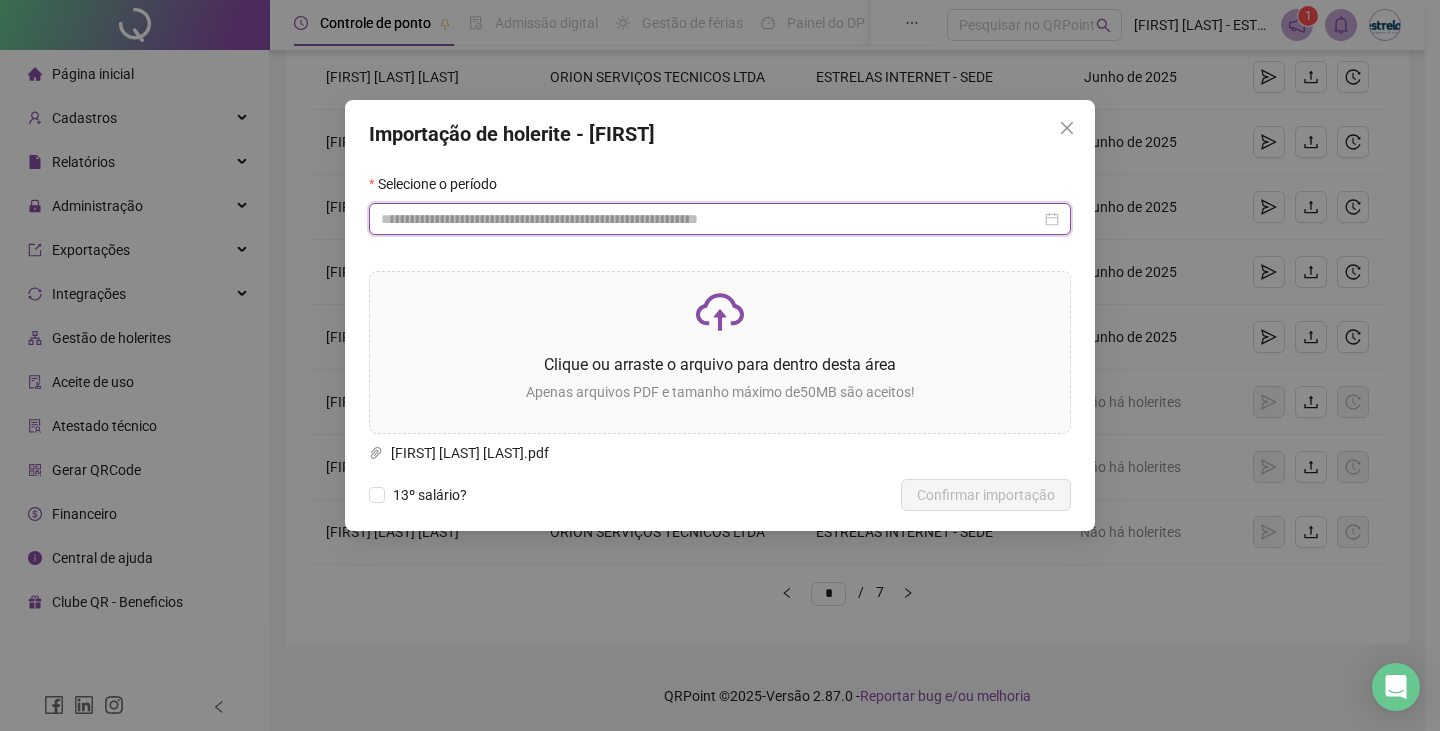 click at bounding box center (711, 219) 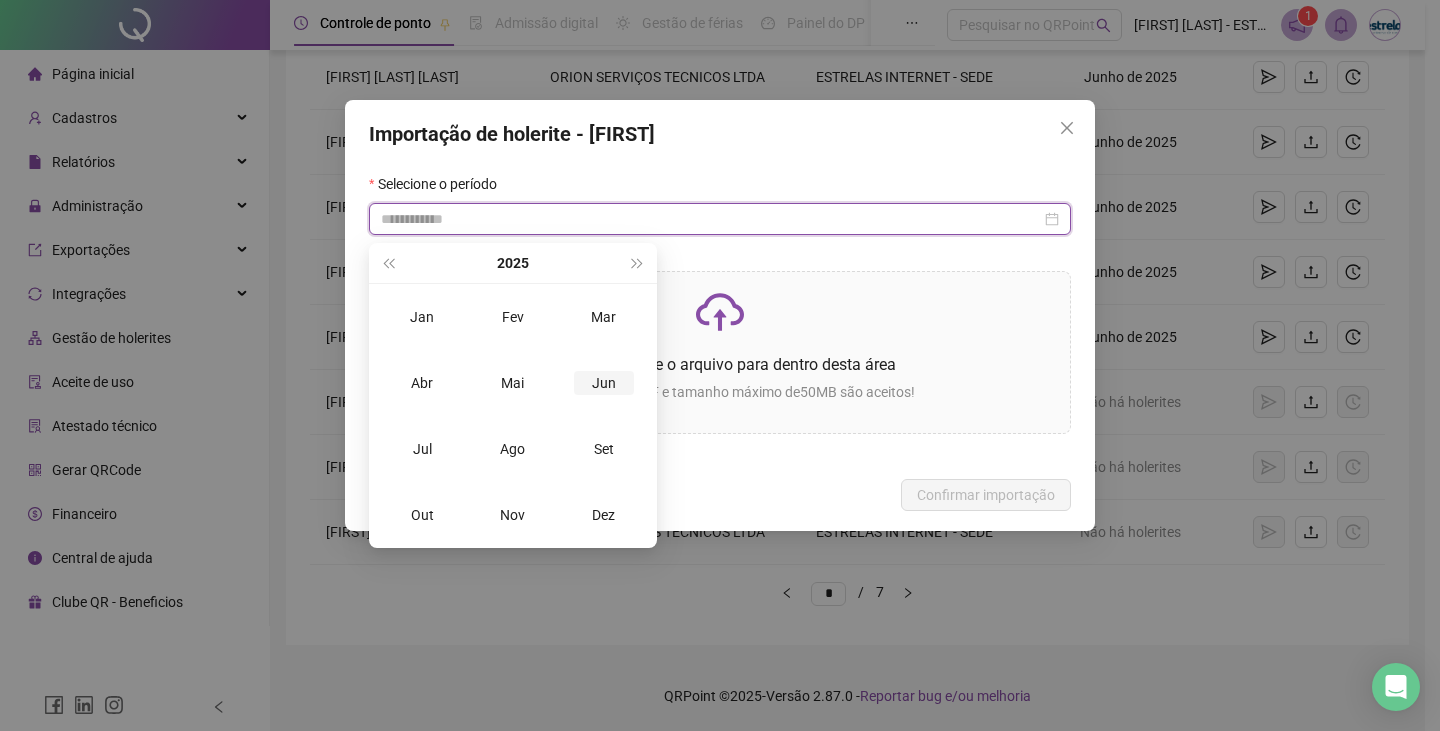 type on "**********" 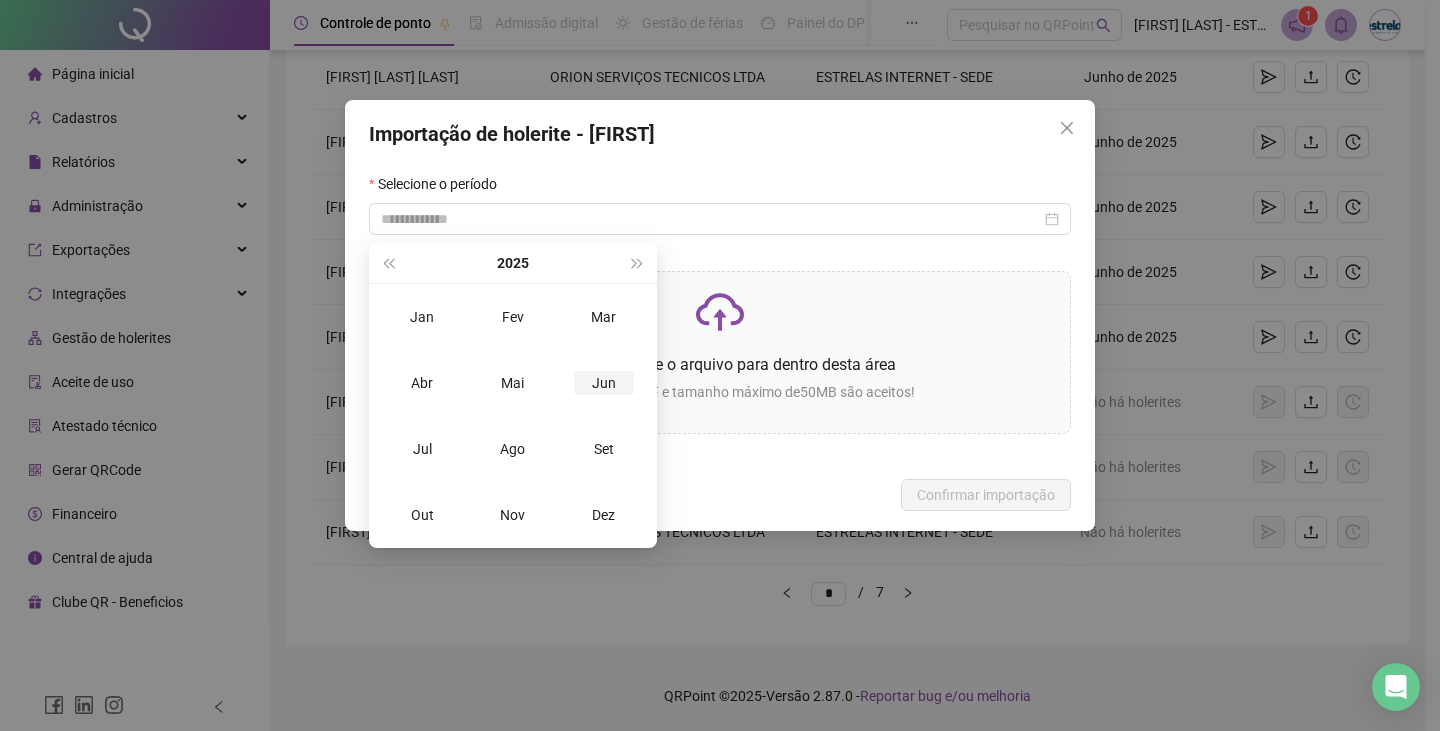 click on "Jun" at bounding box center [604, 383] 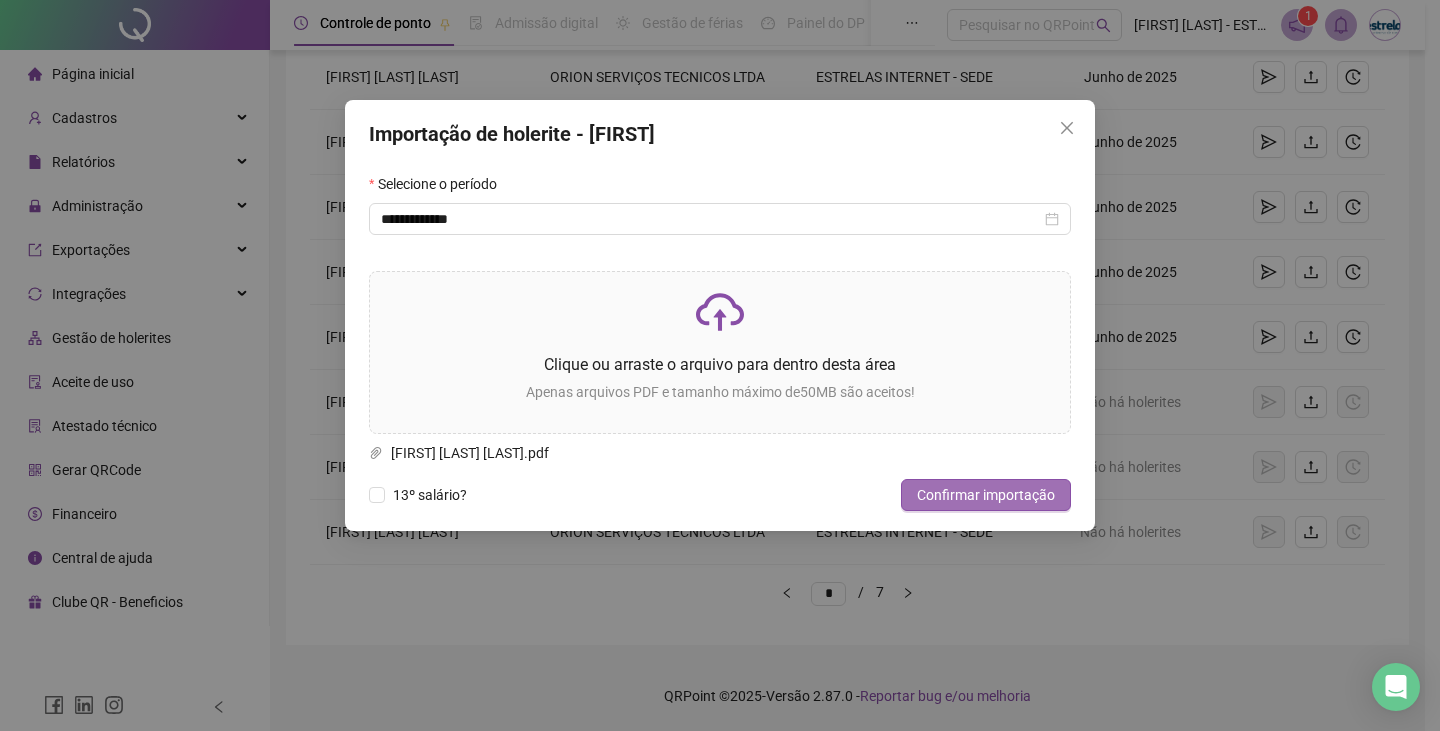 click on "Confirmar importação" at bounding box center [986, 495] 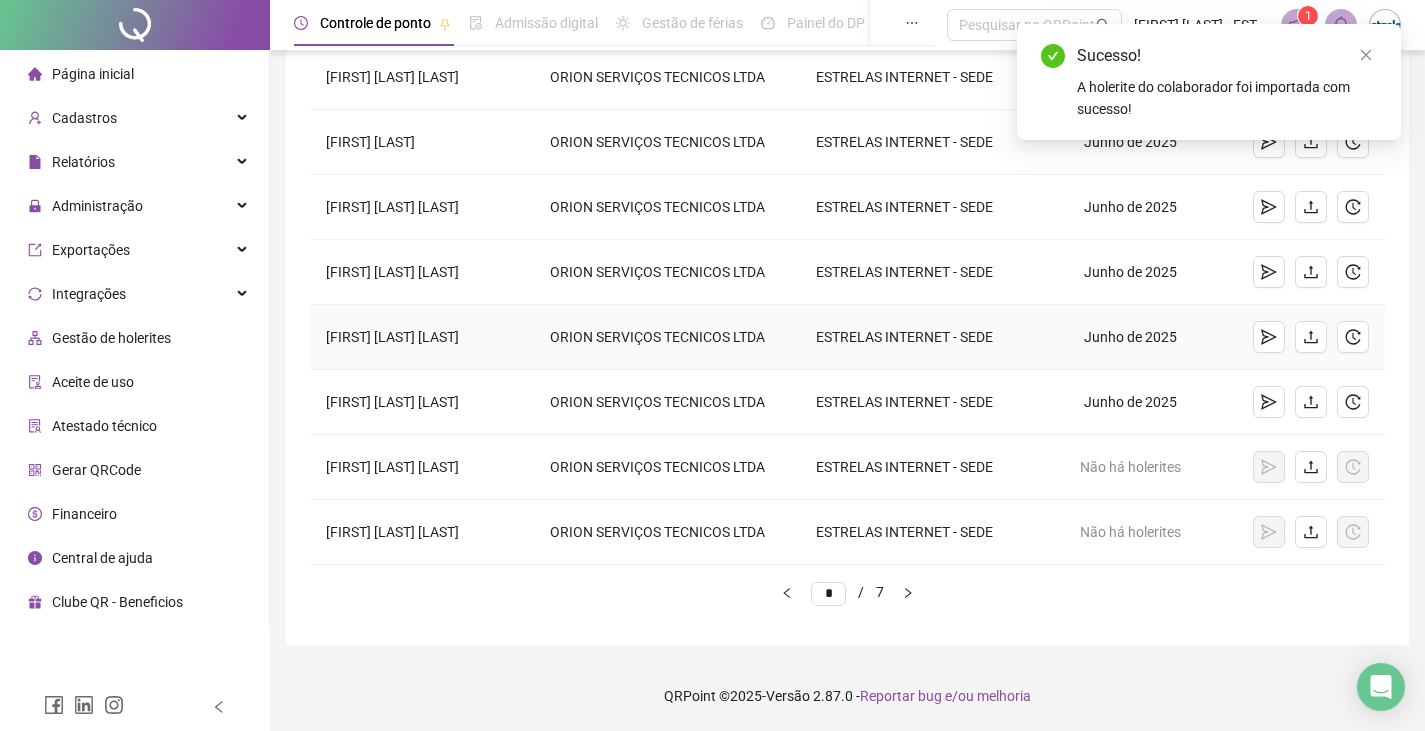 scroll, scrollTop: 500, scrollLeft: 0, axis: vertical 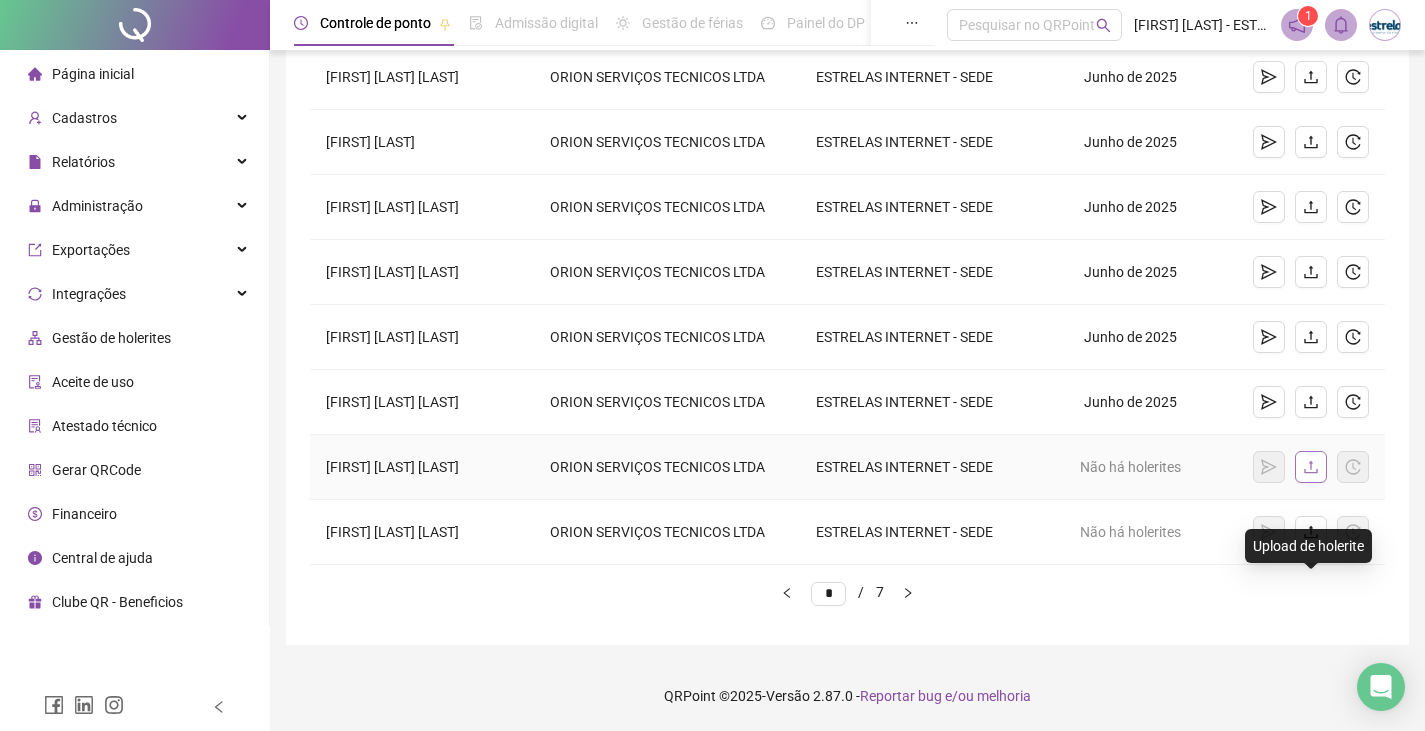 click 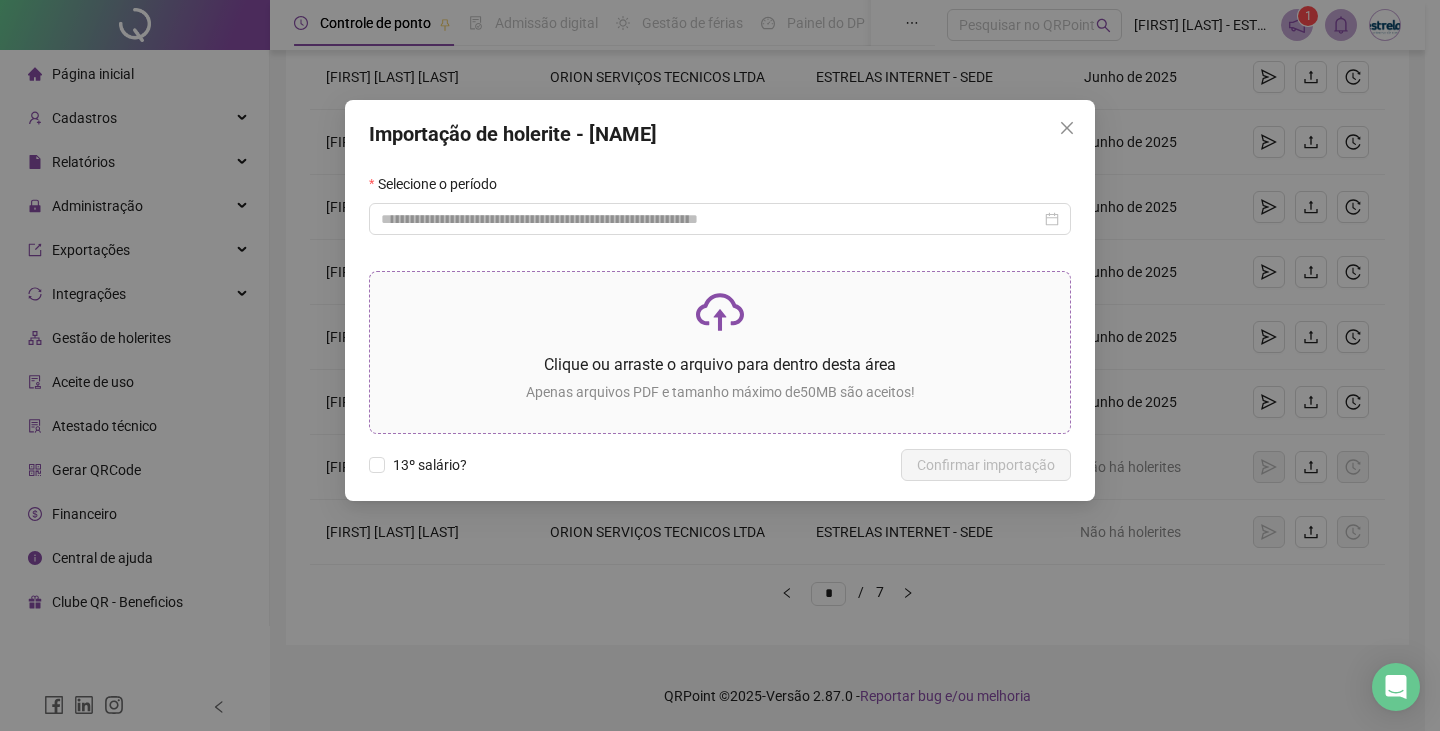 click on "Clique ou arraste o arquivo para dentro desta área Apenas arquivos PDF e tamanho máximo de  50  MB são aceitos!" at bounding box center [720, 352] 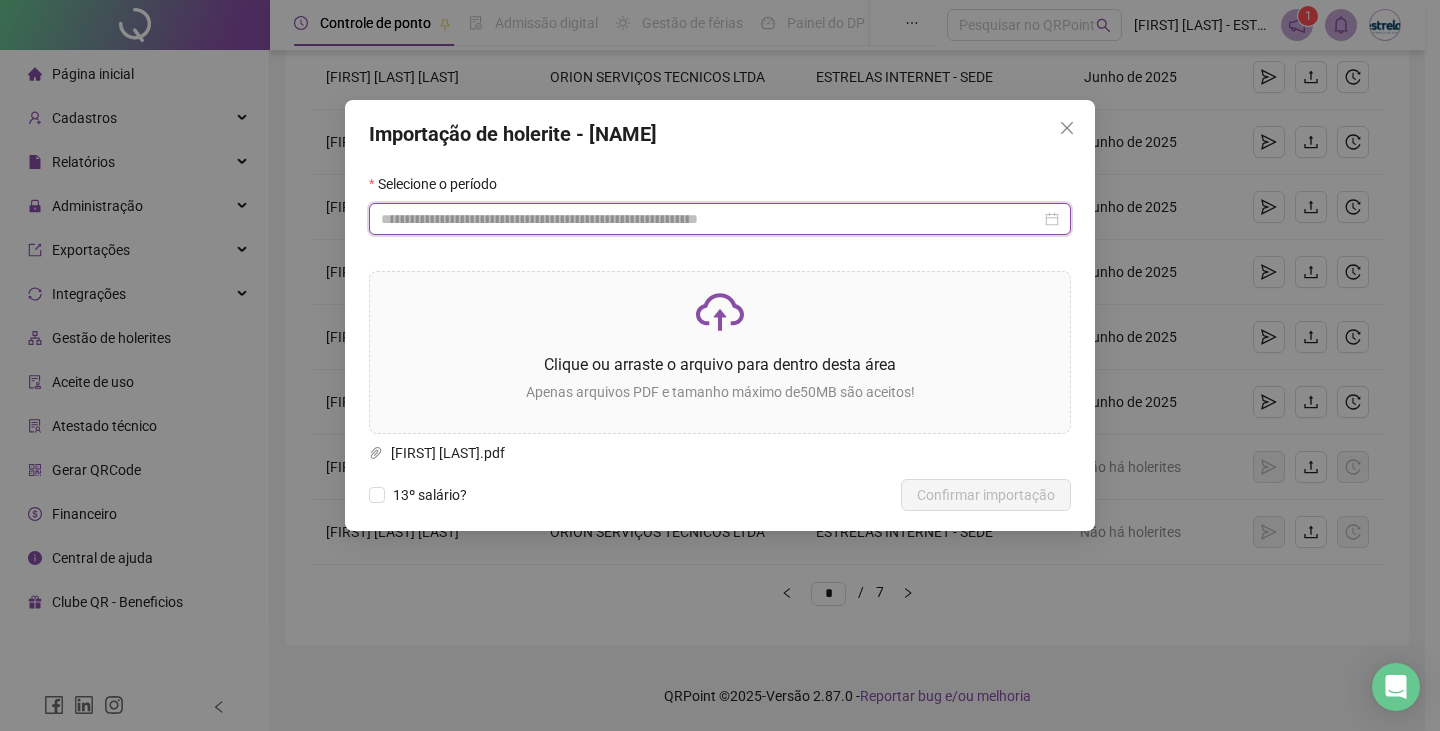 click at bounding box center (711, 219) 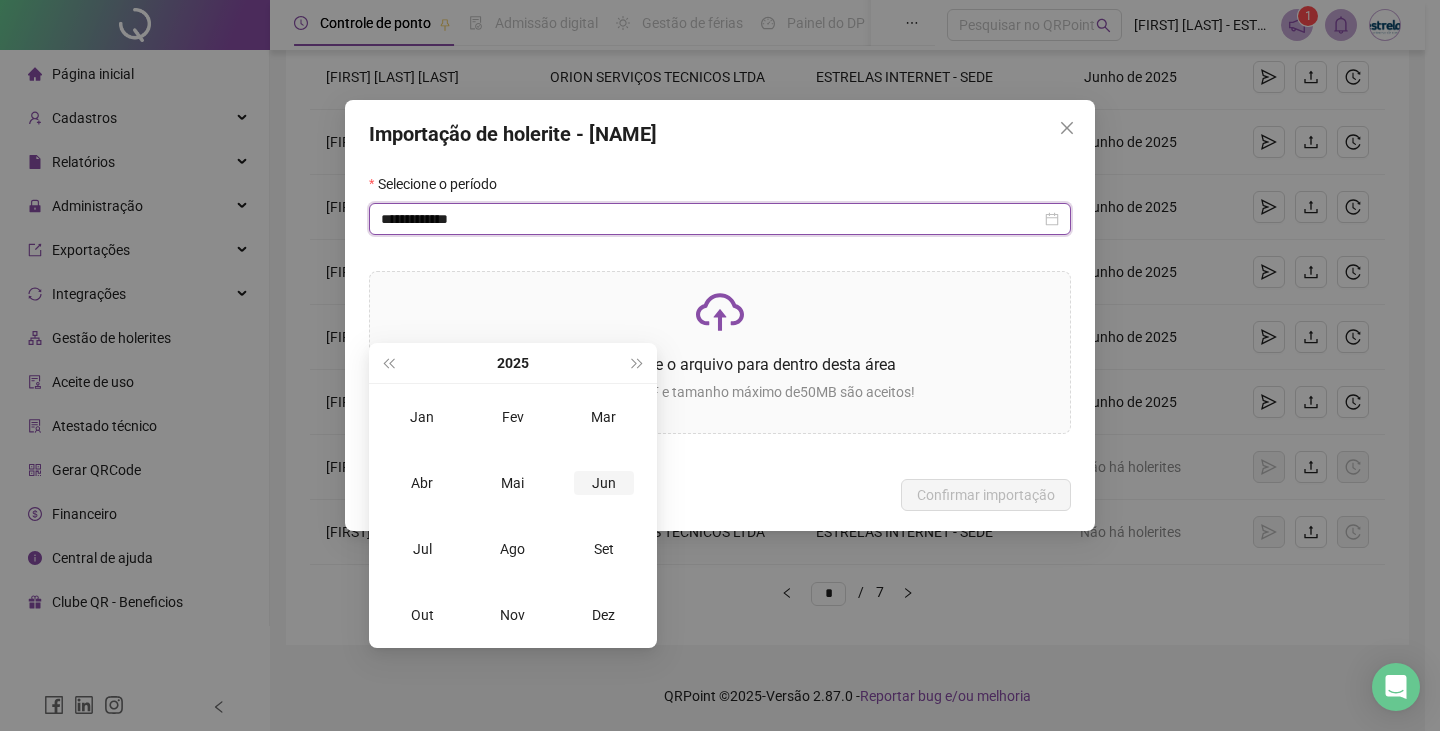 type on "**********" 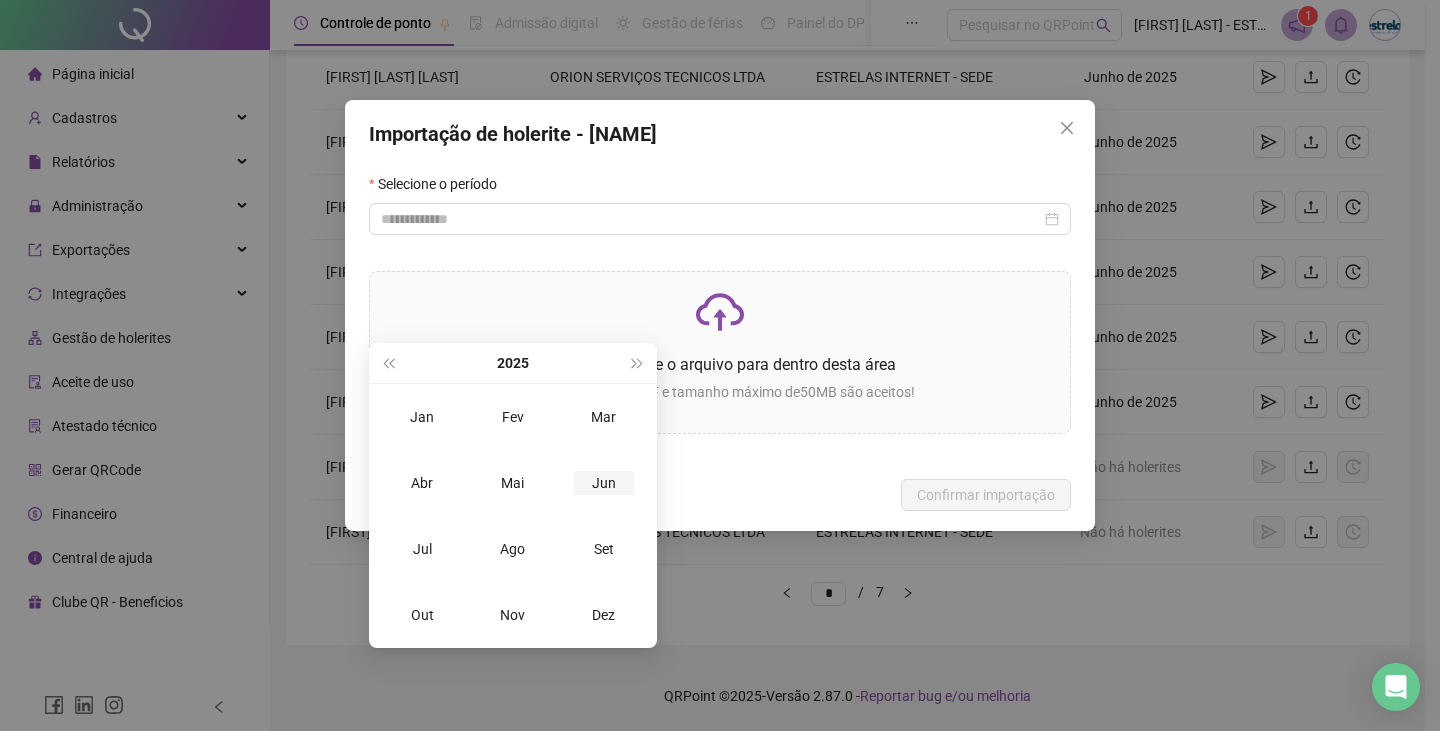 click on "Jun" at bounding box center [604, 483] 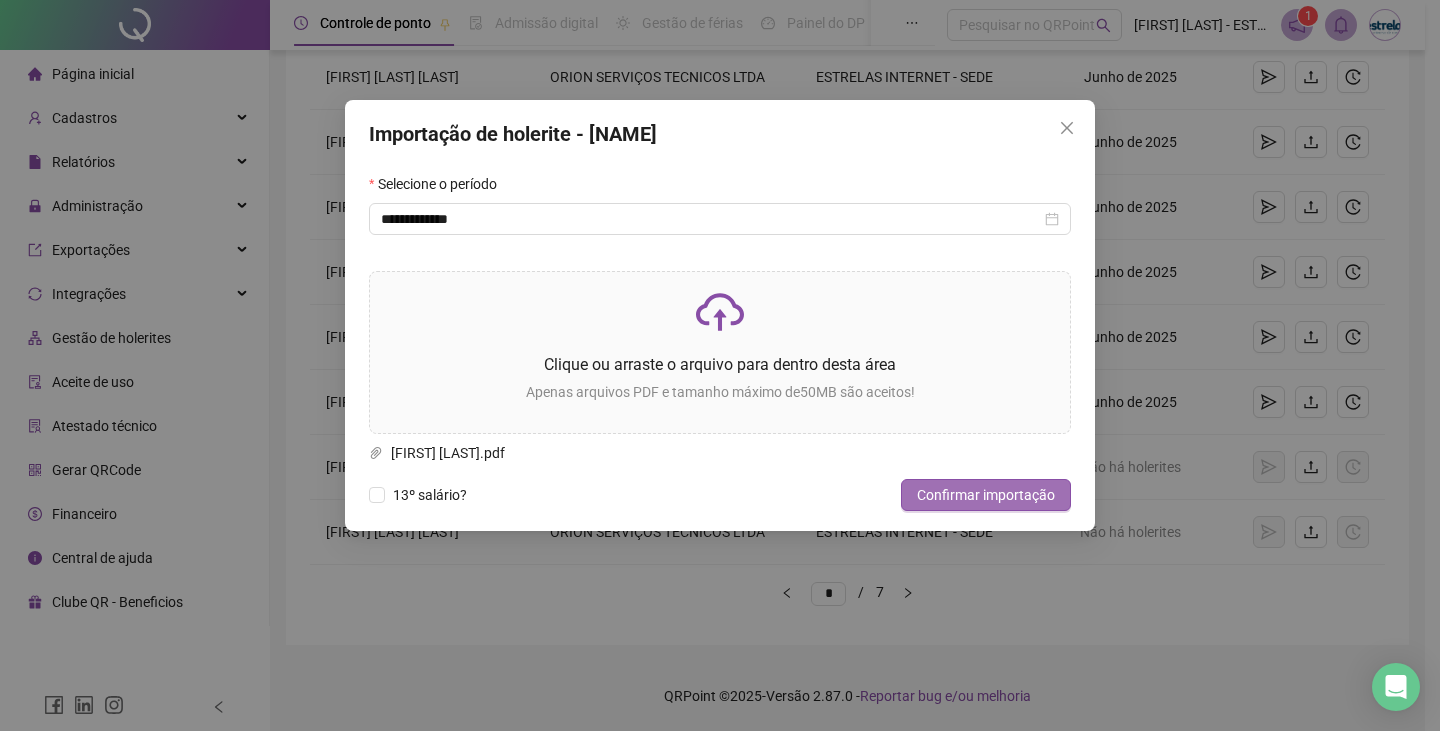 click on "Confirmar importação" at bounding box center (986, 495) 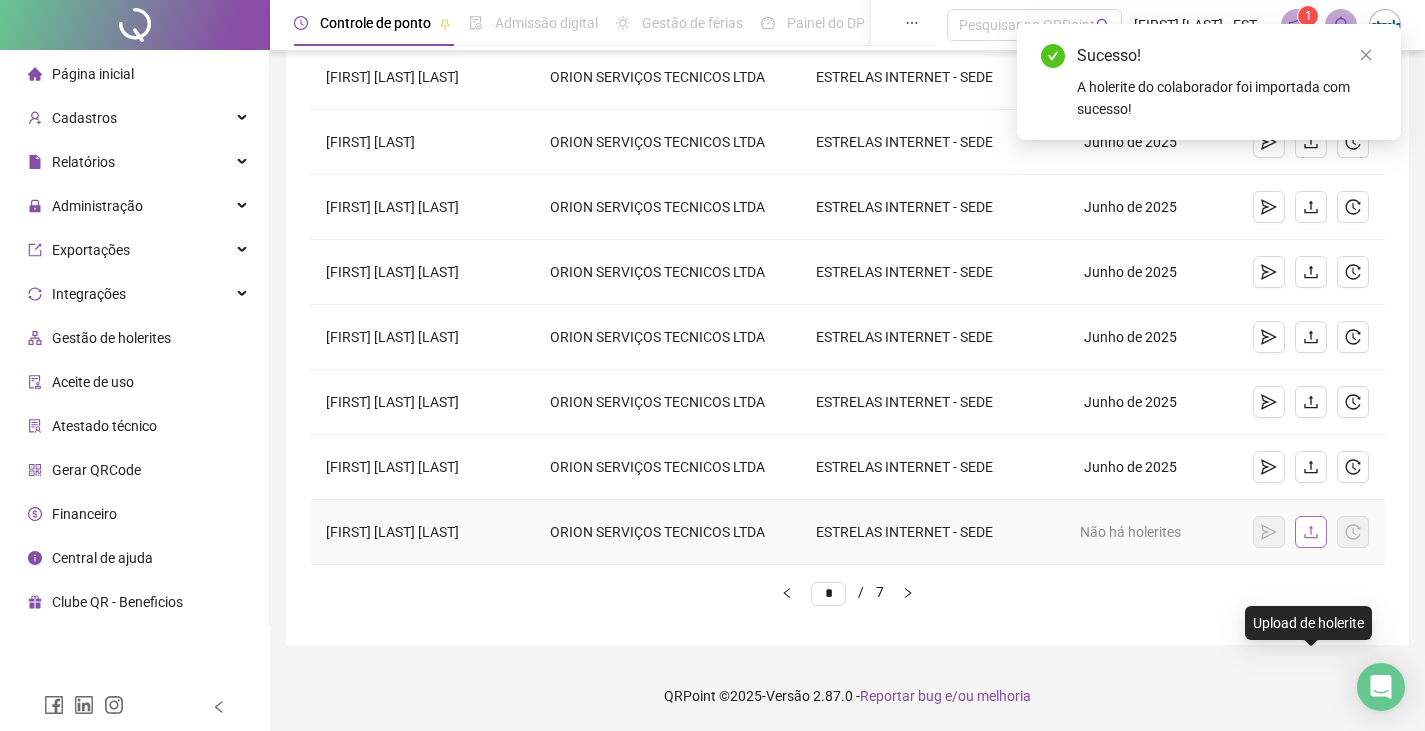 click at bounding box center (1311, 532) 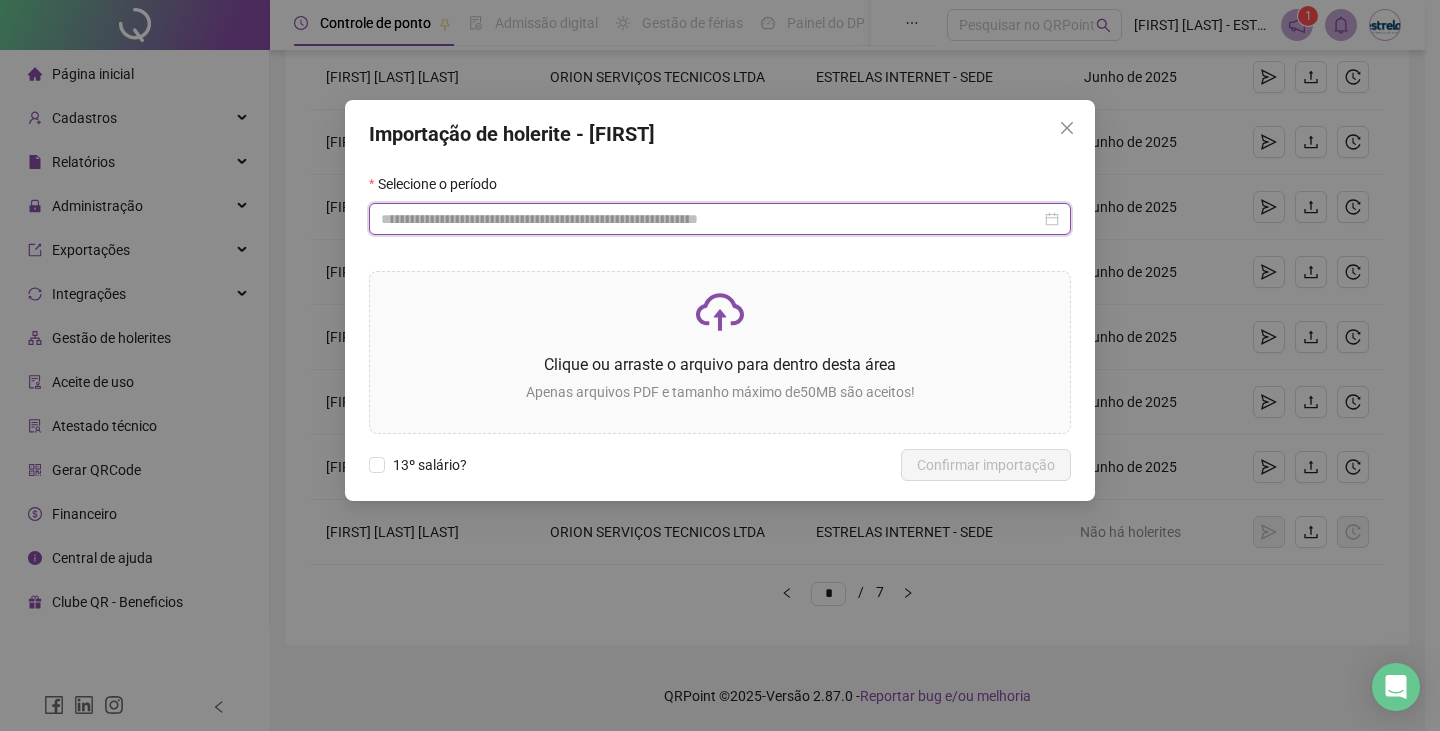 click at bounding box center [711, 219] 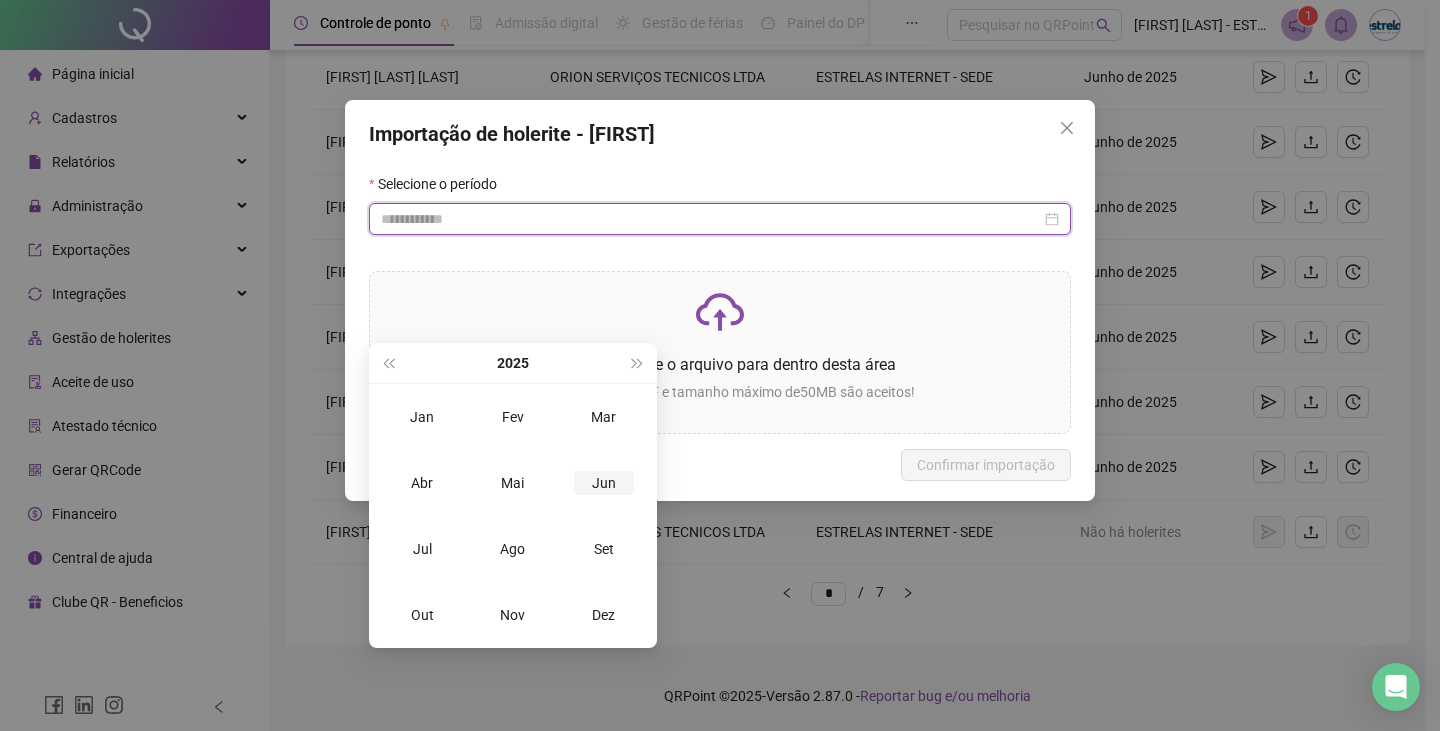 type on "**********" 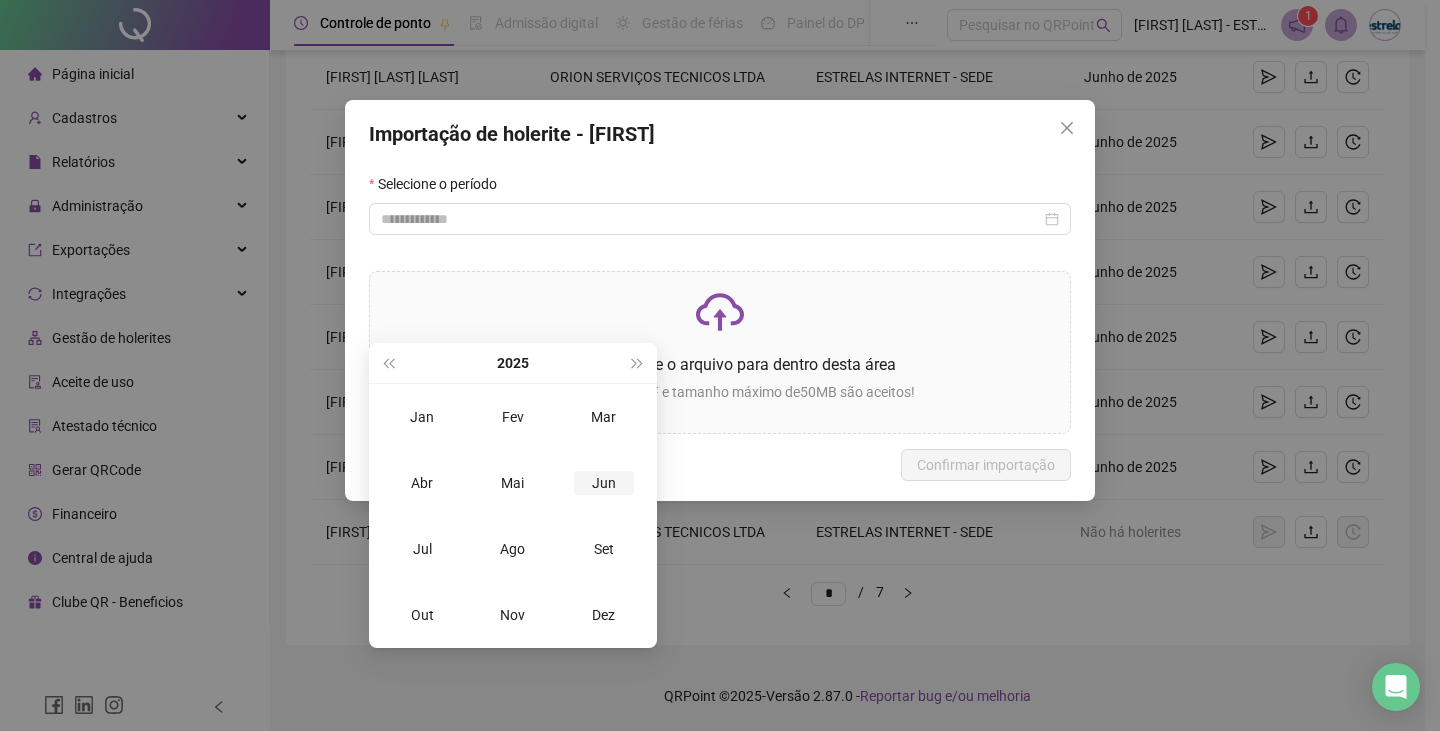 click on "Jun" at bounding box center (604, 483) 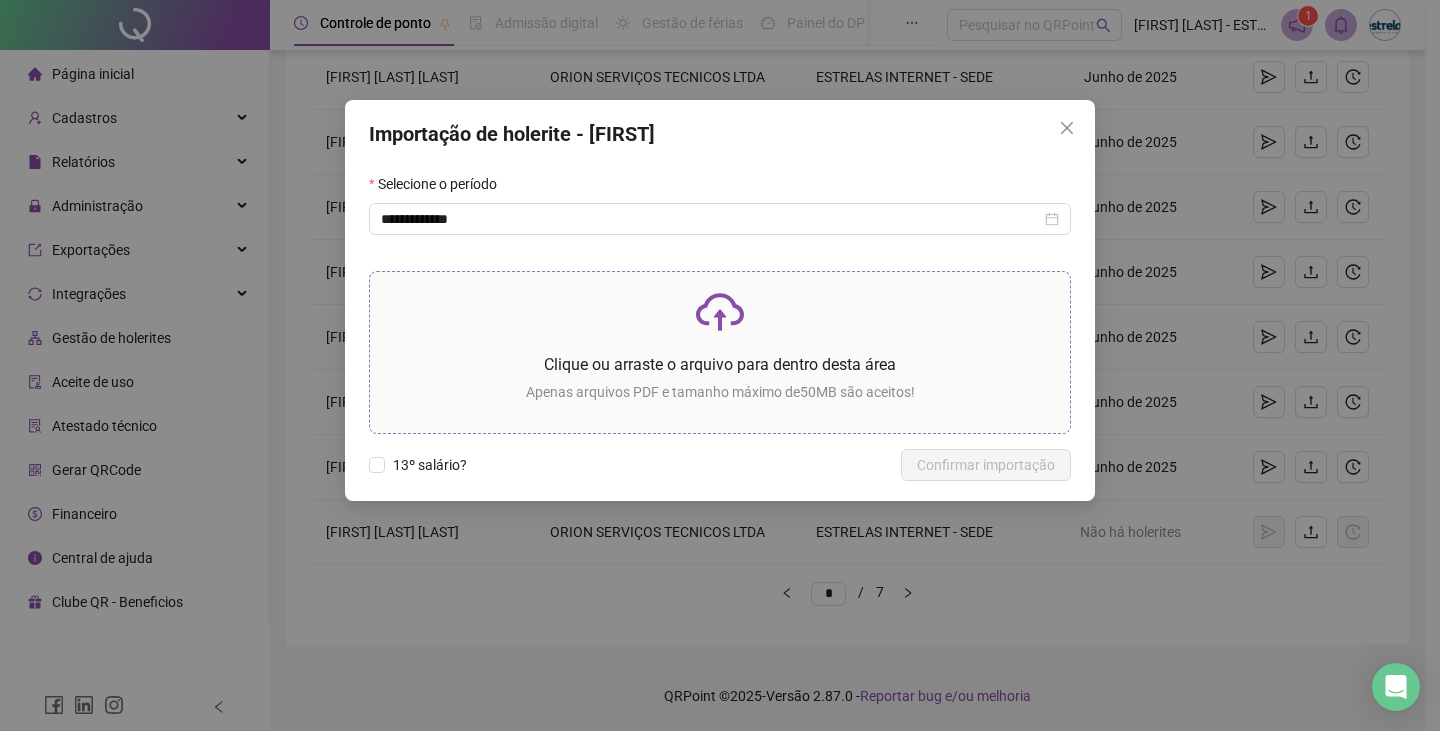 click on "Clique ou arraste o arquivo para dentro desta área Apenas arquivos PDF e tamanho máximo de  50  MB são aceitos!" at bounding box center [720, 352] 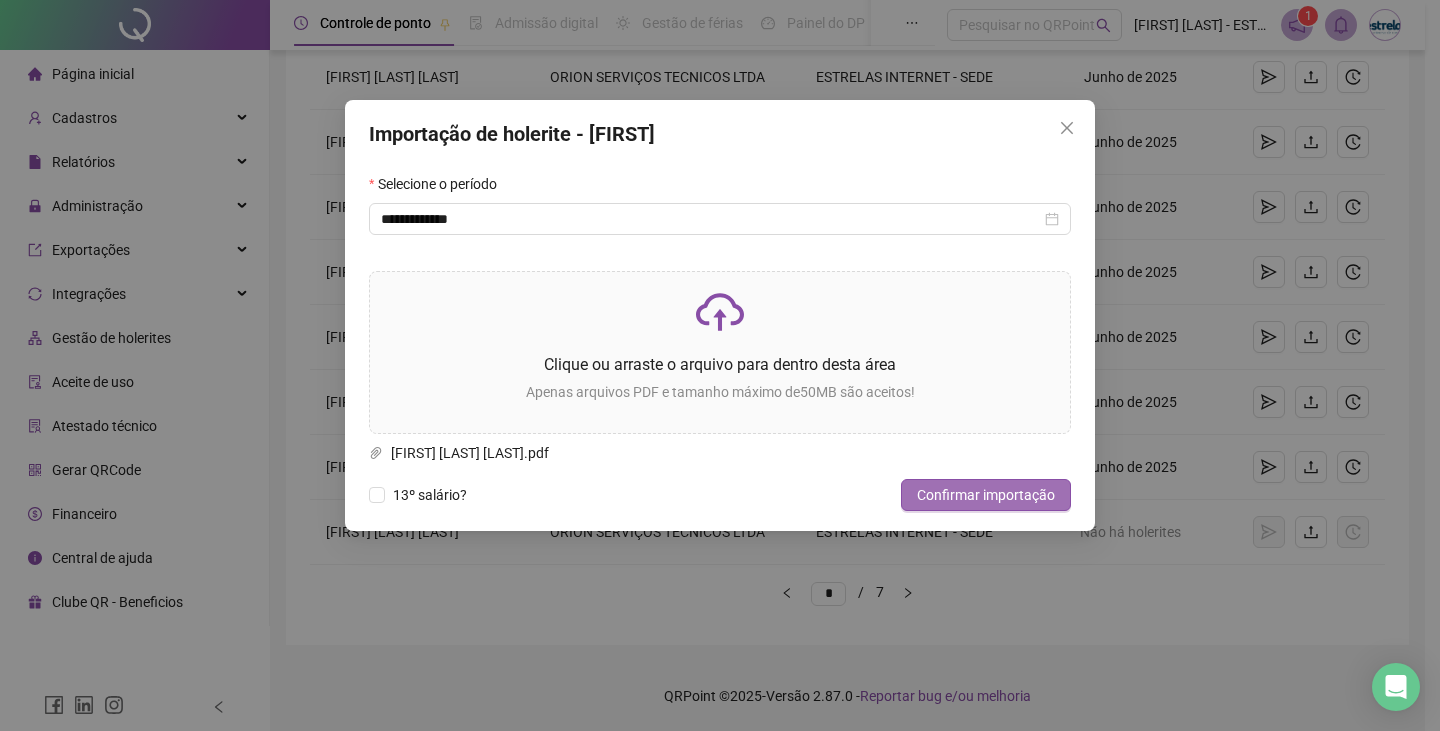 click on "Confirmar importação" at bounding box center (986, 495) 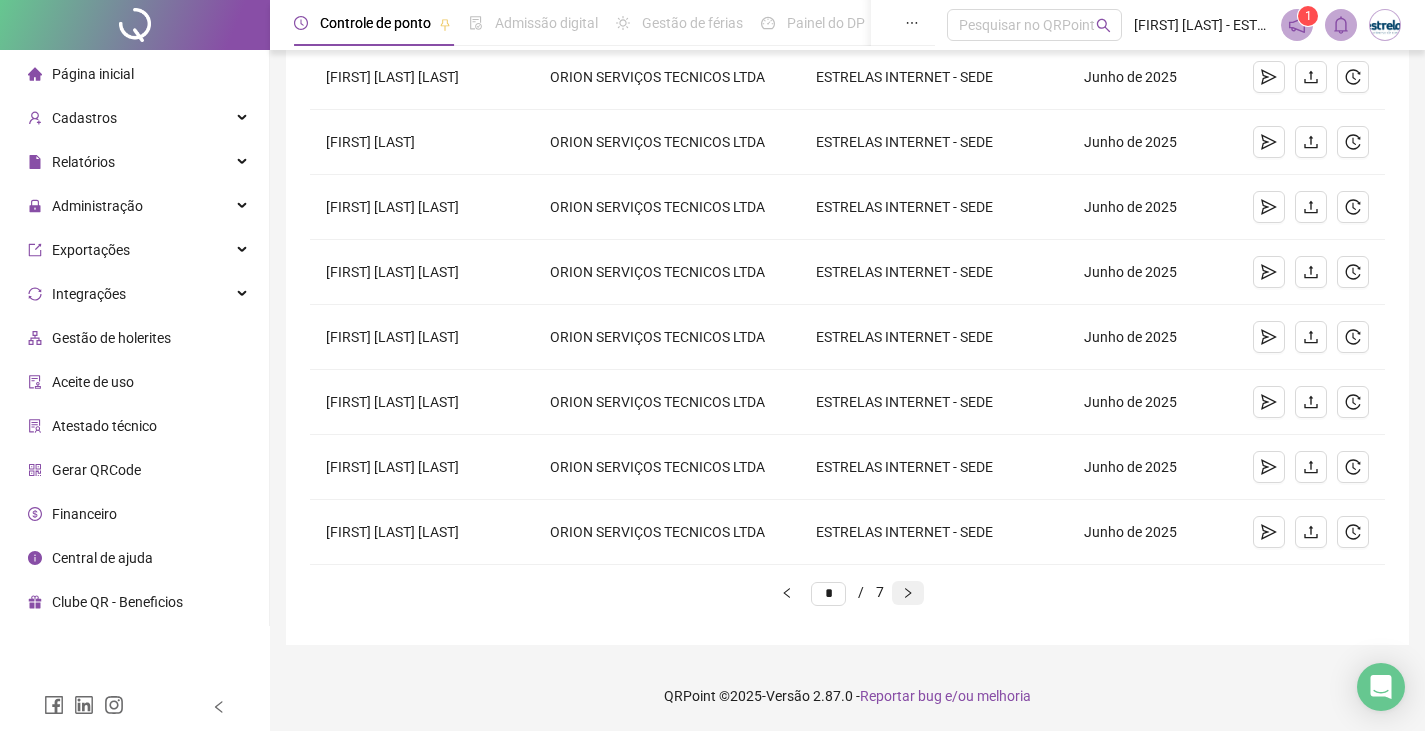click at bounding box center (908, 593) 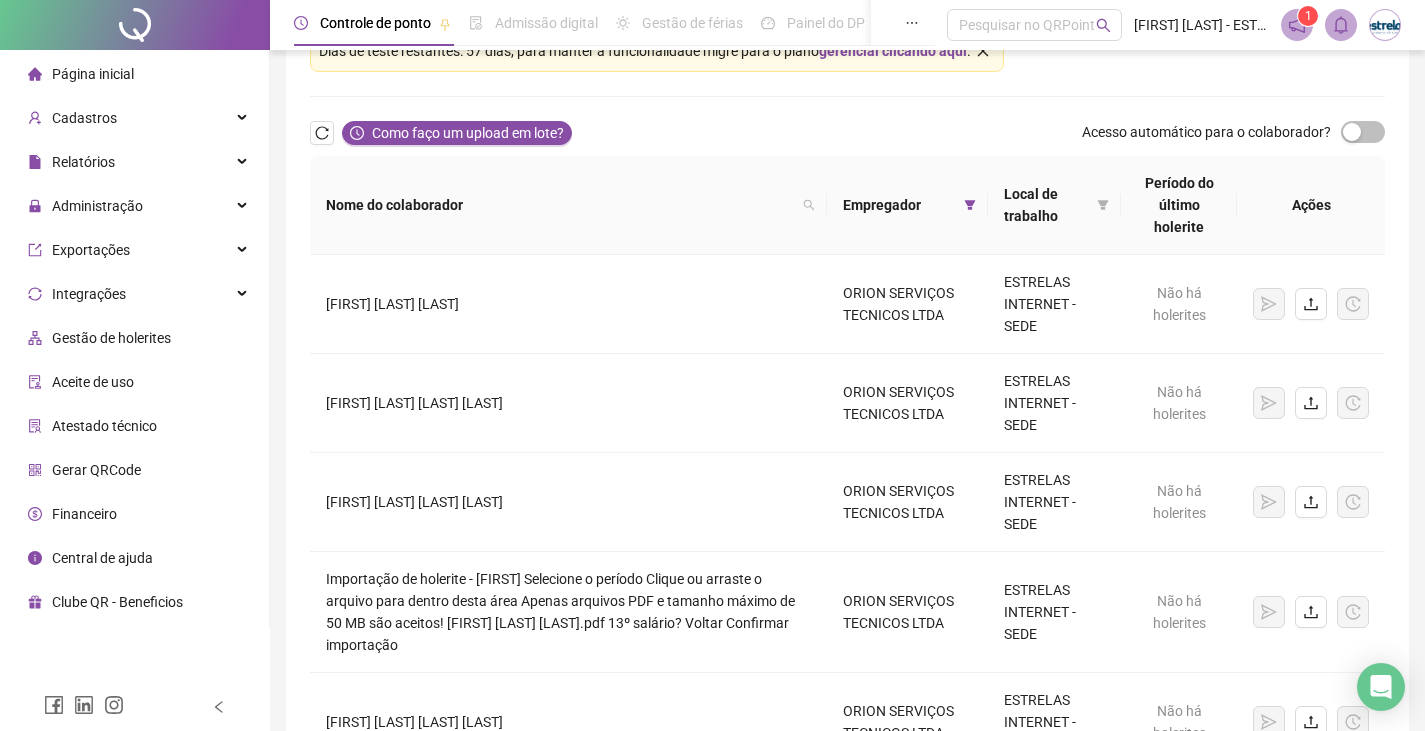 scroll, scrollTop: 0, scrollLeft: 0, axis: both 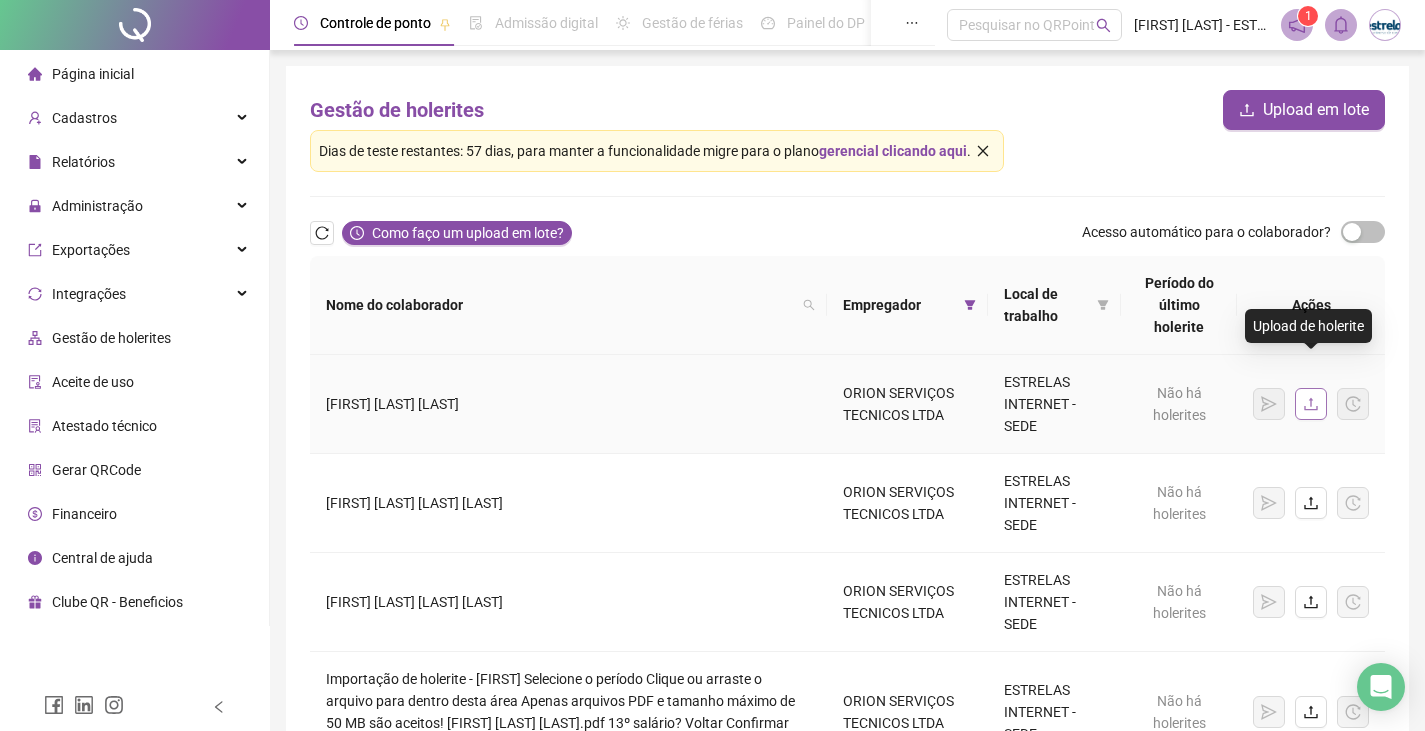 click at bounding box center [1311, 404] 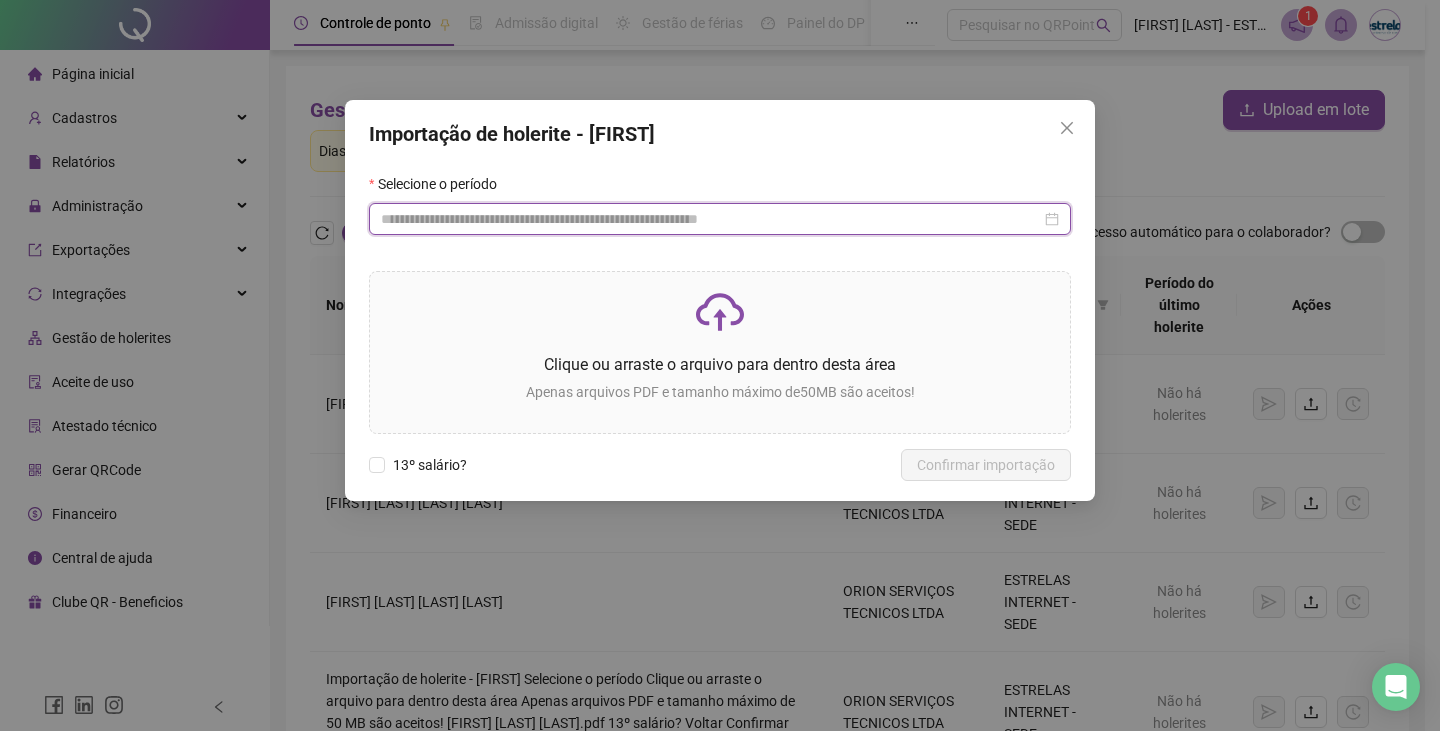 click at bounding box center (711, 219) 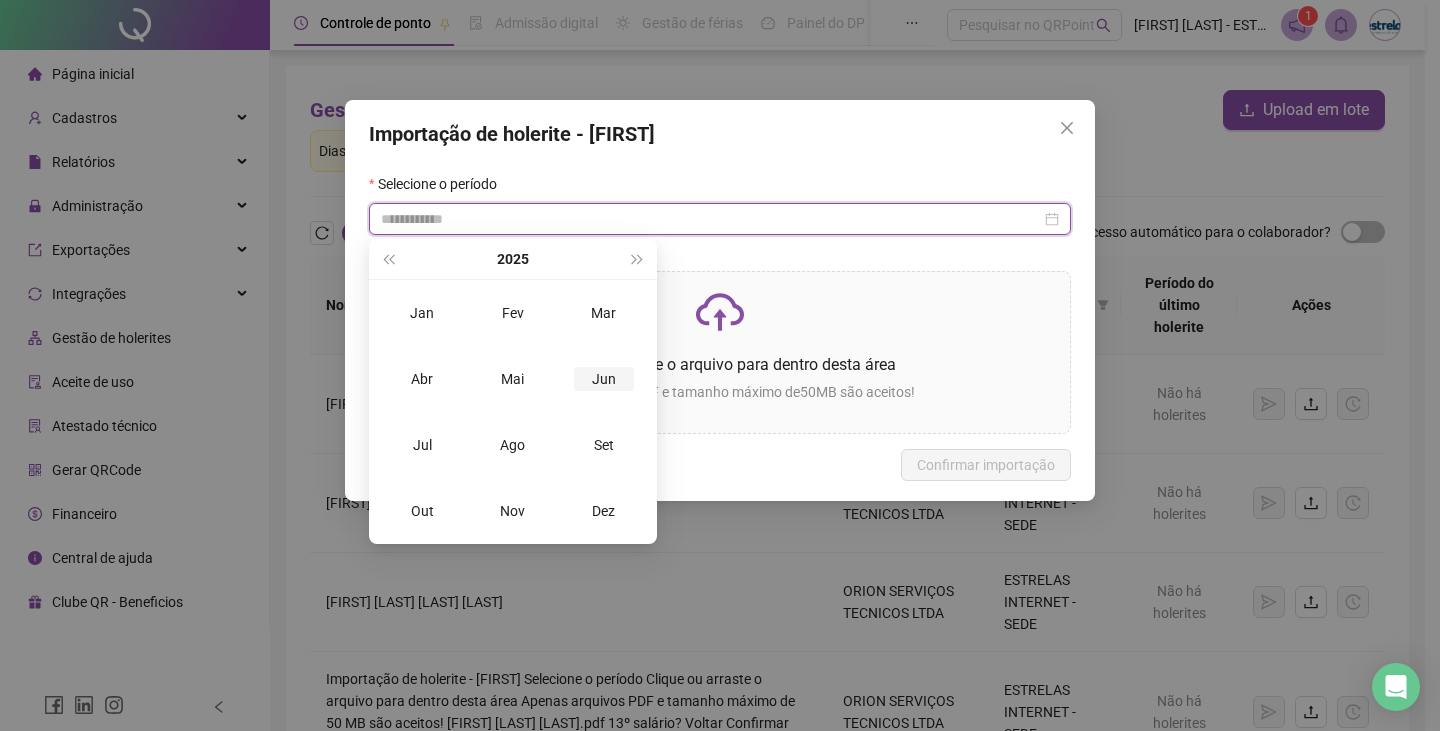 type on "**********" 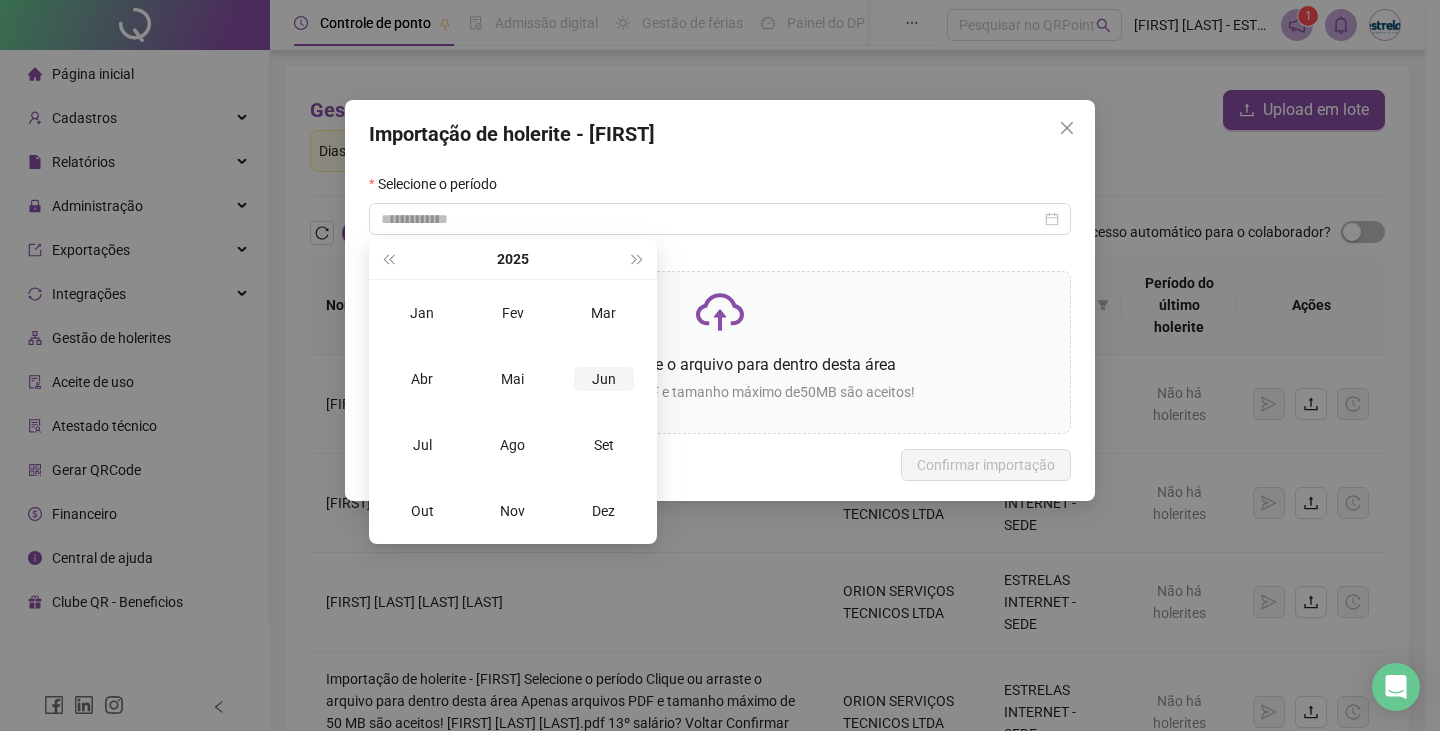 click on "Jun" at bounding box center [604, 379] 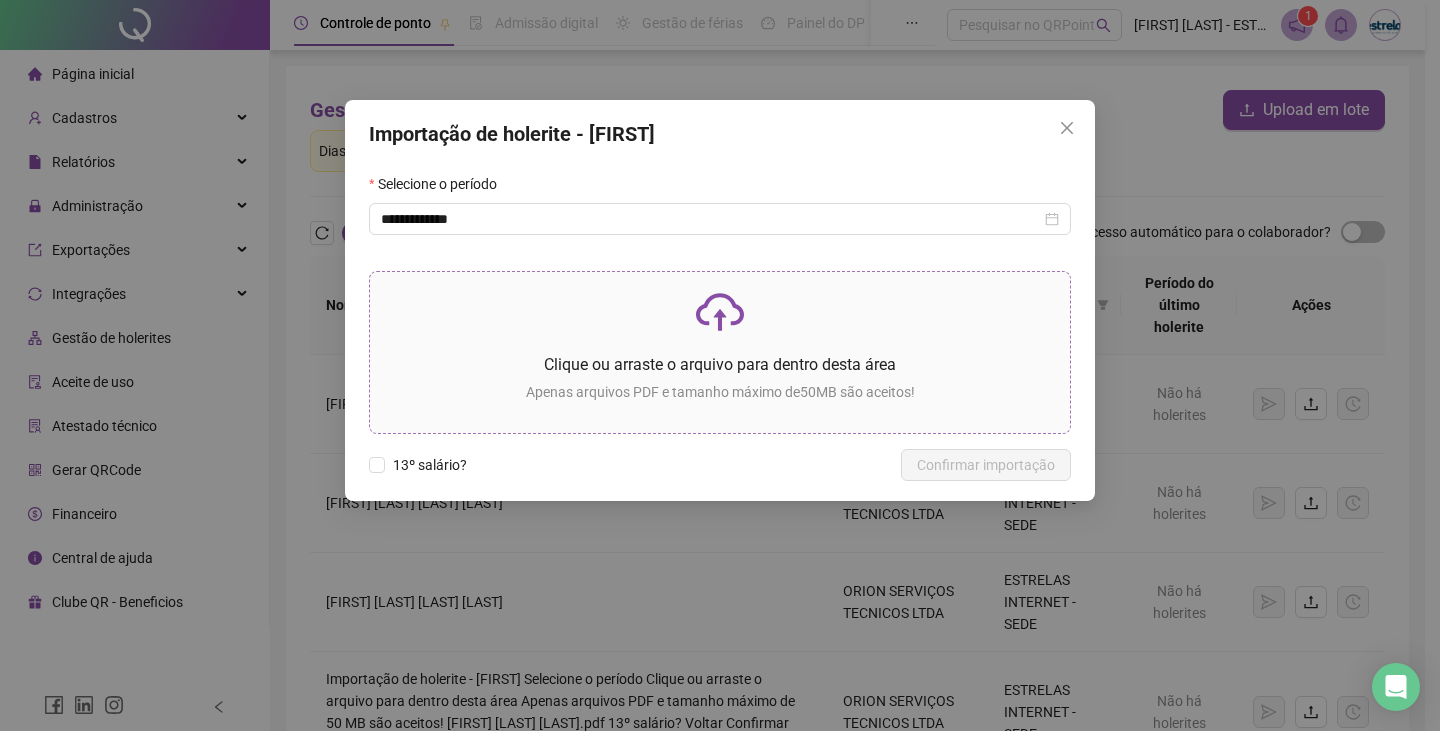click on "Clique ou arraste o arquivo para dentro desta área" at bounding box center (720, 364) 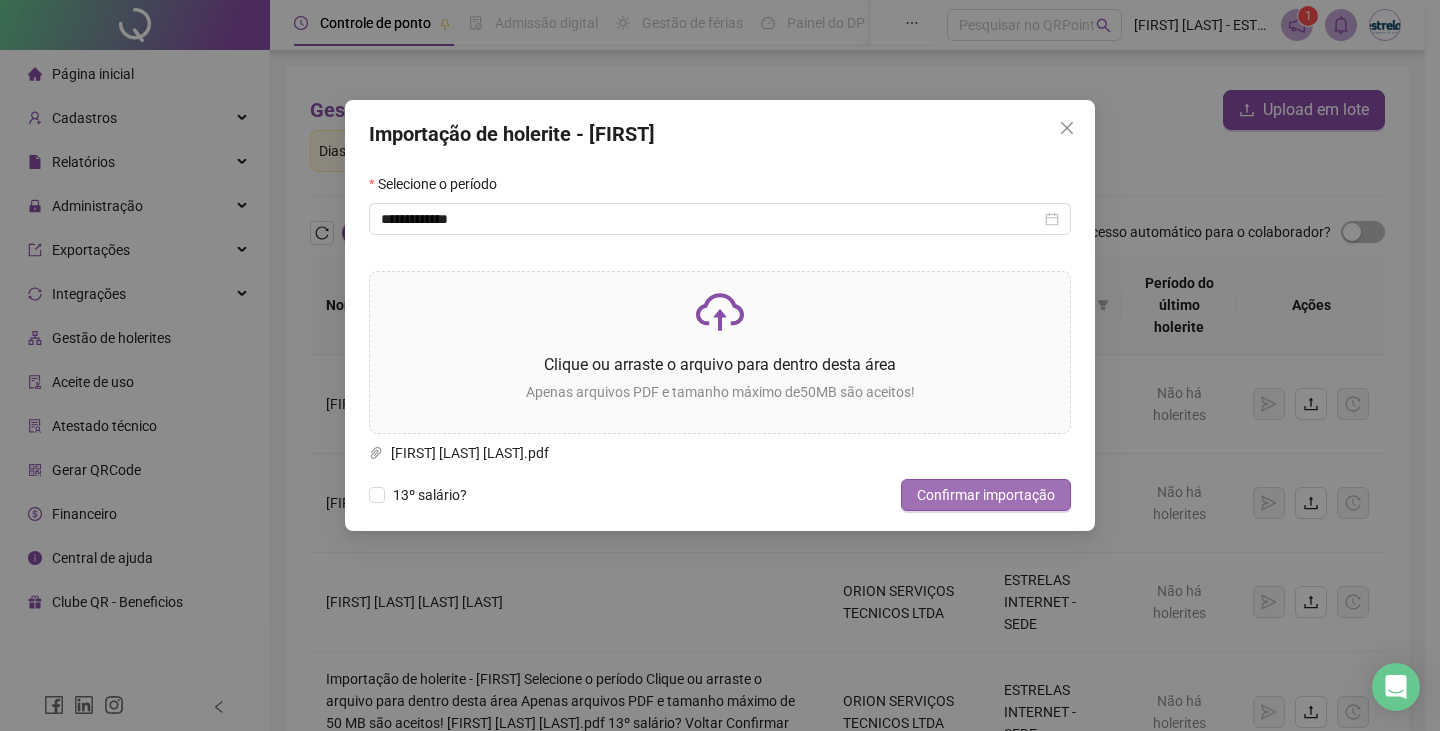 click on "Confirmar importação" at bounding box center (986, 495) 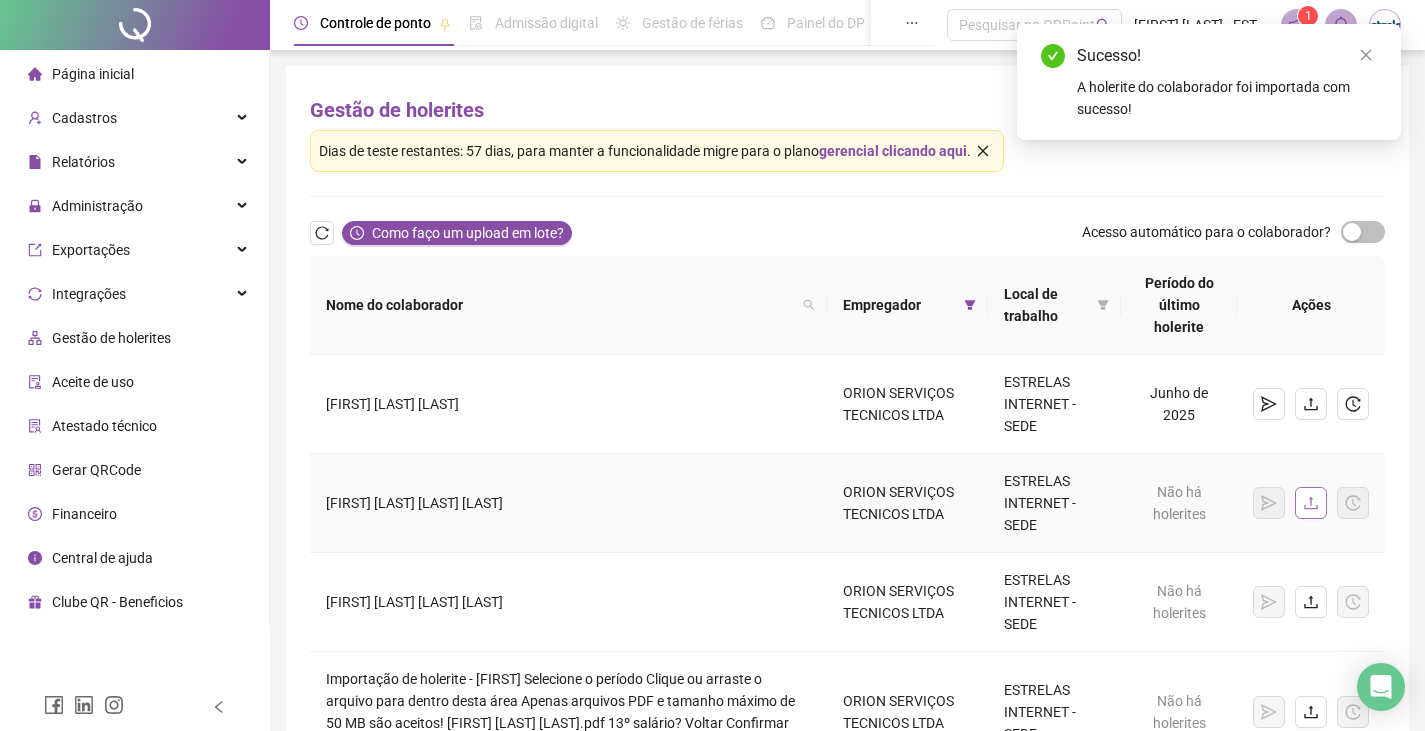 click 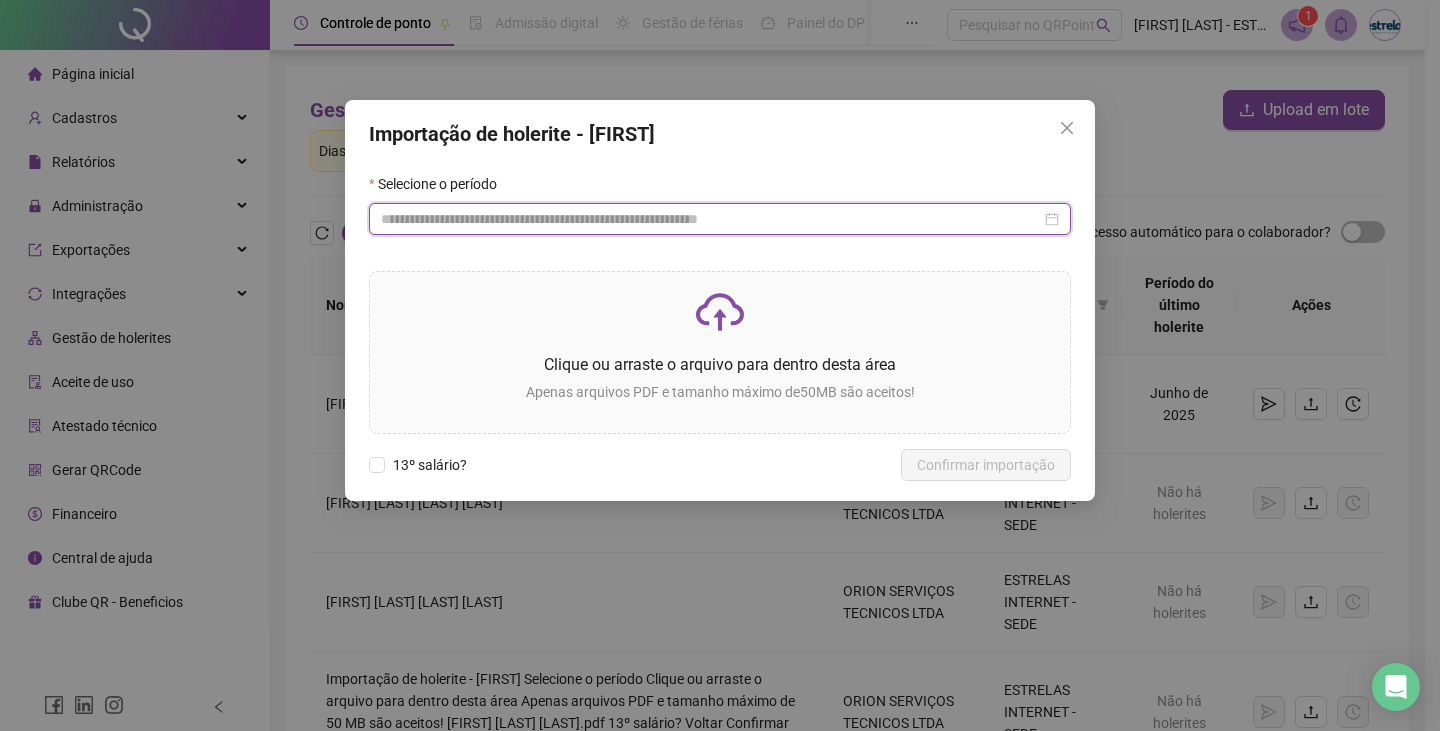 click at bounding box center (711, 219) 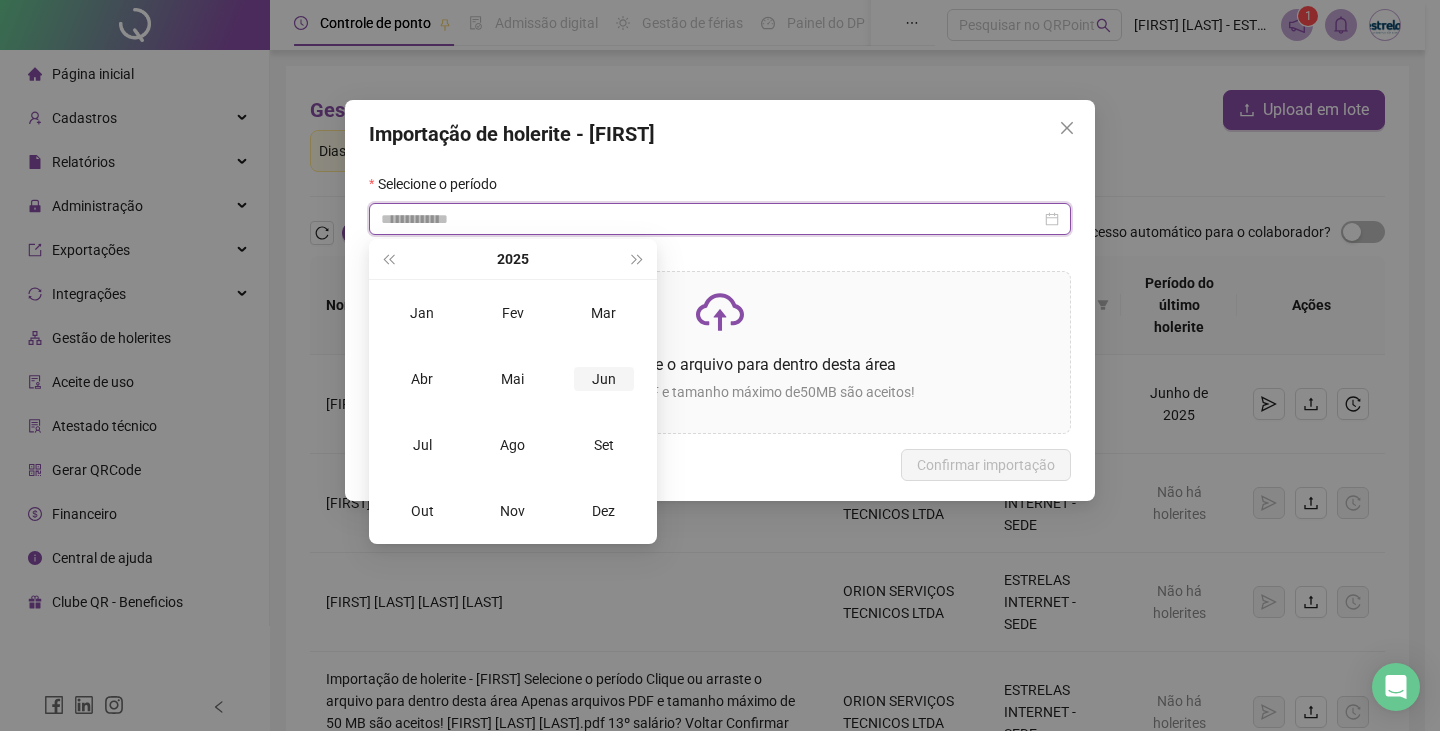 type on "**********" 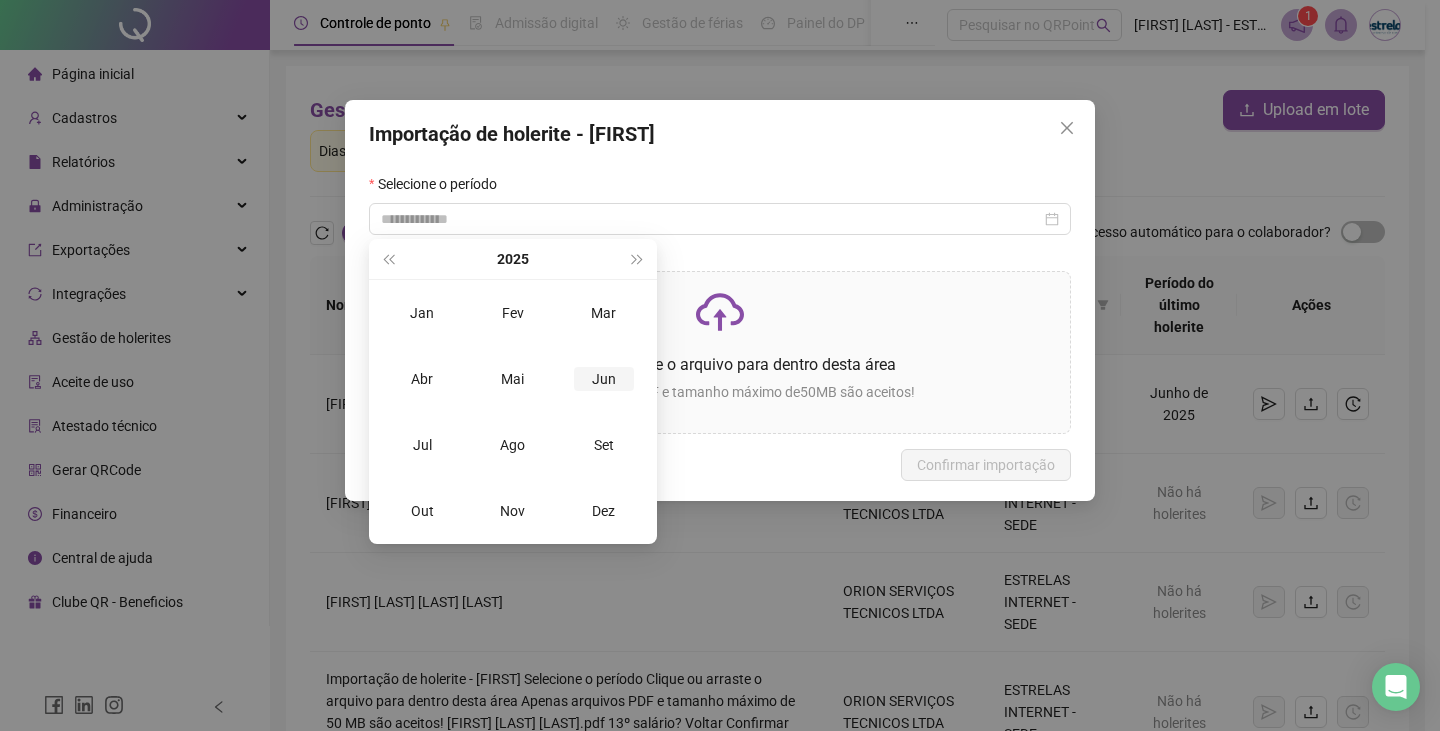 click on "Jun" at bounding box center [604, 379] 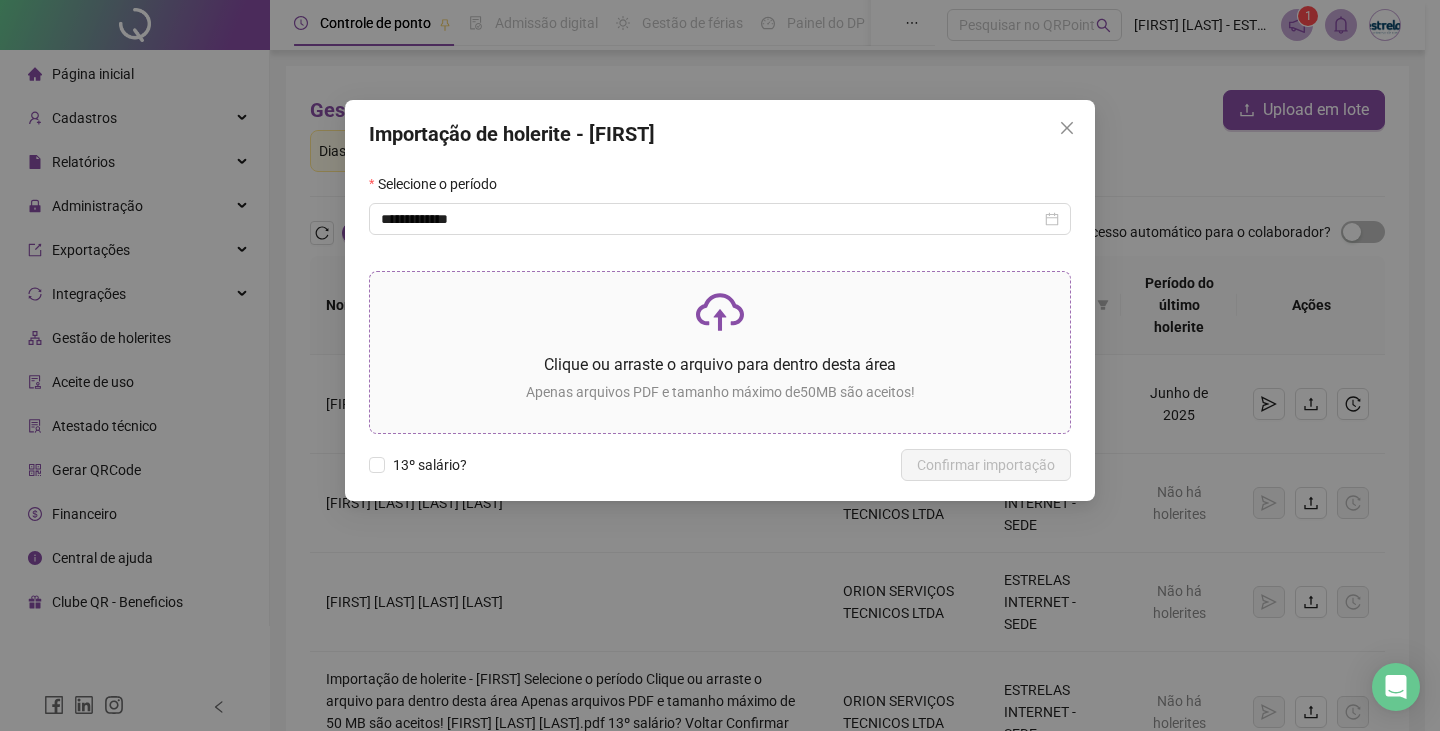 click on "Clique ou arraste o arquivo para dentro desta área Apenas arquivos PDF e tamanho máximo de  50  MB são aceitos!" at bounding box center (720, 352) 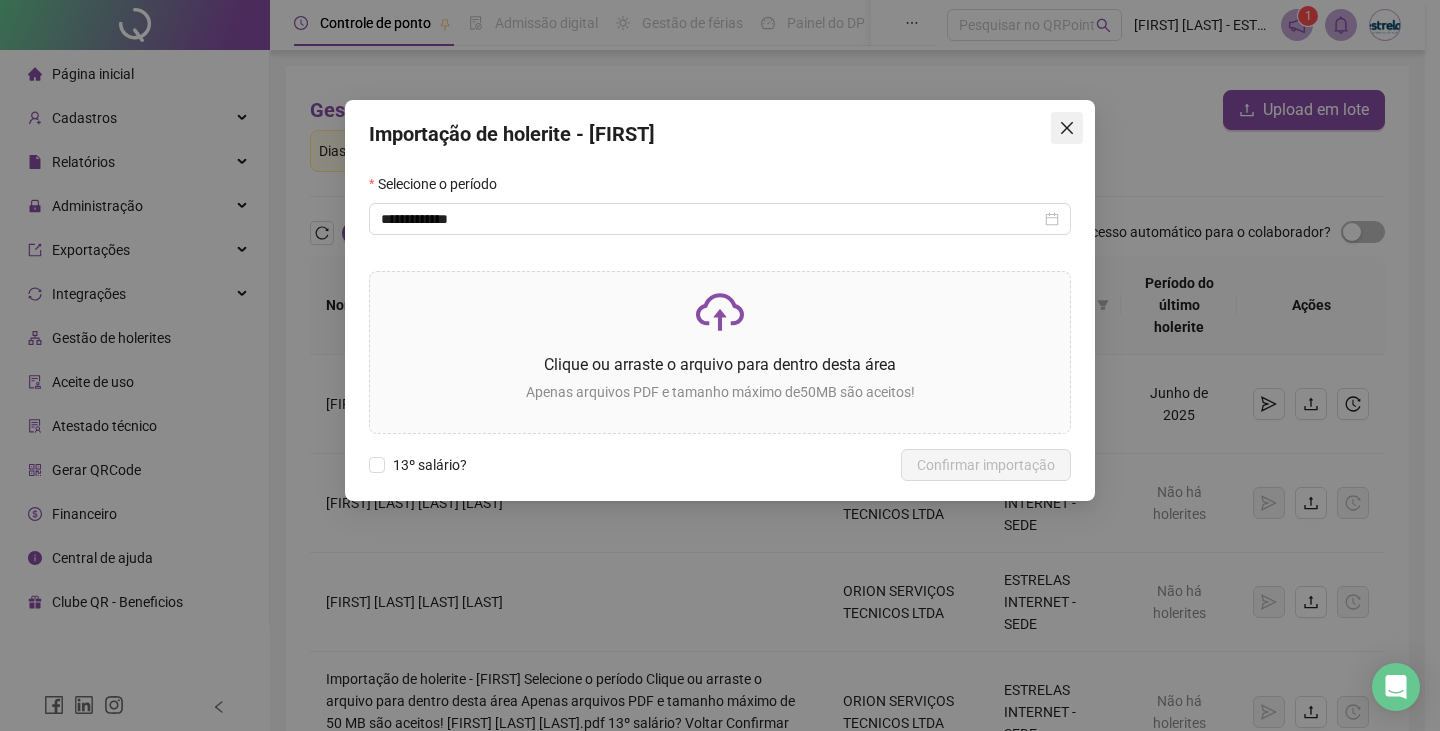 click 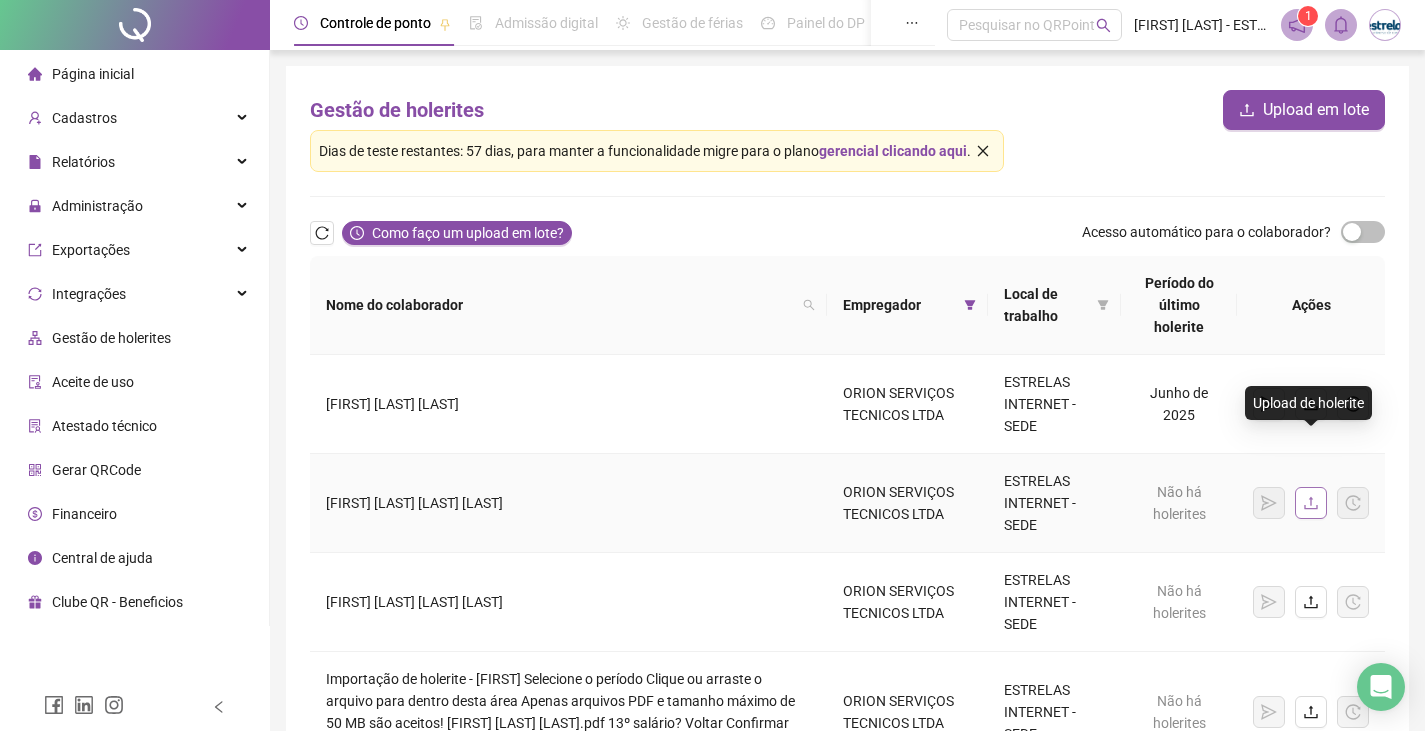 click 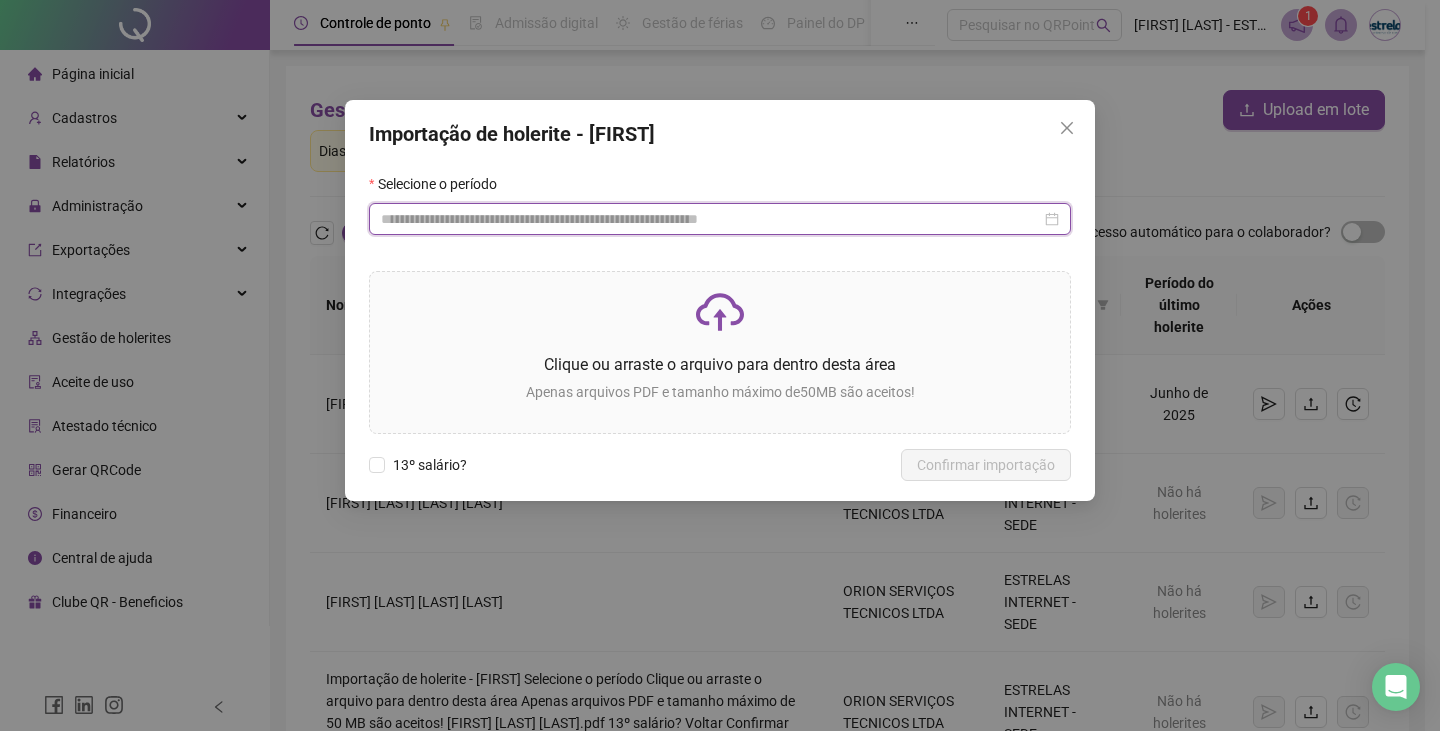 click at bounding box center (711, 219) 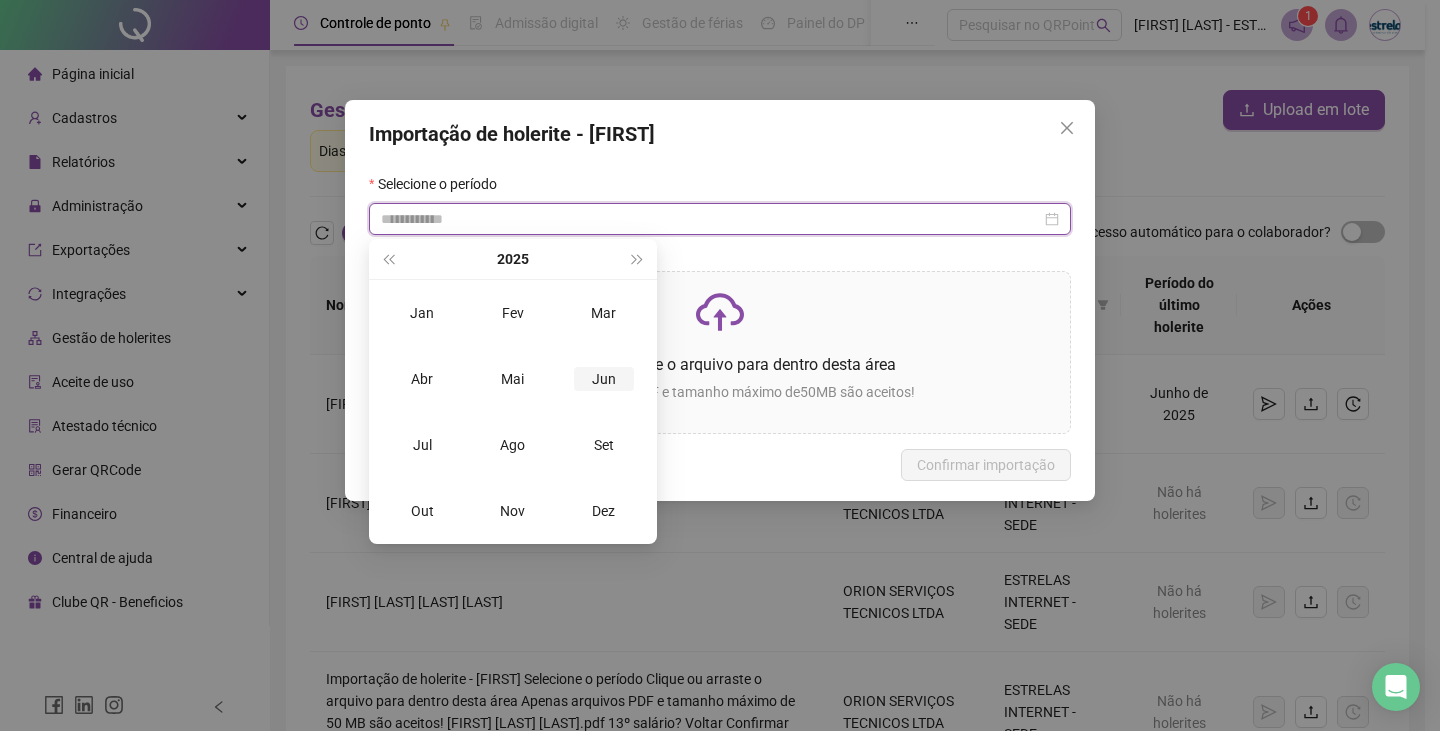 type on "**********" 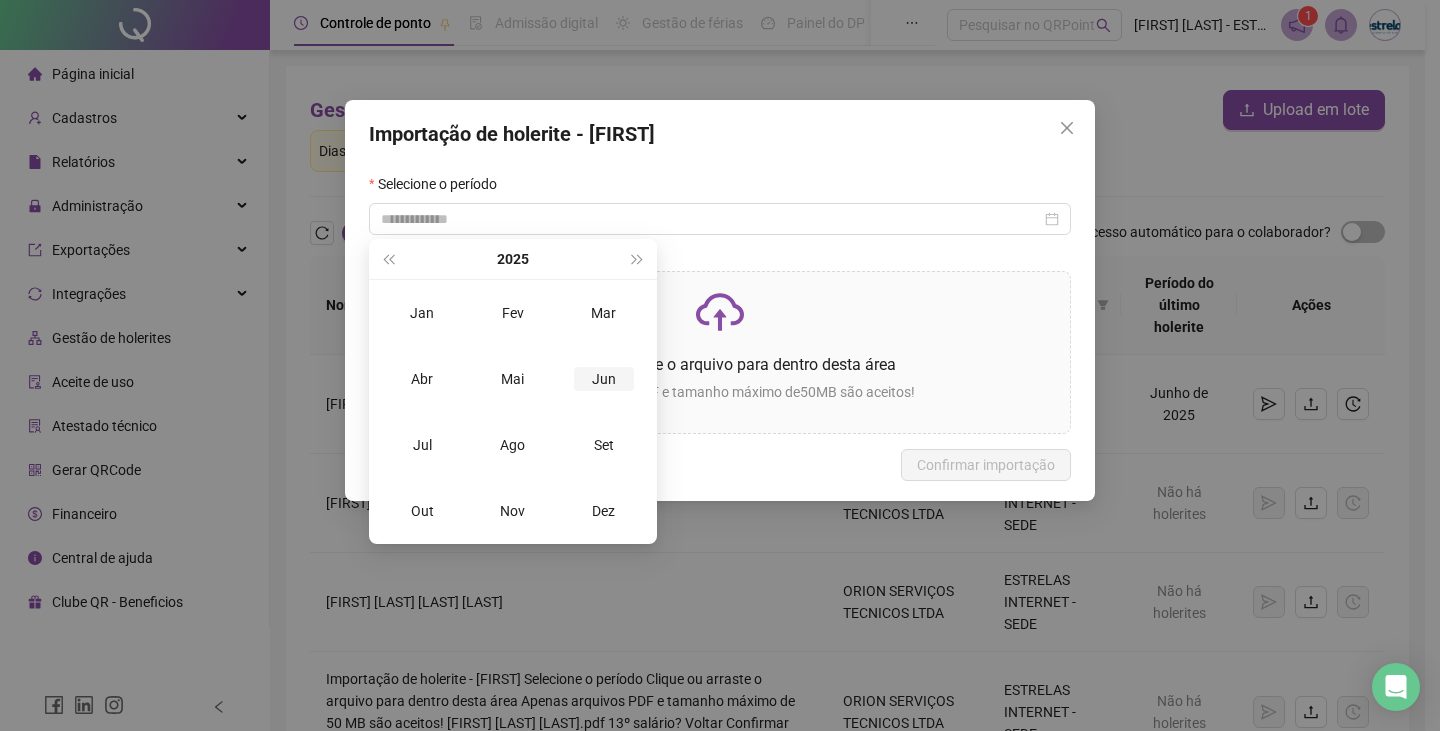 click on "Jun" at bounding box center [603, 379] 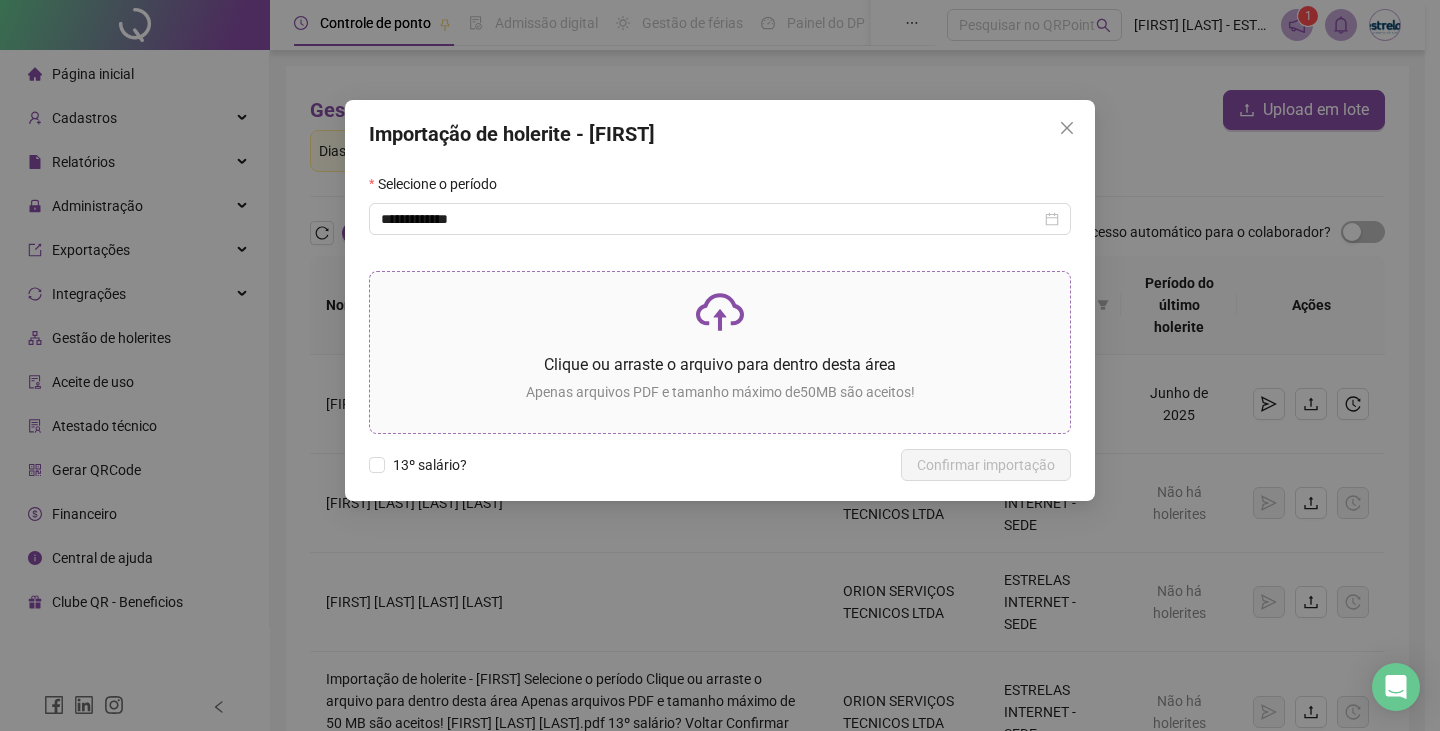 click on "Clique ou arraste o arquivo para dentro desta área" at bounding box center (720, 364) 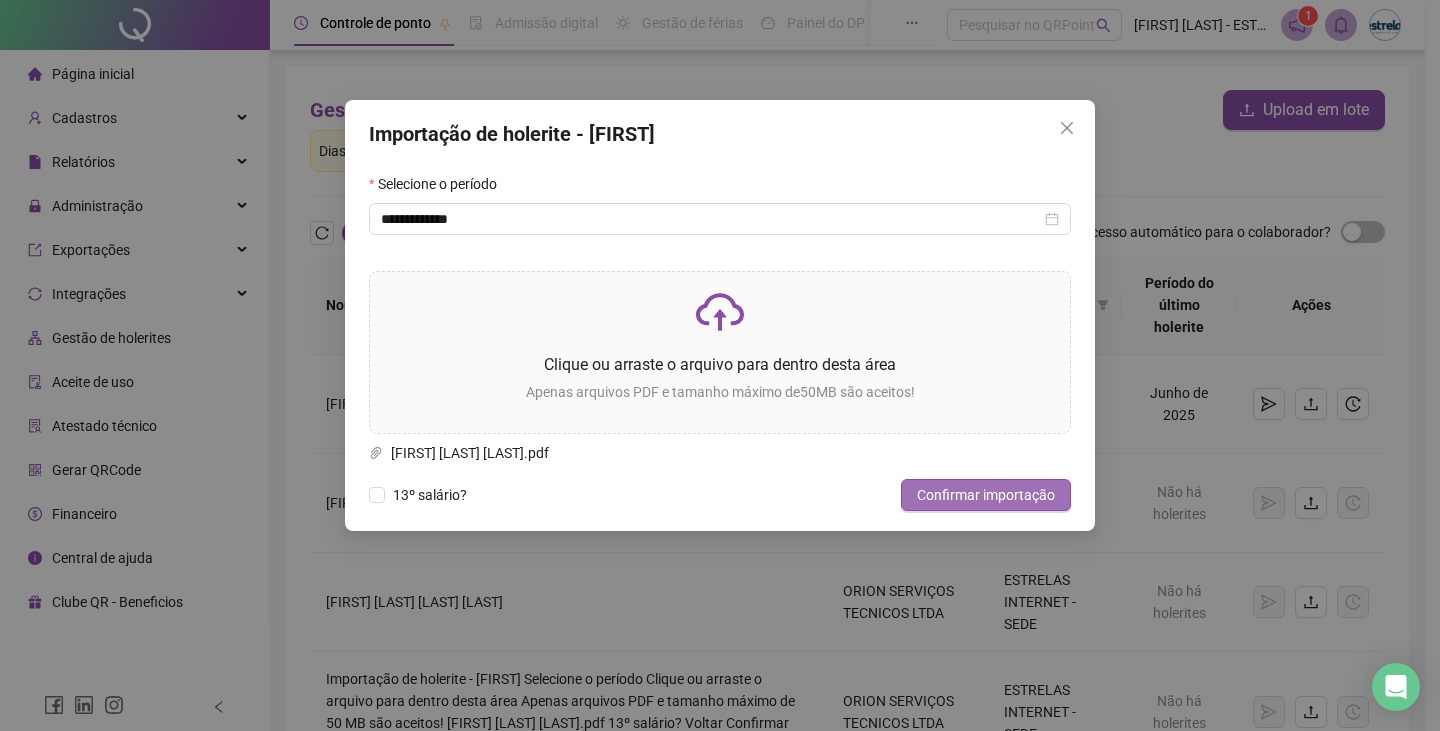click on "Confirmar importação" at bounding box center (986, 495) 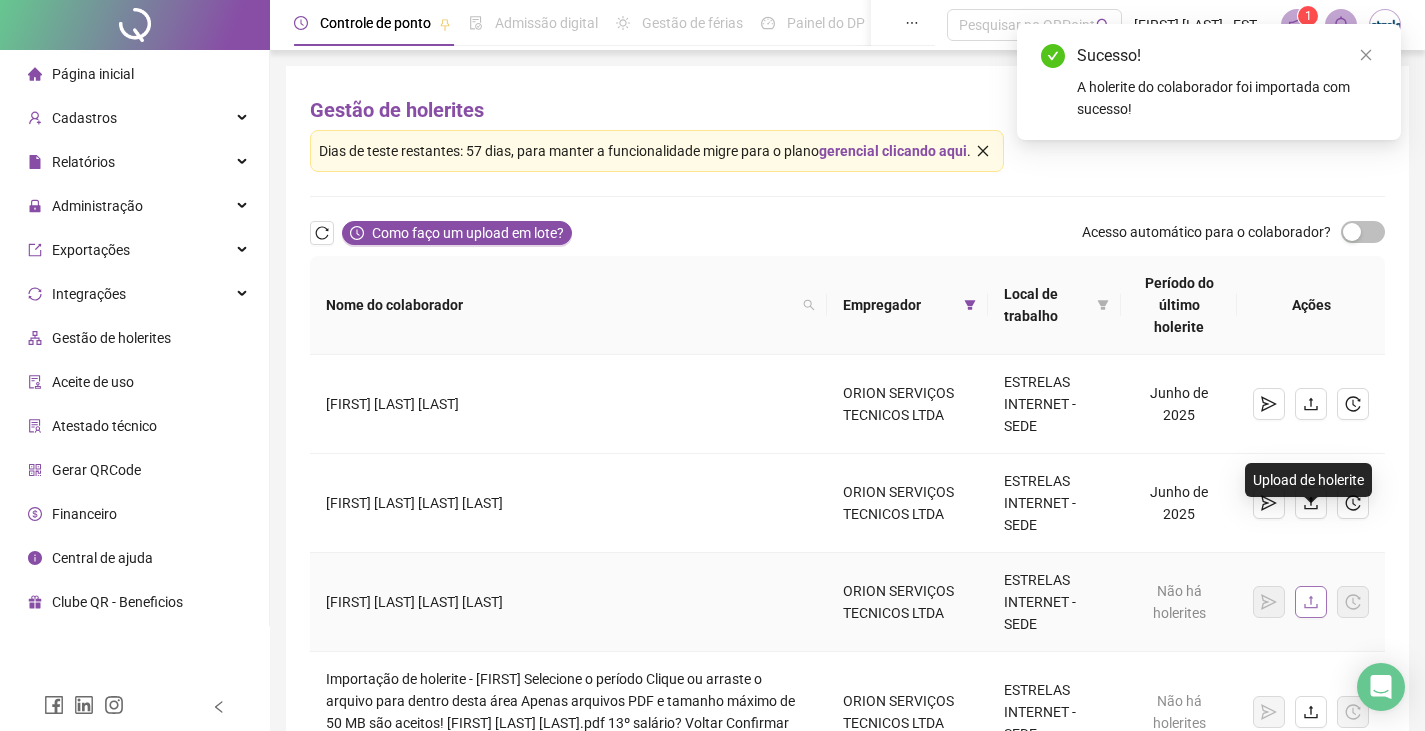 click at bounding box center [1311, 602] 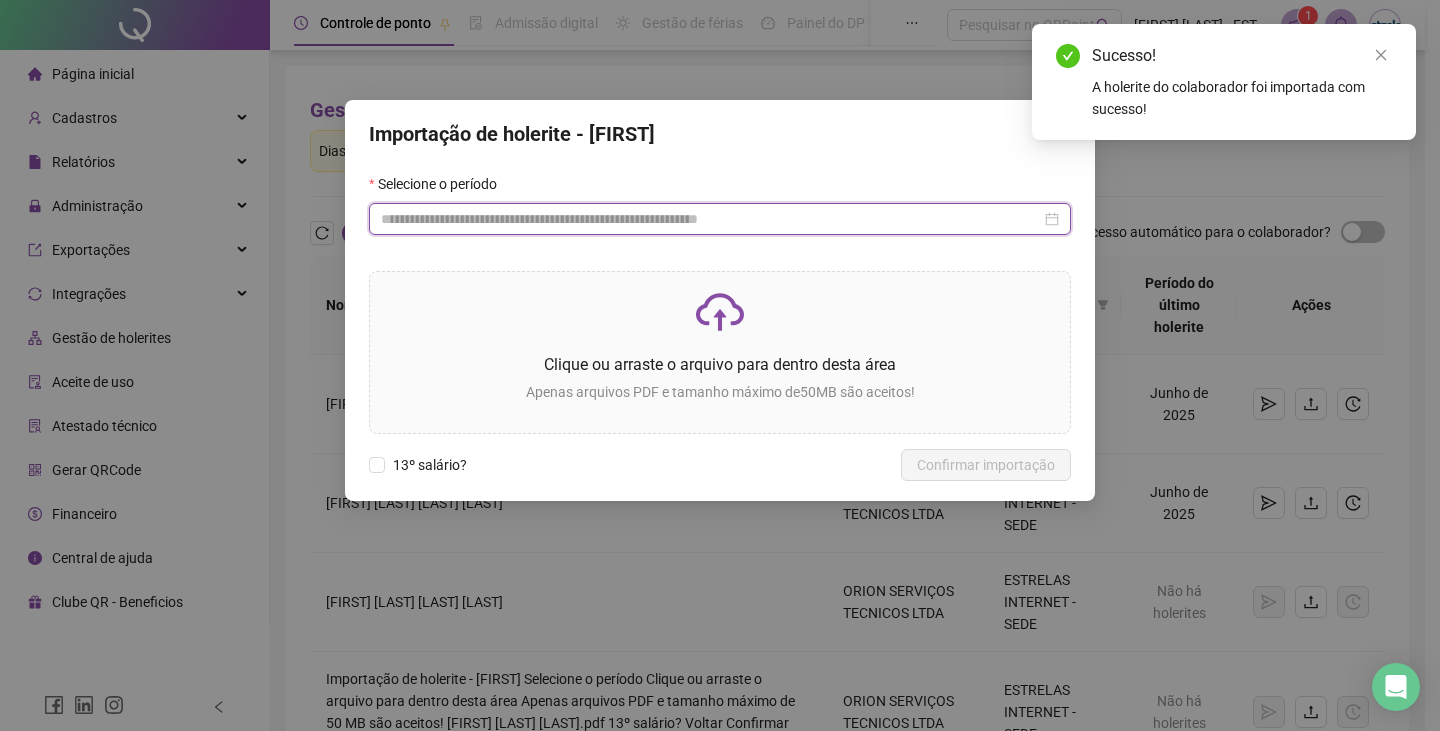 click at bounding box center [711, 219] 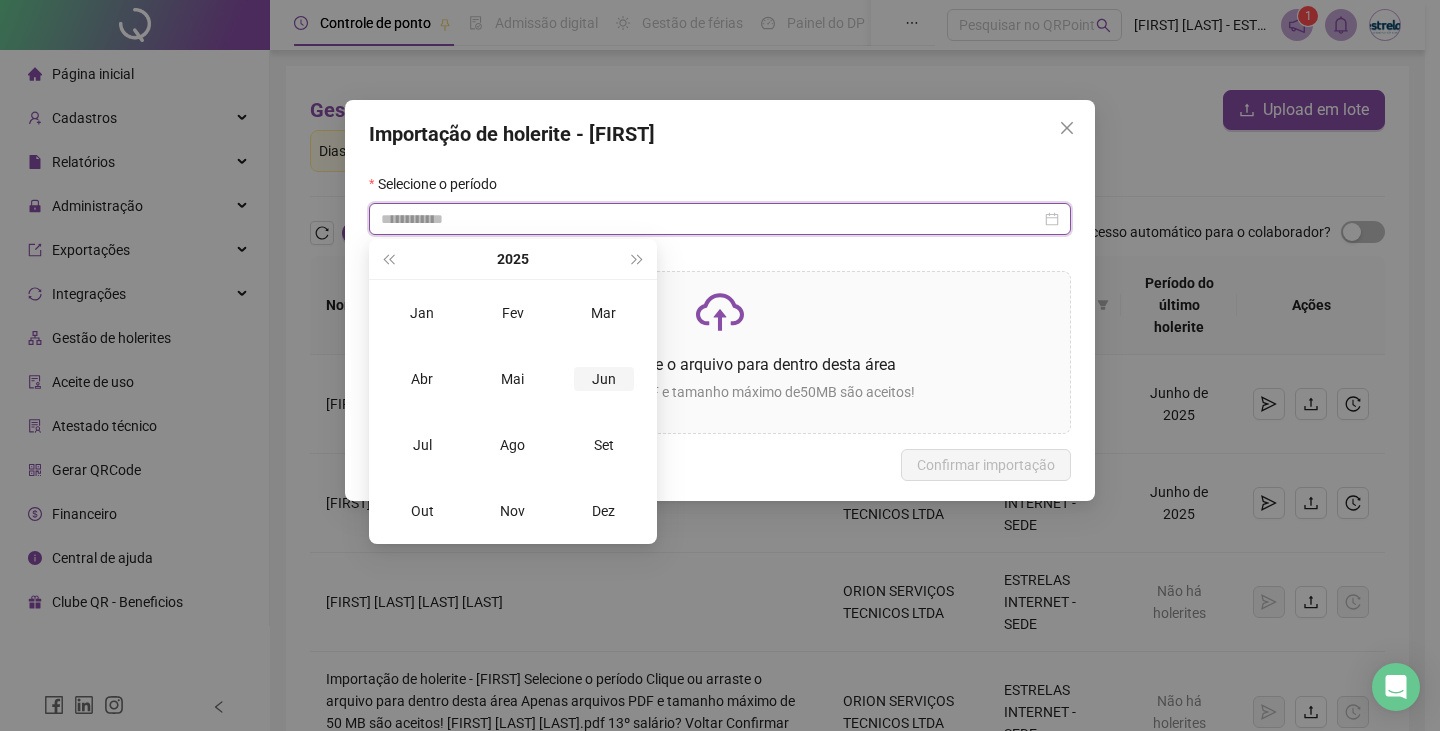 type on "**********" 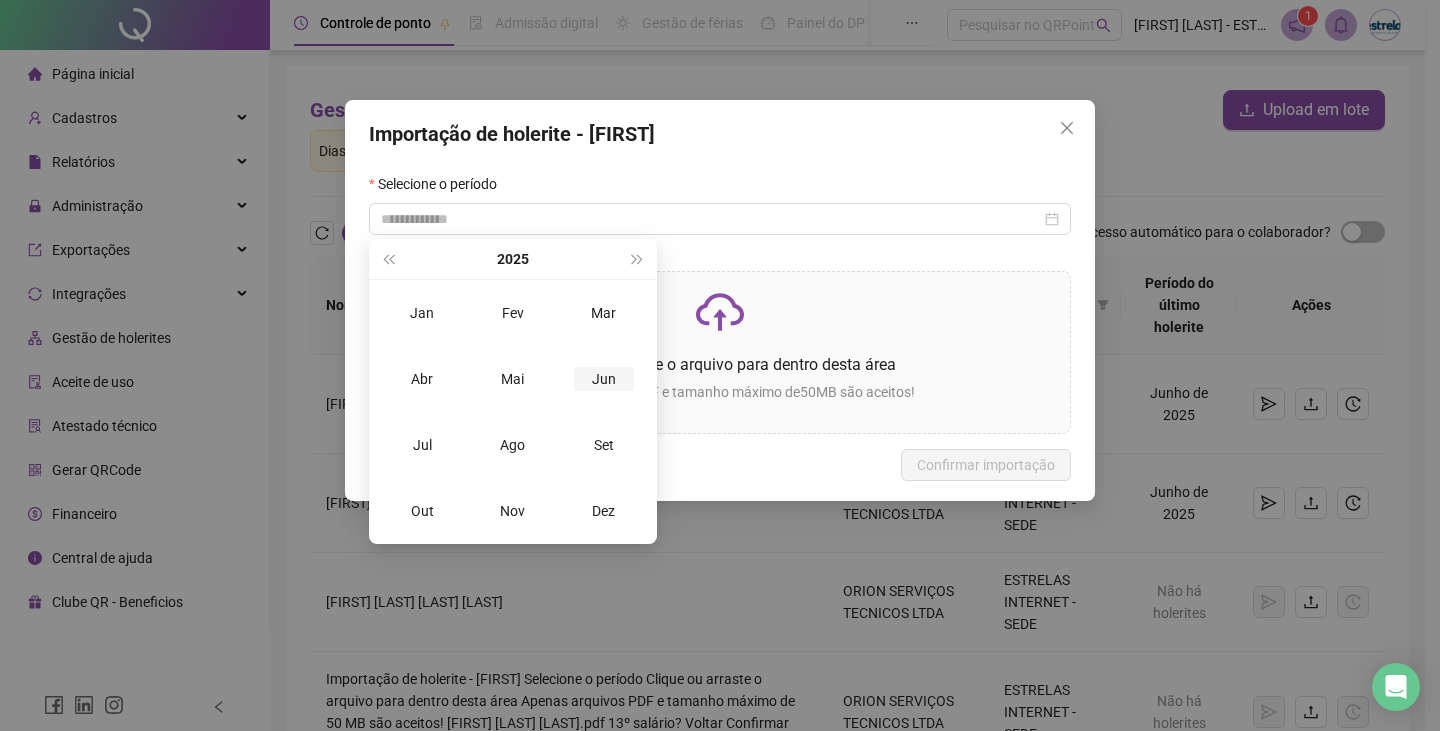 click on "Jun" at bounding box center (604, 379) 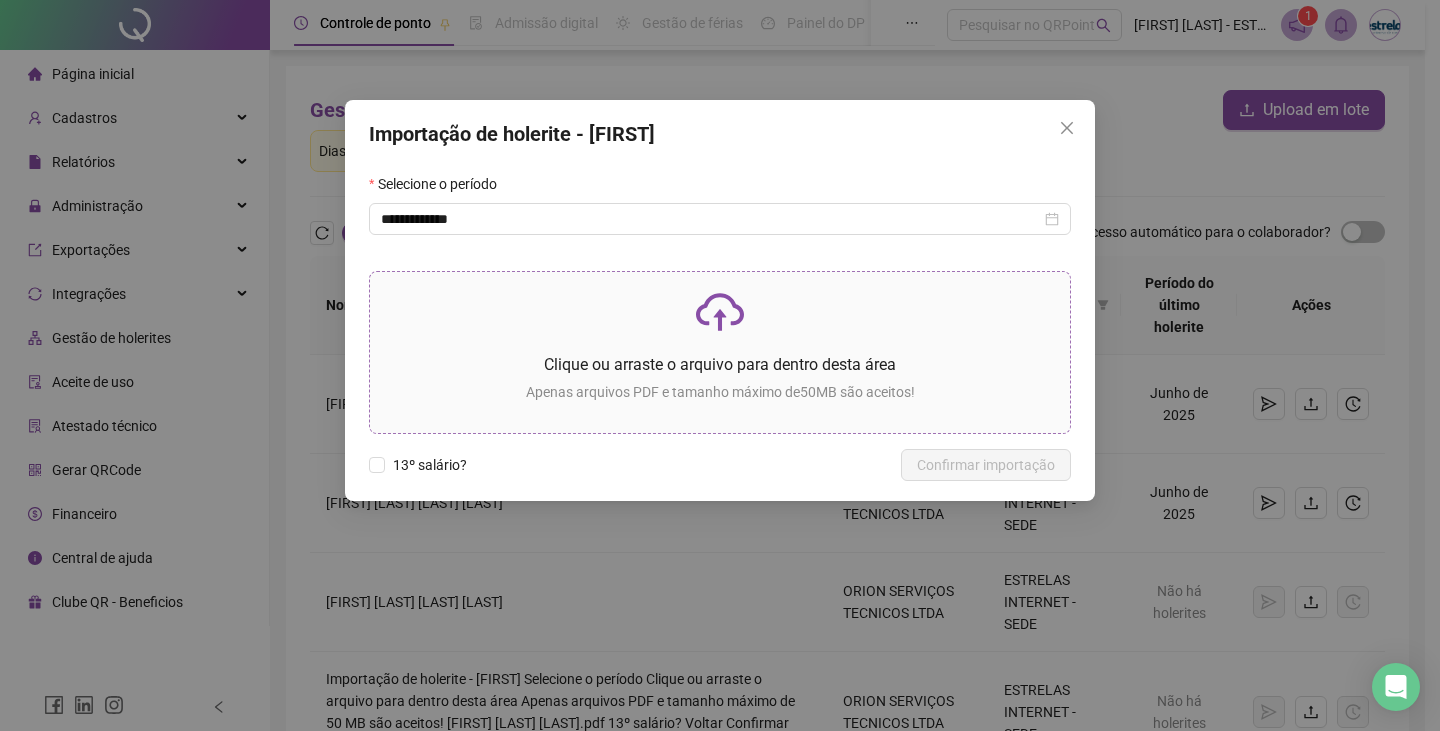 click on "Clique ou arraste o arquivo para dentro desta área" at bounding box center [720, 364] 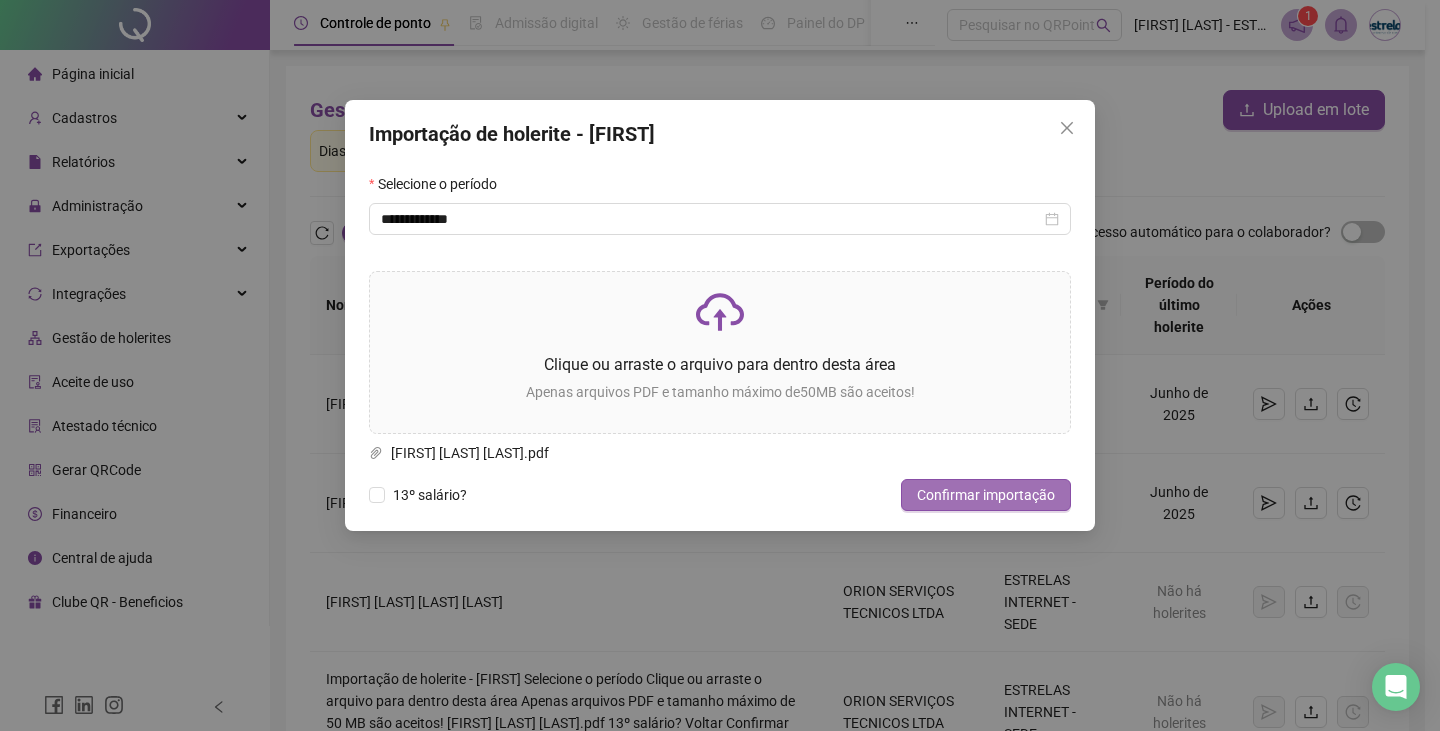 click on "Confirmar importação" at bounding box center (986, 495) 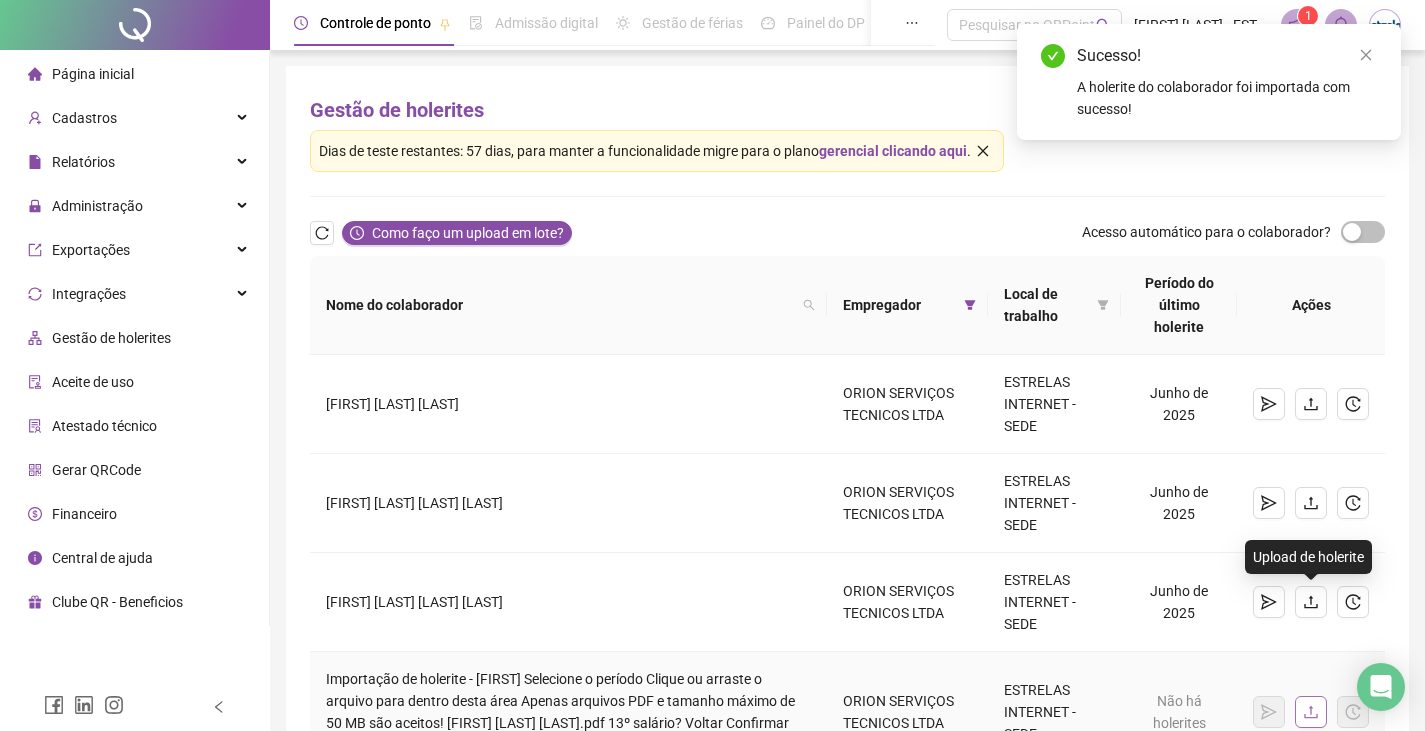 click 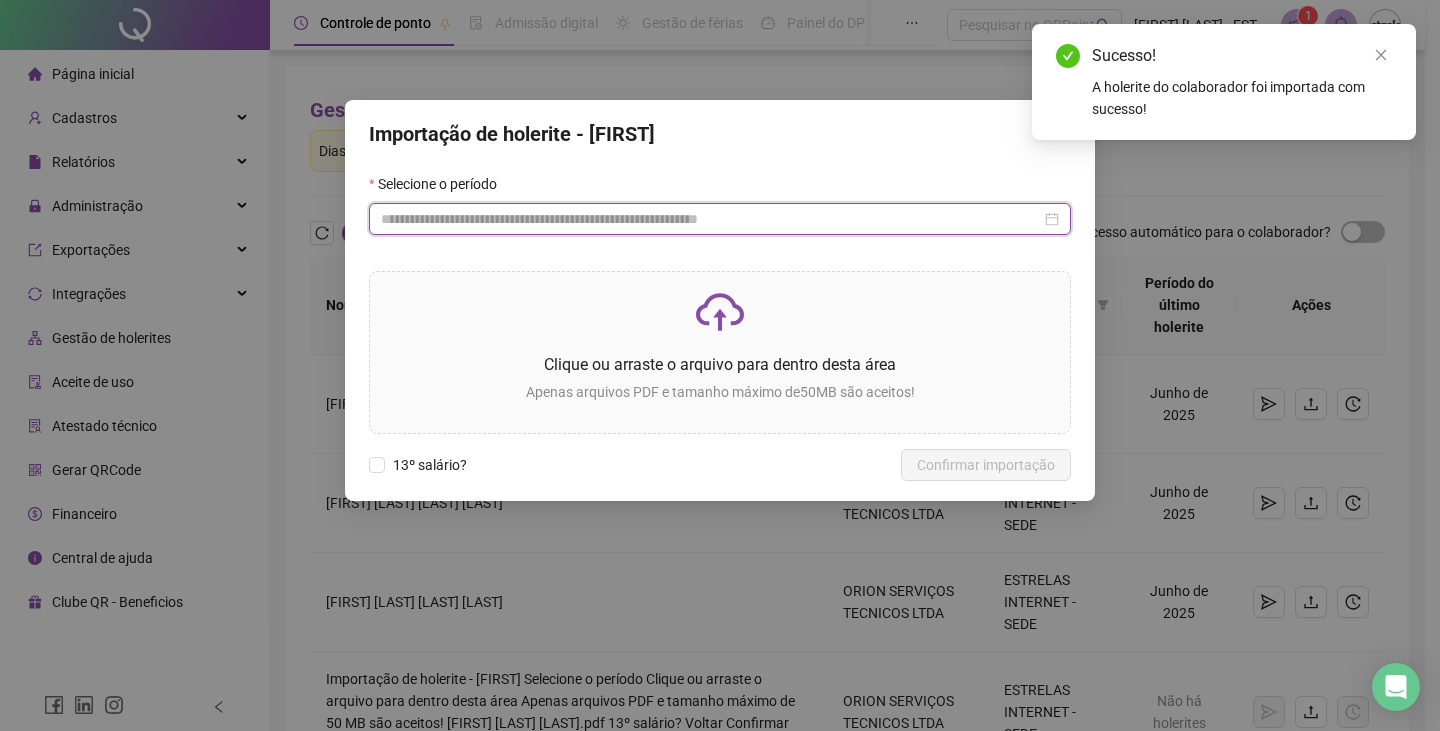 click at bounding box center [711, 219] 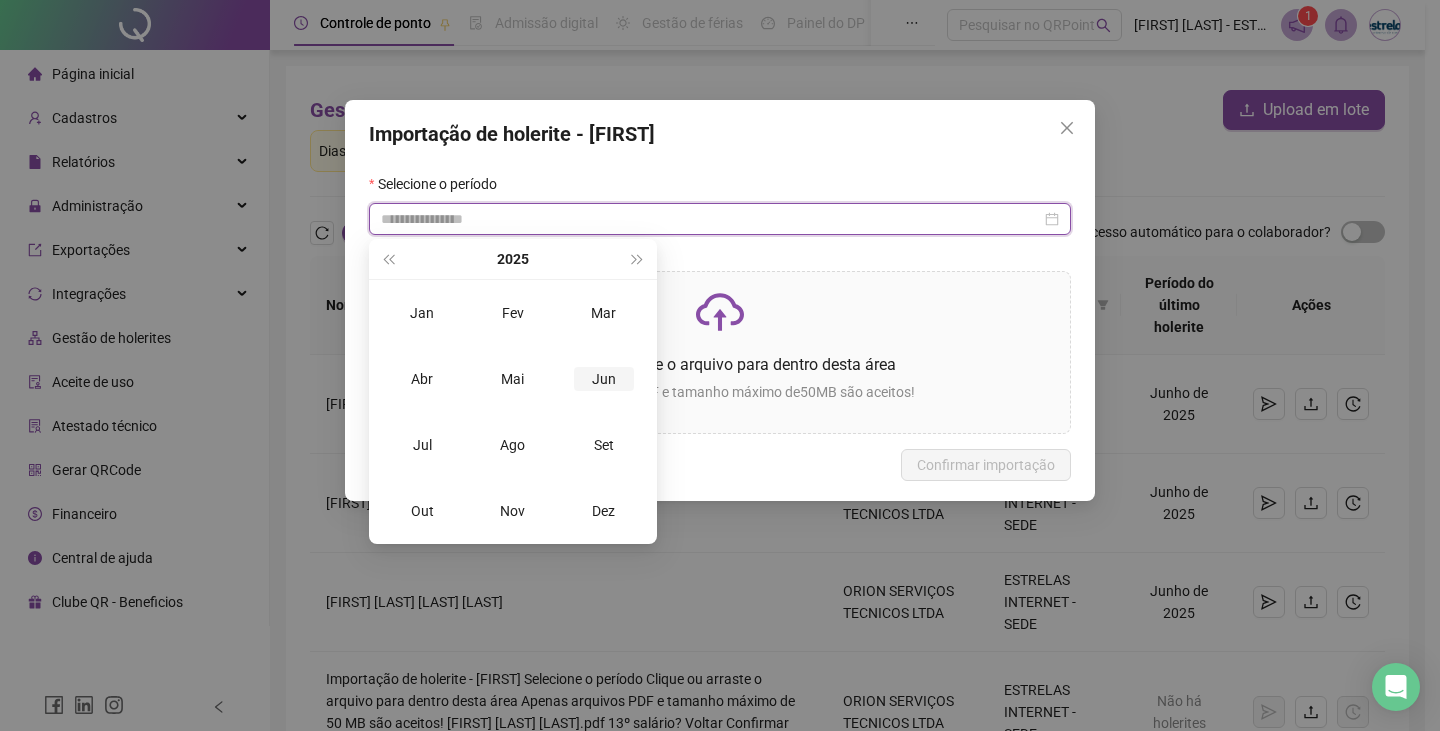 type on "**********" 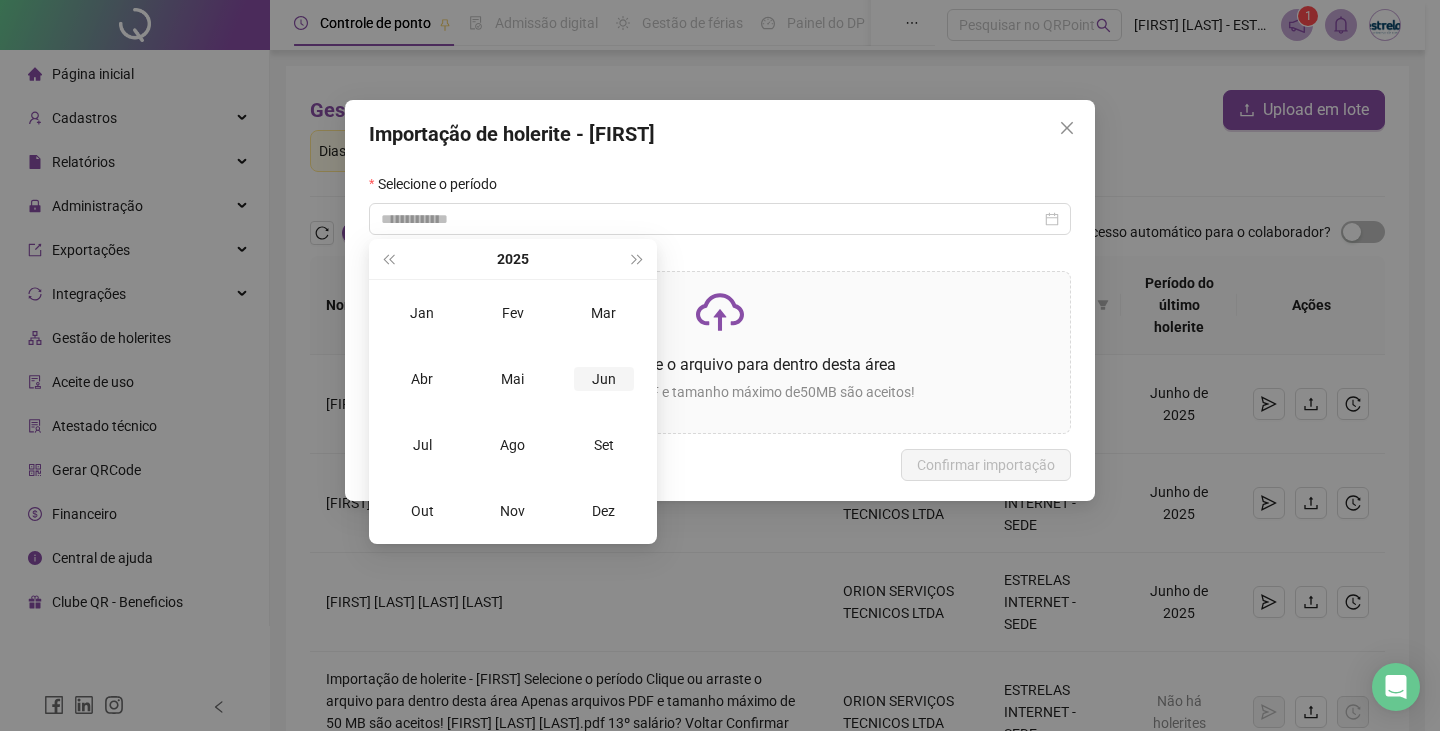 click on "Jun" at bounding box center [603, 379] 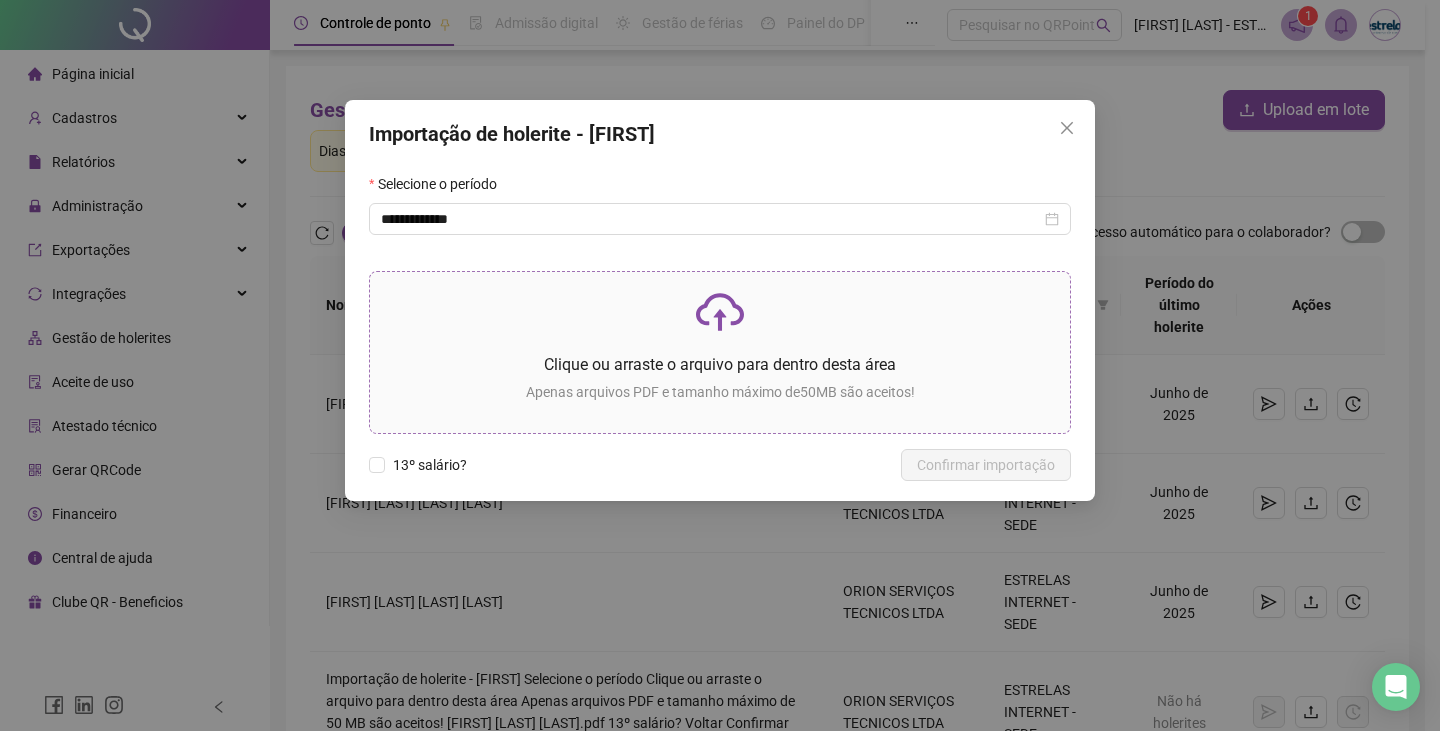 click on "Clique ou arraste o arquivo para dentro desta área" at bounding box center (720, 364) 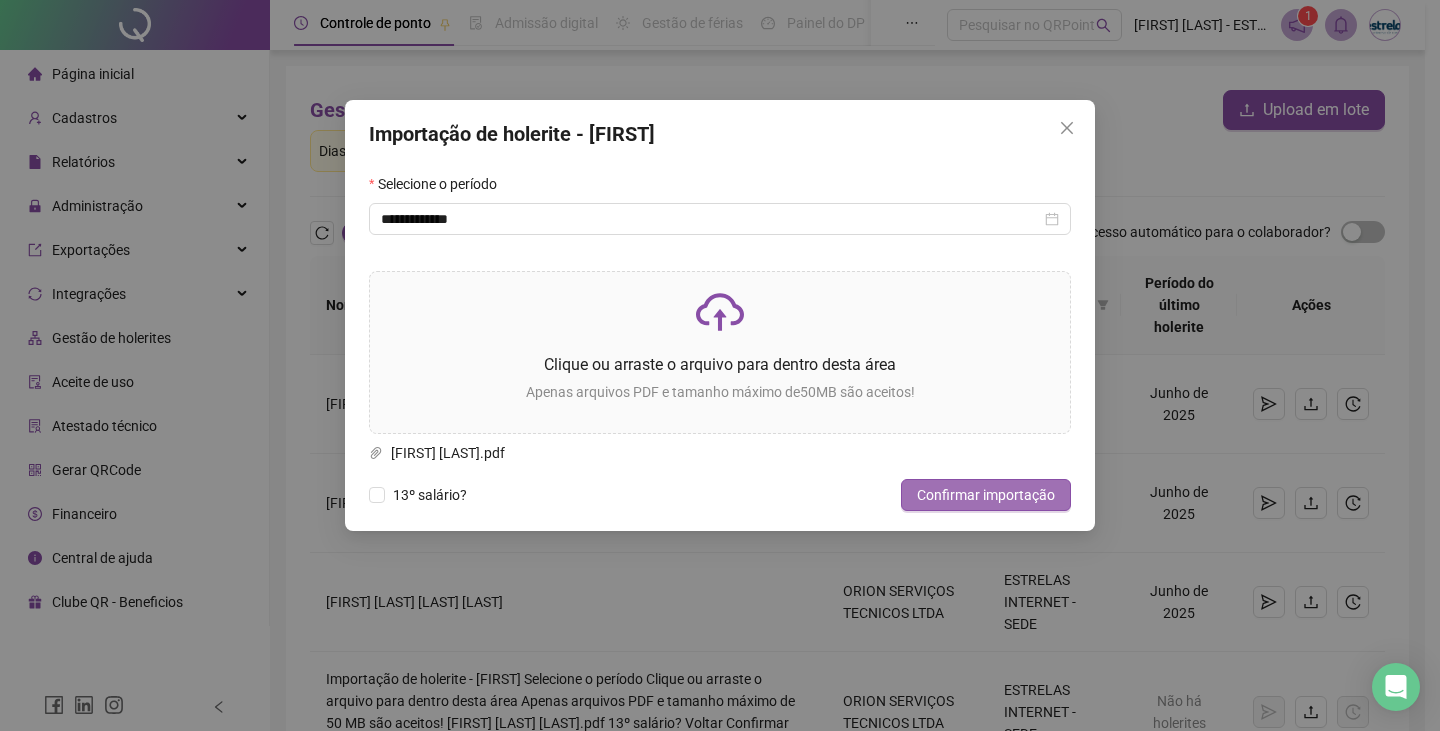 click on "Confirmar importação" at bounding box center (986, 495) 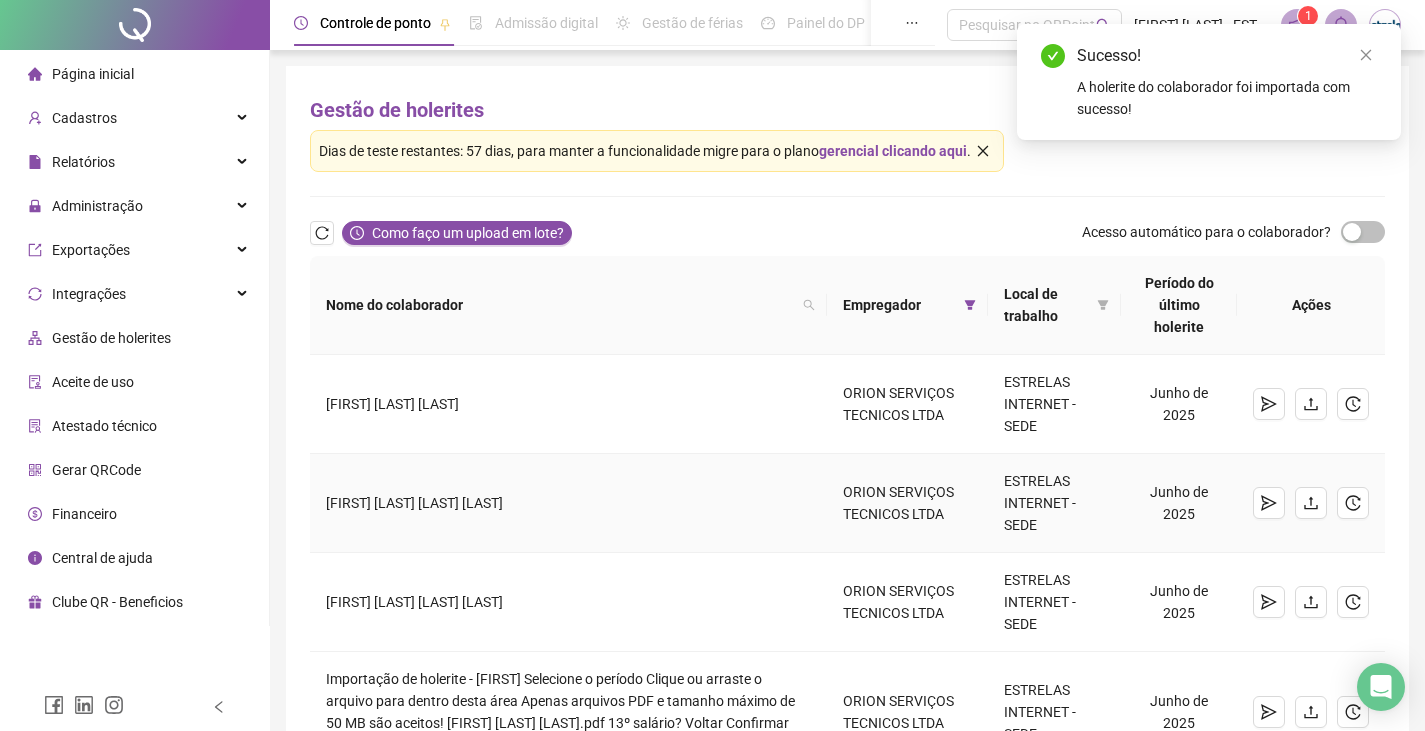 scroll, scrollTop: 200, scrollLeft: 0, axis: vertical 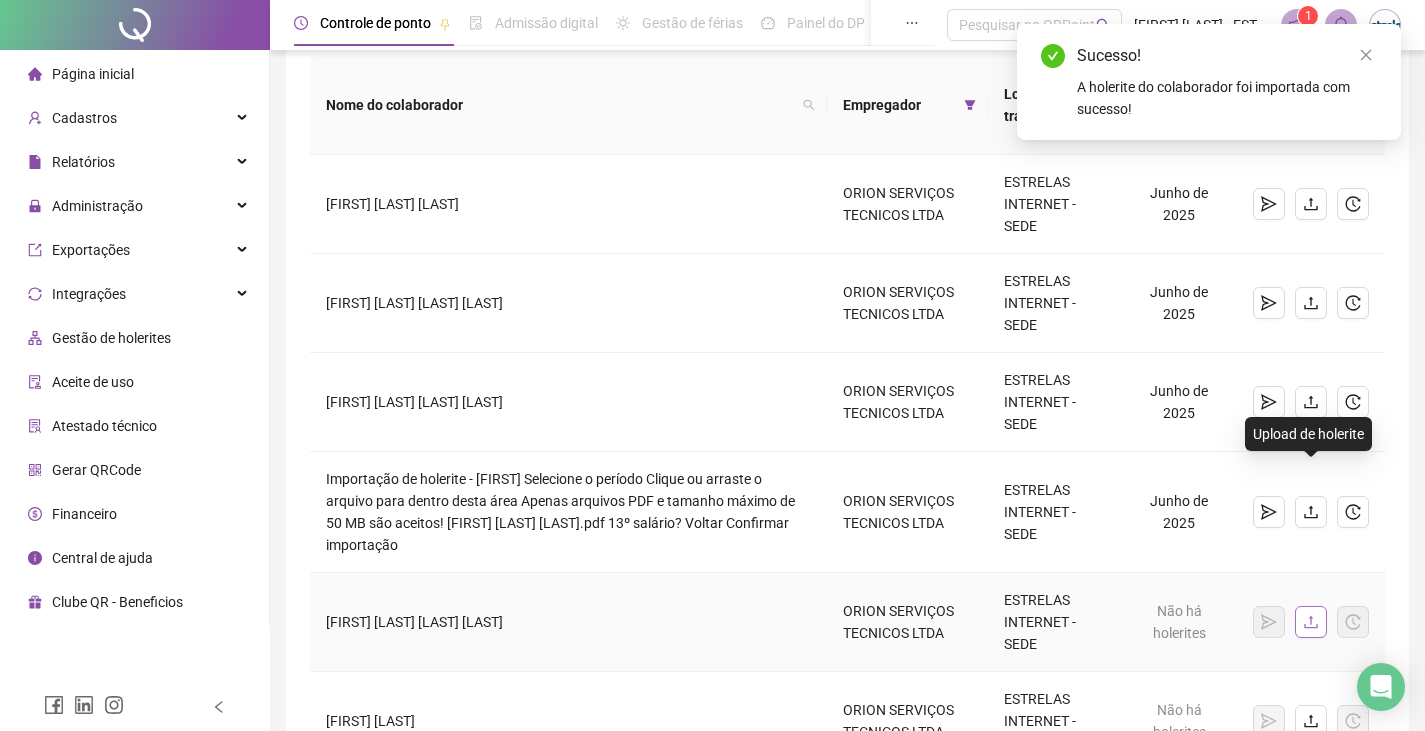 click at bounding box center (1311, 622) 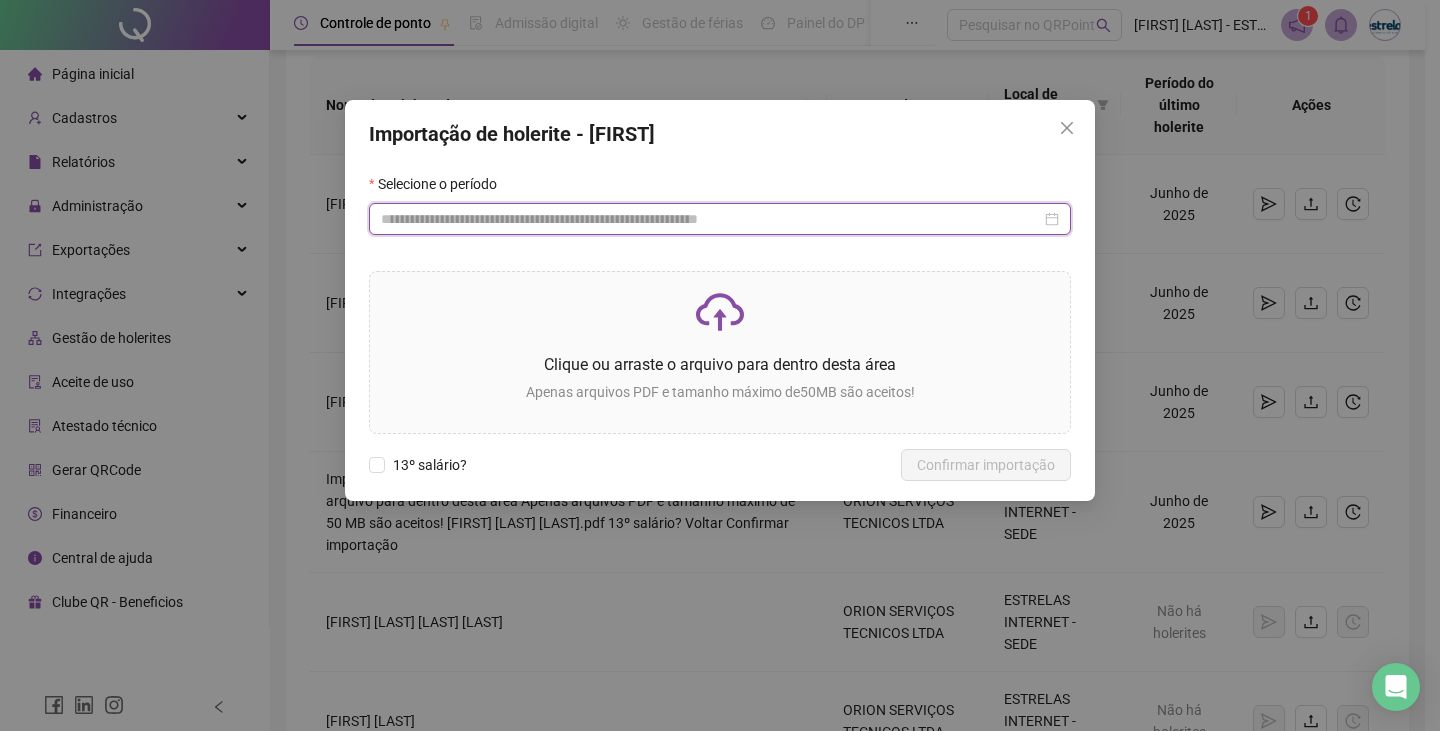 click at bounding box center [711, 219] 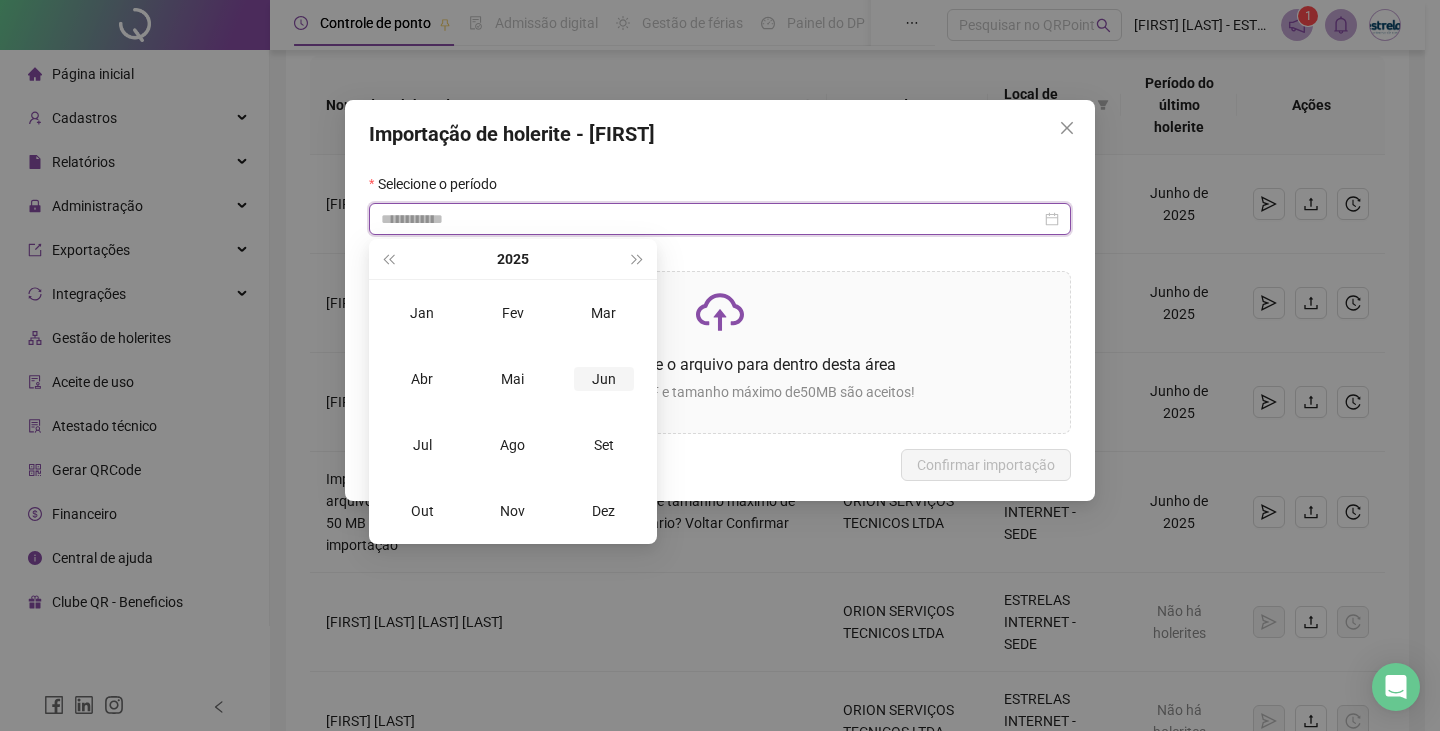 type on "**********" 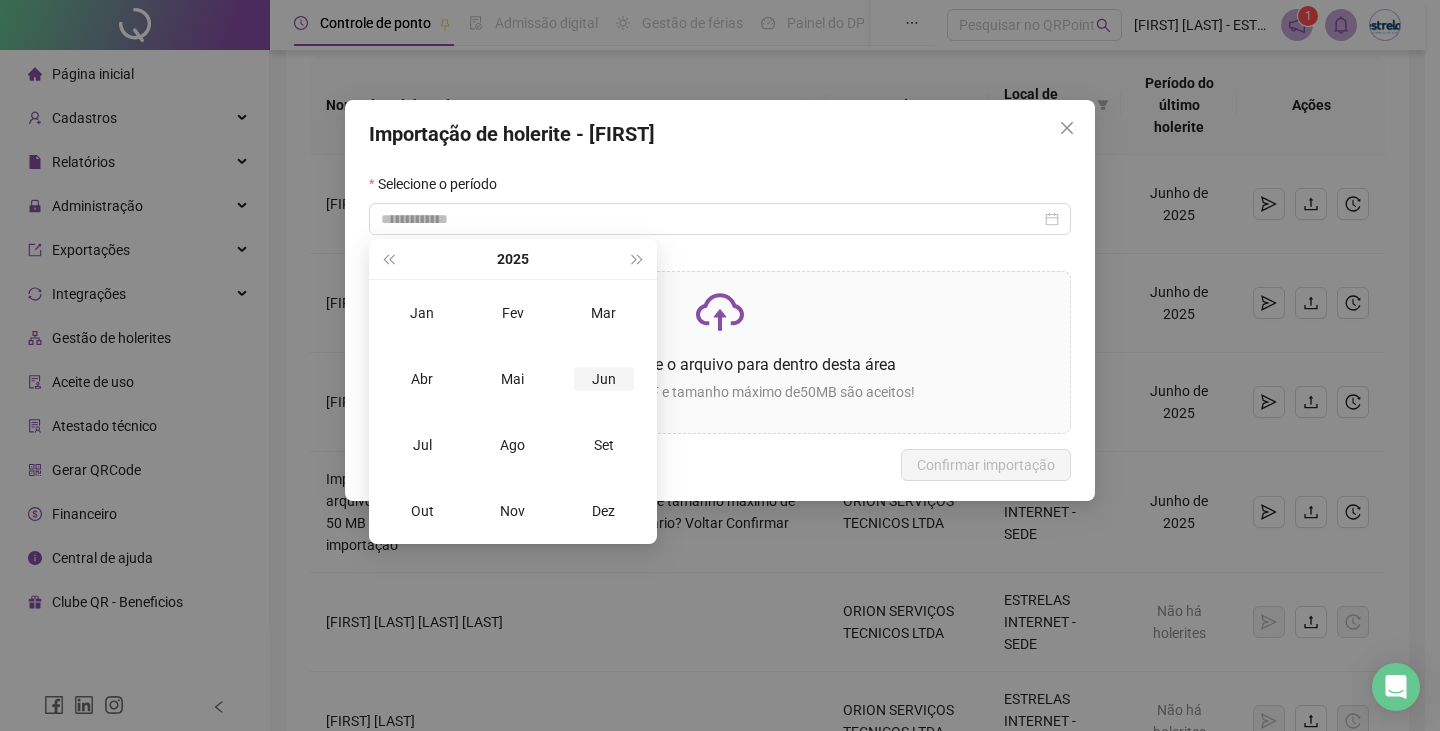 click on "Jun" at bounding box center [604, 379] 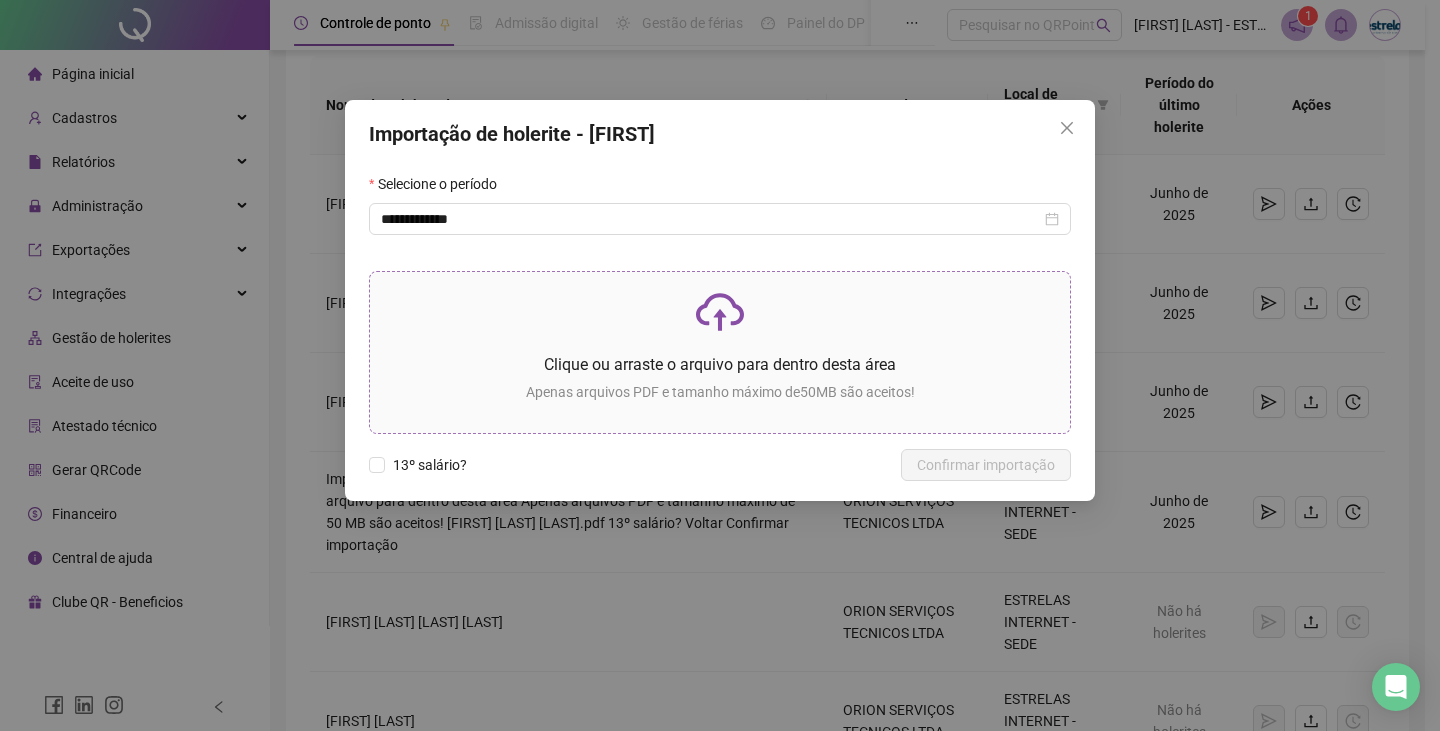 click on "Clique ou arraste o arquivo para dentro desta área" at bounding box center (720, 364) 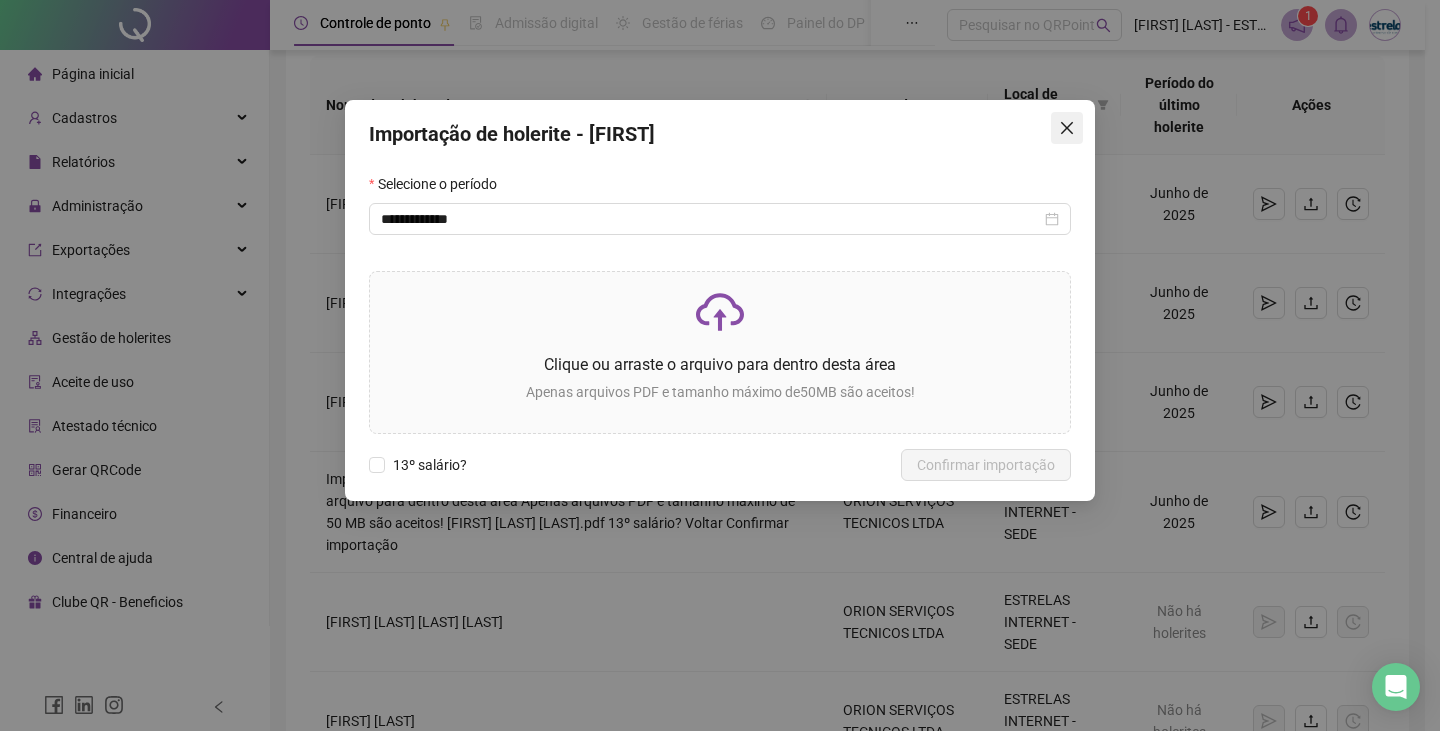 click at bounding box center [1067, 128] 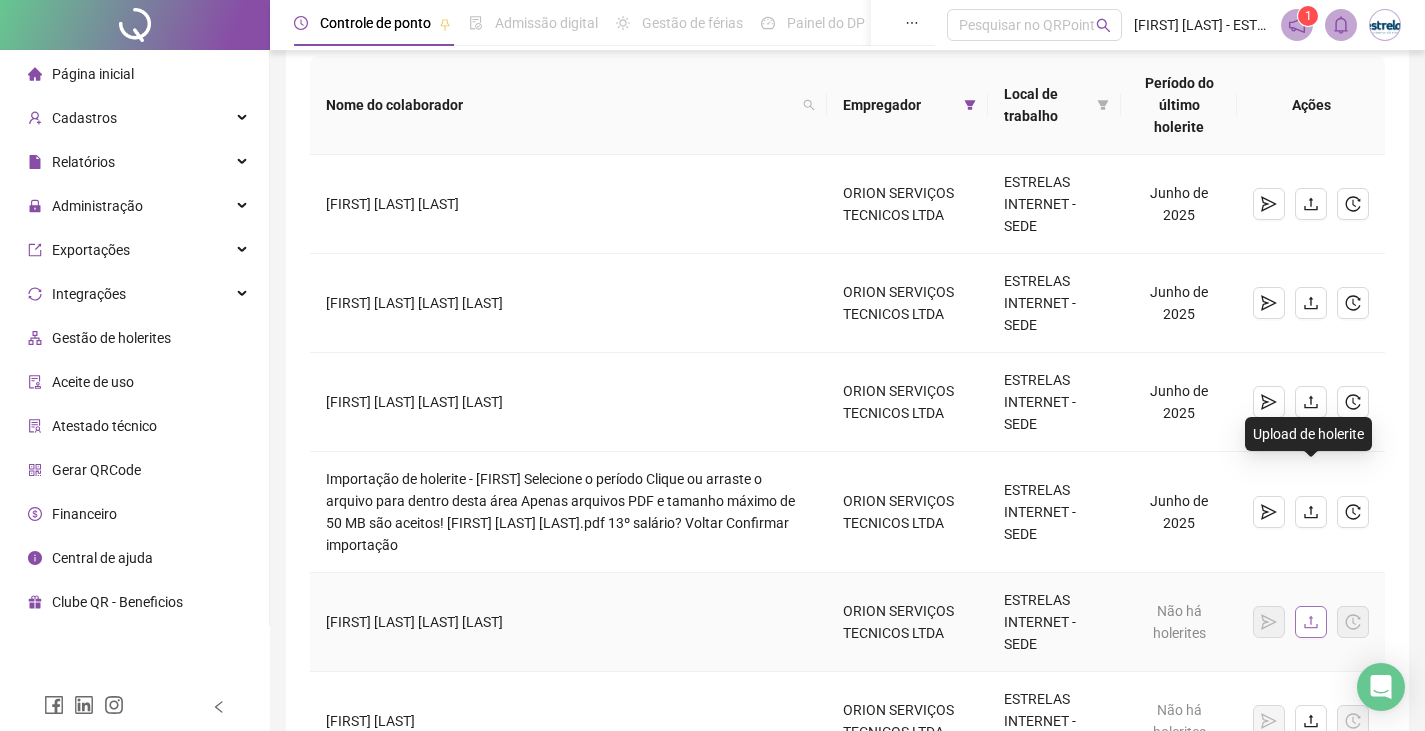 click 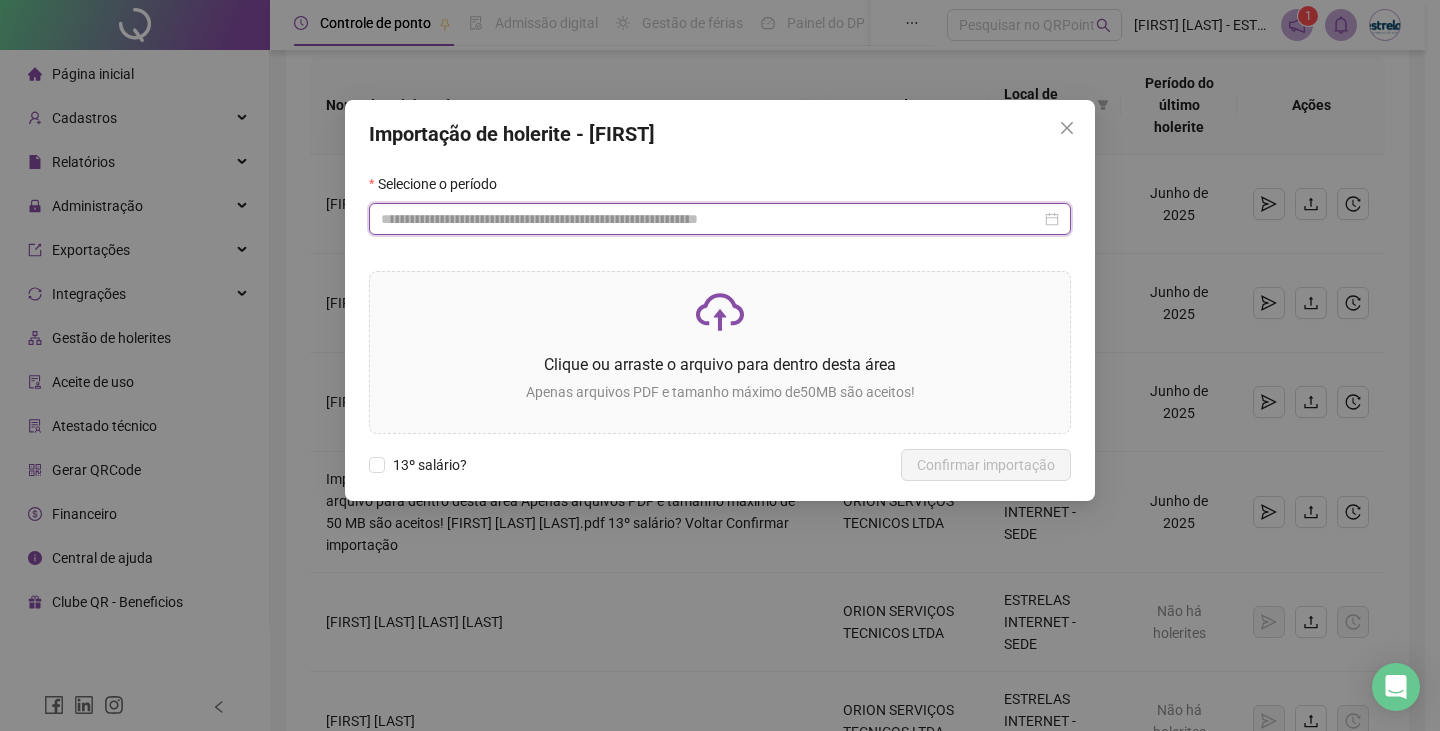click at bounding box center (711, 219) 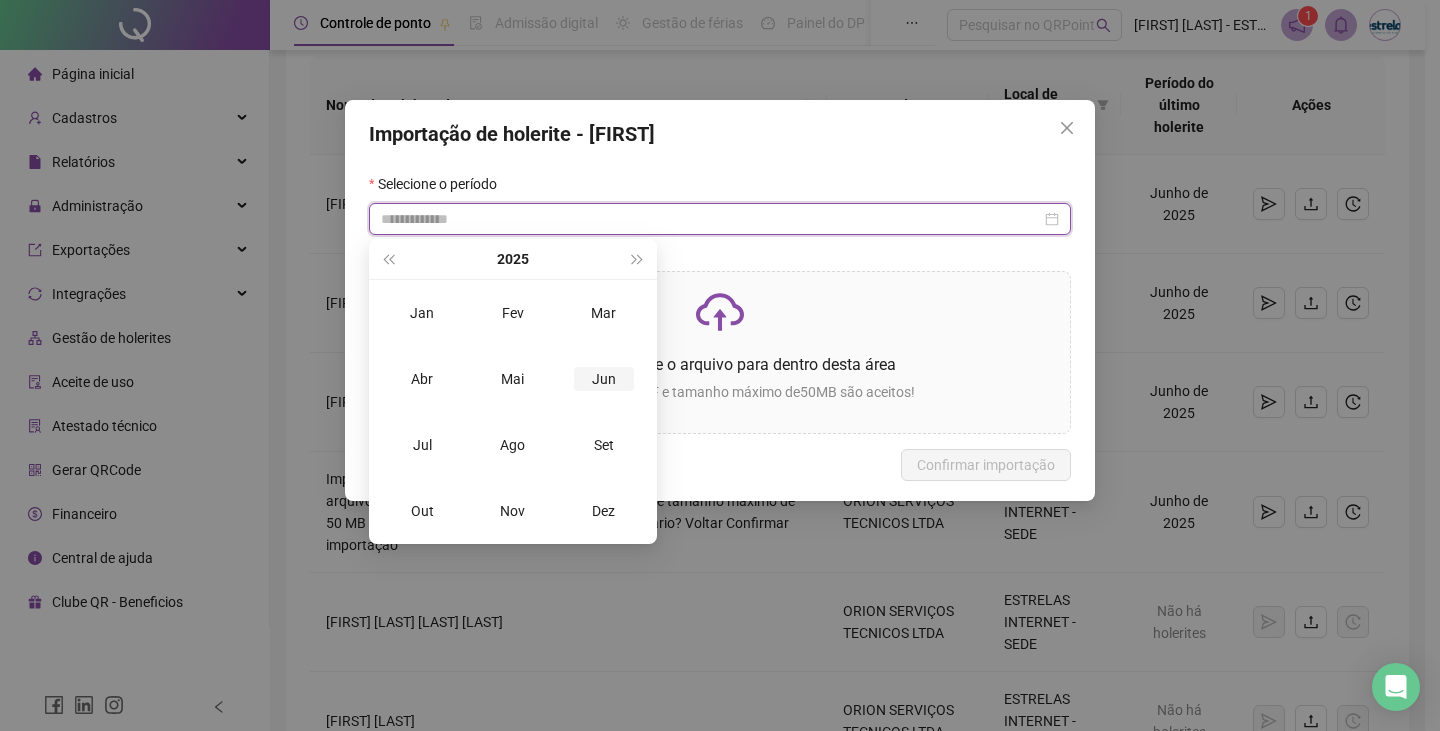 type on "**********" 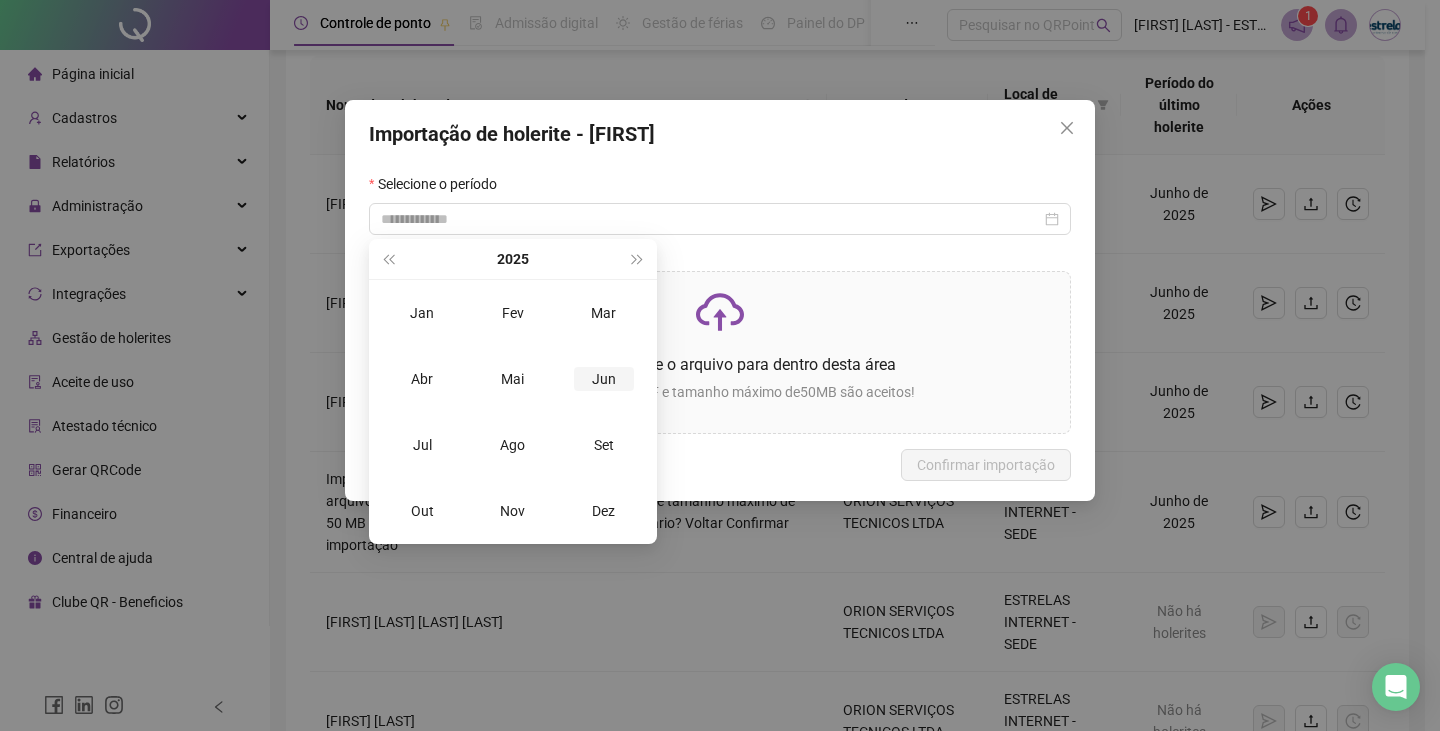 click on "Jun" at bounding box center (604, 379) 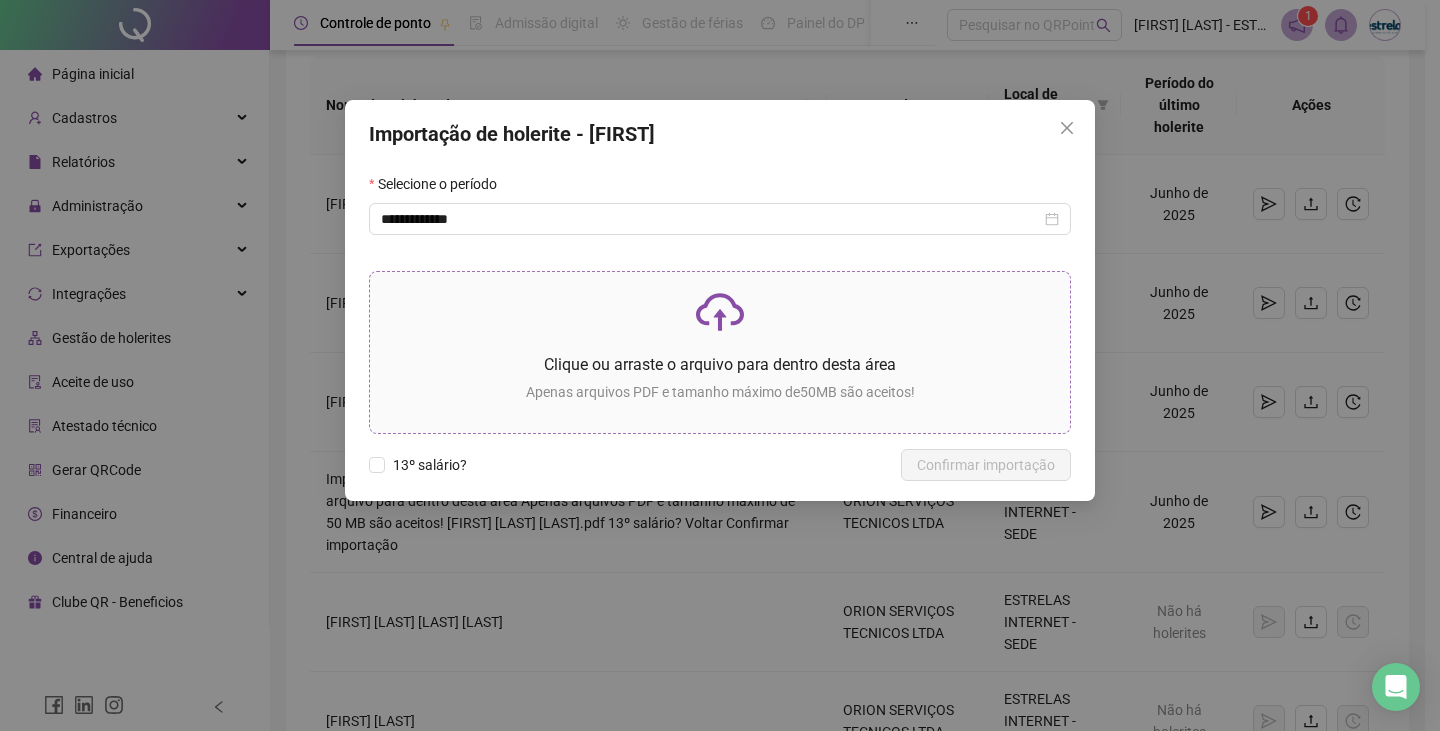 click on "Clique ou arraste o arquivo para dentro desta área" at bounding box center (720, 364) 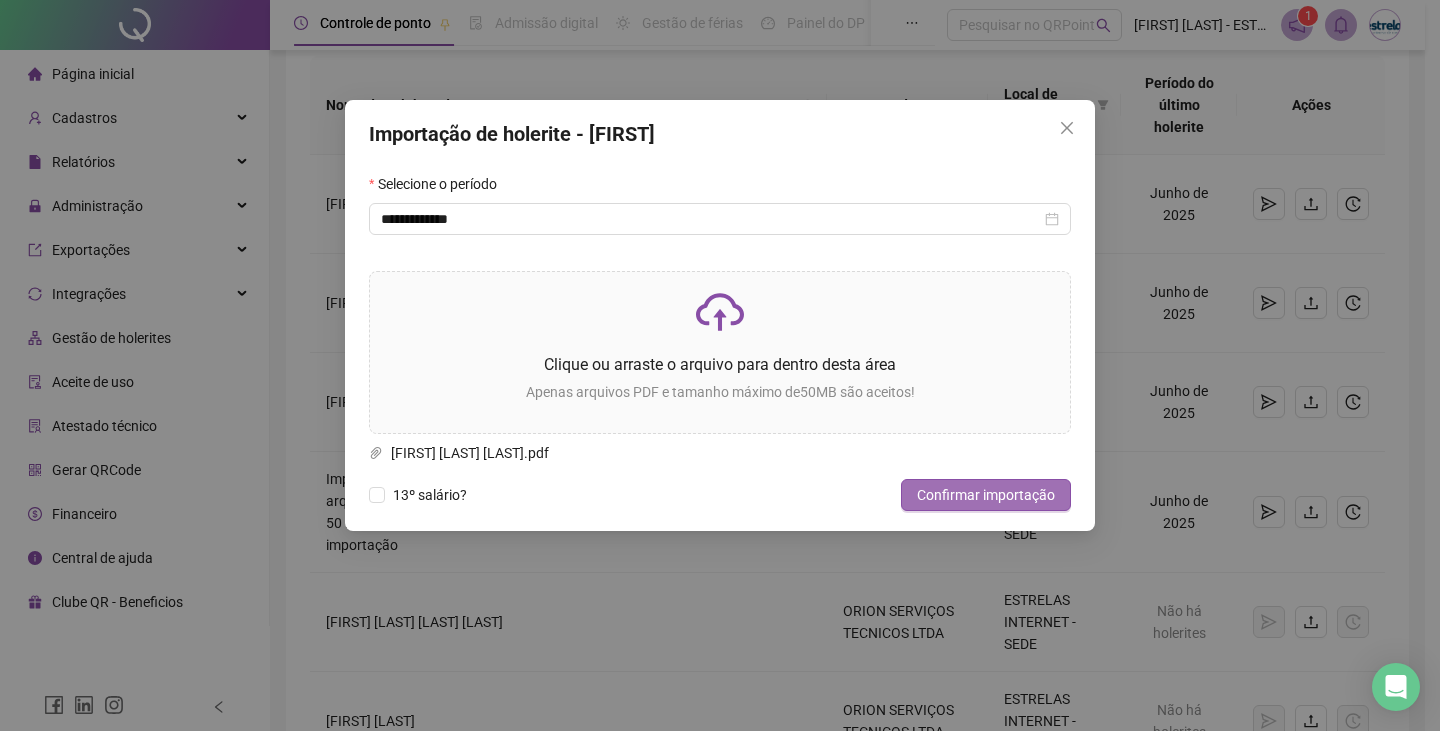 click on "Confirmar importação" at bounding box center (986, 495) 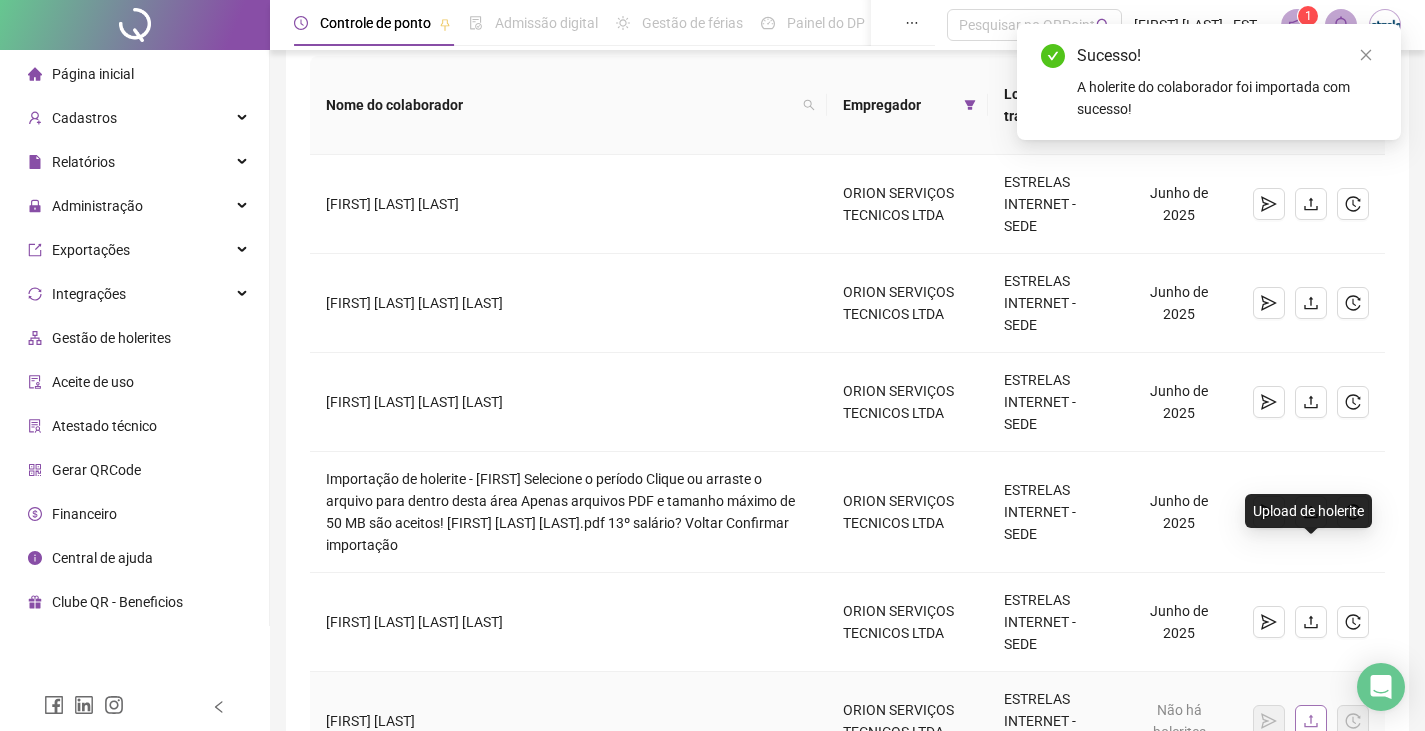 click 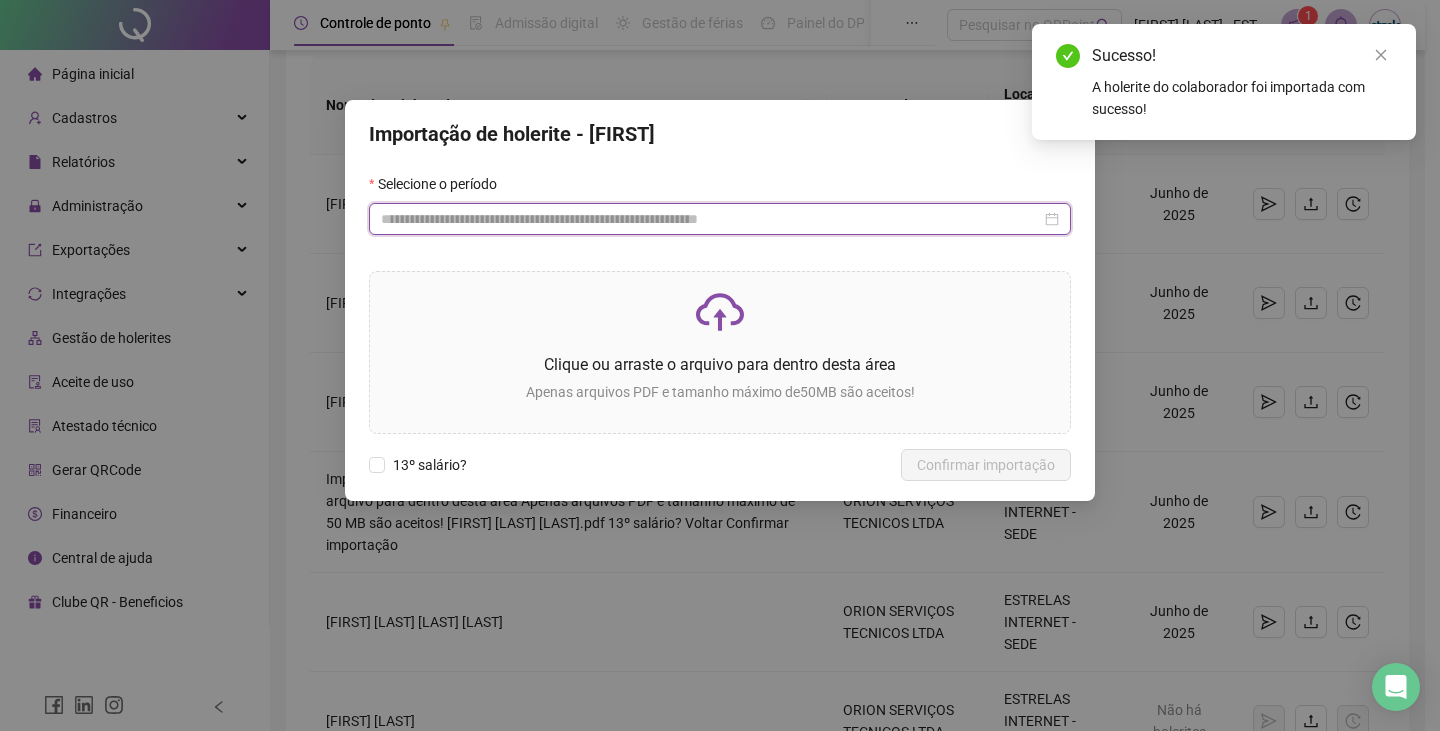 click at bounding box center (711, 219) 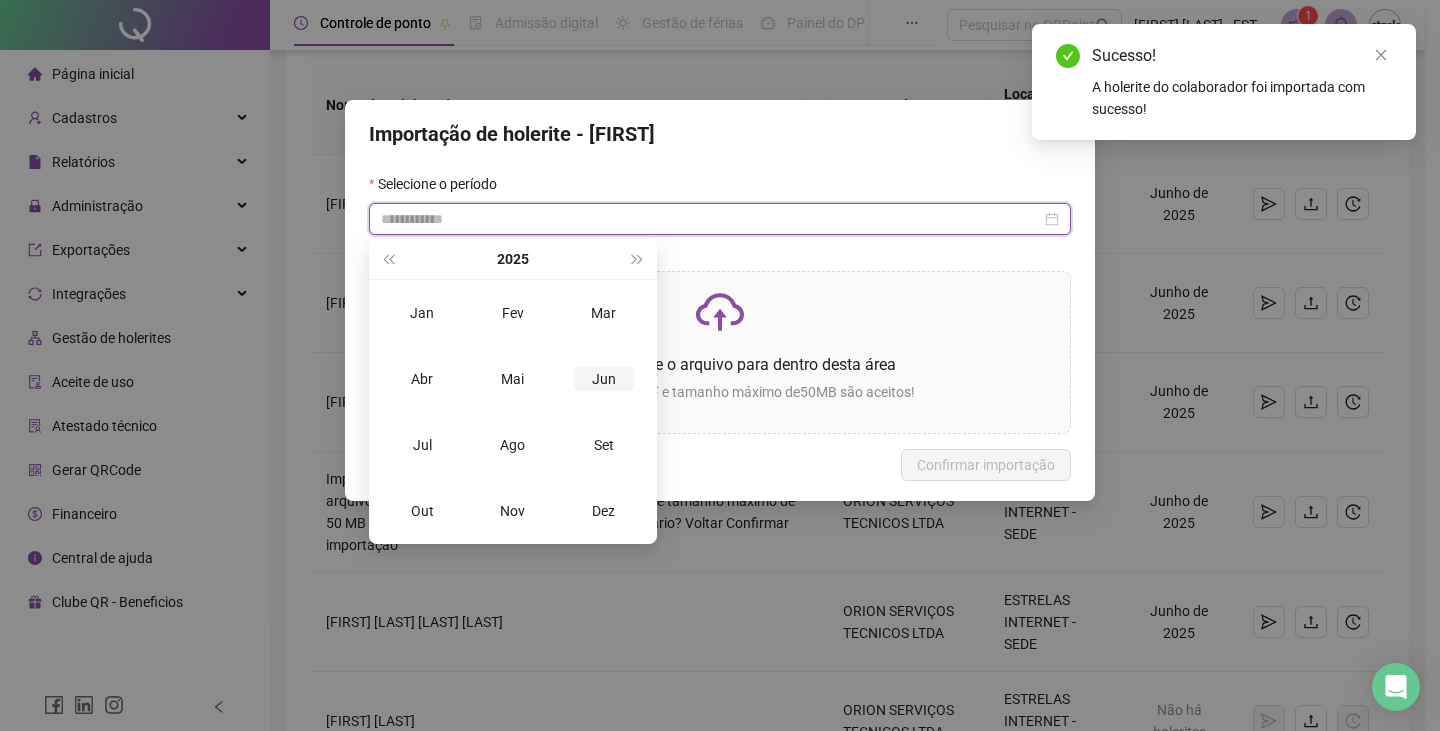 type on "**********" 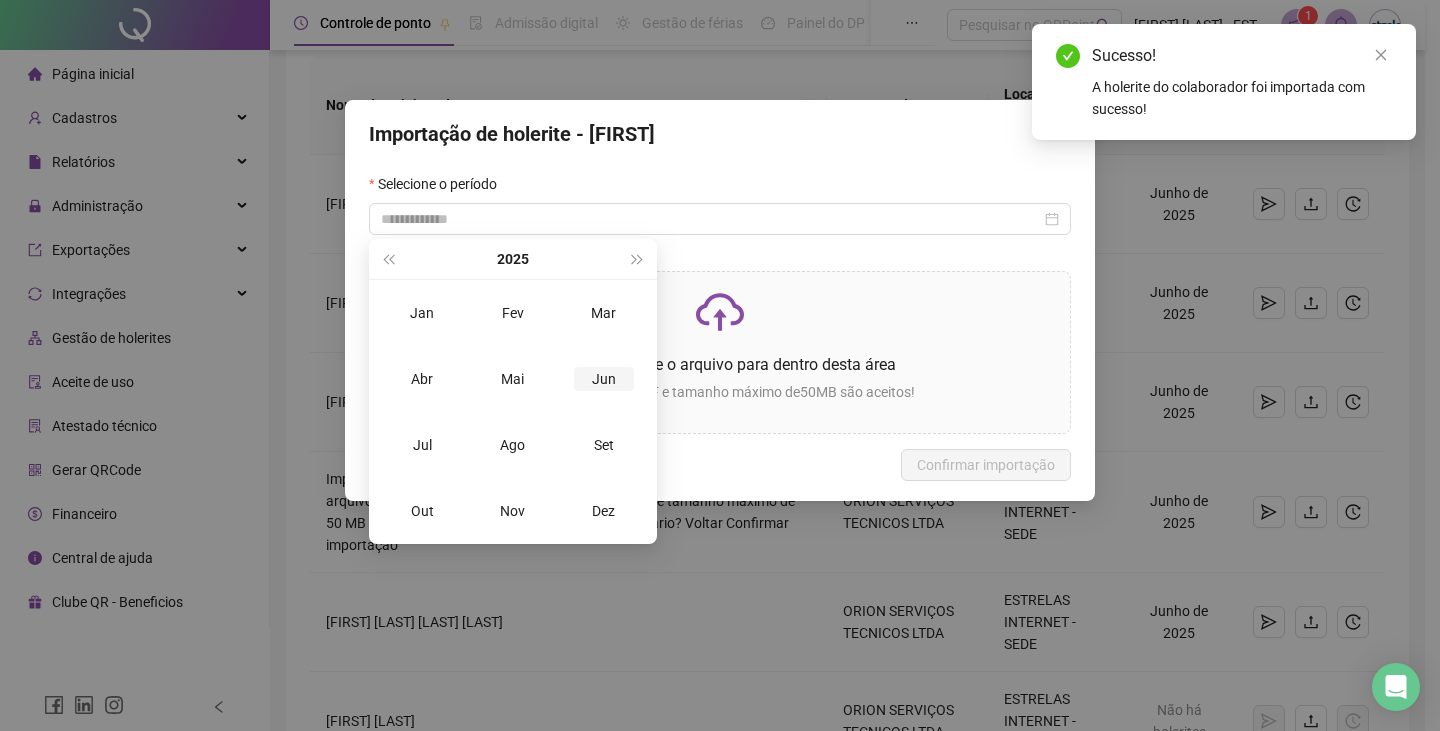 click on "Jun" at bounding box center (604, 379) 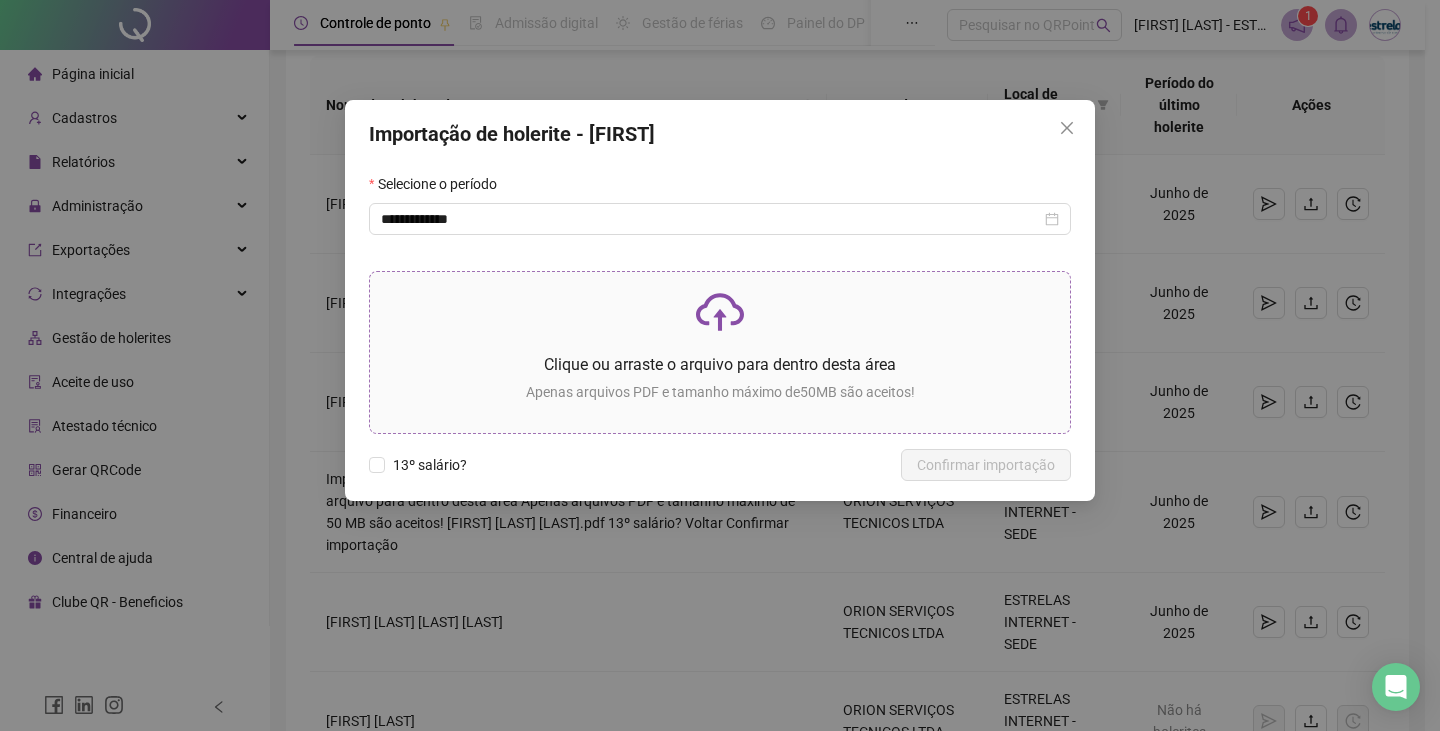 click on "Clique ou arraste o arquivo para dentro desta área" at bounding box center (720, 364) 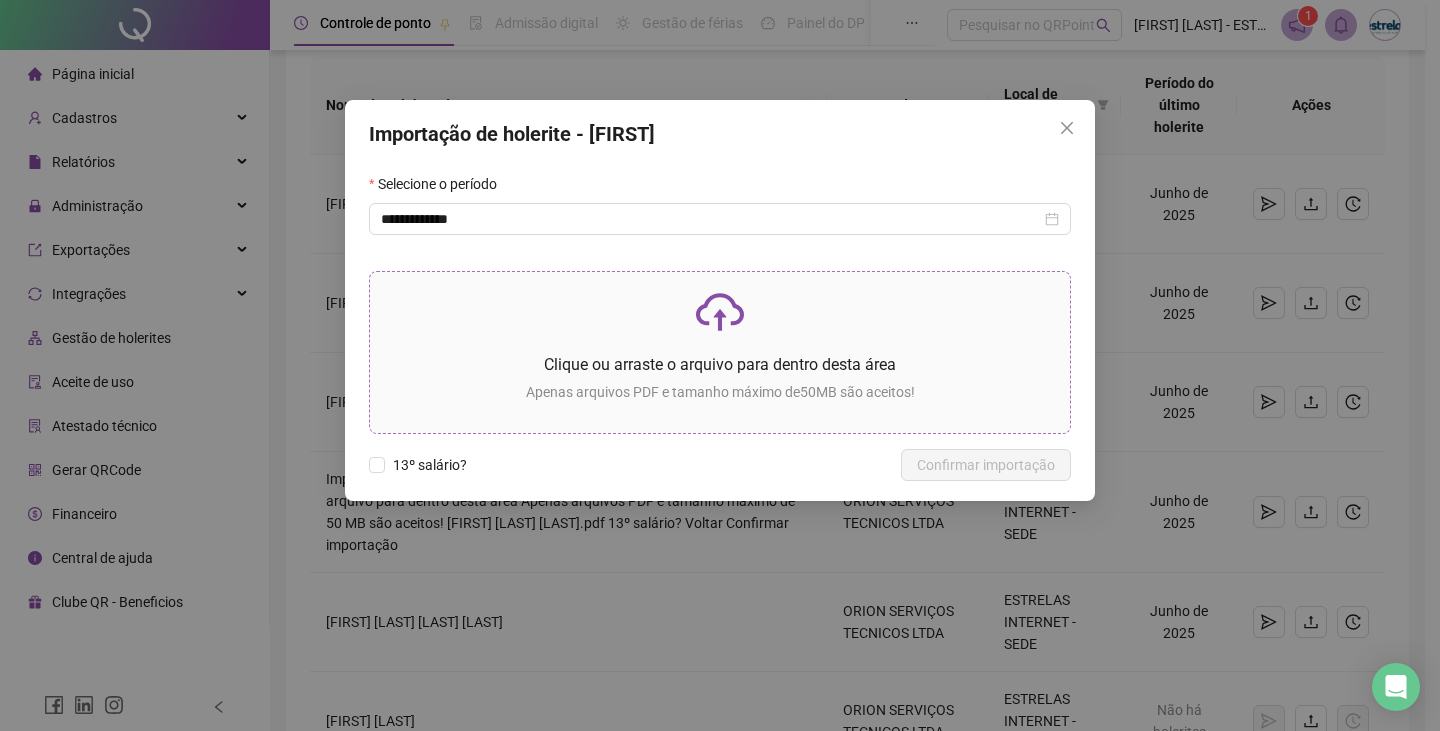 click at bounding box center (720, 312) 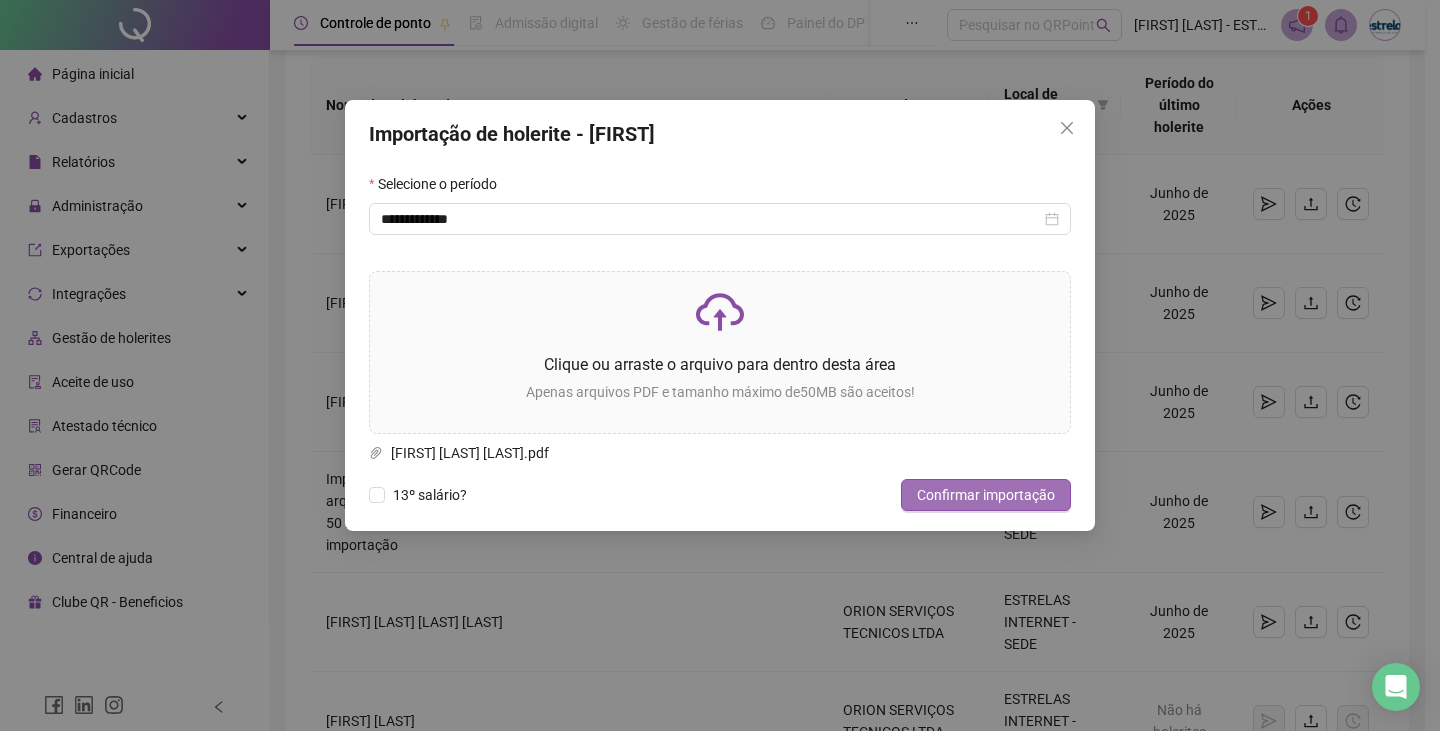 click on "Confirmar importação" at bounding box center [986, 495] 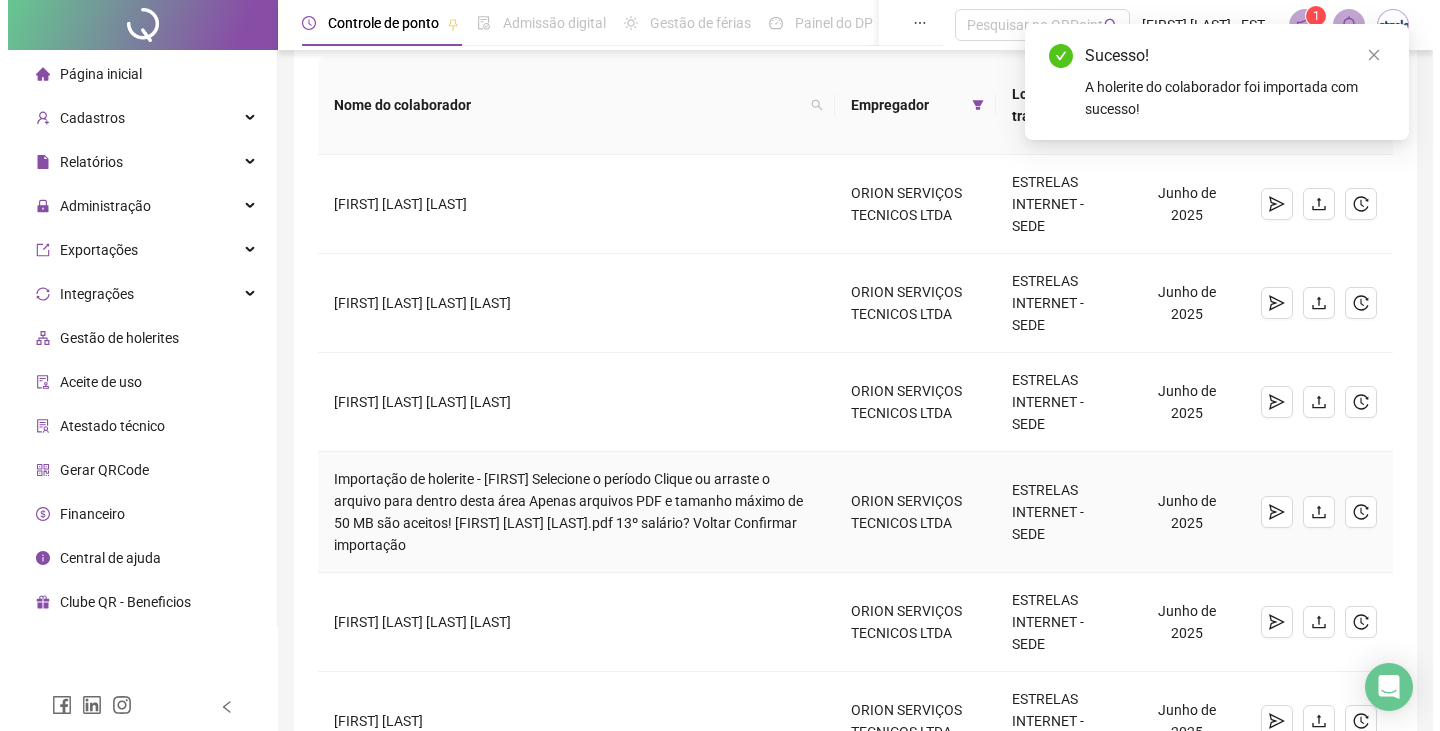 scroll, scrollTop: 400, scrollLeft: 0, axis: vertical 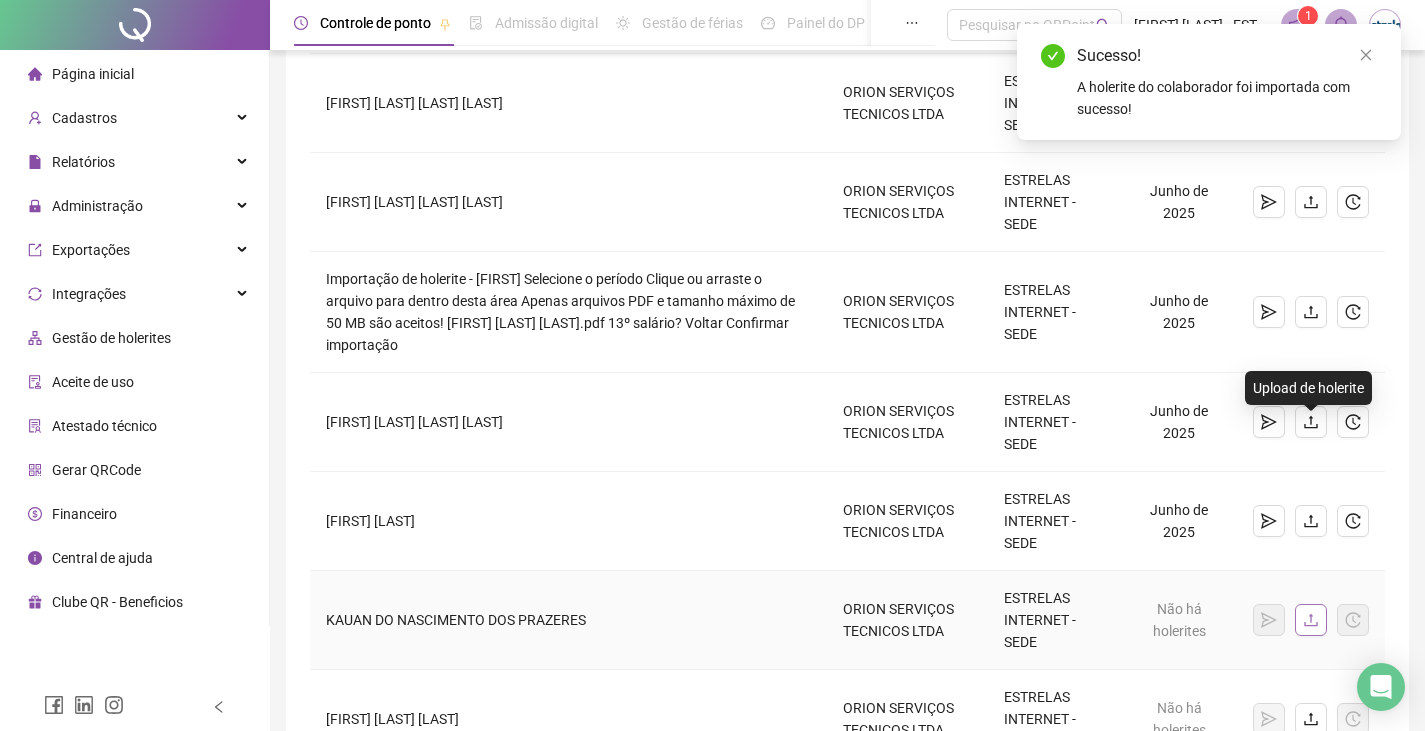 click at bounding box center (1311, 620) 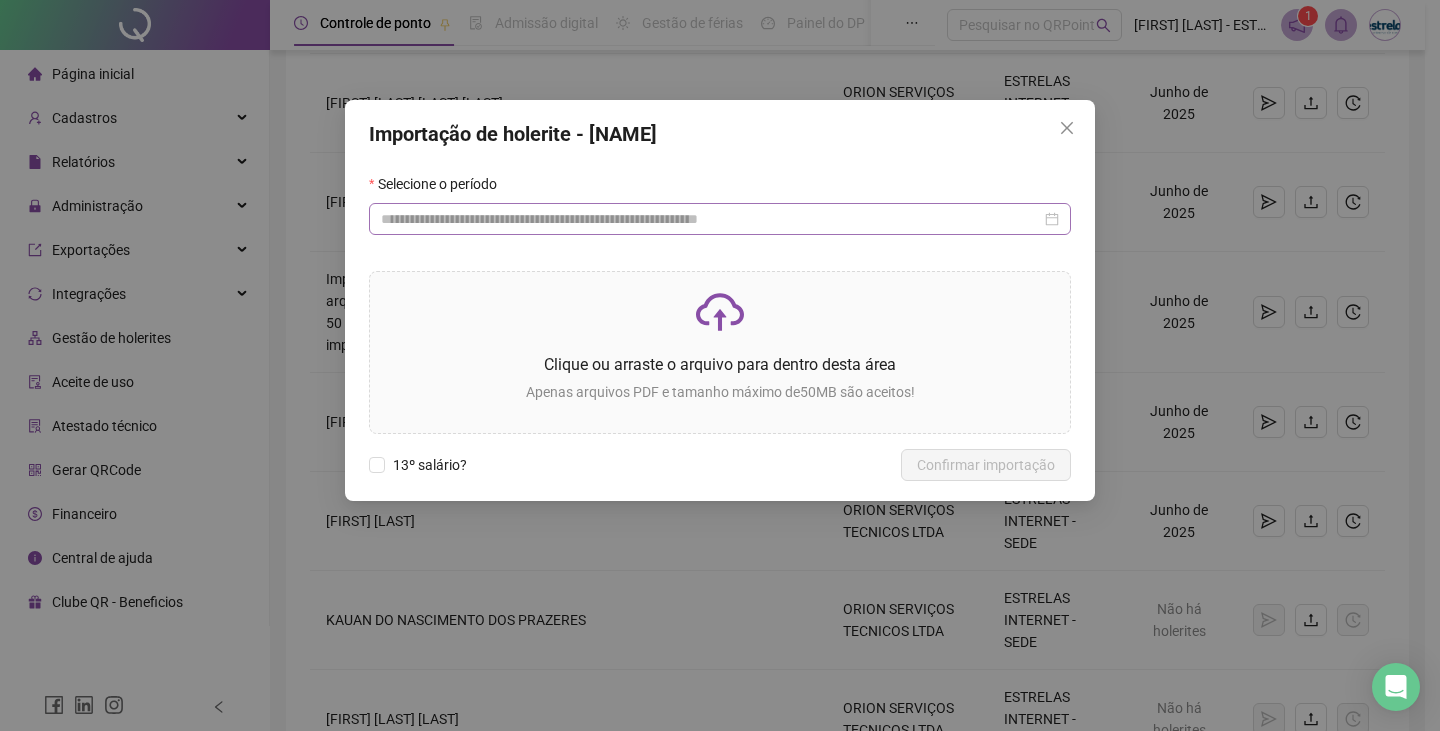 click at bounding box center (720, 219) 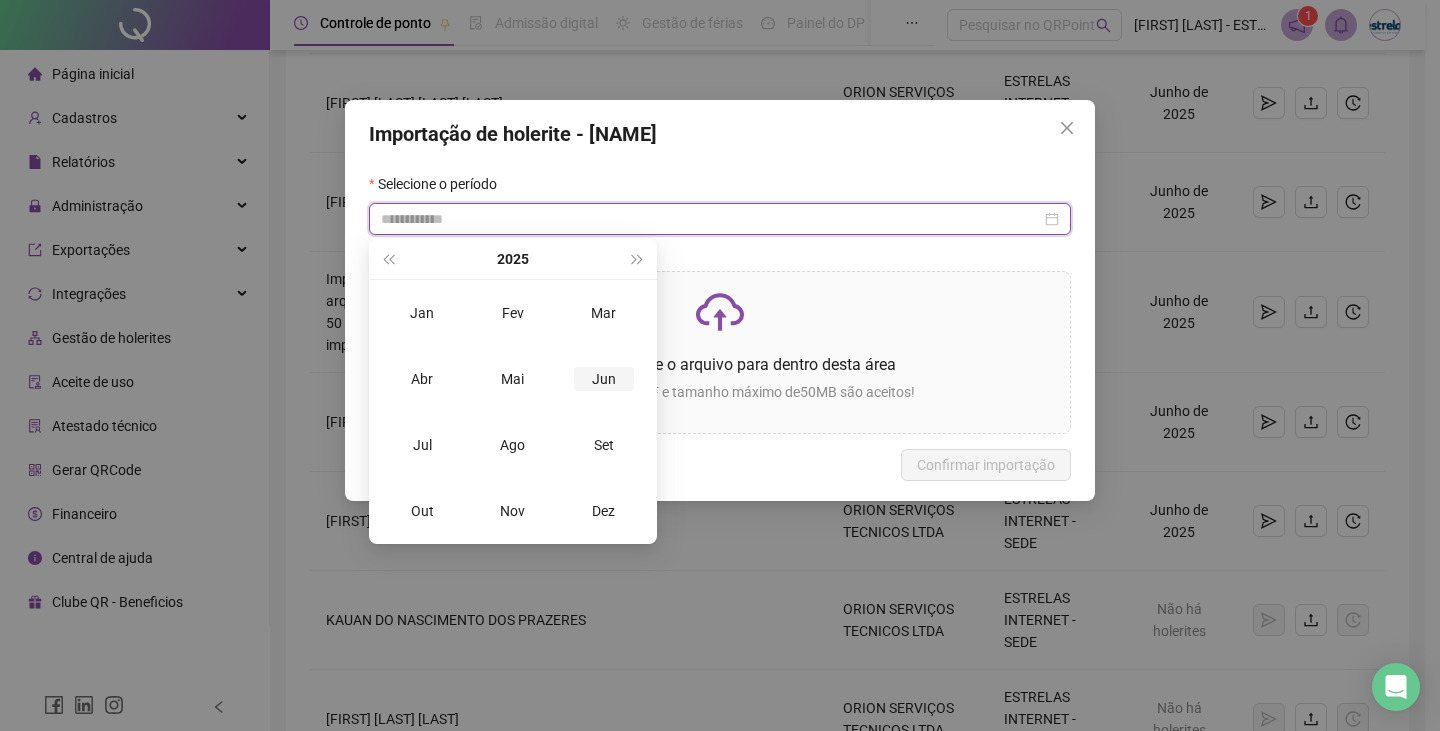 type on "**********" 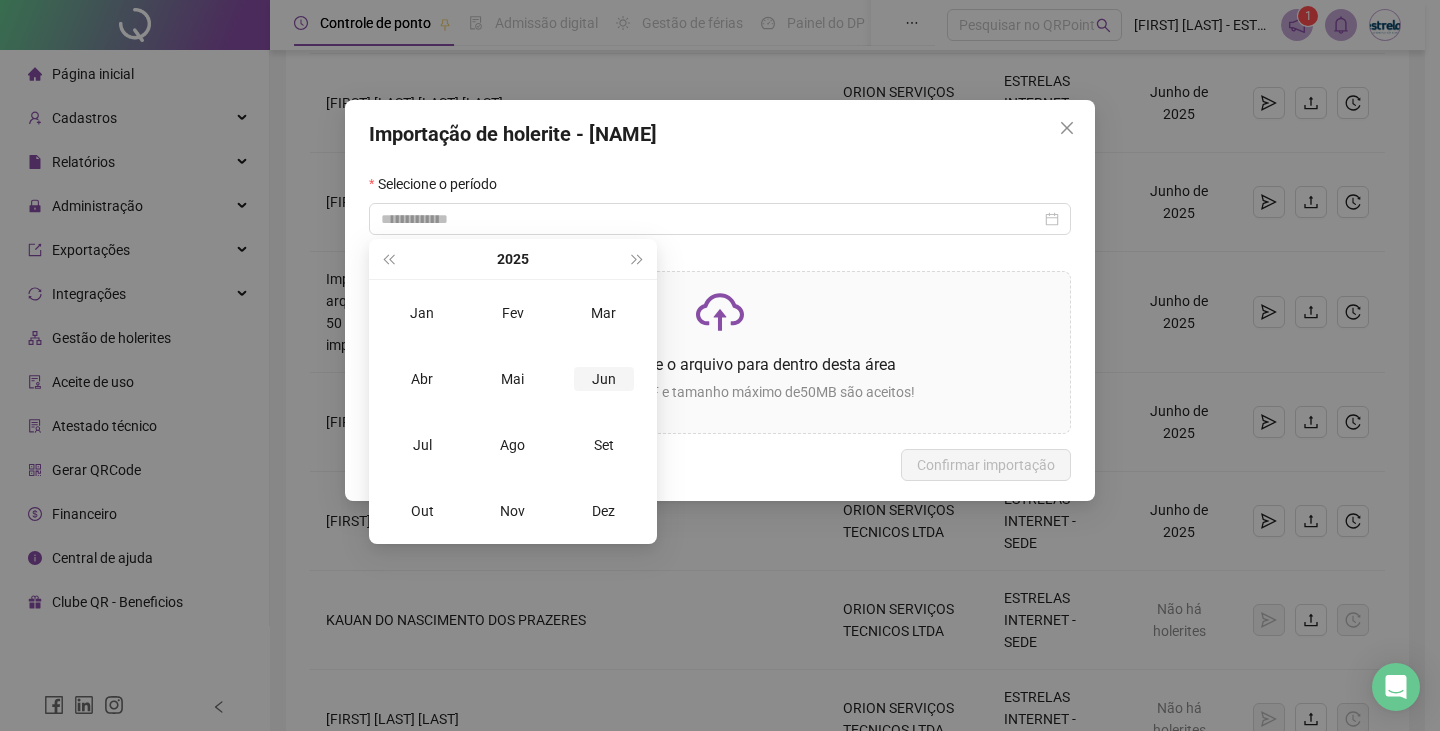 click on "Jun" at bounding box center [604, 379] 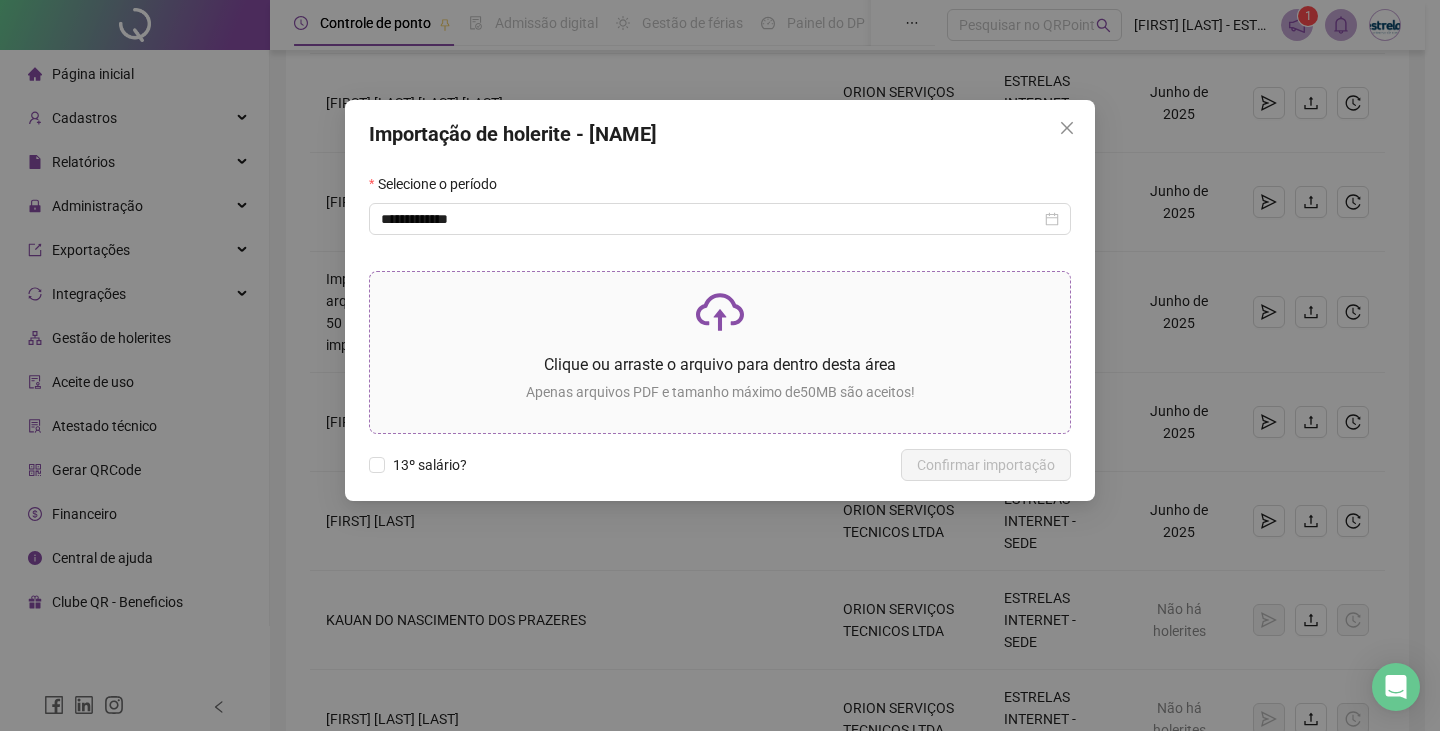 click on "Clique ou arraste o arquivo para dentro desta área" at bounding box center (720, 364) 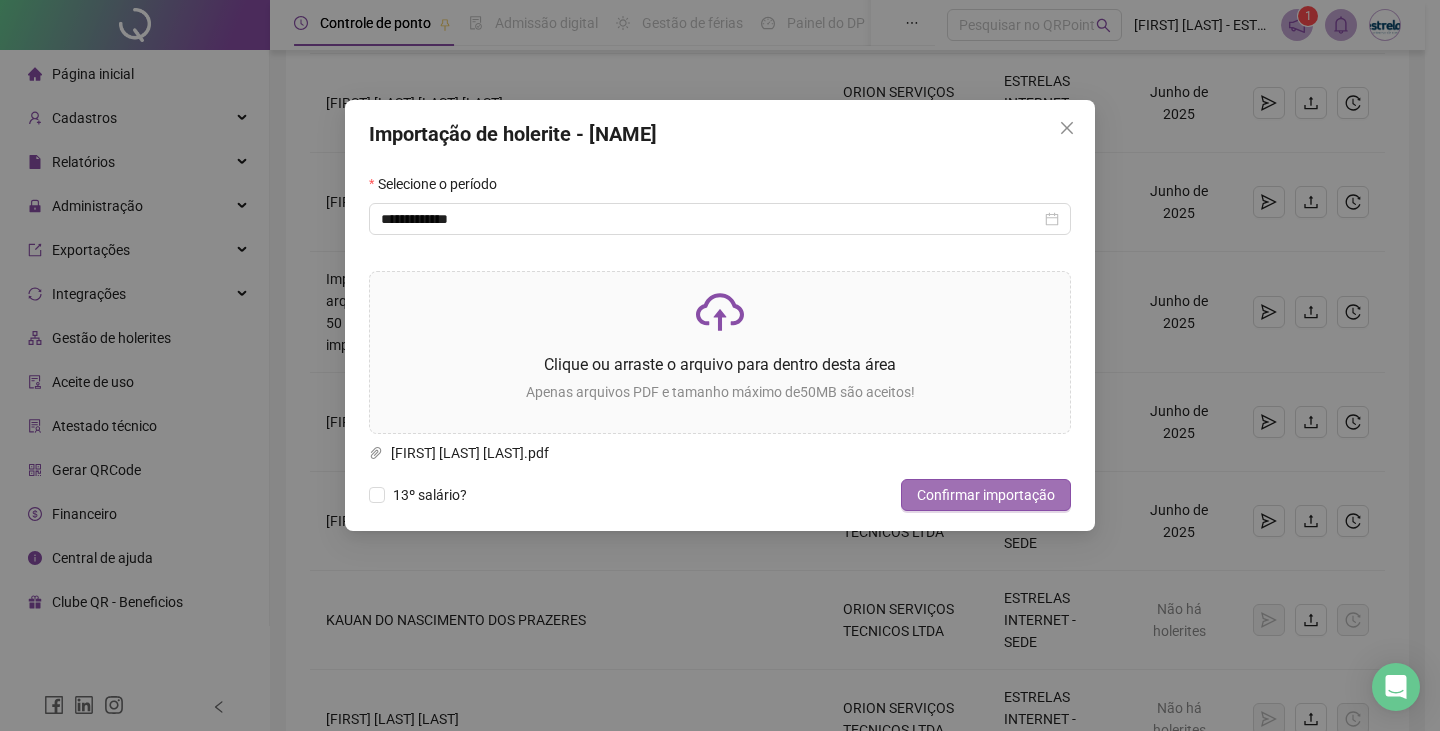 click on "Confirmar importação" at bounding box center [986, 495] 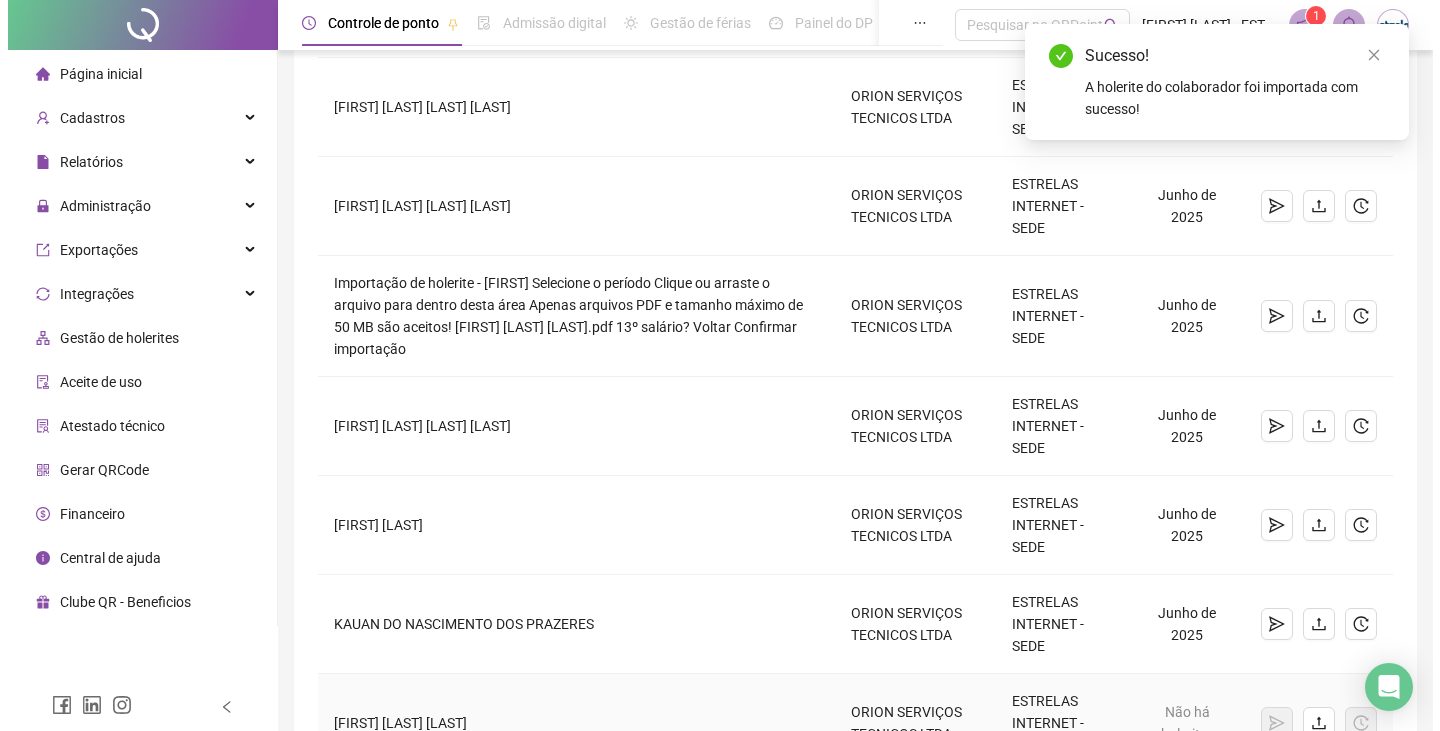 scroll, scrollTop: 496, scrollLeft: 0, axis: vertical 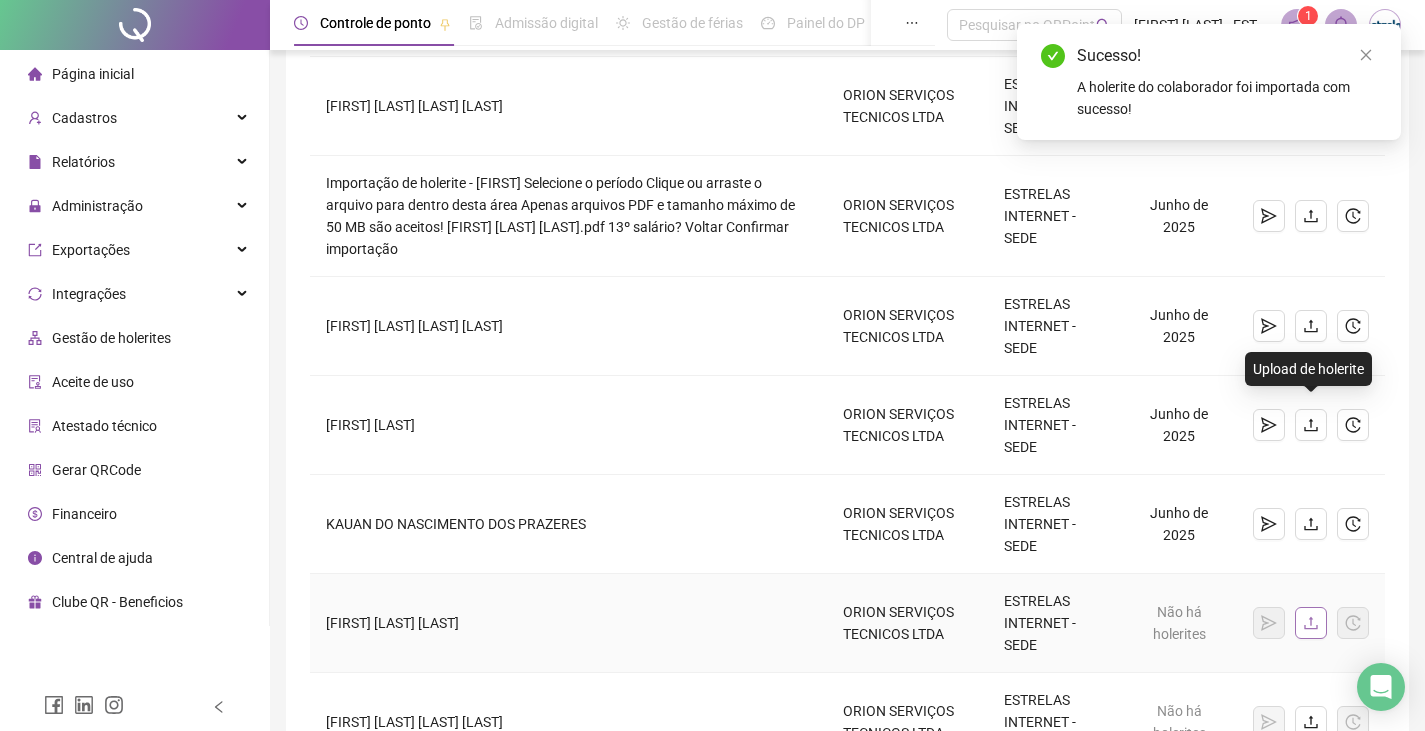 click 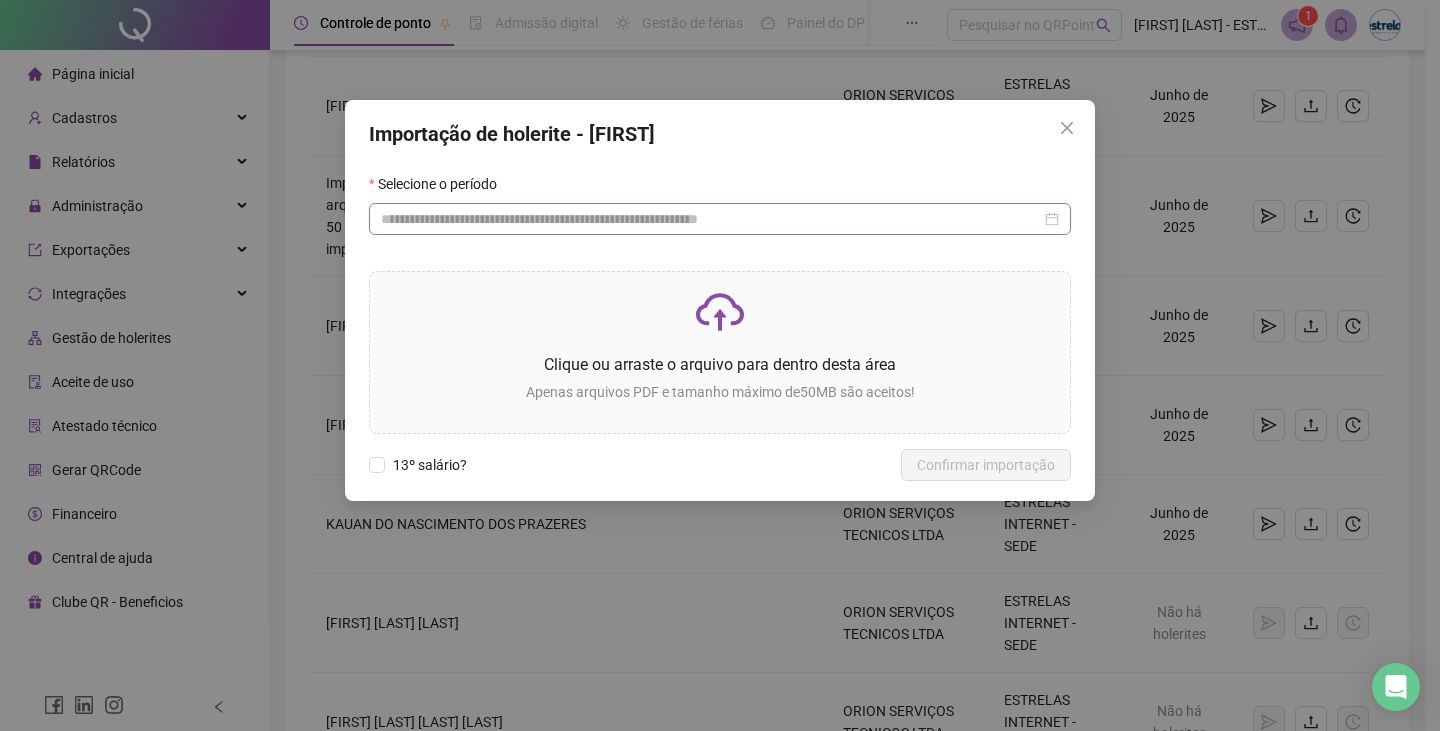 click at bounding box center (720, 219) 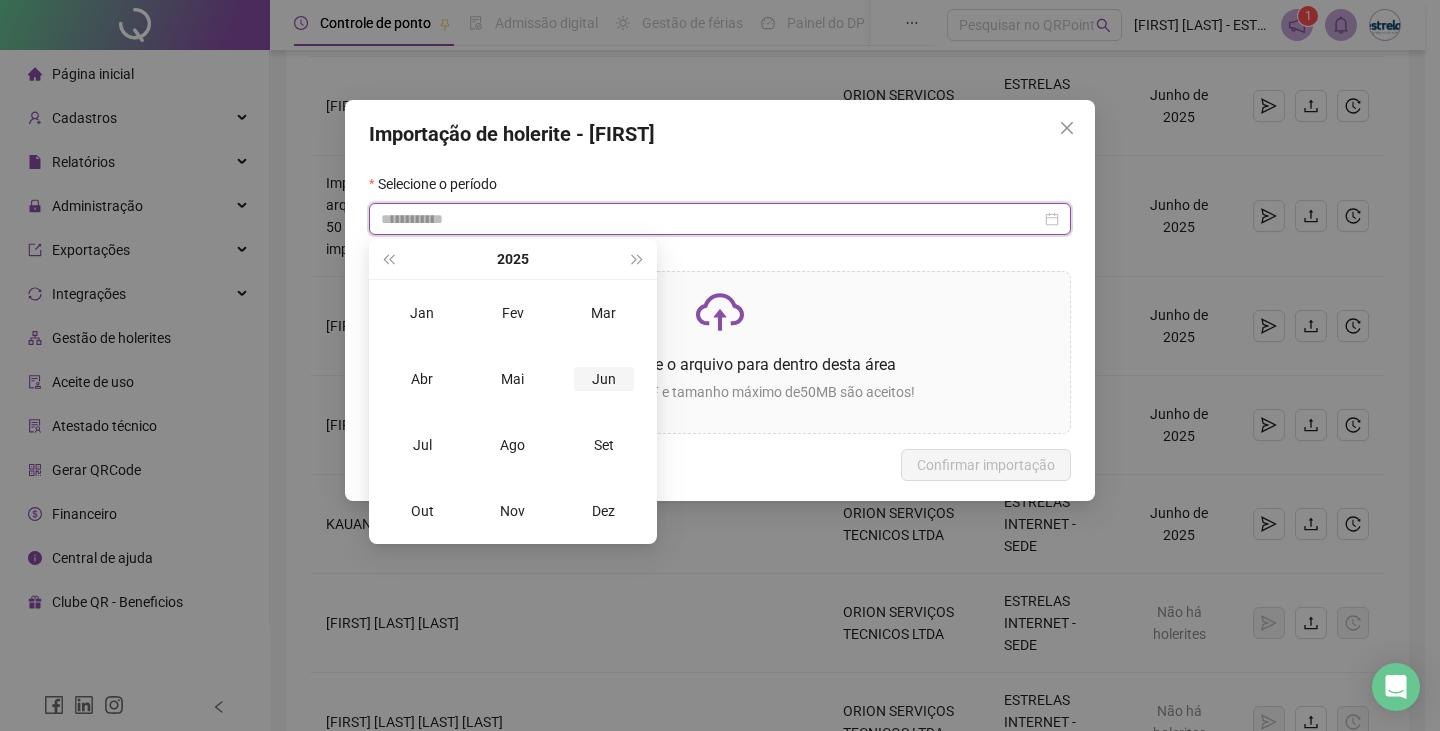 type on "**********" 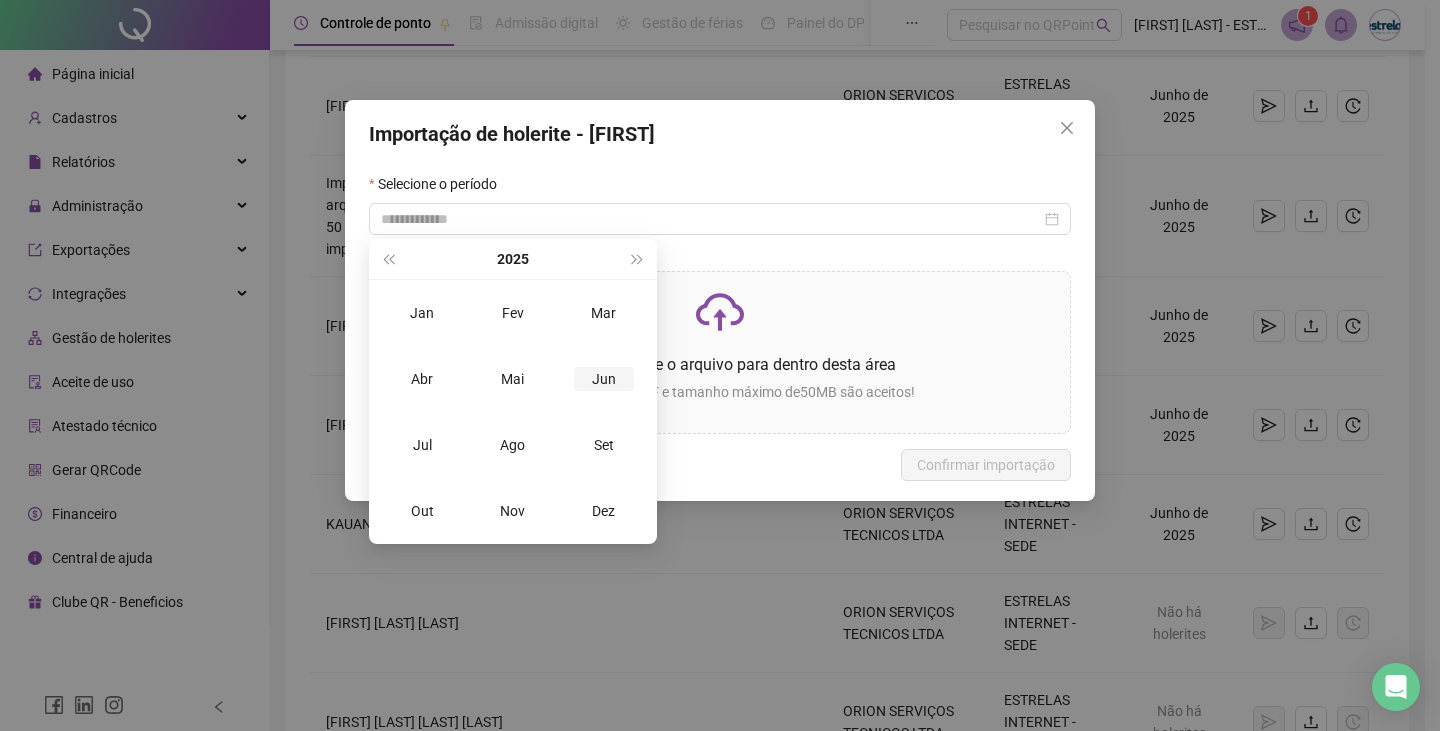 click on "Jun" at bounding box center (604, 379) 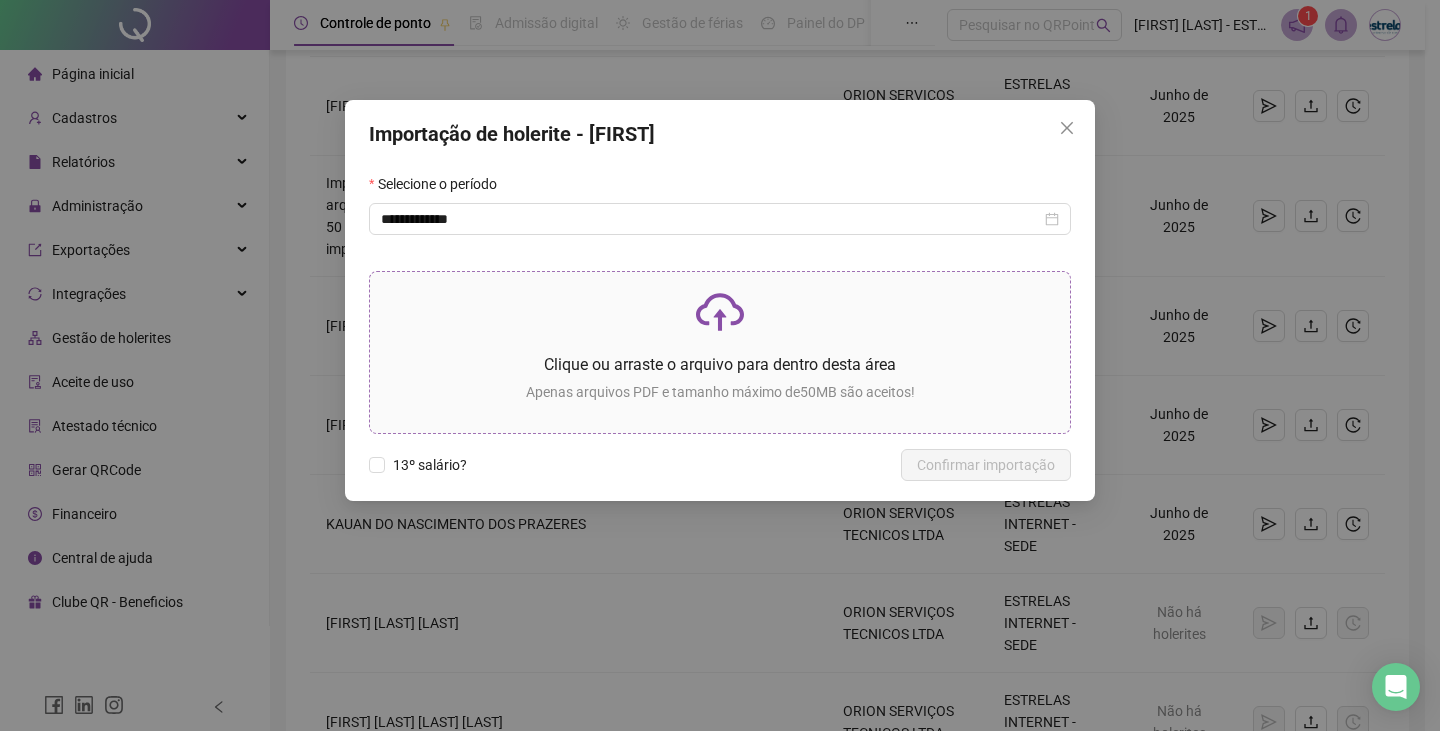 click on "Clique ou arraste o arquivo para dentro desta área" at bounding box center (720, 364) 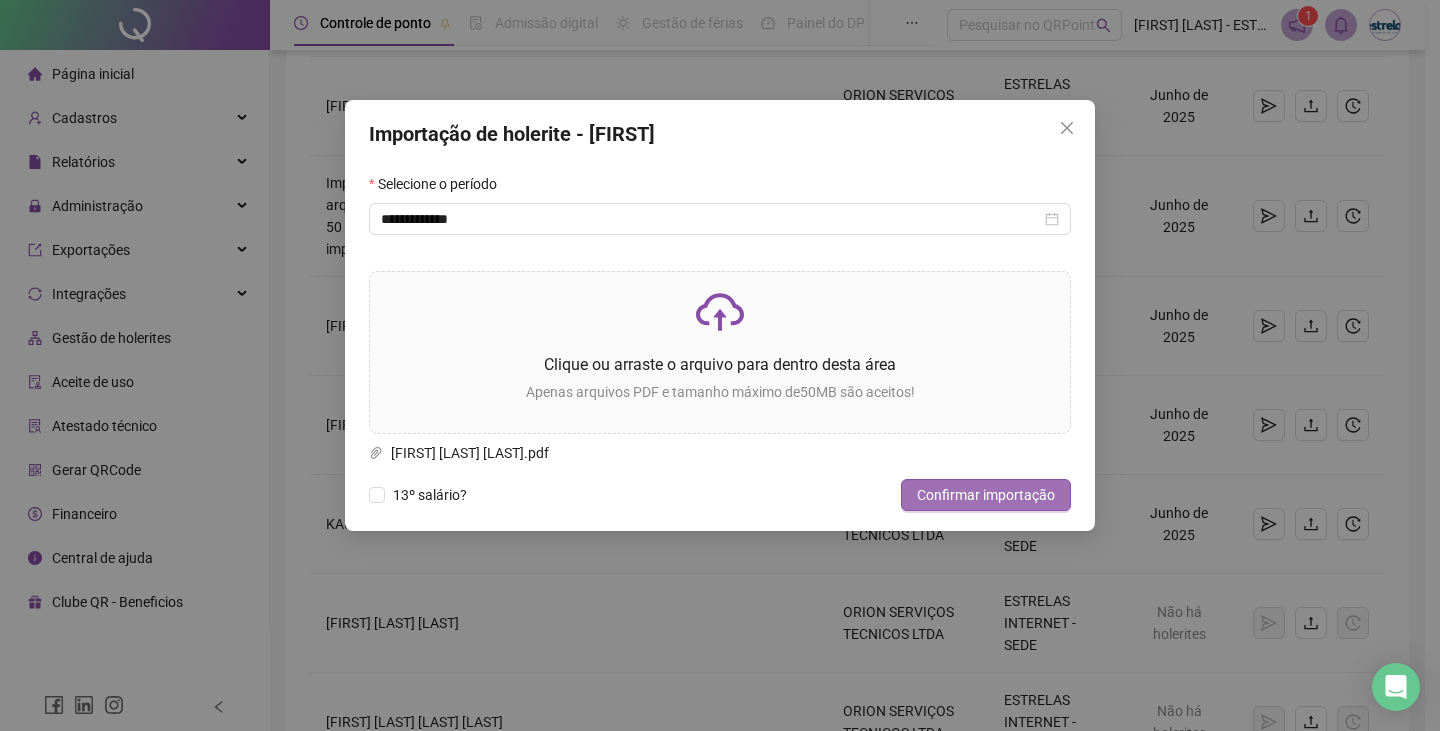 click on "Confirmar importação" at bounding box center (986, 495) 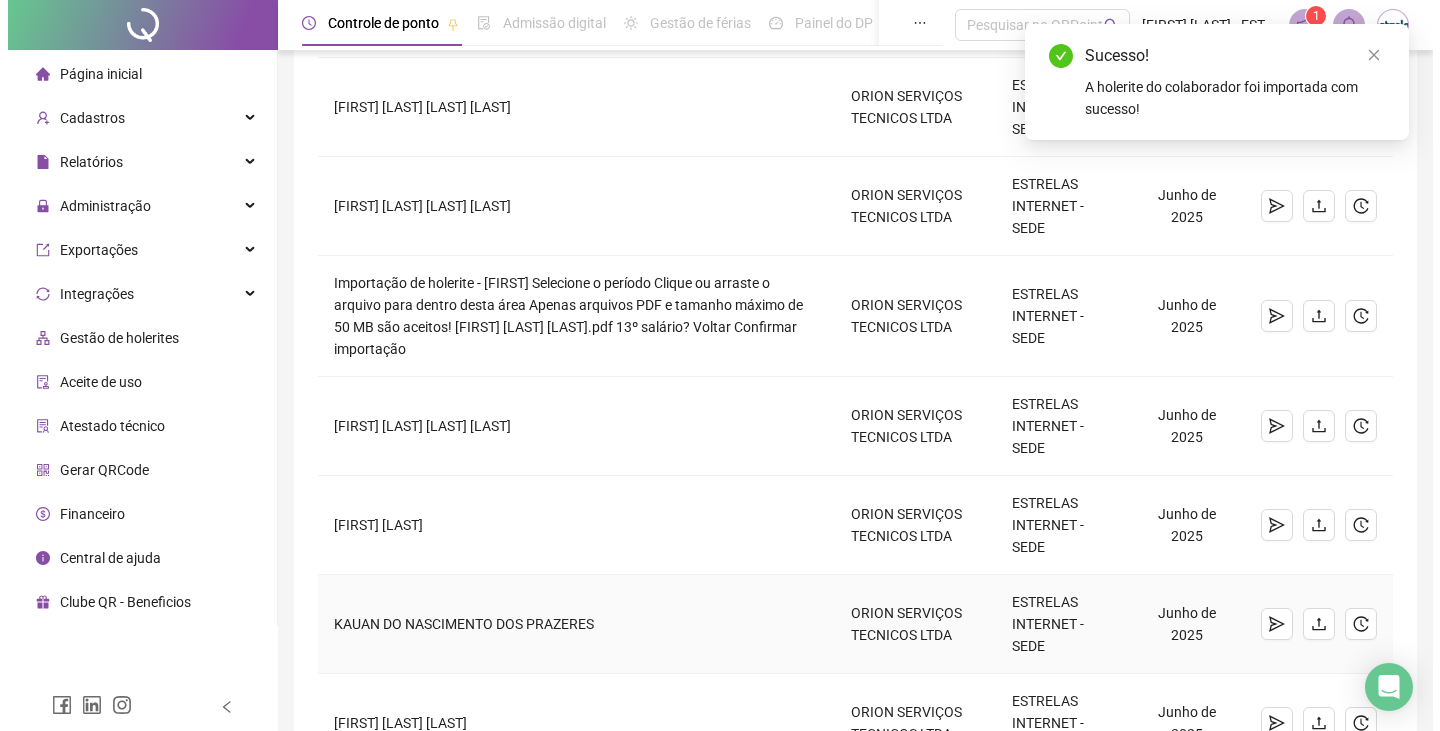 scroll, scrollTop: 538, scrollLeft: 0, axis: vertical 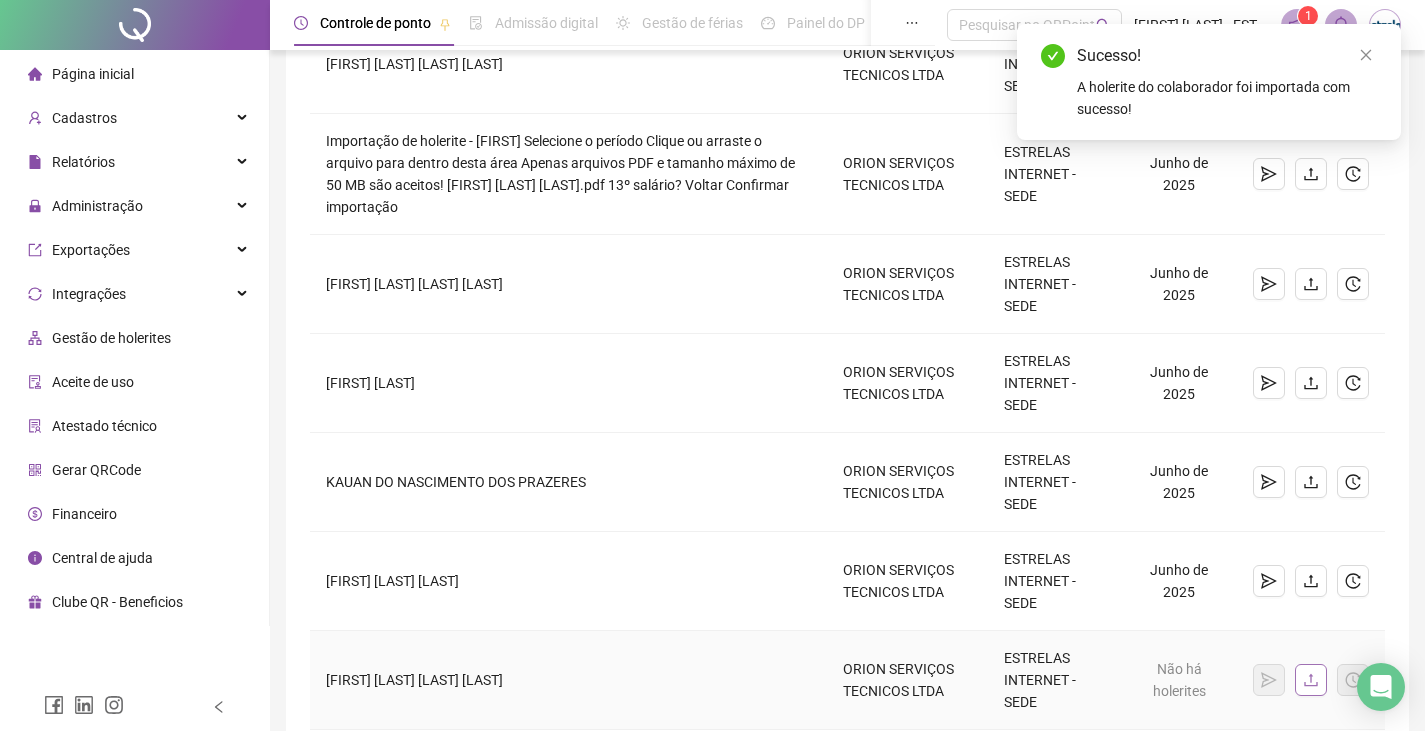 click 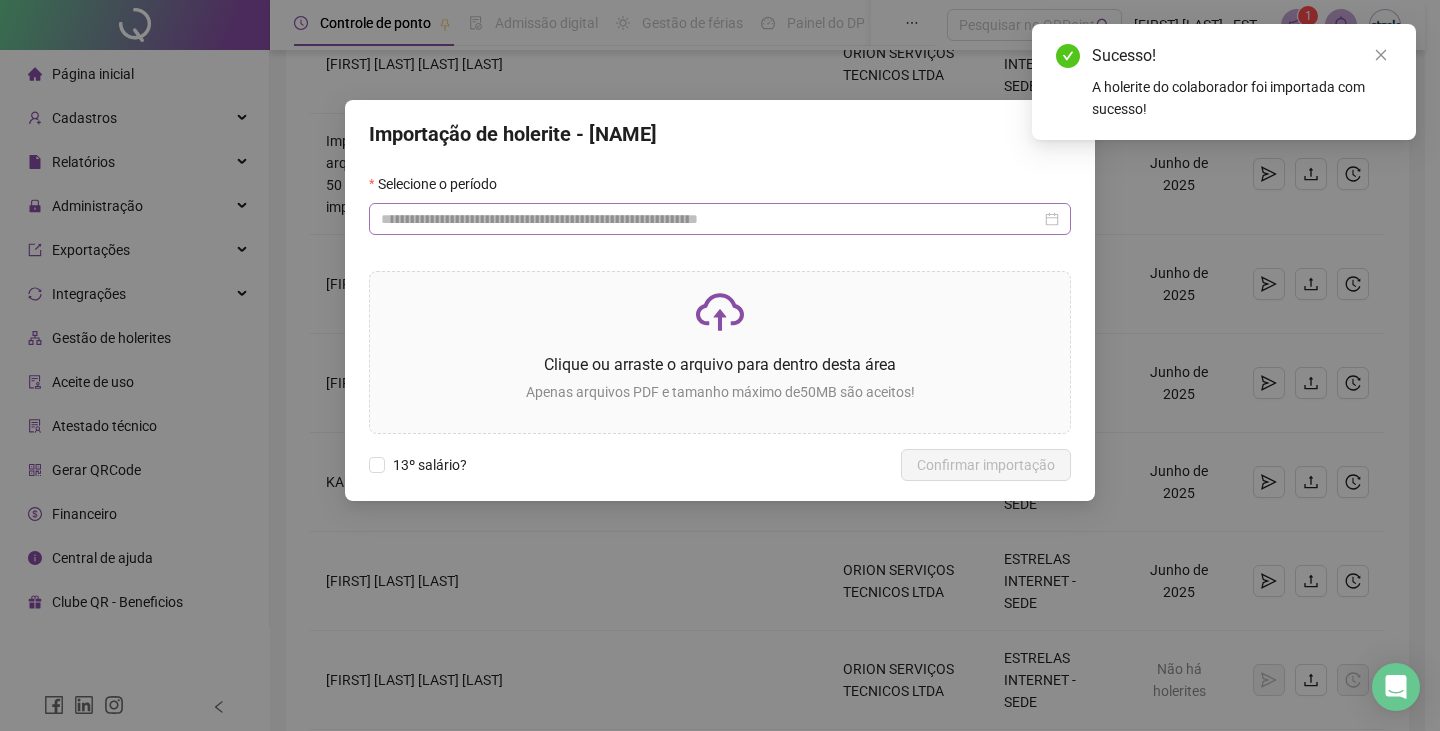 click at bounding box center [720, 219] 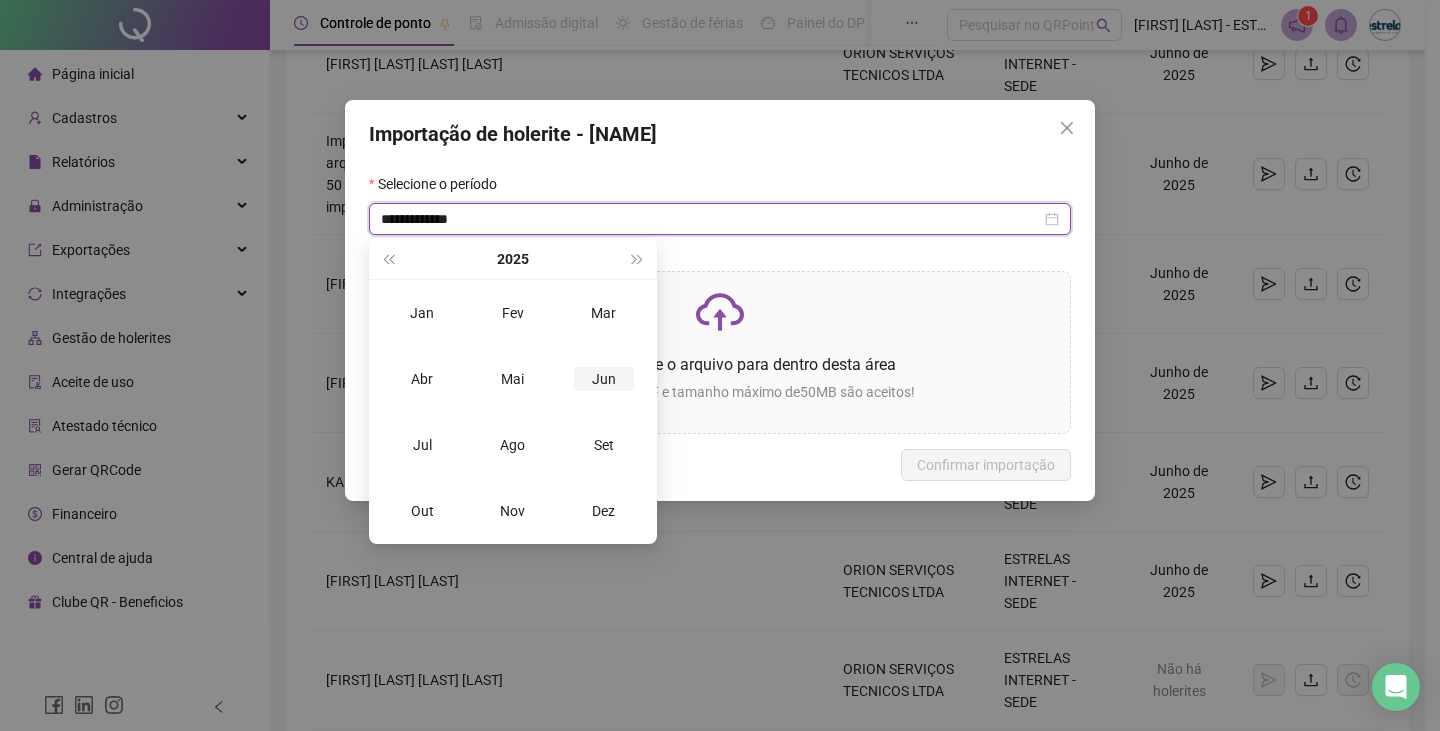 type on "**********" 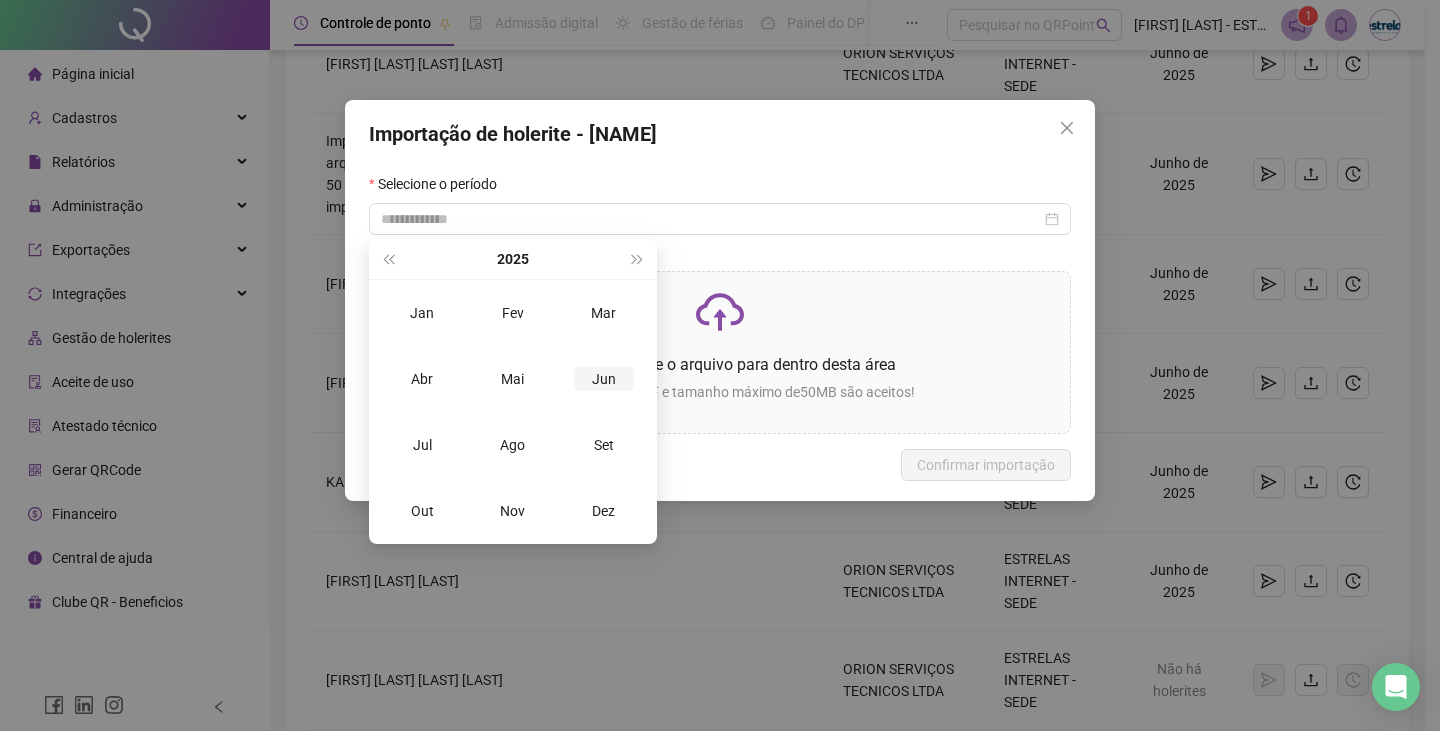 click on "Jun" at bounding box center (604, 379) 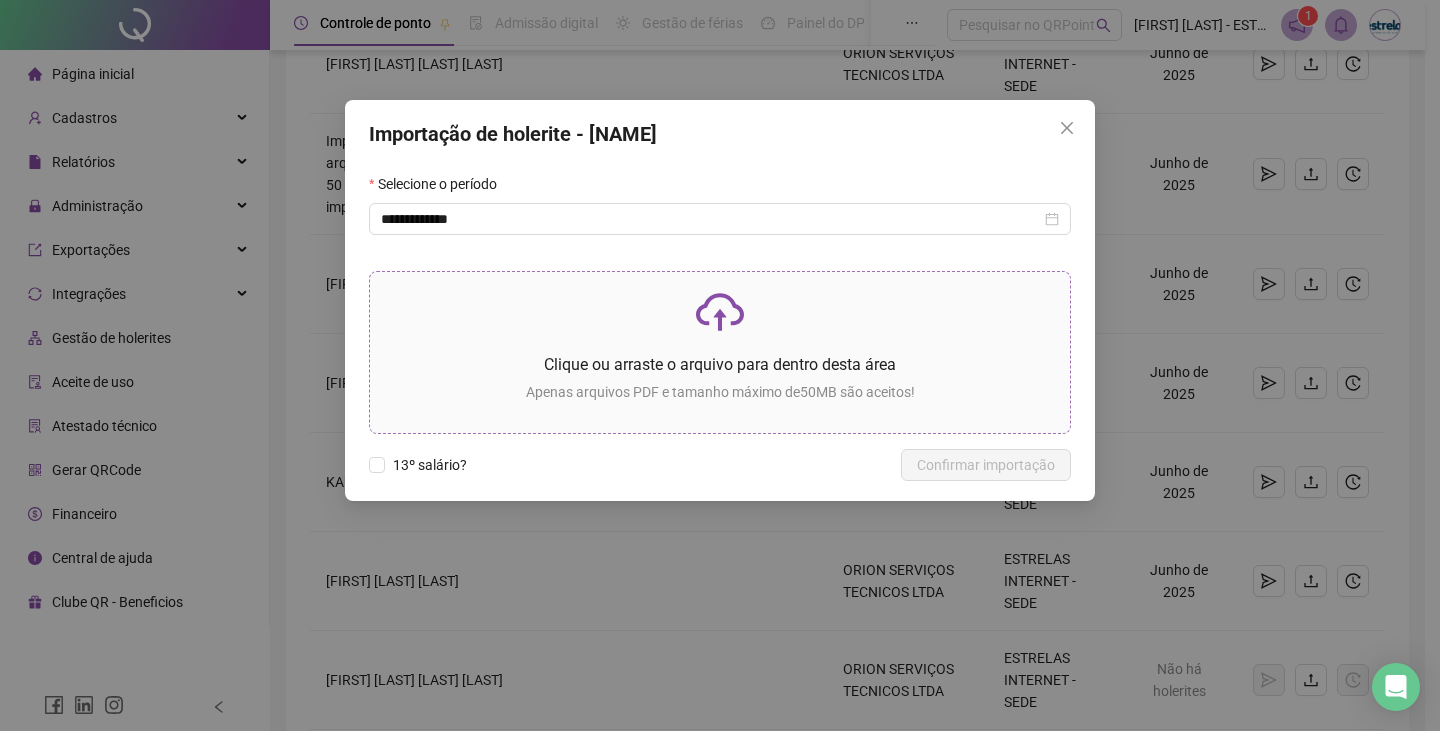 click on "Clique ou arraste o arquivo para dentro desta área Apenas arquivos PDF e tamanho máximo de  50  MB são aceitos!" at bounding box center [720, 352] 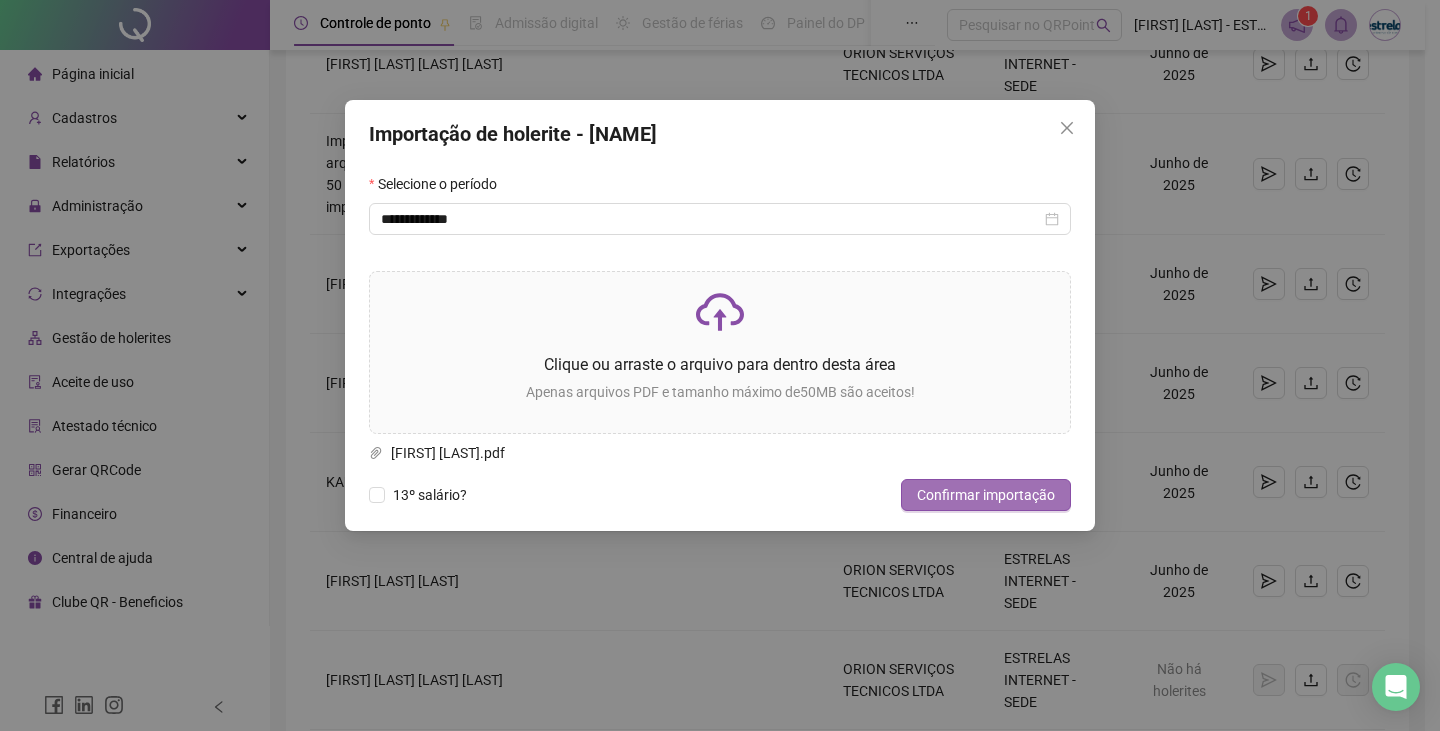 click on "Confirmar importação" at bounding box center [986, 495] 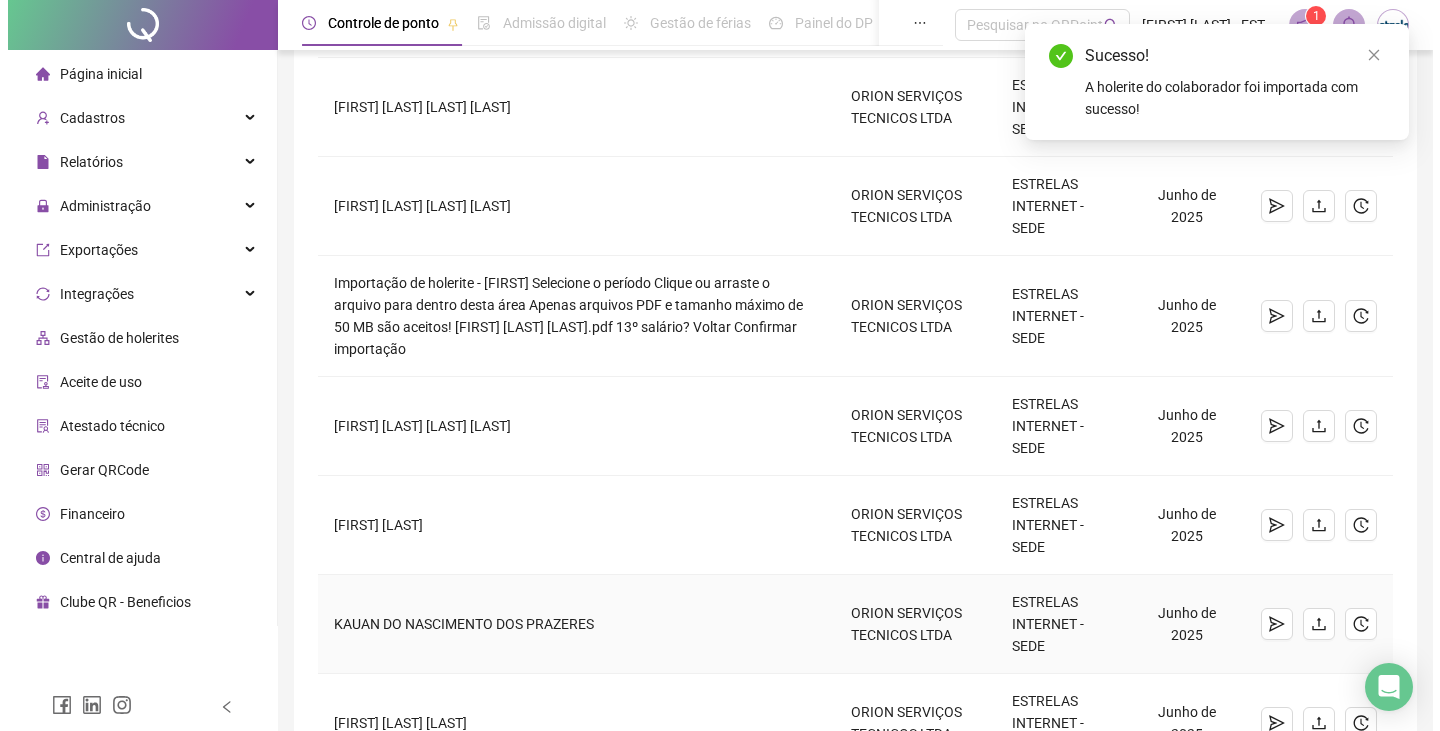 scroll, scrollTop: 538, scrollLeft: 0, axis: vertical 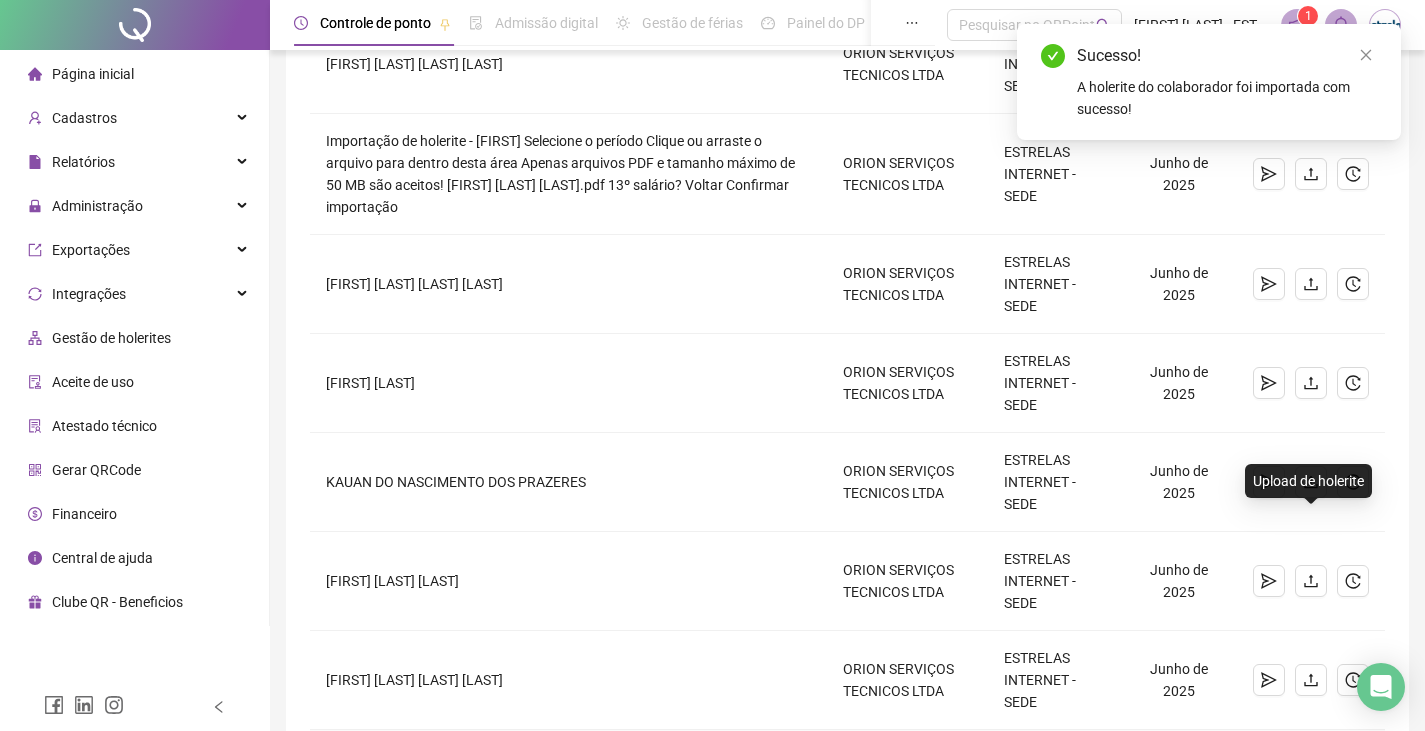 click 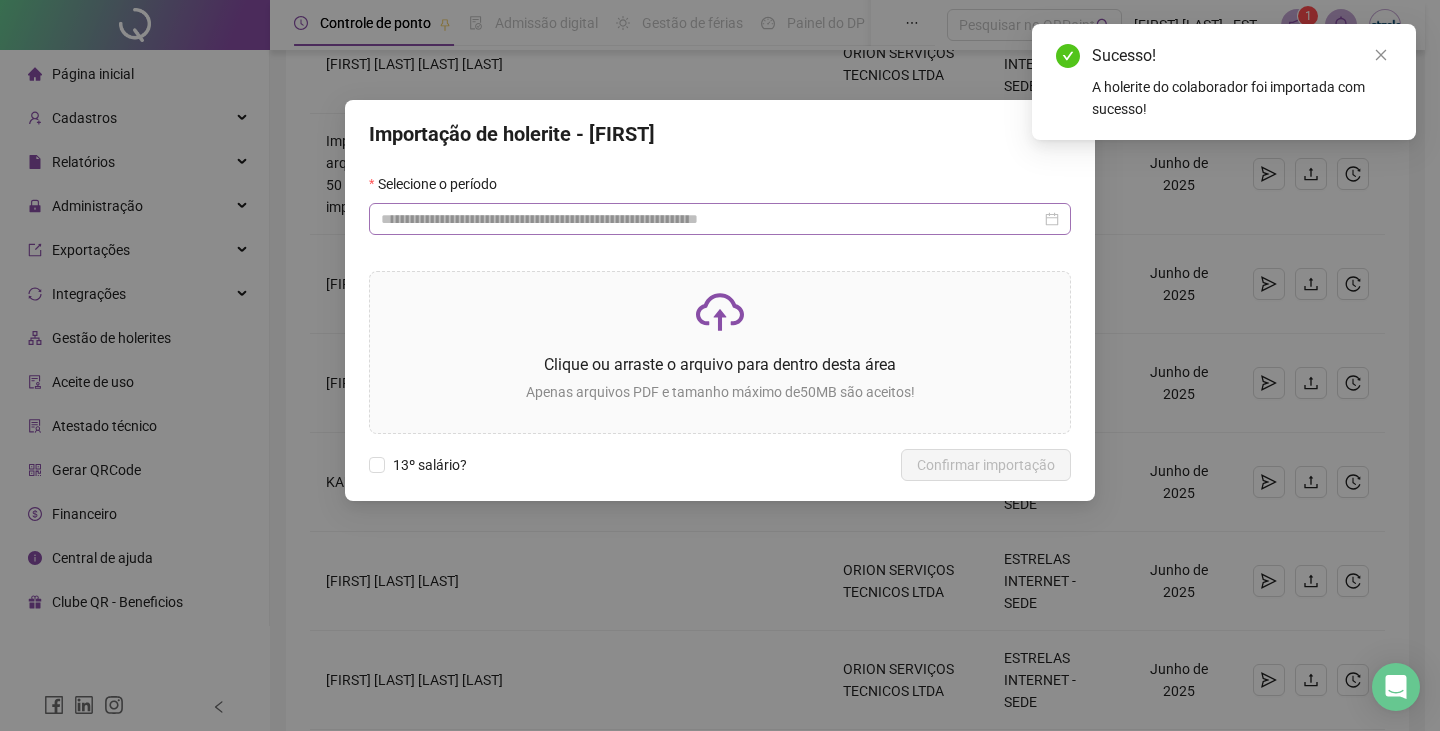click at bounding box center [720, 219] 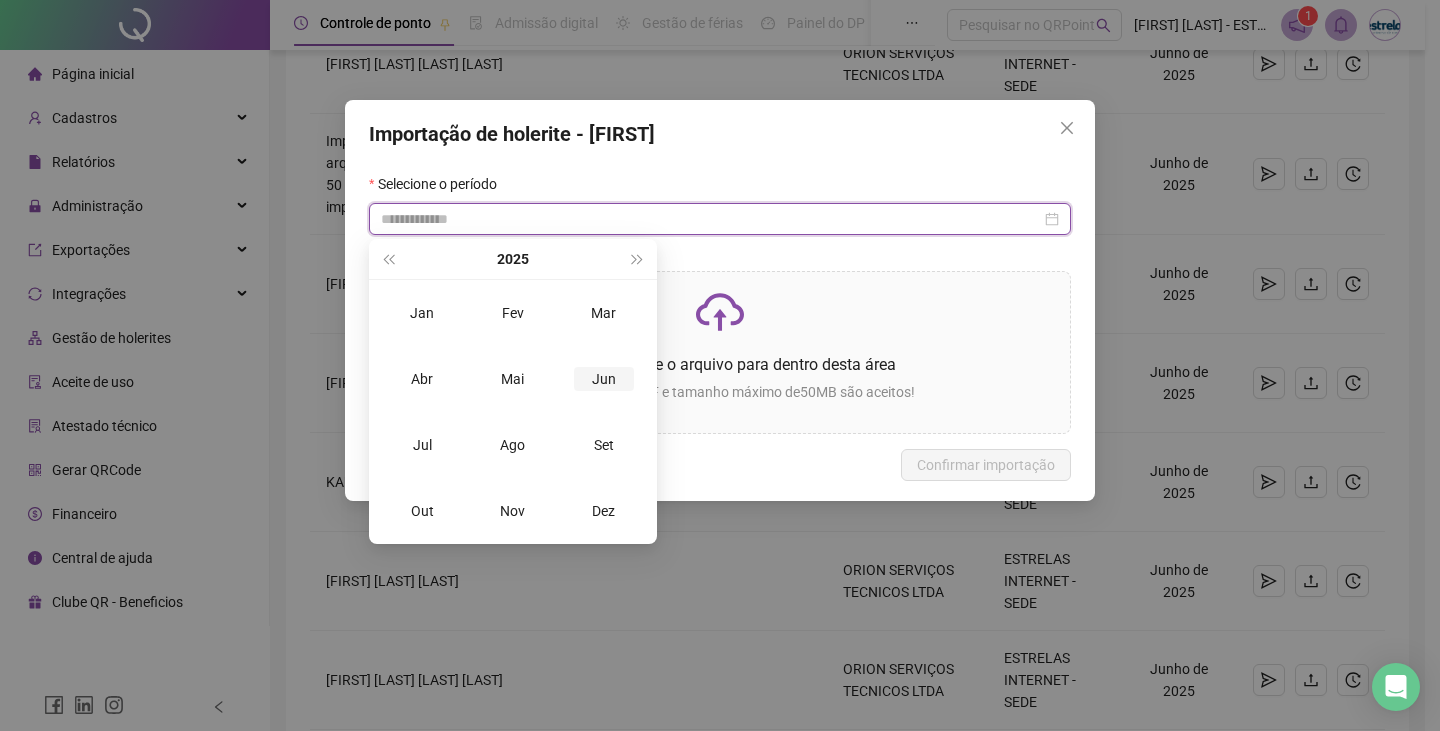 type on "**********" 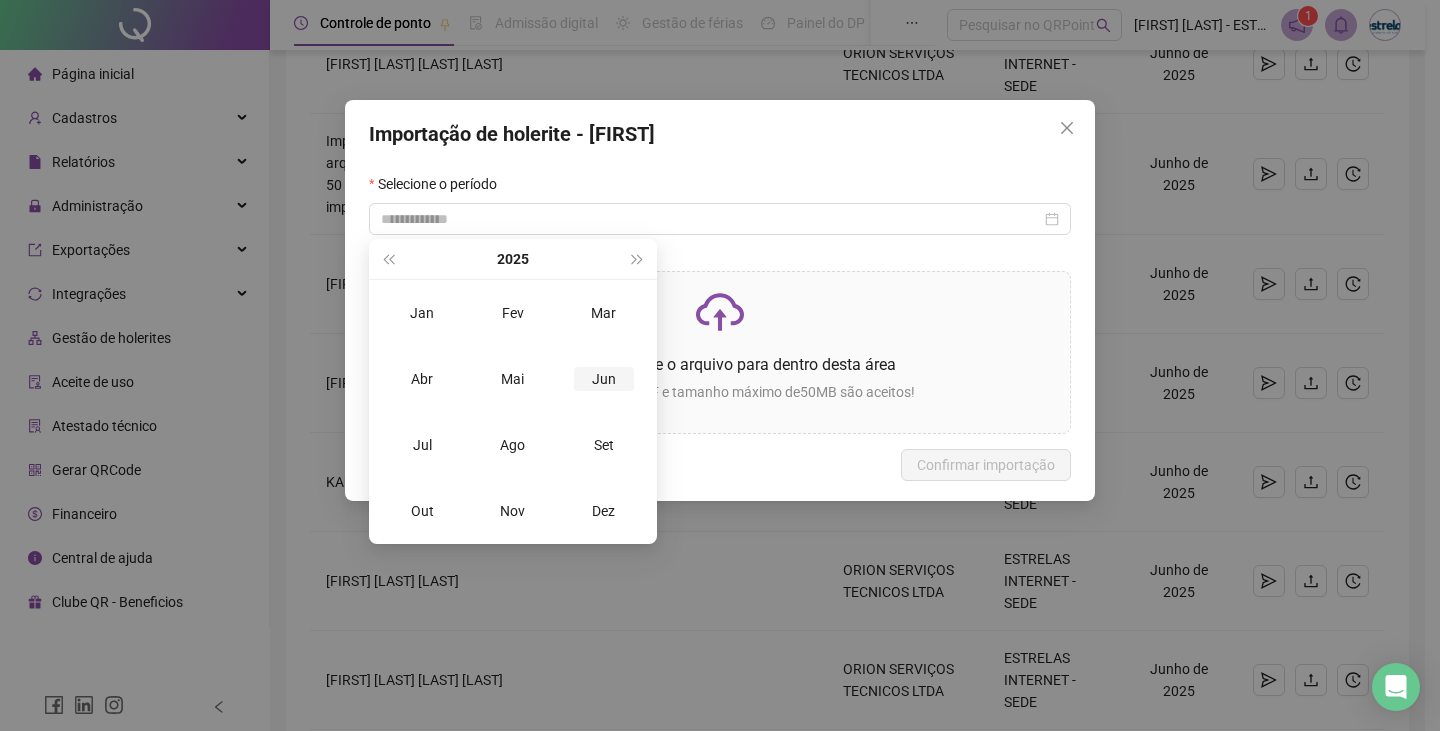 click on "Jun" at bounding box center (604, 379) 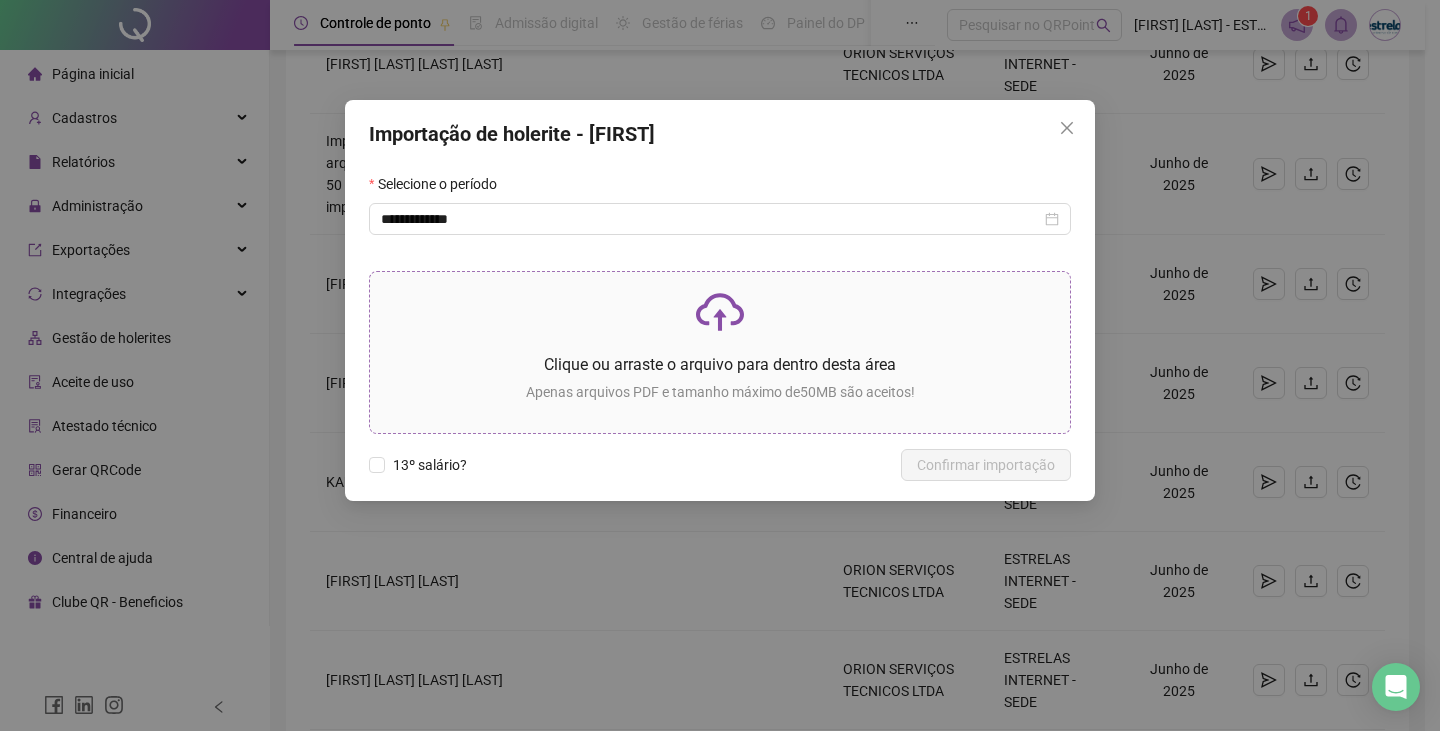 click on "Clique ou arraste o arquivo para dentro desta área" at bounding box center [720, 364] 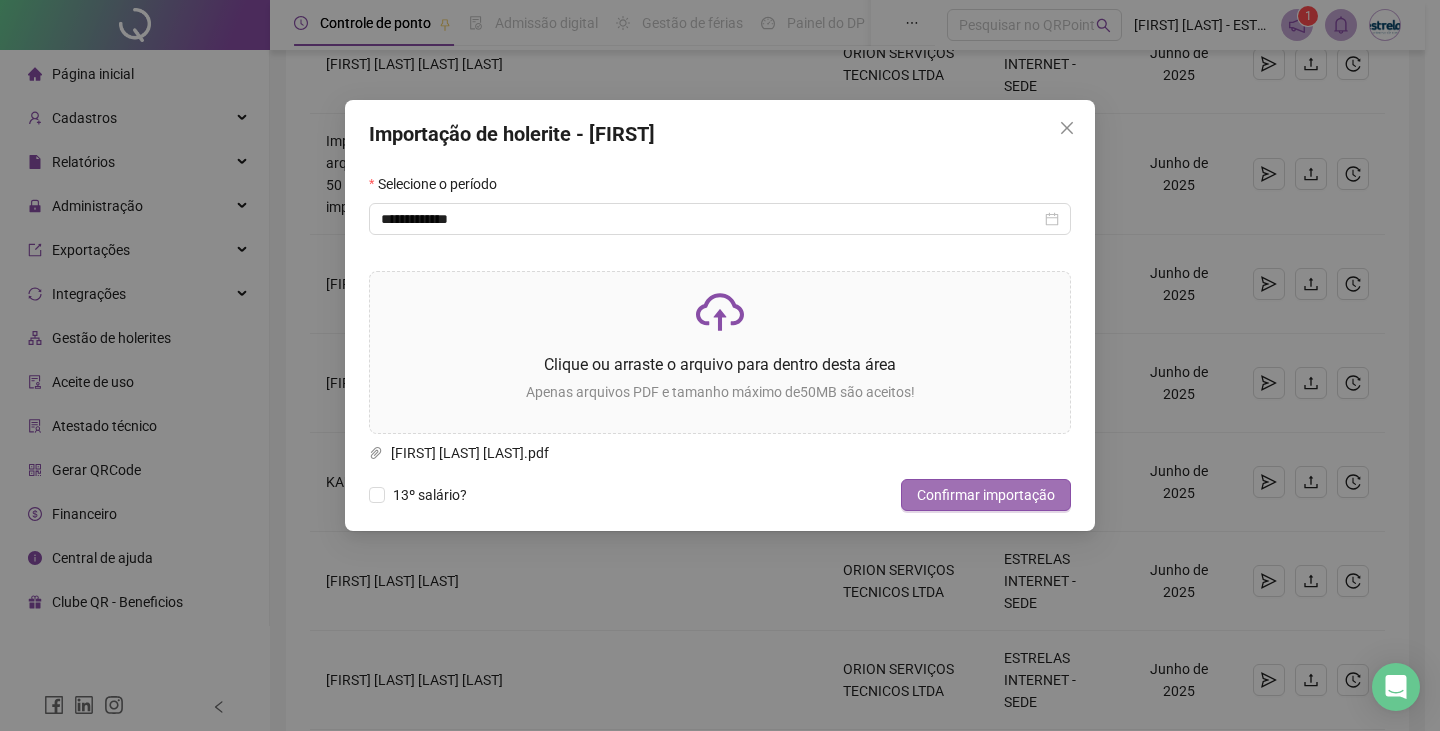 click on "Confirmar importação" at bounding box center (986, 495) 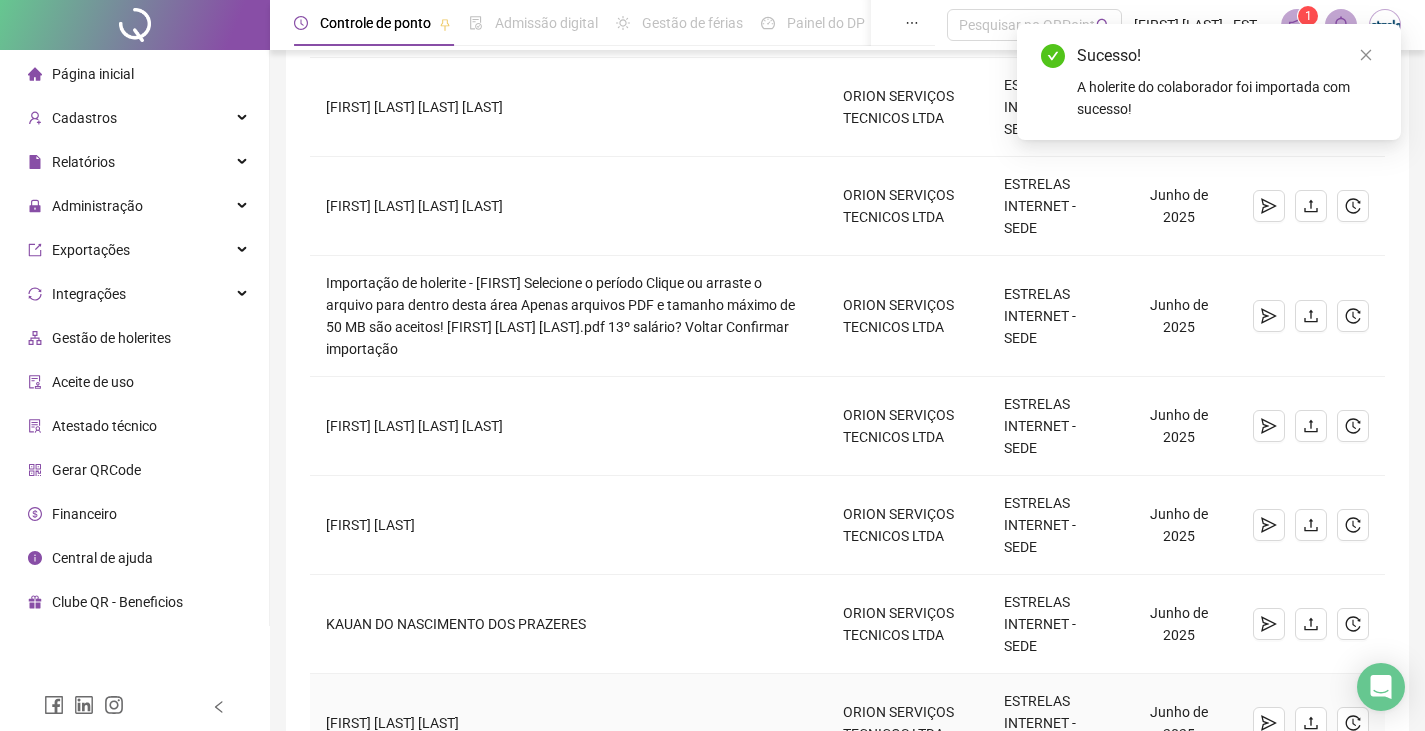 scroll, scrollTop: 538, scrollLeft: 0, axis: vertical 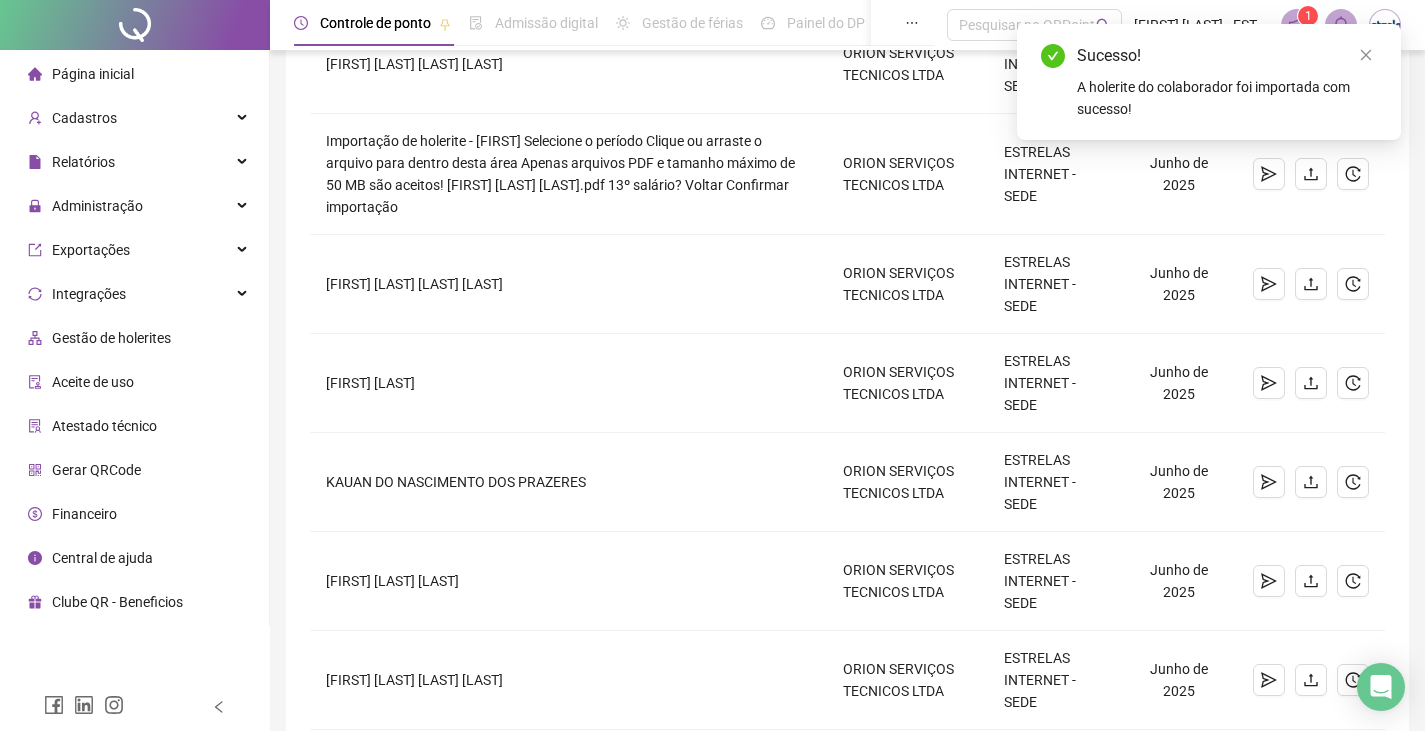 click 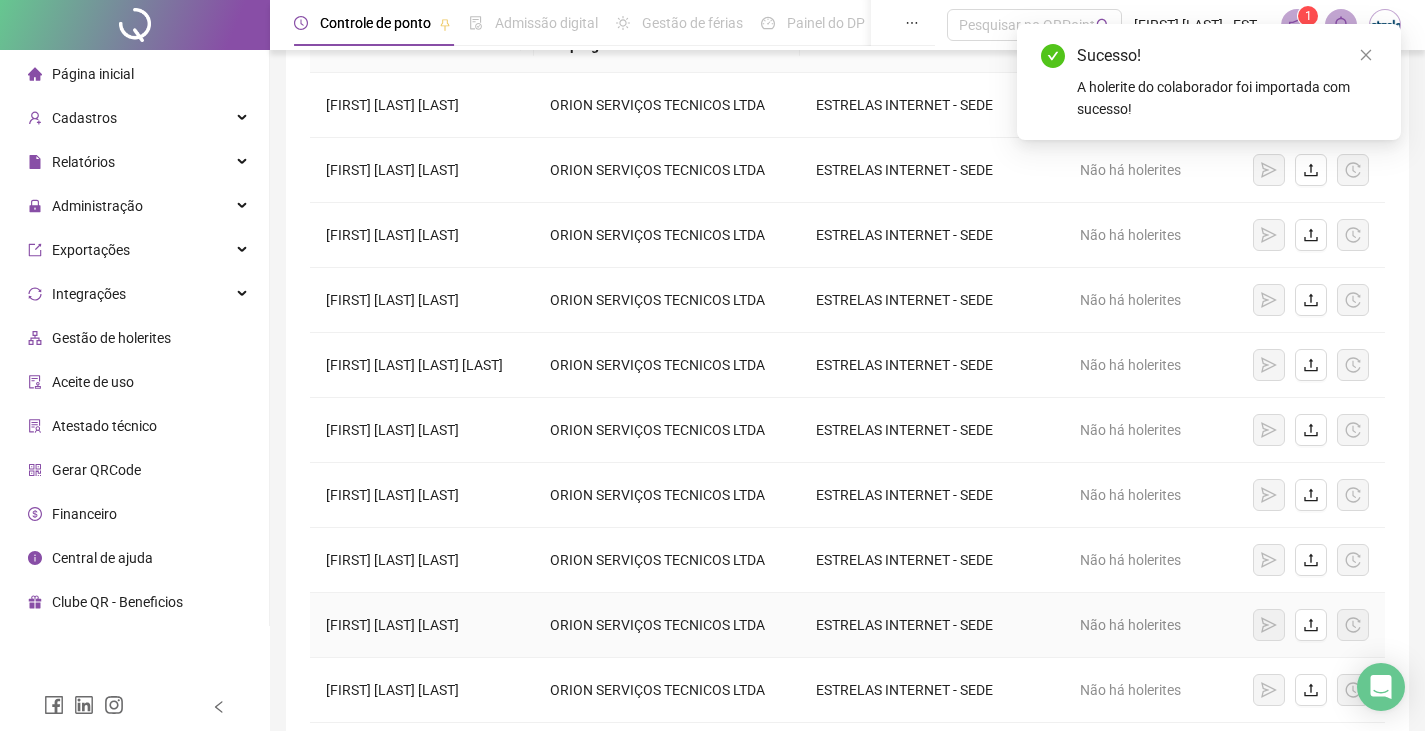 scroll, scrollTop: 38, scrollLeft: 0, axis: vertical 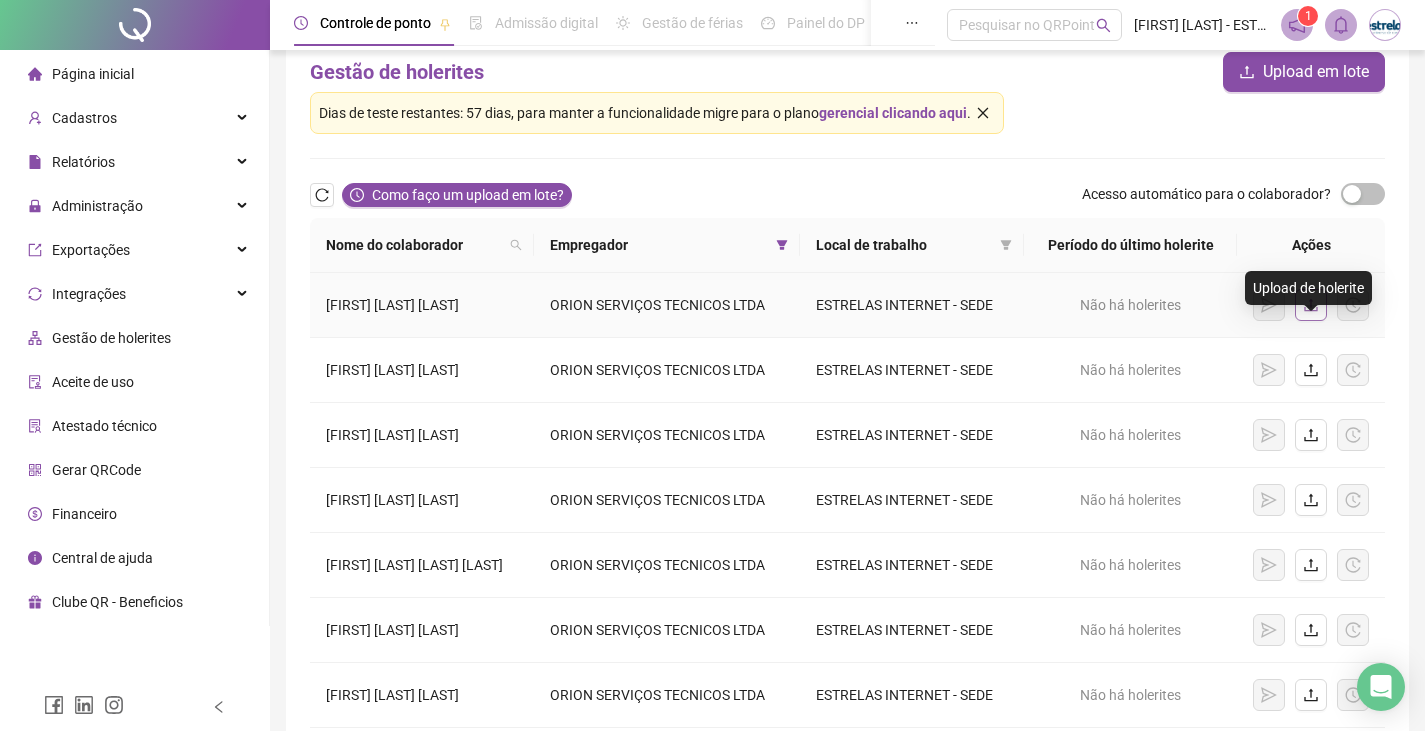 click at bounding box center (1311, 305) 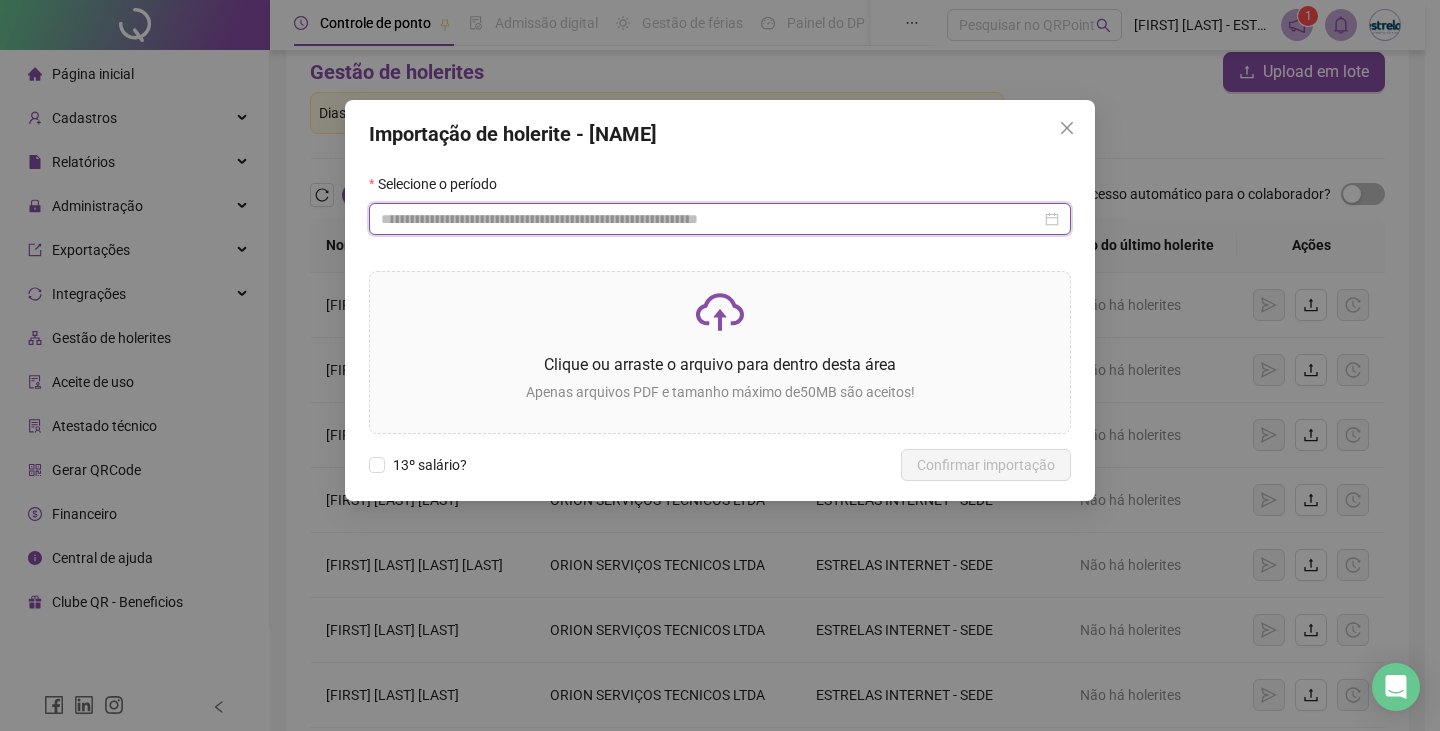 click at bounding box center (711, 219) 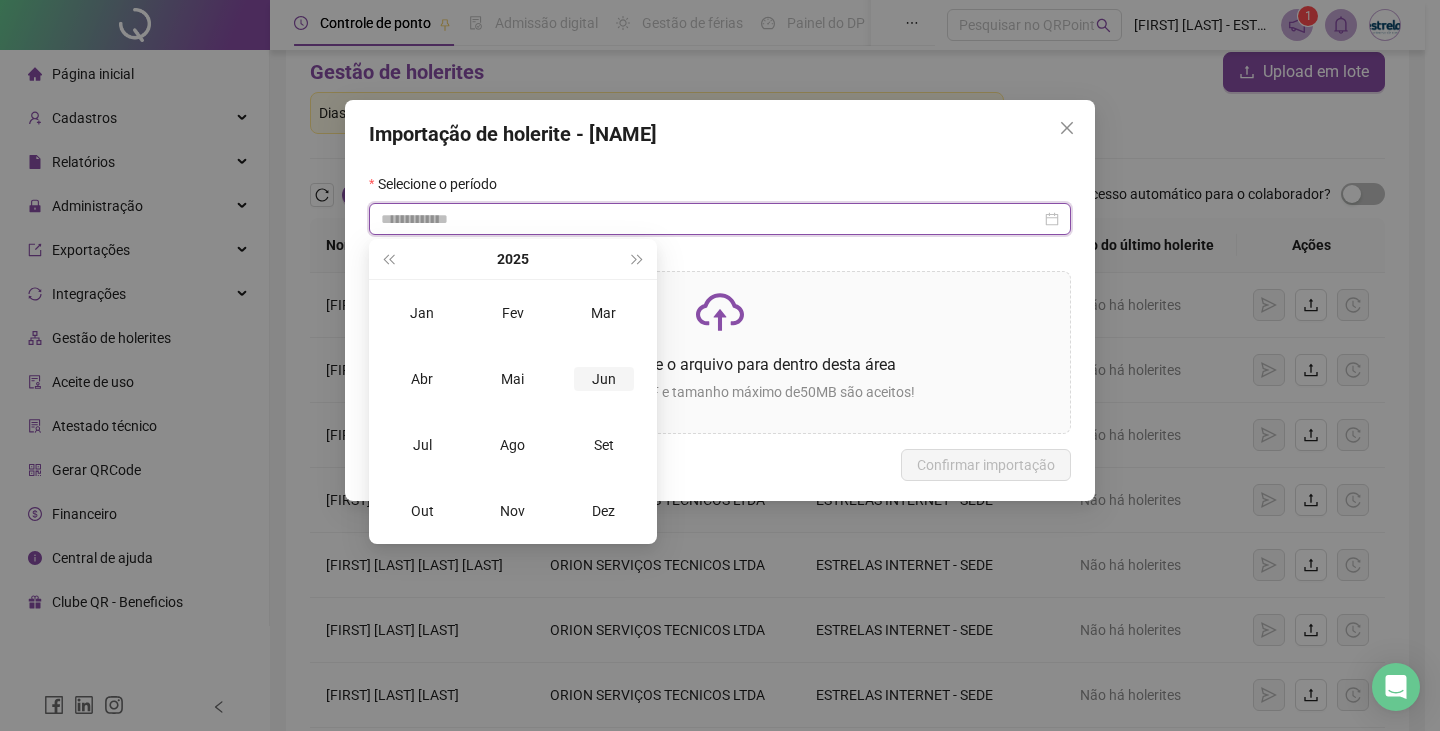 type on "**********" 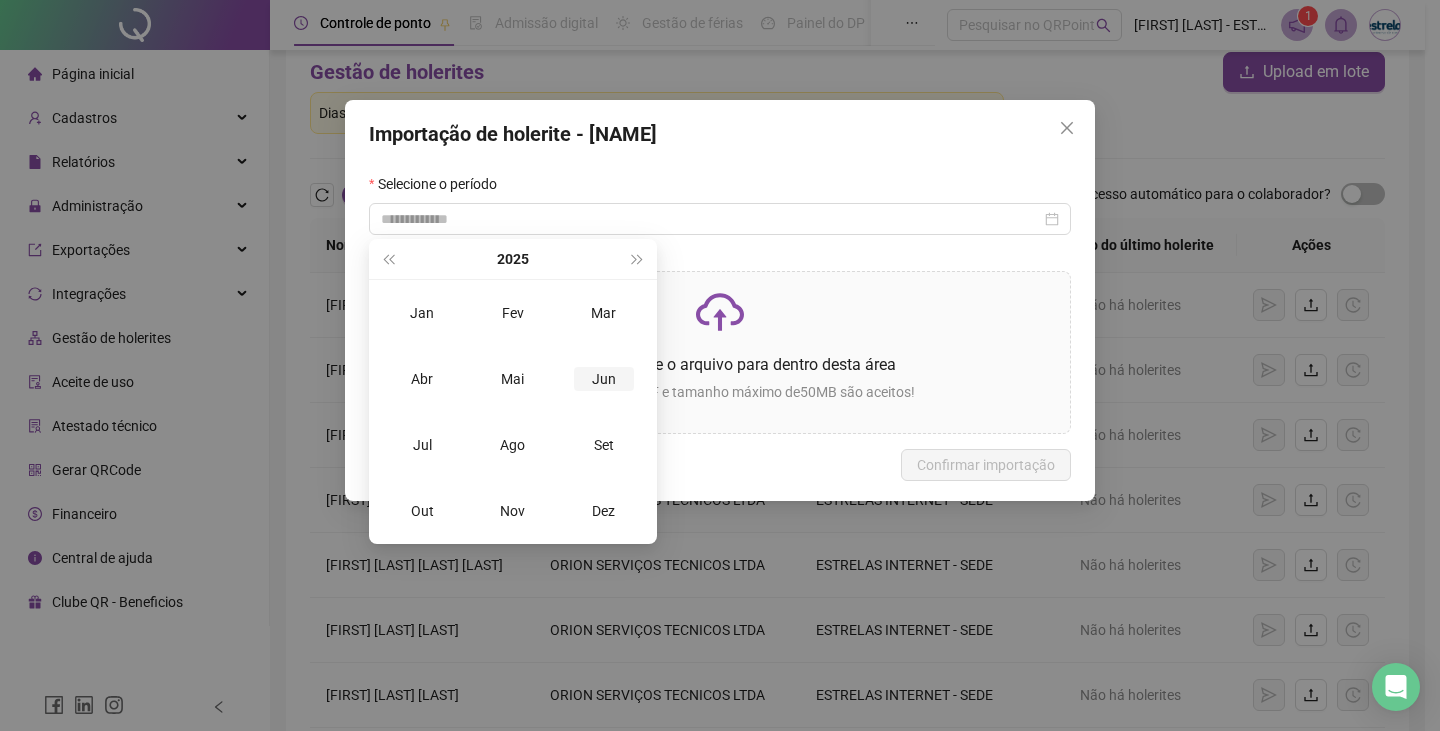 click on "Jun" at bounding box center (604, 379) 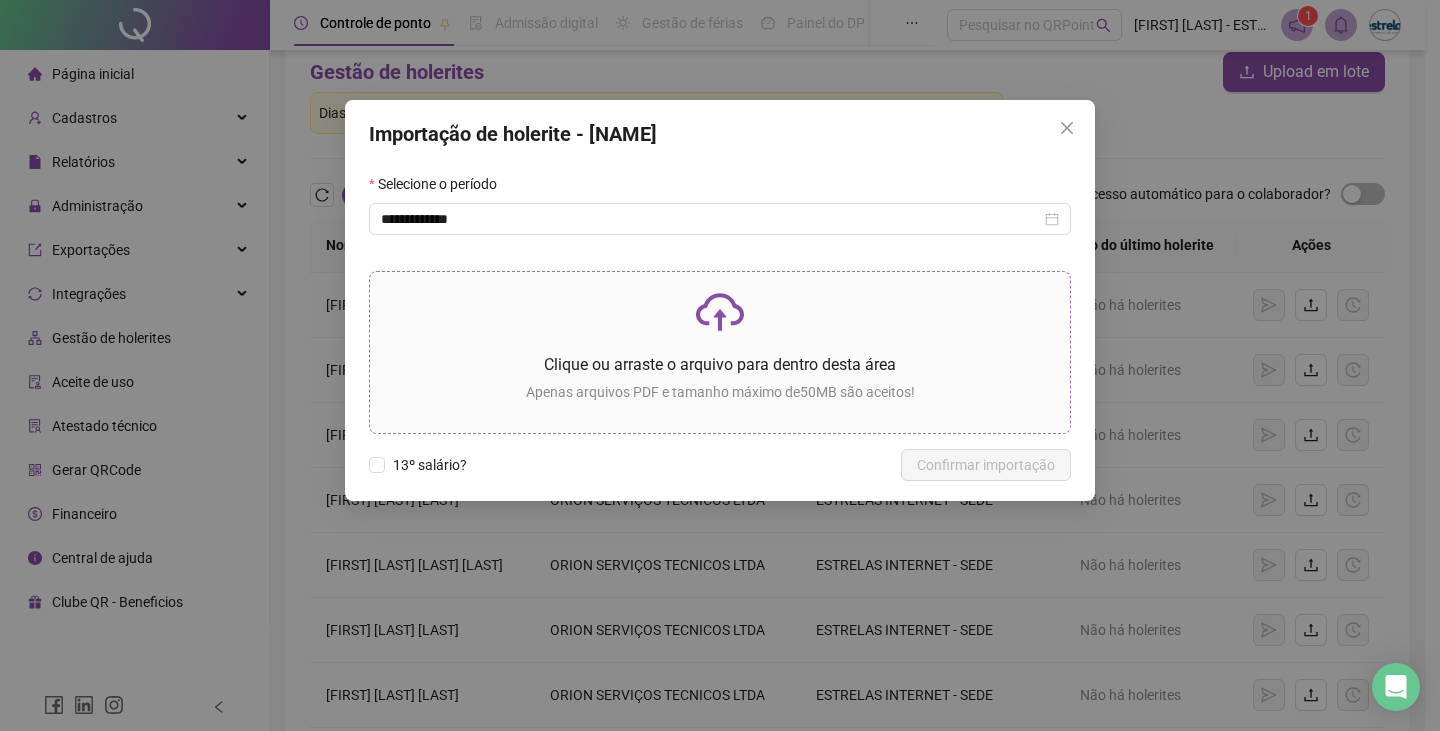 click on "Clique ou arraste o arquivo para dentro desta área" at bounding box center [720, 364] 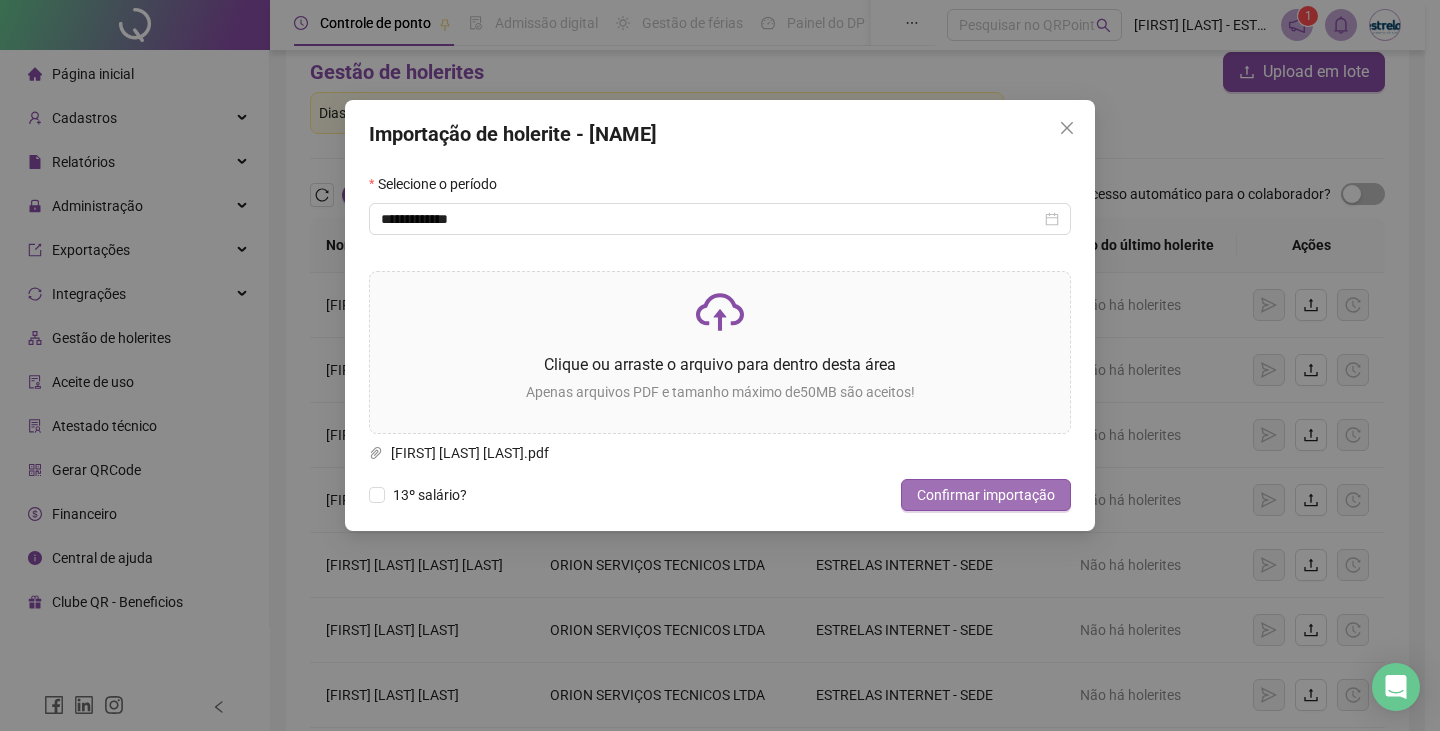 click on "Confirmar importação" at bounding box center (986, 495) 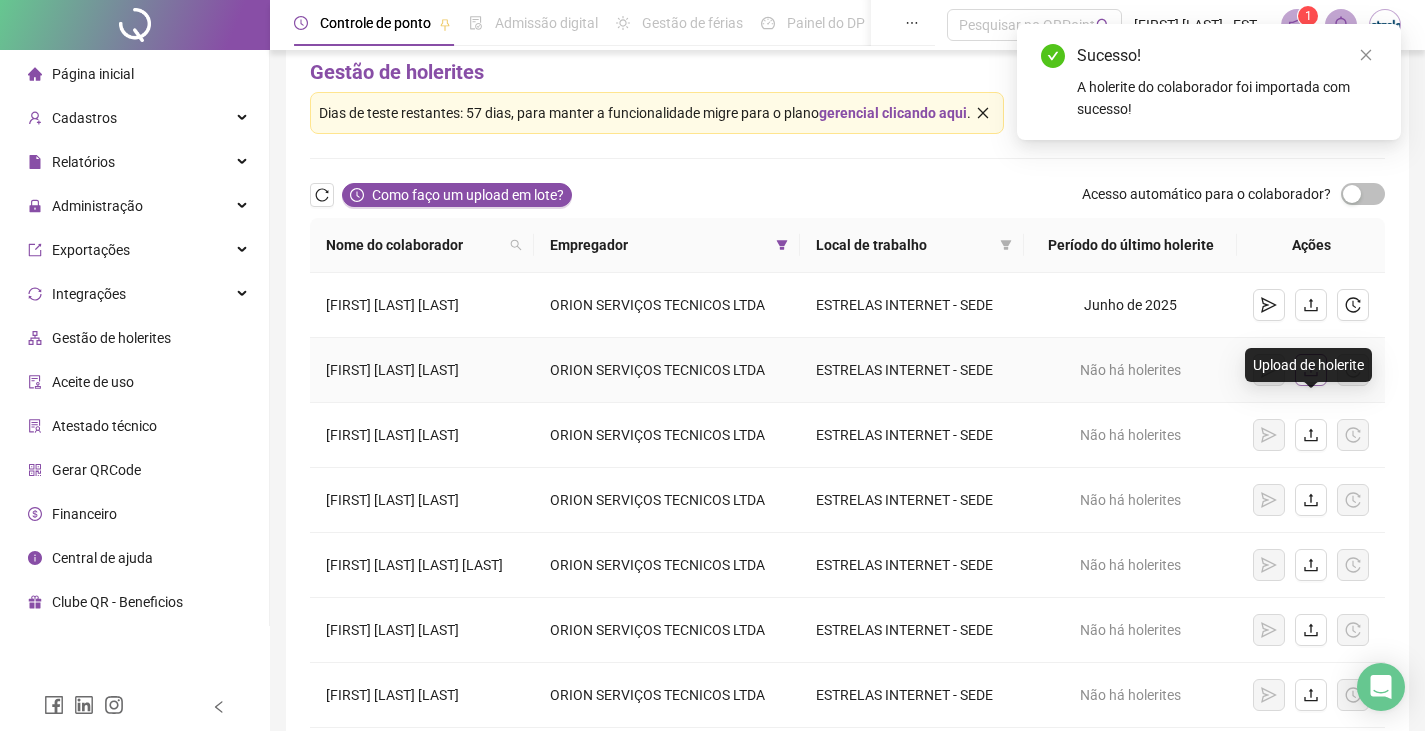 click at bounding box center (1311, 370) 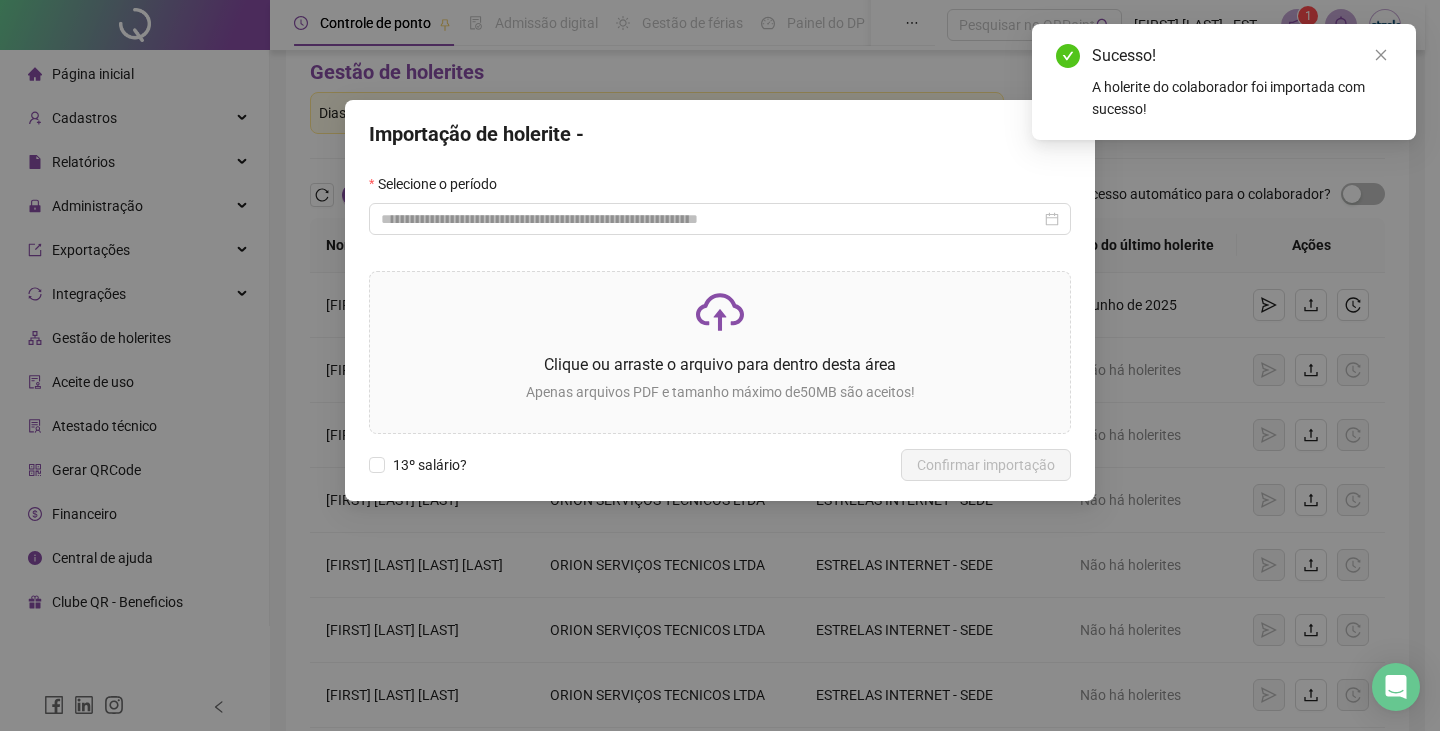 click on "Selecione o período" at bounding box center [720, 188] 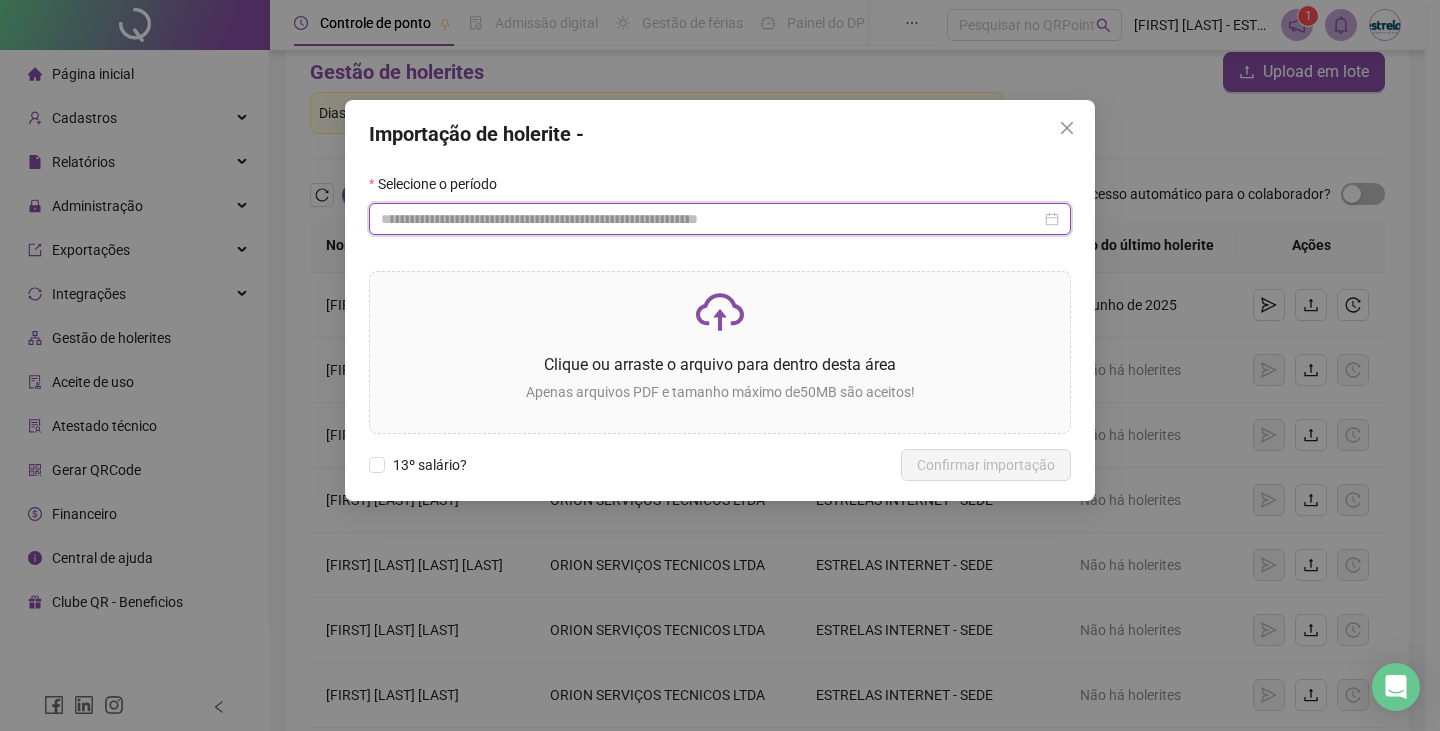 click at bounding box center (711, 219) 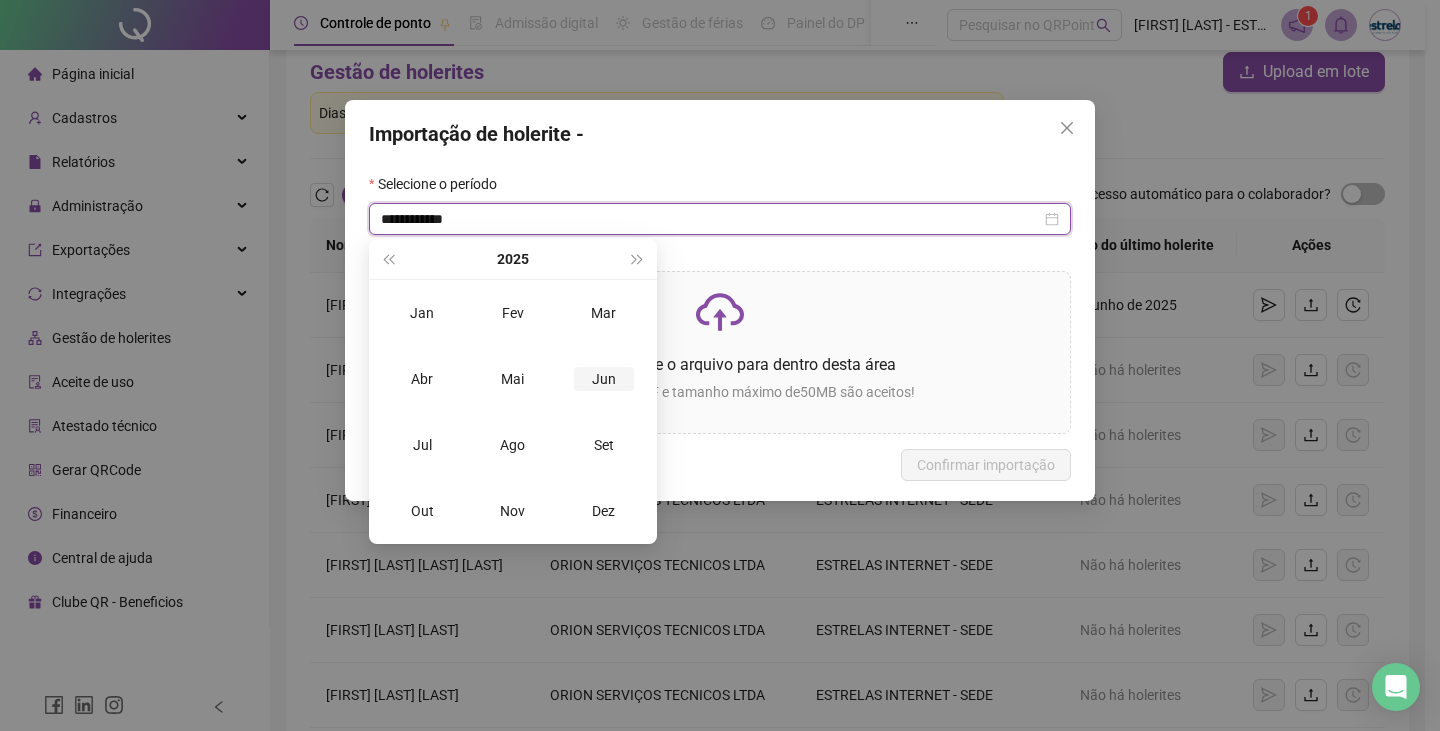 type on "**********" 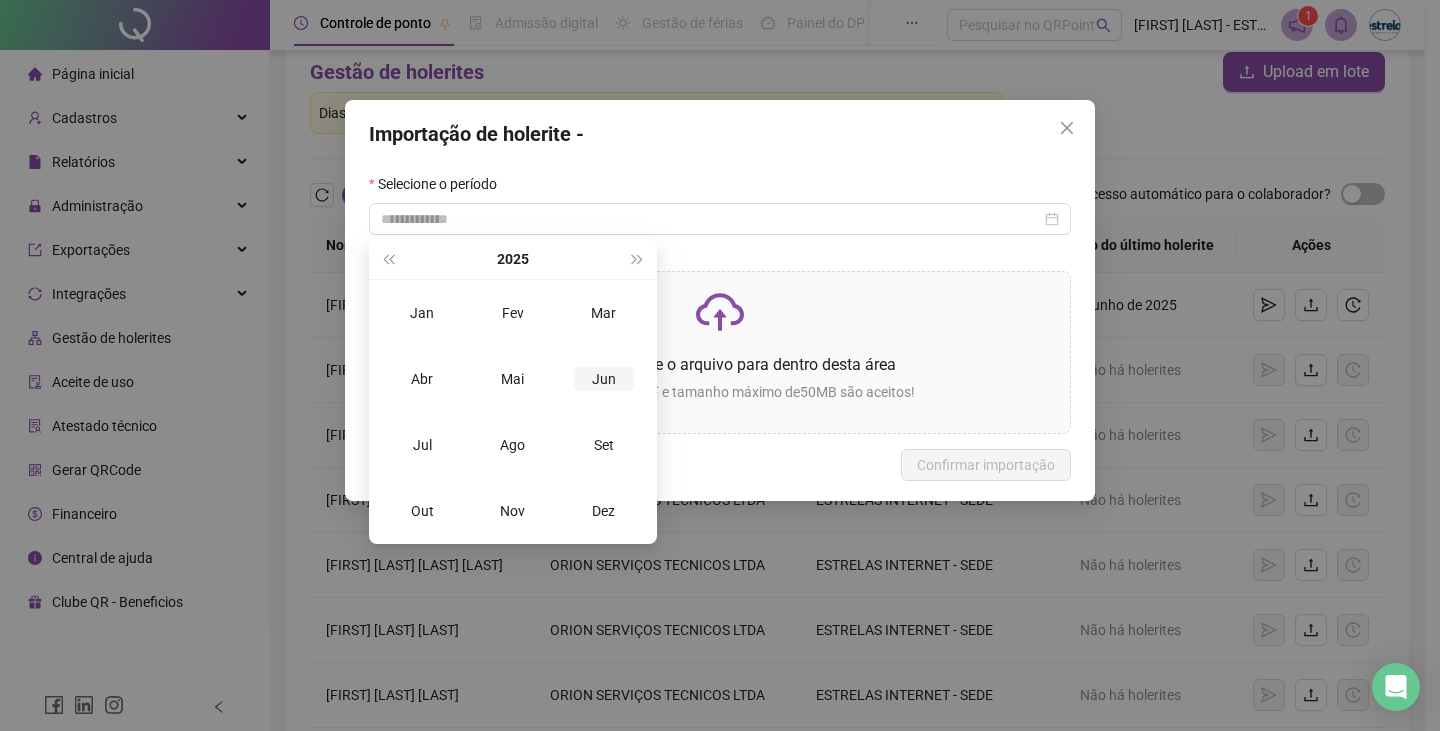 click on "Jun" at bounding box center (604, 379) 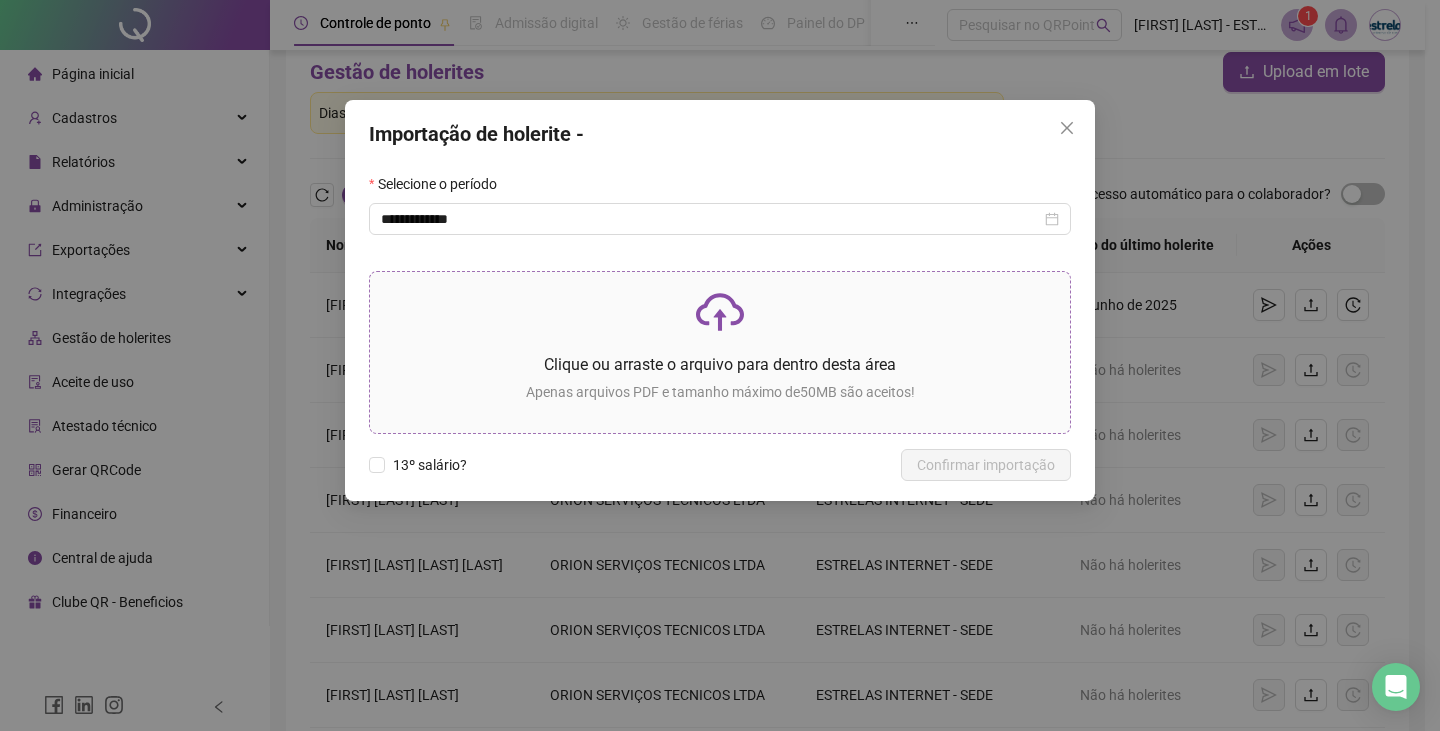 click on "Clique ou arraste o arquivo para dentro desta área" at bounding box center (720, 364) 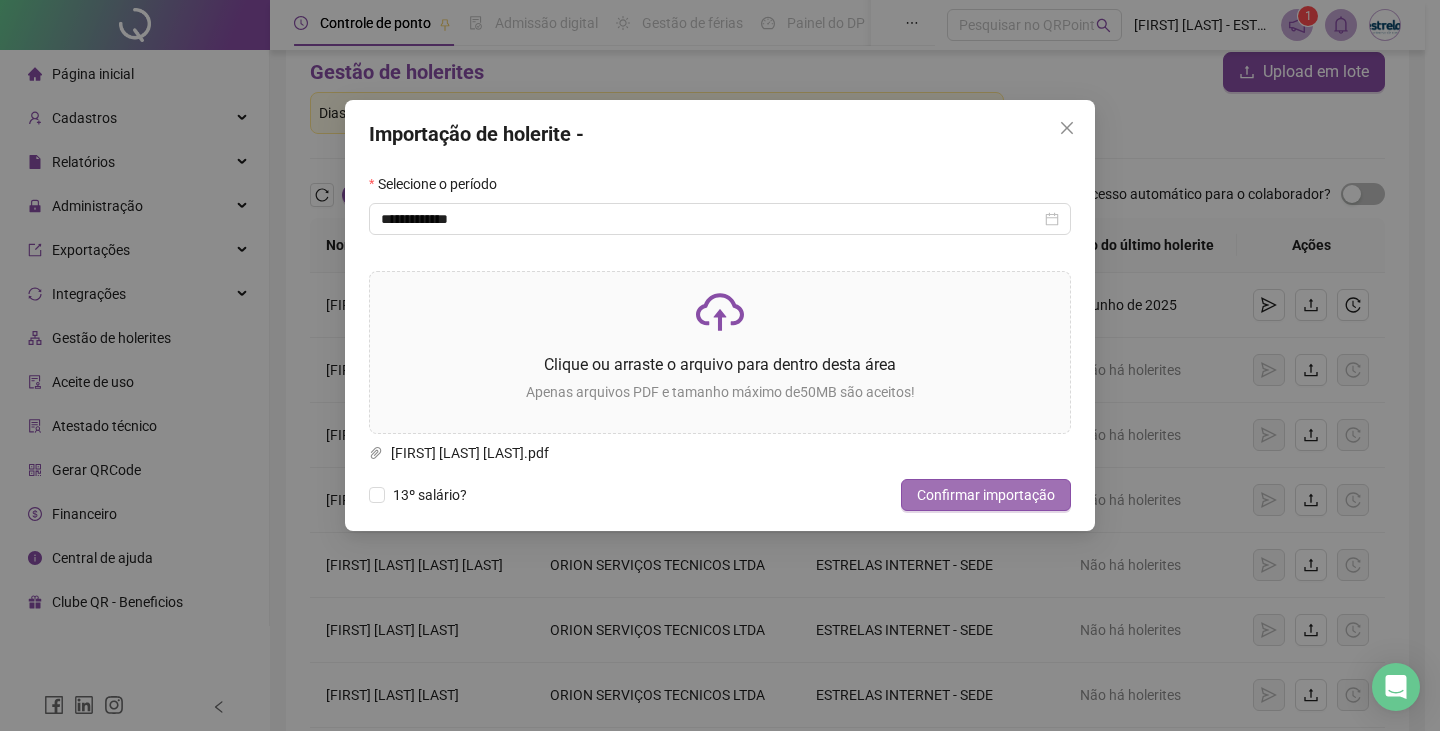 click on "Confirmar importação" at bounding box center (986, 495) 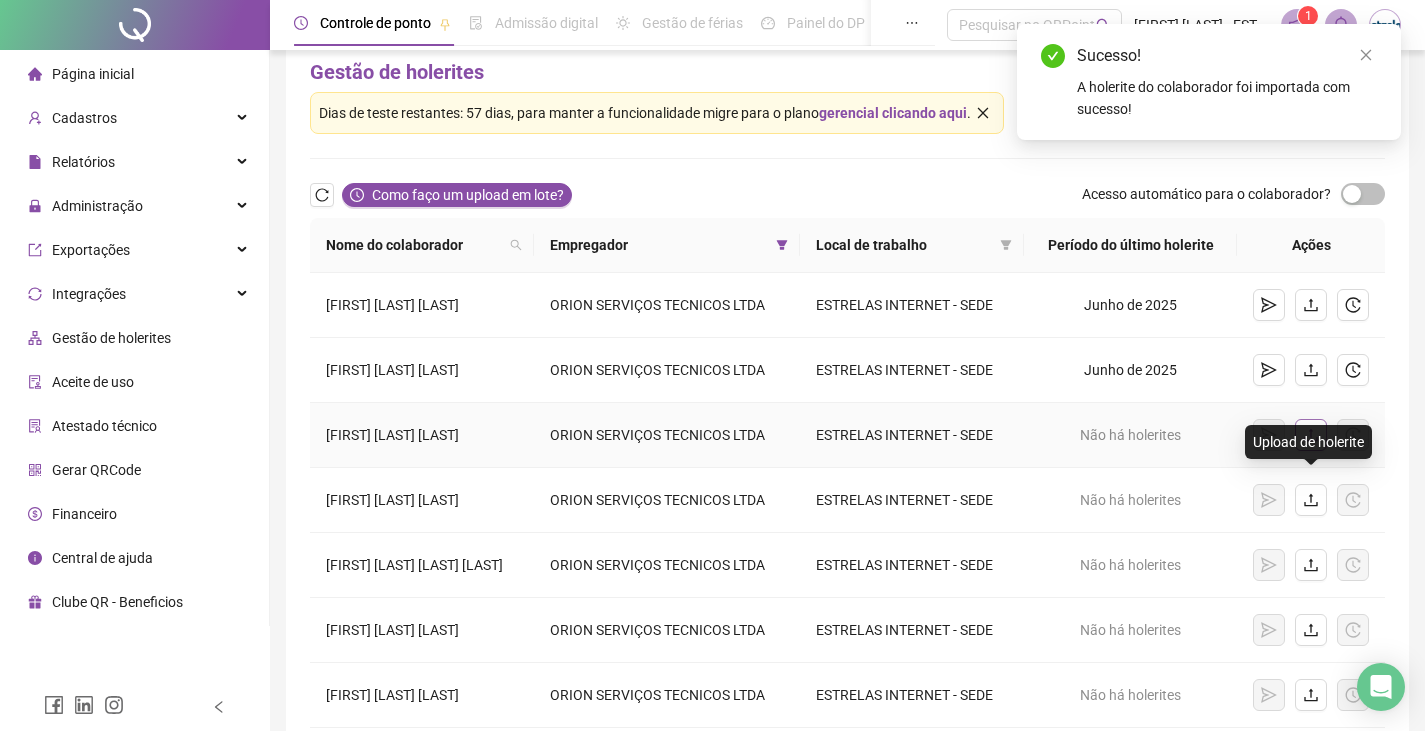 click 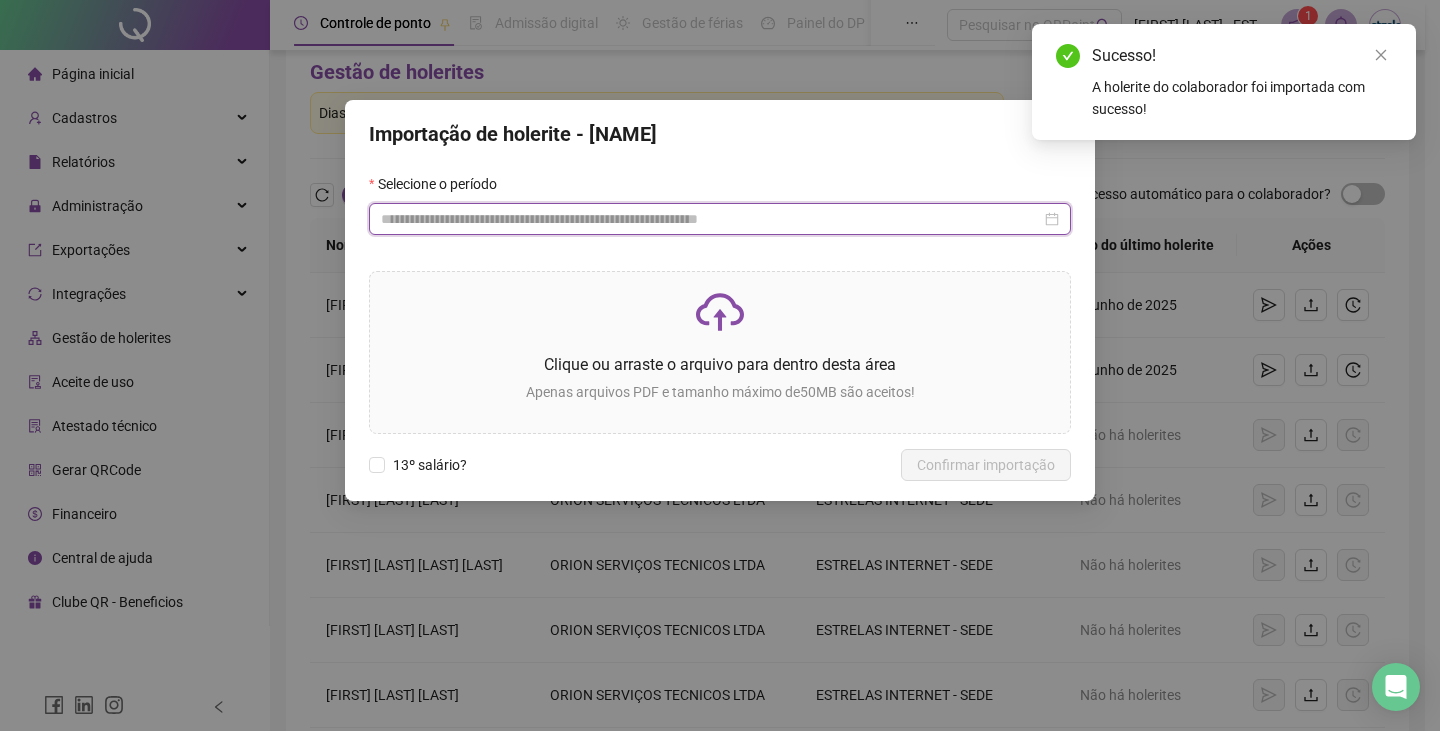 click at bounding box center [711, 219] 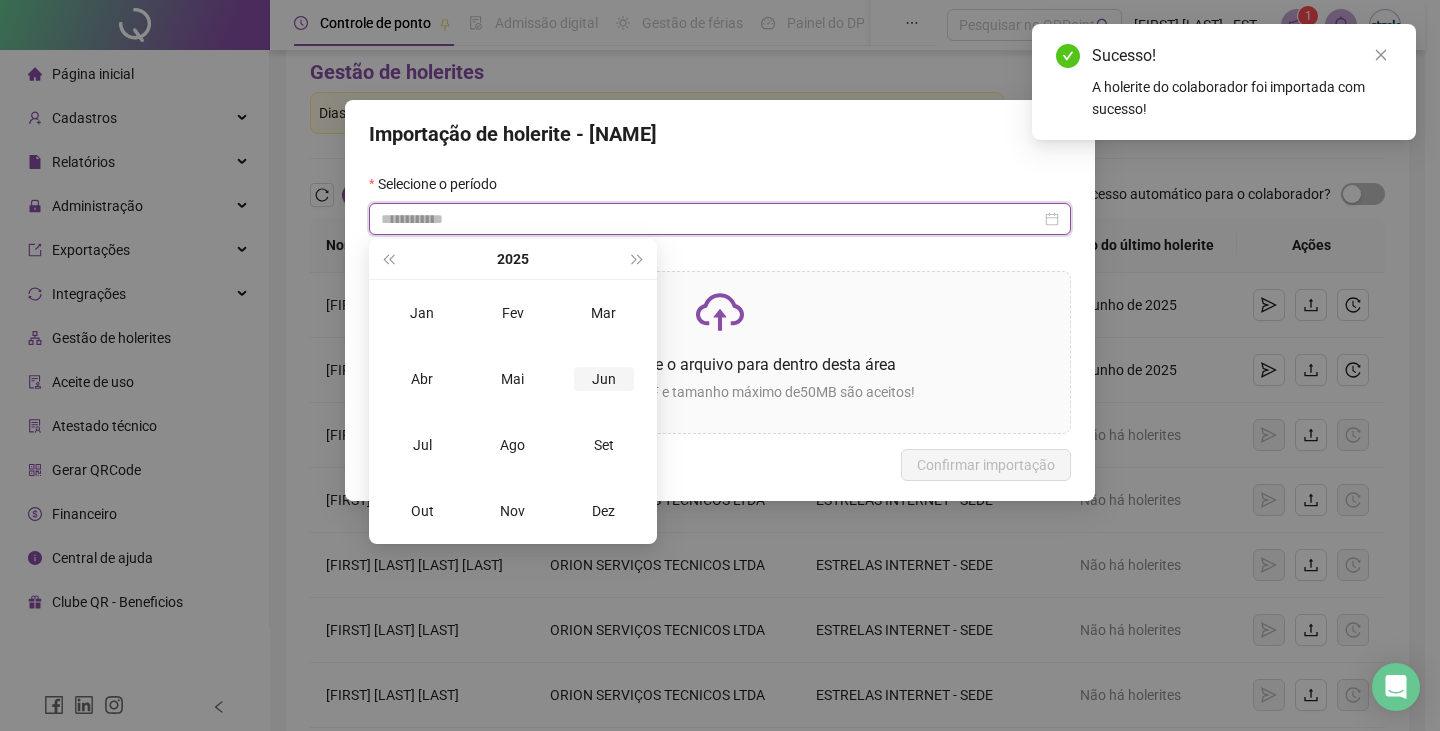 type on "**********" 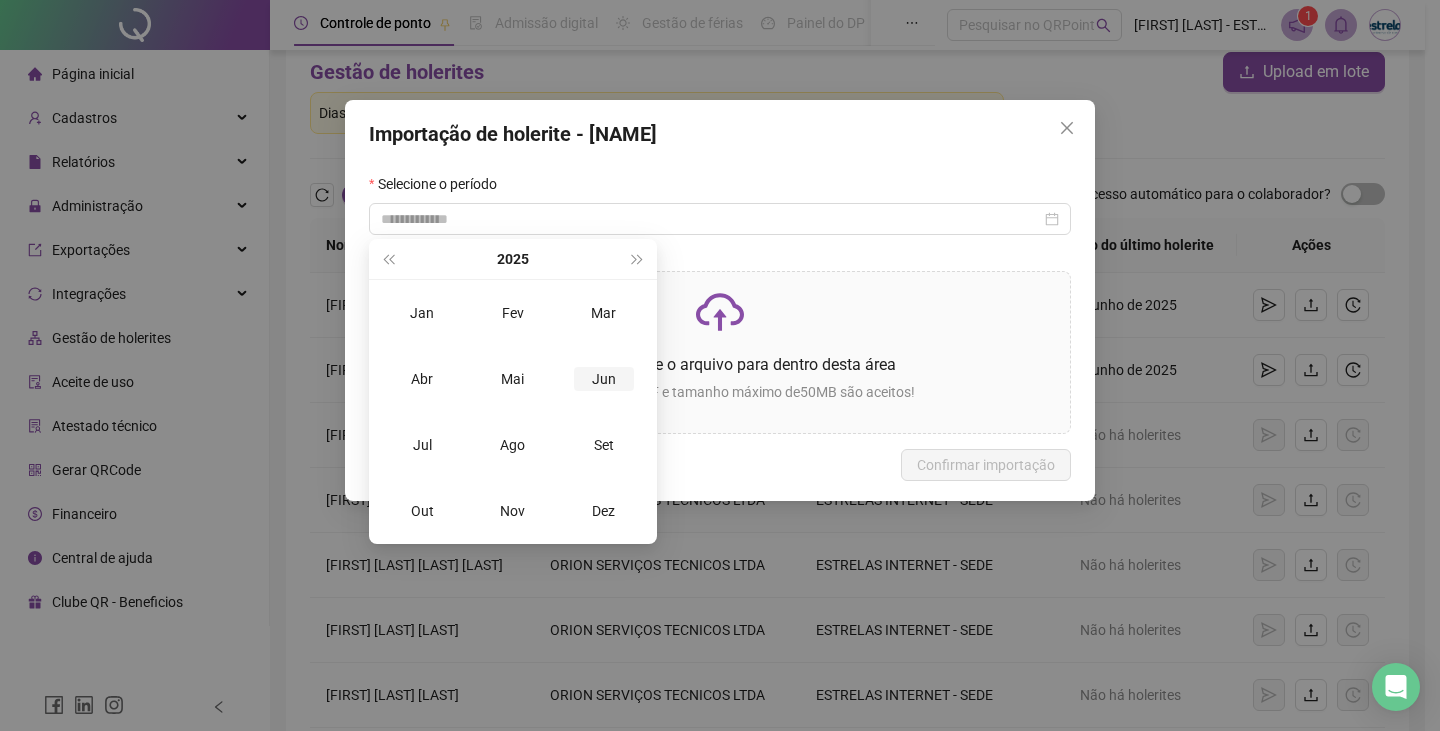 click on "Jun" at bounding box center (604, 379) 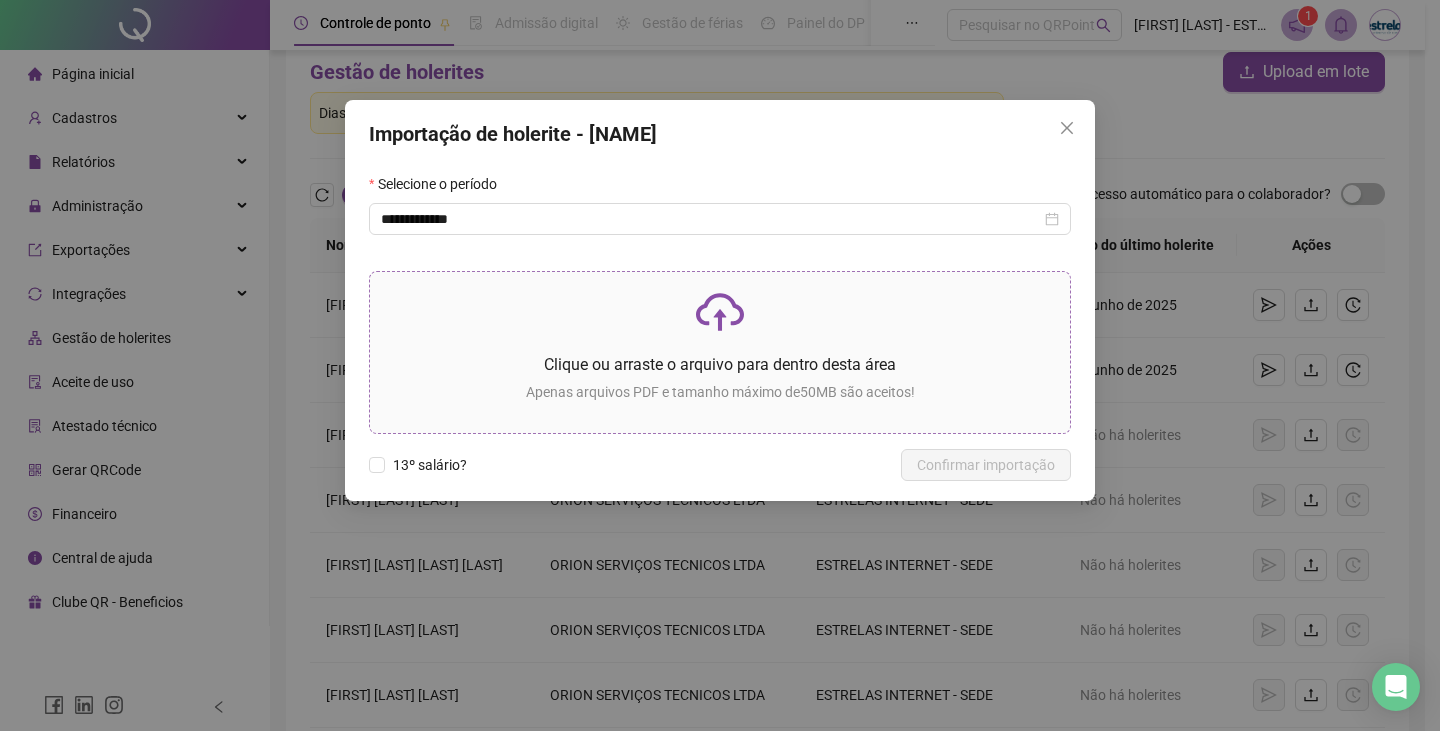 click on "Clique ou arraste o arquivo para dentro desta área" at bounding box center (720, 364) 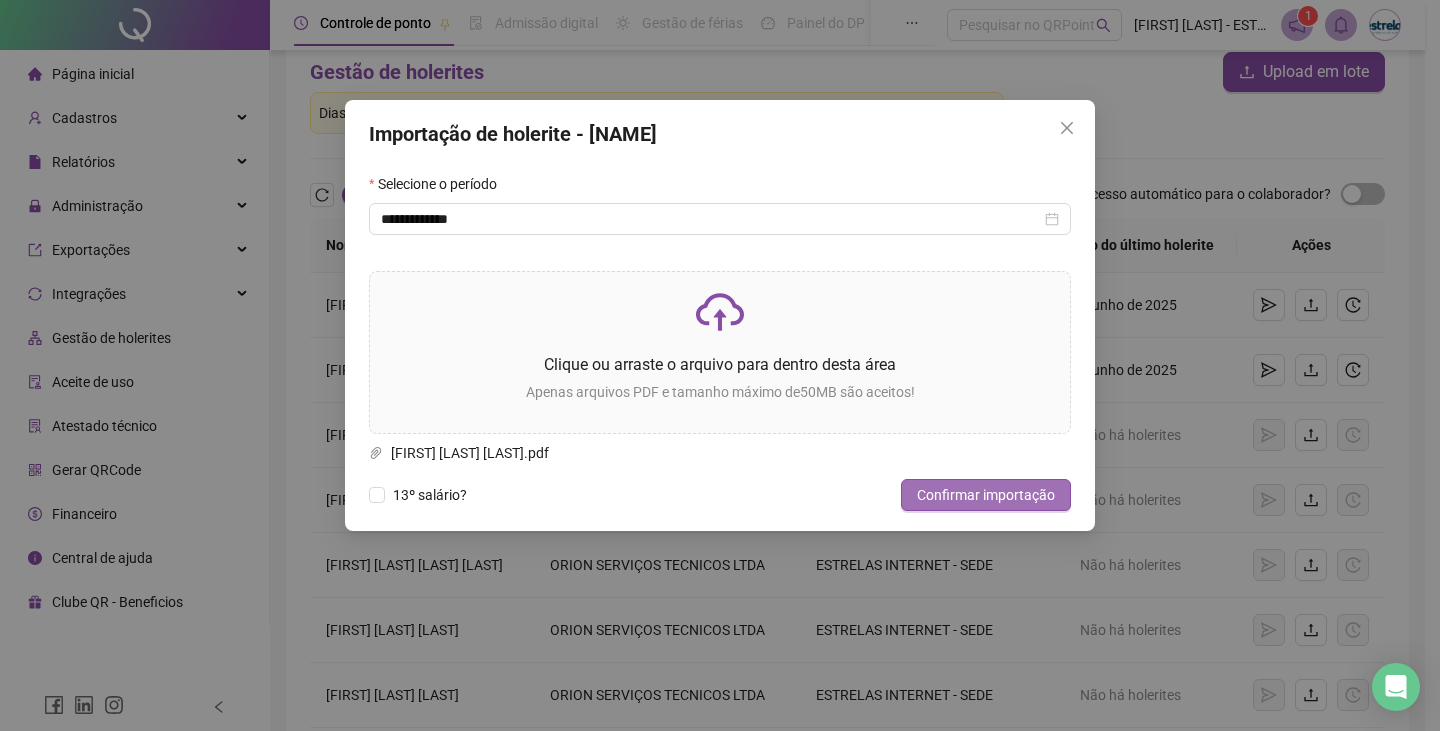 click on "Confirmar importação" at bounding box center (986, 495) 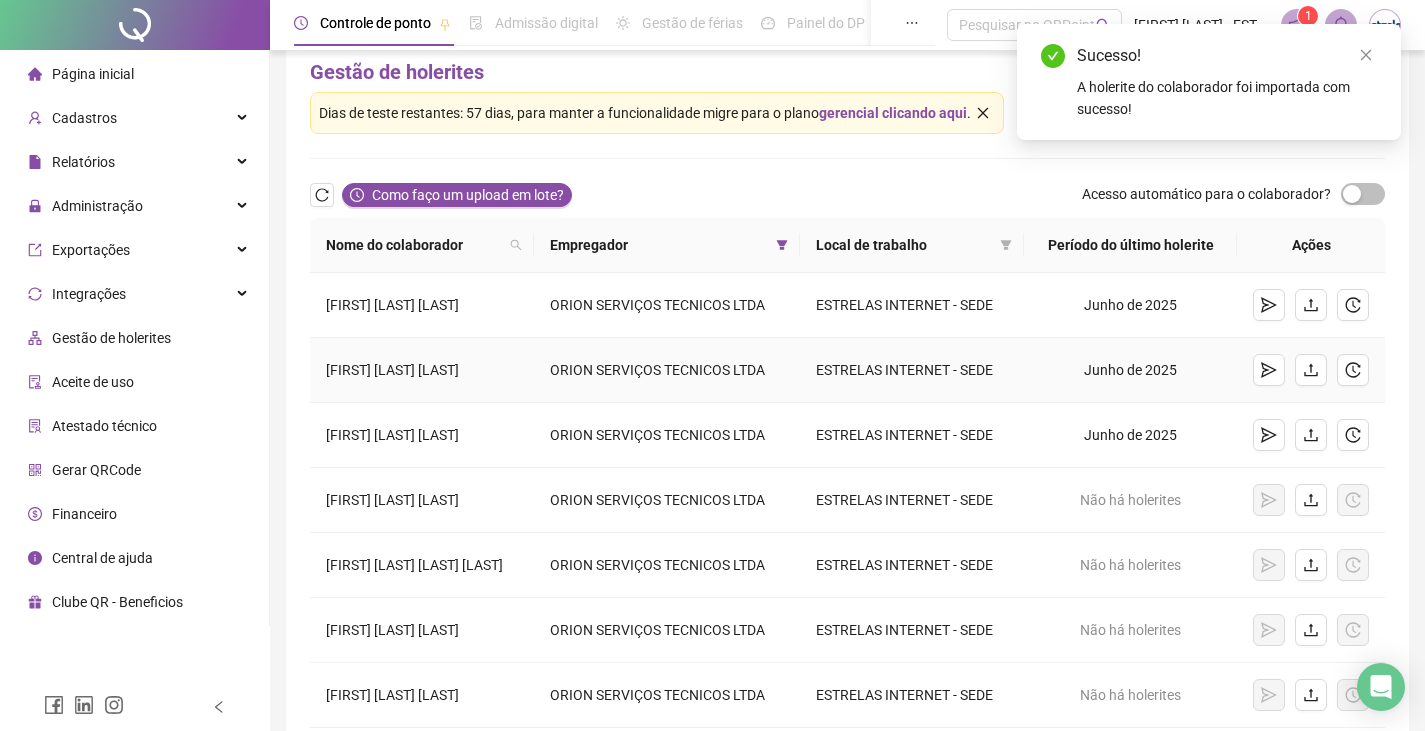scroll, scrollTop: 138, scrollLeft: 0, axis: vertical 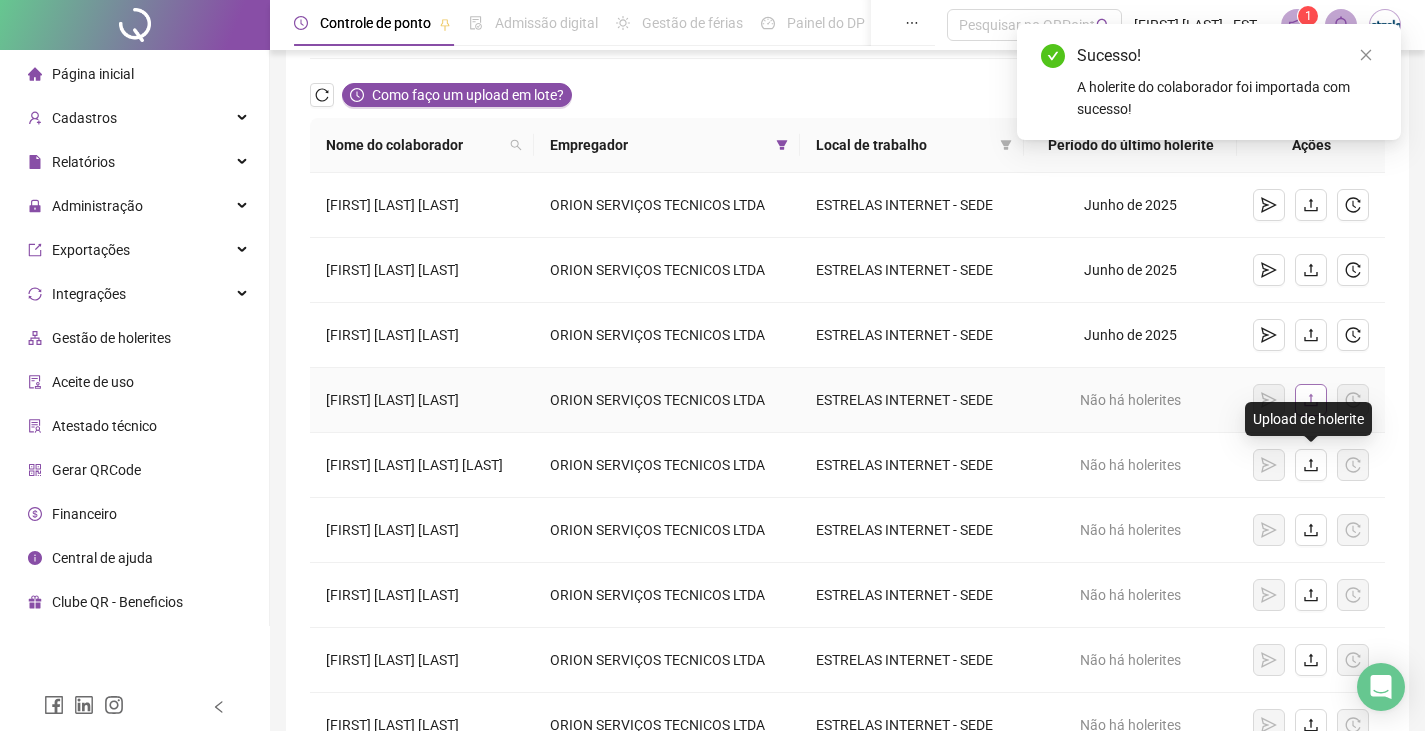 click 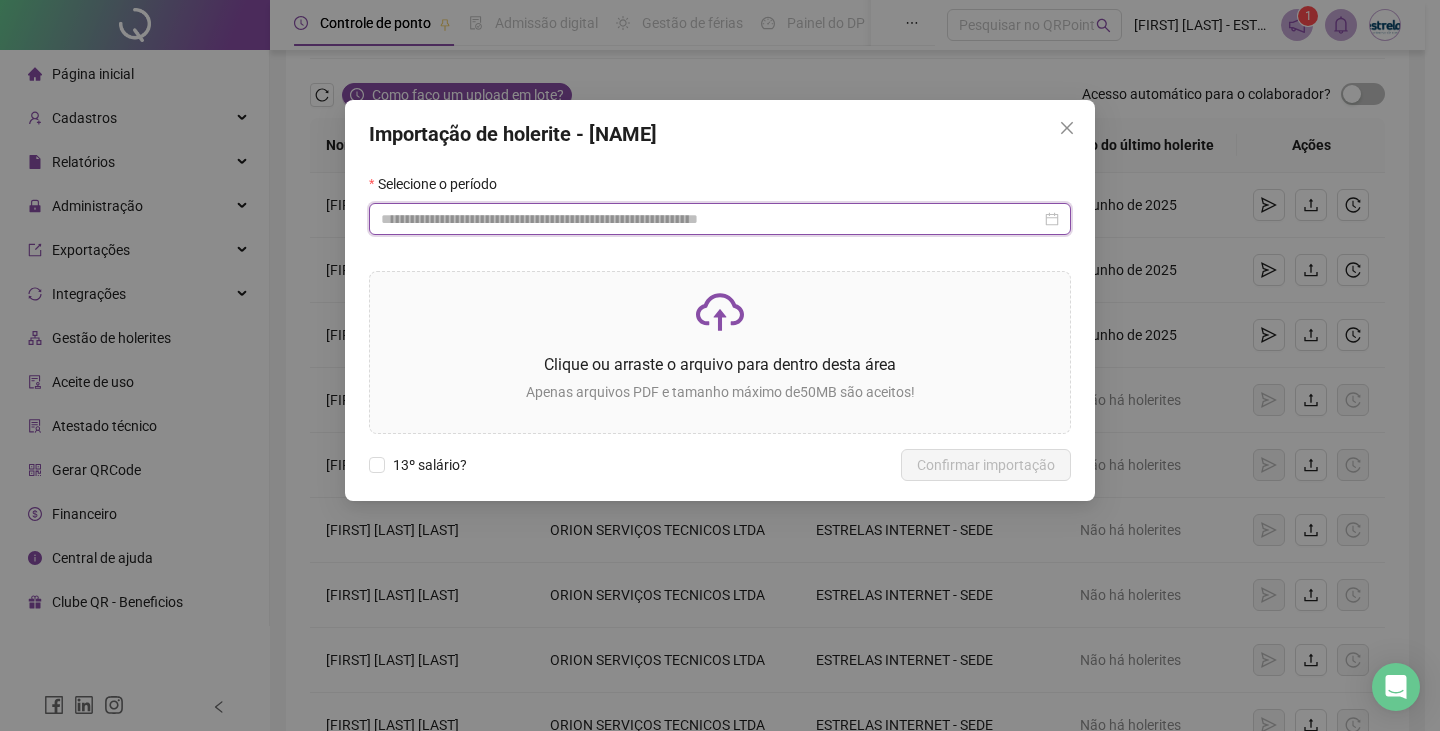 click at bounding box center (711, 219) 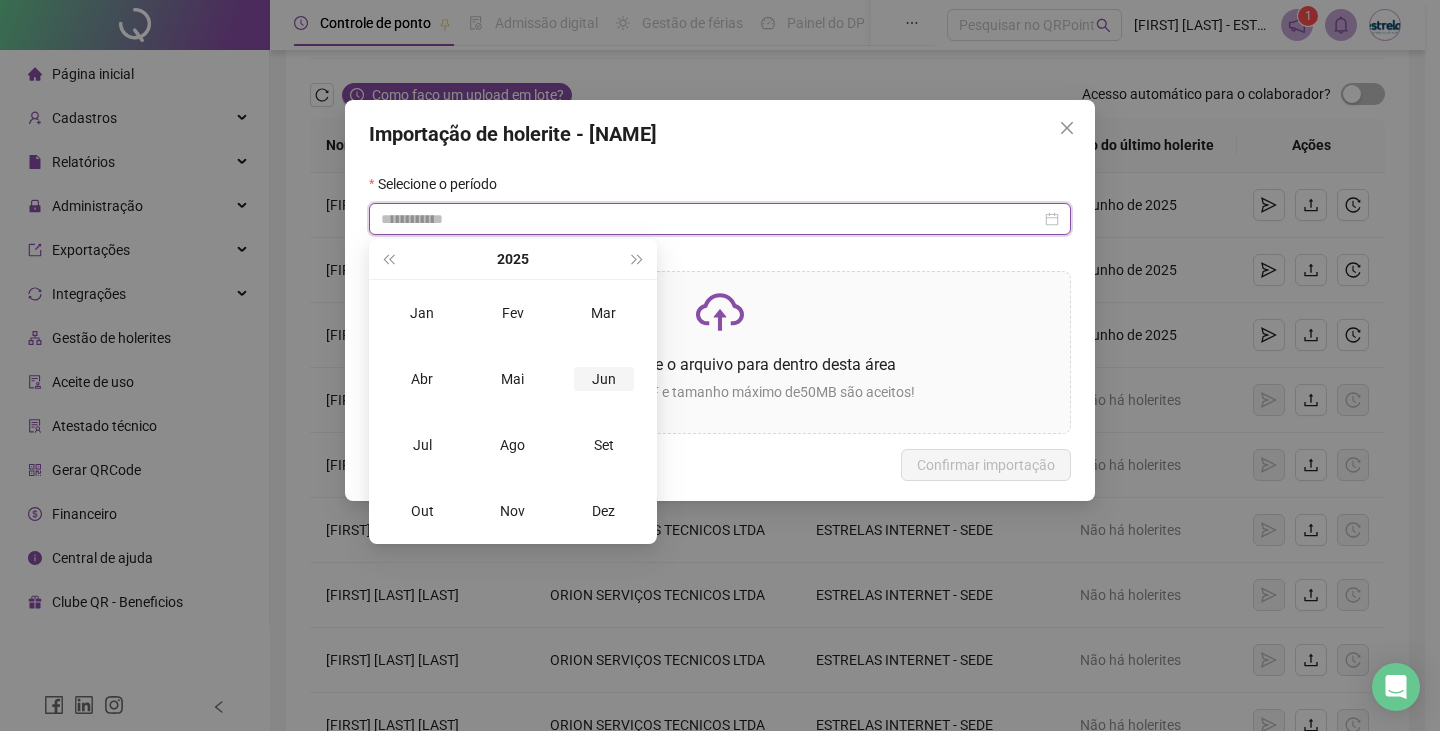 type on "**********" 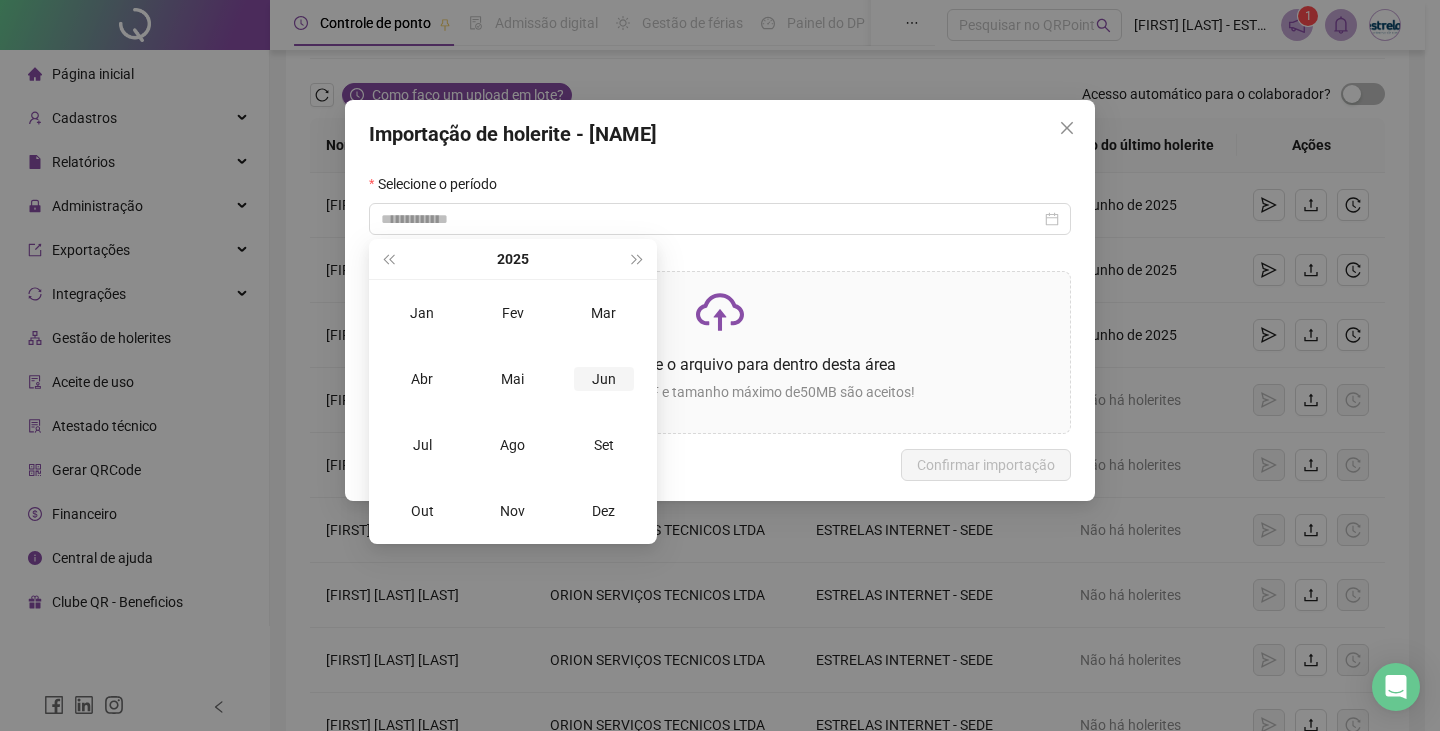click on "Jun" at bounding box center [604, 379] 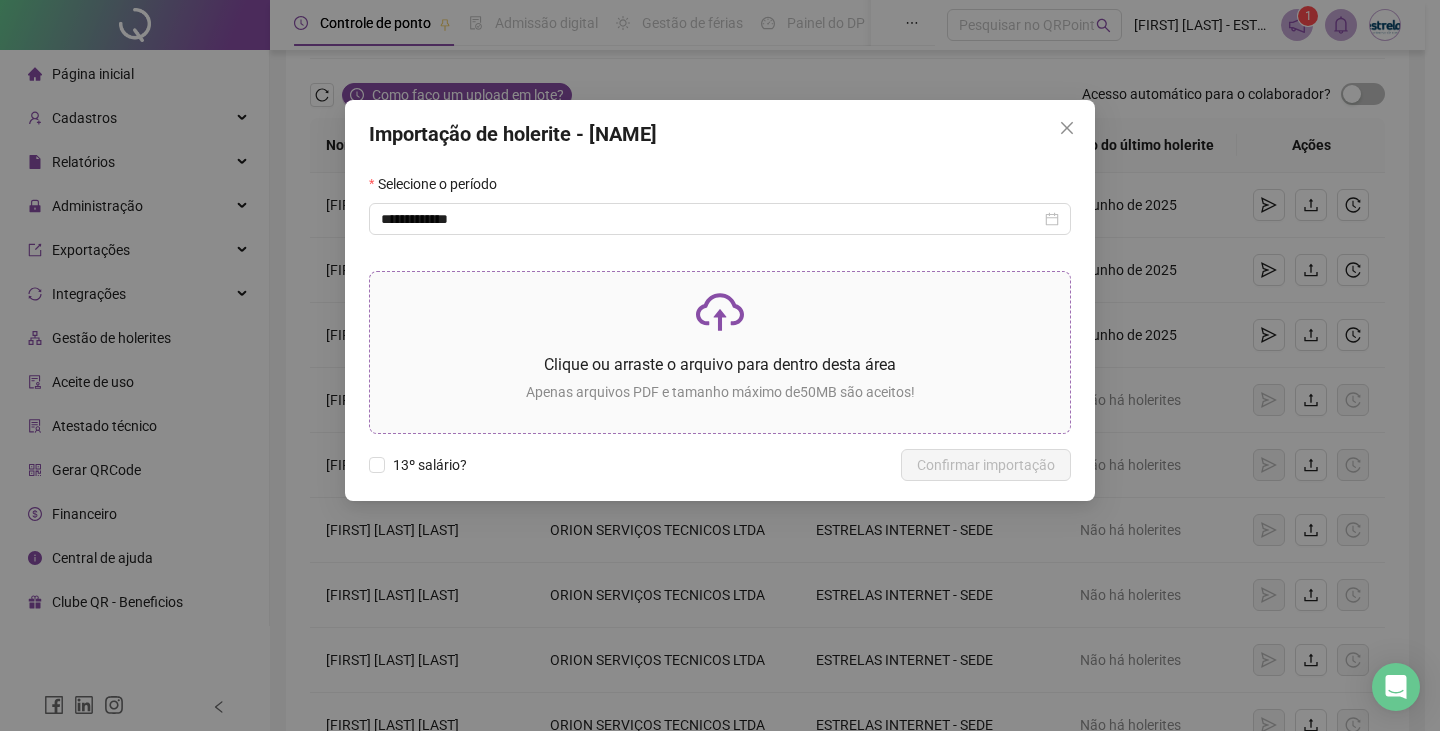 click on "Clique ou arraste o arquivo para dentro desta área" at bounding box center [720, 364] 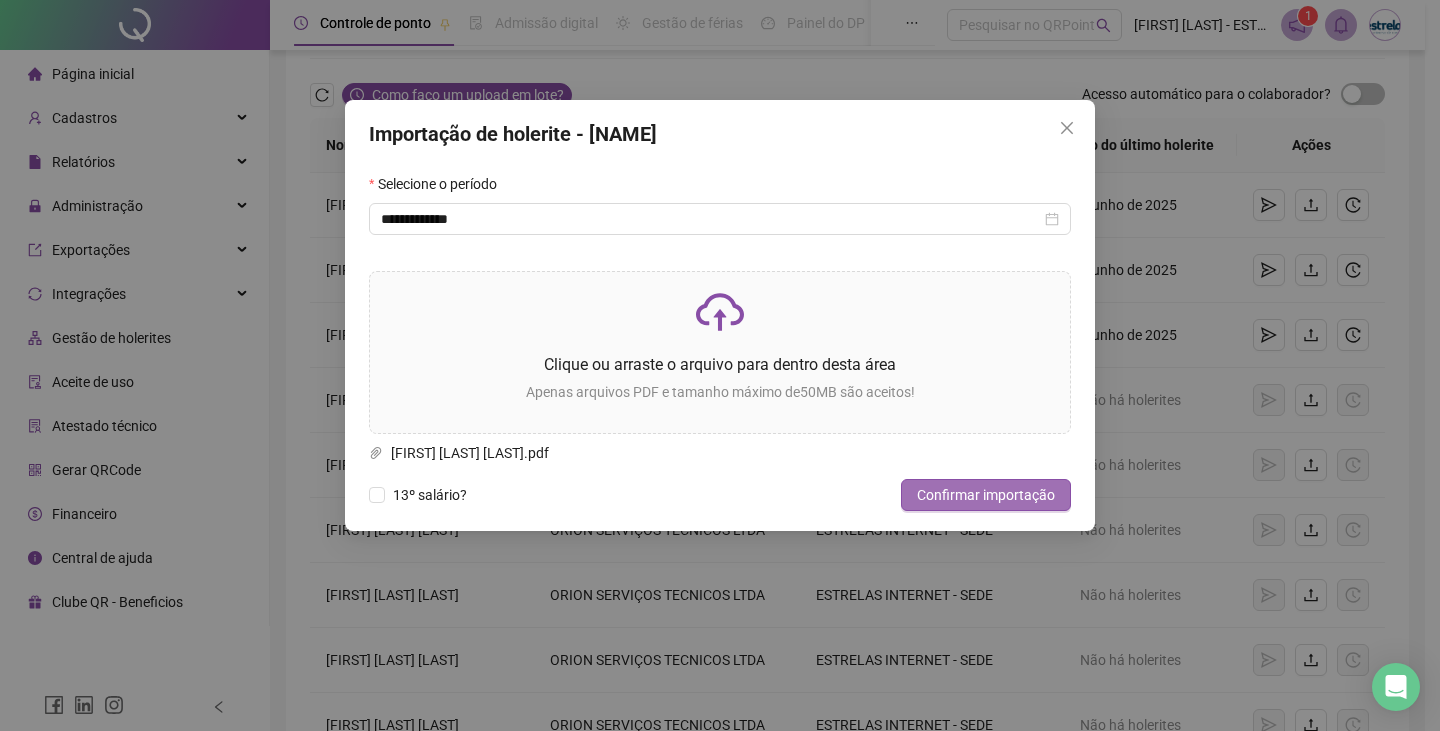click on "Confirmar importação" at bounding box center [986, 495] 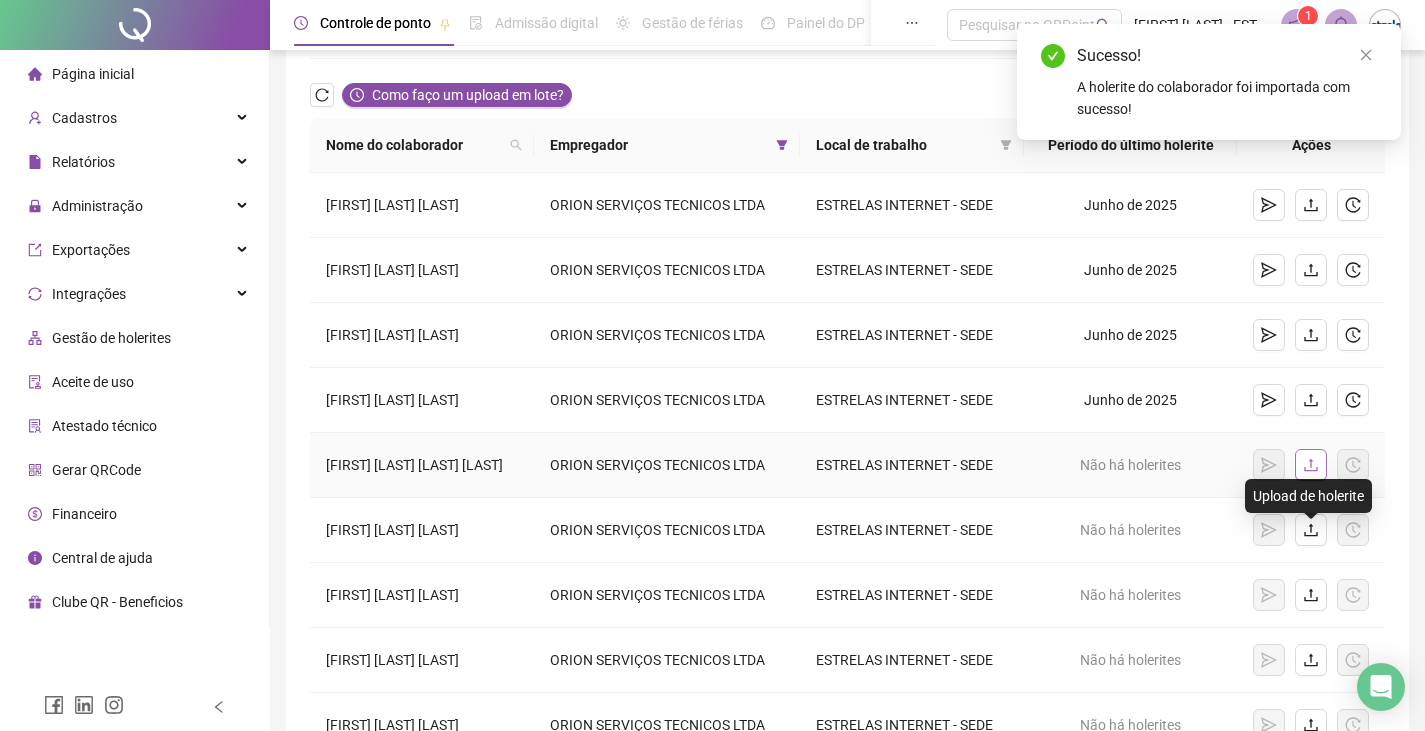 click 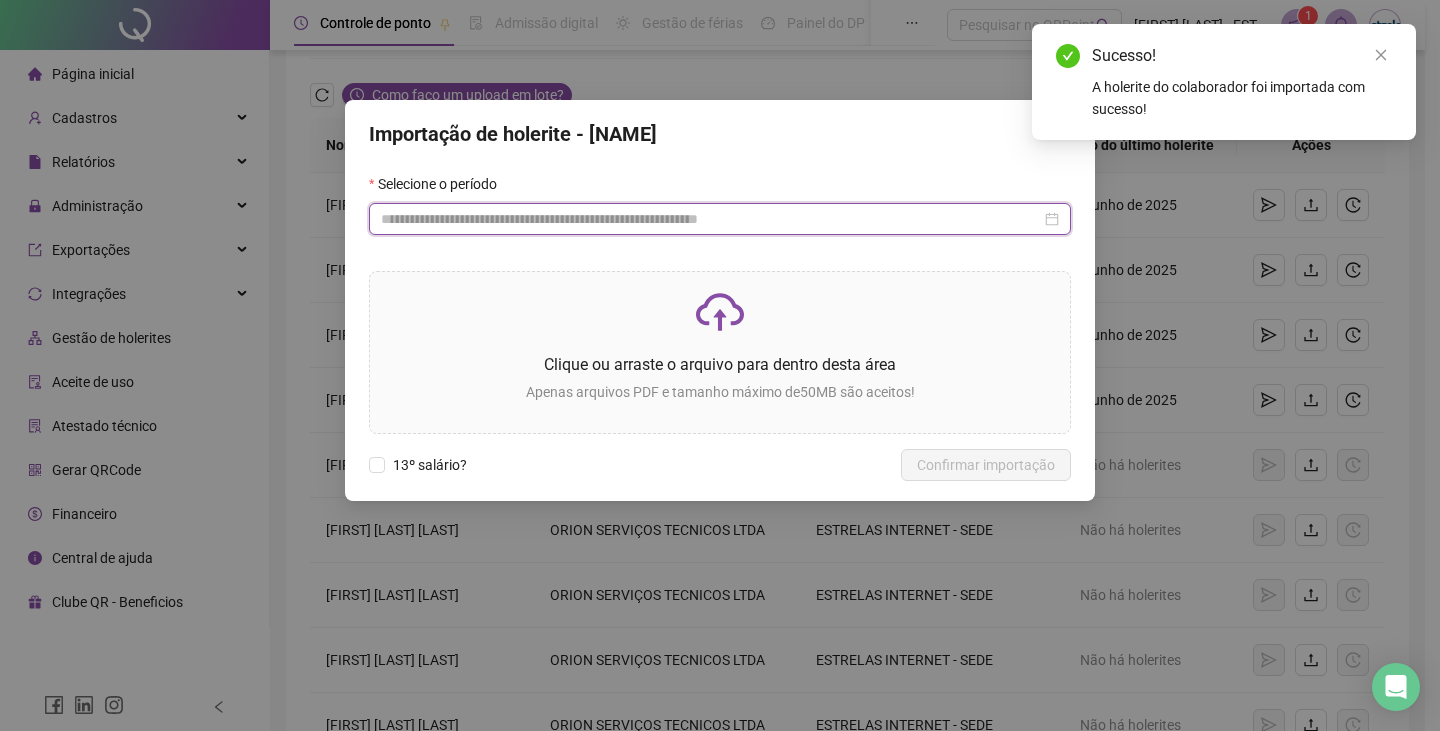 click at bounding box center (711, 219) 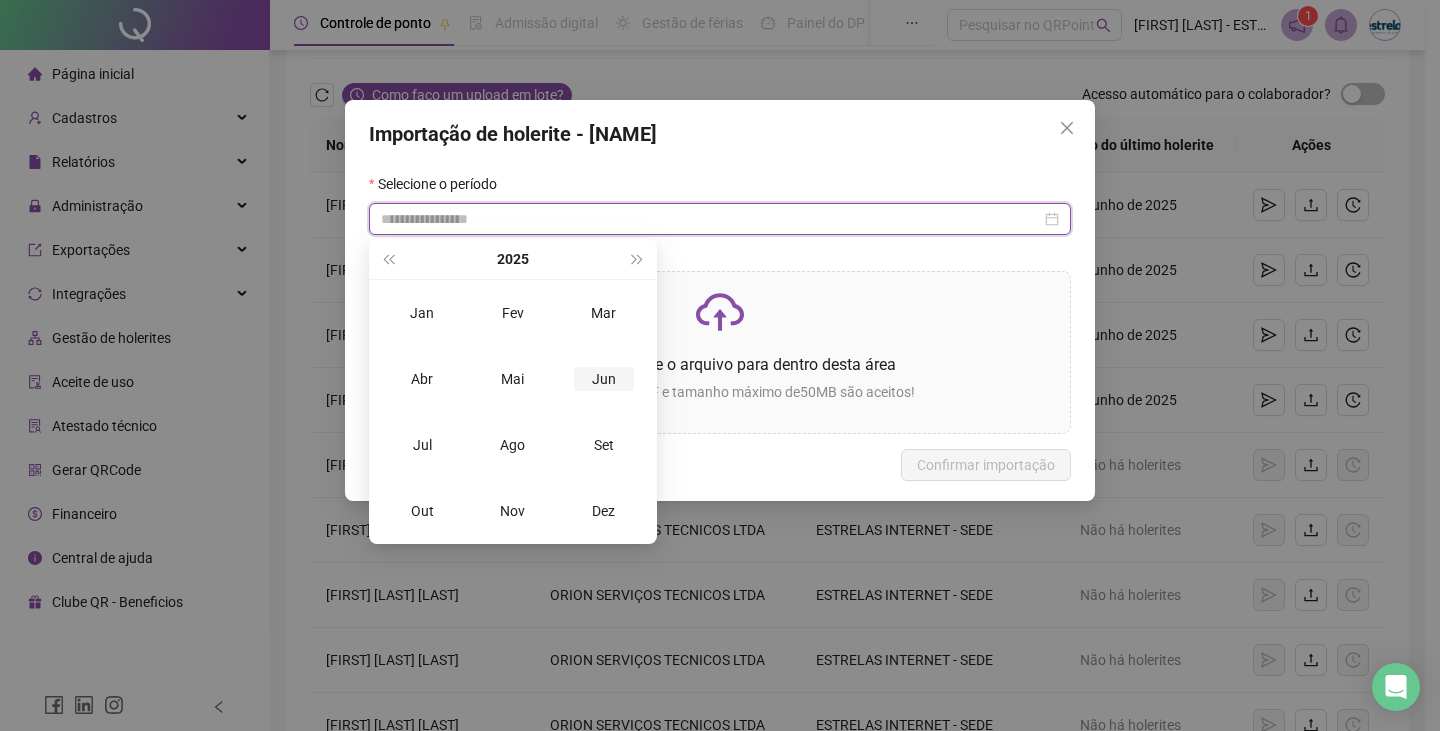 type on "**********" 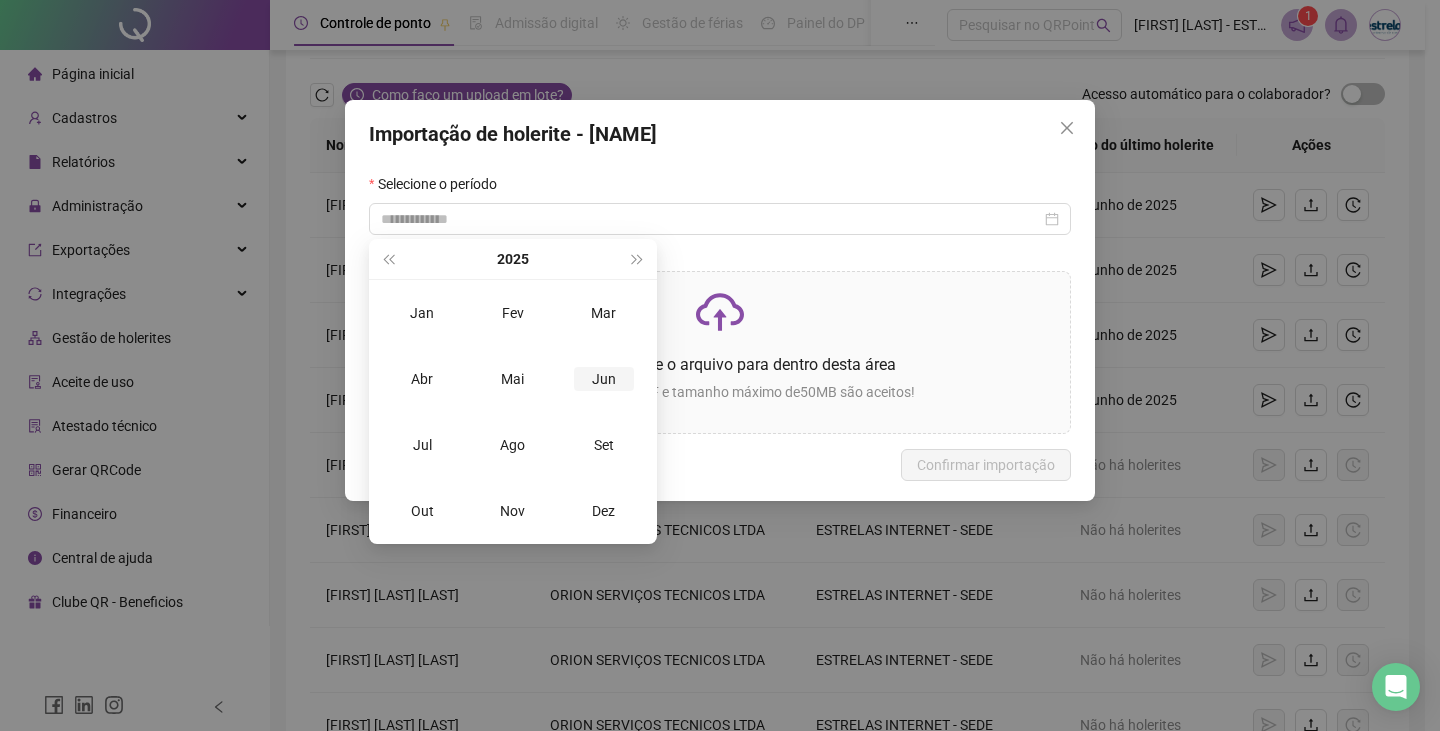 click on "Jun" at bounding box center (604, 379) 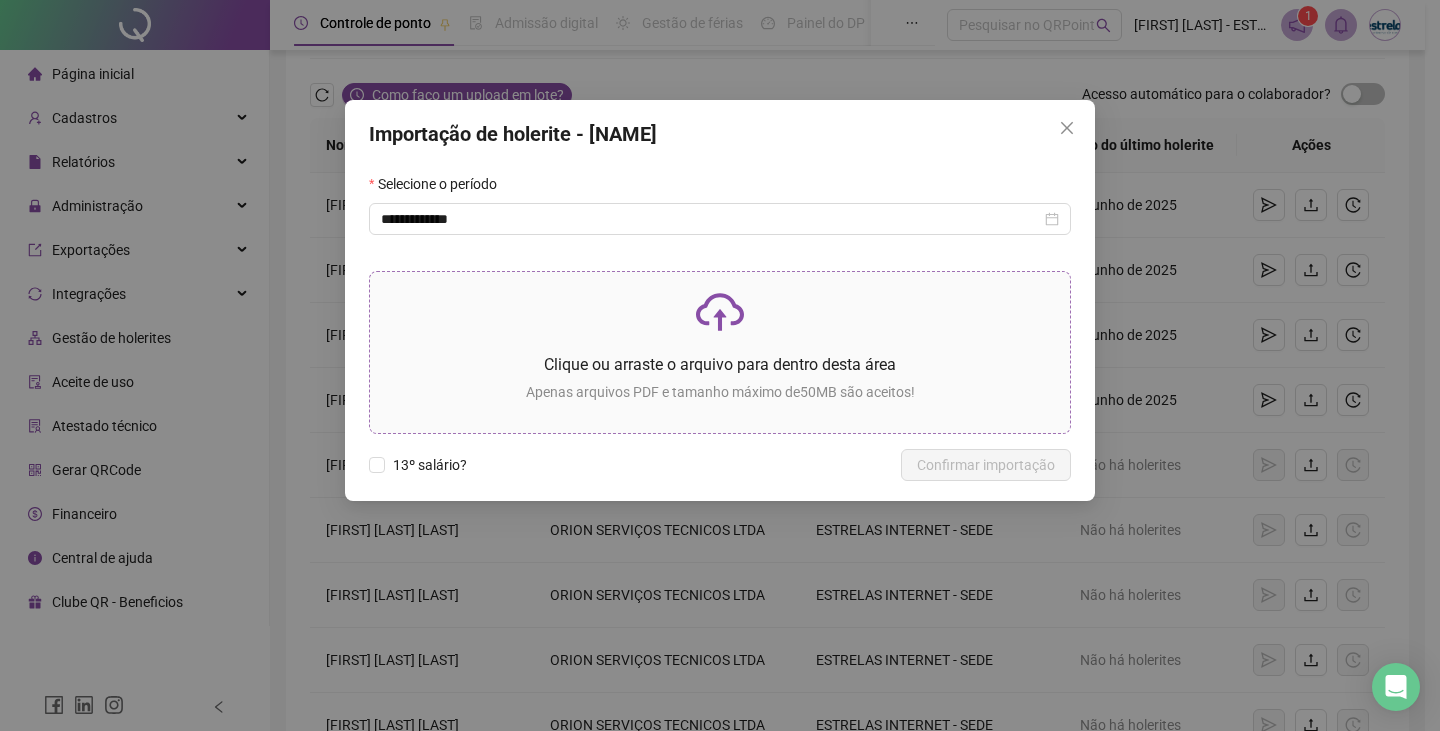 click on "Clique ou arraste o arquivo para dentro desta área" at bounding box center [720, 364] 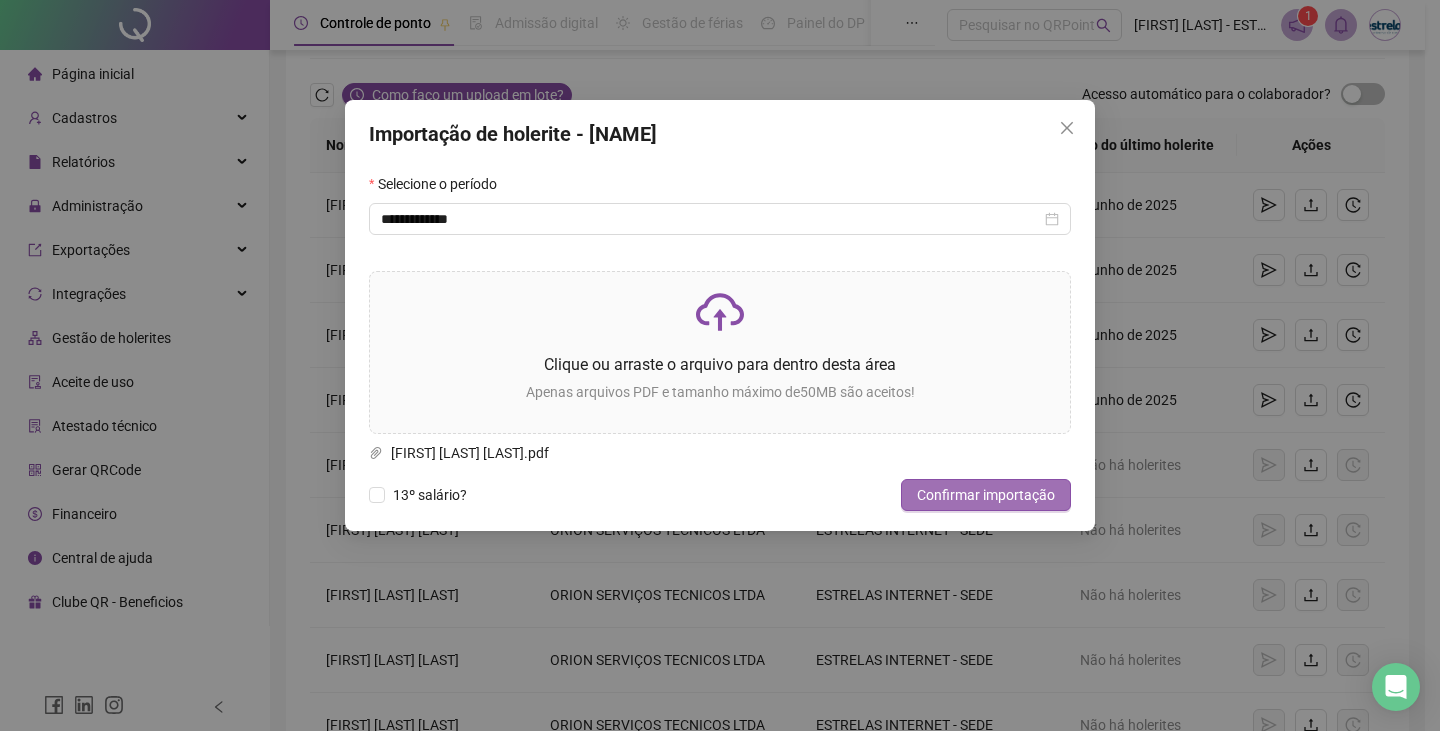 click on "Confirmar importação" at bounding box center (986, 495) 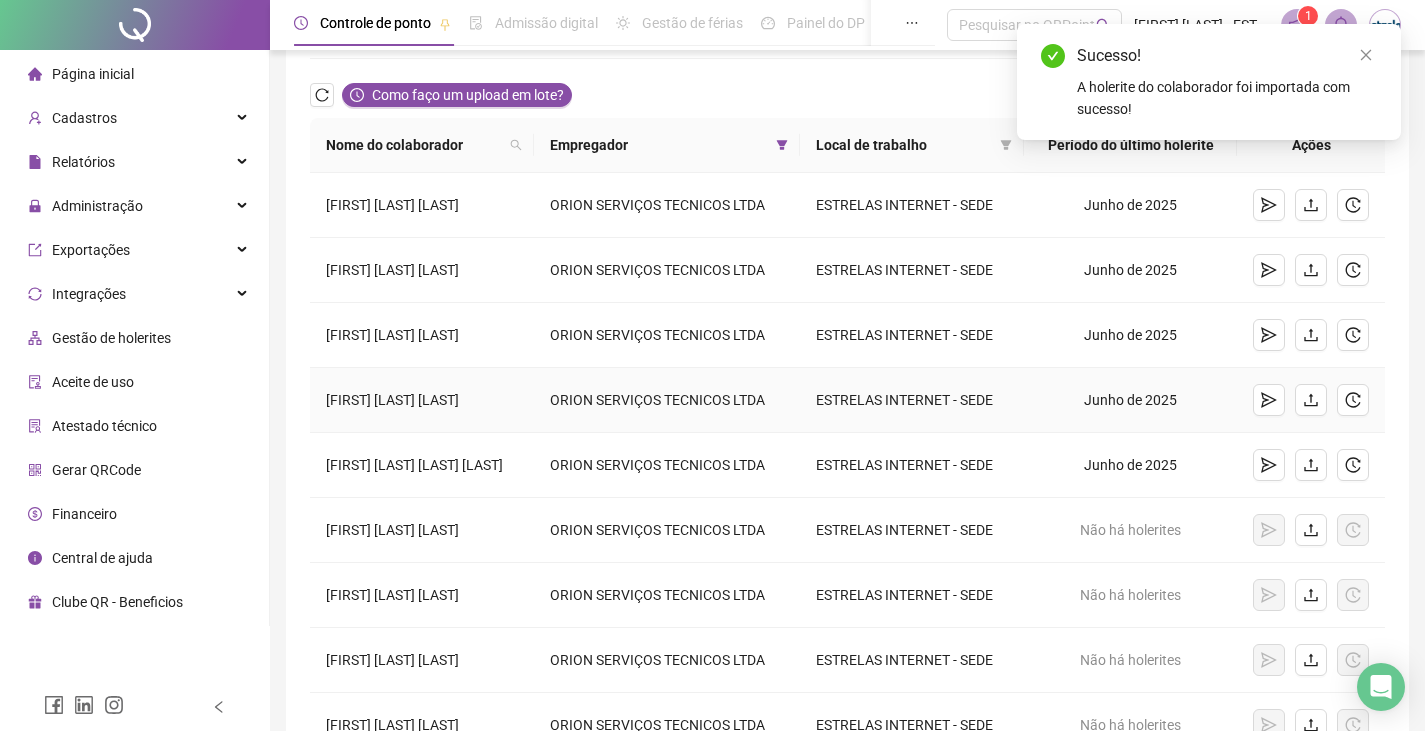 scroll, scrollTop: 238, scrollLeft: 0, axis: vertical 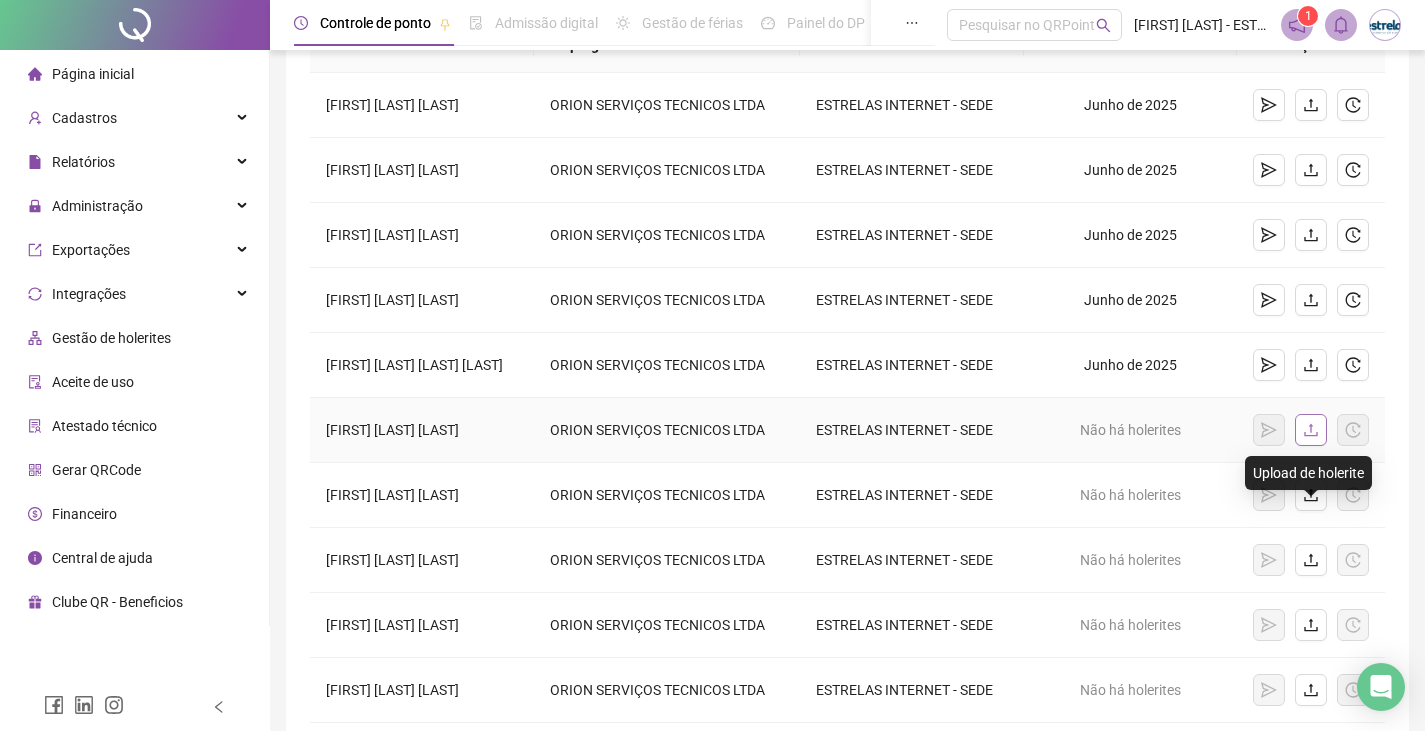 click 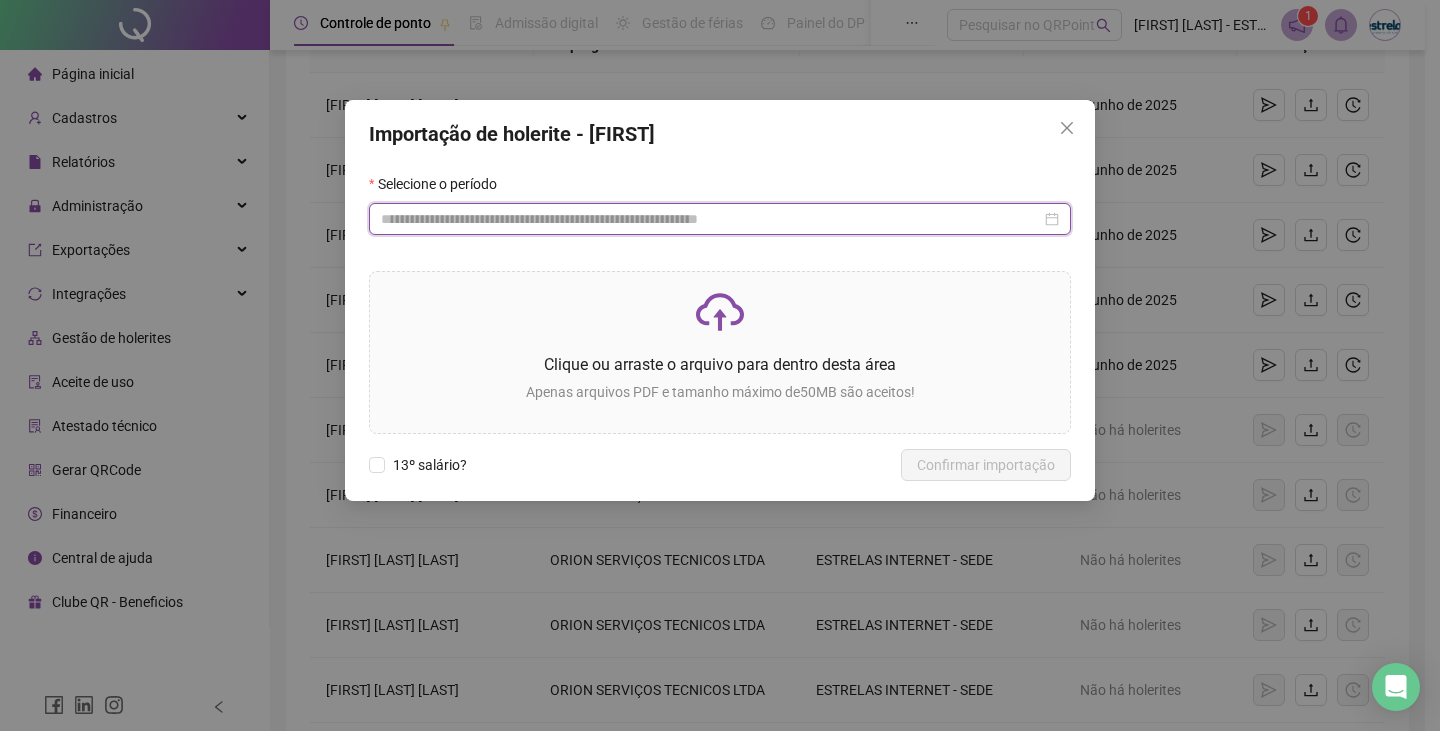 click at bounding box center (711, 219) 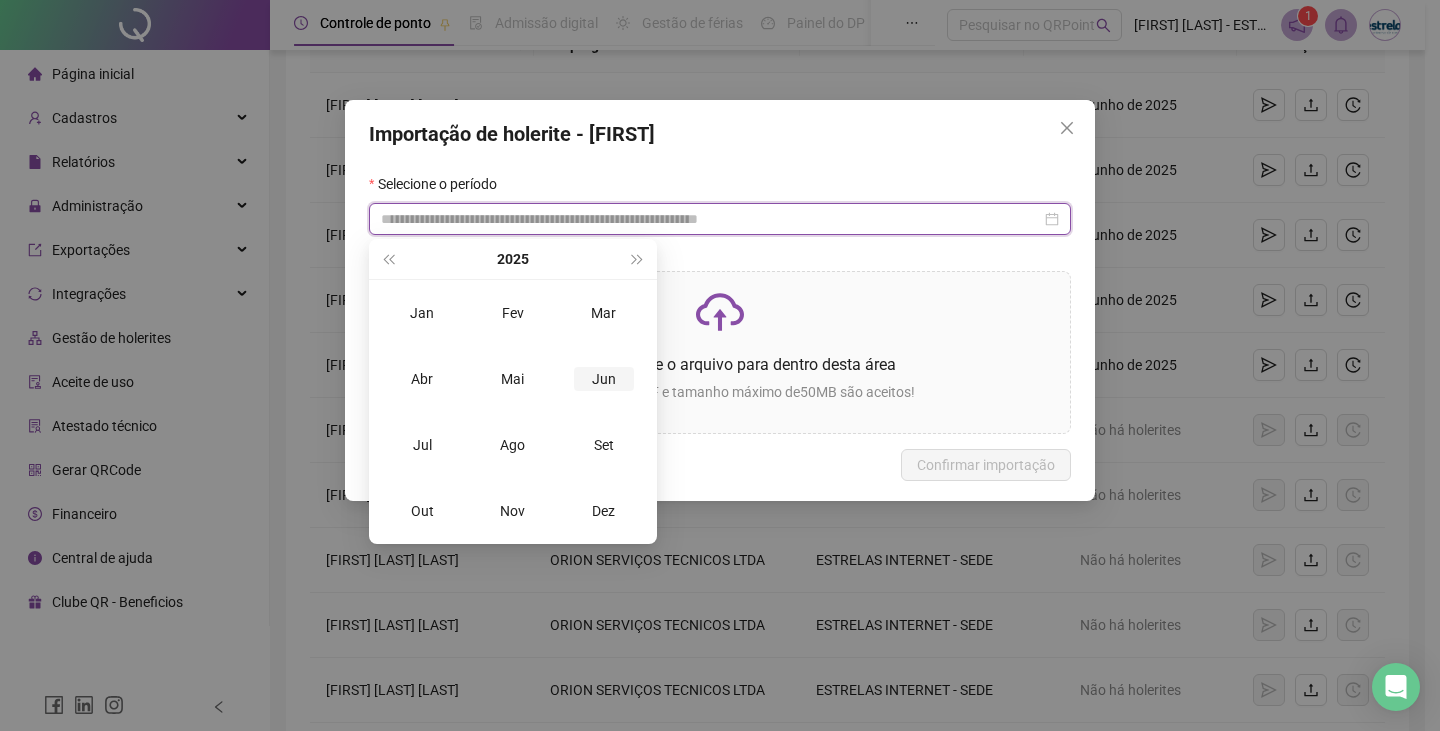 type on "**********" 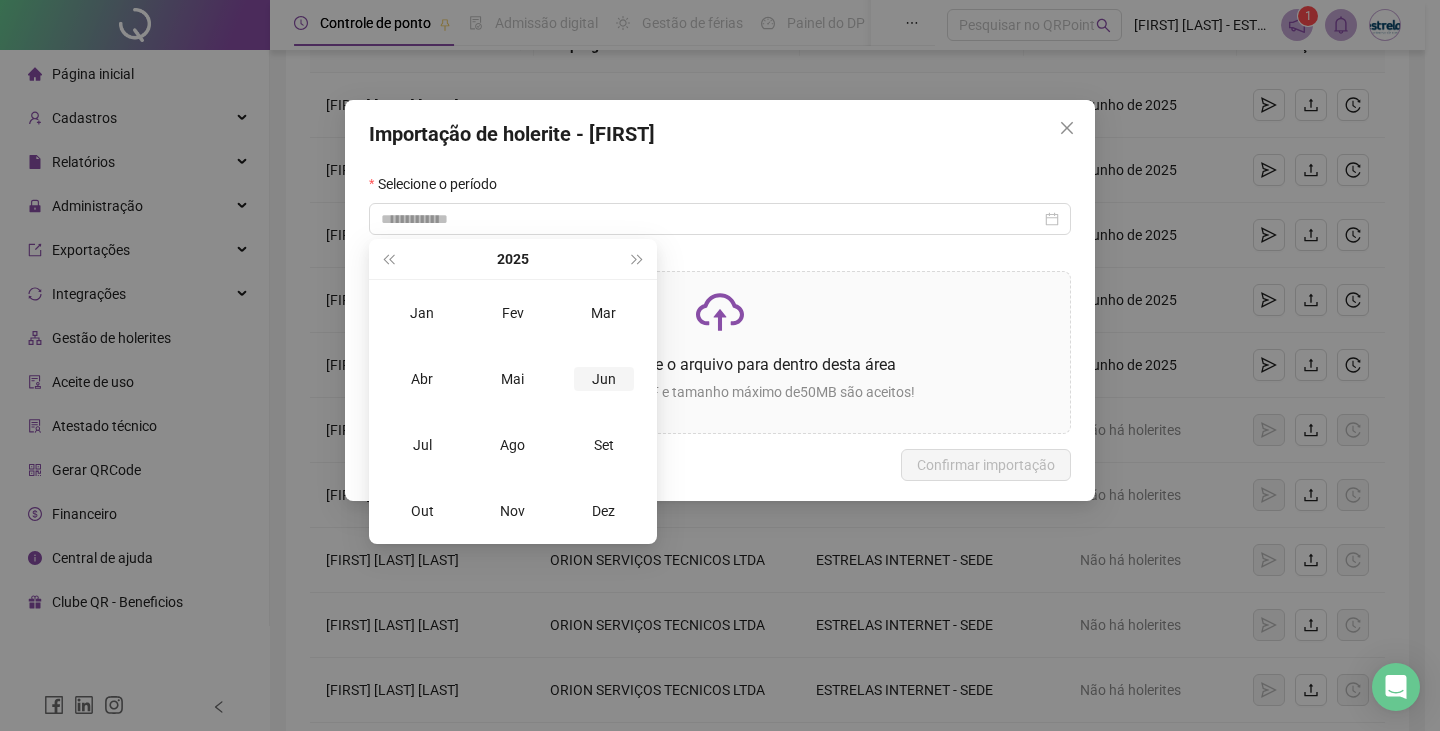 click on "Jun" at bounding box center (604, 379) 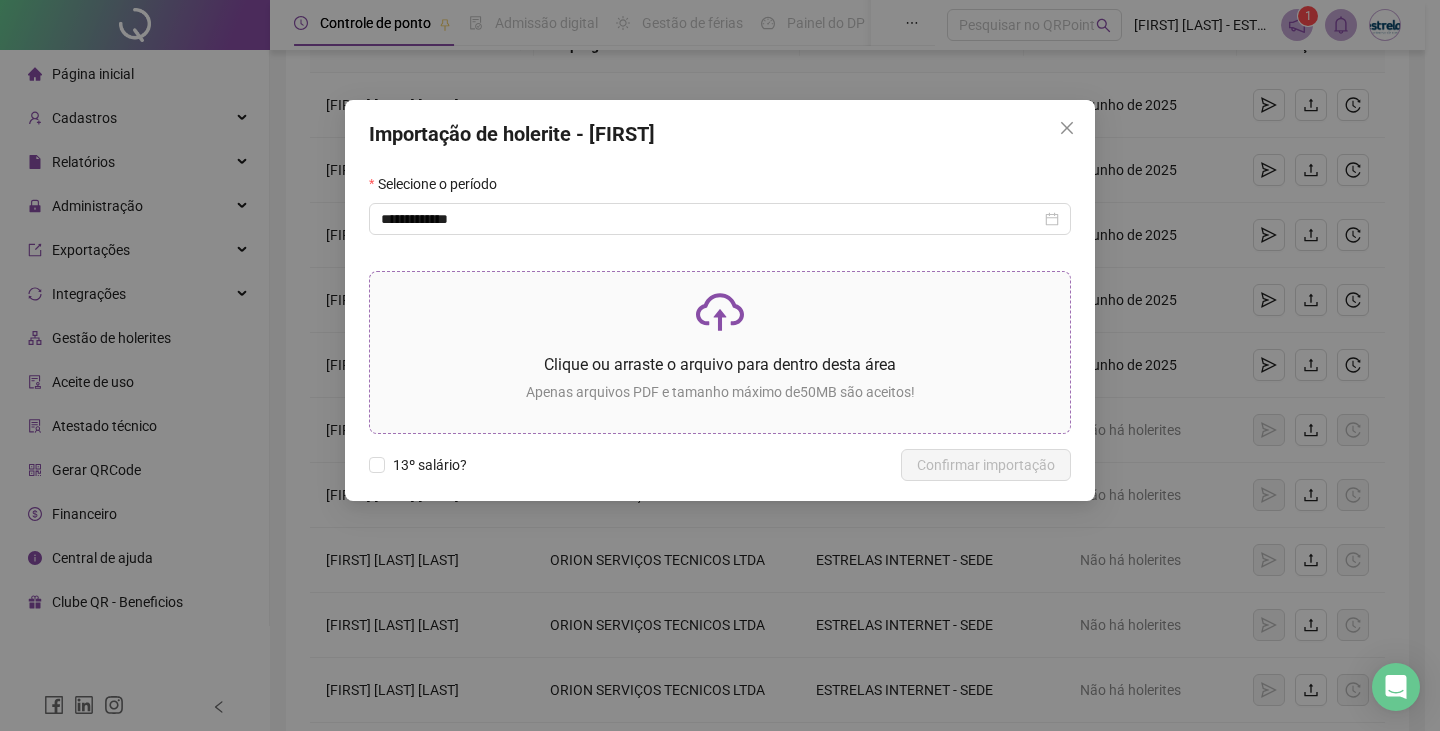 click on "Clique ou arraste o arquivo para dentro desta área Apenas arquivos PDF e tamanho máximo de  50  MB são aceitos!" at bounding box center [720, 352] 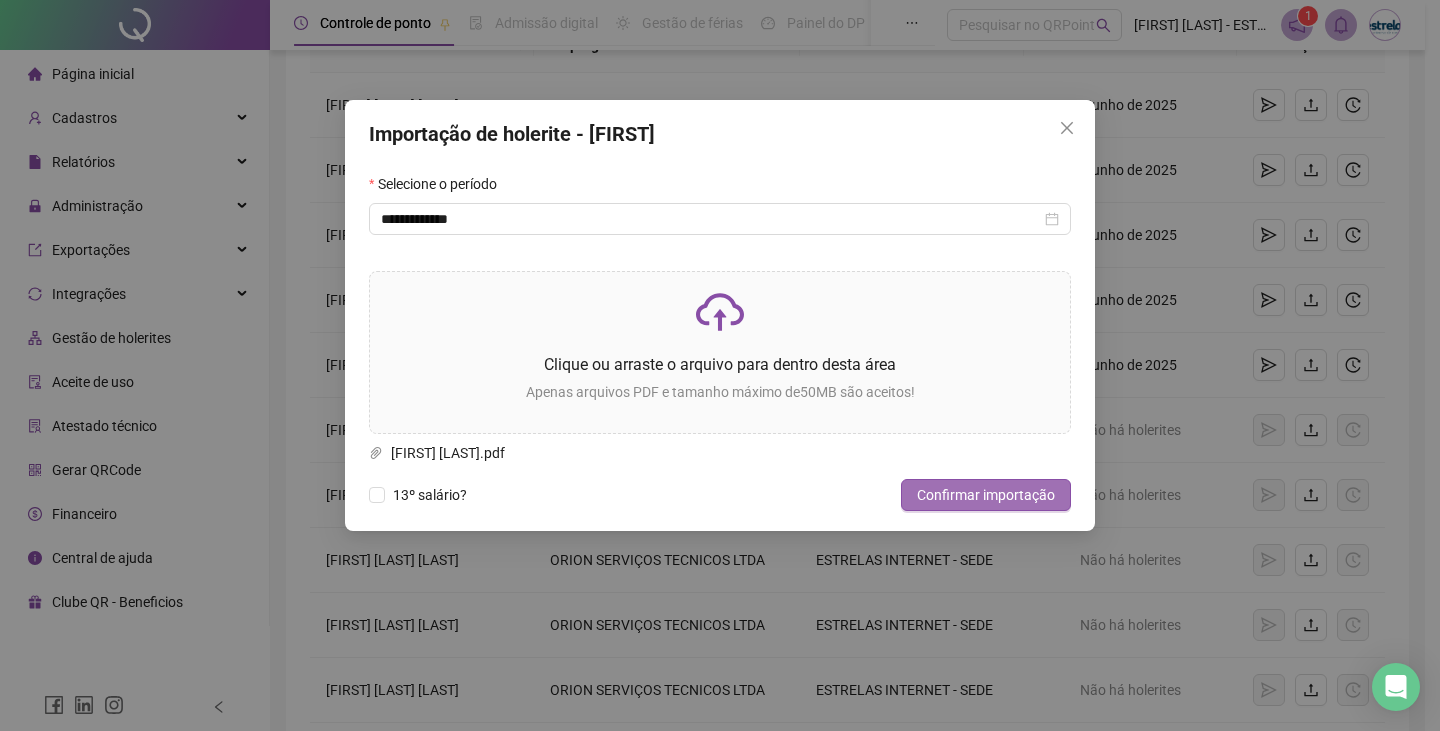 click on "Confirmar importação" at bounding box center (986, 495) 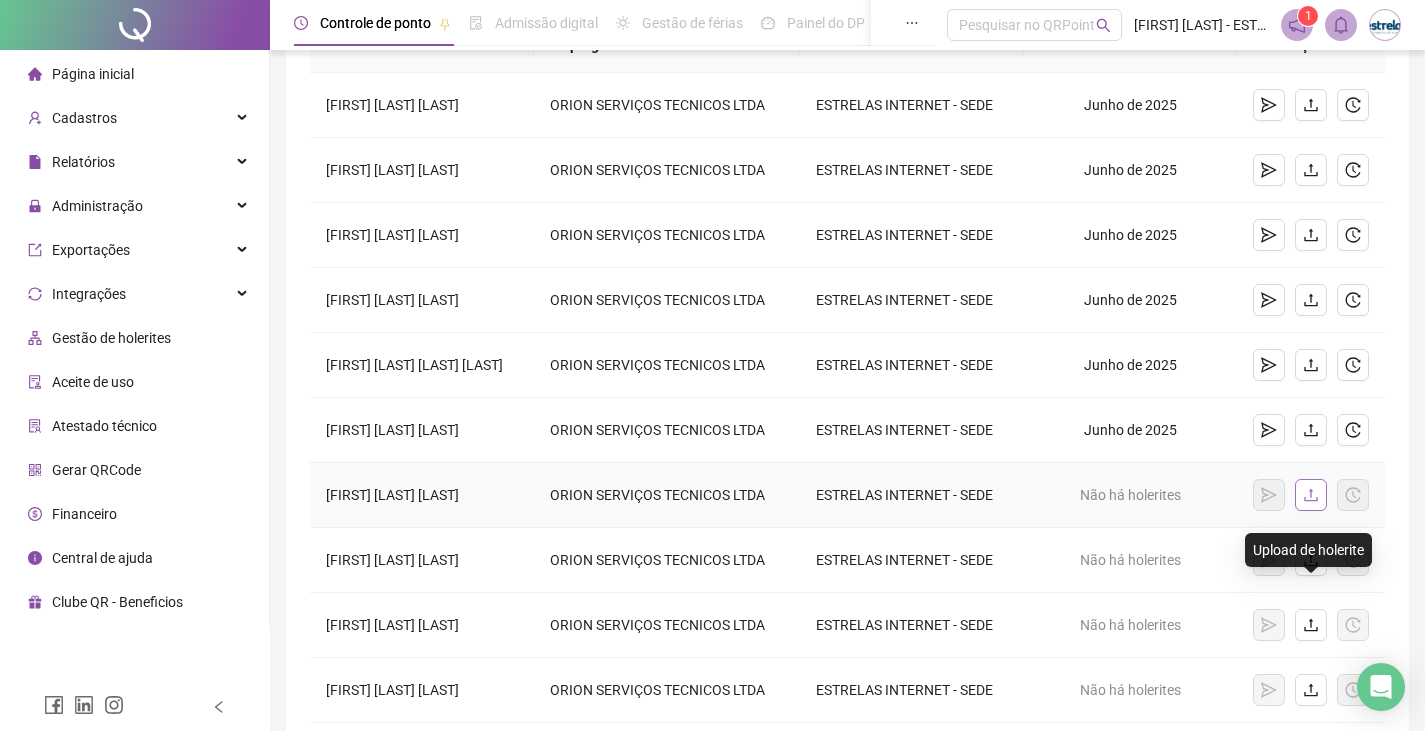 click 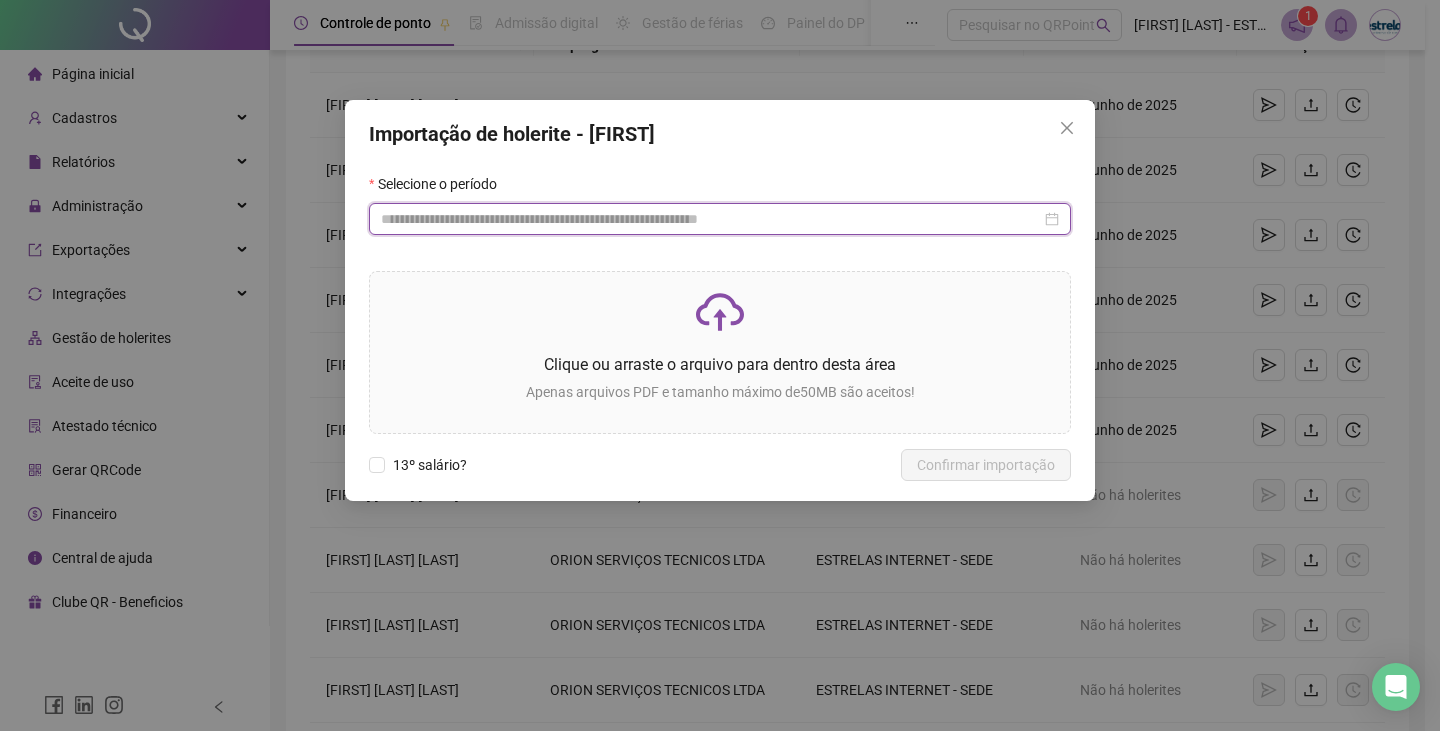 click at bounding box center (711, 219) 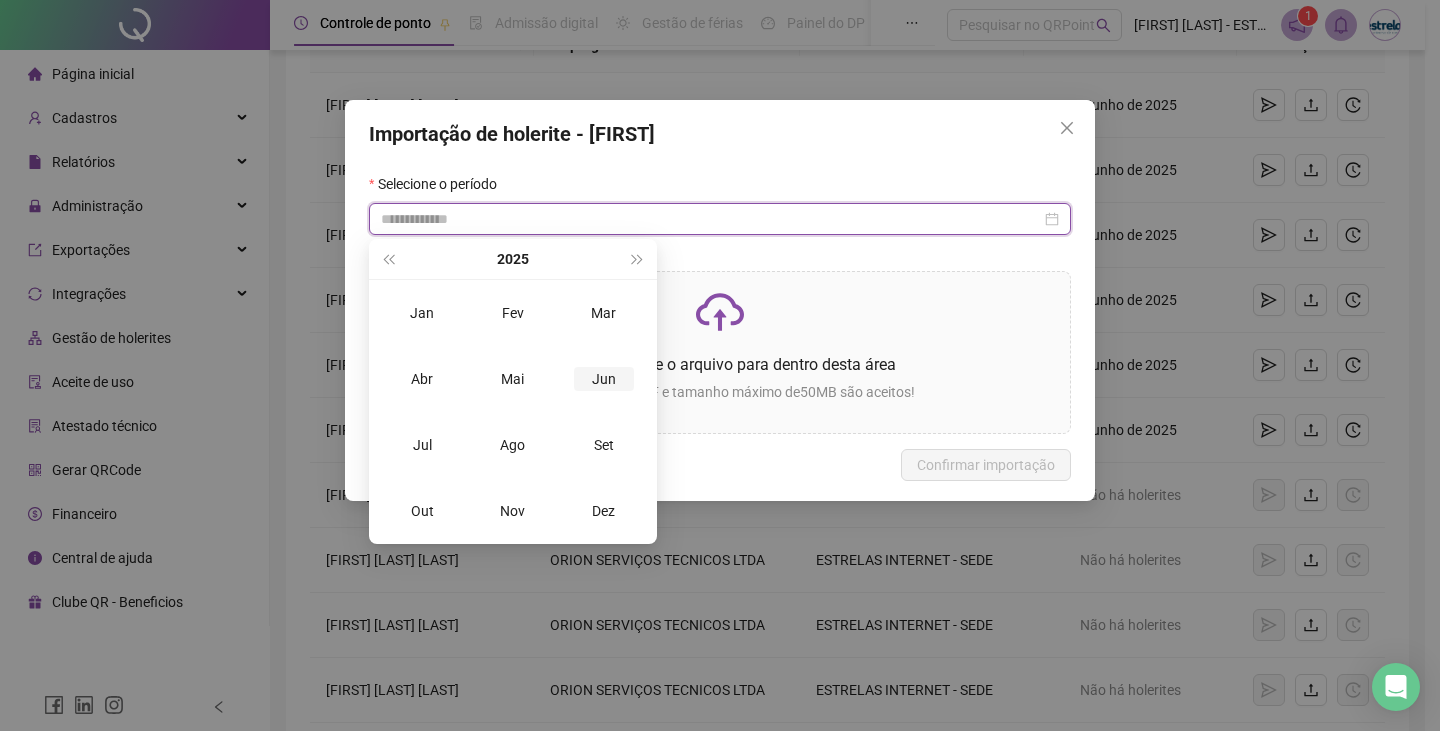 type on "**********" 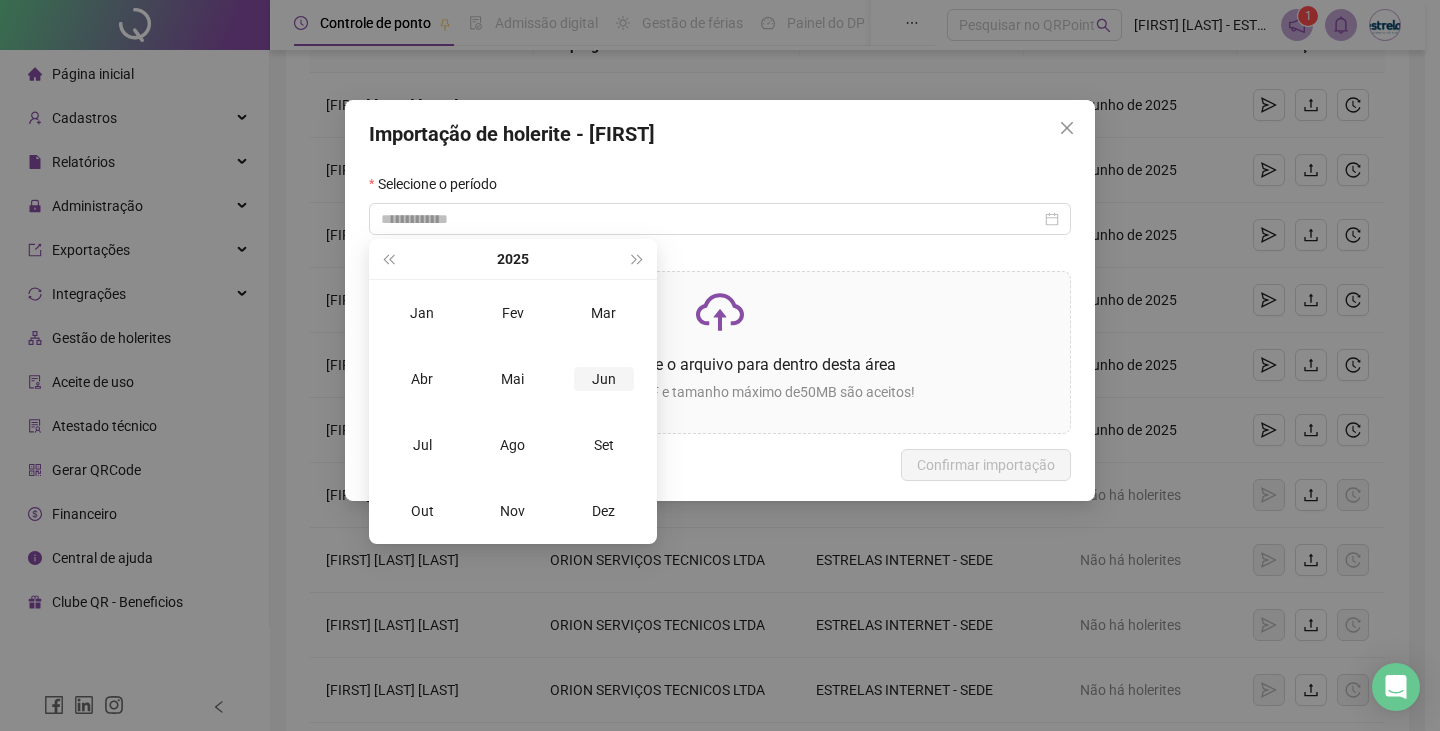 click on "Jun" at bounding box center (604, 379) 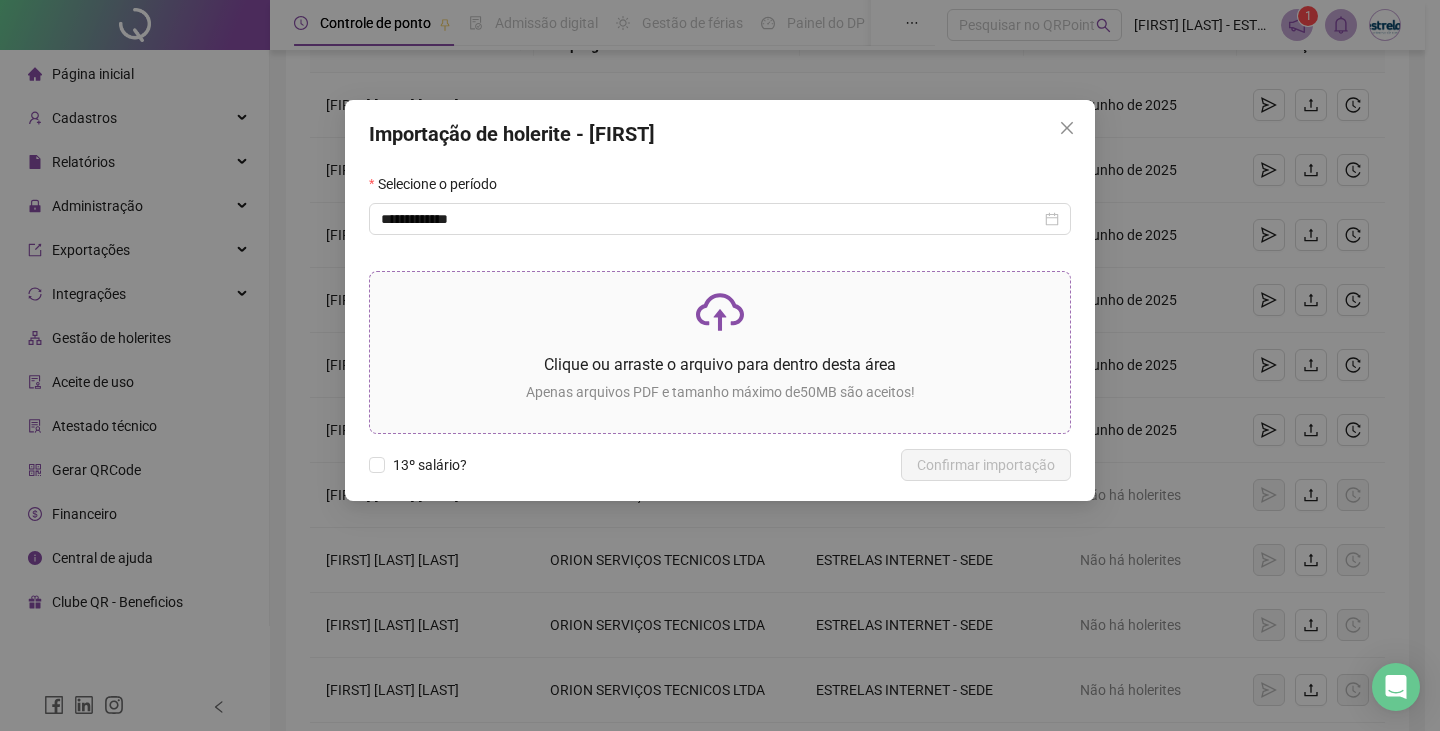 click on "Clique ou arraste o arquivo para dentro desta área Apenas arquivos PDF e tamanho máximo de  50  MB são aceitos!" at bounding box center [720, 352] 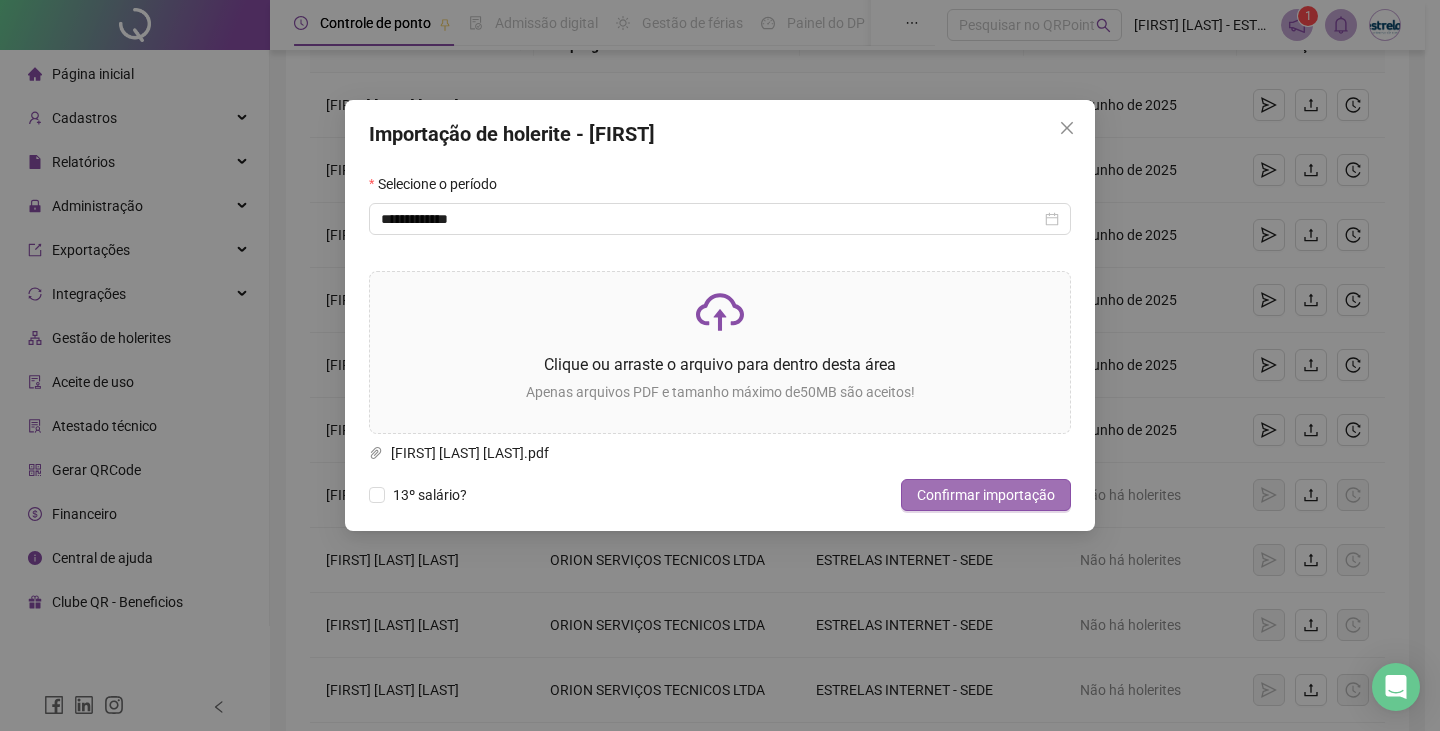 click on "Confirmar importação" at bounding box center (986, 495) 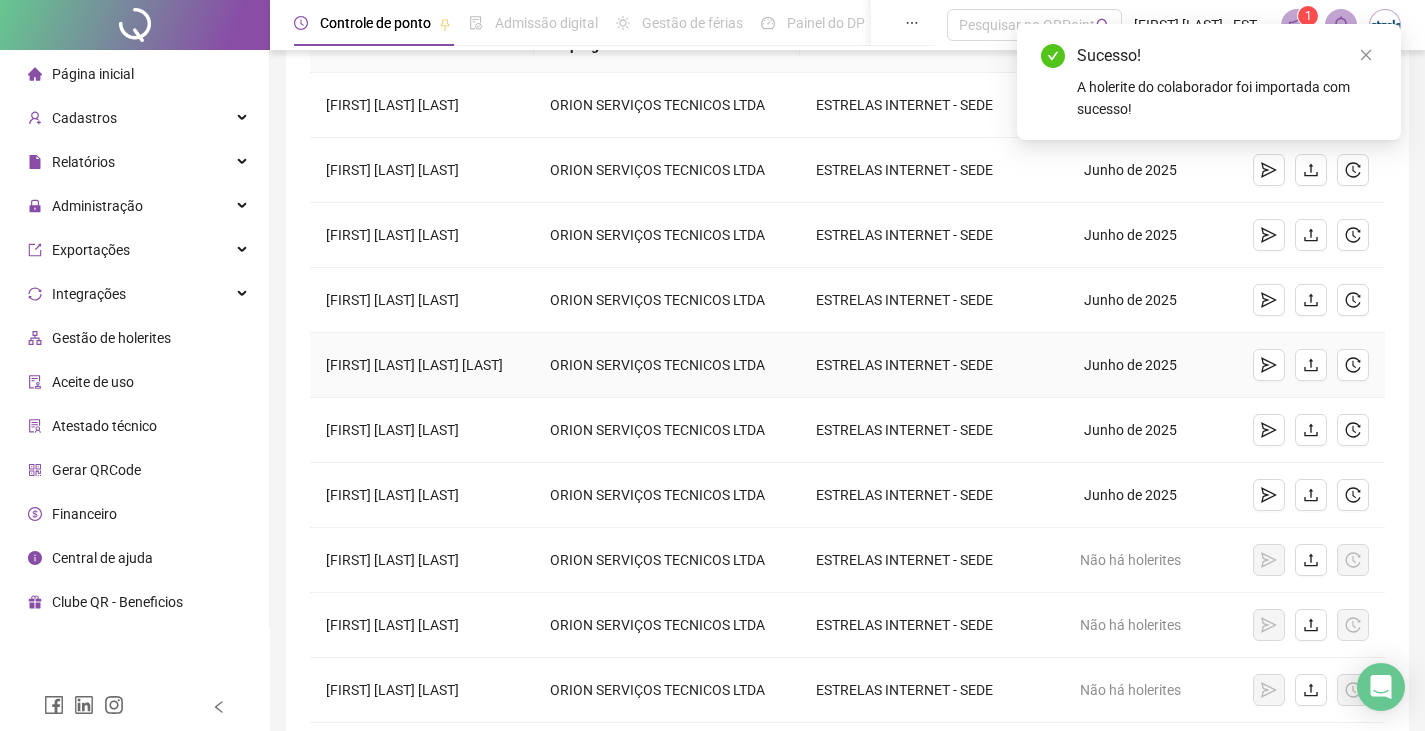 scroll, scrollTop: 338, scrollLeft: 0, axis: vertical 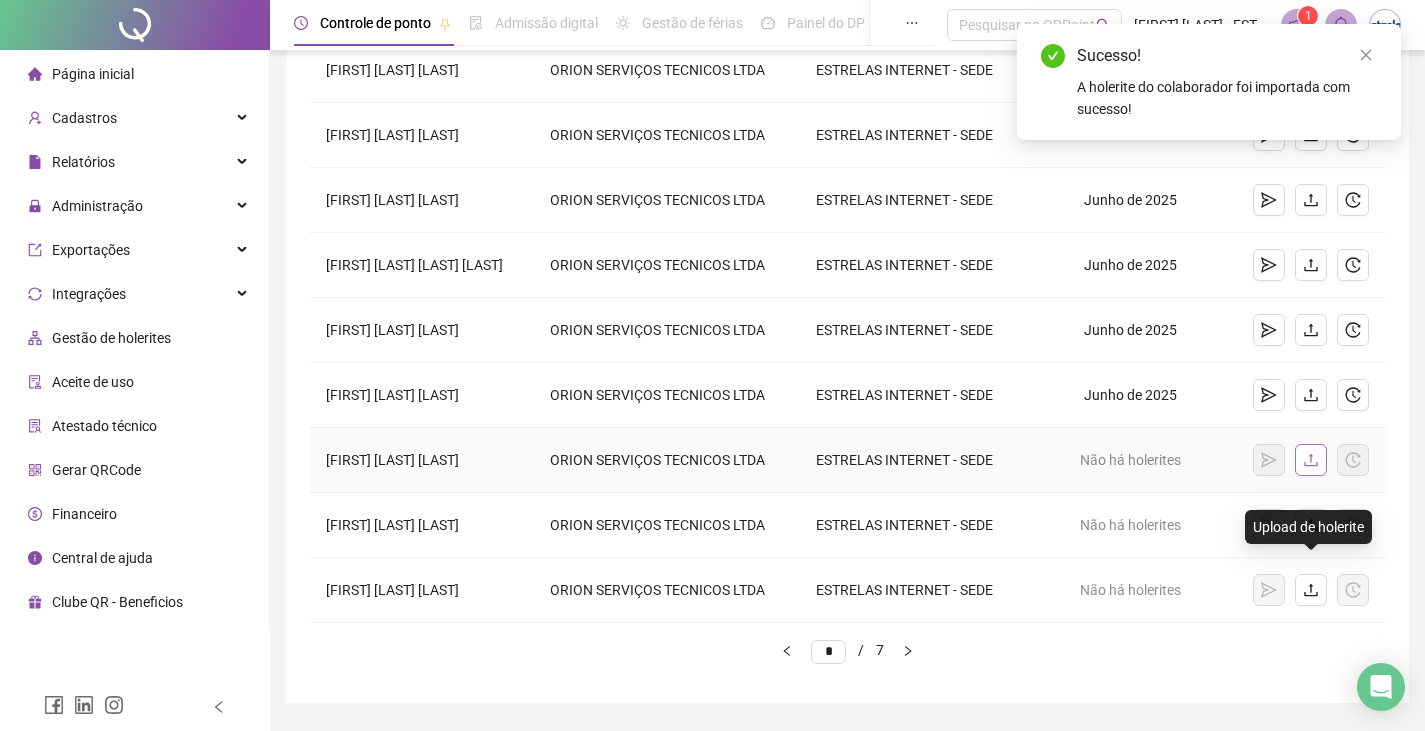click at bounding box center [1311, 460] 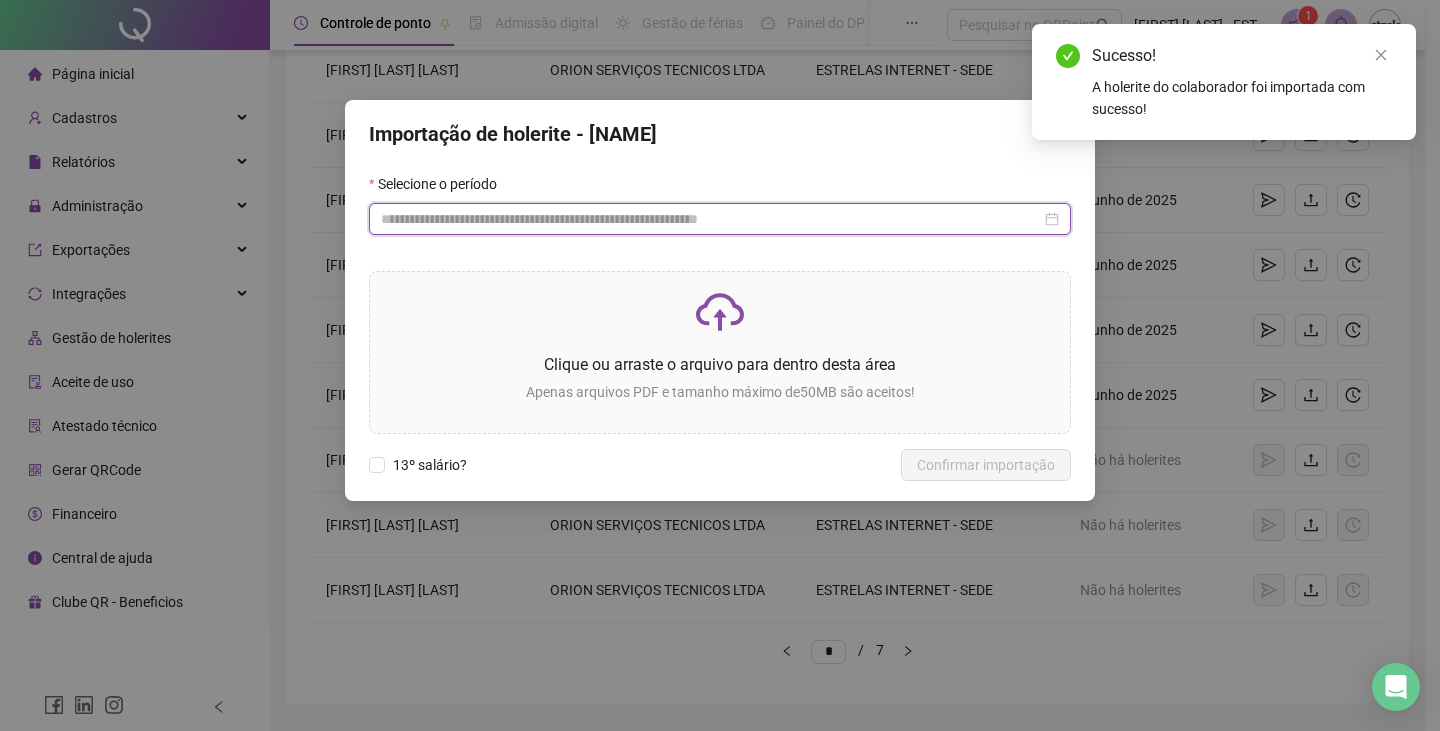 click at bounding box center [711, 219] 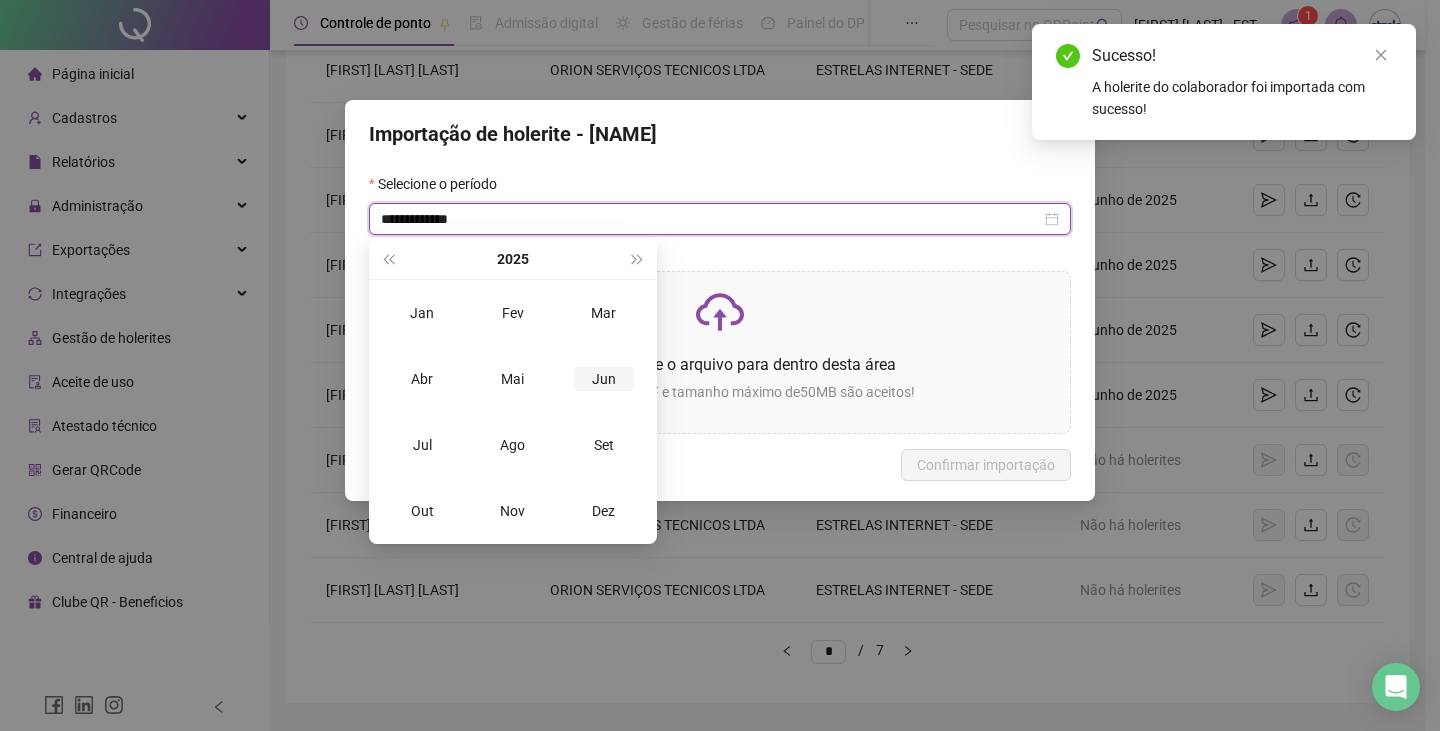 type on "**********" 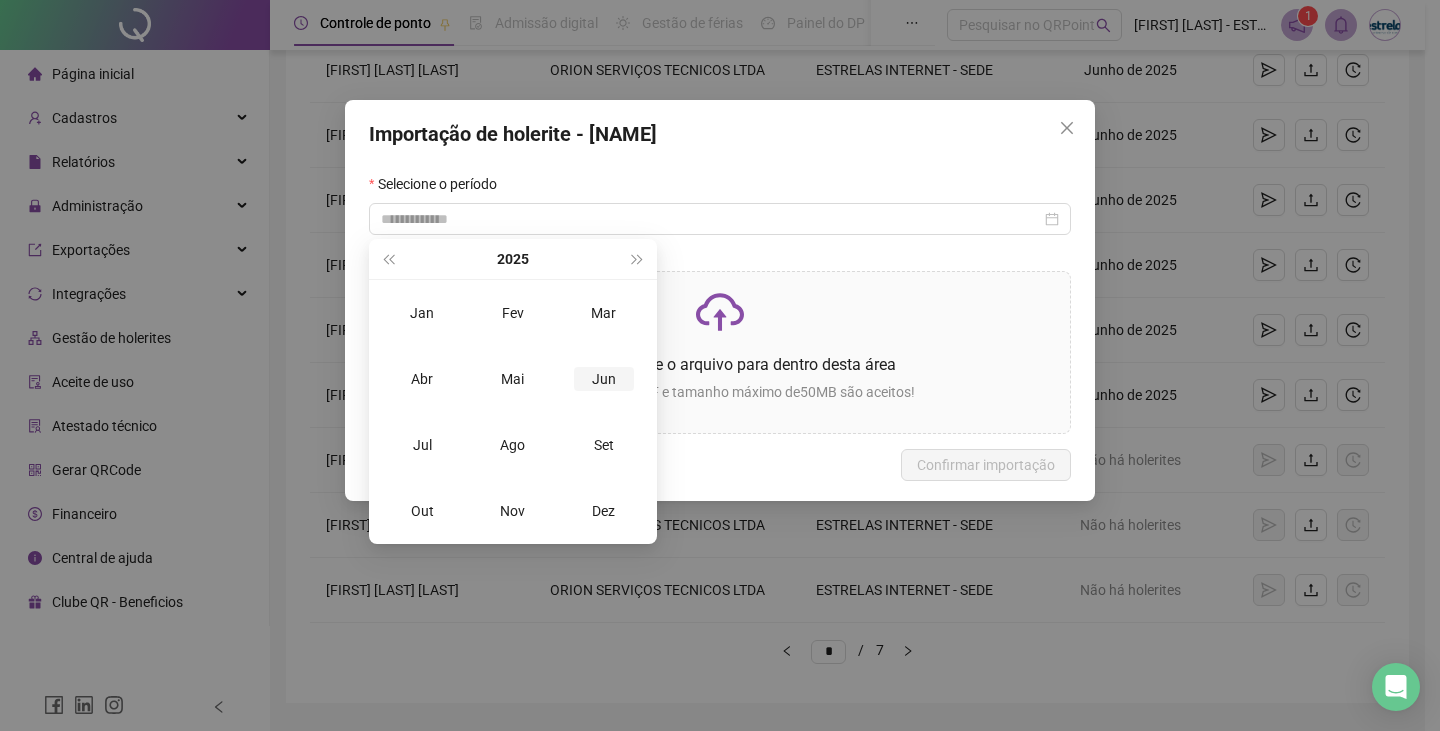 click on "Jun" at bounding box center [604, 379] 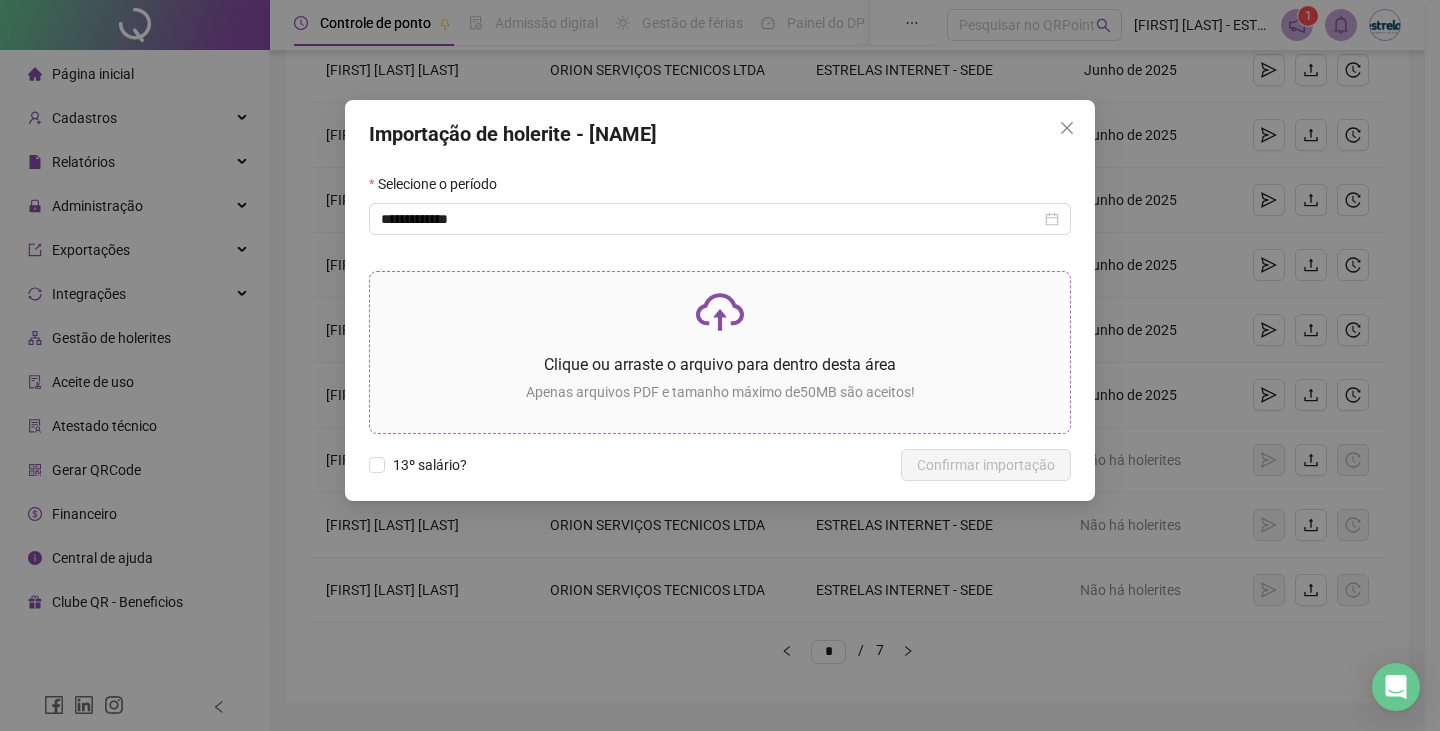 click on "Clique ou arraste o arquivo para dentro desta área" at bounding box center (720, 364) 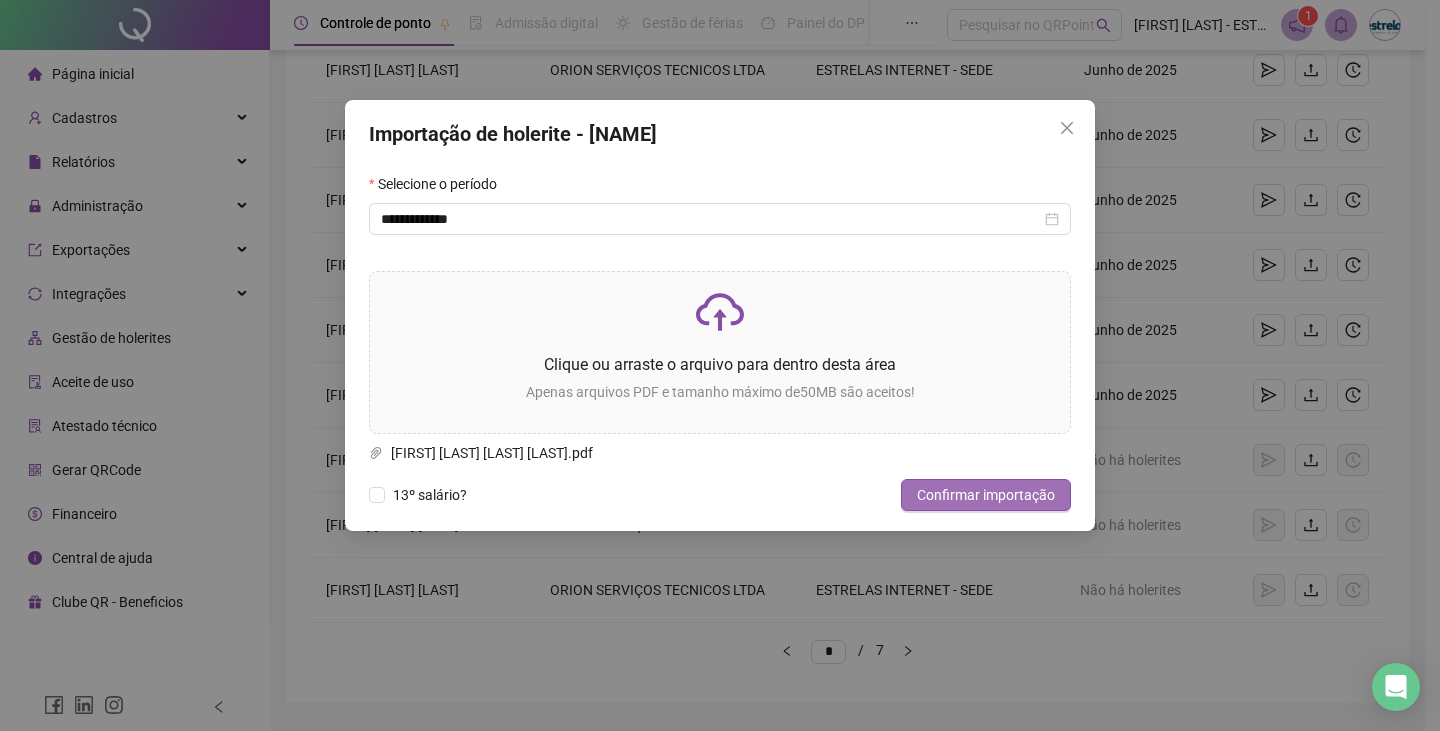 click on "Confirmar importação" at bounding box center (986, 495) 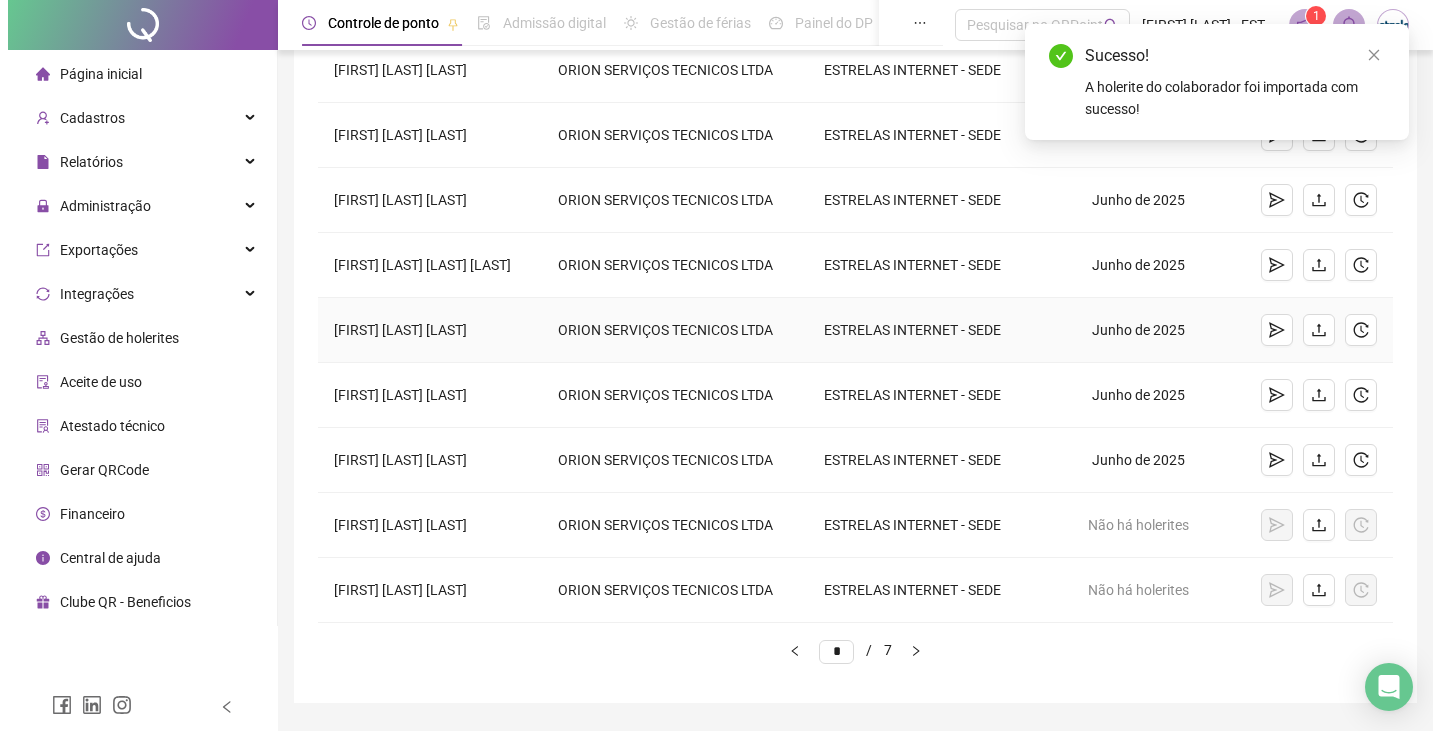 scroll, scrollTop: 438, scrollLeft: 0, axis: vertical 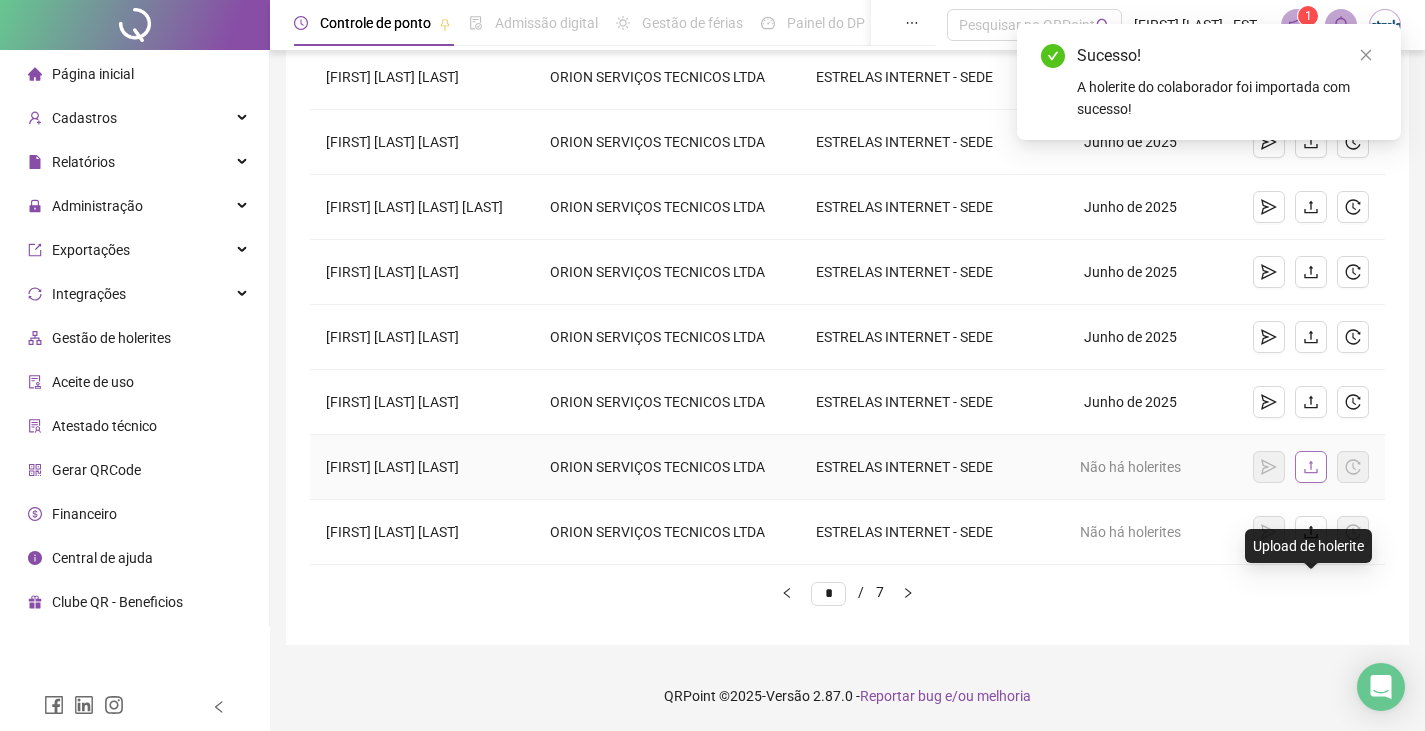 click at bounding box center (1311, 467) 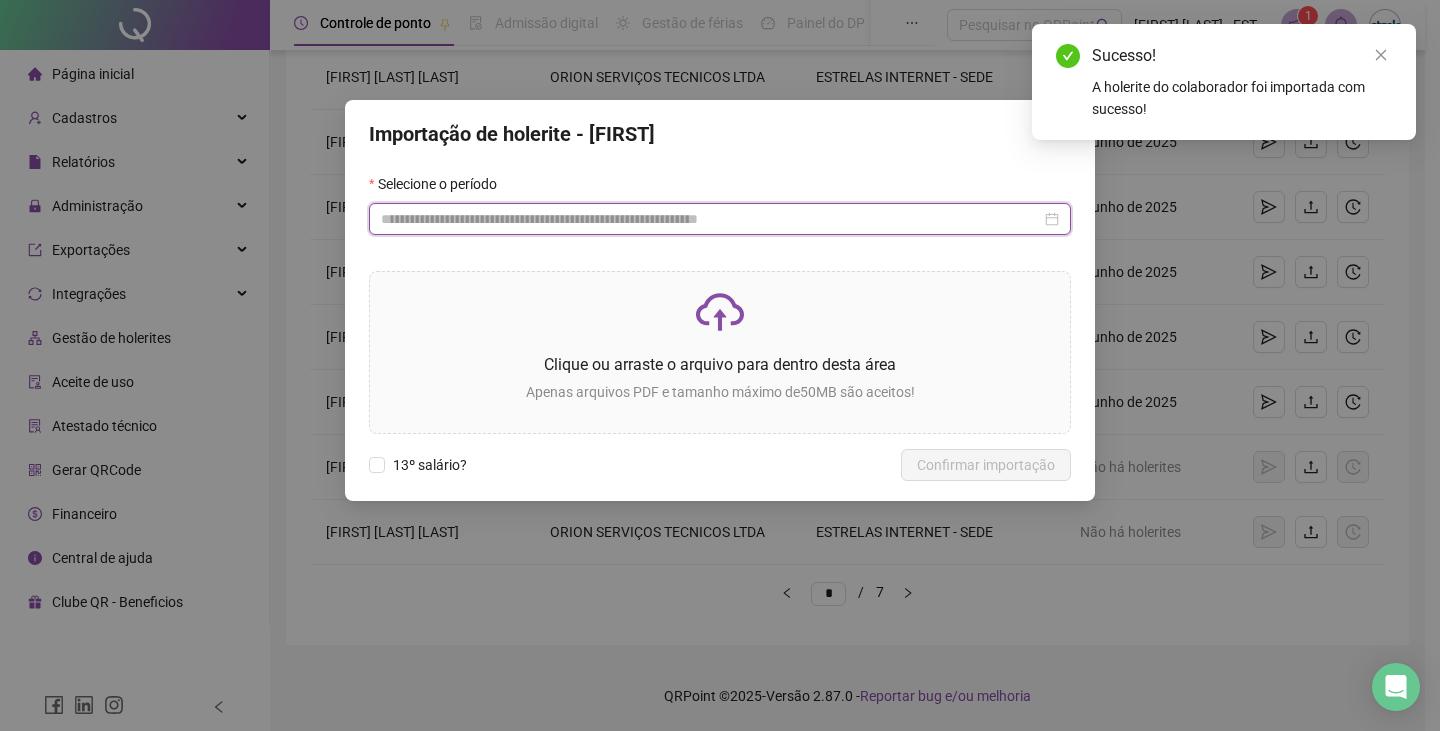 click at bounding box center [711, 219] 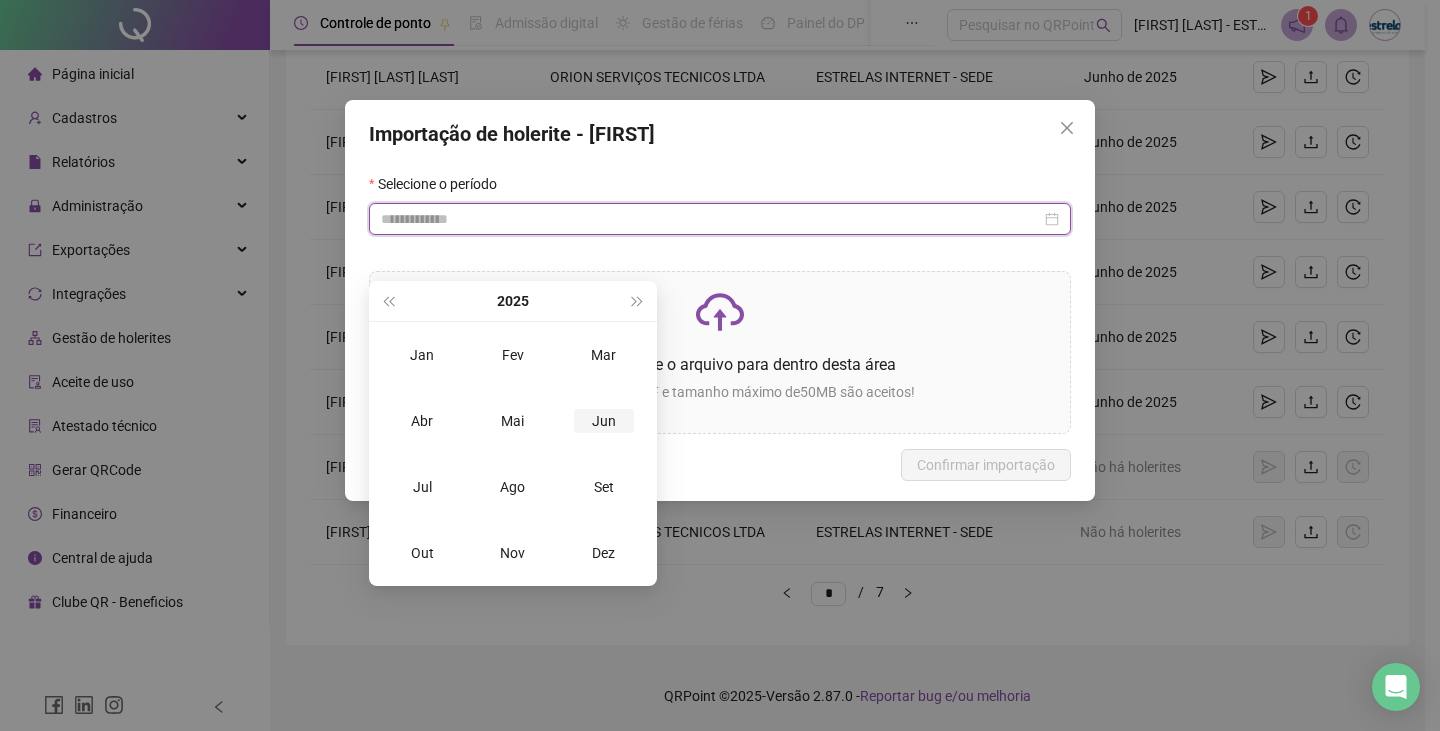 type on "**********" 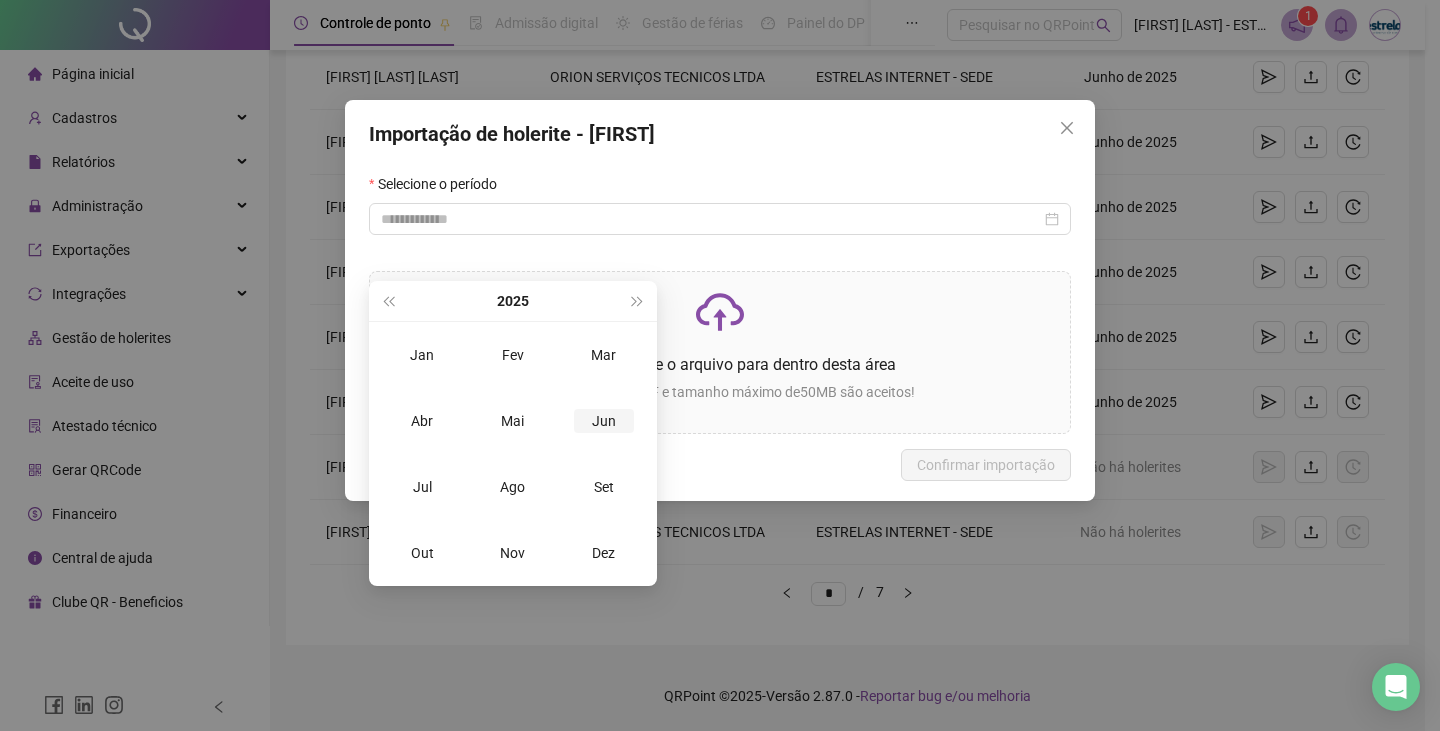click on "Jun" at bounding box center [604, 421] 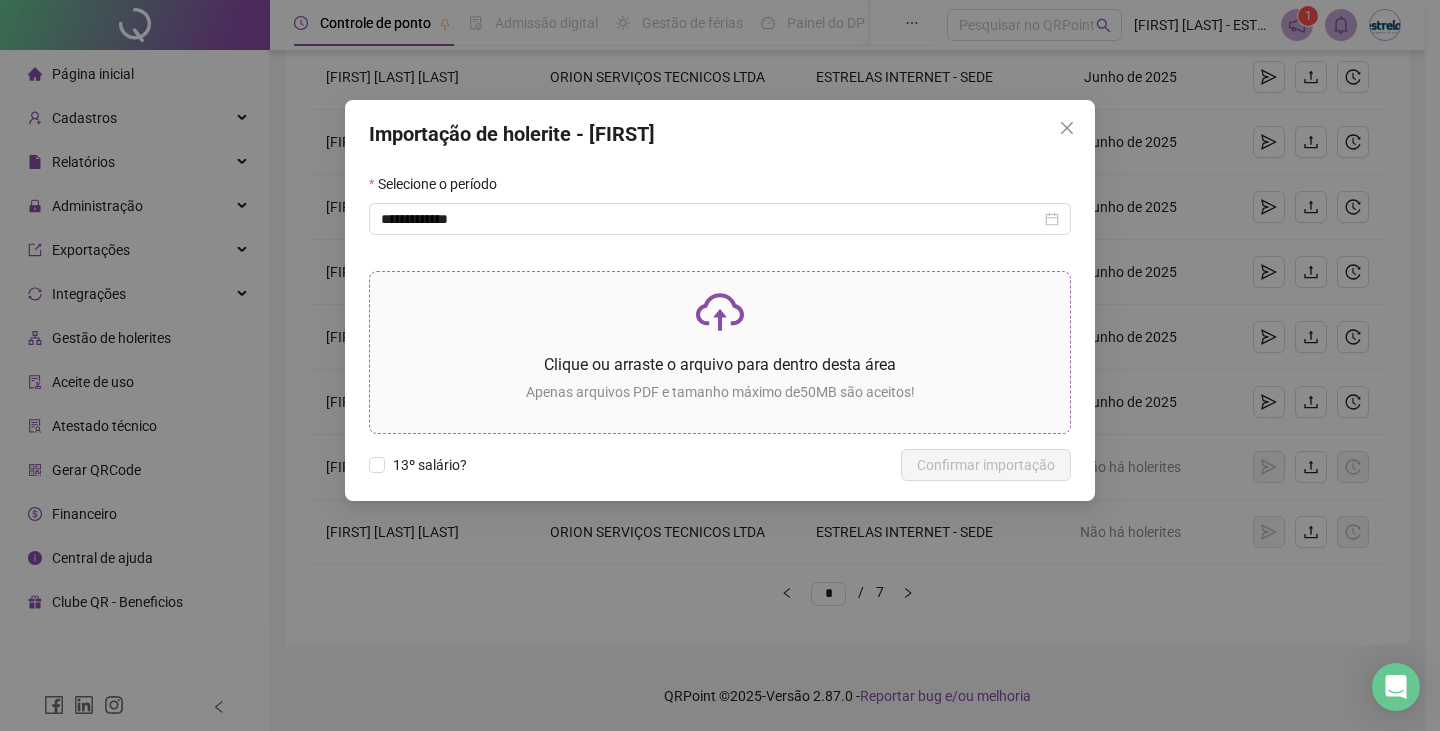 click on "Clique ou arraste o arquivo para dentro desta área Apenas arquivos PDF e tamanho máximo de  50  MB são aceitos!" at bounding box center (720, 352) 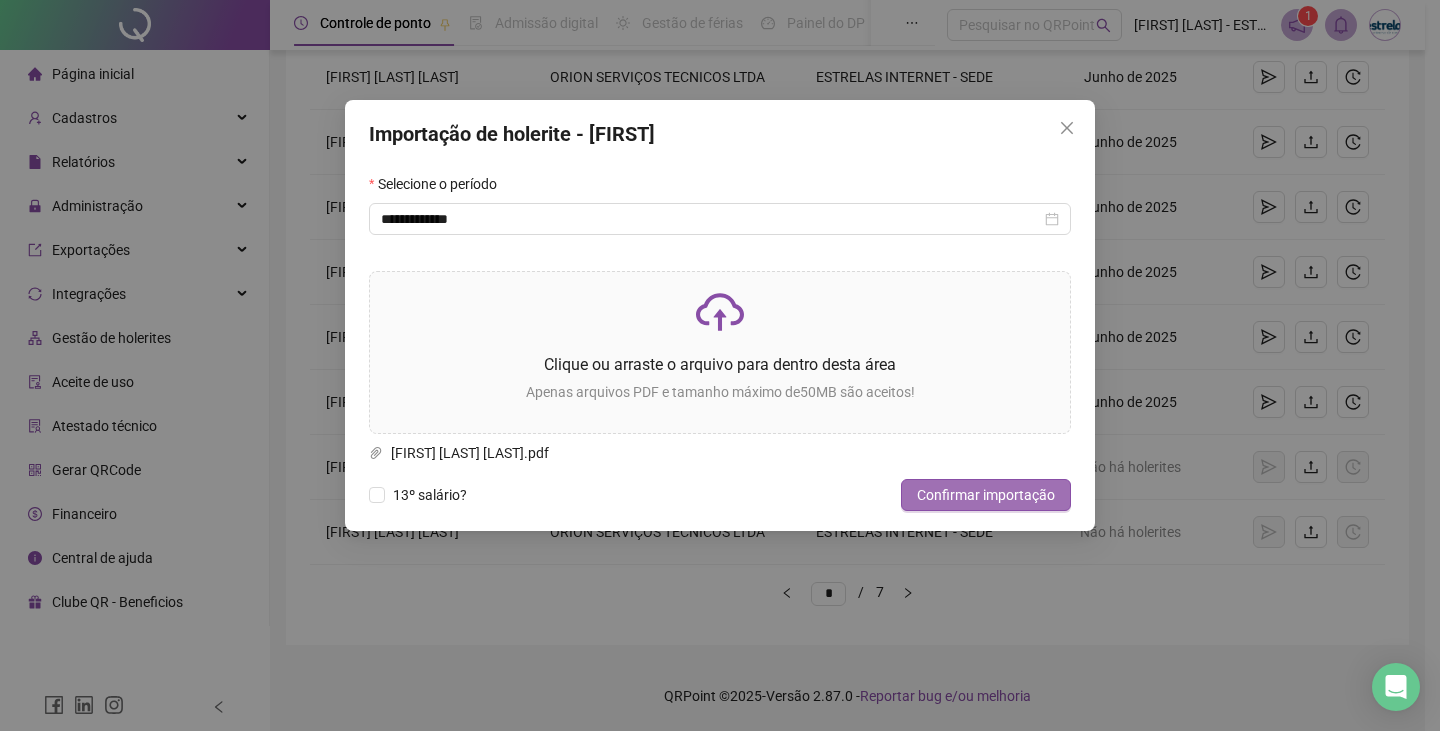 click on "Confirmar importação" at bounding box center (986, 495) 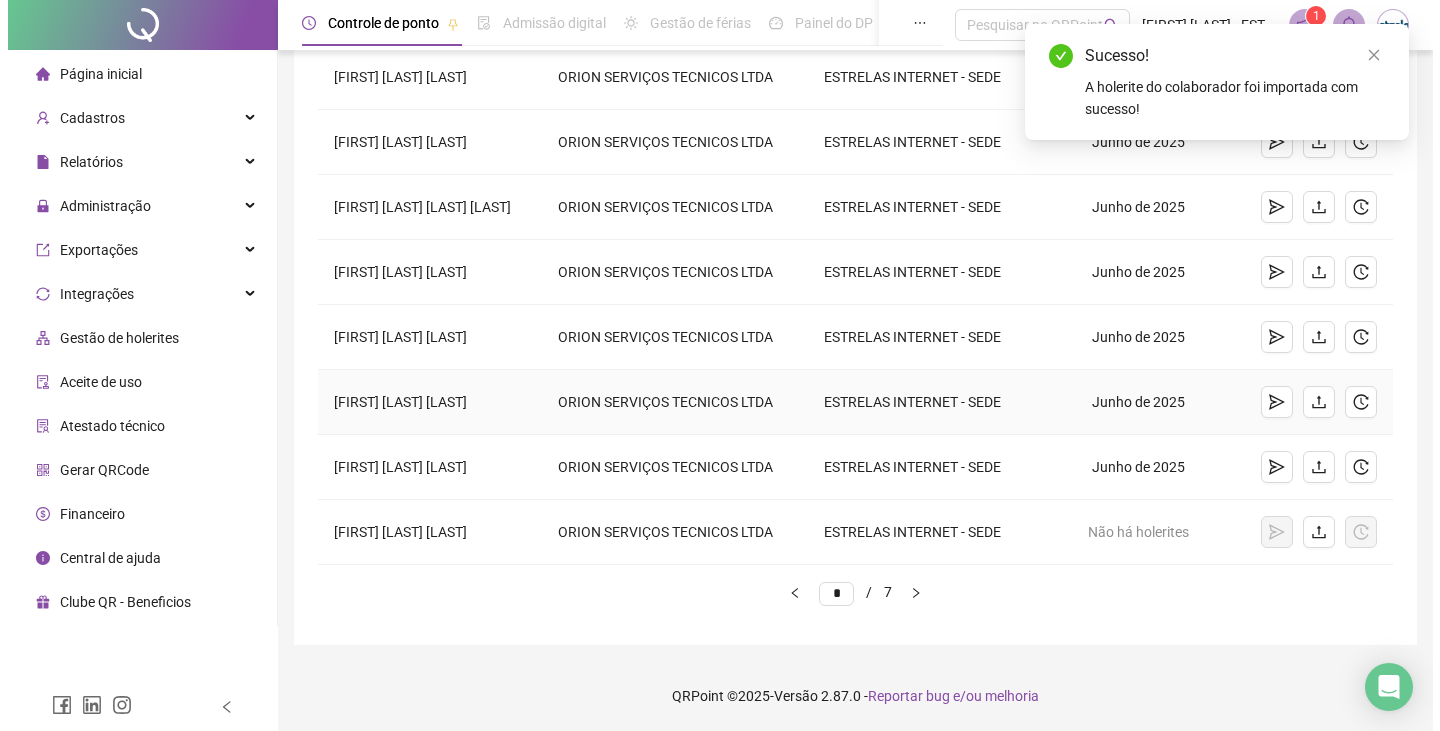 scroll, scrollTop: 496, scrollLeft: 0, axis: vertical 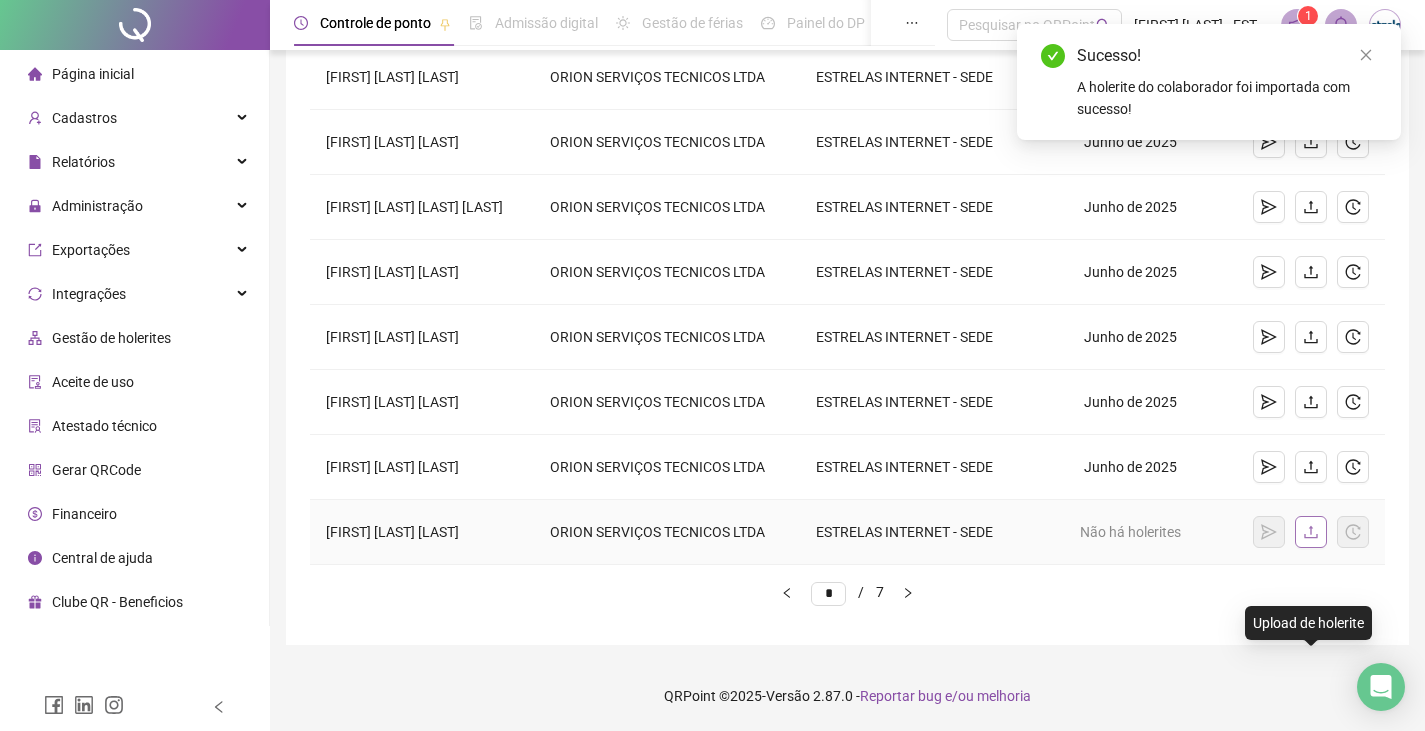 click 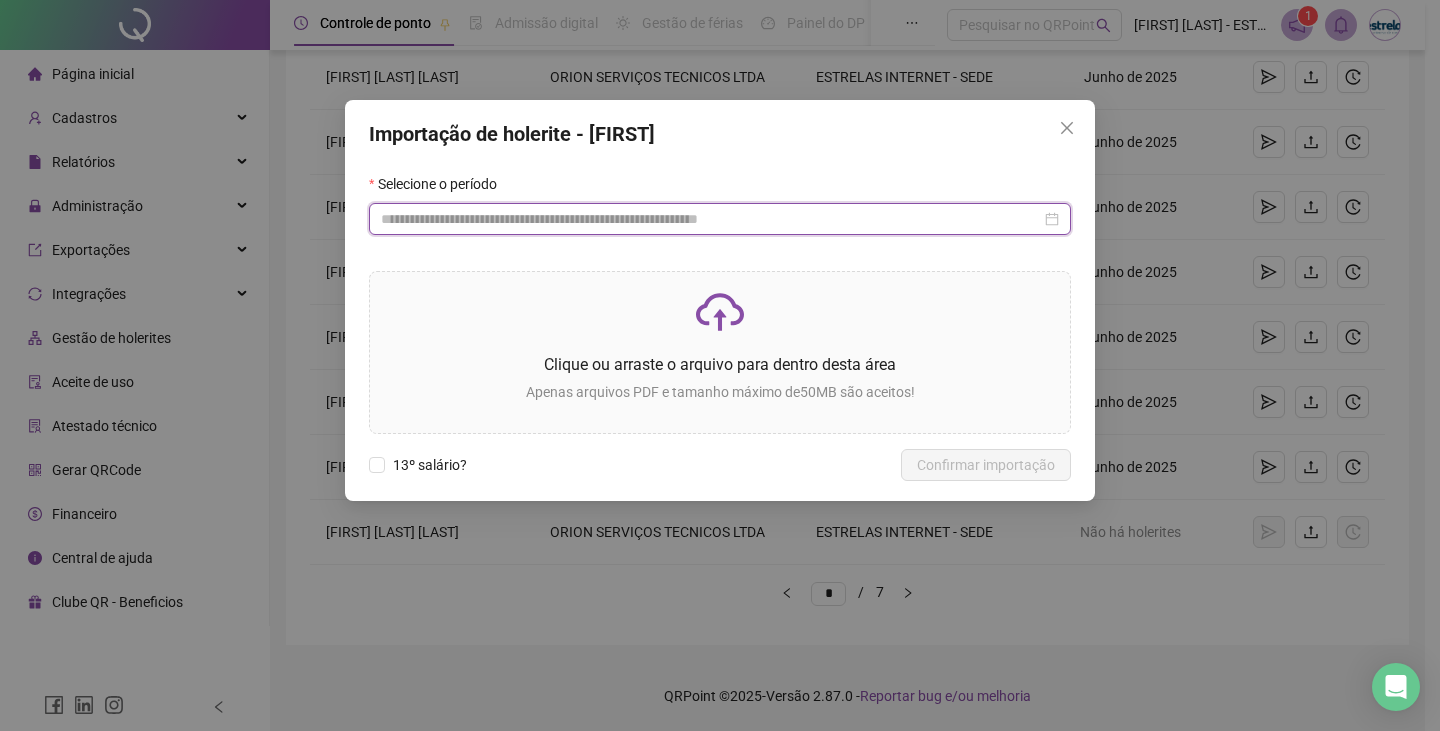 click at bounding box center [711, 219] 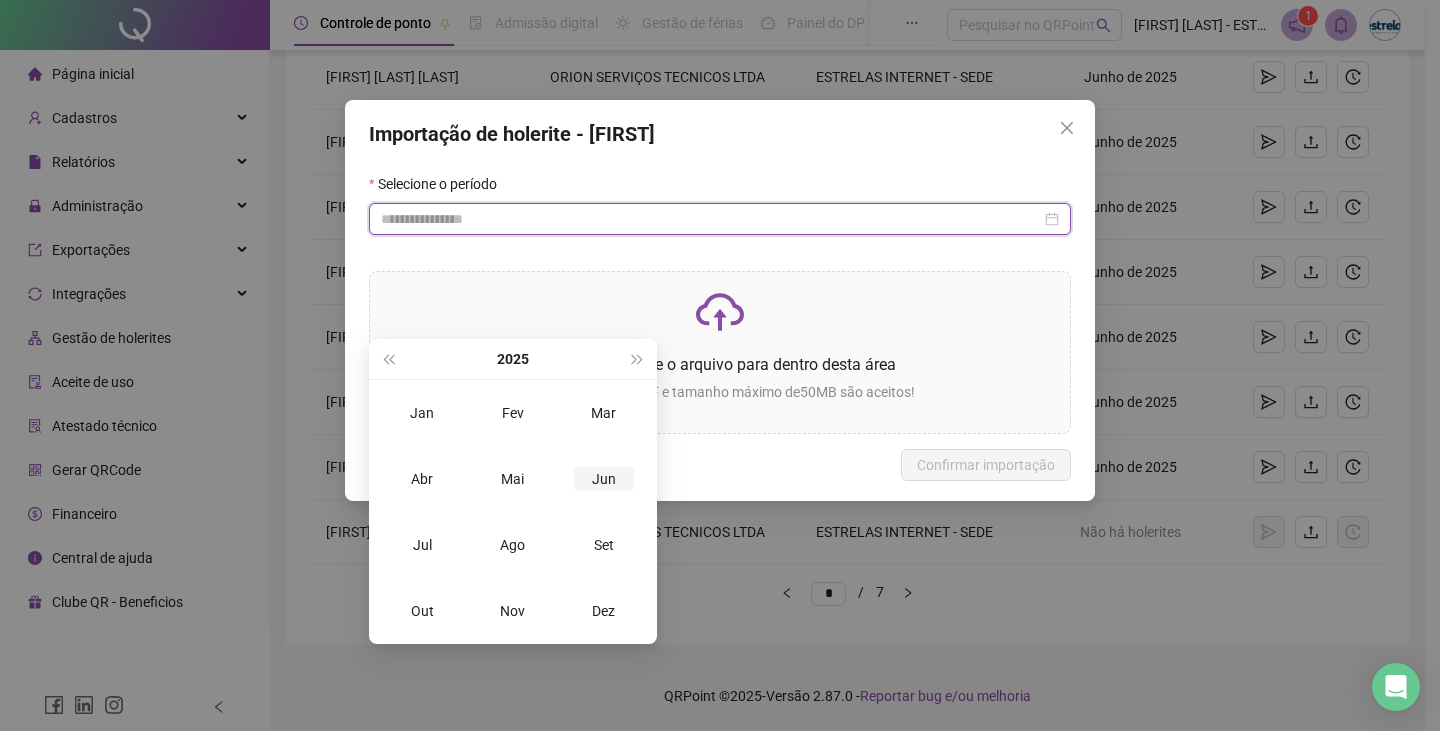 type on "**********" 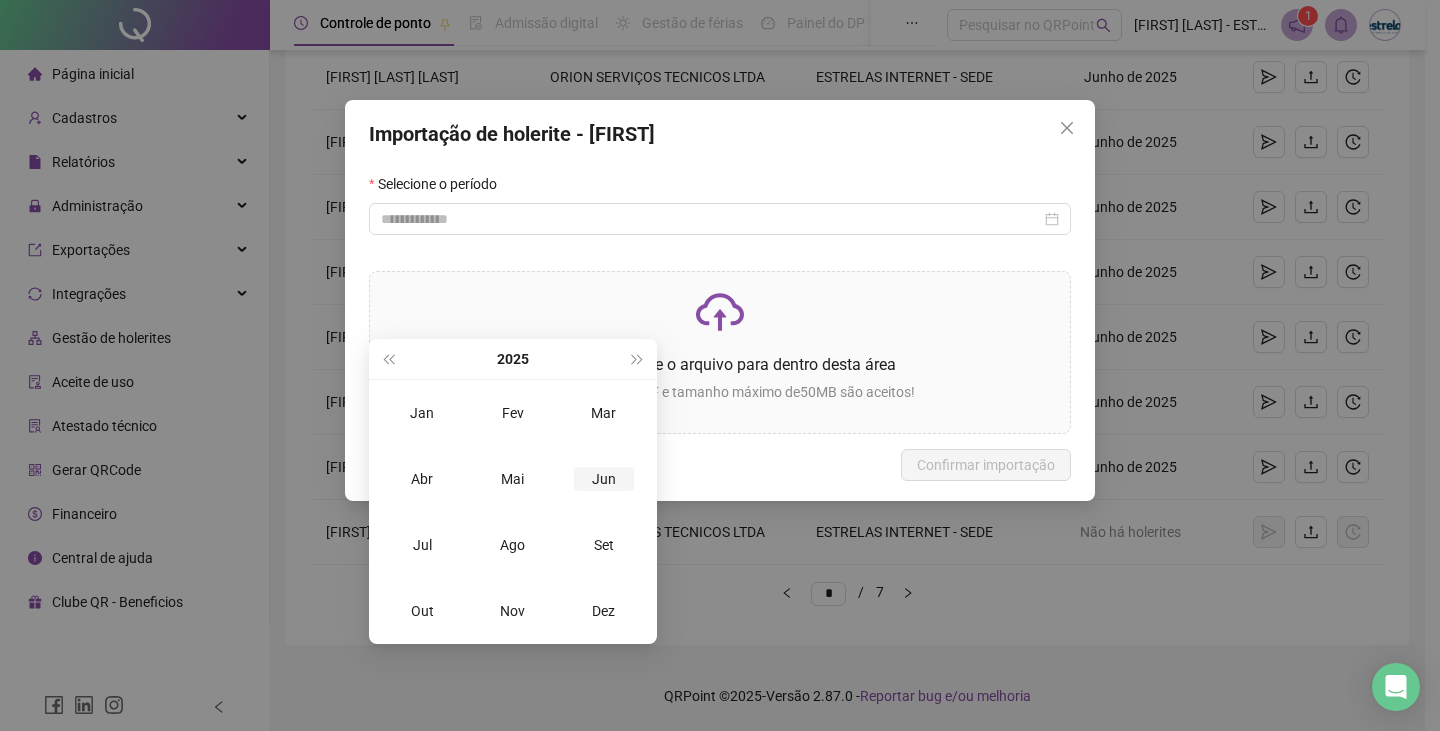 click on "Jun" at bounding box center [604, 479] 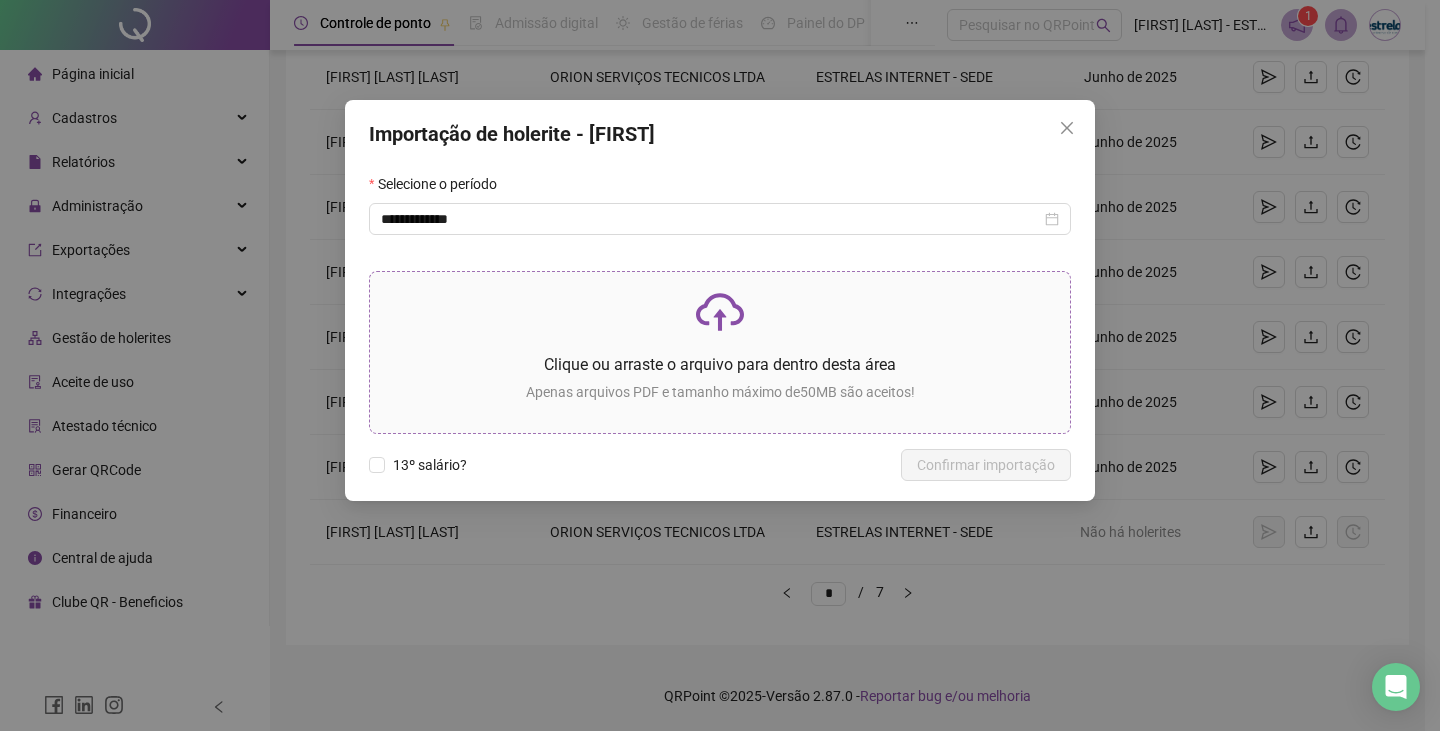 click on "Clique ou arraste o arquivo para dentro desta área" at bounding box center [720, 364] 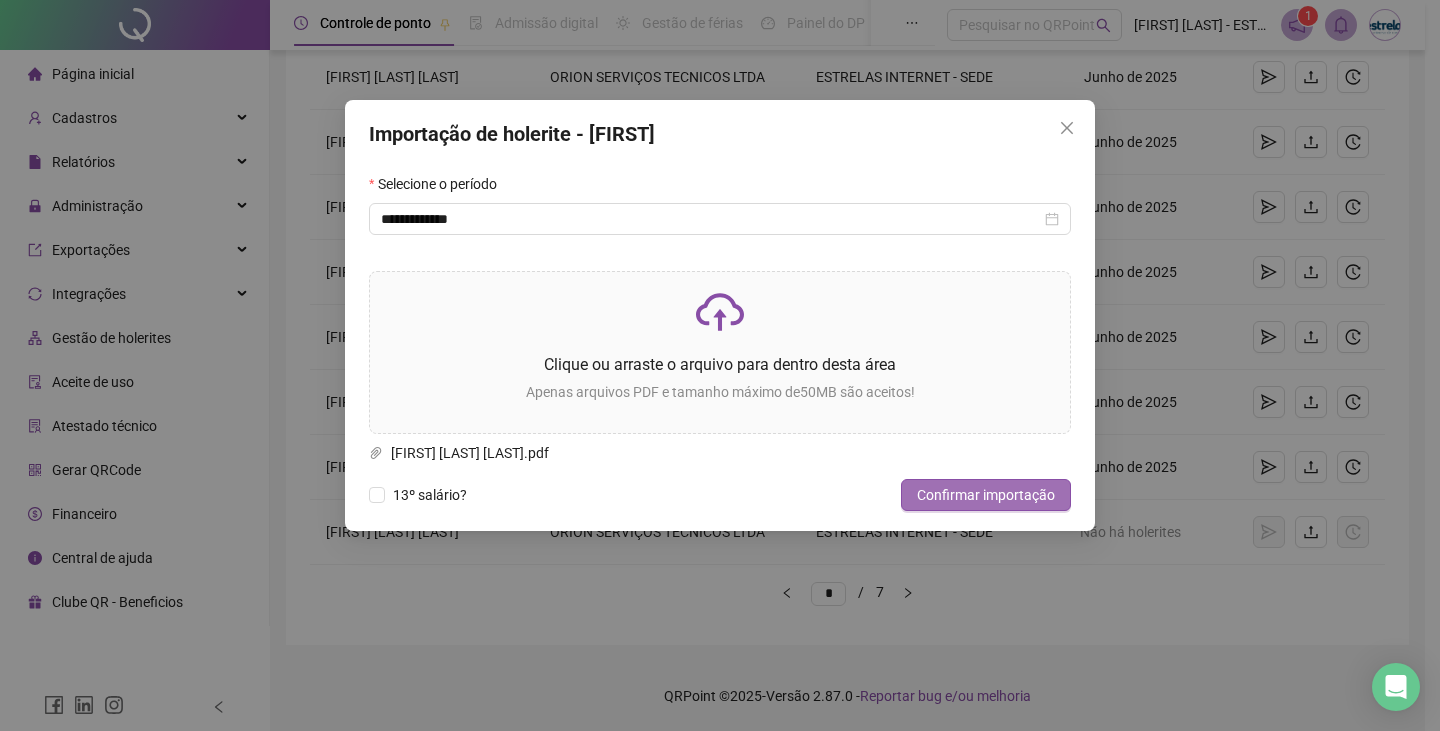 click on "Confirmar importação" at bounding box center [986, 495] 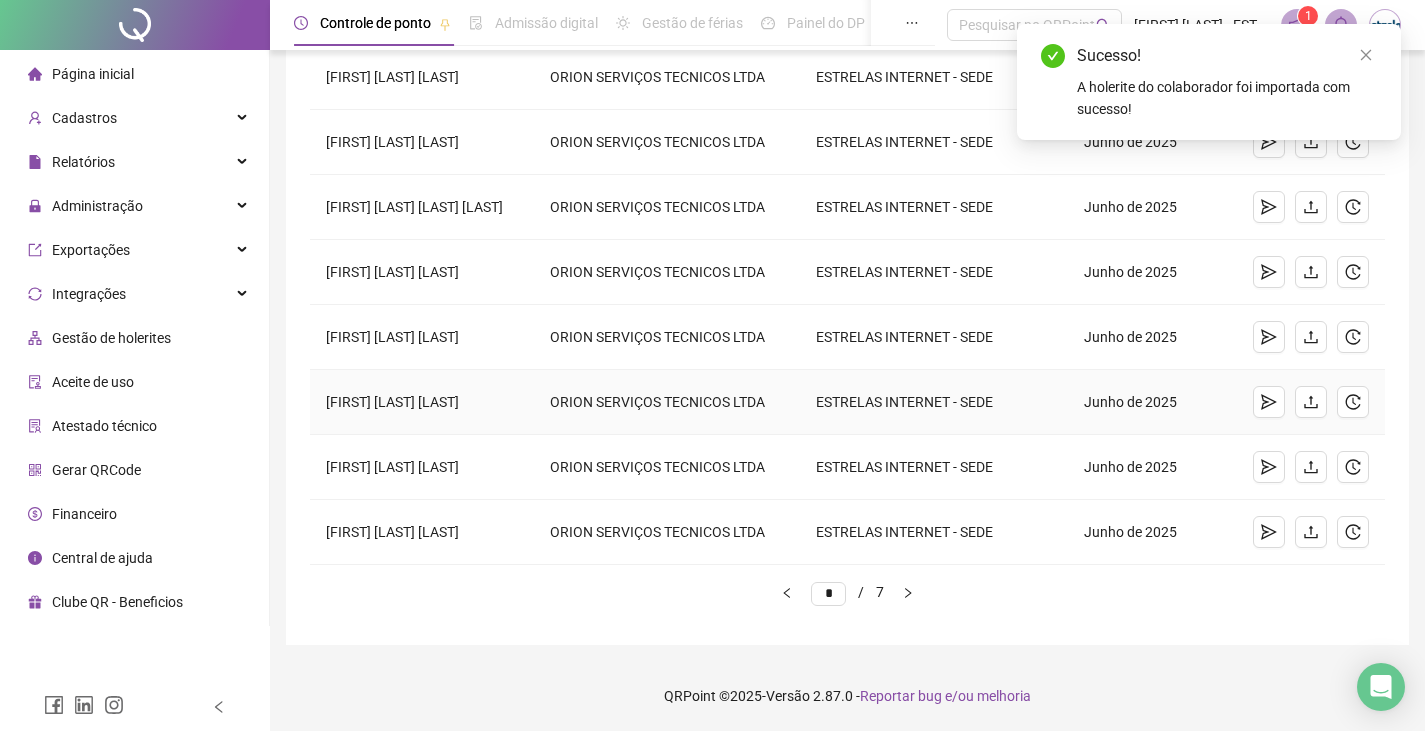 scroll, scrollTop: 538, scrollLeft: 0, axis: vertical 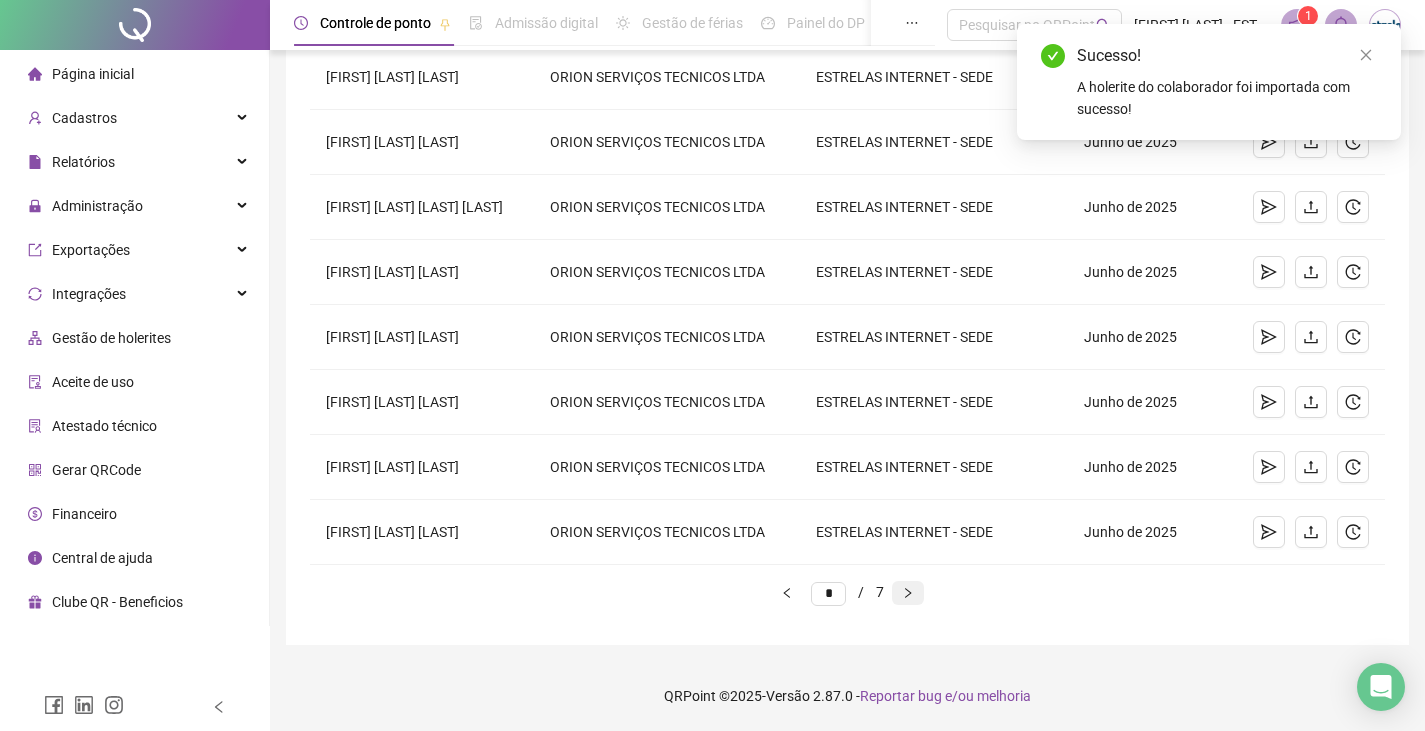 click at bounding box center (908, 593) 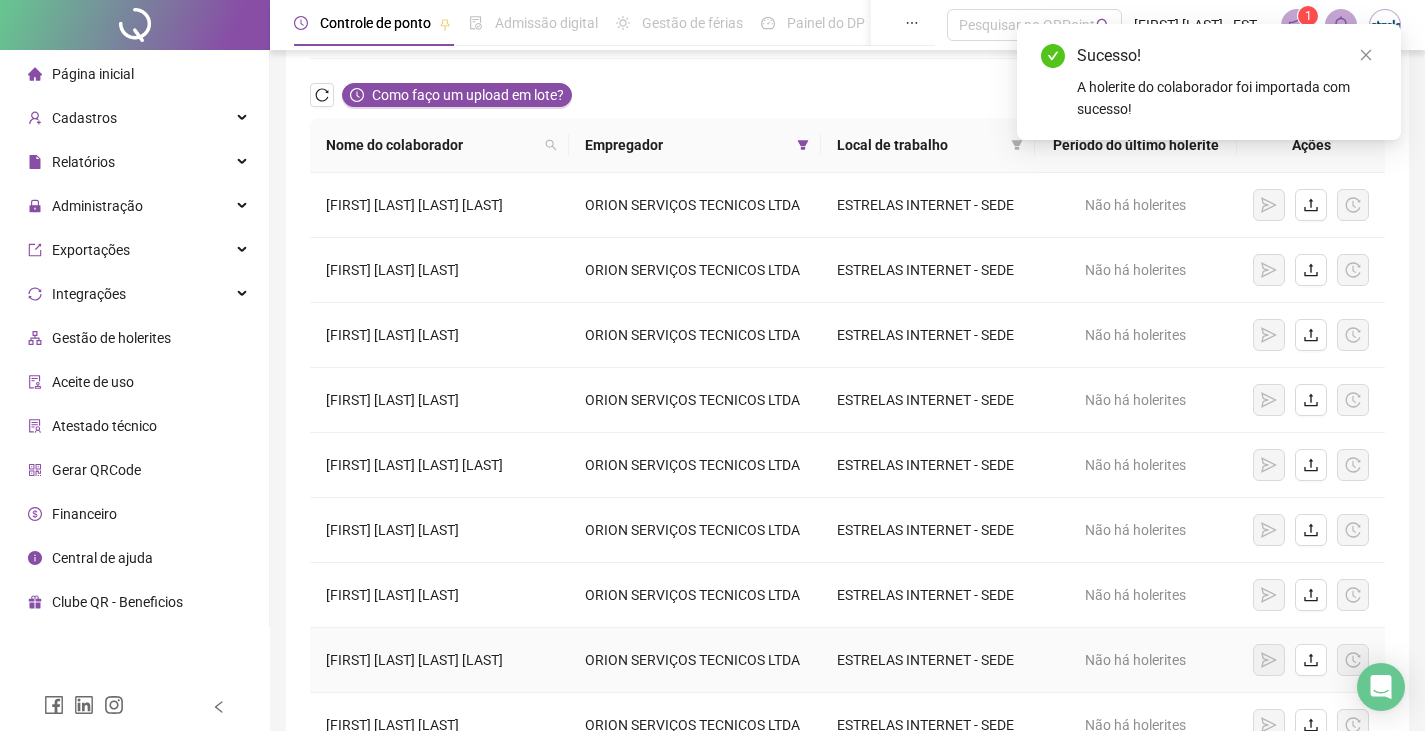 scroll, scrollTop: 38, scrollLeft: 0, axis: vertical 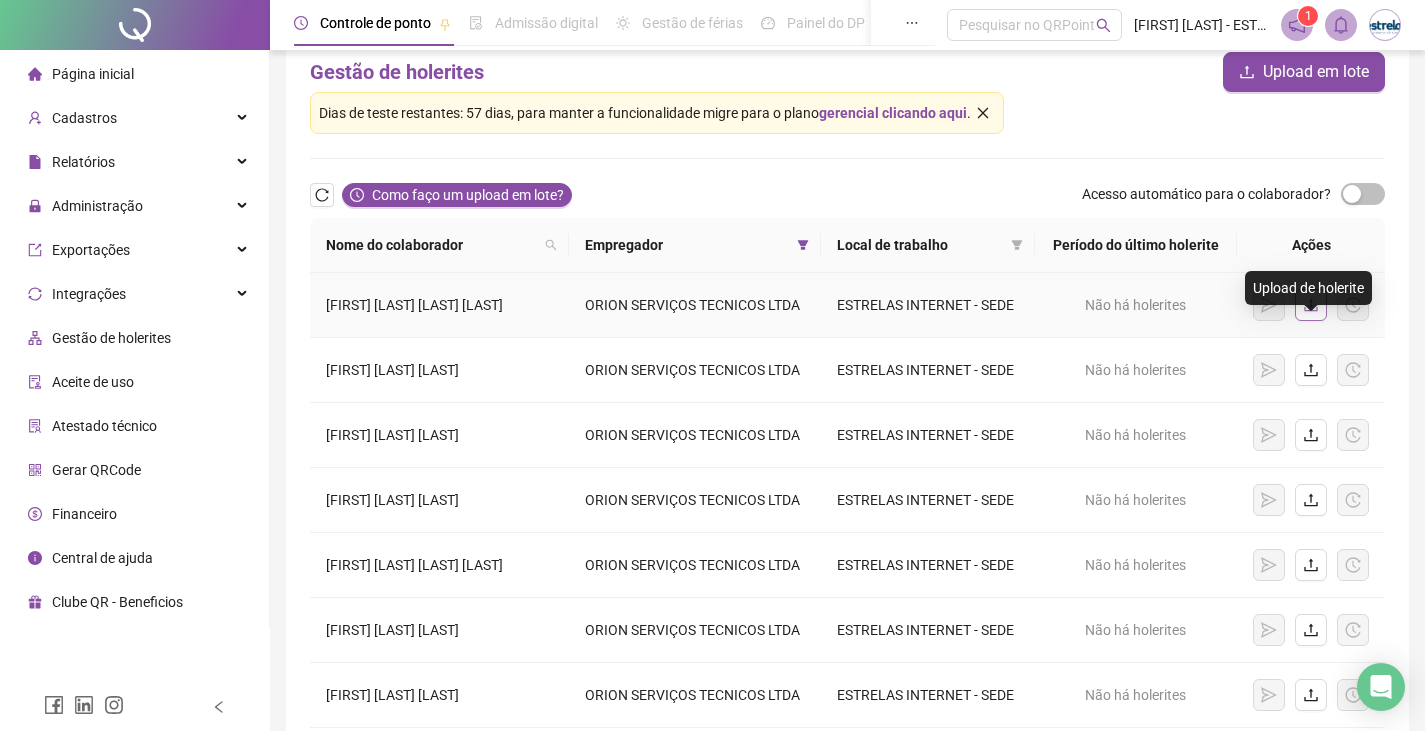click 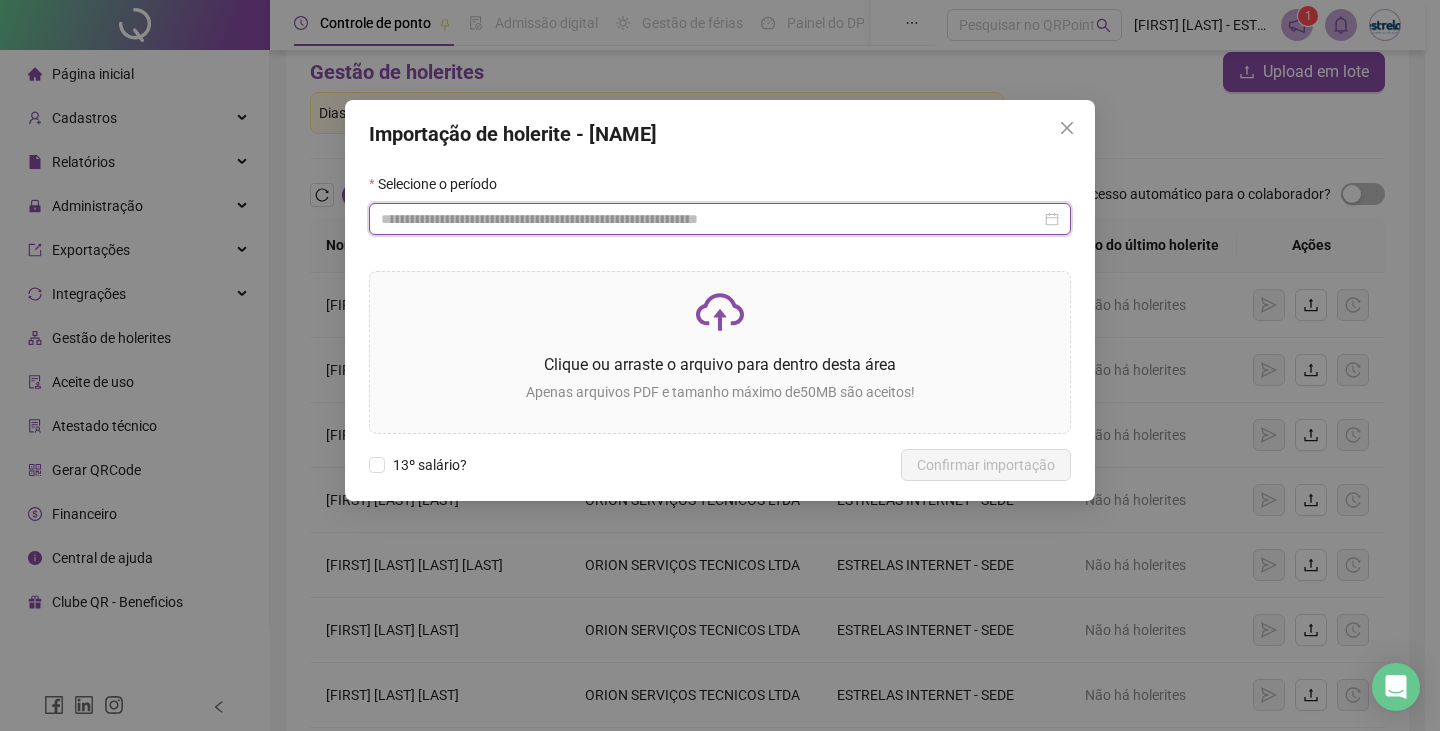 click at bounding box center (711, 219) 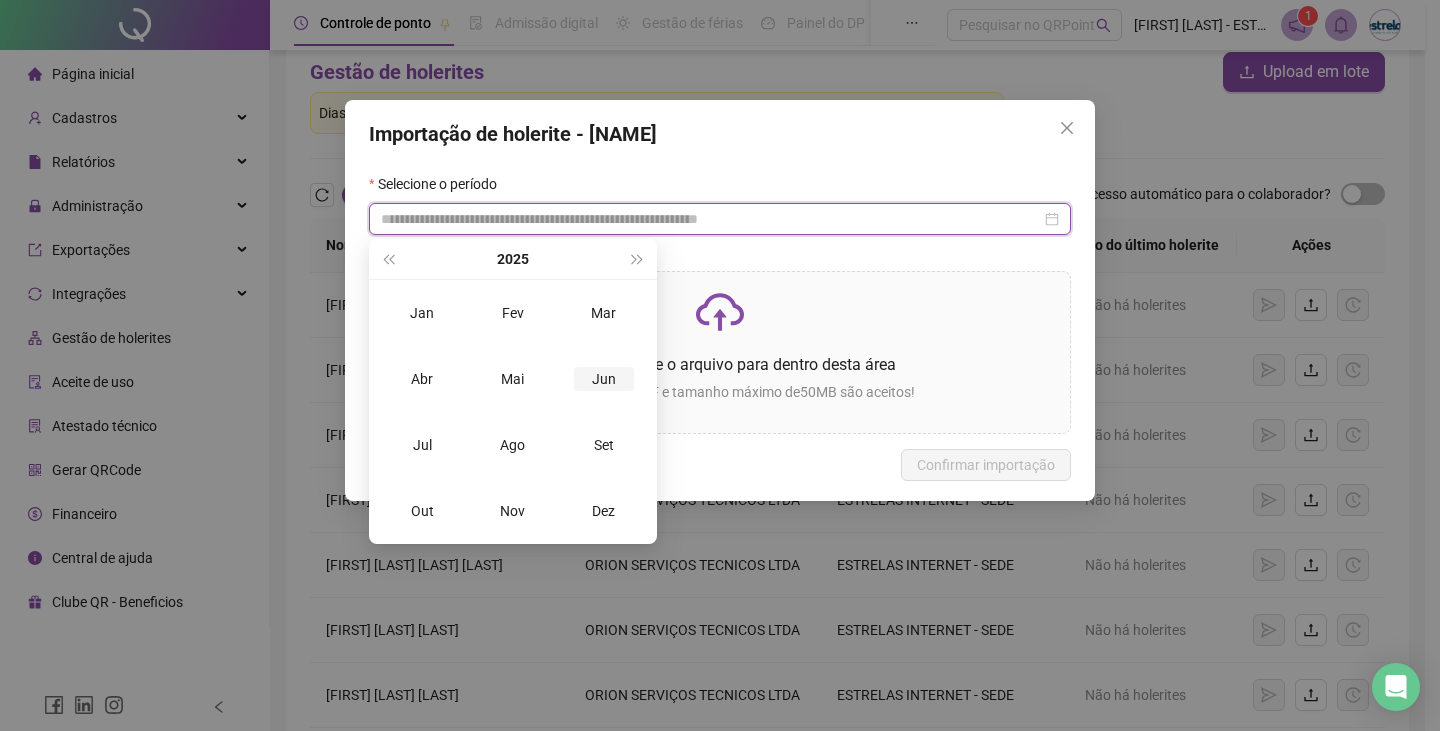 type on "**********" 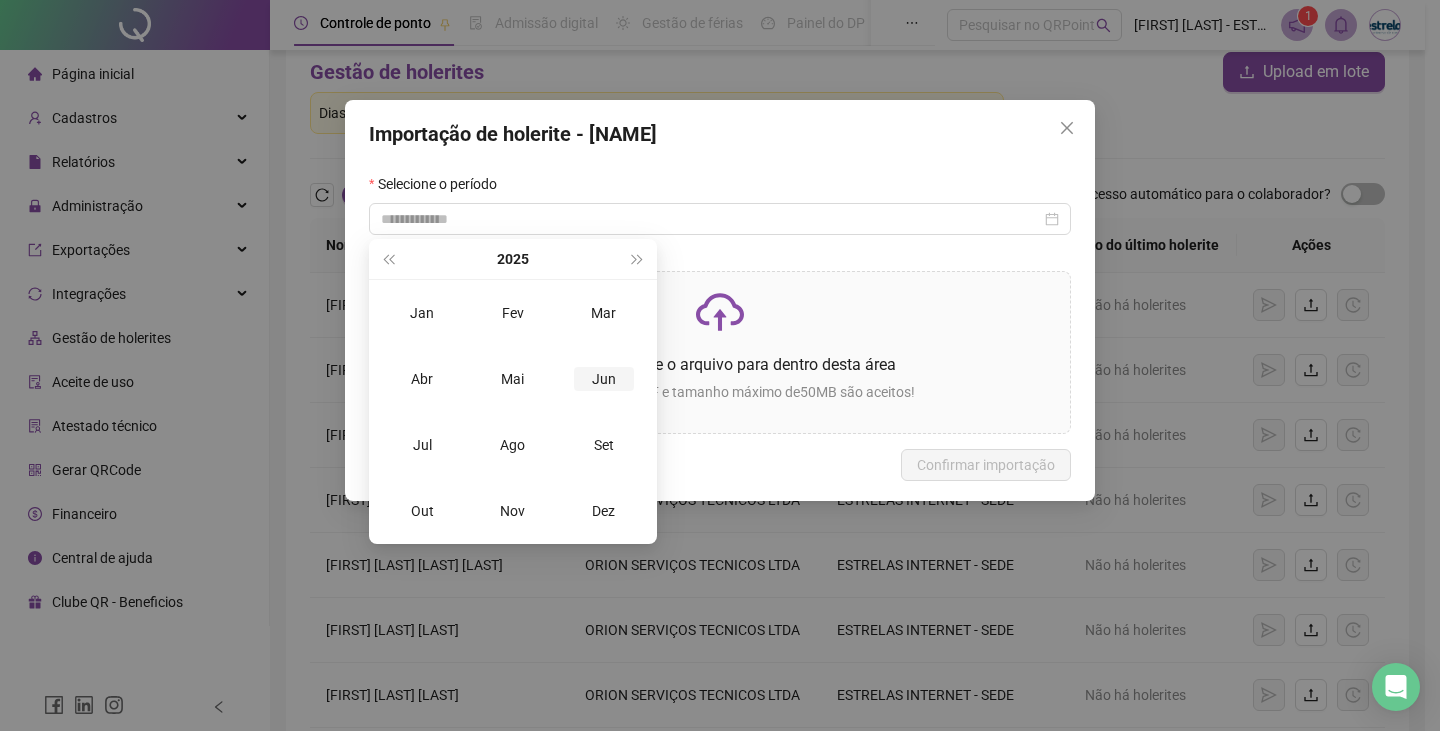 click on "Jun" at bounding box center (604, 379) 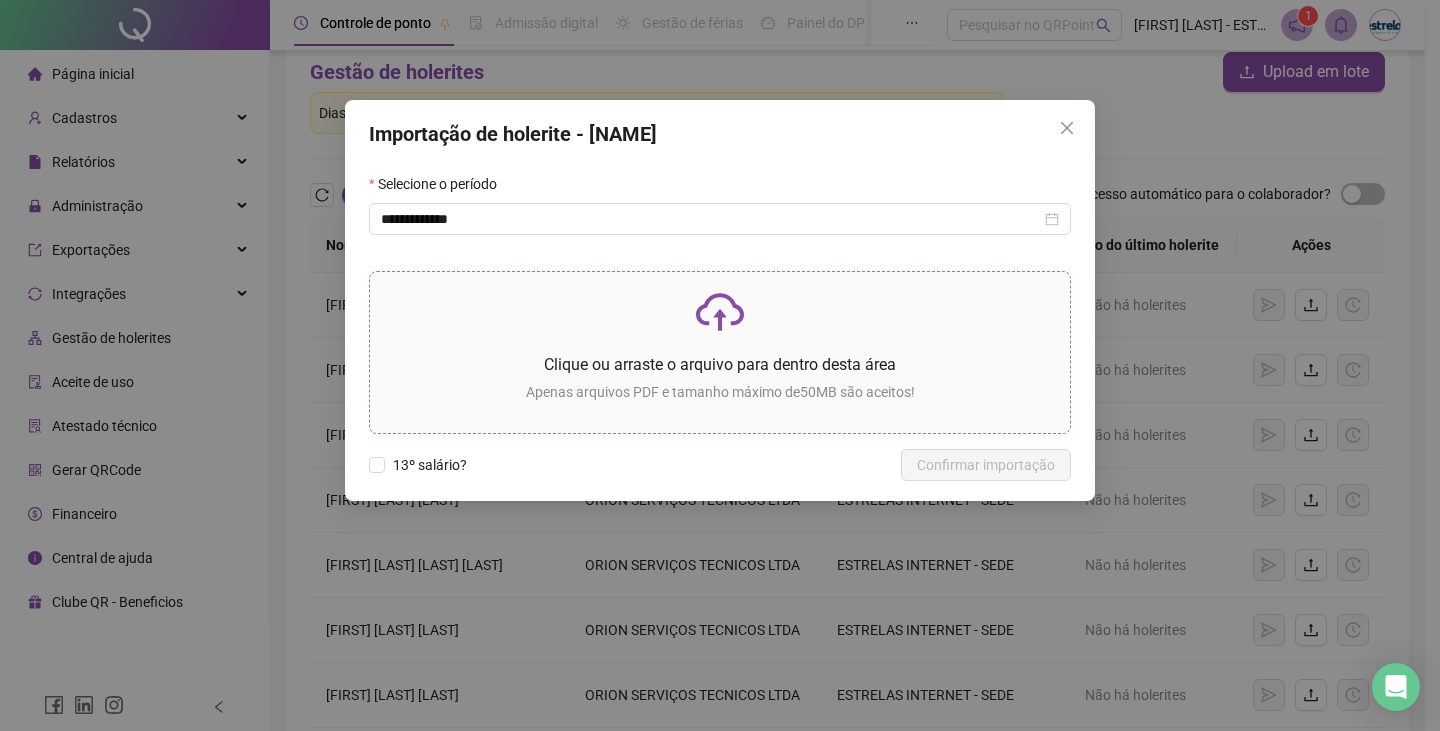 click on "Clique ou arraste o arquivo para dentro desta área" at bounding box center (720, 364) 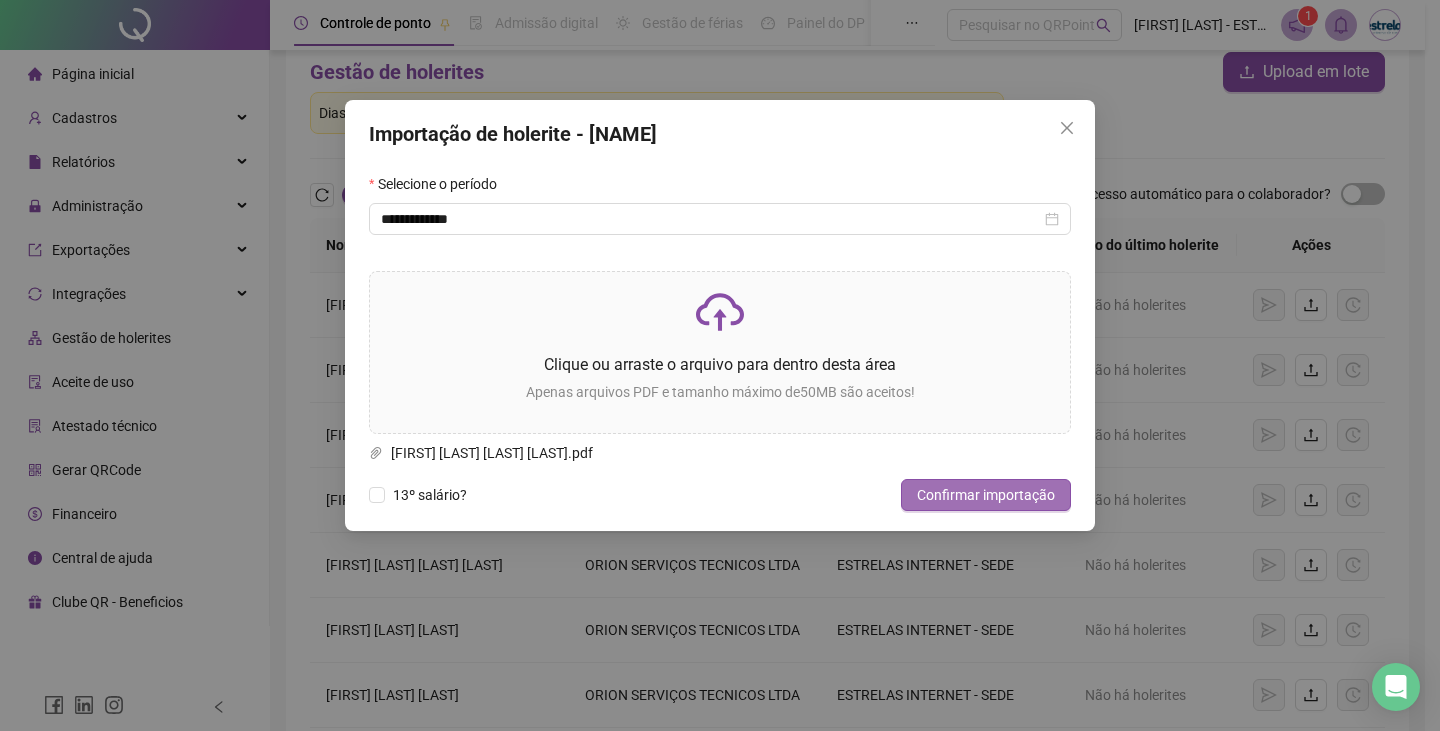 click on "Confirmar importação" at bounding box center (986, 495) 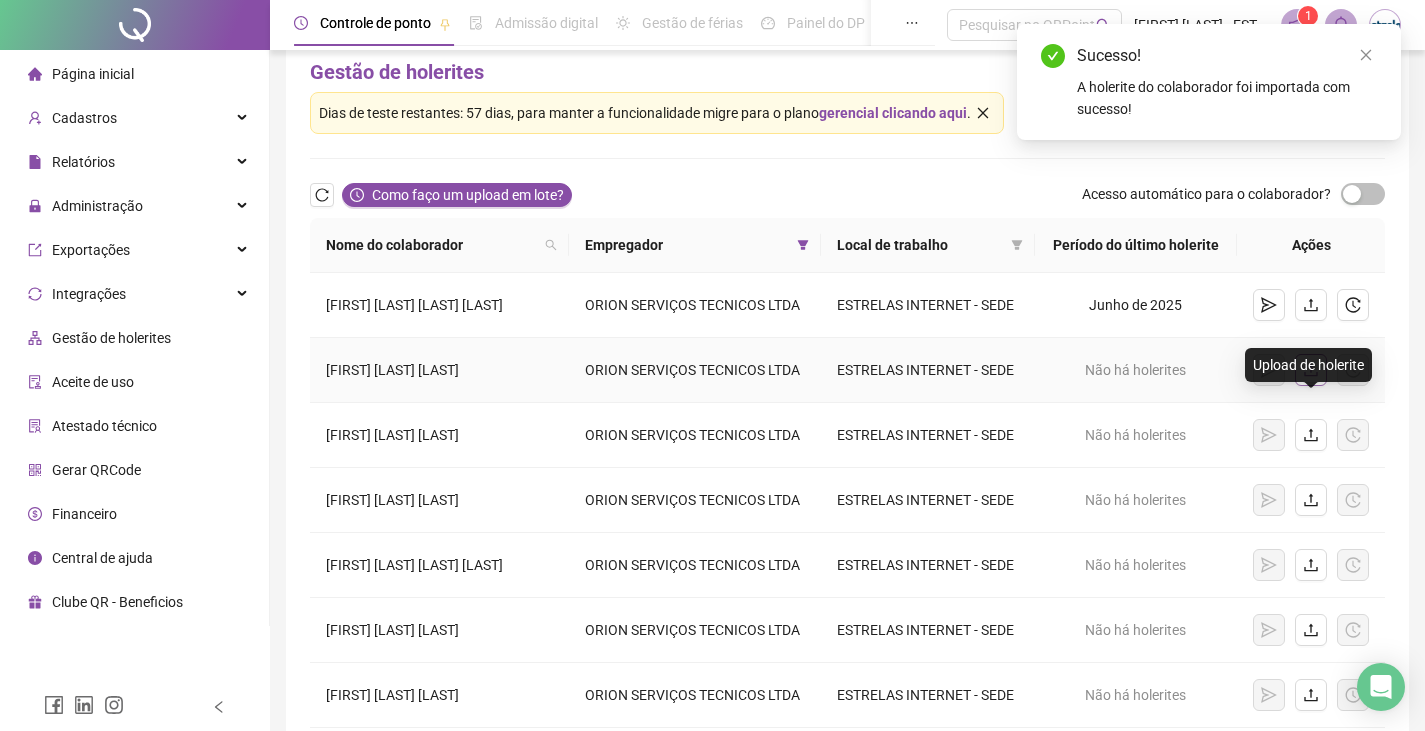 click at bounding box center [1311, 370] 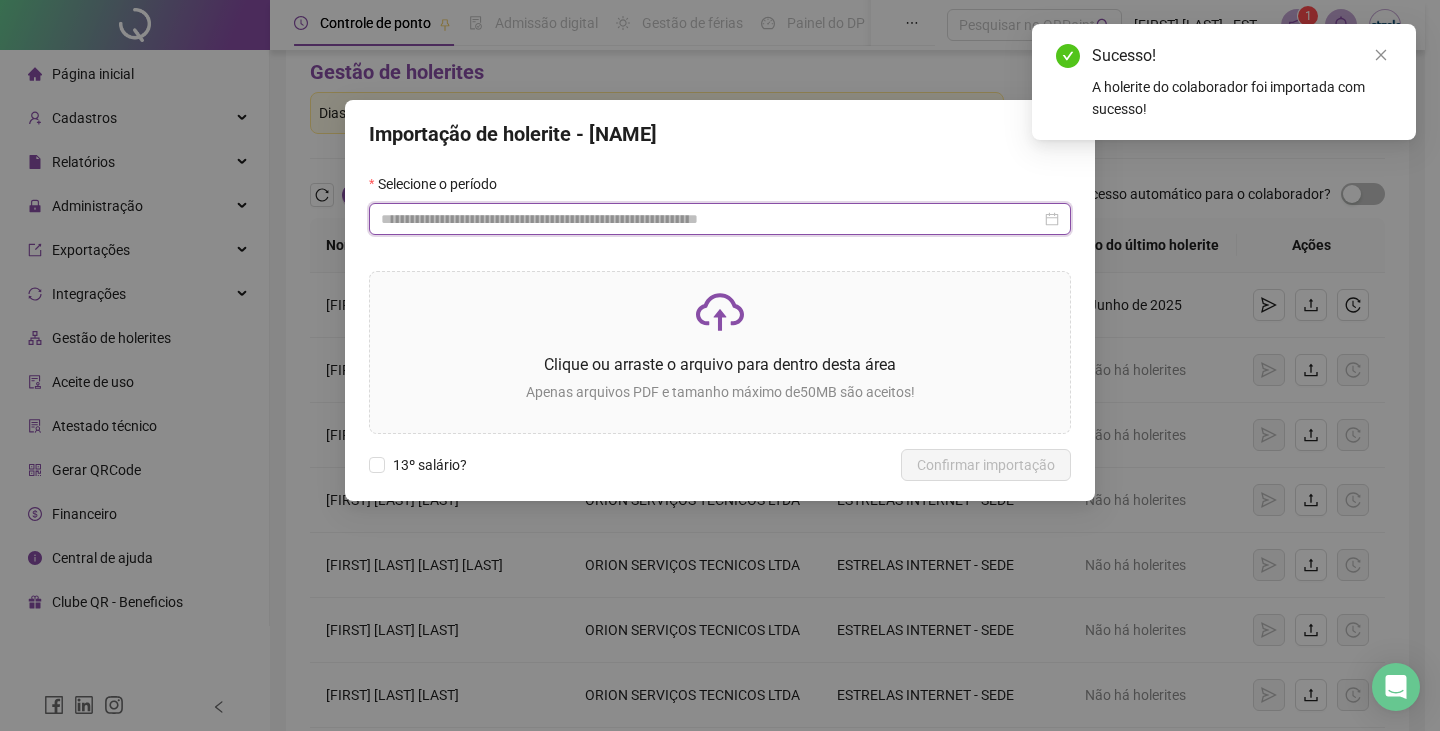 click at bounding box center (711, 219) 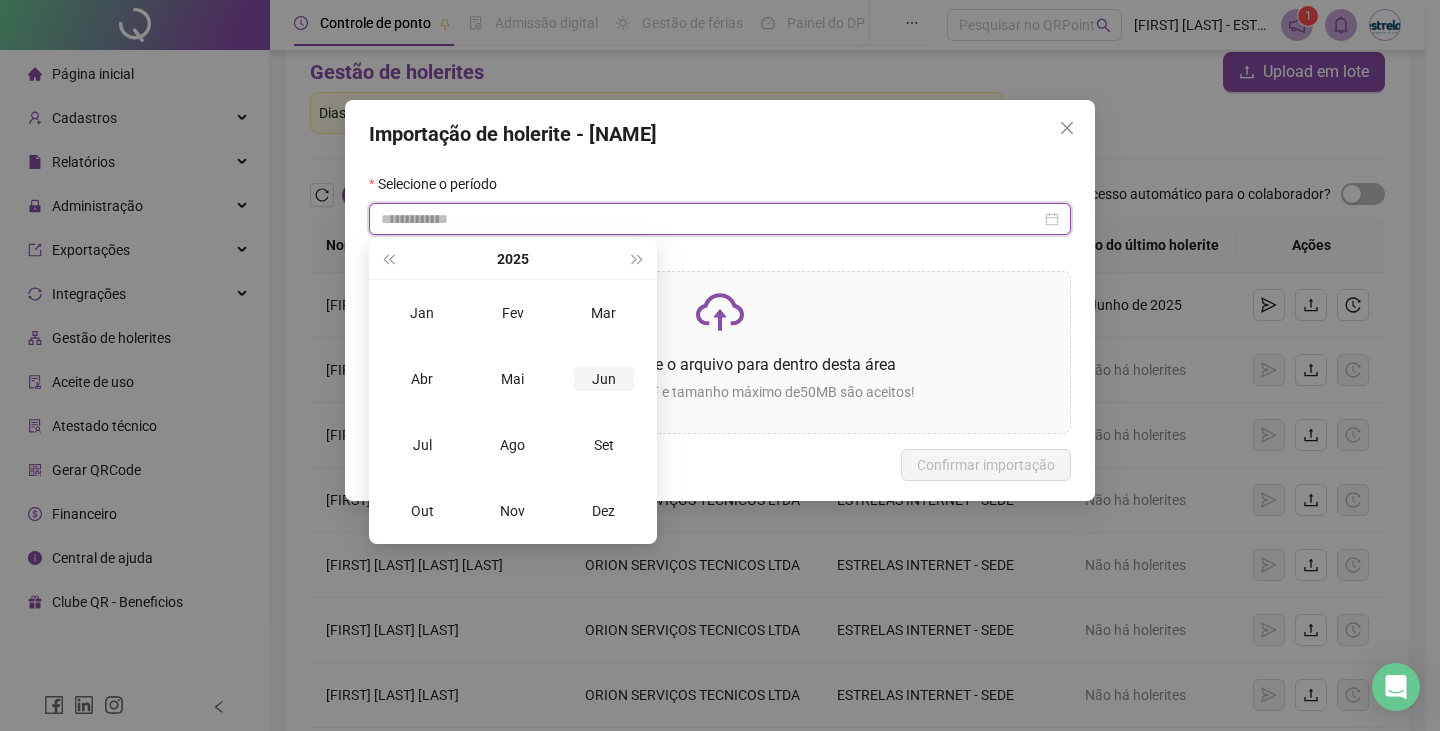 type on "**********" 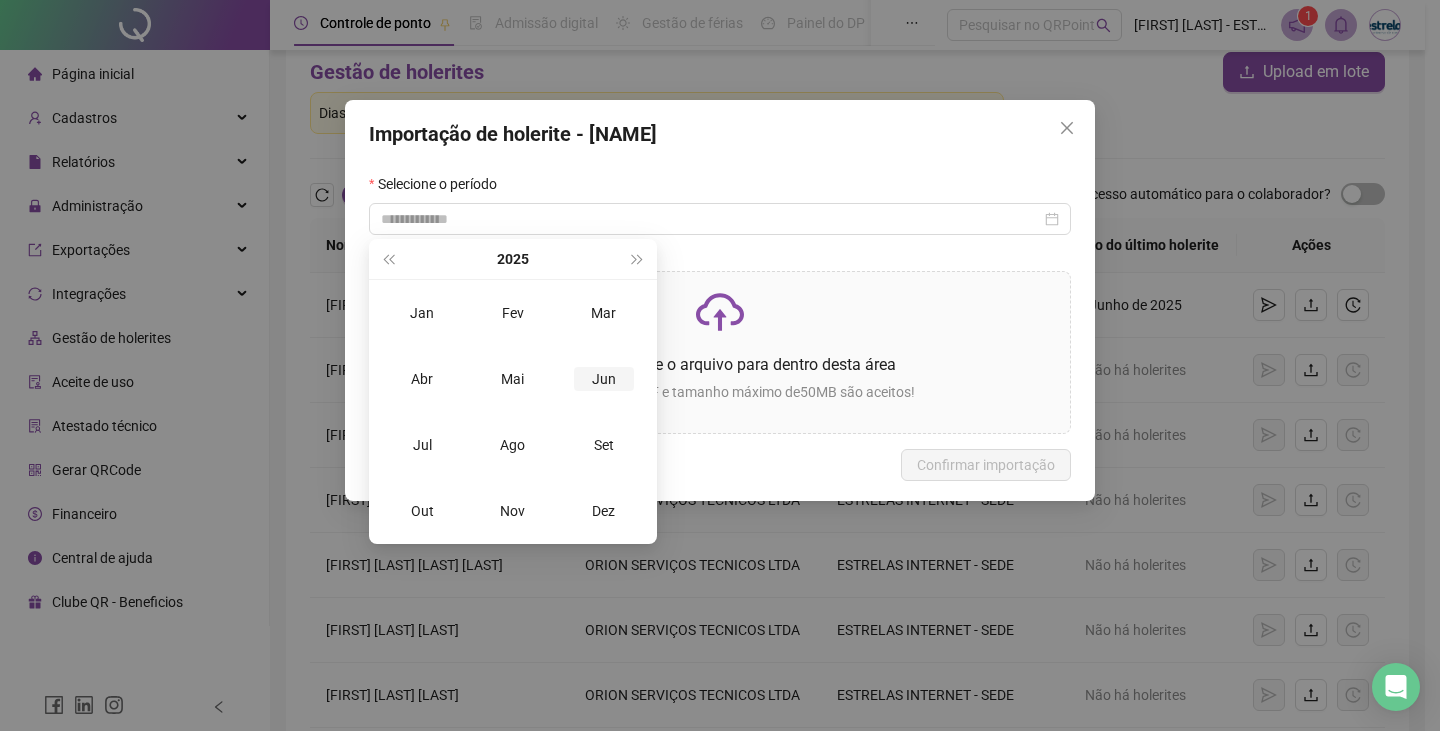 click on "Jun" at bounding box center [603, 379] 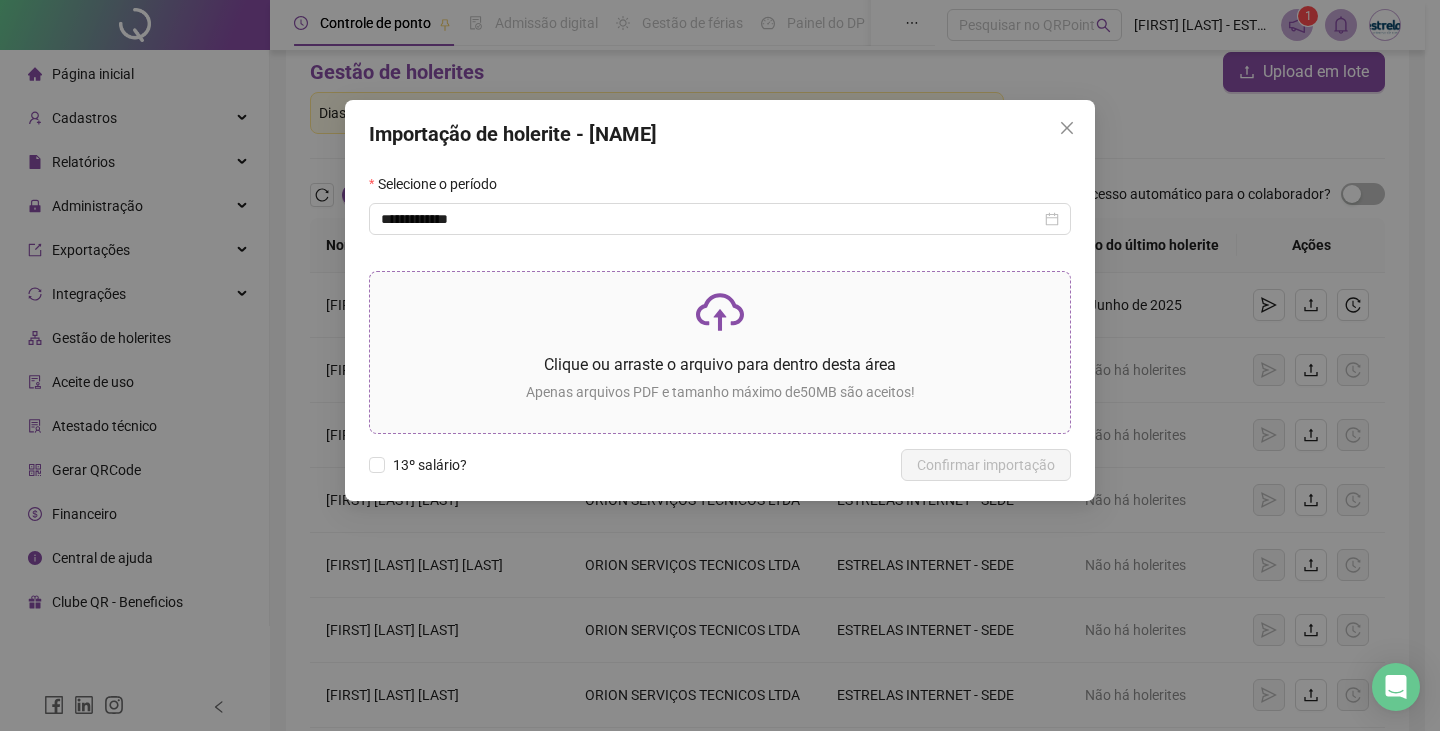 click at bounding box center (720, 312) 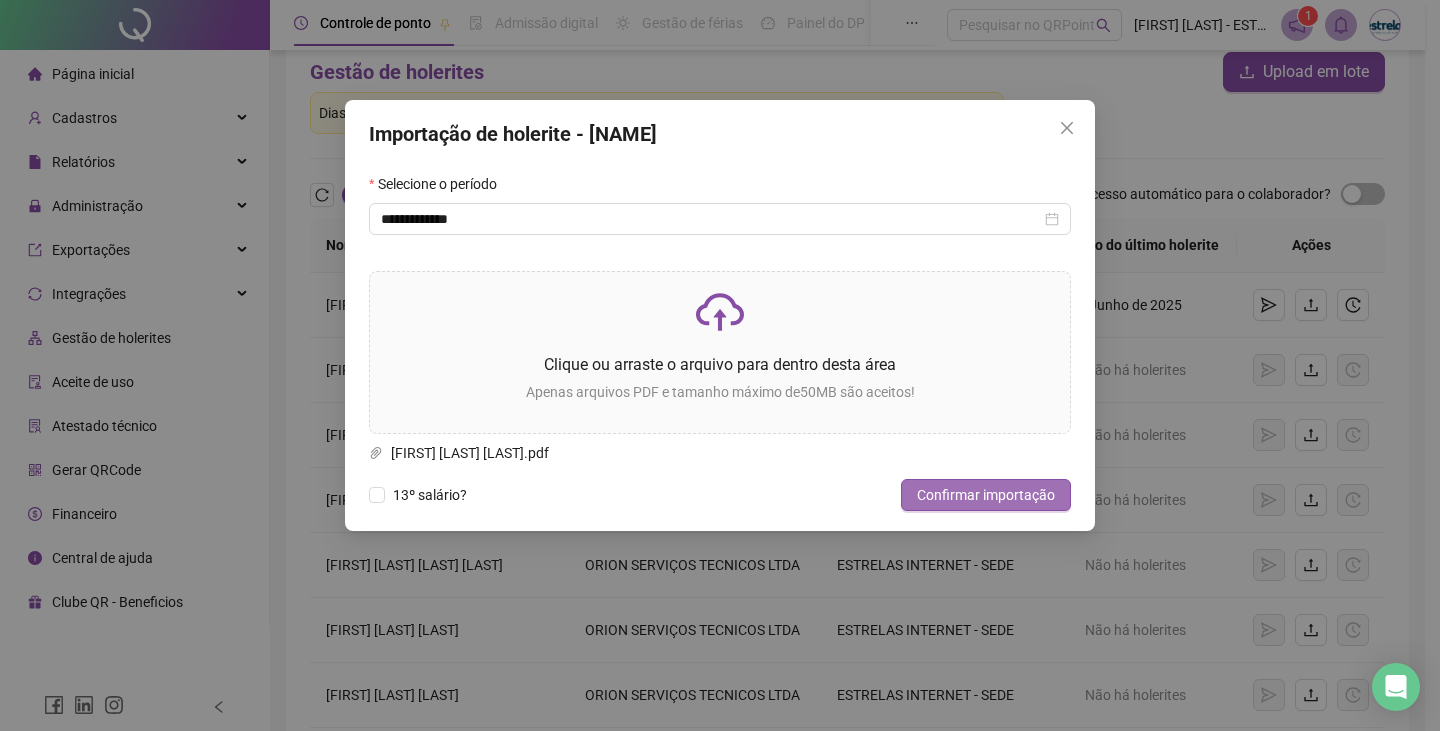 click on "Confirmar importação" at bounding box center (986, 495) 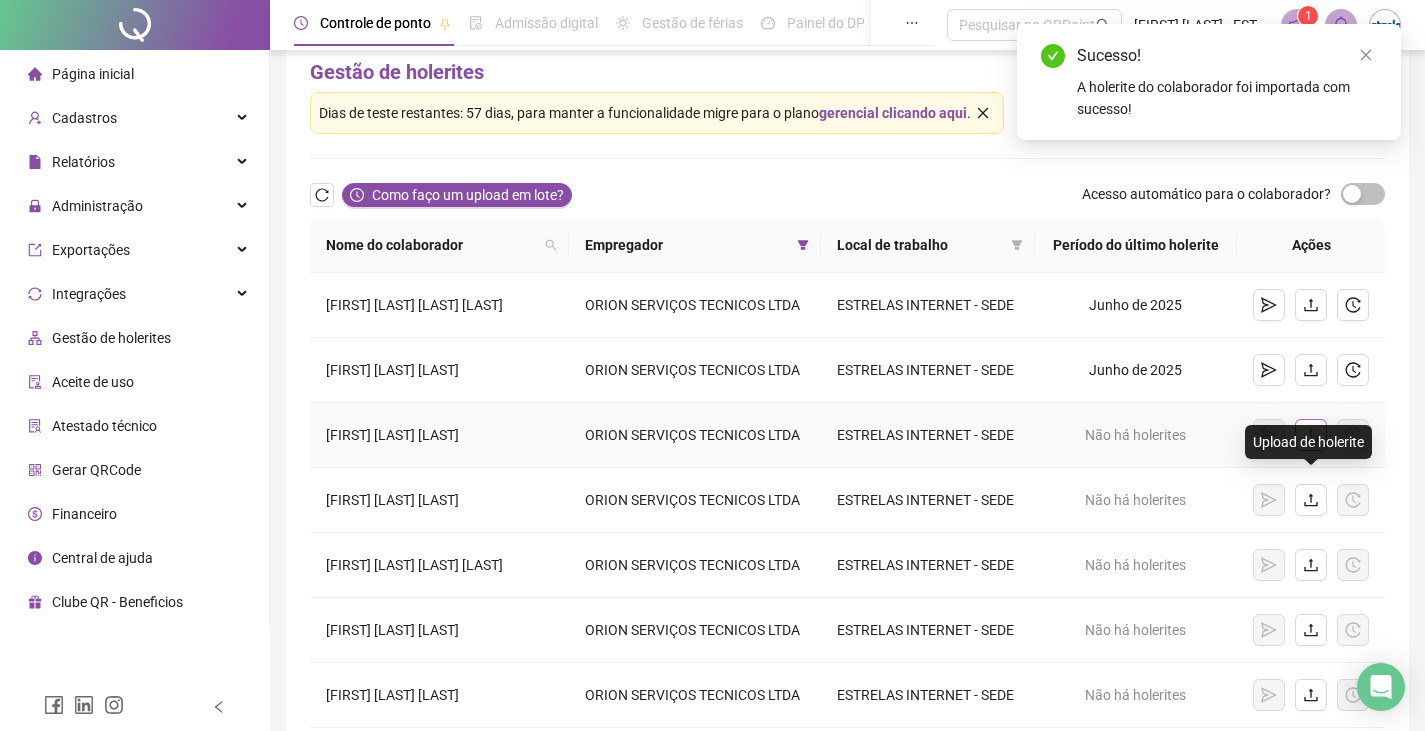 click 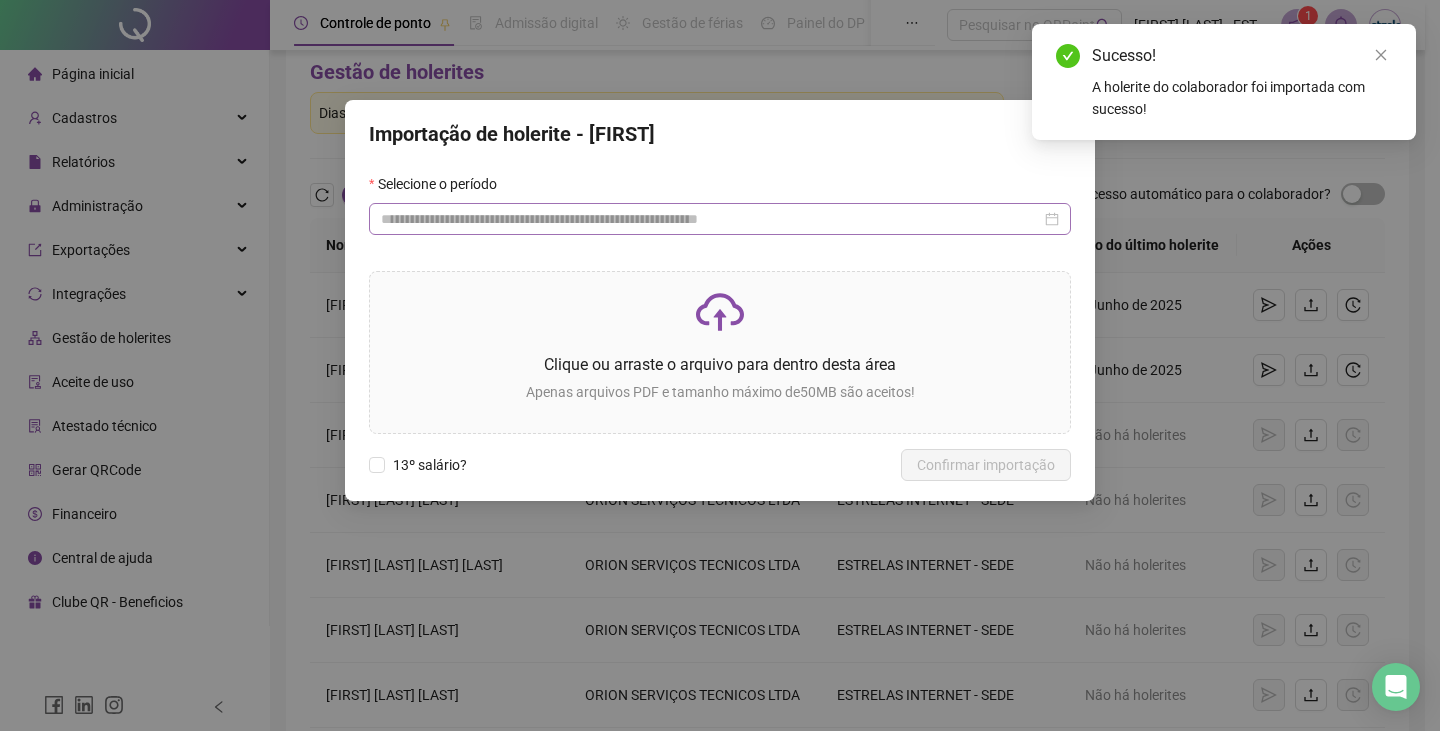 click at bounding box center [720, 219] 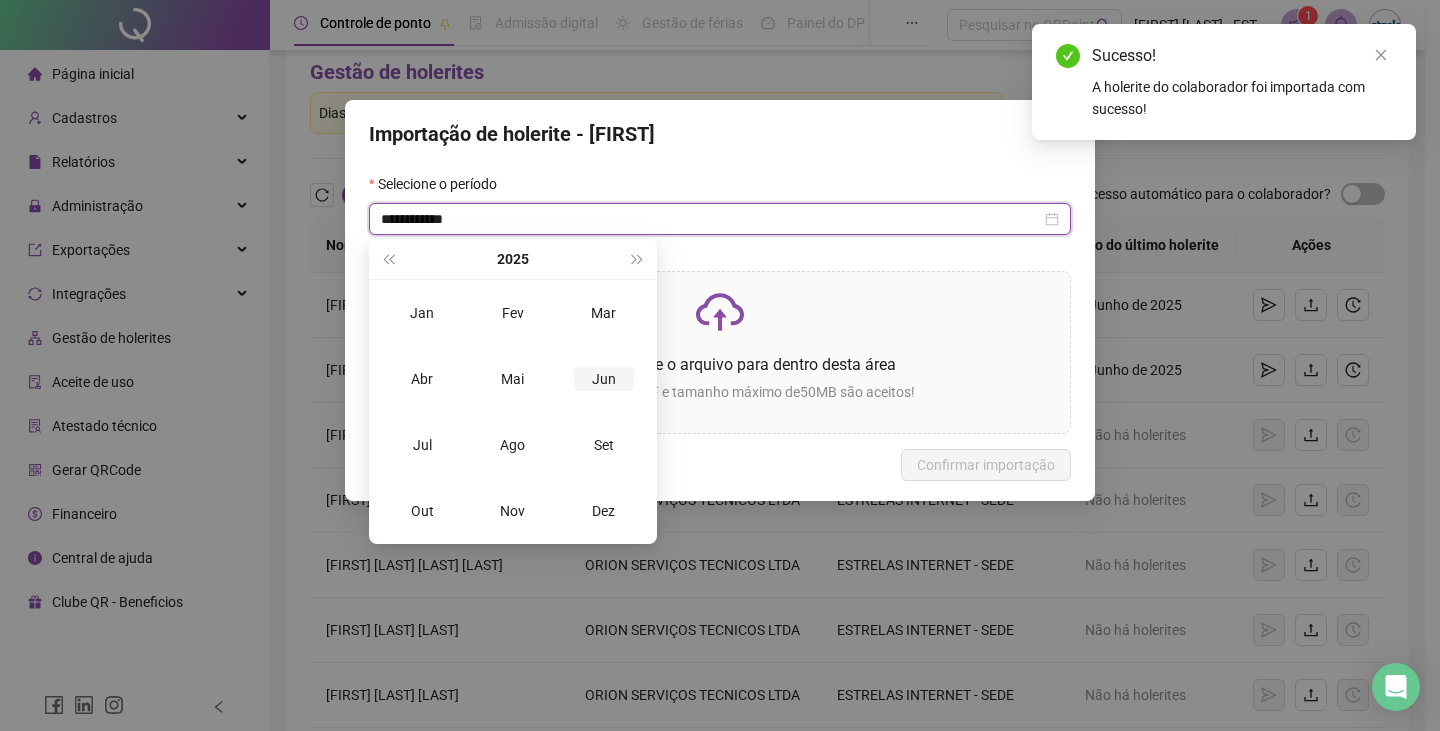 type on "**********" 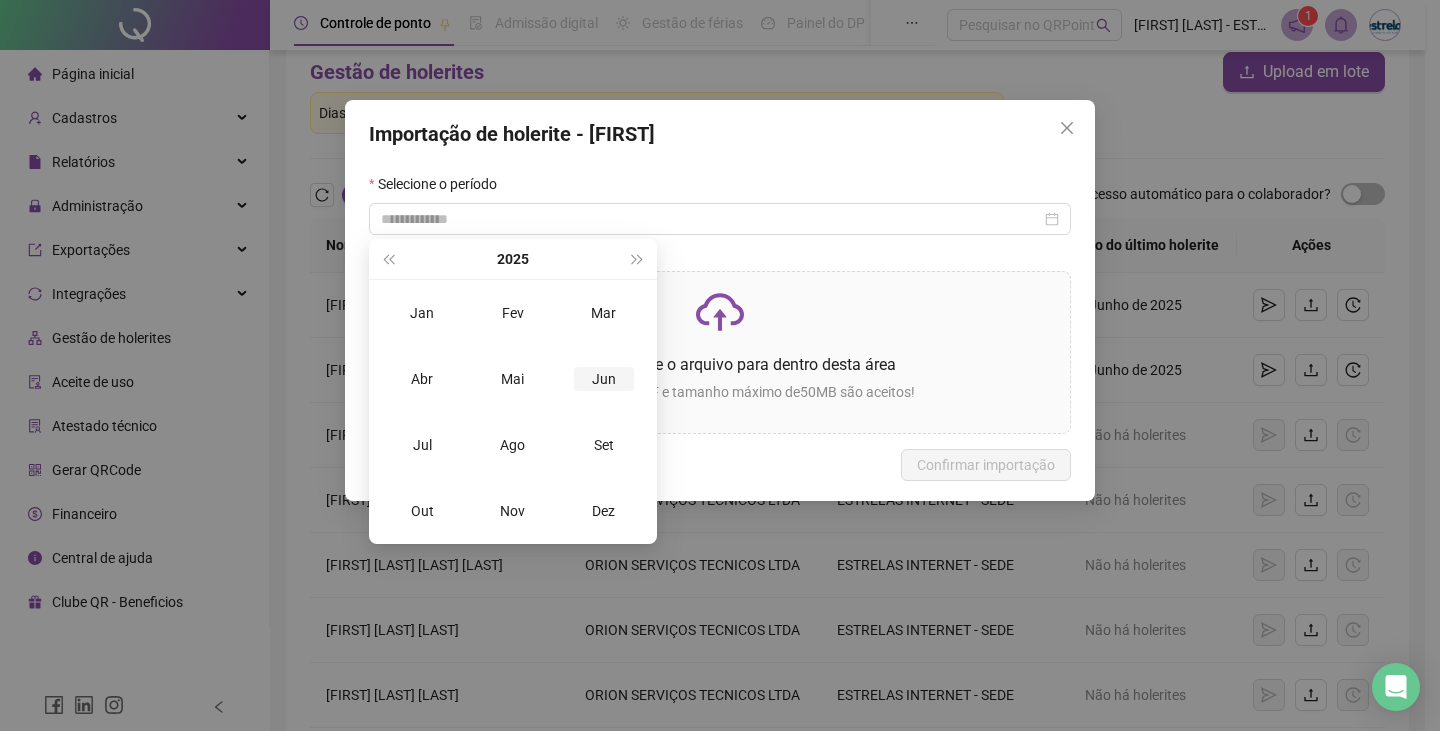 click on "Jun" at bounding box center (604, 379) 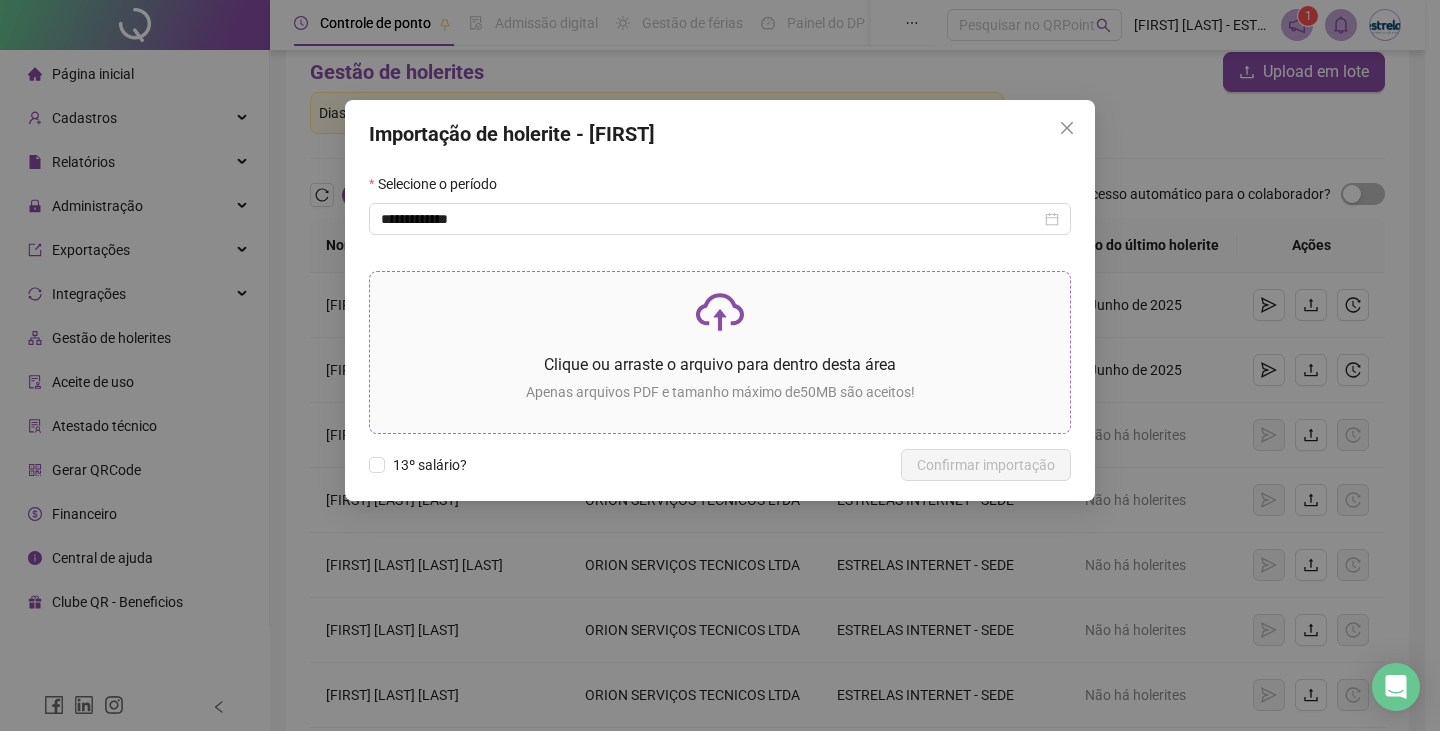 click 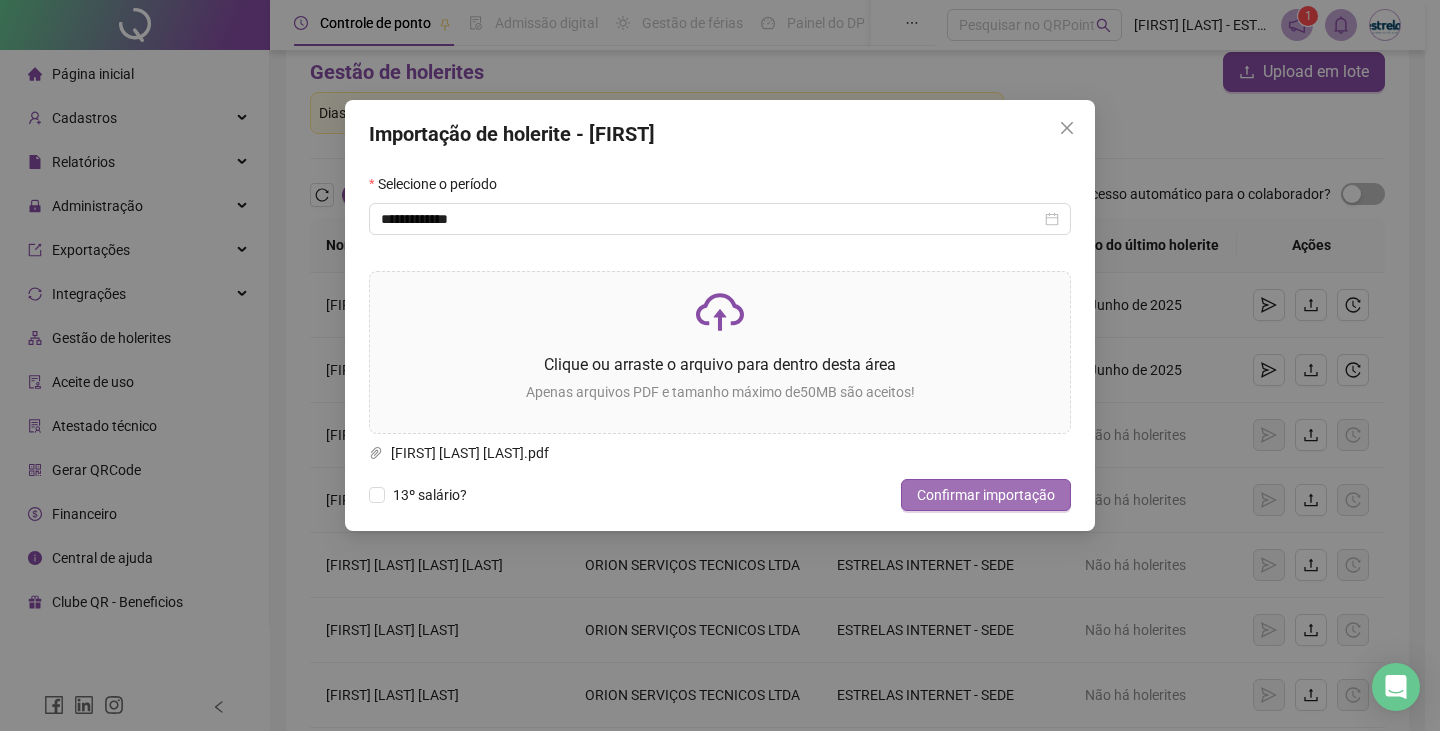 click on "Confirmar importação" at bounding box center (986, 495) 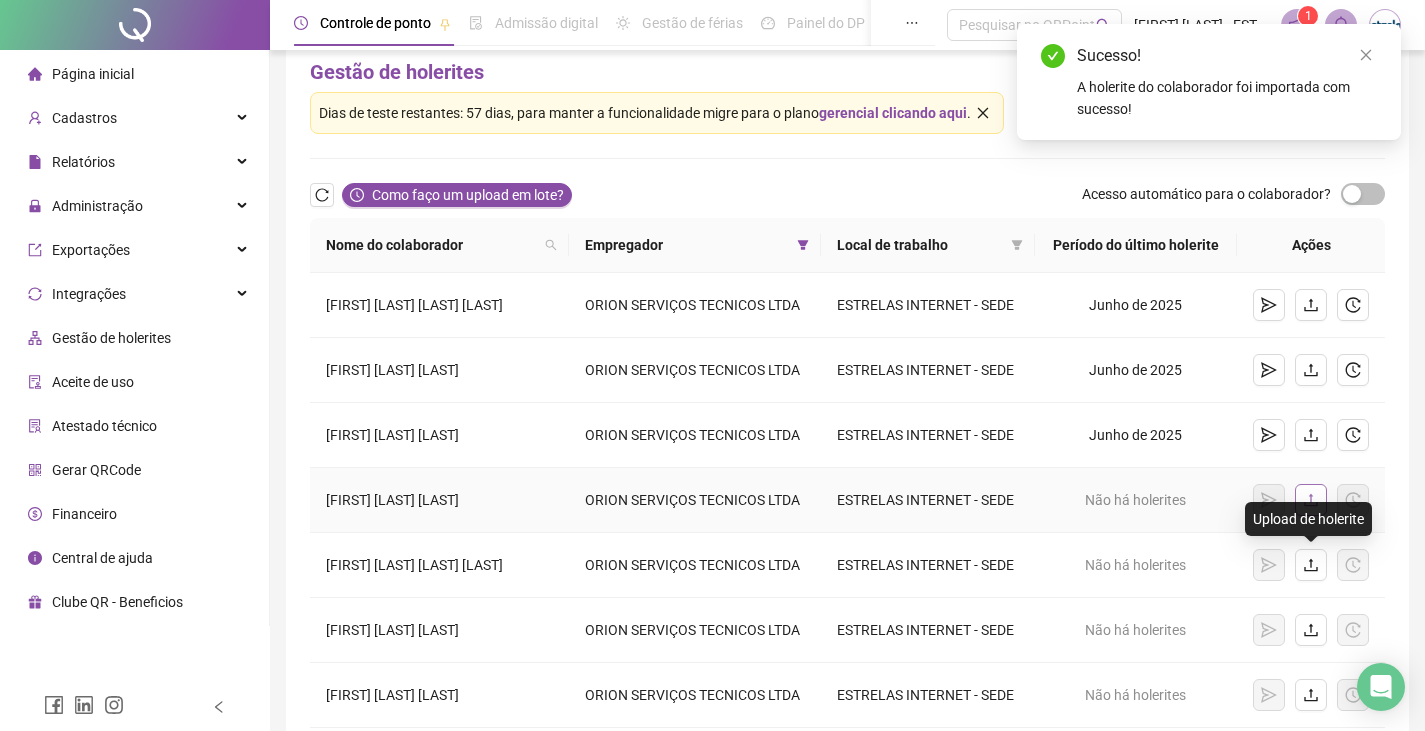 click at bounding box center [1311, 500] 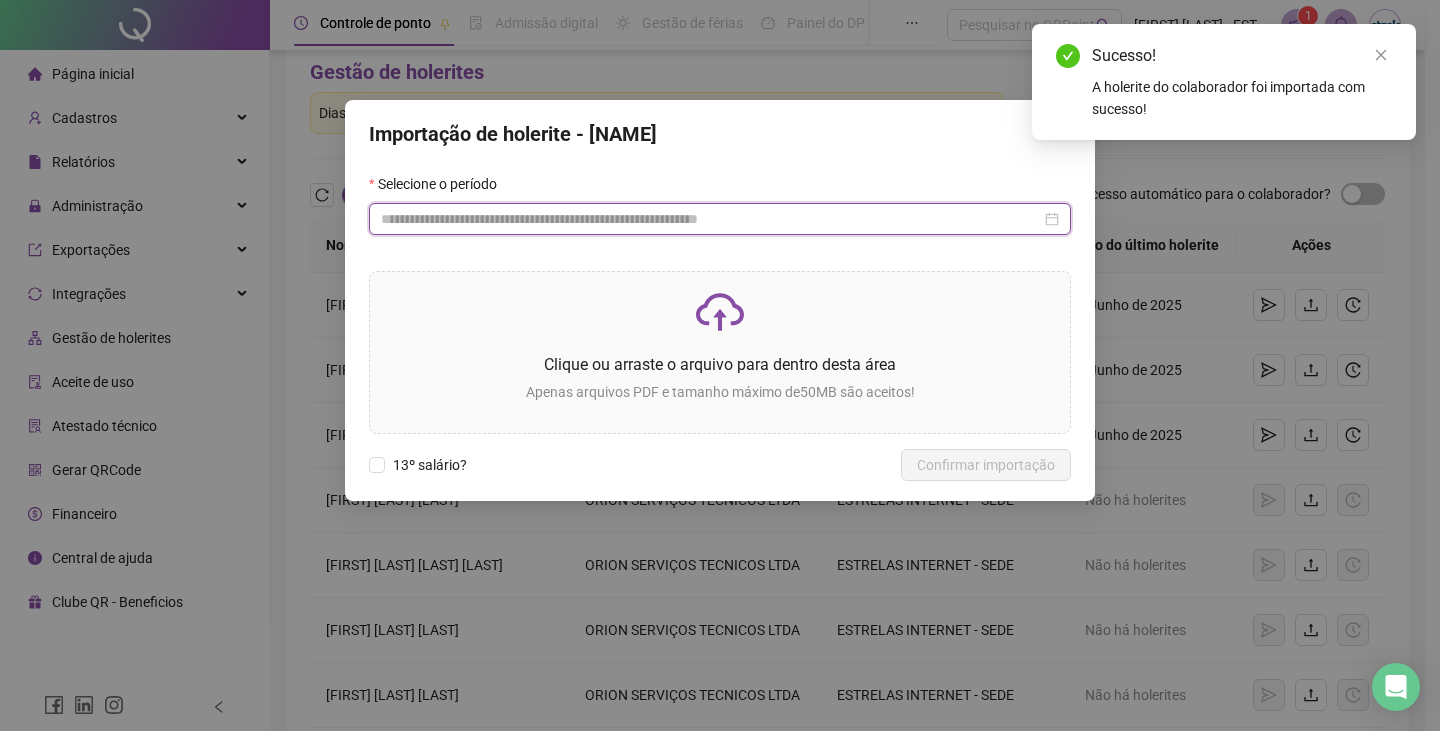 click at bounding box center [711, 219] 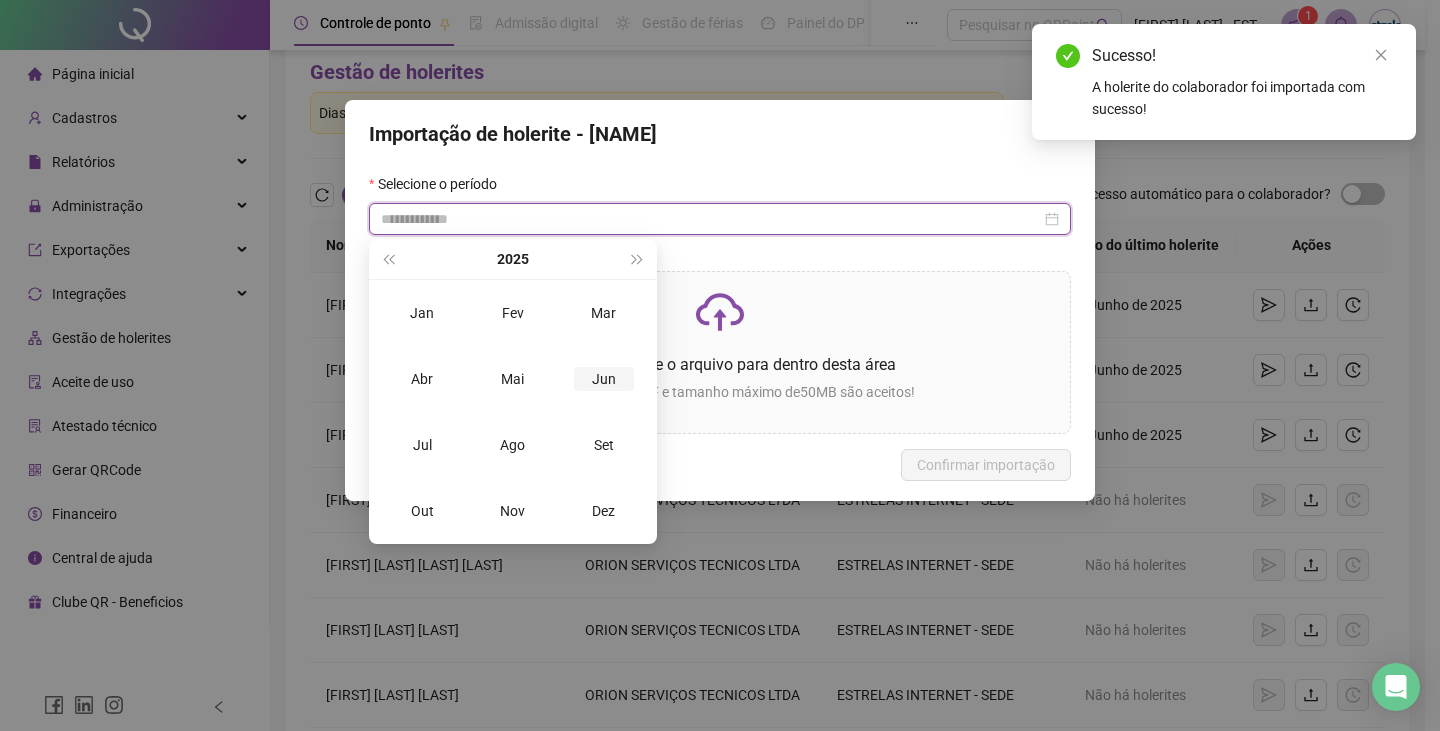 type on "**********" 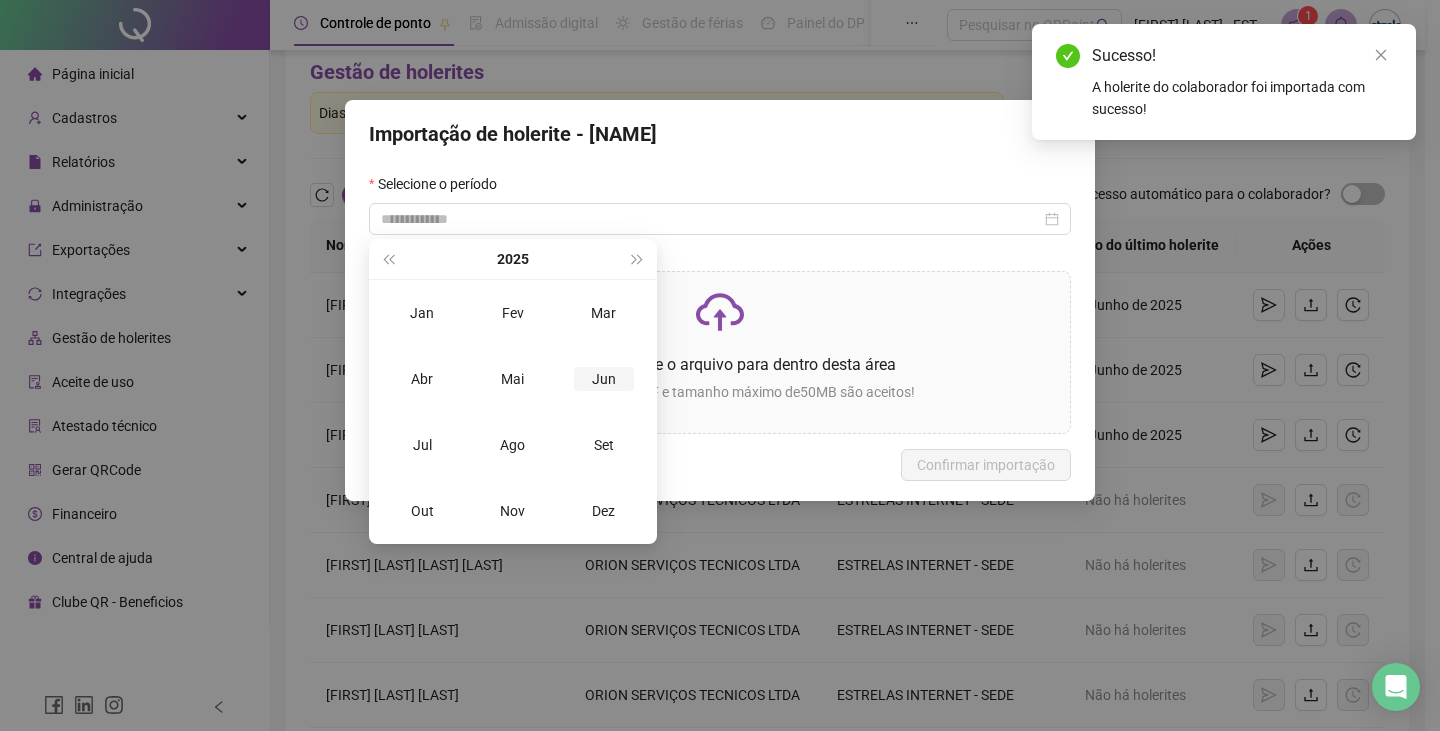 click on "Jun" at bounding box center (604, 379) 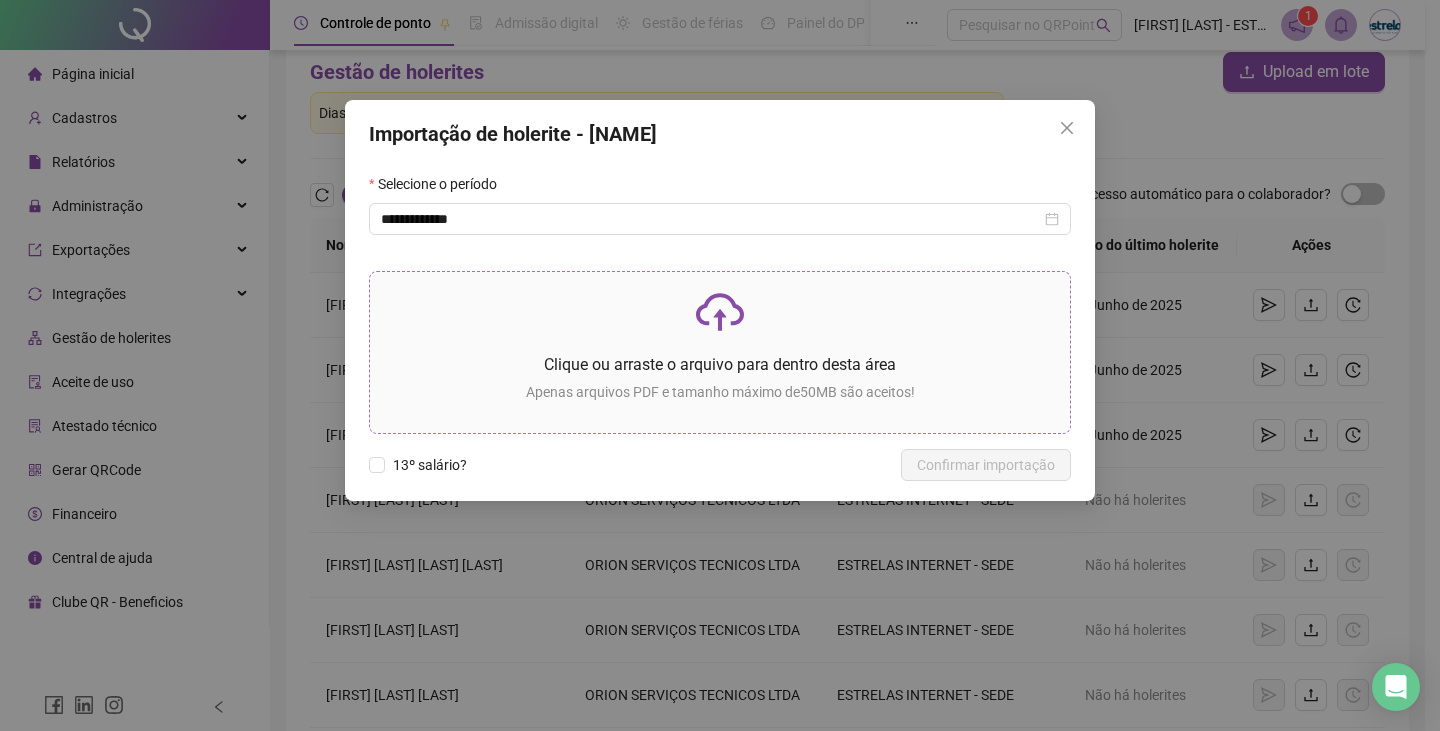 click at bounding box center [720, 312] 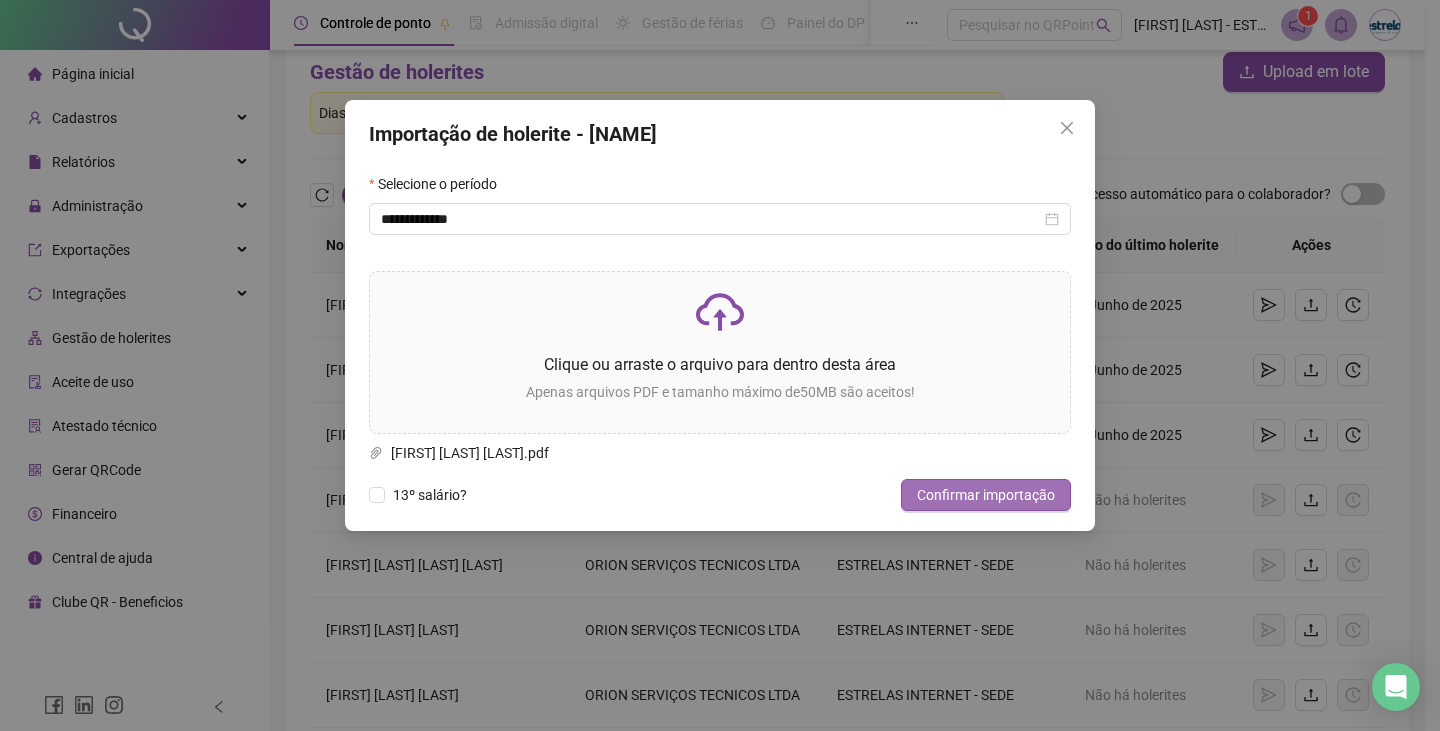 click on "Confirmar importação" at bounding box center (986, 495) 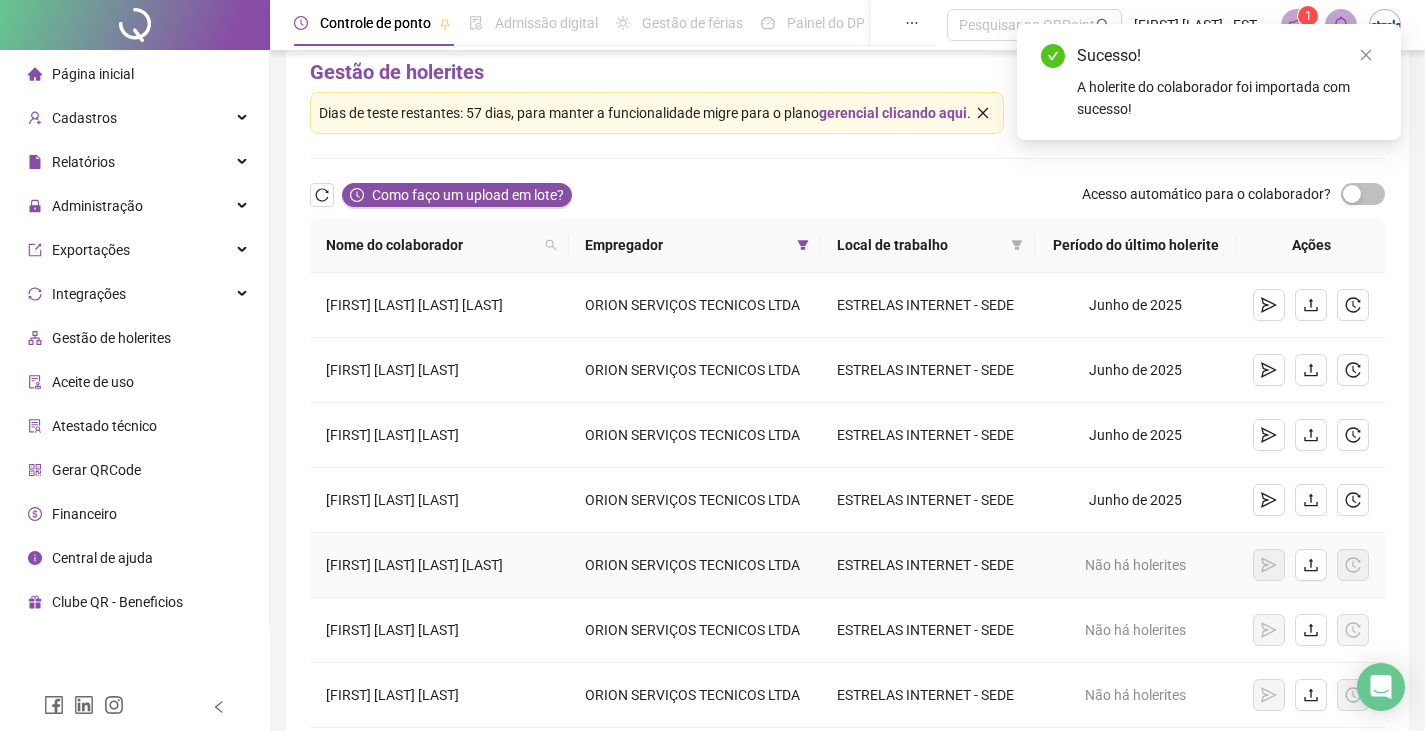 scroll, scrollTop: 138, scrollLeft: 0, axis: vertical 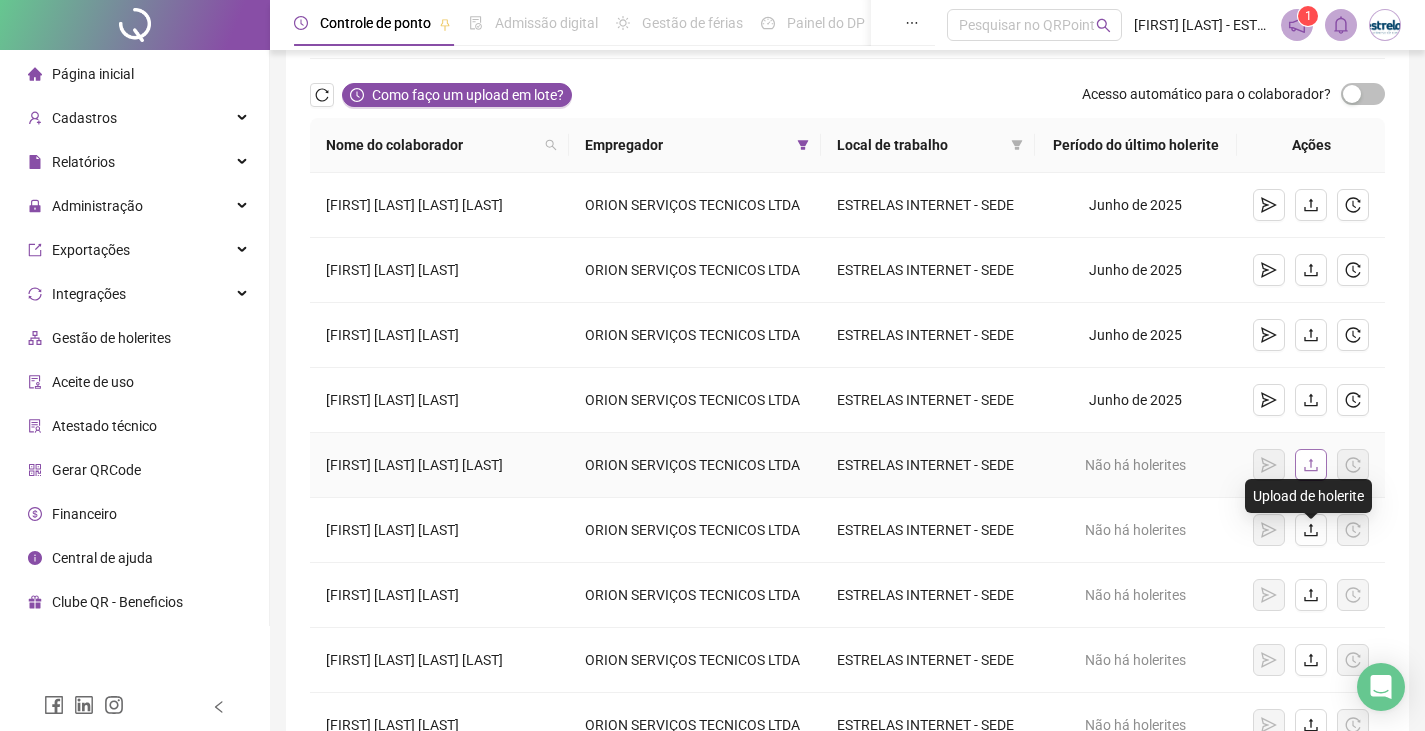 click 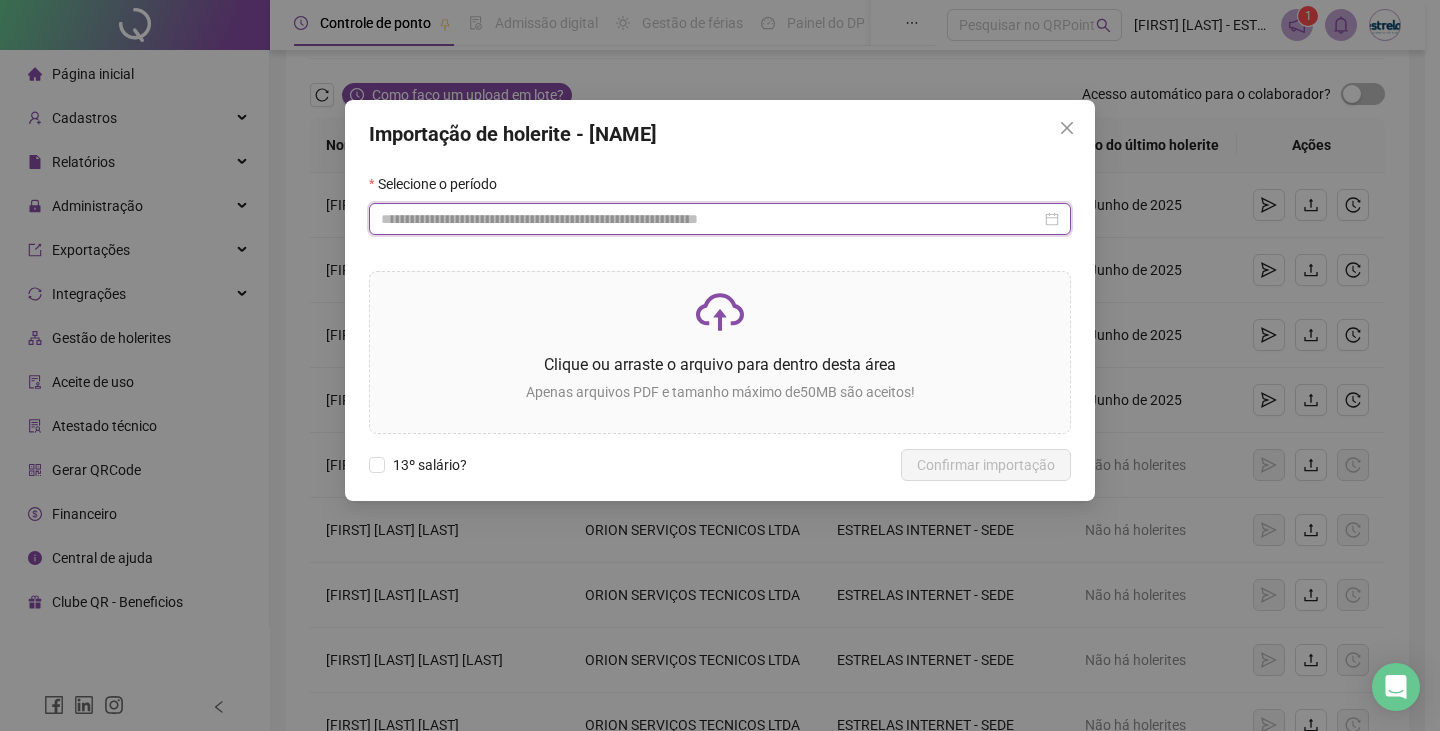 click at bounding box center (711, 219) 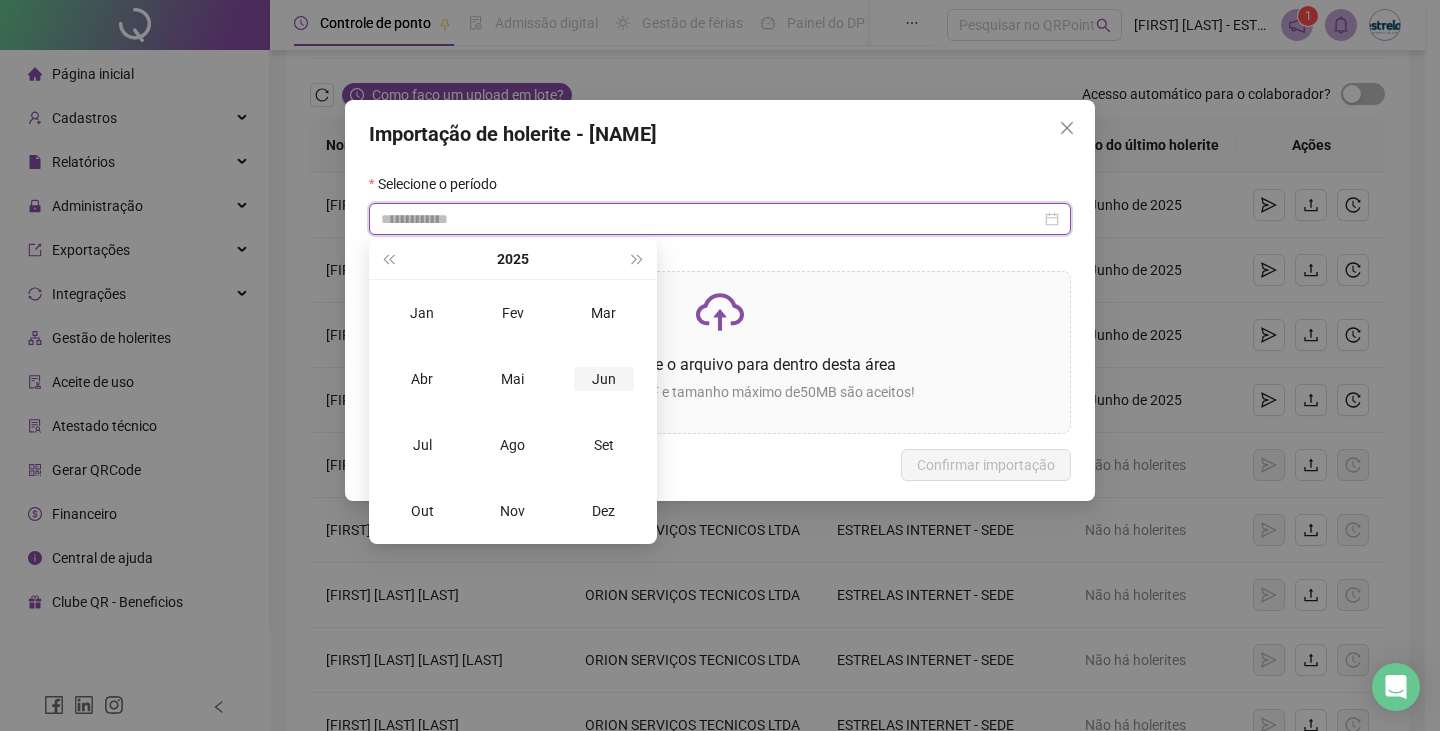 type on "**********" 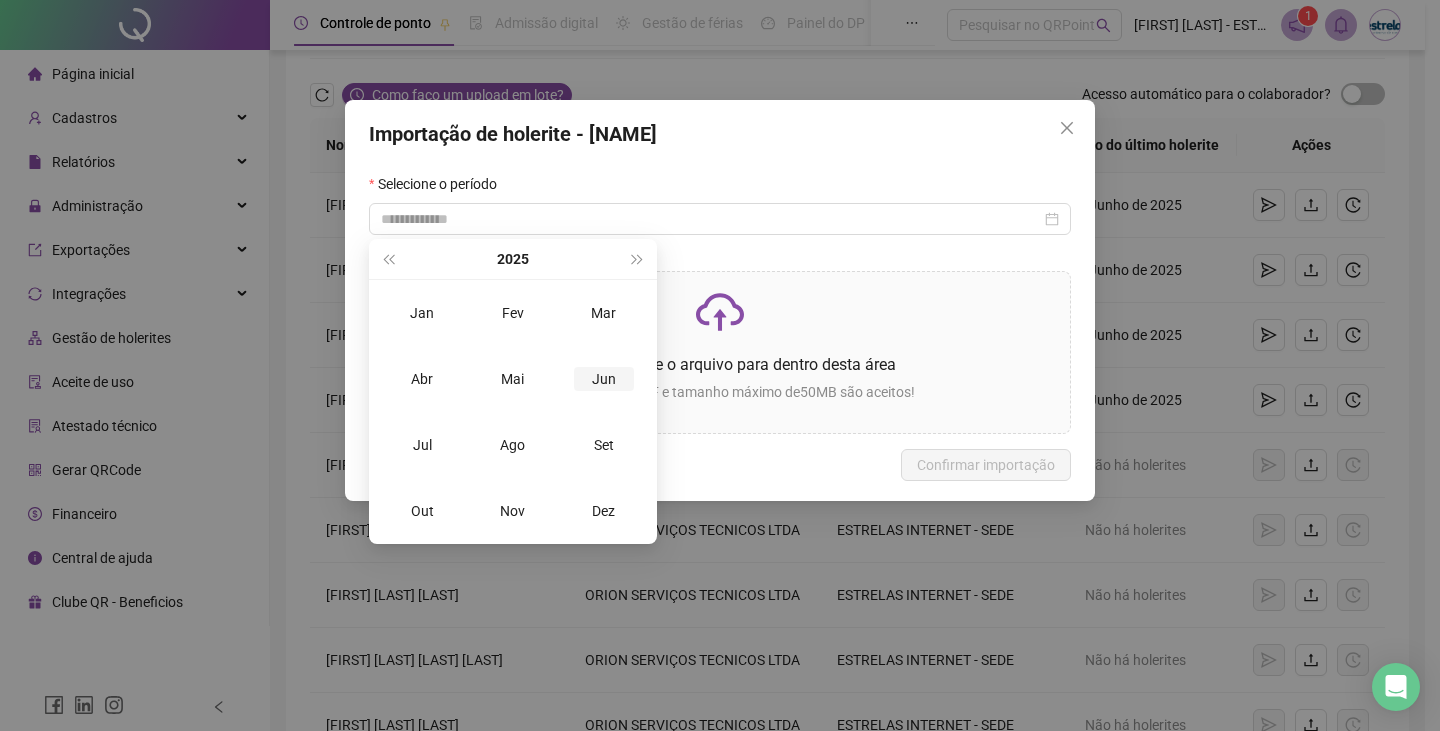click on "Jun" at bounding box center (604, 379) 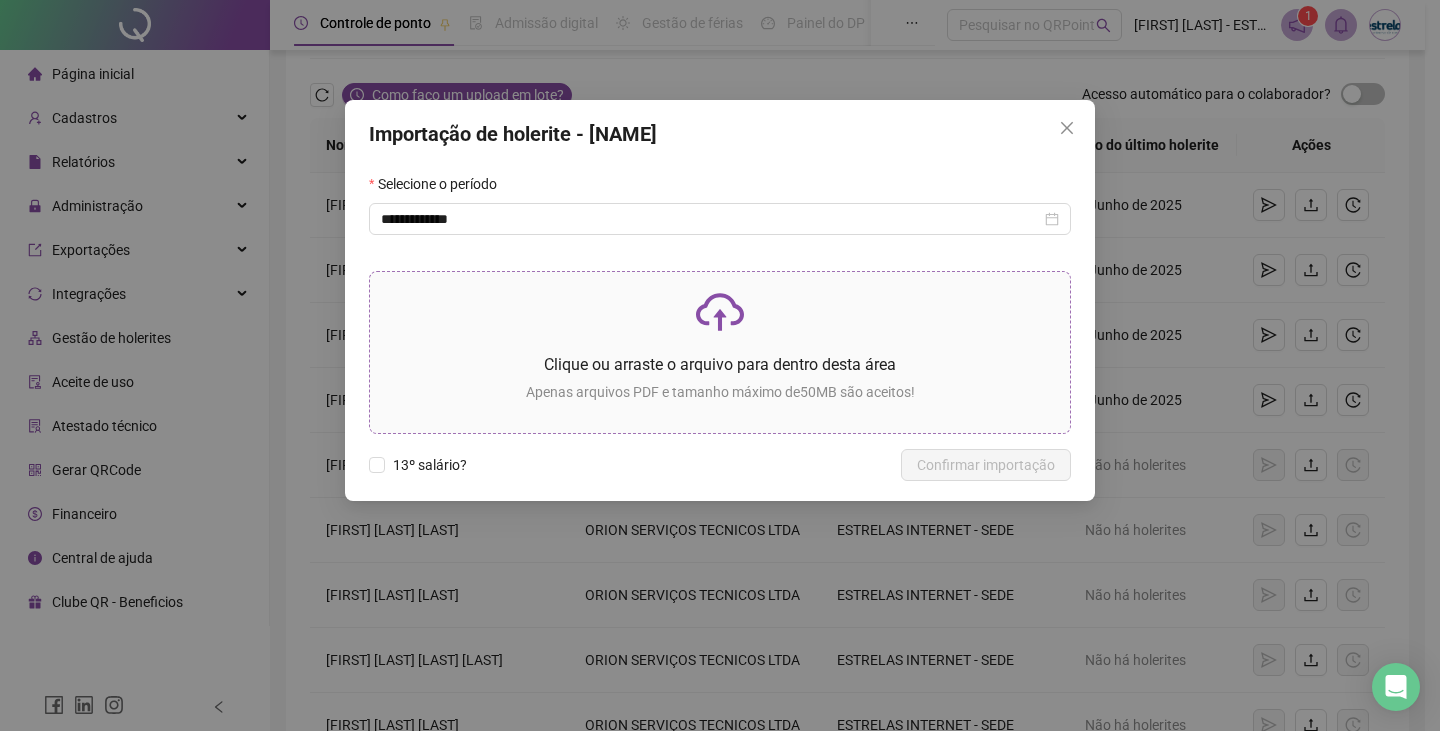 click on "Clique ou arraste o arquivo para dentro desta área" at bounding box center (720, 364) 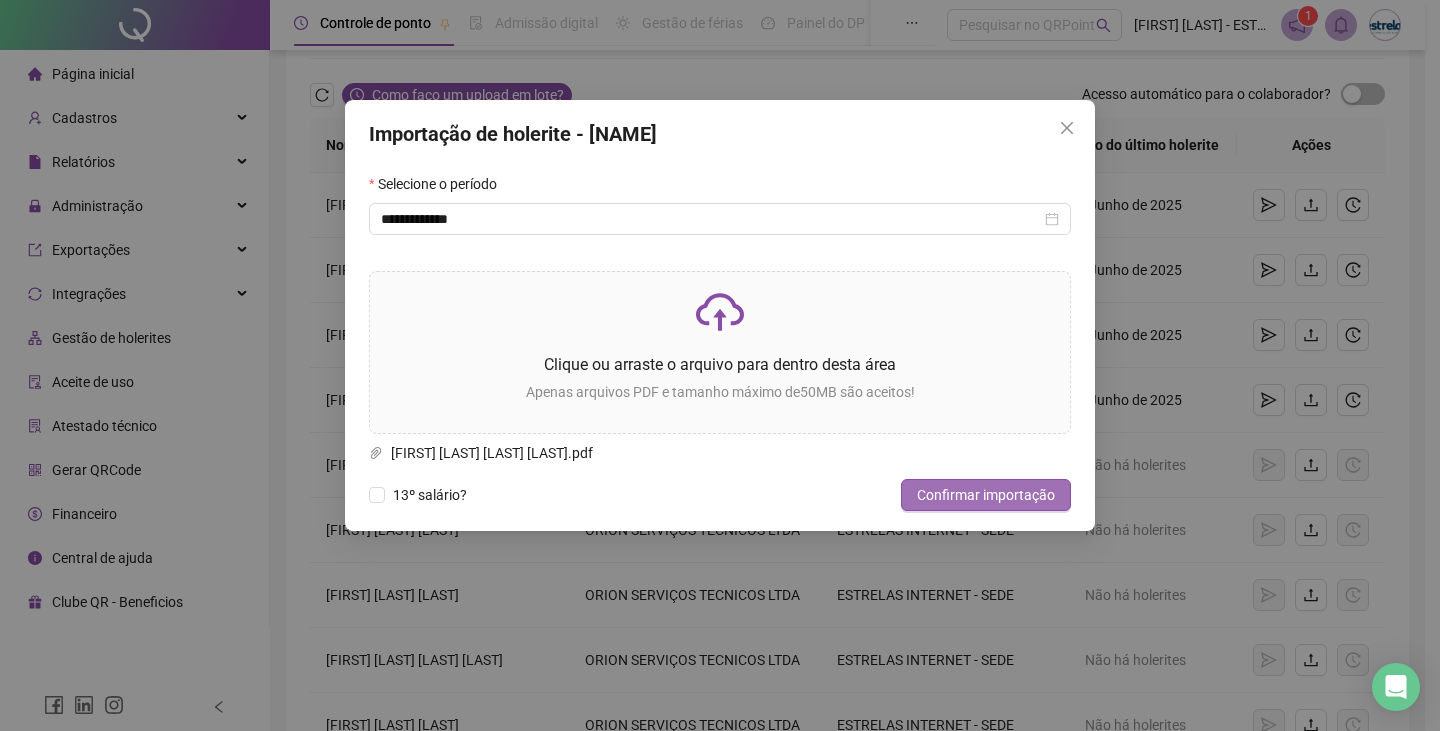 click on "Confirmar importação" at bounding box center (986, 495) 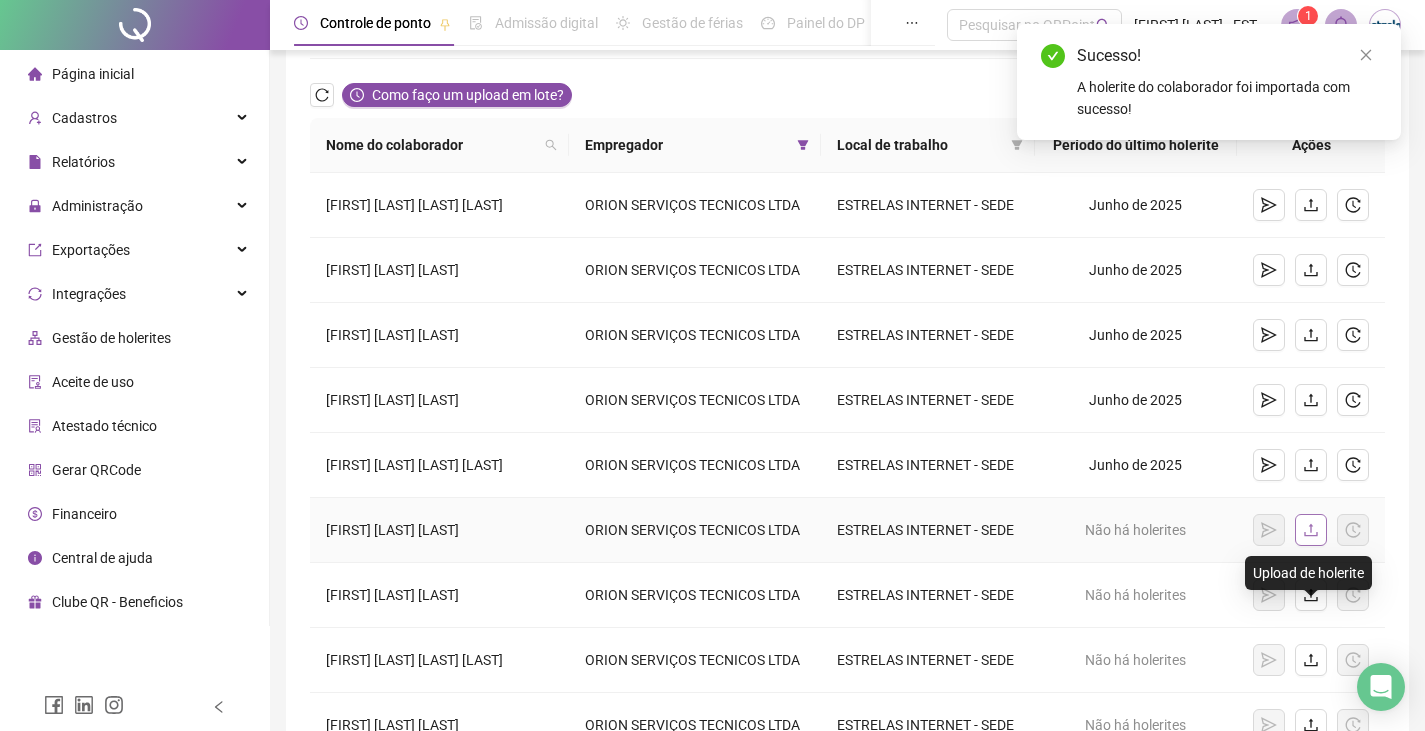 click at bounding box center (1311, 530) 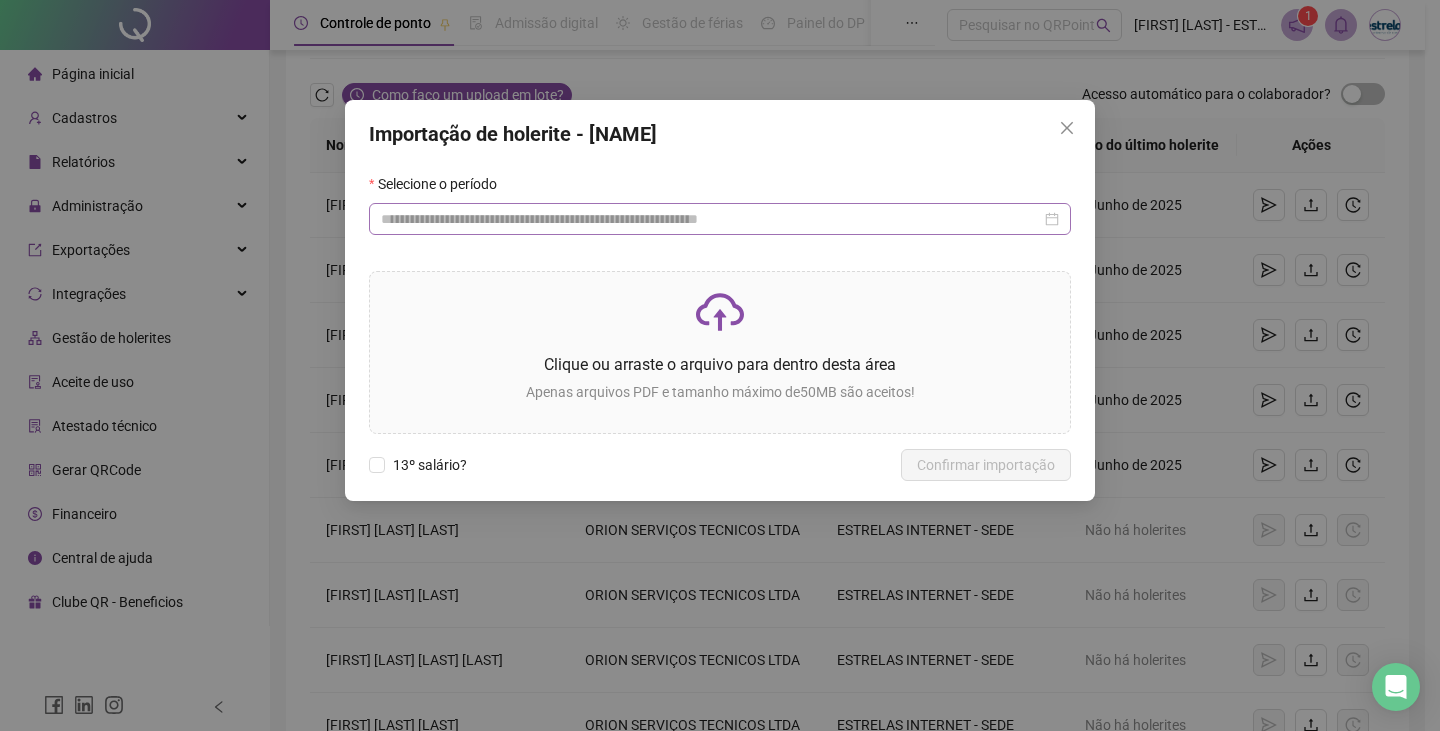 click at bounding box center (720, 219) 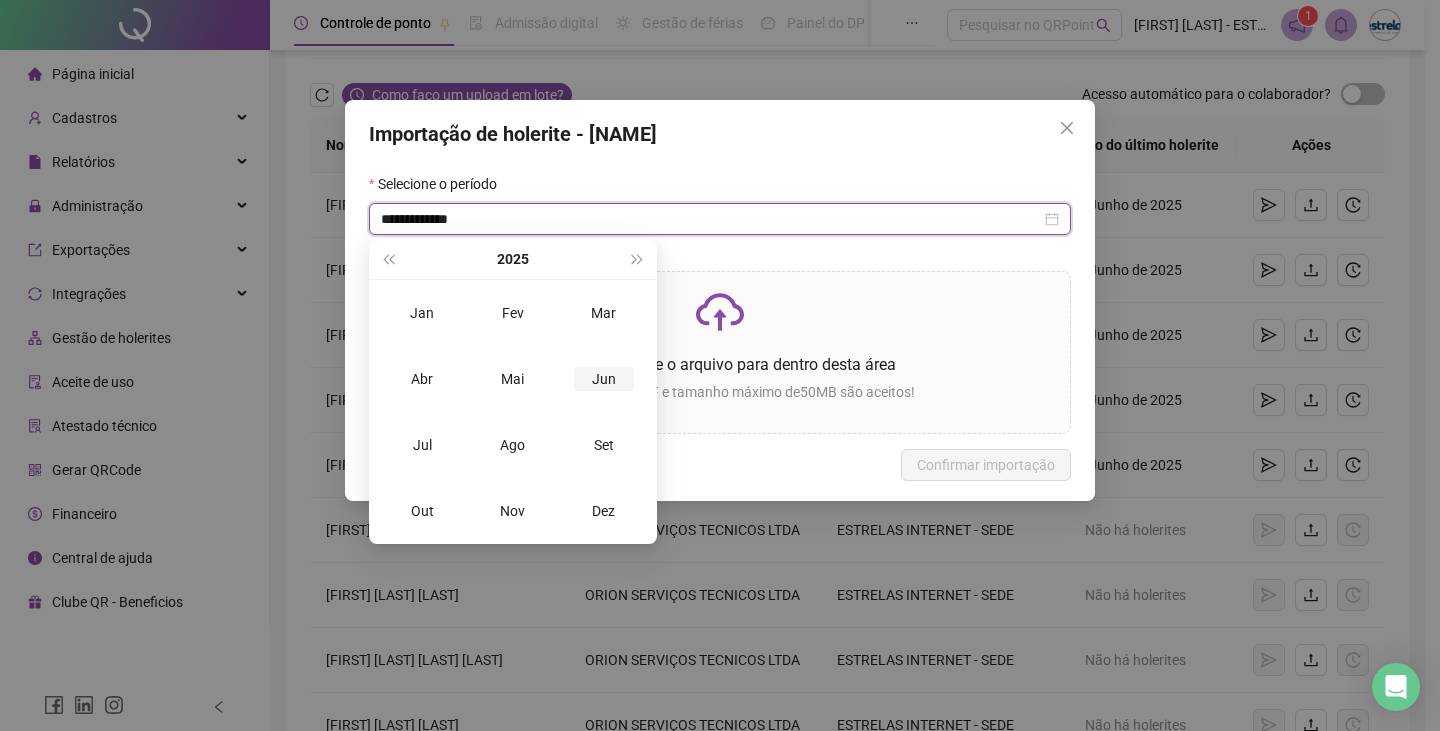 type on "**********" 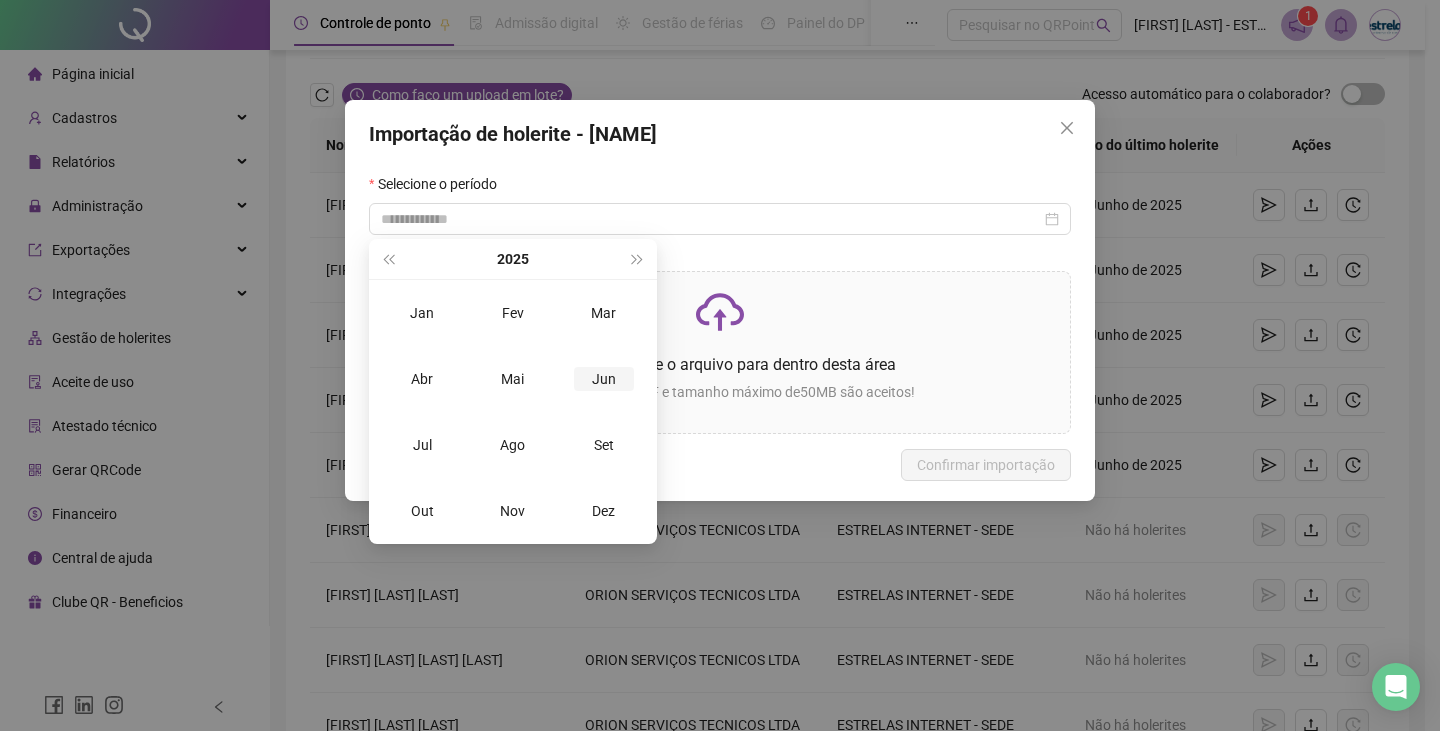 click on "Jun" at bounding box center [604, 379] 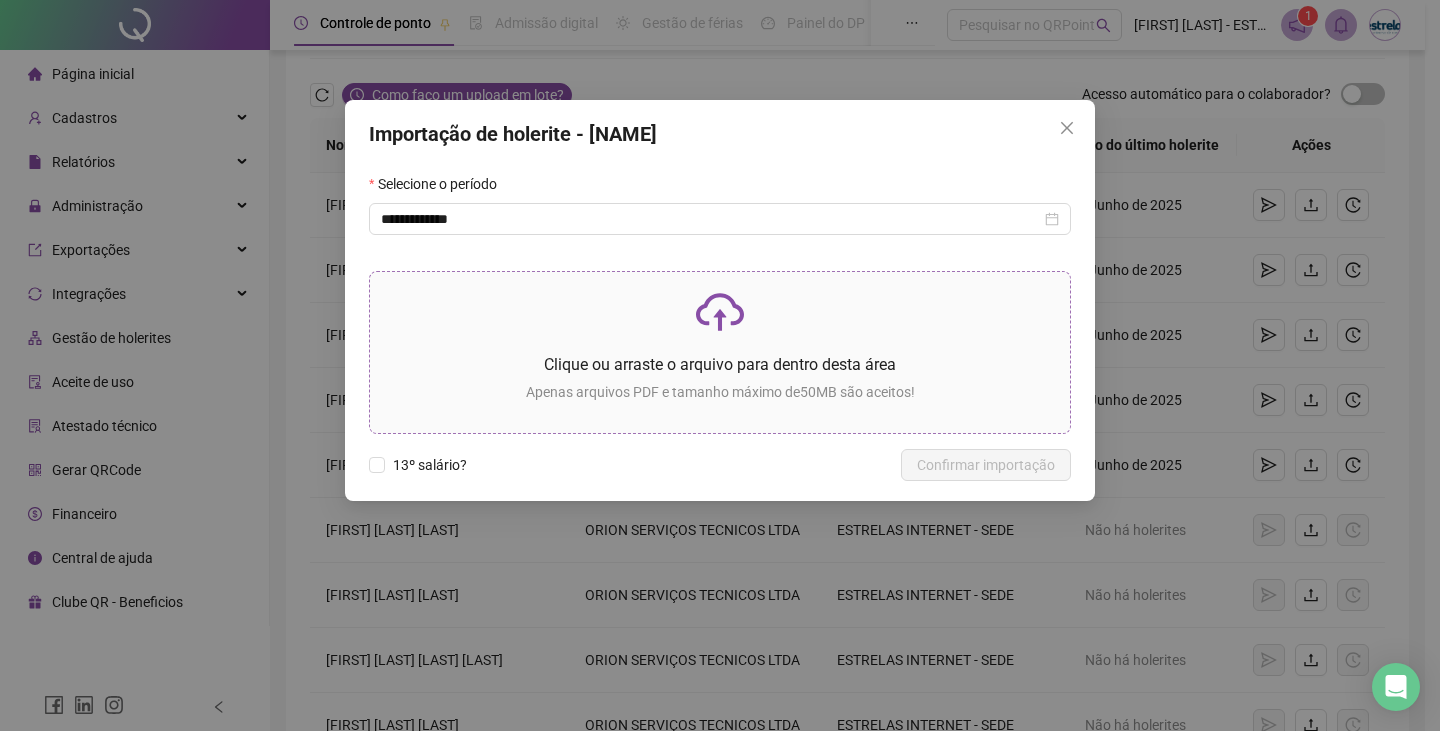 click on "Clique ou arraste o arquivo para dentro desta área" at bounding box center [720, 364] 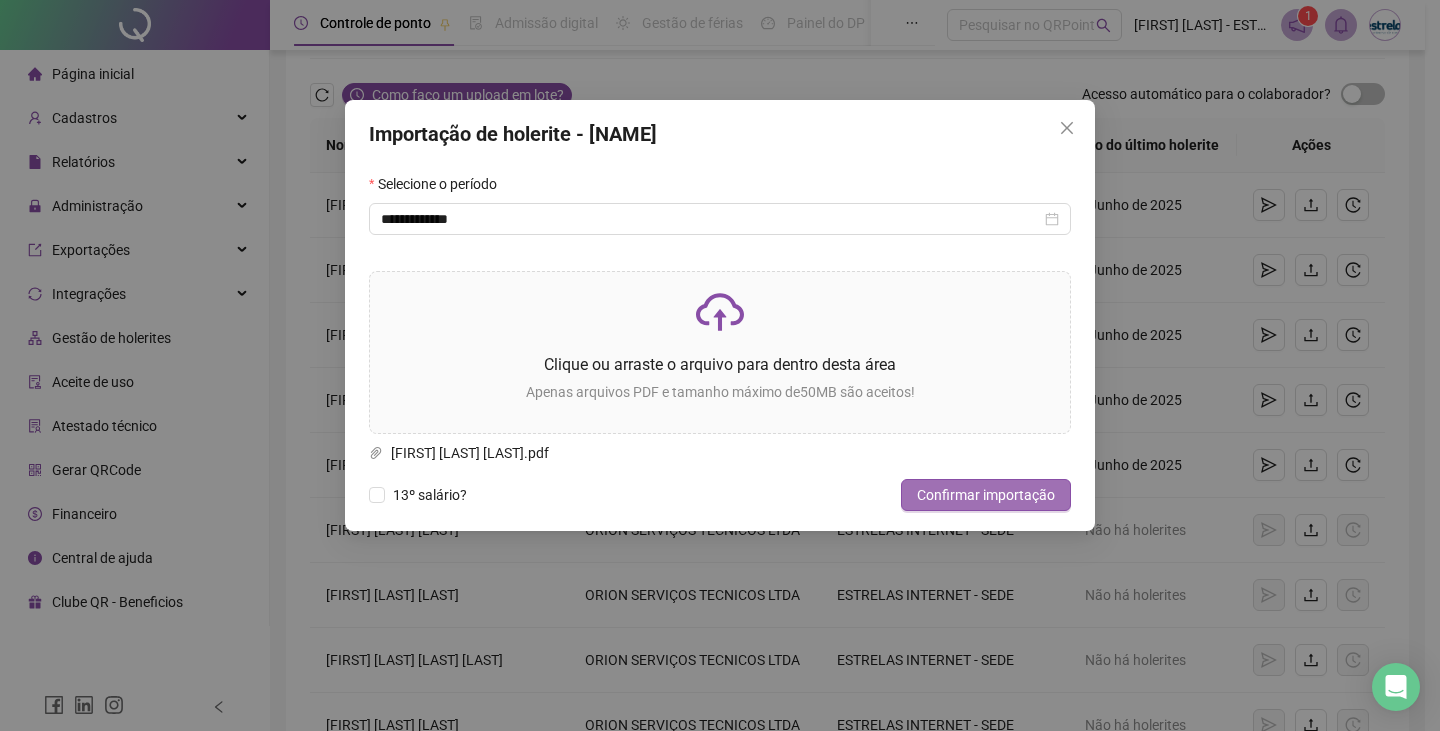 click on "Confirmar importação" at bounding box center [986, 495] 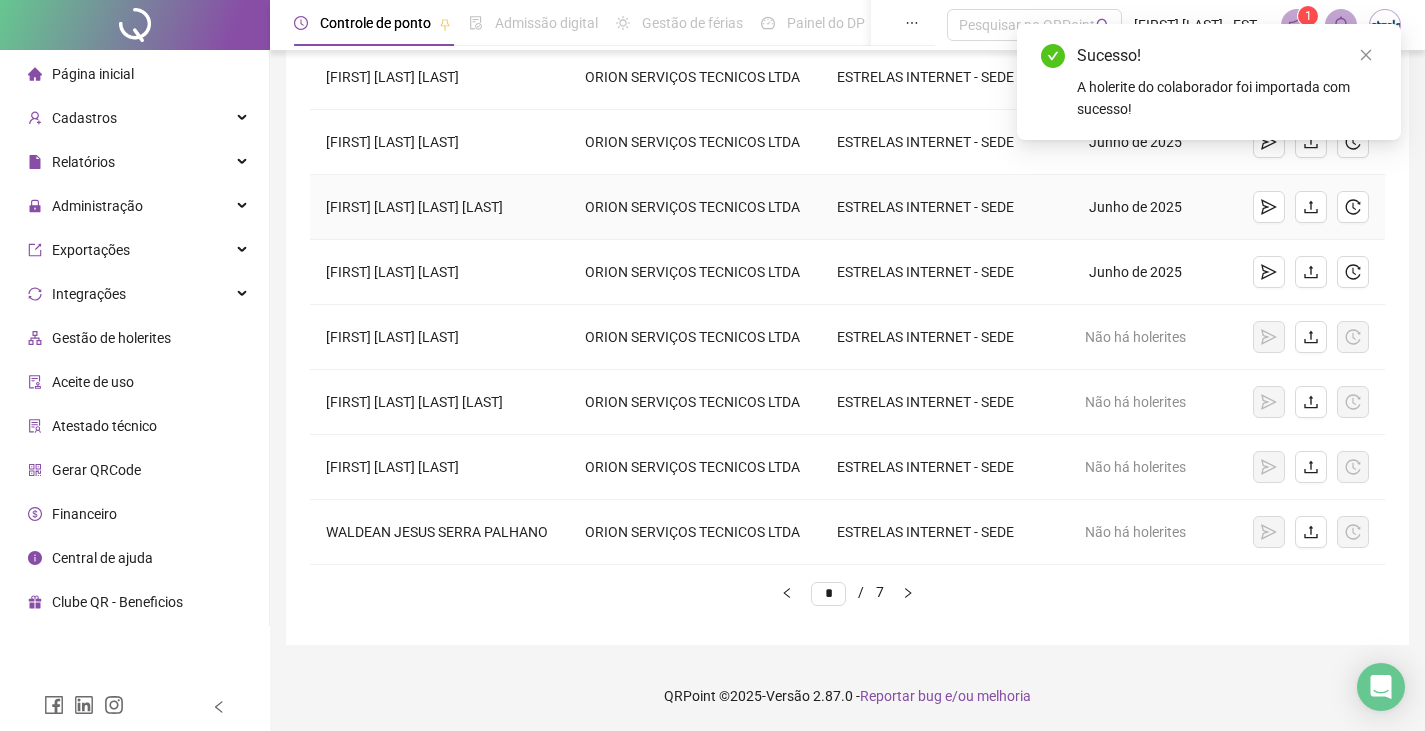 scroll, scrollTop: 538, scrollLeft: 0, axis: vertical 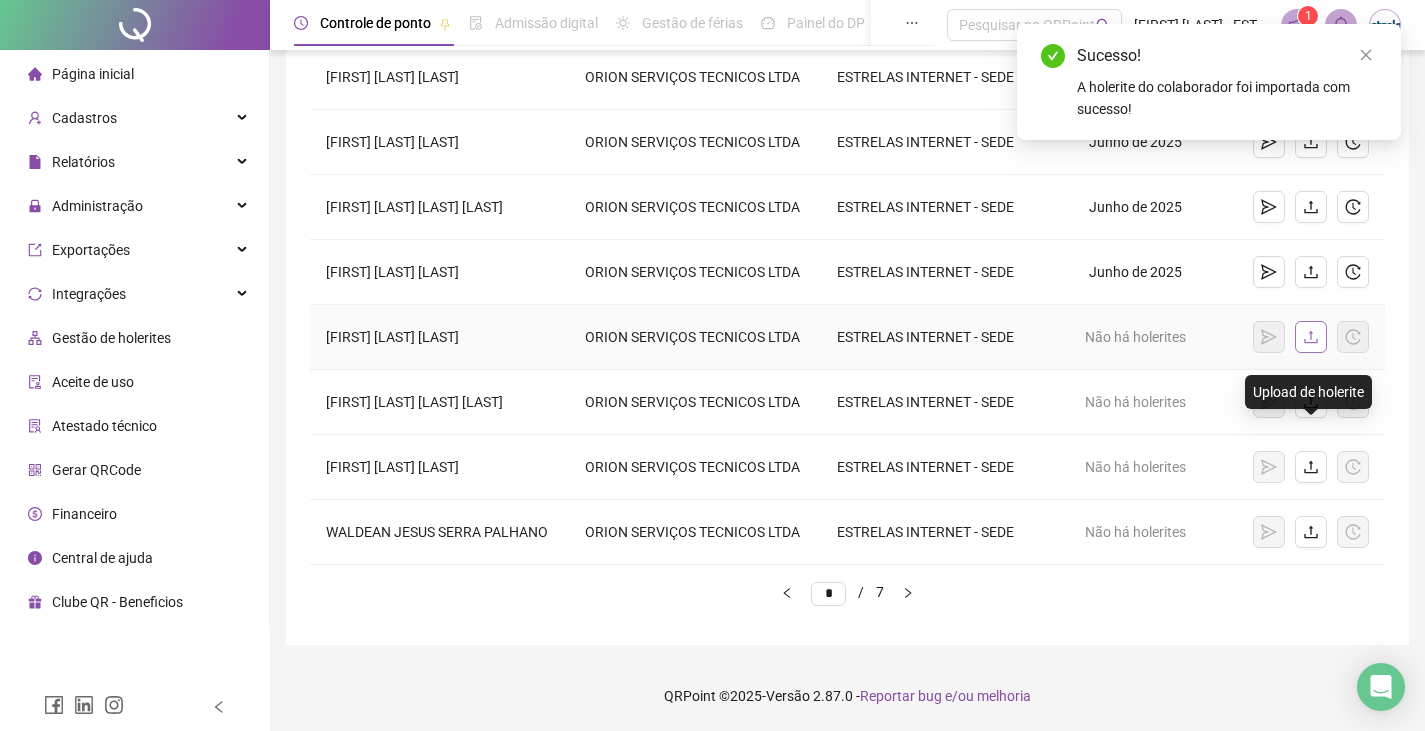 click 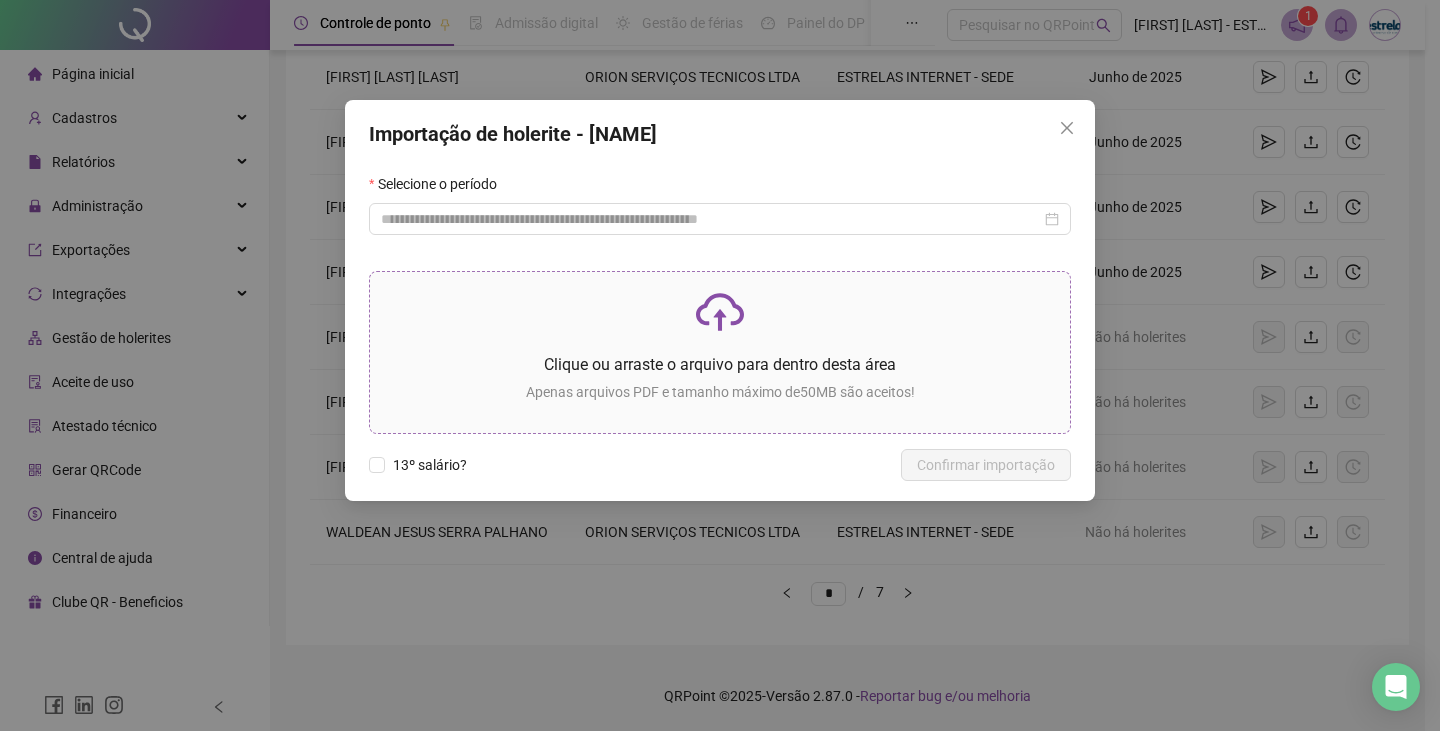 click on "Clique ou arraste o arquivo para dentro desta área Apenas arquivos PDF e tamanho máximo de  50  MB são aceitos!" at bounding box center [720, 352] 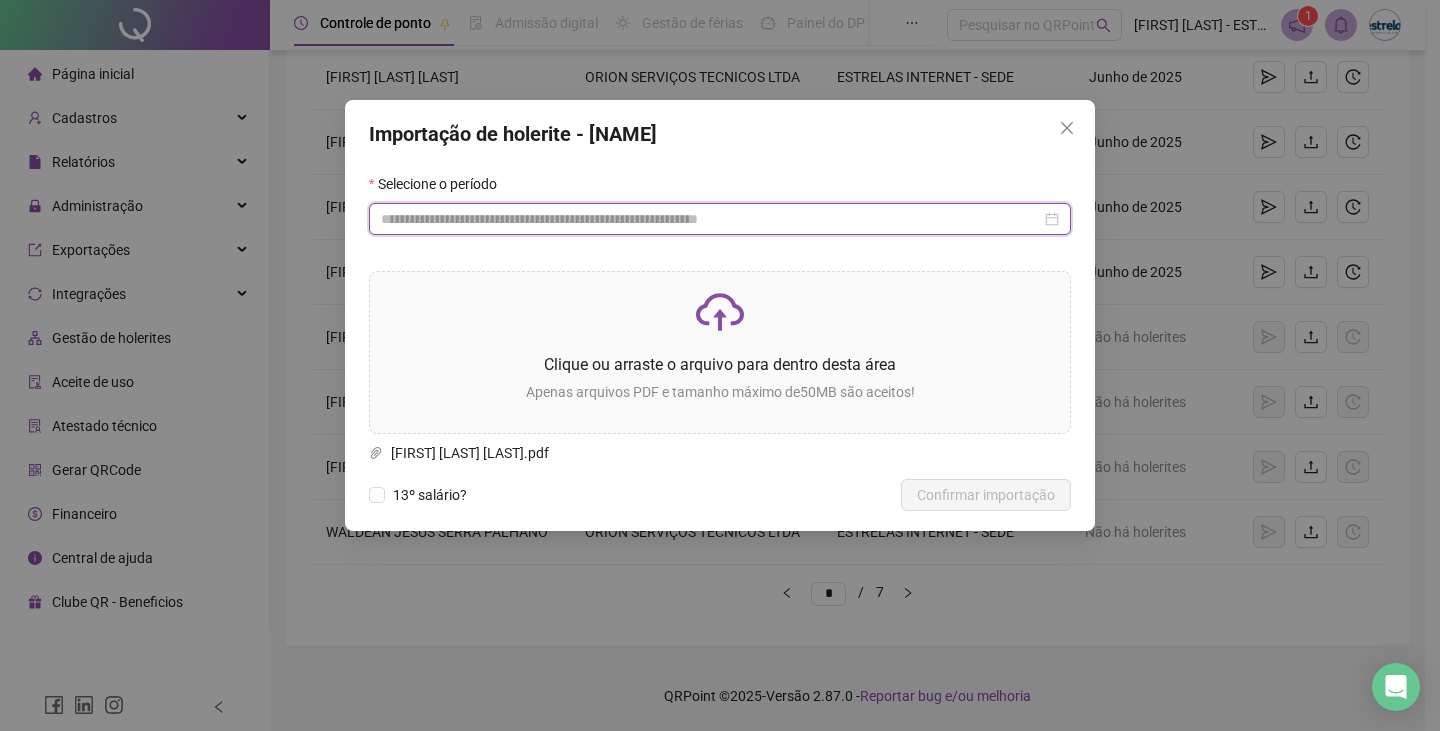 click at bounding box center [711, 219] 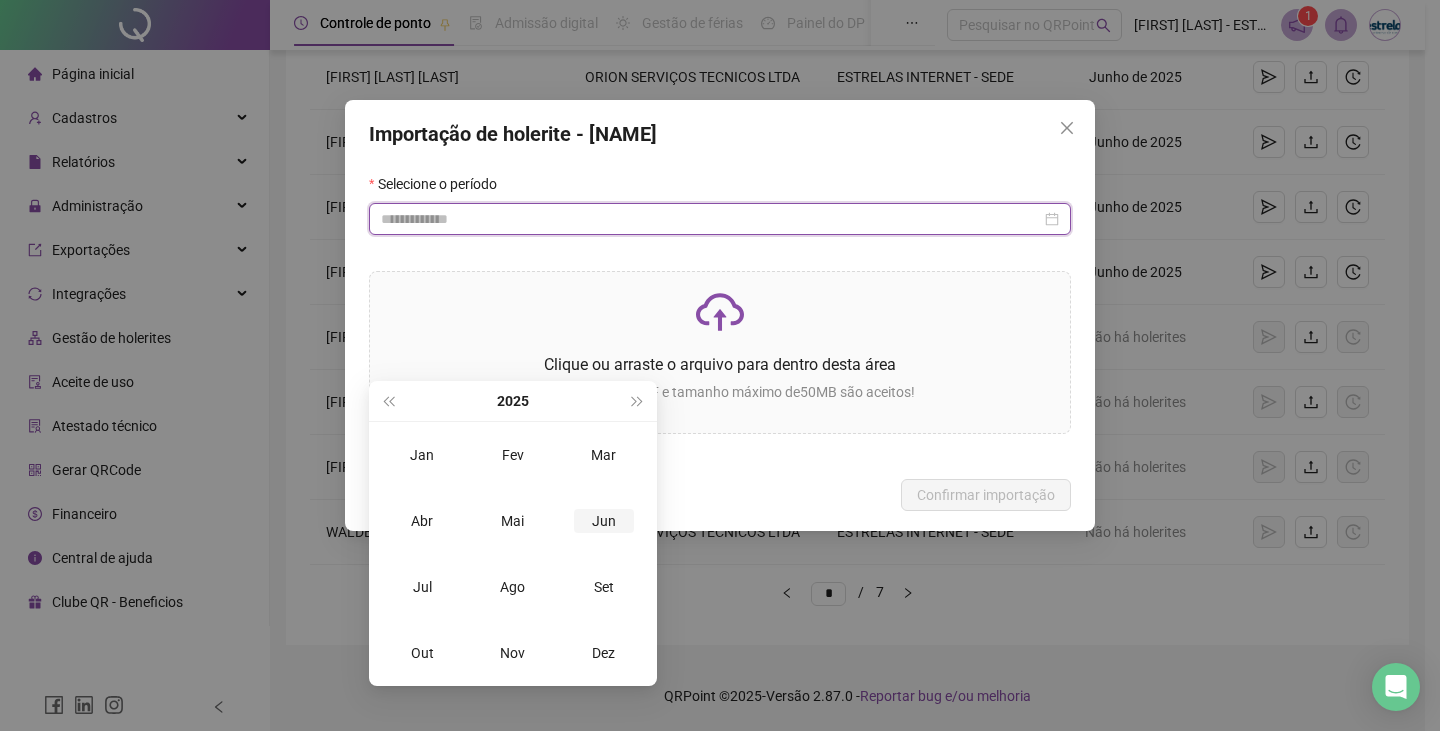 type on "**********" 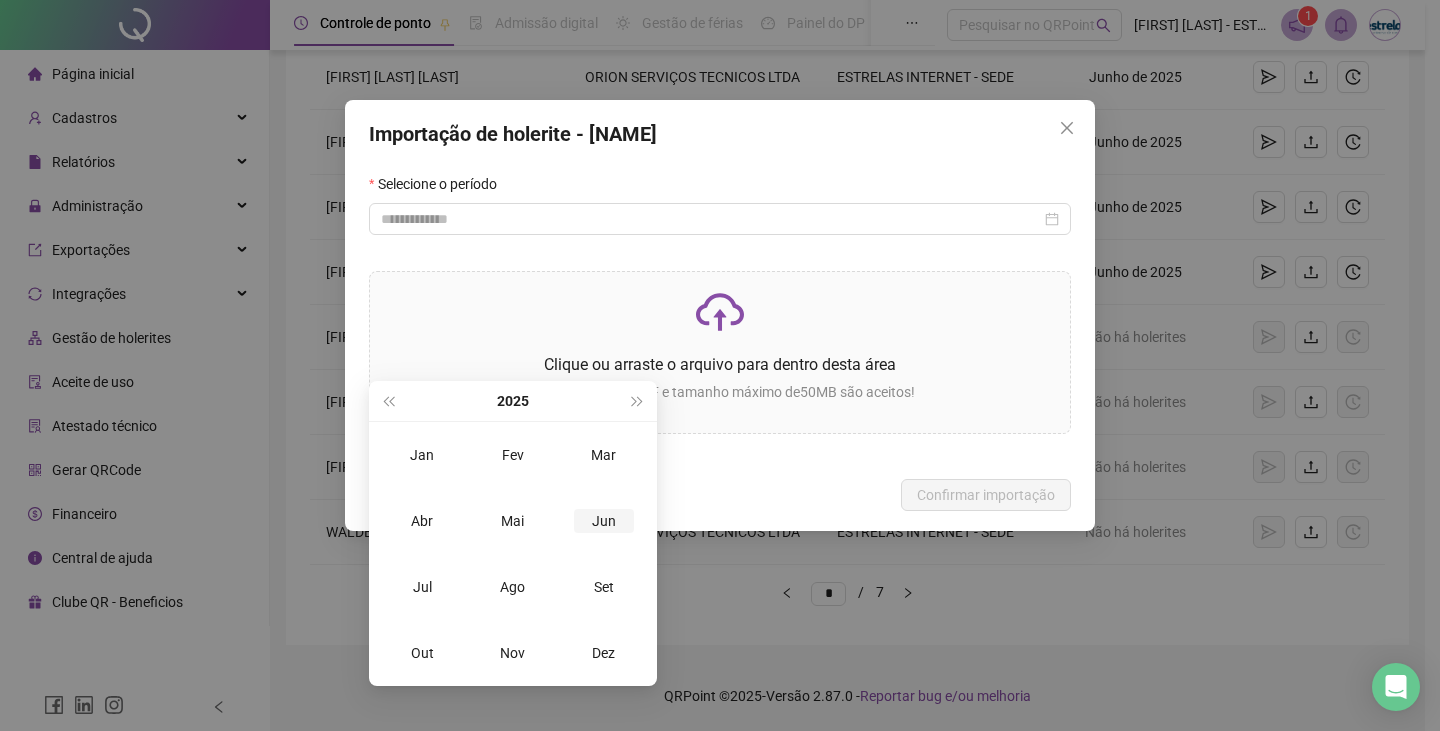 click on "Jun" at bounding box center (604, 521) 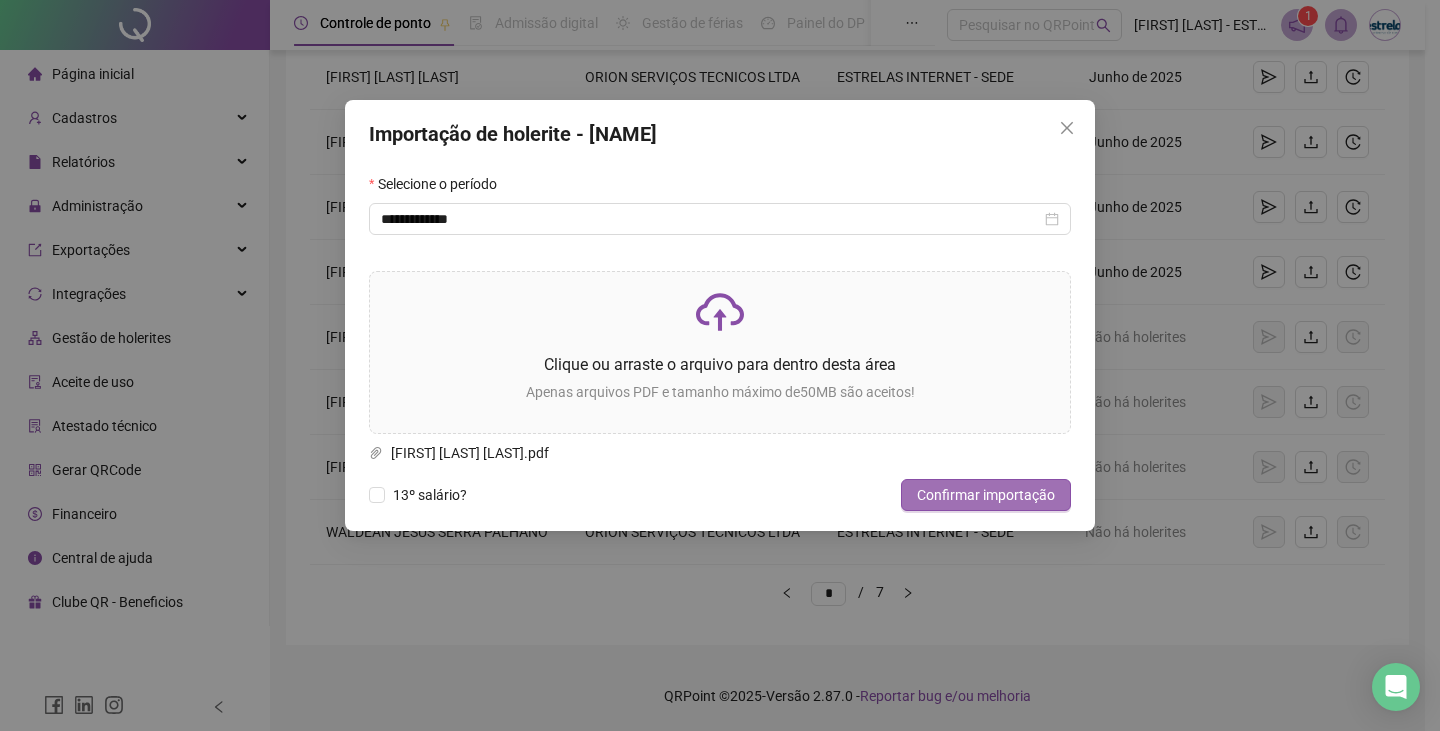 click on "Confirmar importação" at bounding box center (986, 495) 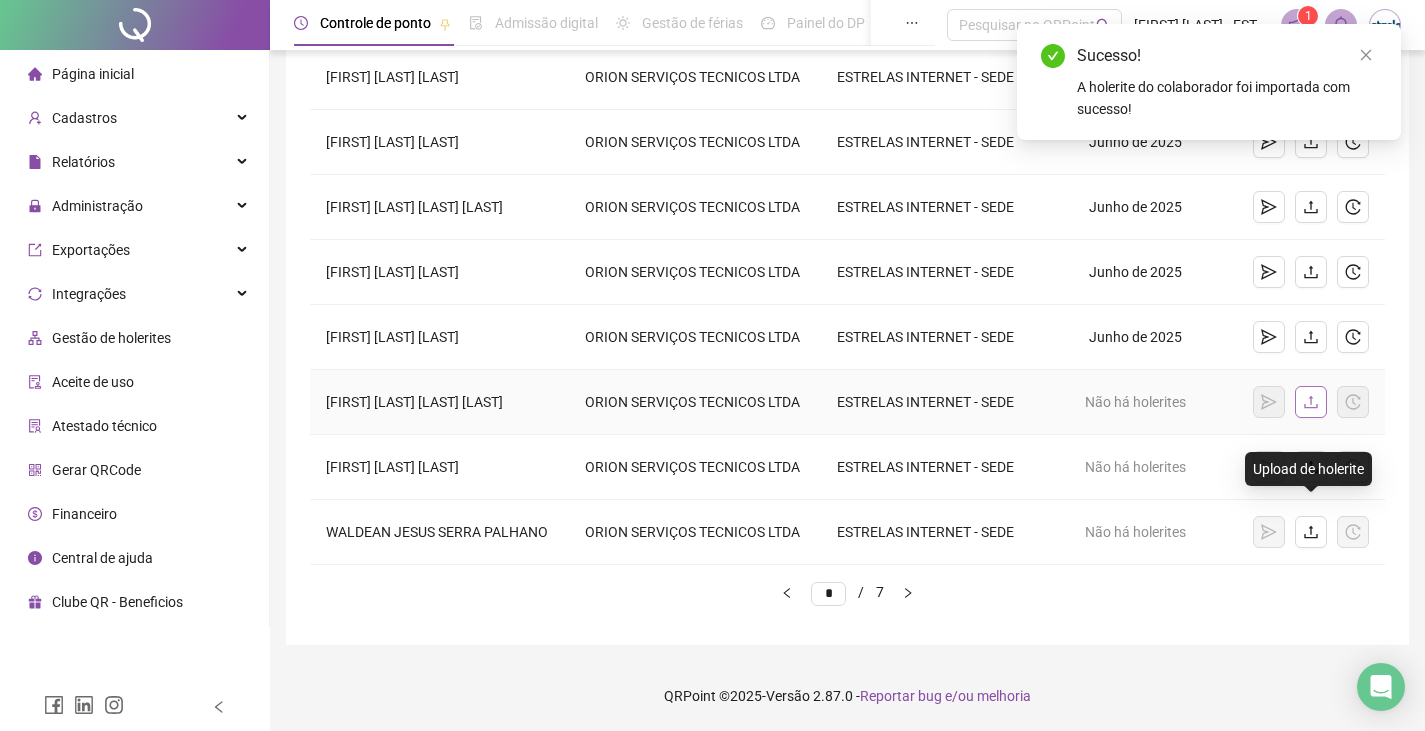 click at bounding box center (1311, 402) 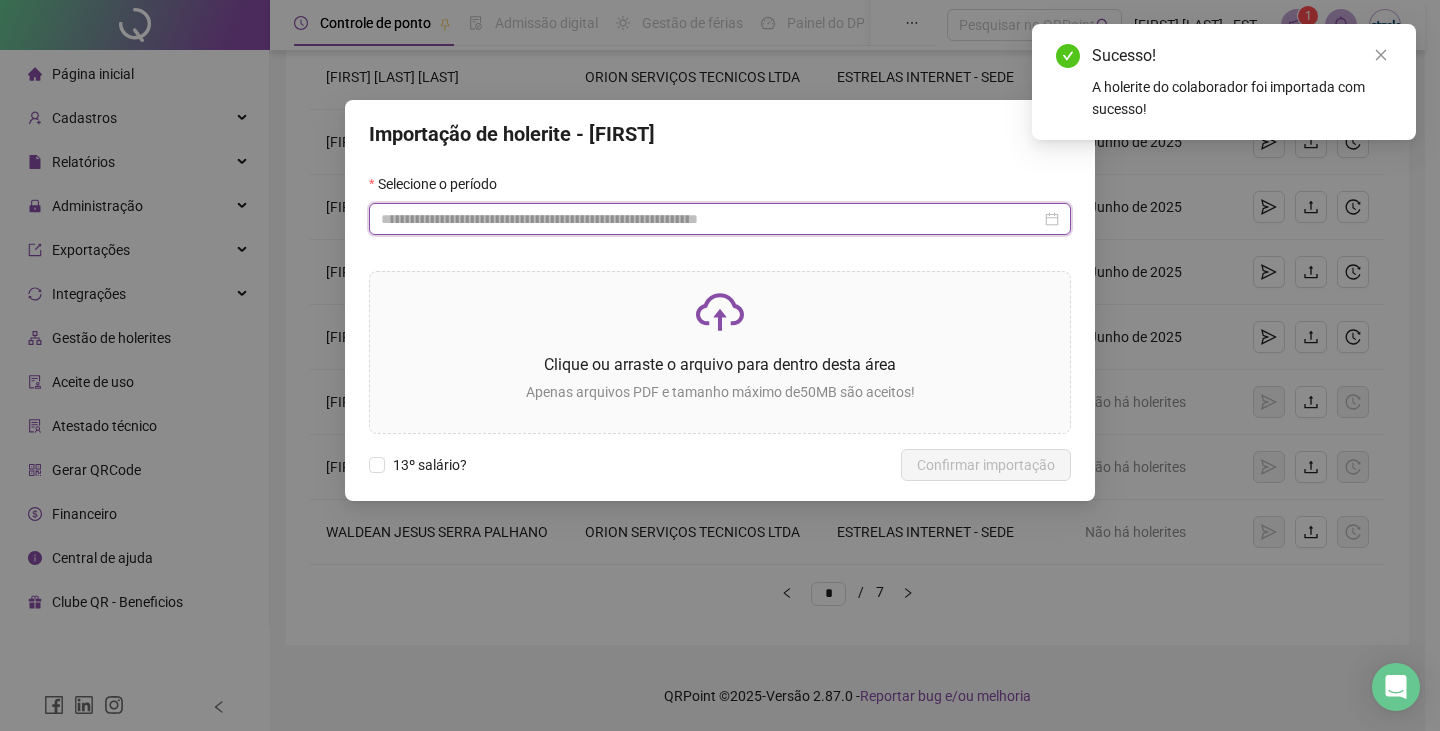 click at bounding box center [711, 219] 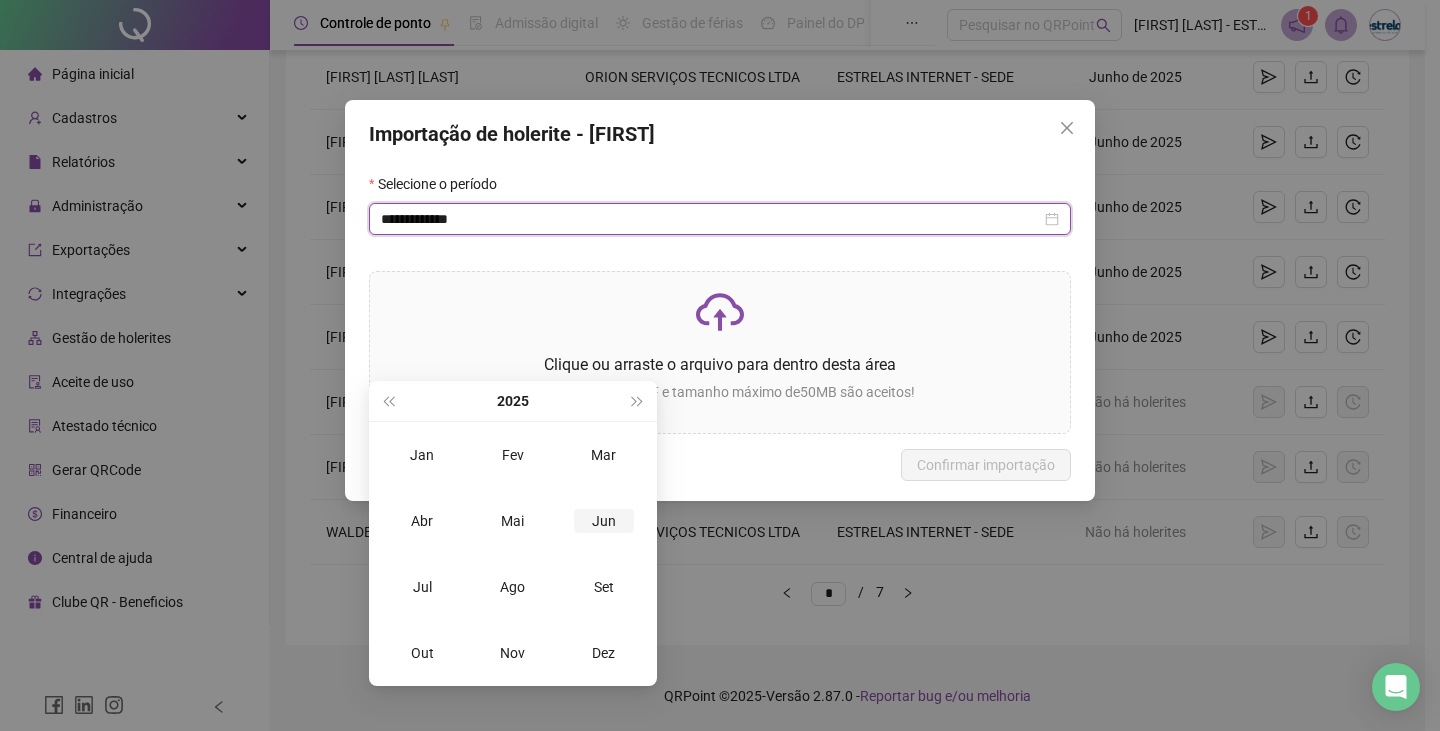 type on "**********" 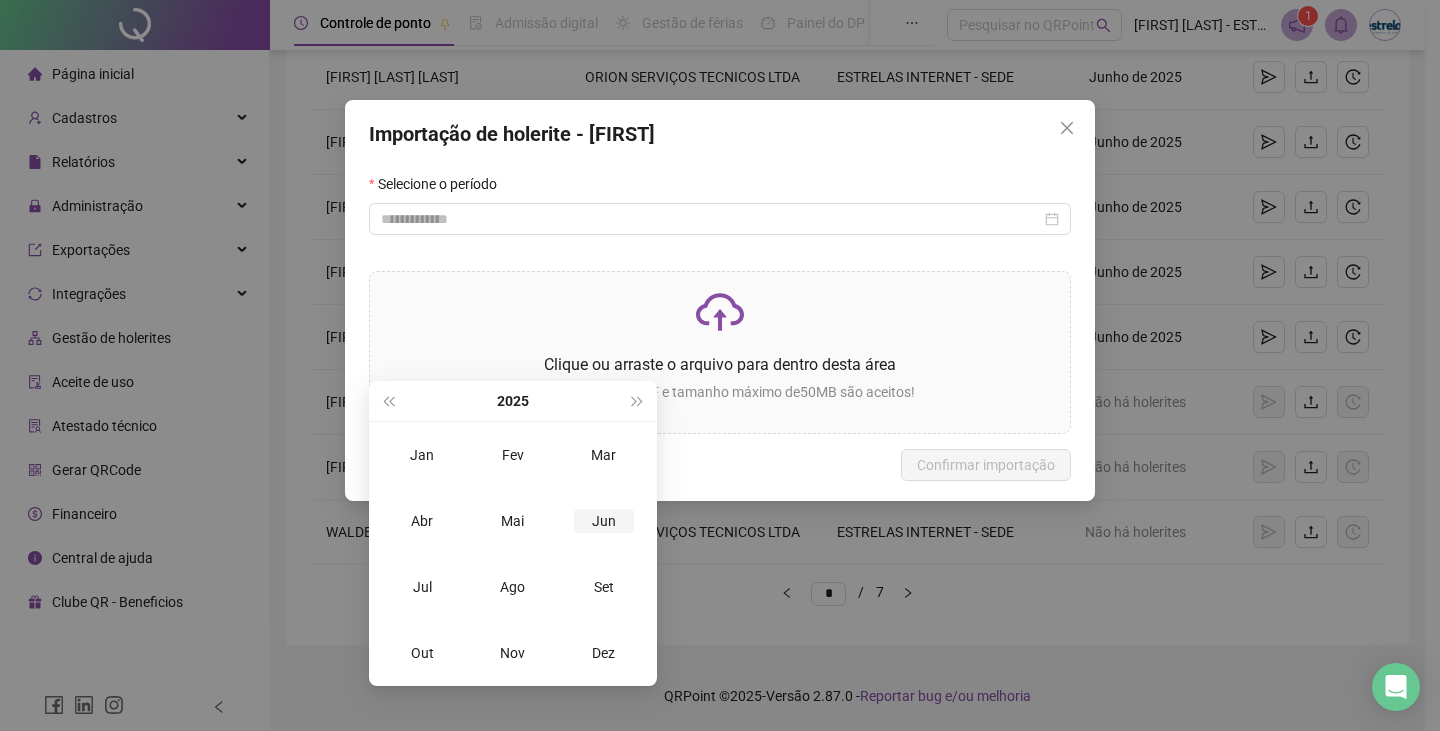 click on "Jun" at bounding box center (603, 521) 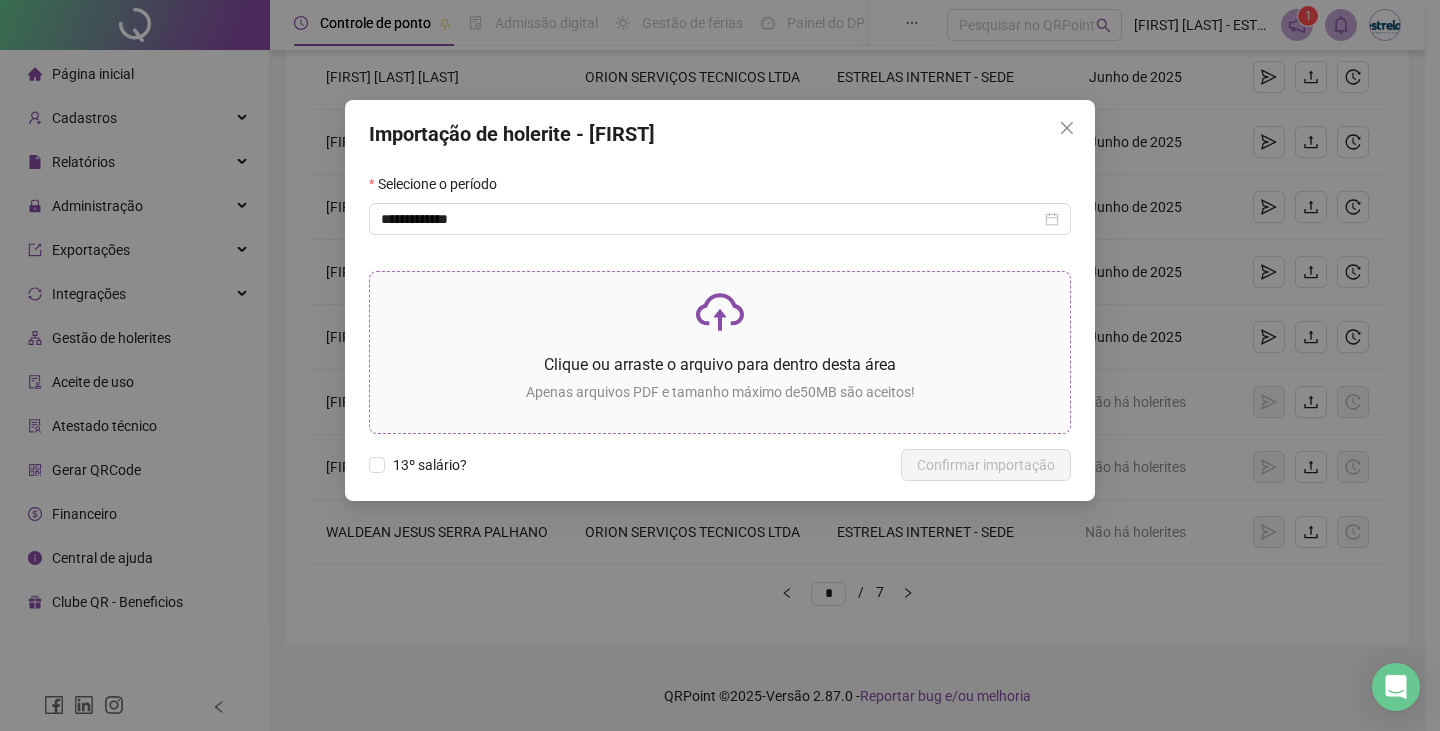 click at bounding box center (720, 312) 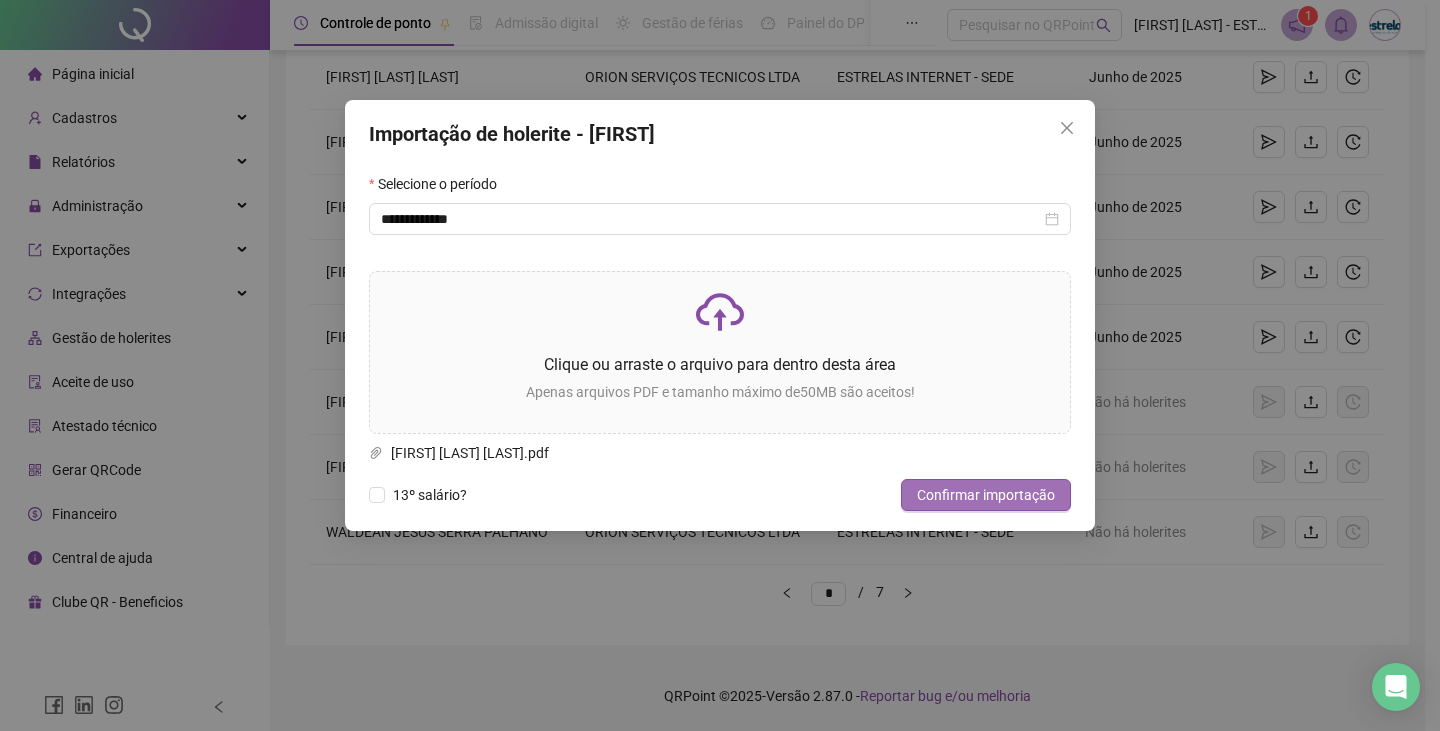 click on "Confirmar importação" at bounding box center (986, 495) 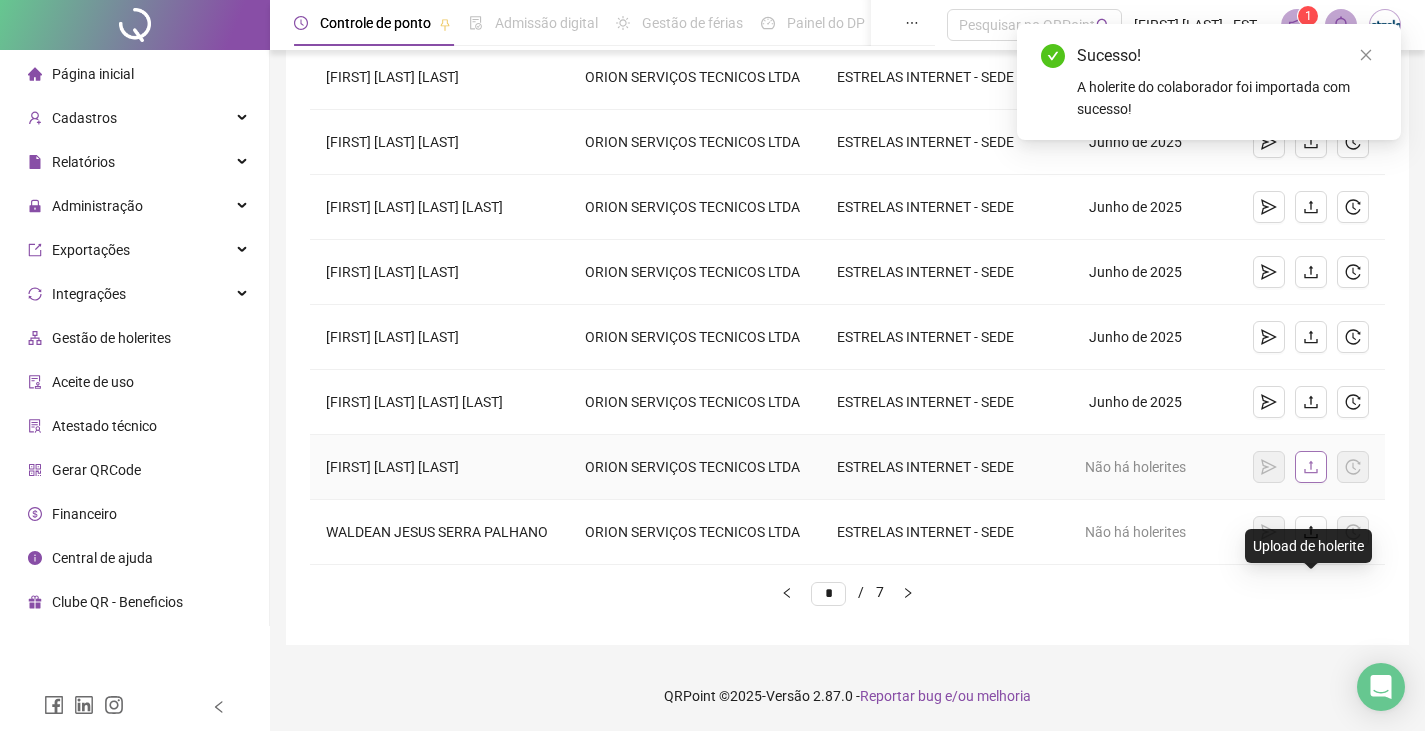 click 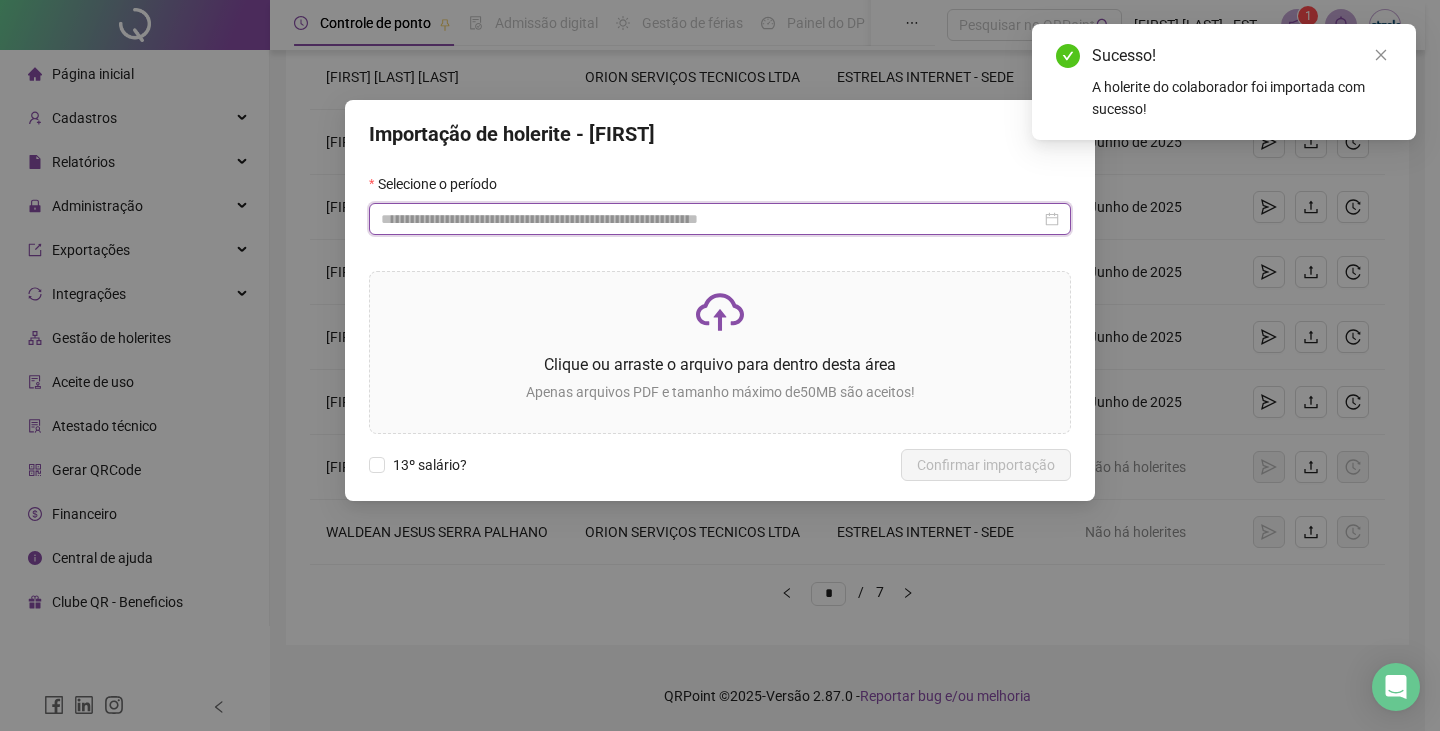 click at bounding box center [711, 219] 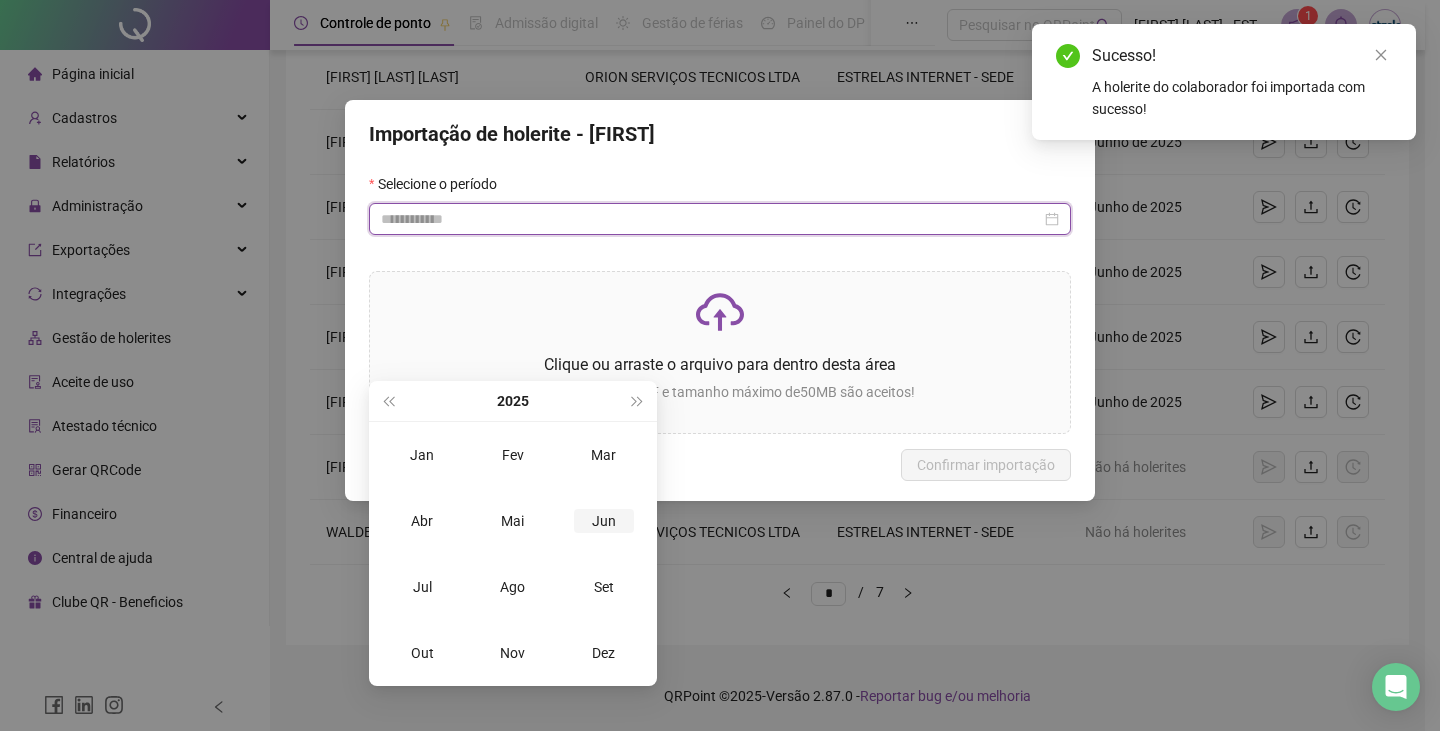 type on "**********" 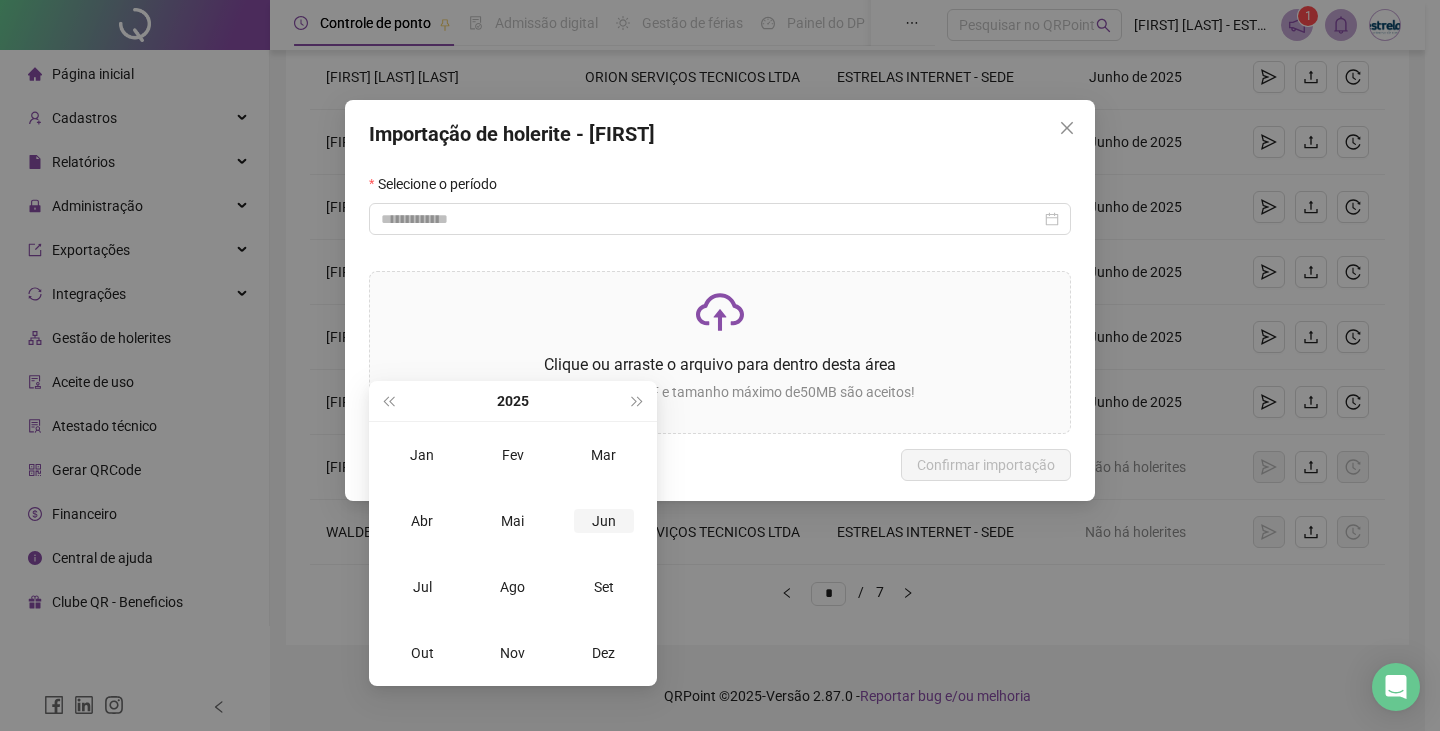 click on "Jun" at bounding box center [604, 521] 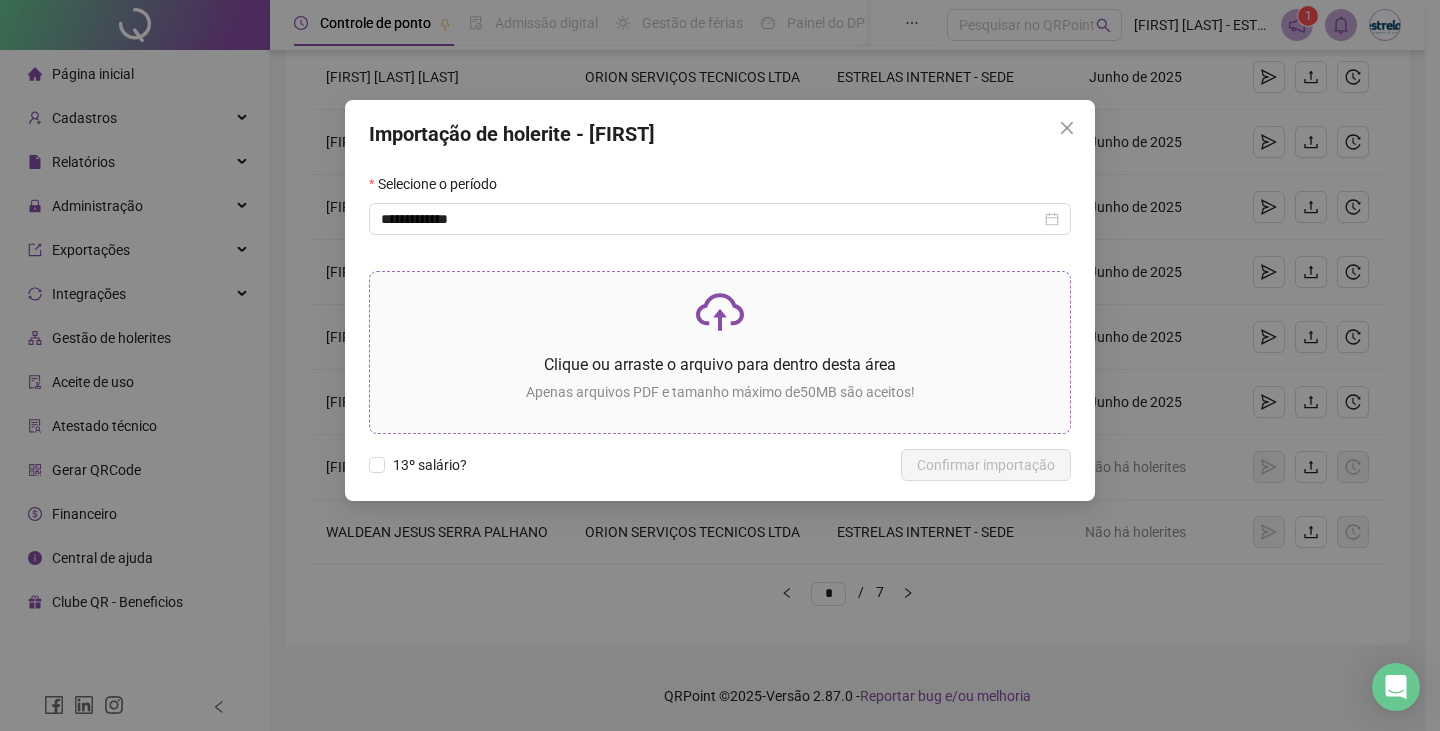 click on "Clique ou arraste o arquivo para dentro desta área" at bounding box center (720, 364) 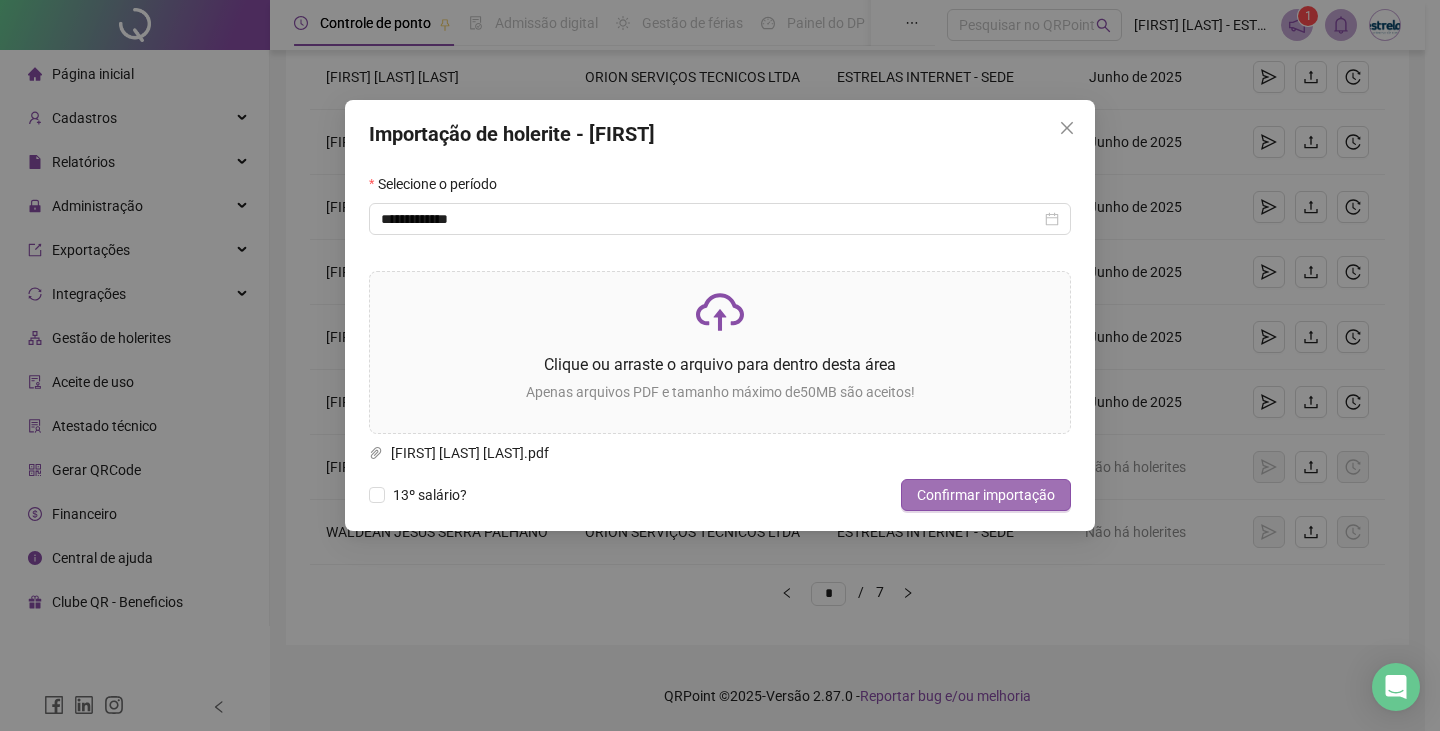 click on "Confirmar importação" at bounding box center [986, 495] 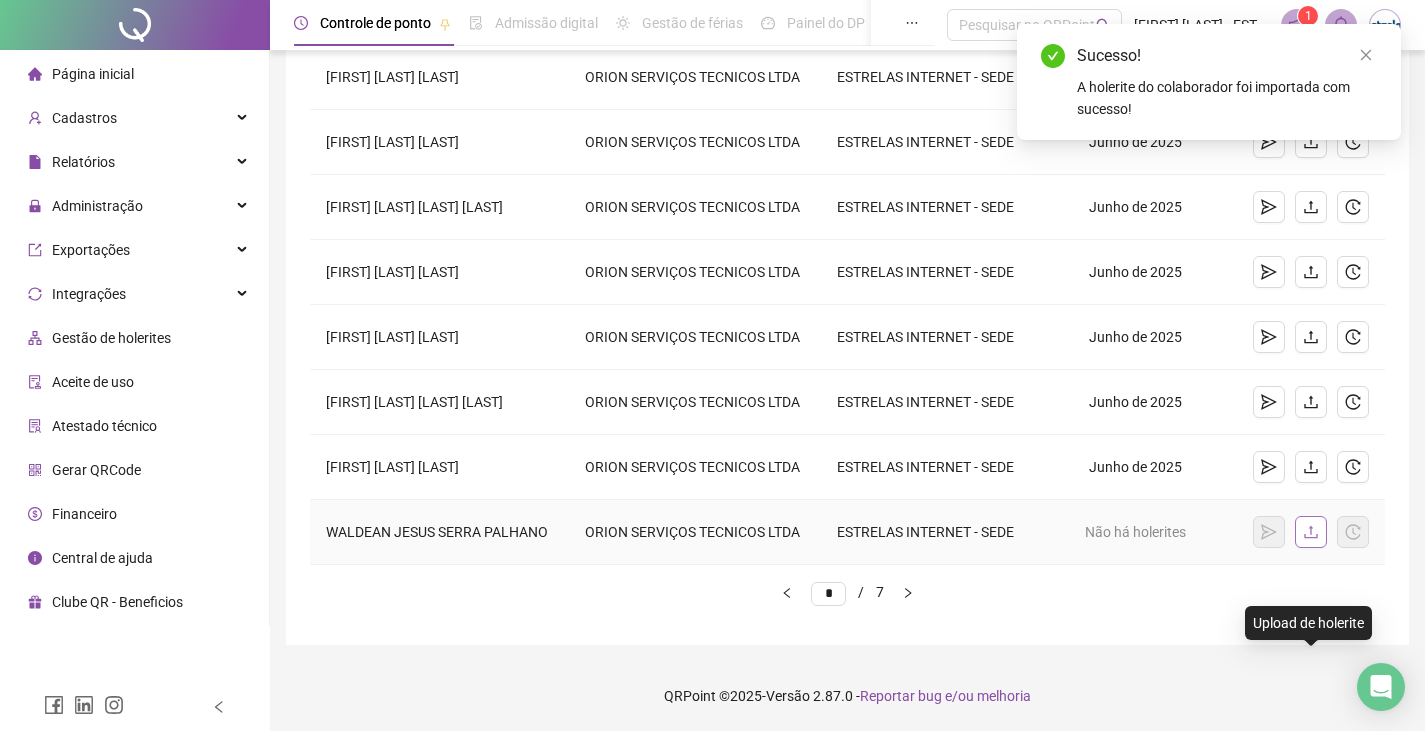 click at bounding box center [1311, 532] 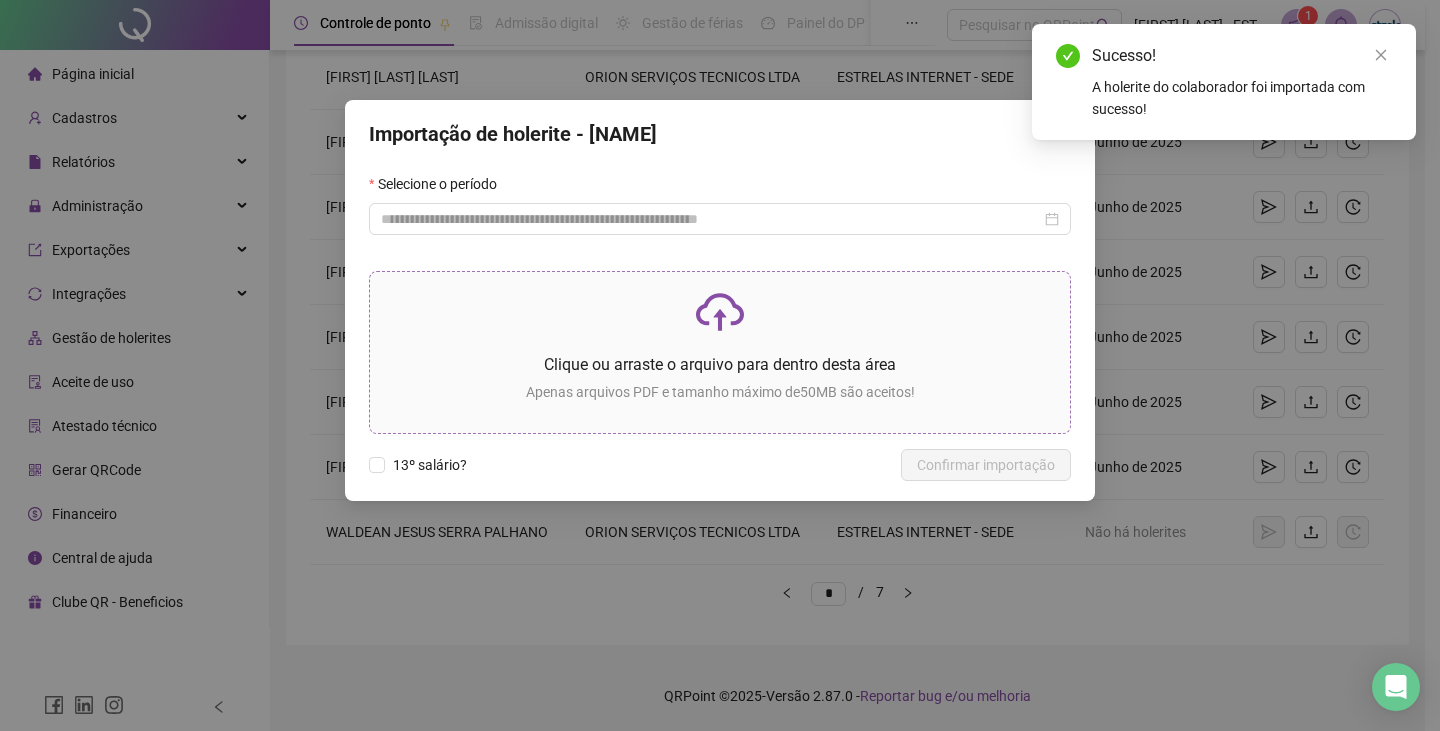 click at bounding box center [720, 312] 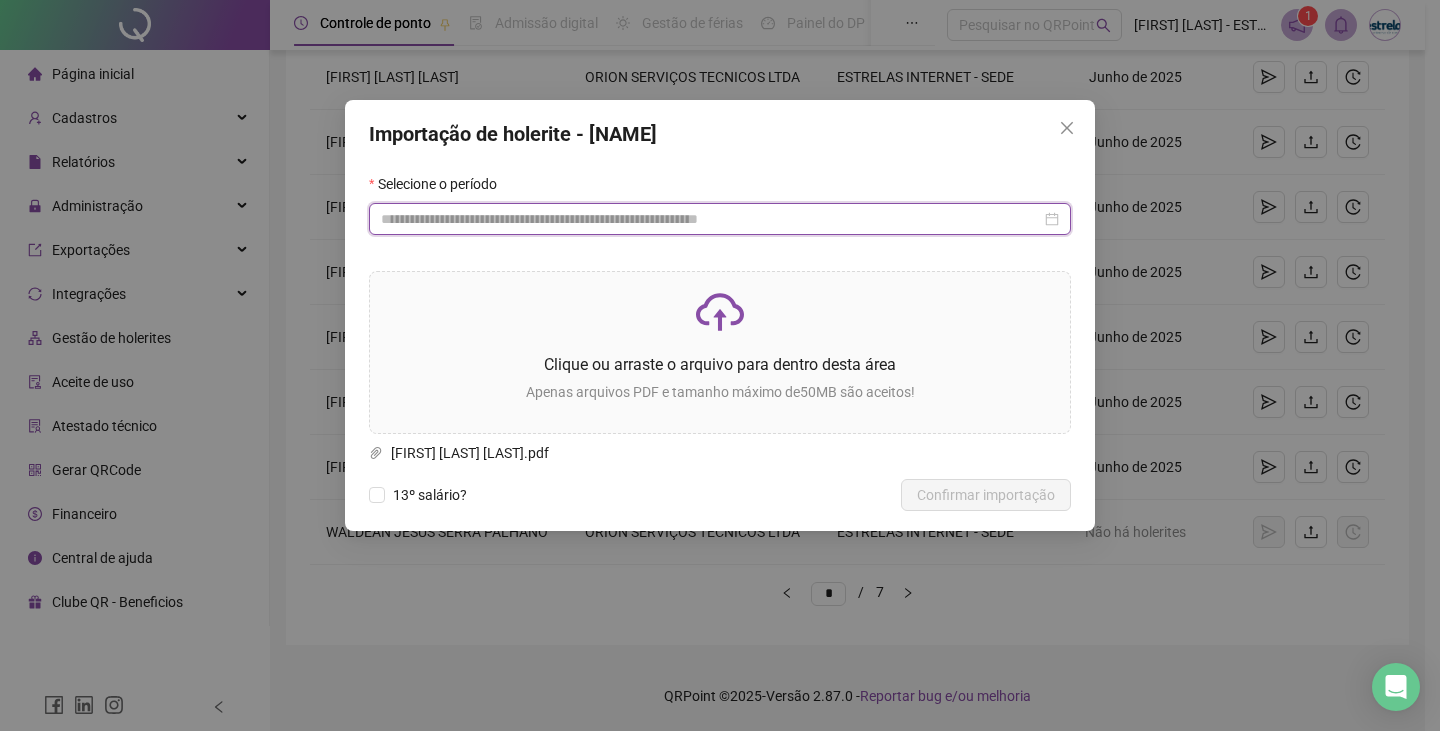 click at bounding box center [711, 219] 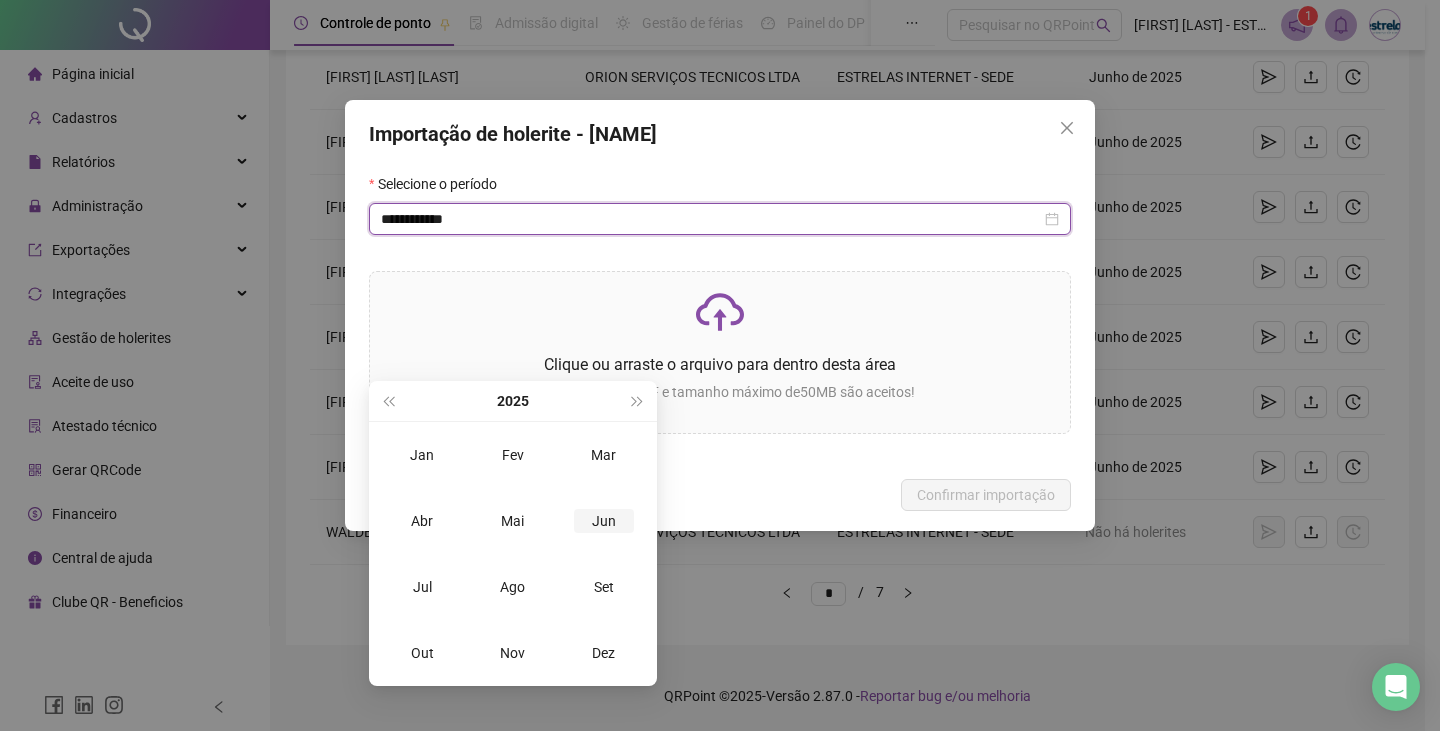 type on "**********" 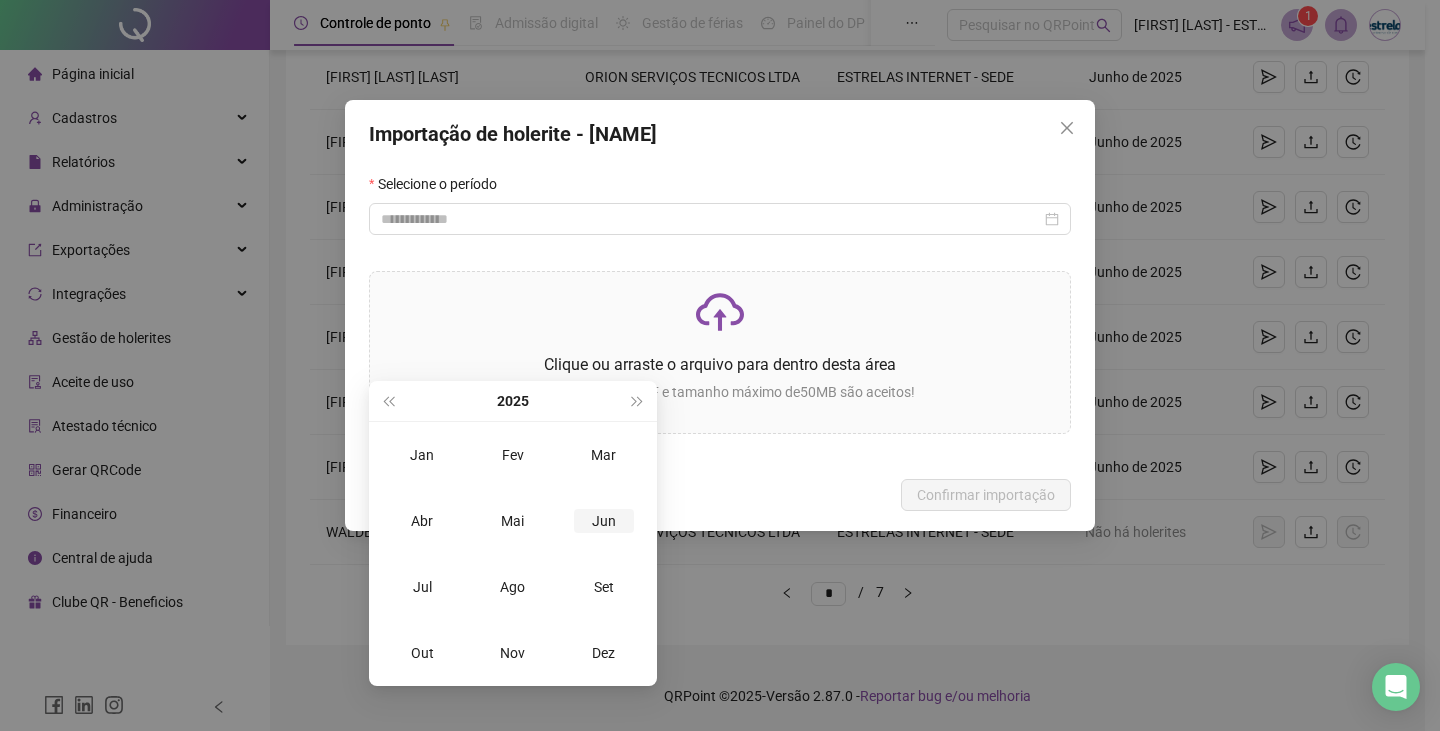 click on "Jun" at bounding box center (604, 521) 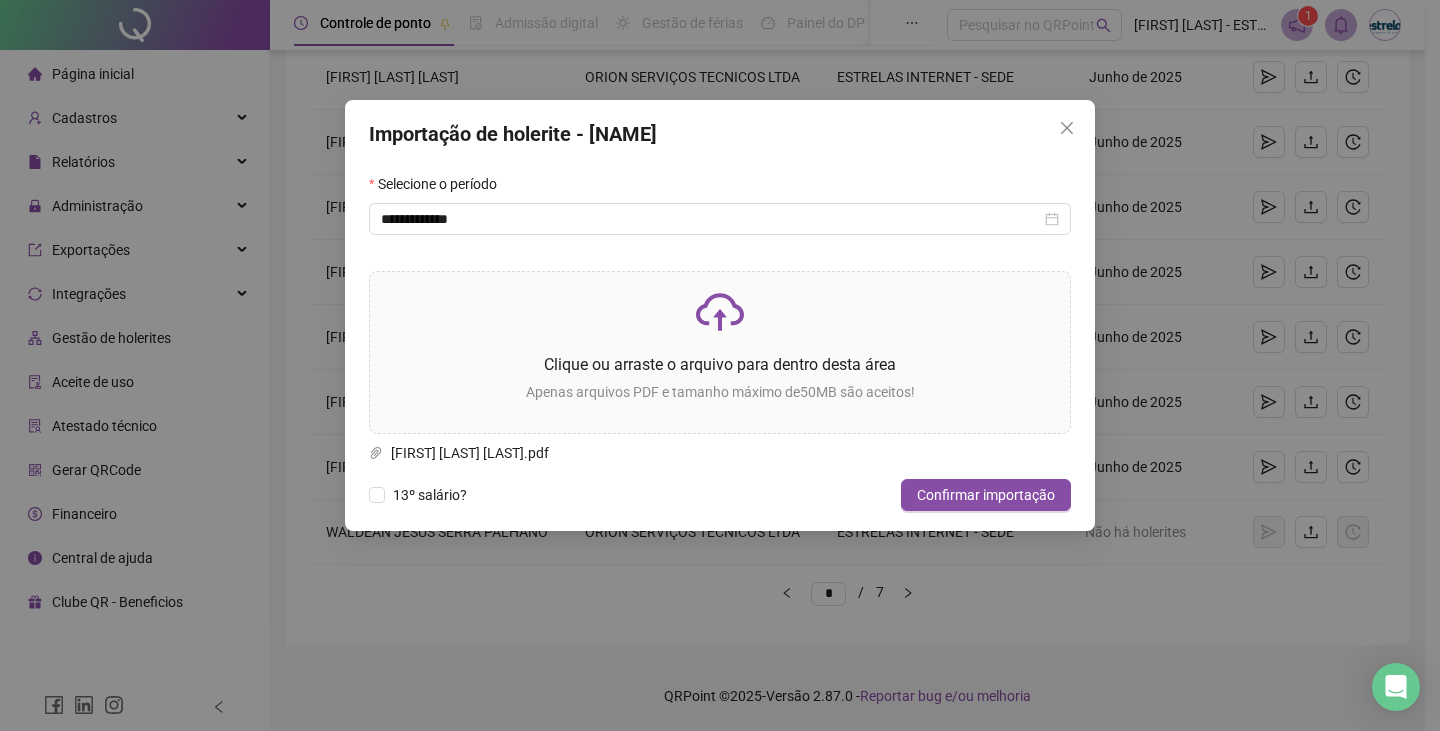 click on "**********" at bounding box center (720, 315) 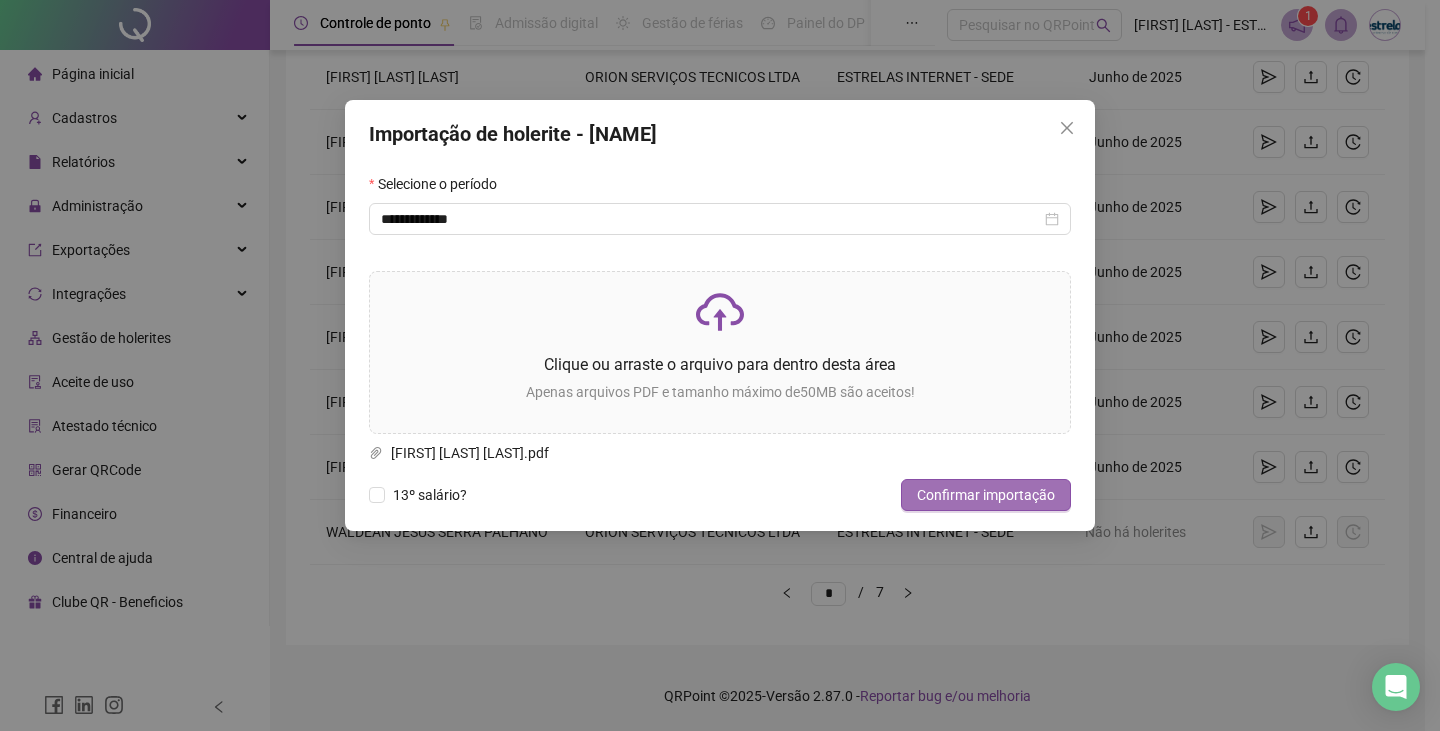 click on "Confirmar importação" at bounding box center (986, 495) 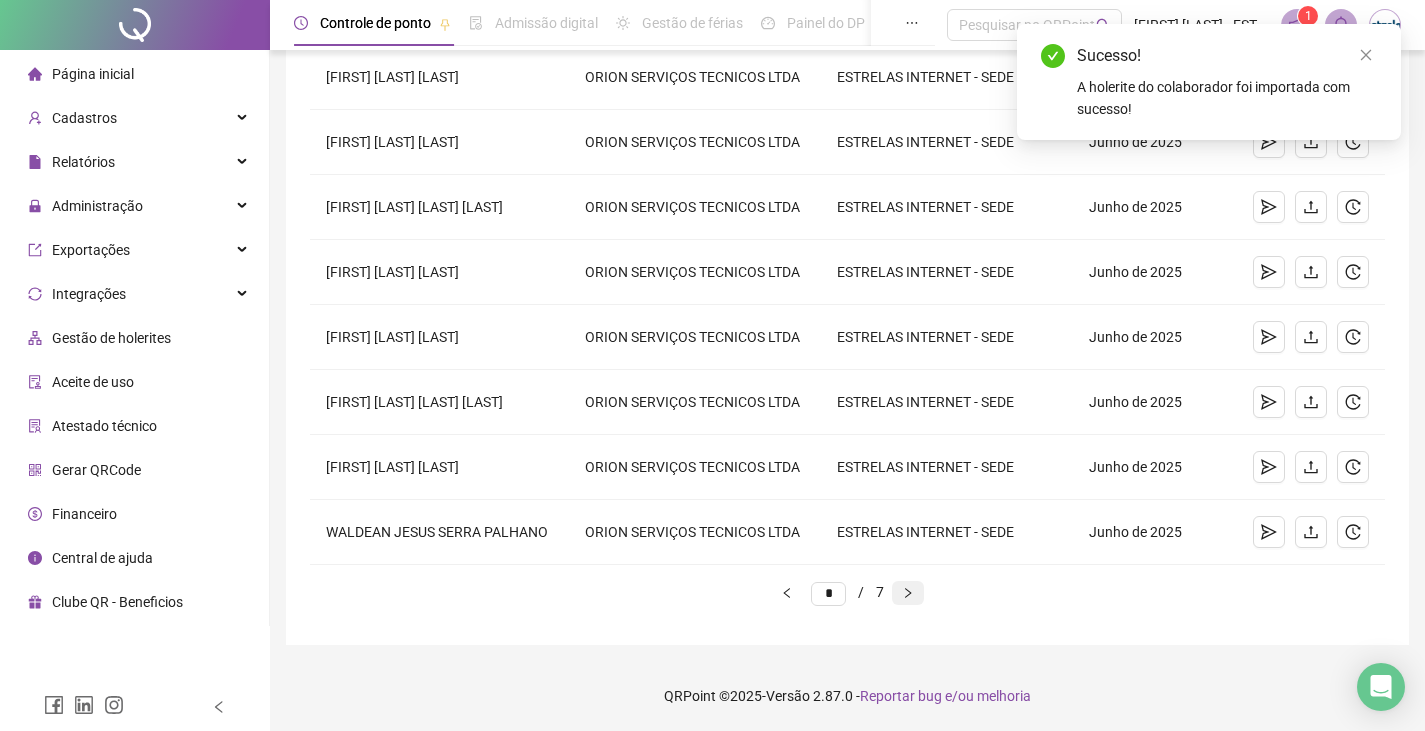 click 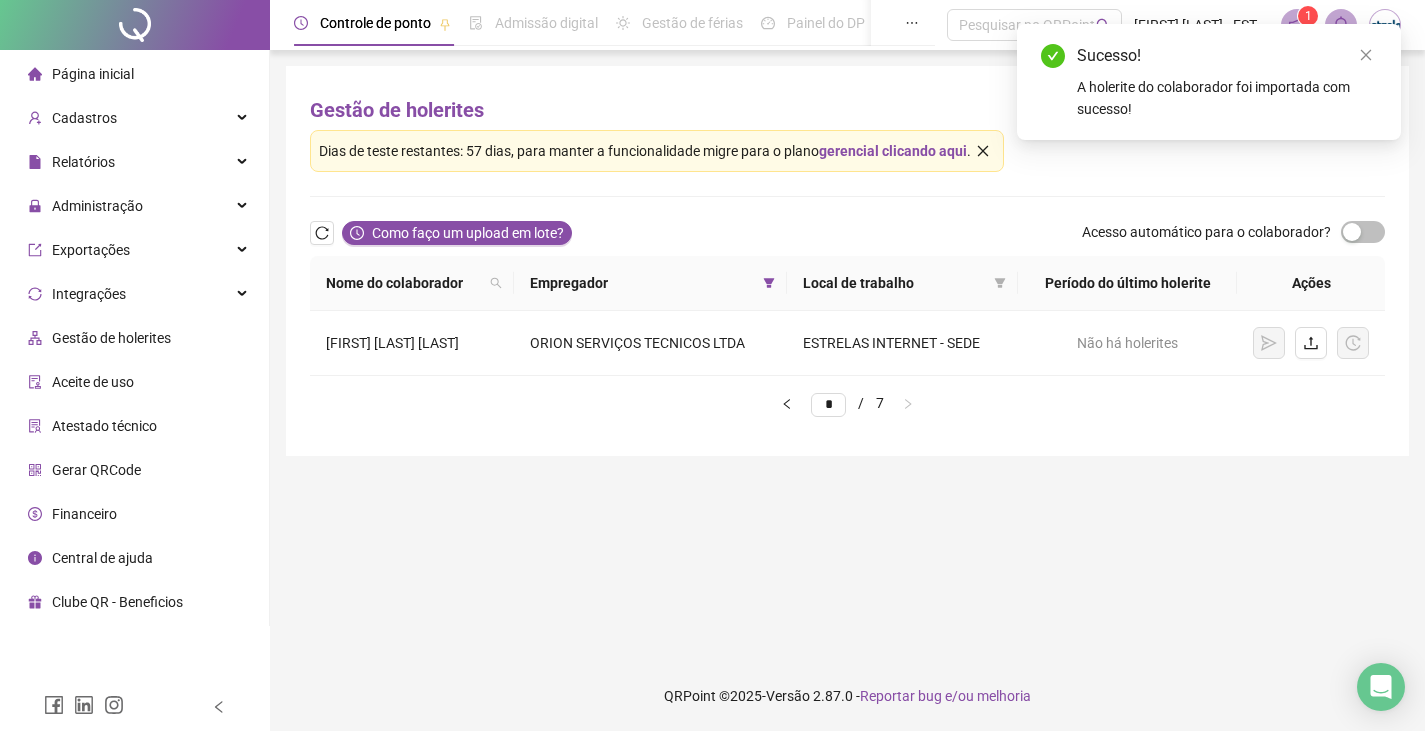 scroll, scrollTop: 0, scrollLeft: 0, axis: both 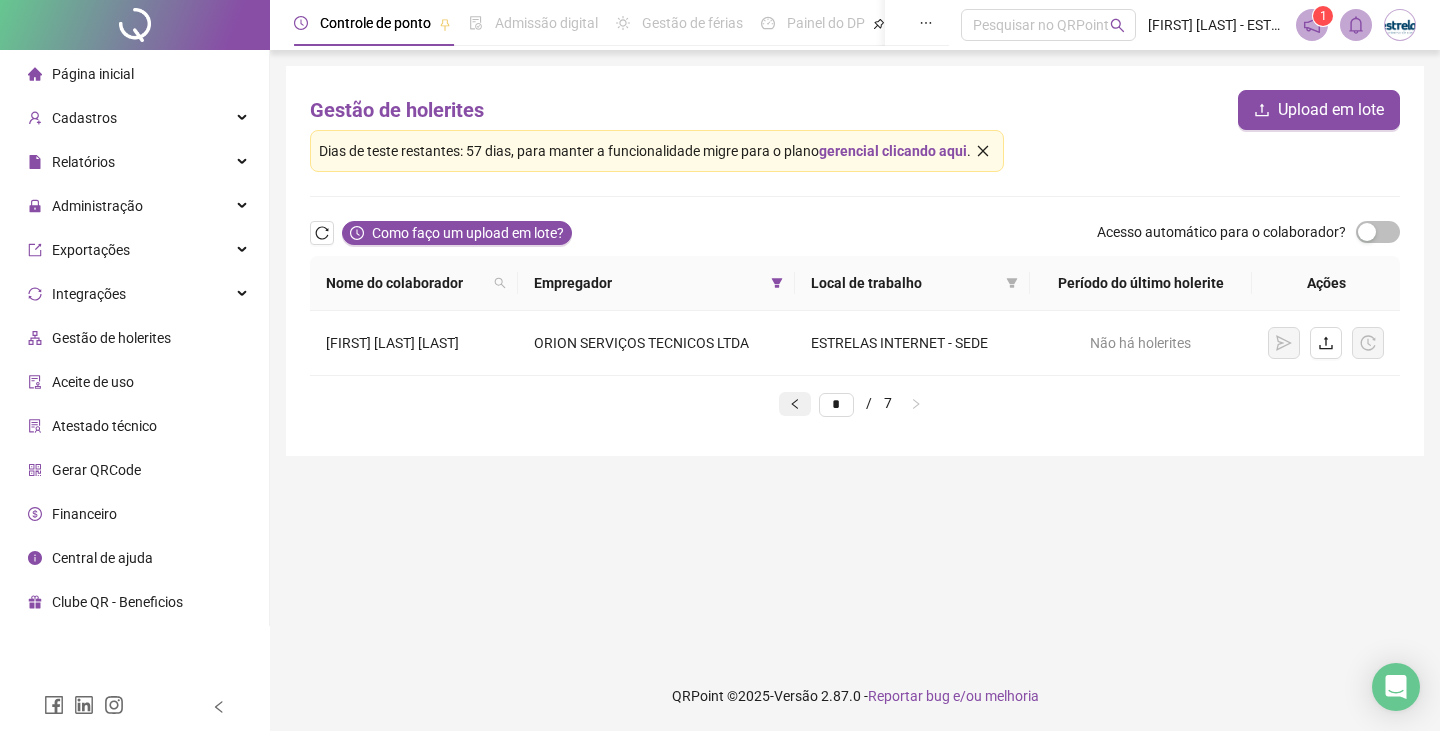 click 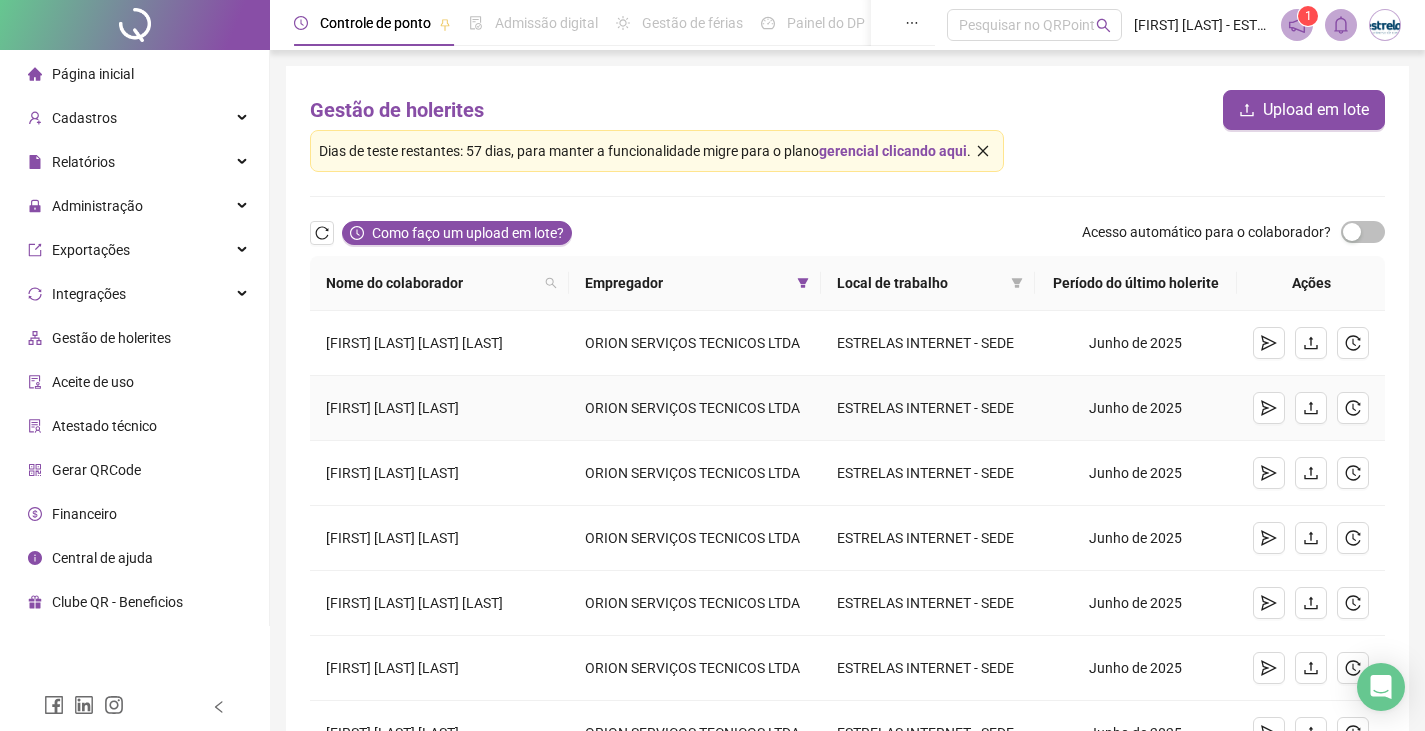scroll, scrollTop: 538, scrollLeft: 0, axis: vertical 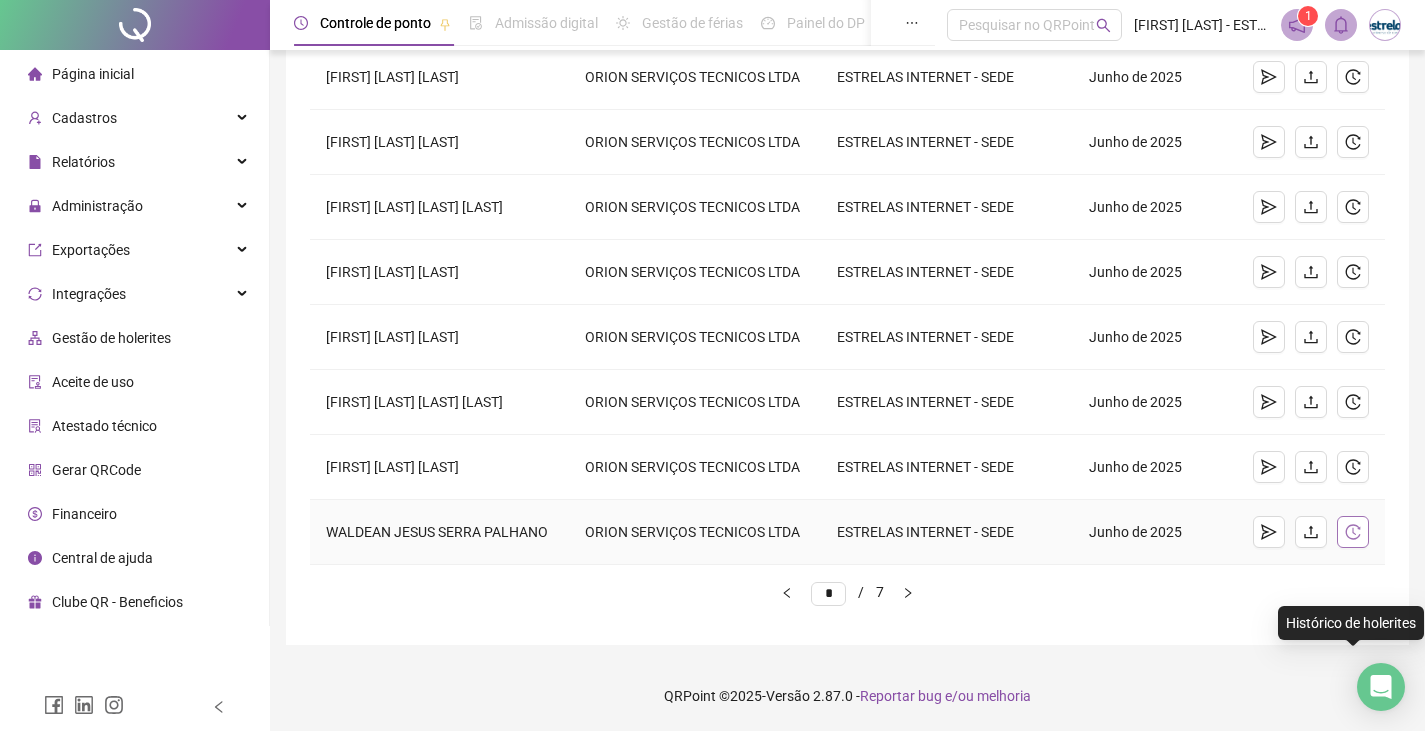 click at bounding box center [1353, 532] 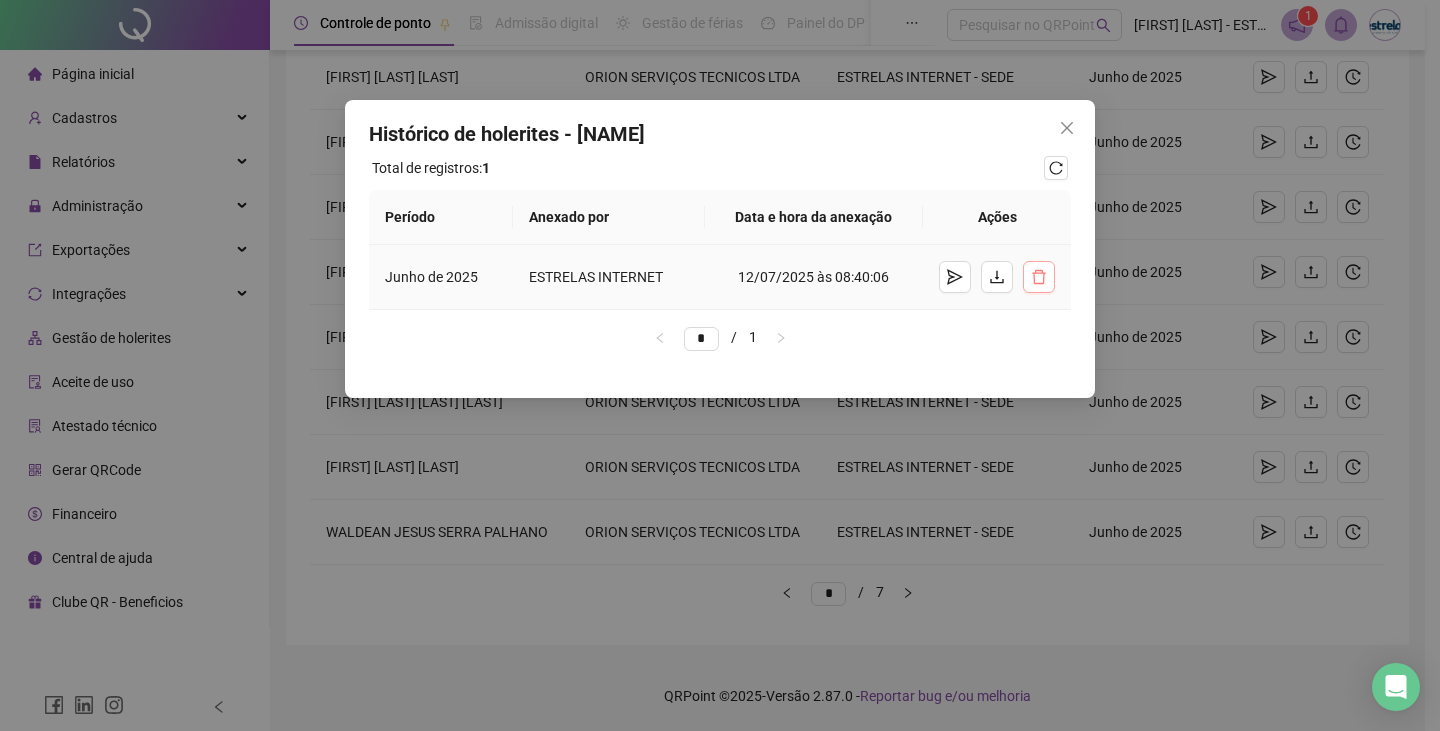 click 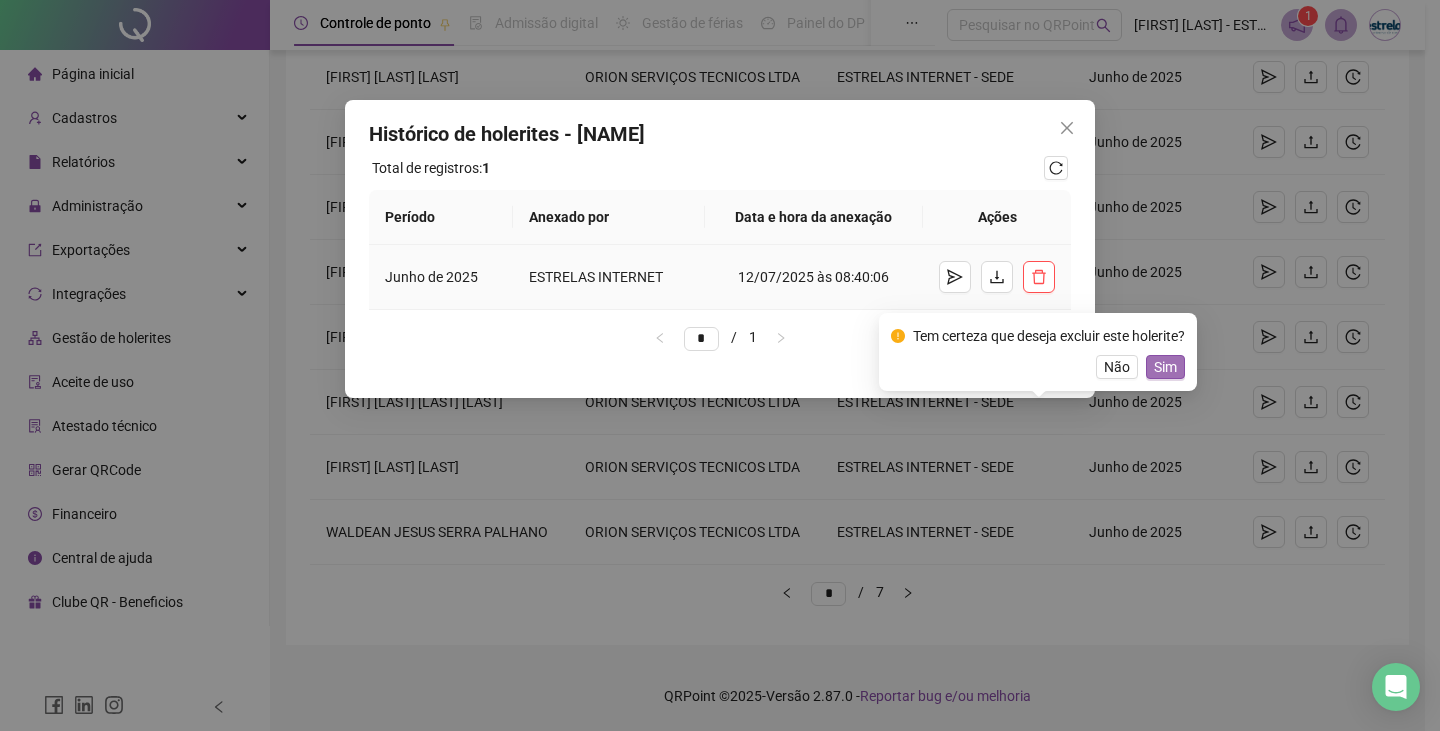 click on "Sim" at bounding box center (1165, 367) 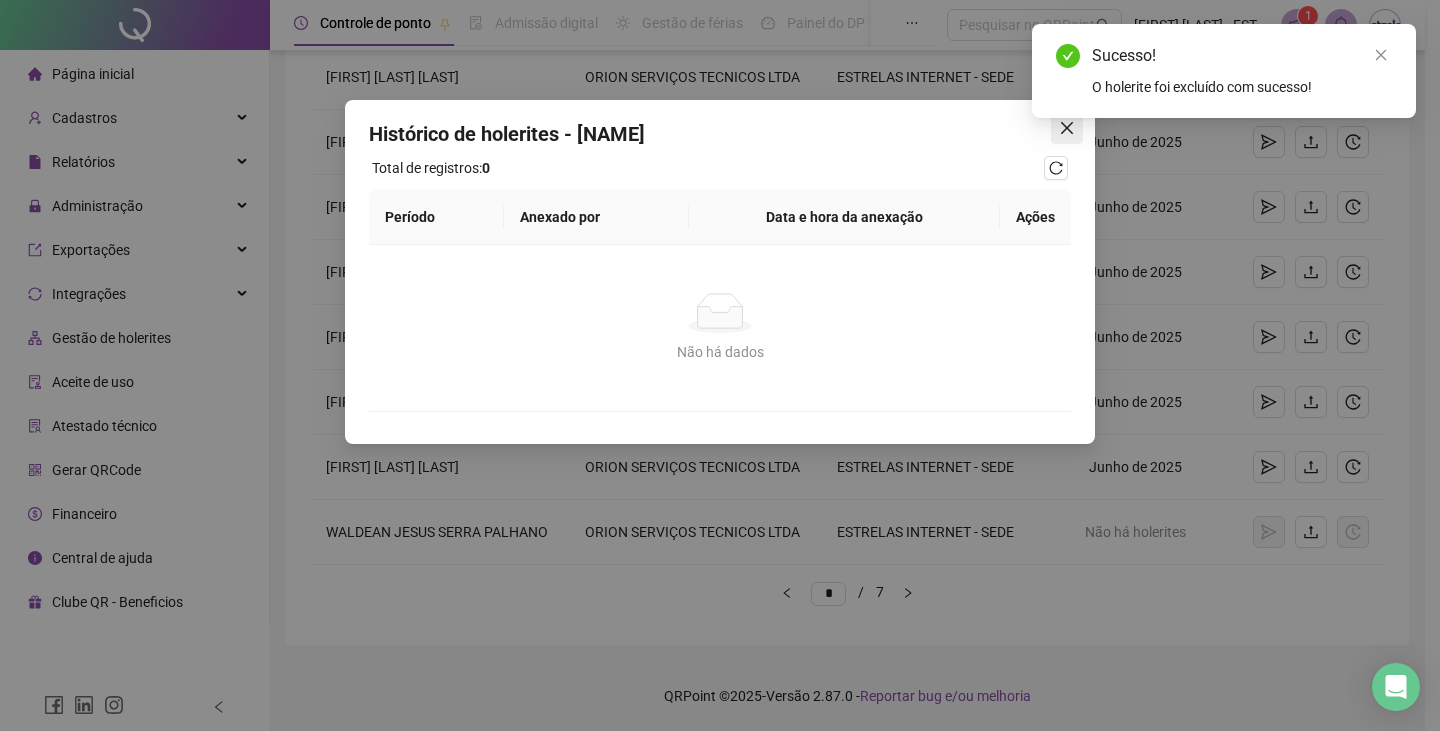 click at bounding box center (1067, 128) 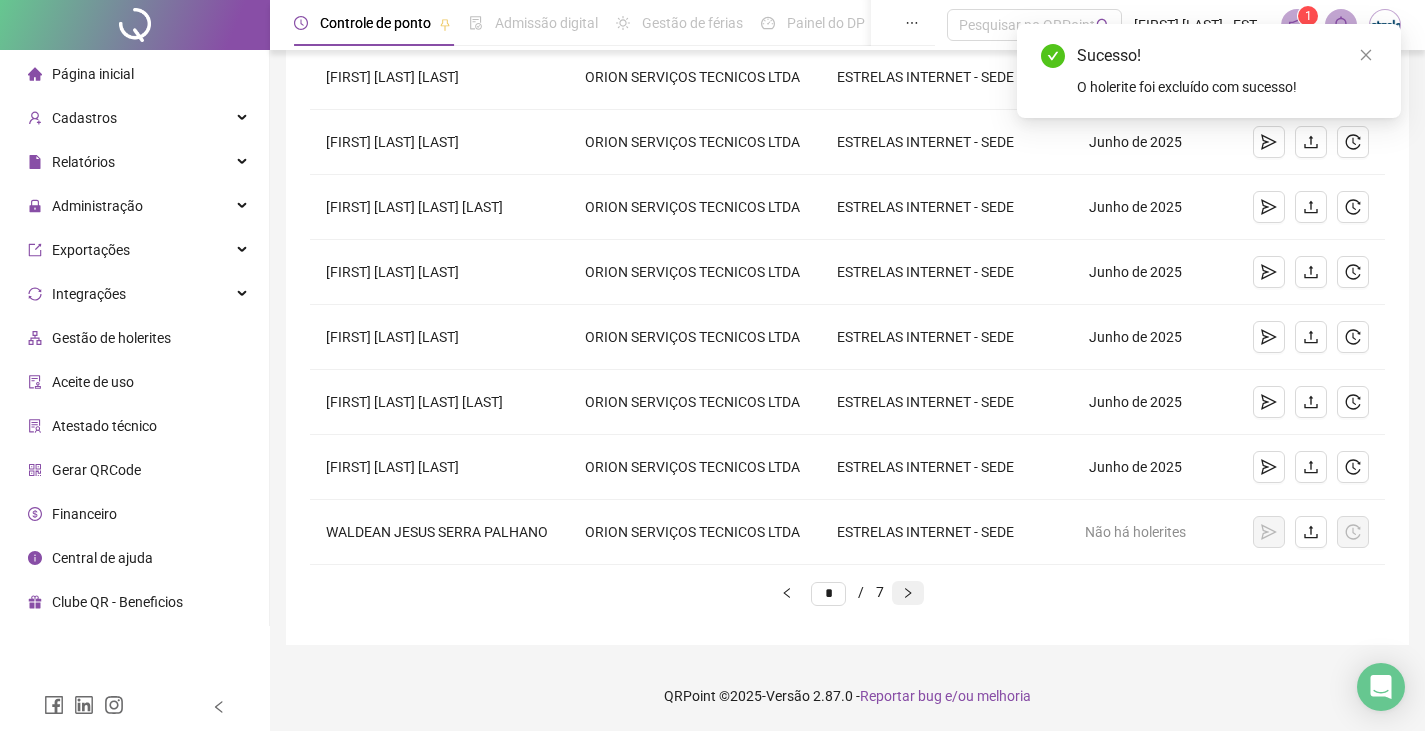 click at bounding box center (908, 593) 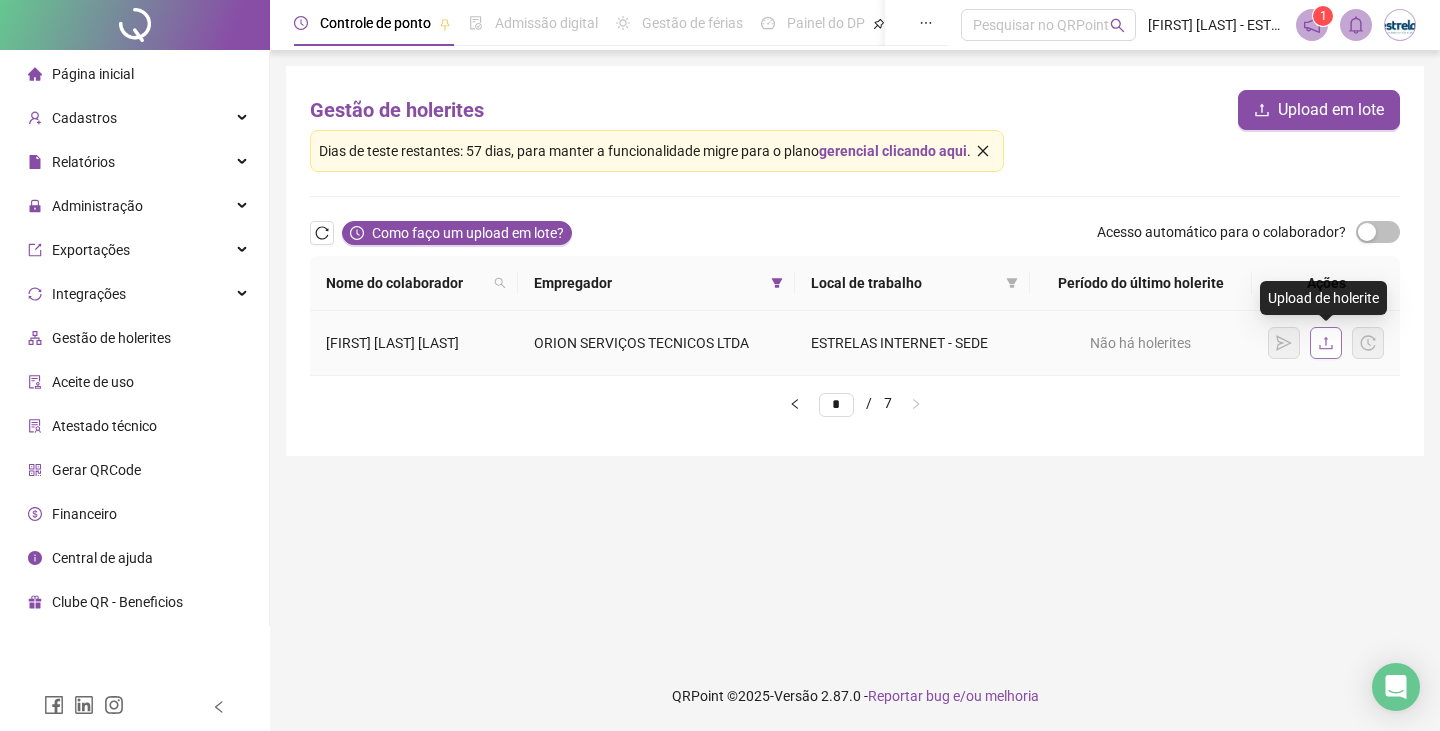 click at bounding box center (1326, 343) 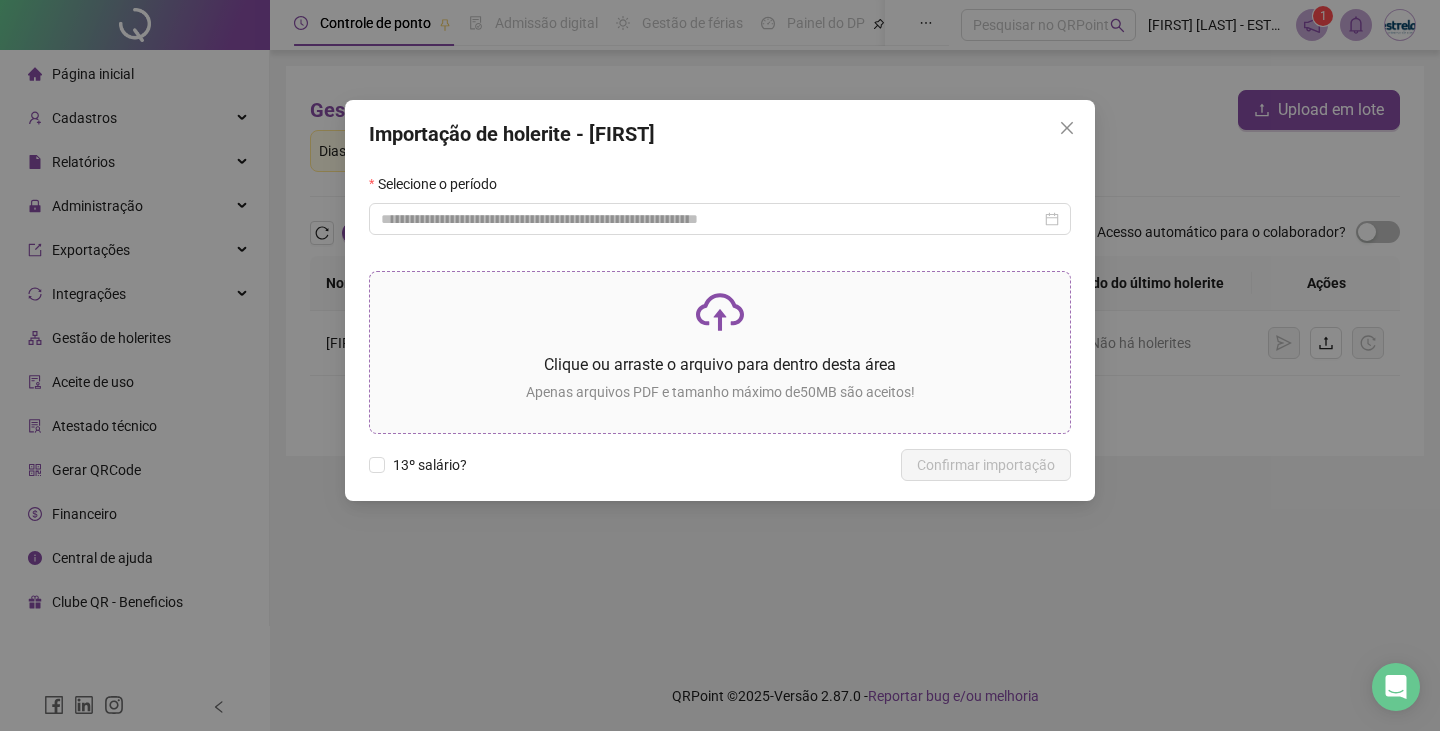 click at bounding box center [720, 312] 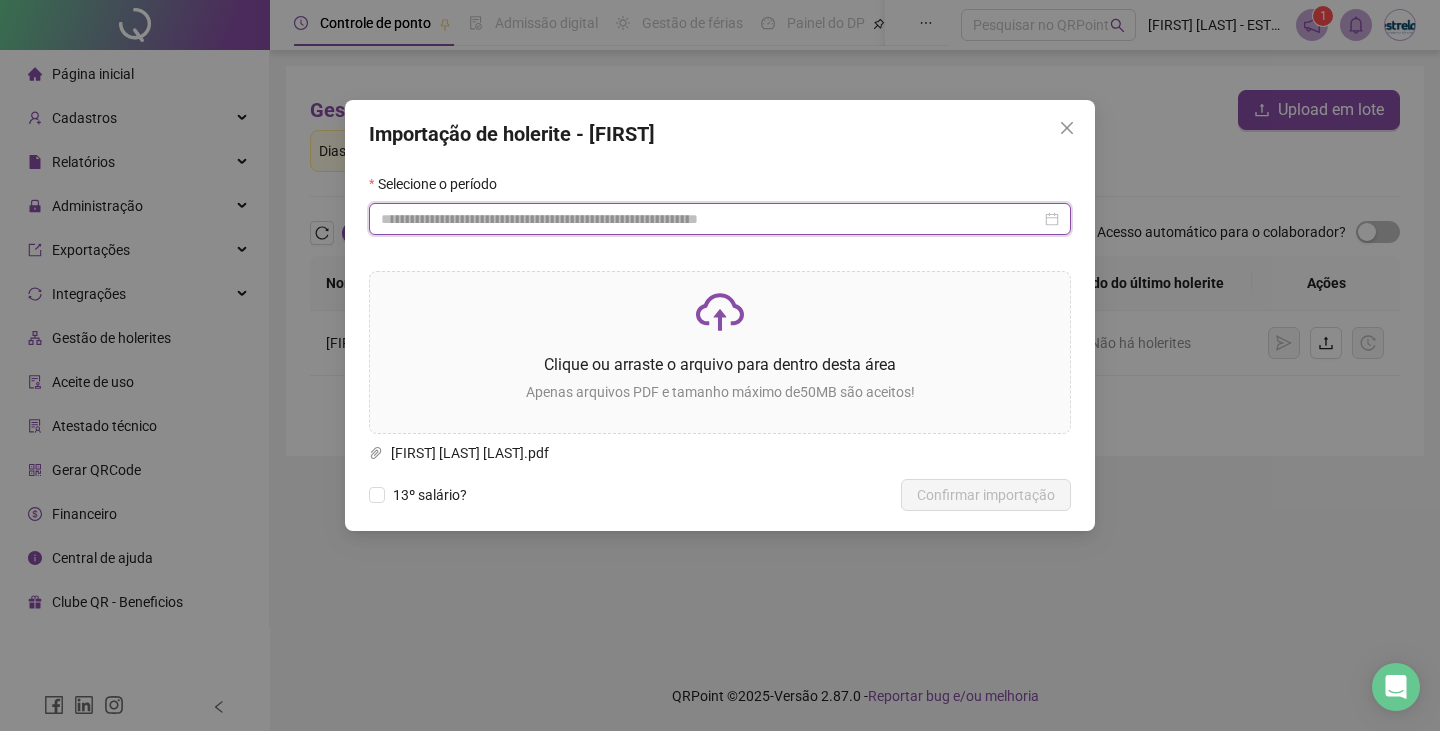 click at bounding box center [711, 219] 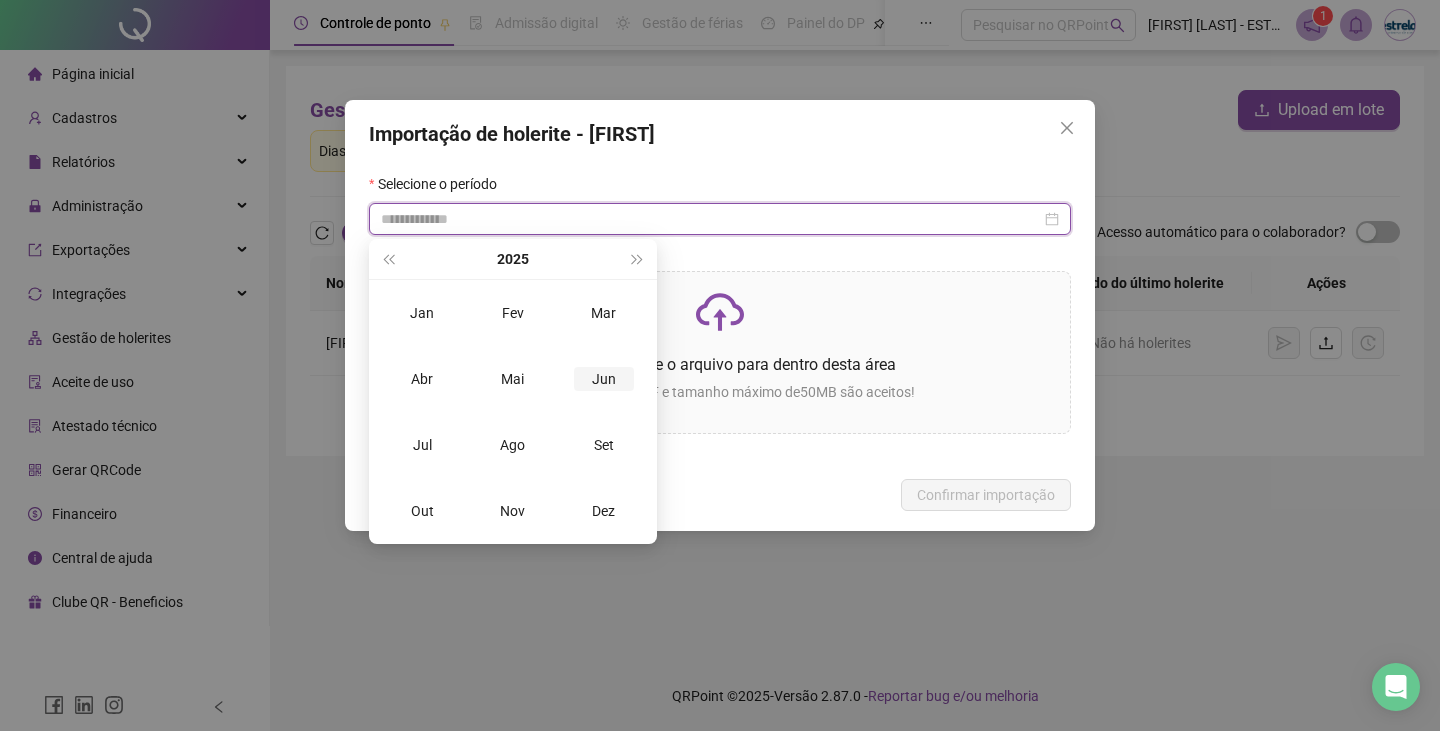type on "**********" 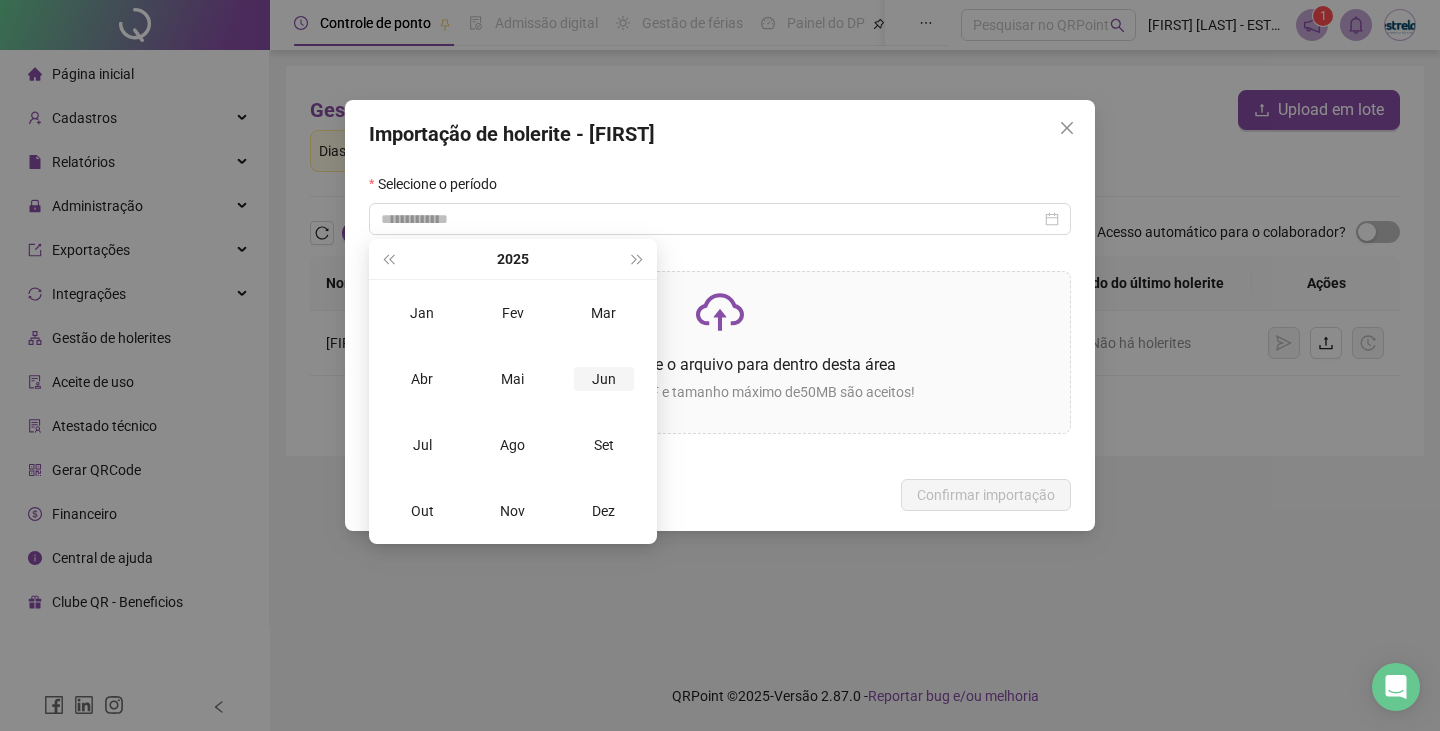click on "Jun" at bounding box center (604, 379) 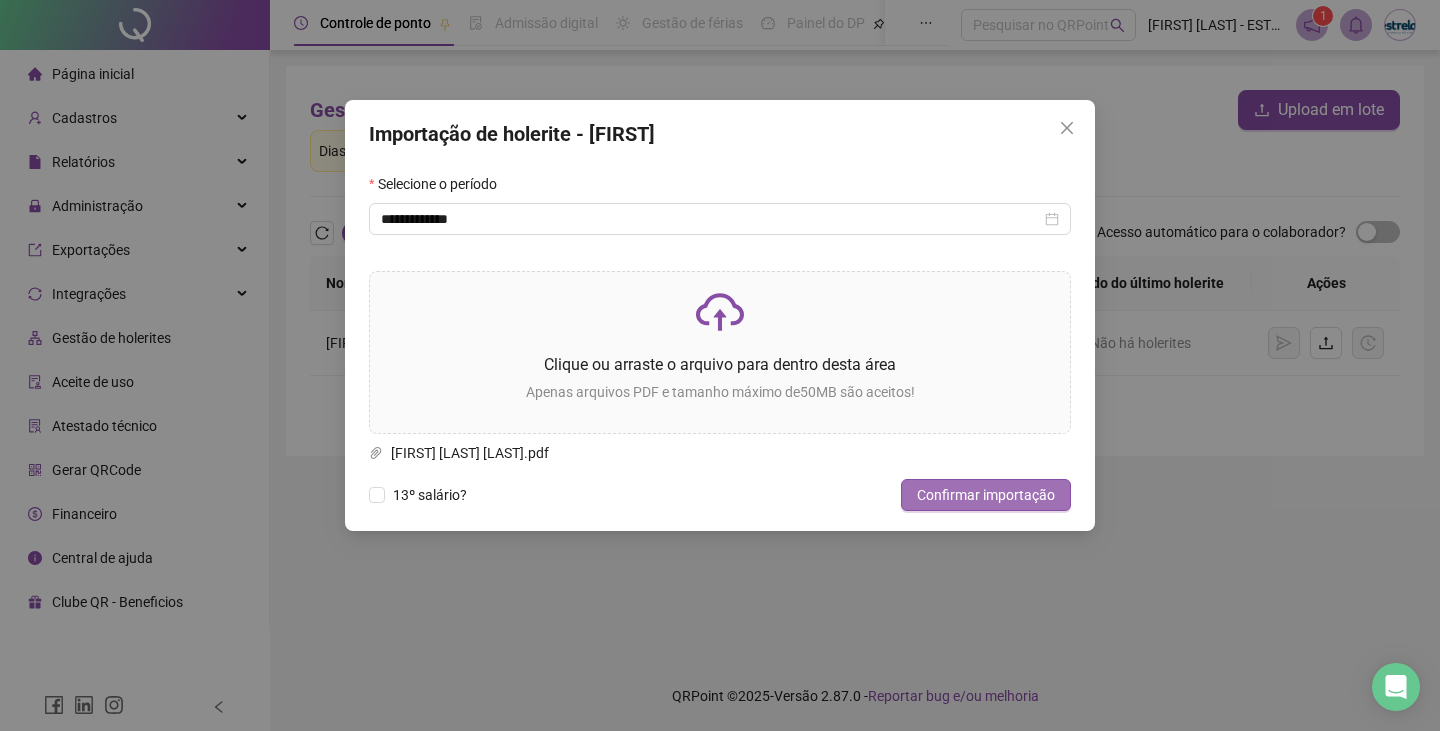 click on "Confirmar importação" at bounding box center (986, 495) 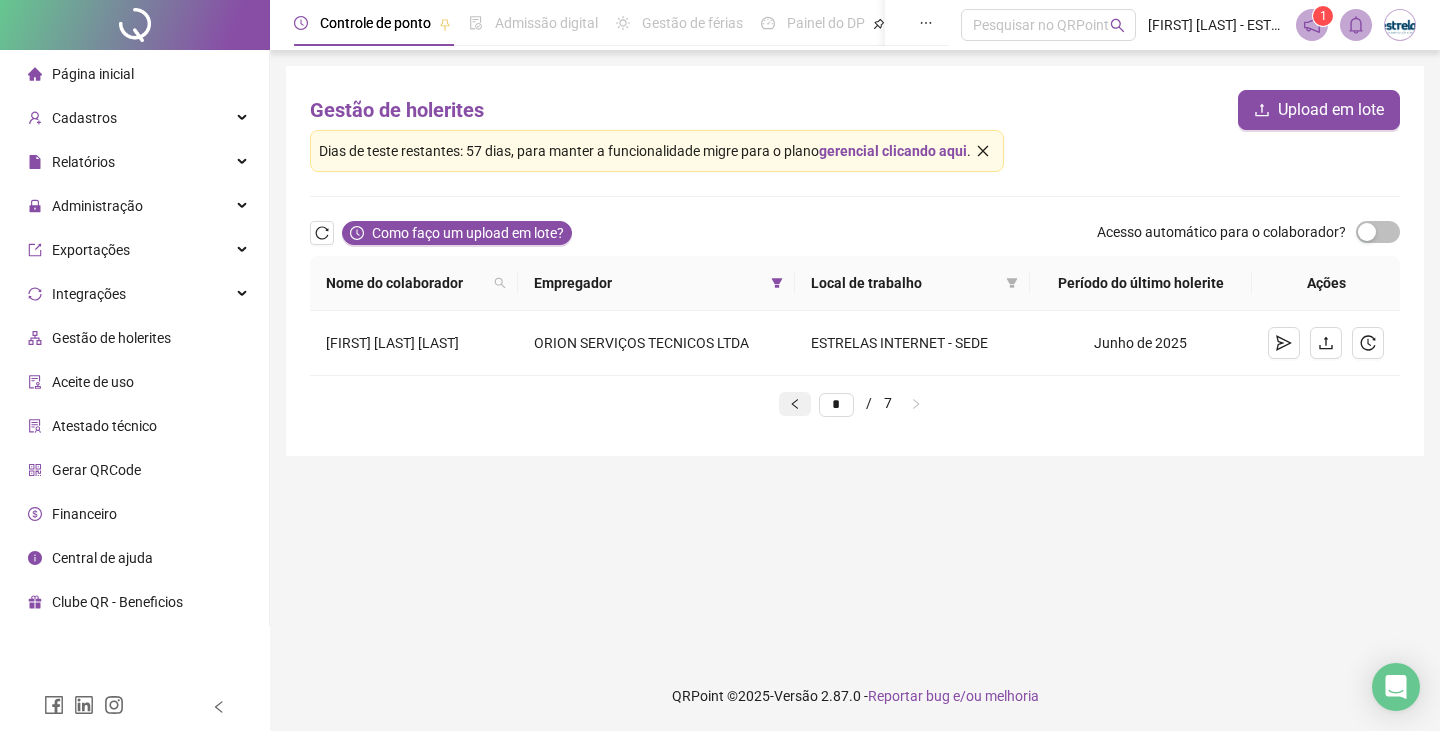 click 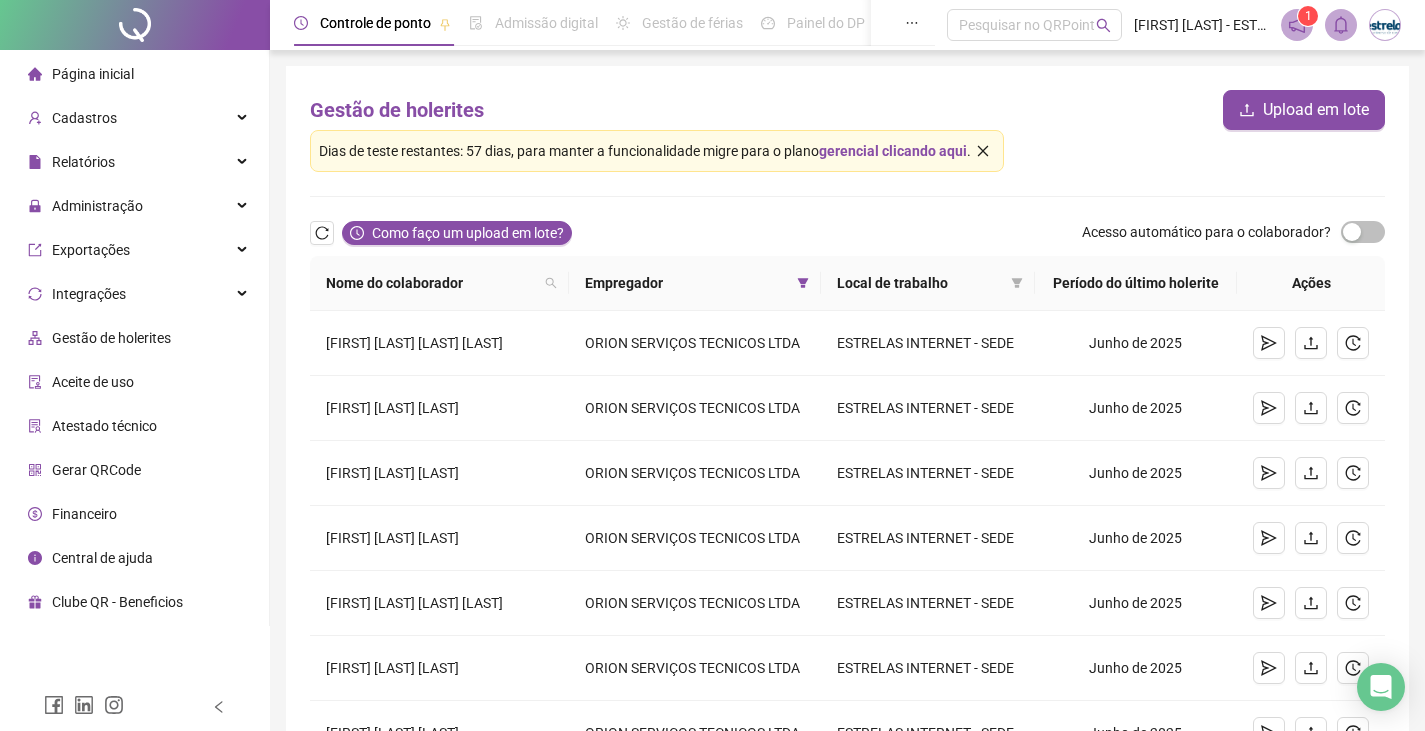 scroll, scrollTop: 538, scrollLeft: 0, axis: vertical 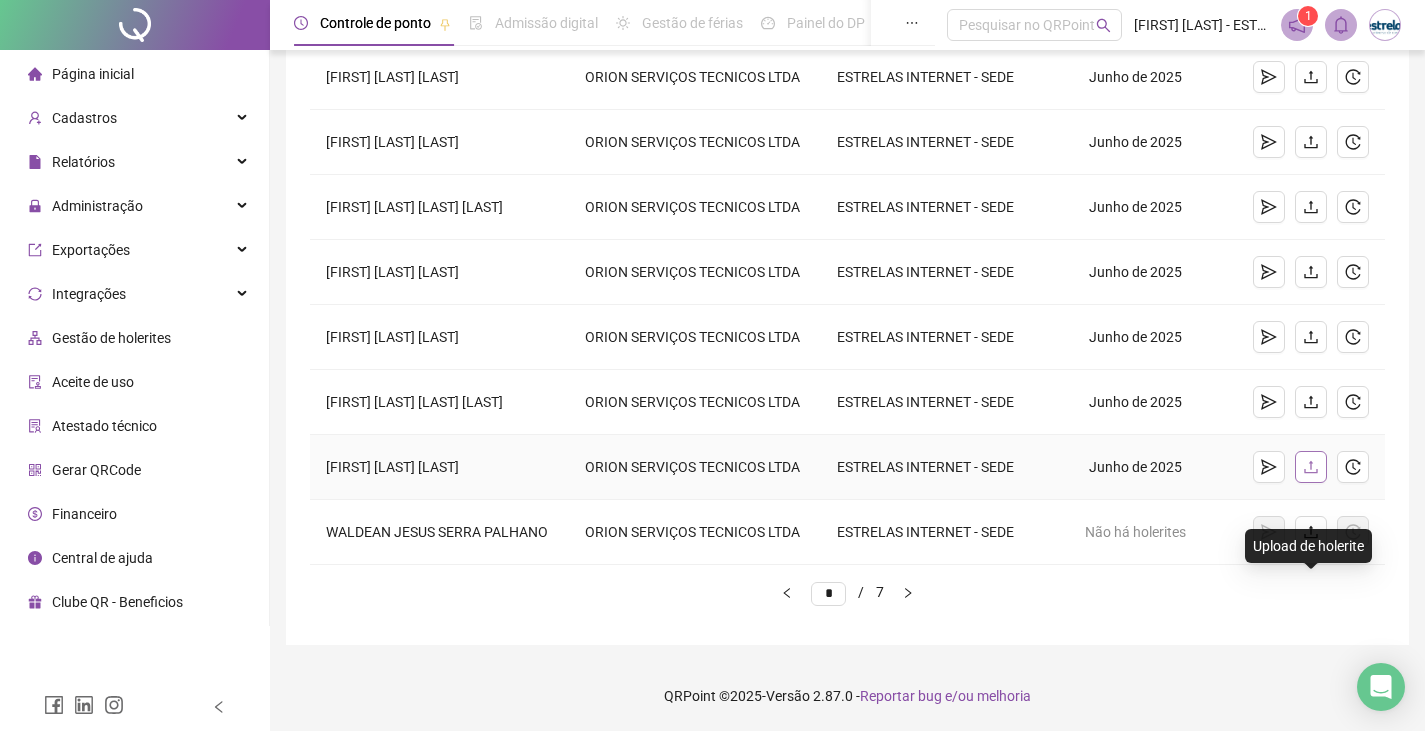 click 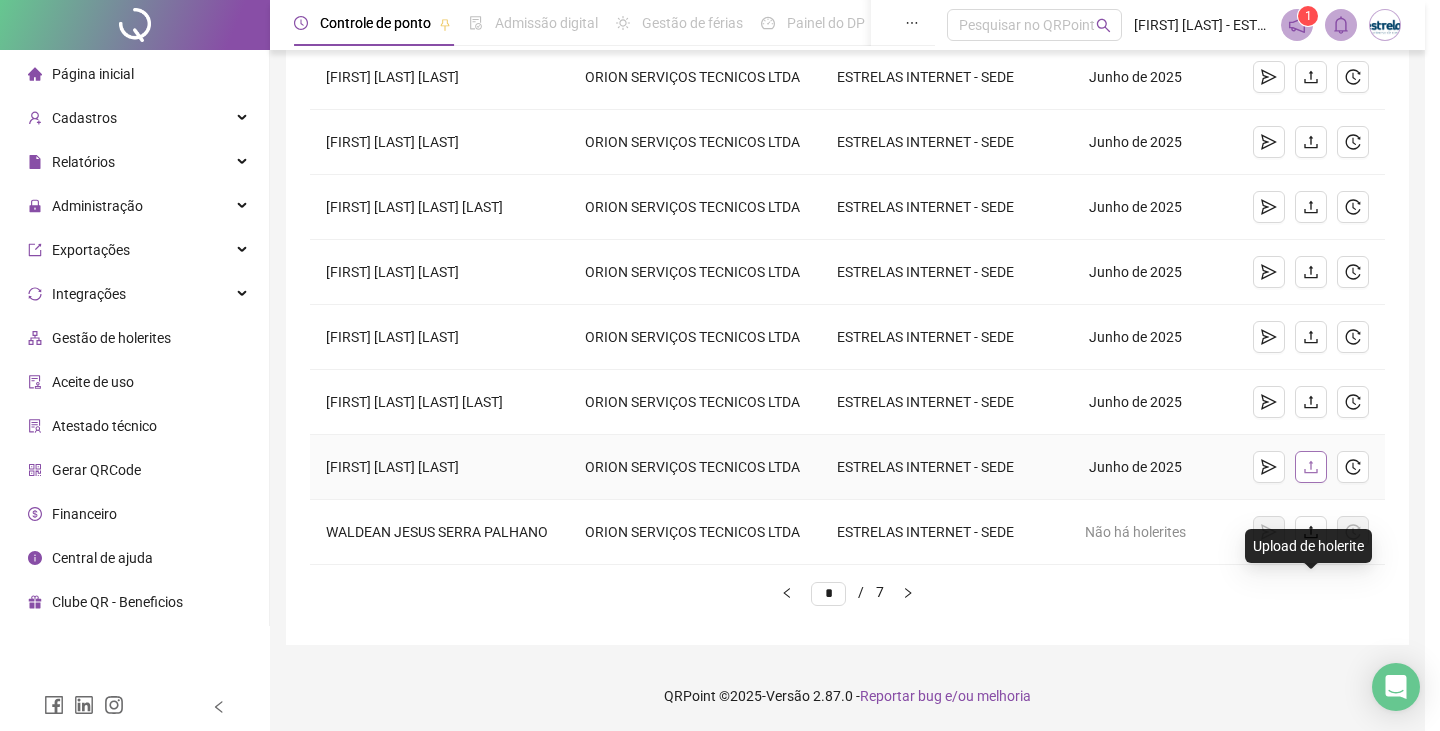 type 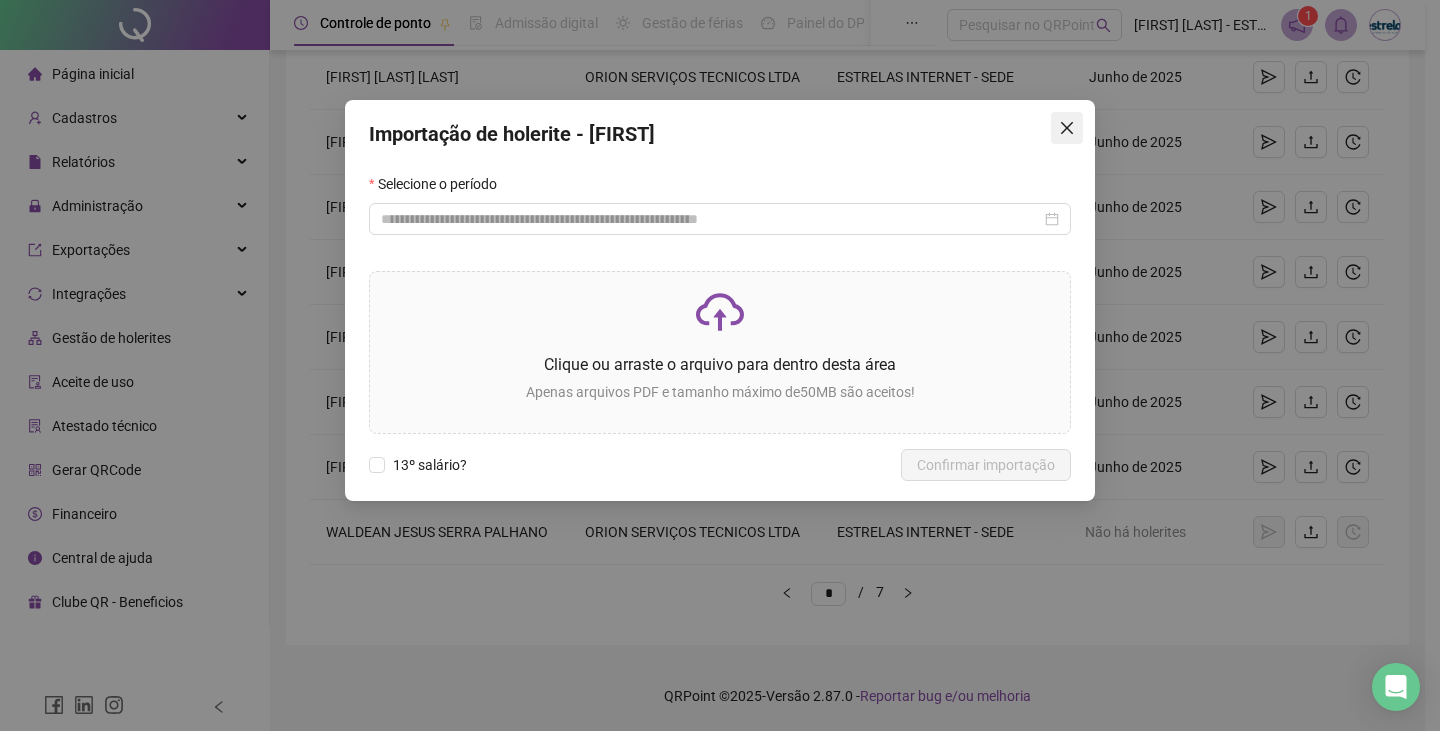 click 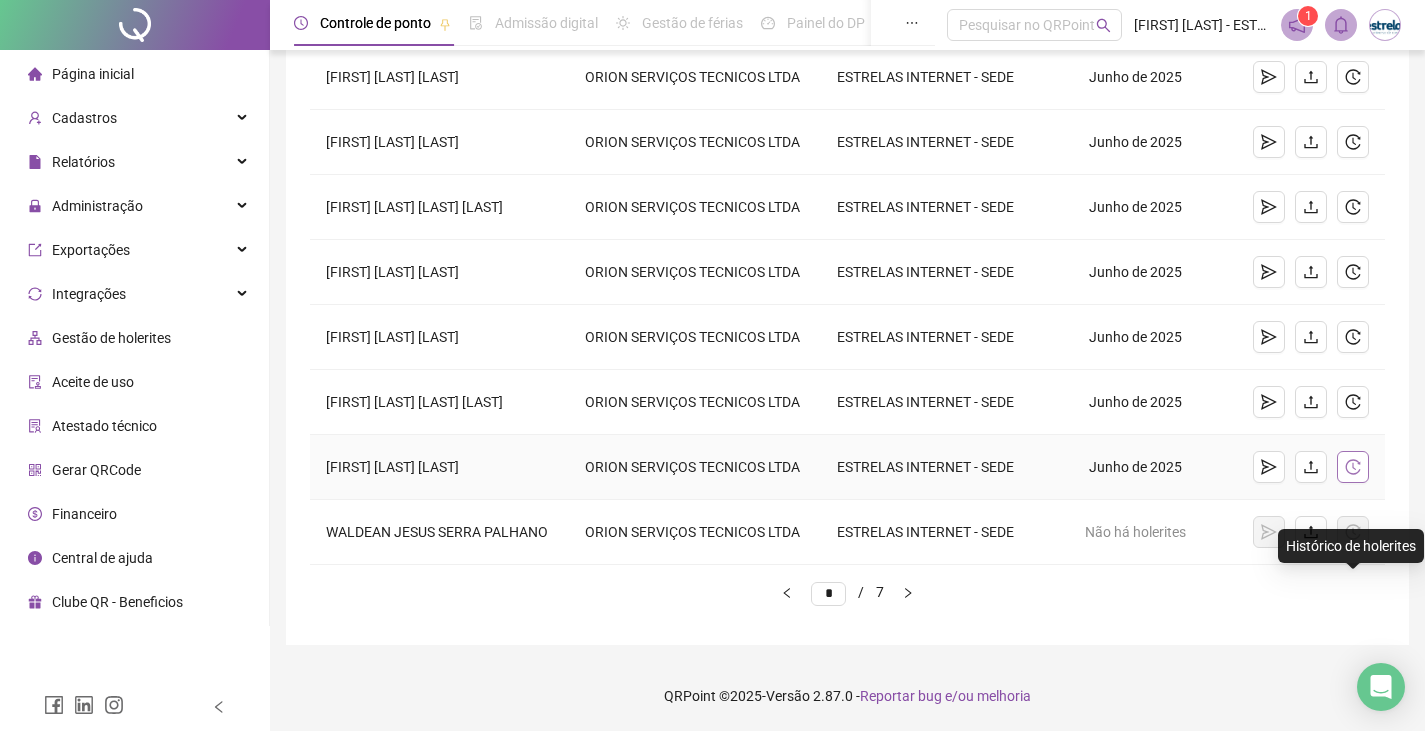 click 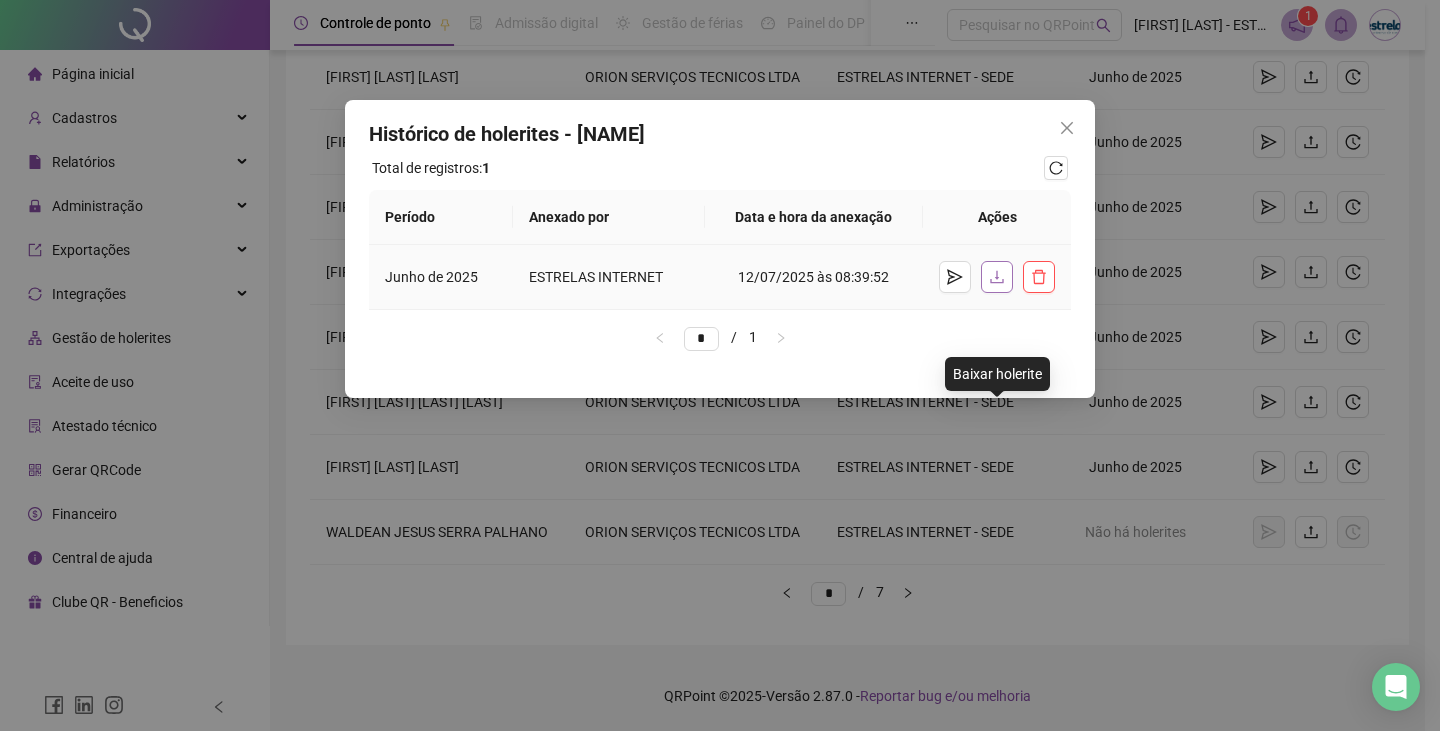 click 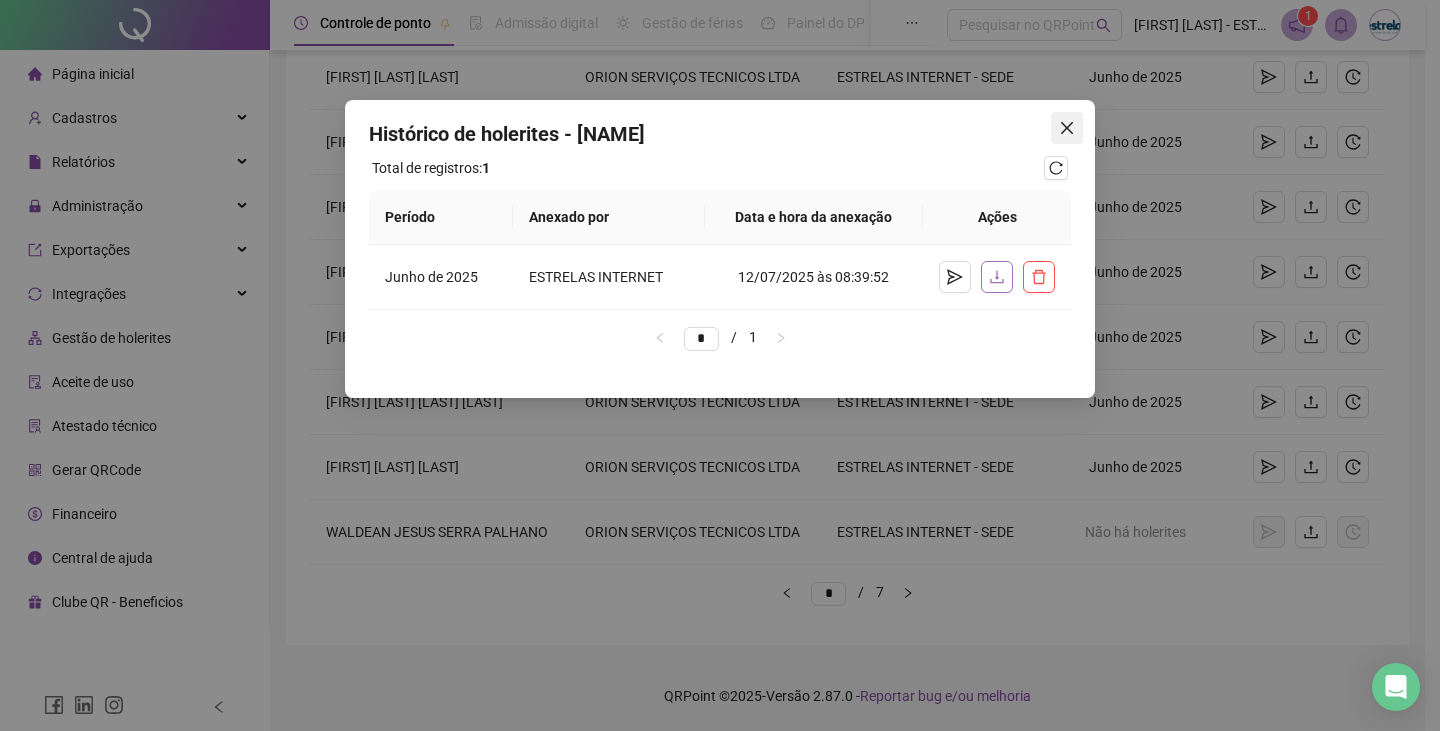 click 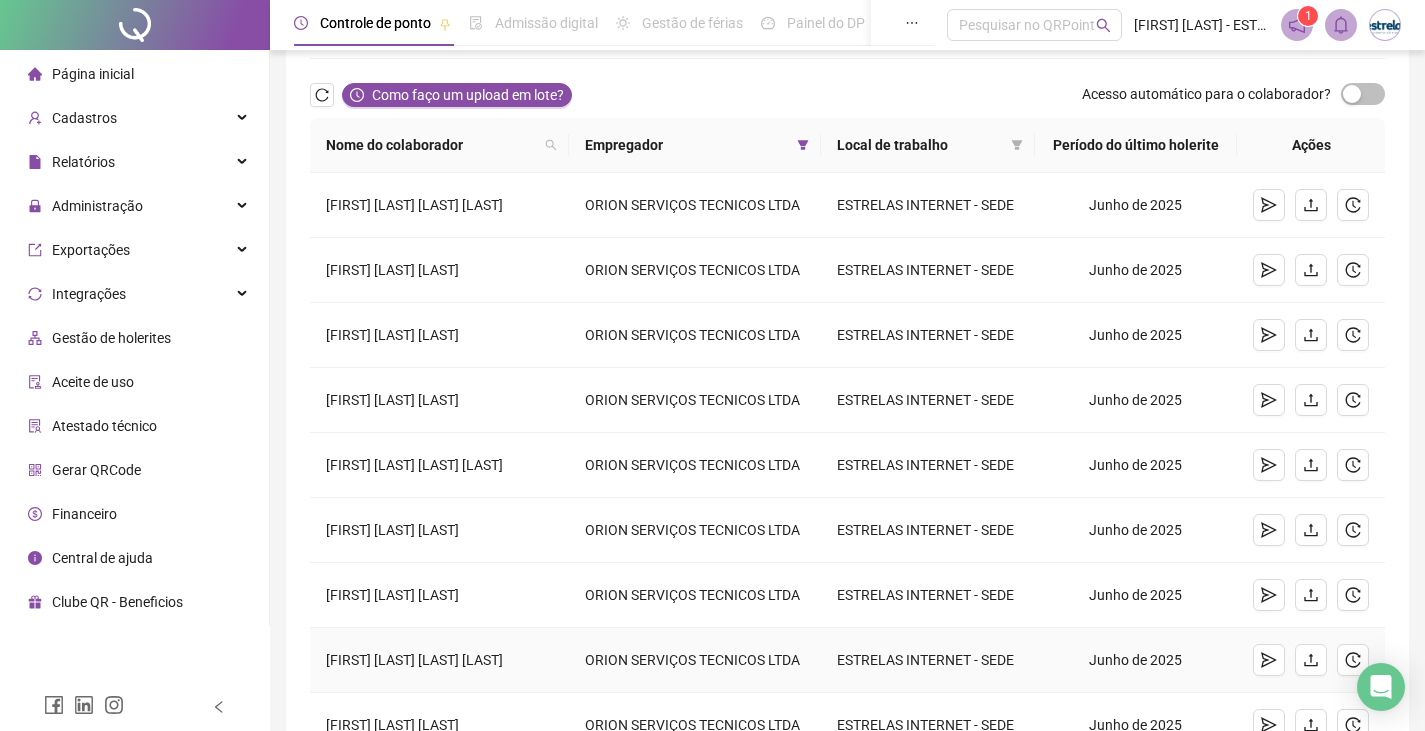 scroll, scrollTop: 0, scrollLeft: 0, axis: both 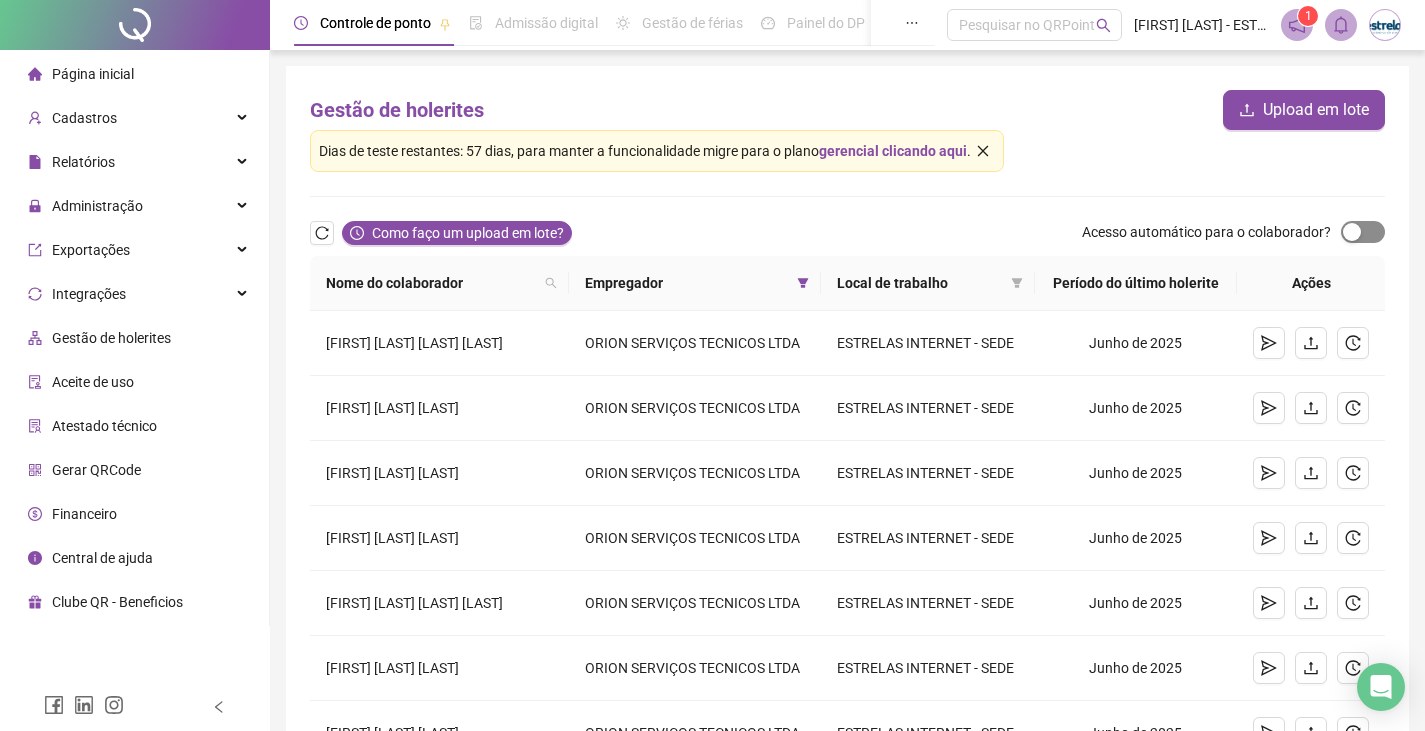 click at bounding box center (1363, 232) 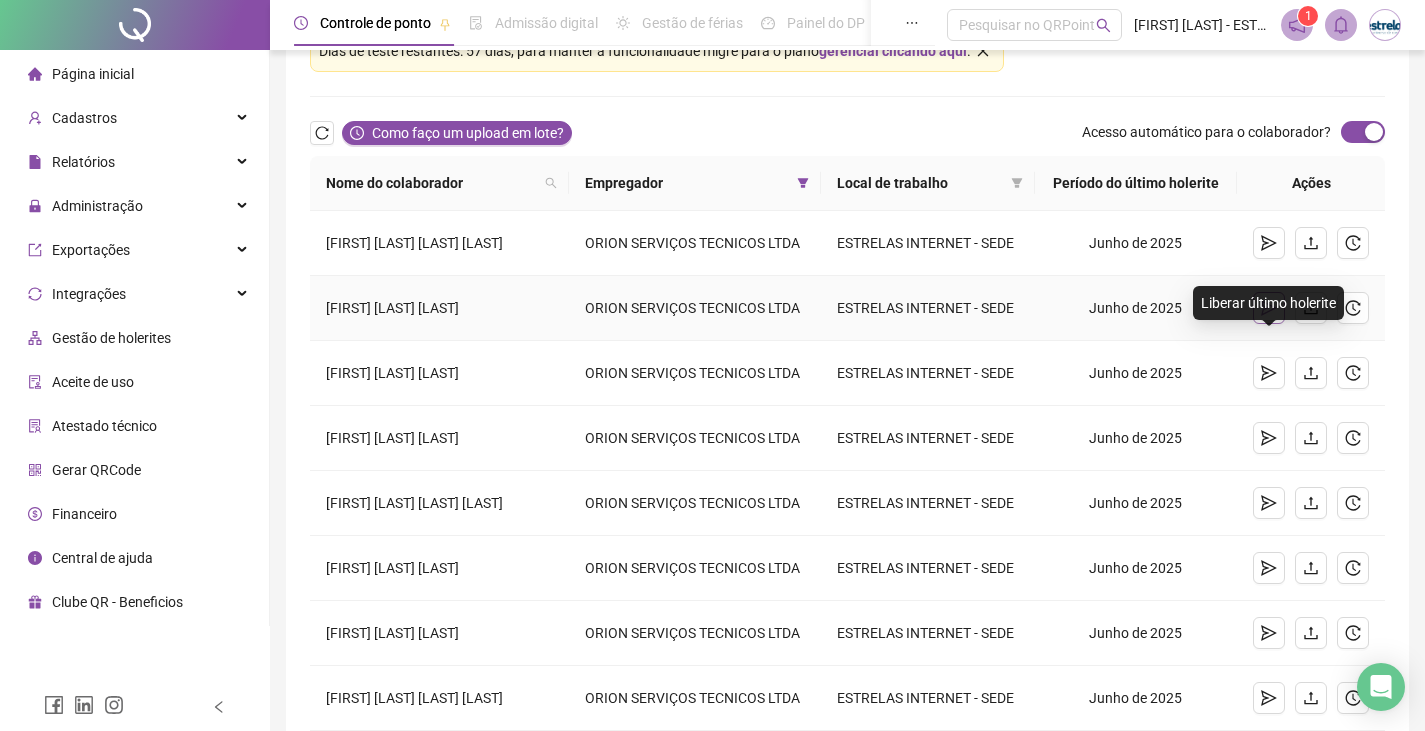 scroll, scrollTop: 200, scrollLeft: 0, axis: vertical 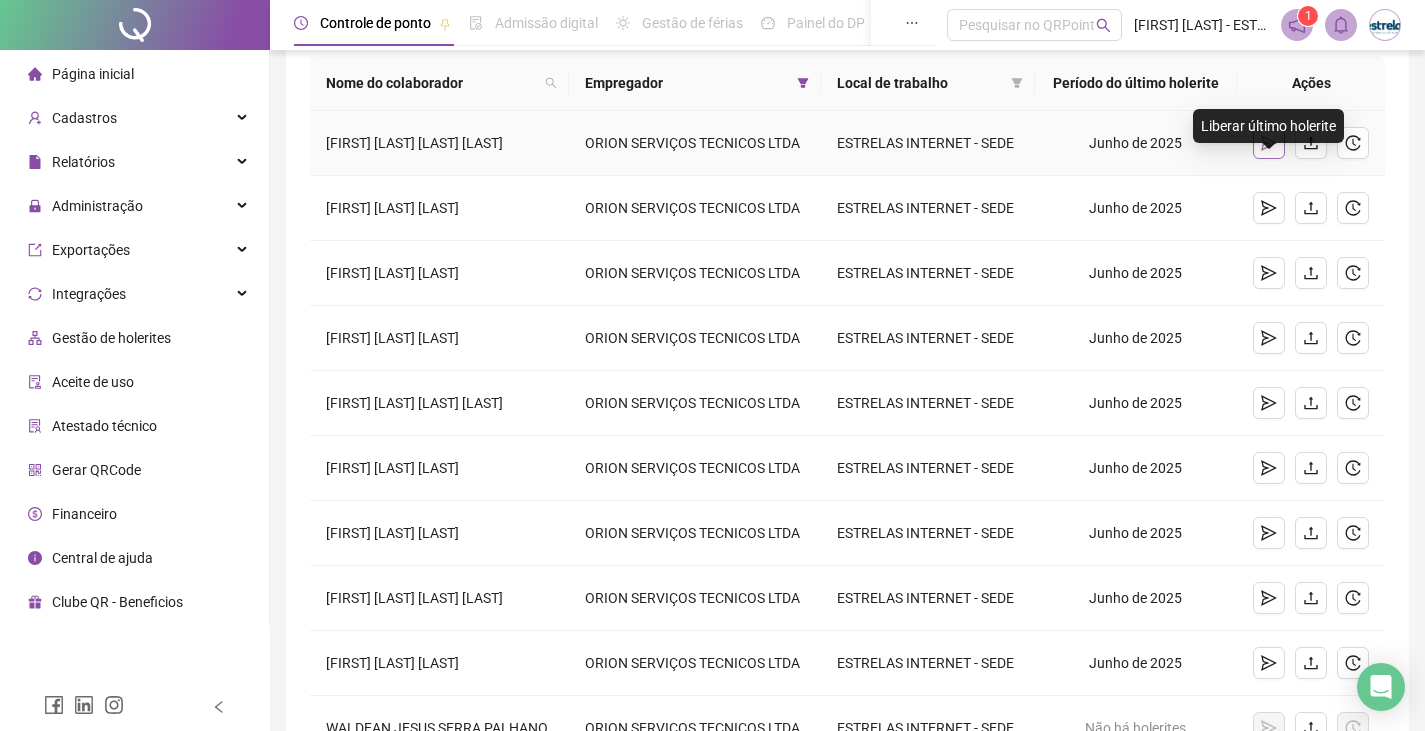 click 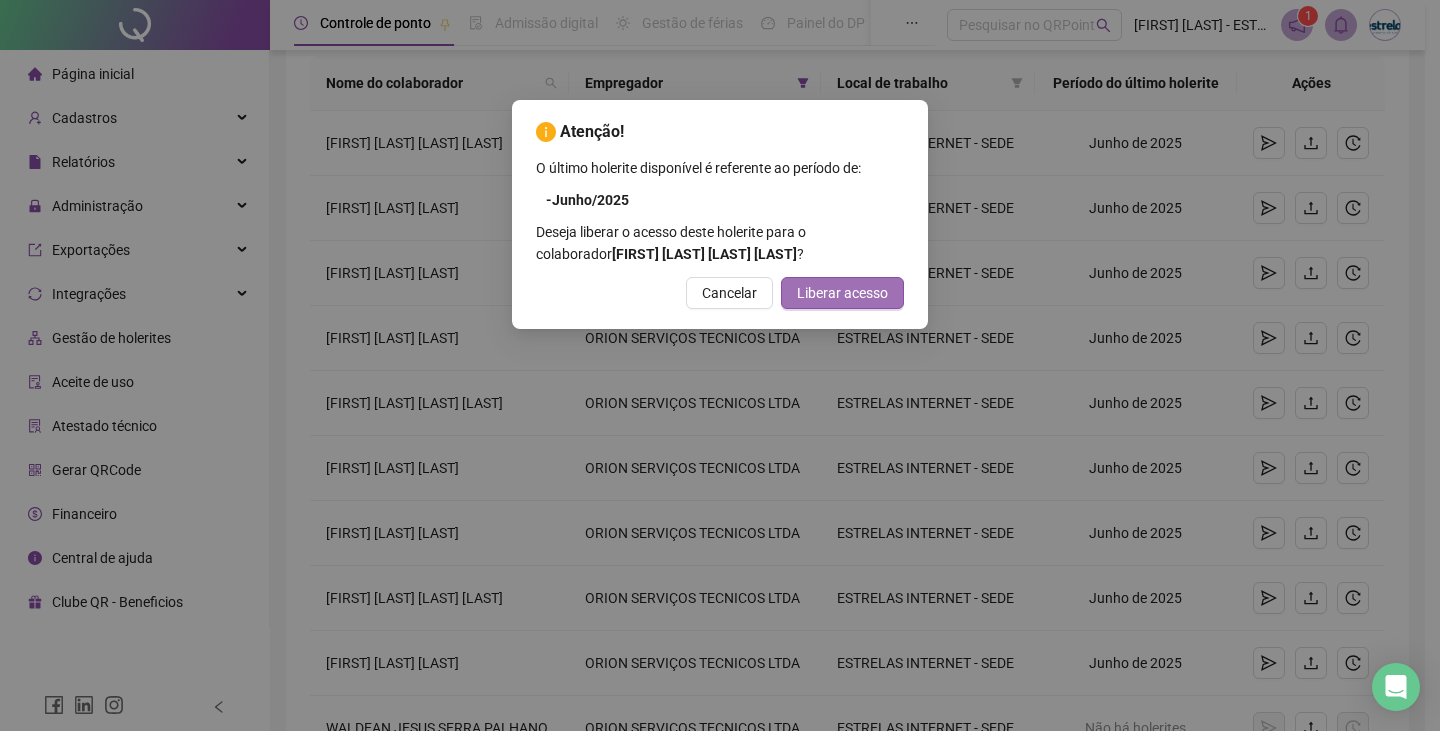 click on "Liberar acesso" at bounding box center (842, 293) 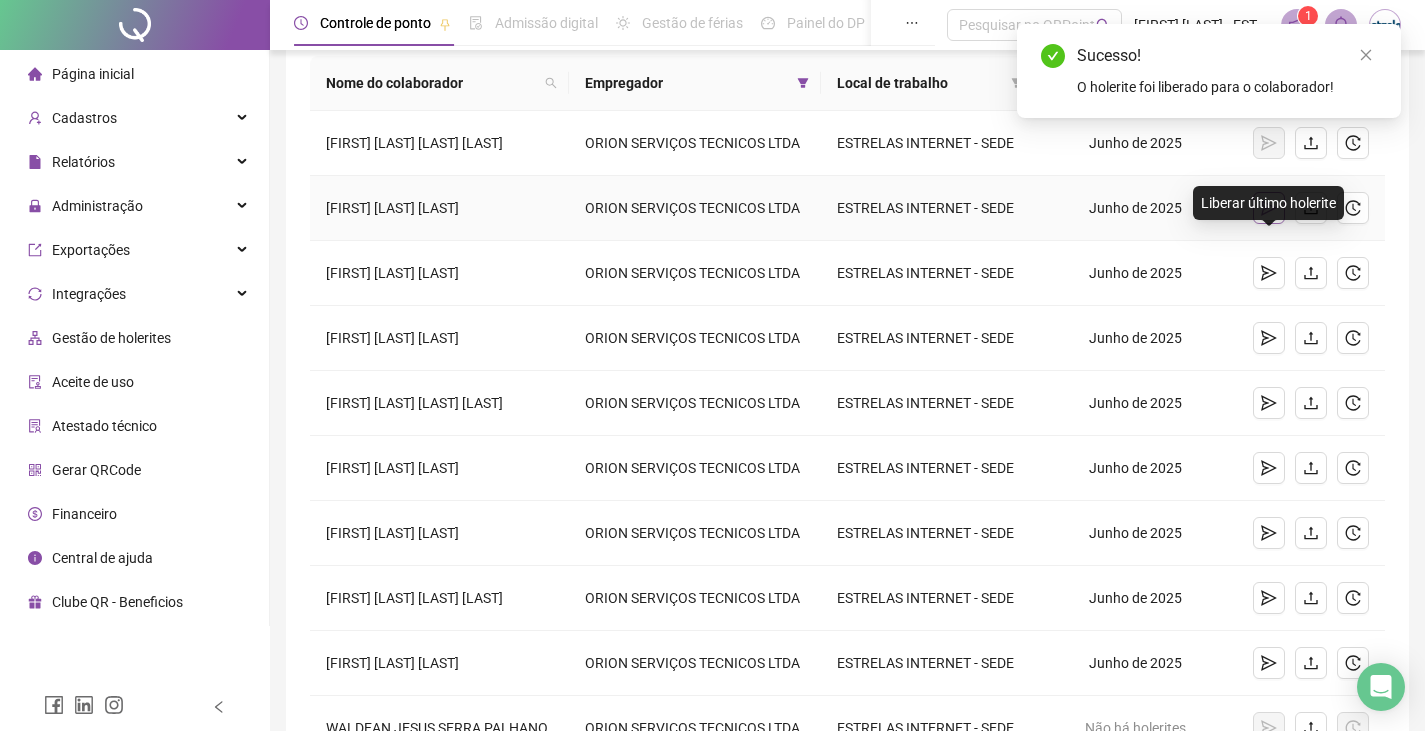 click 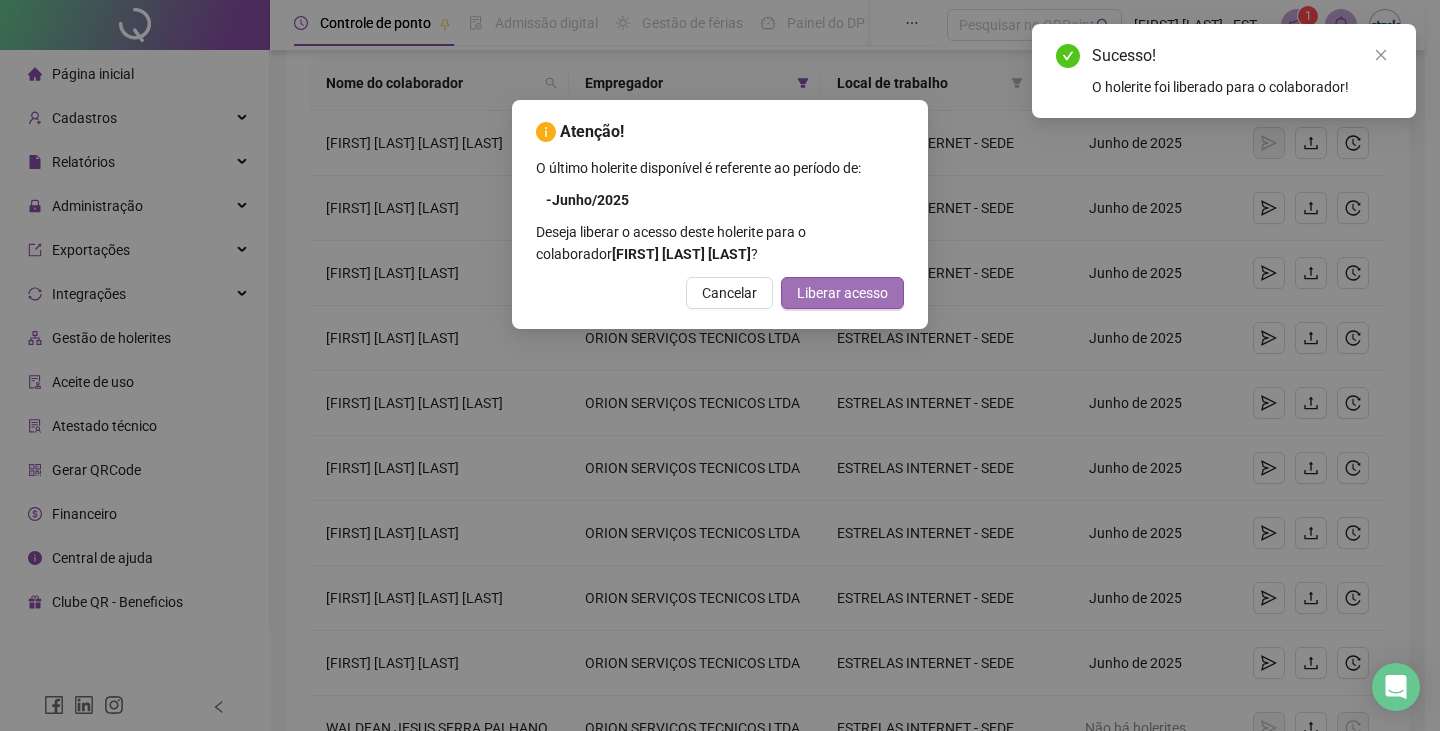 click on "Liberar acesso" at bounding box center (842, 293) 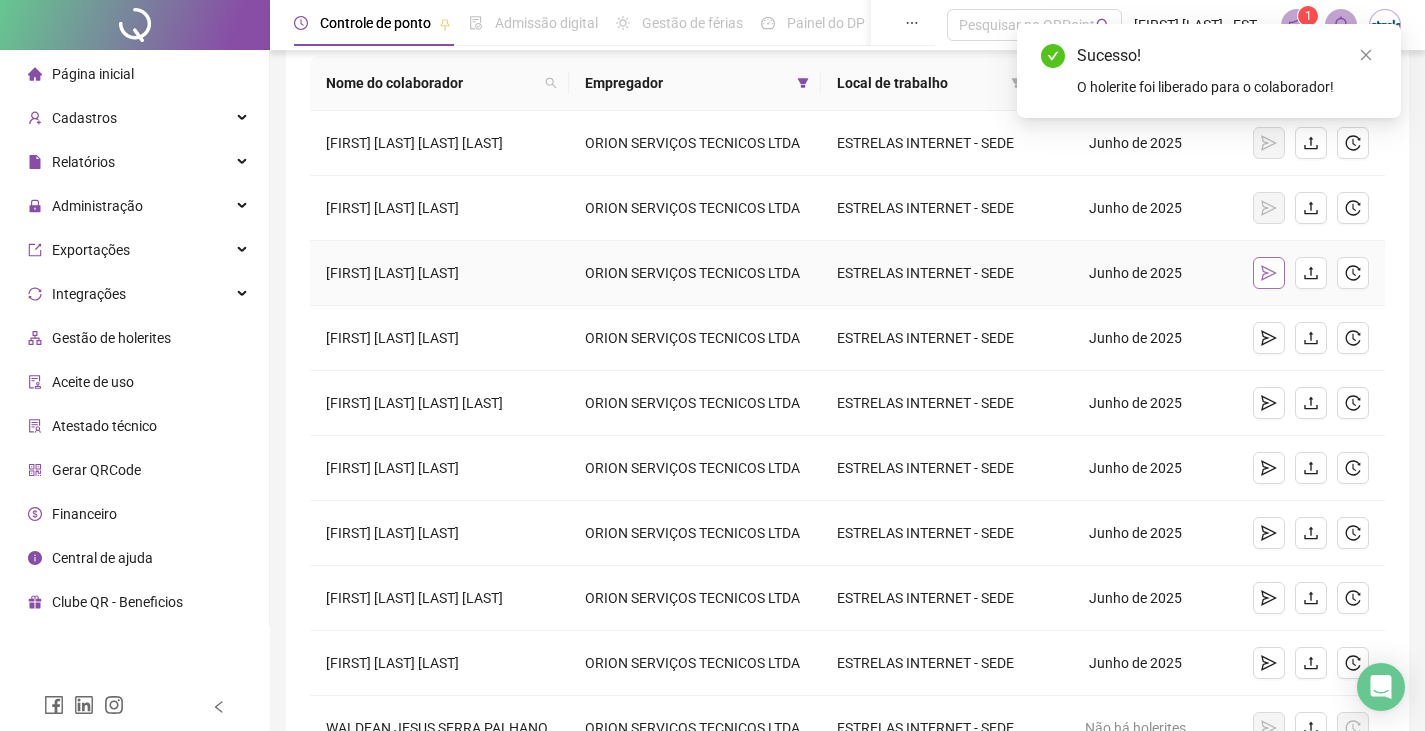 click at bounding box center (1269, 273) 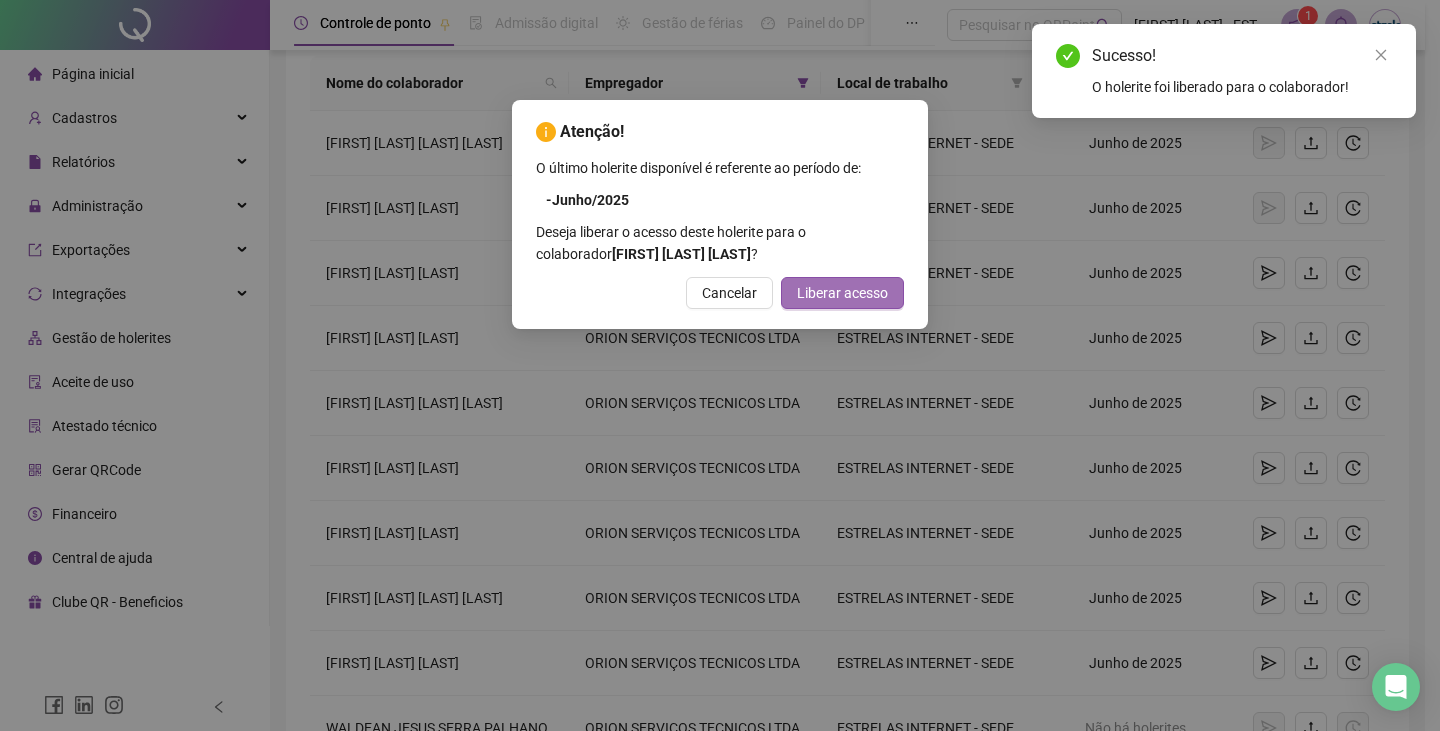 click on "Liberar acesso" at bounding box center (842, 293) 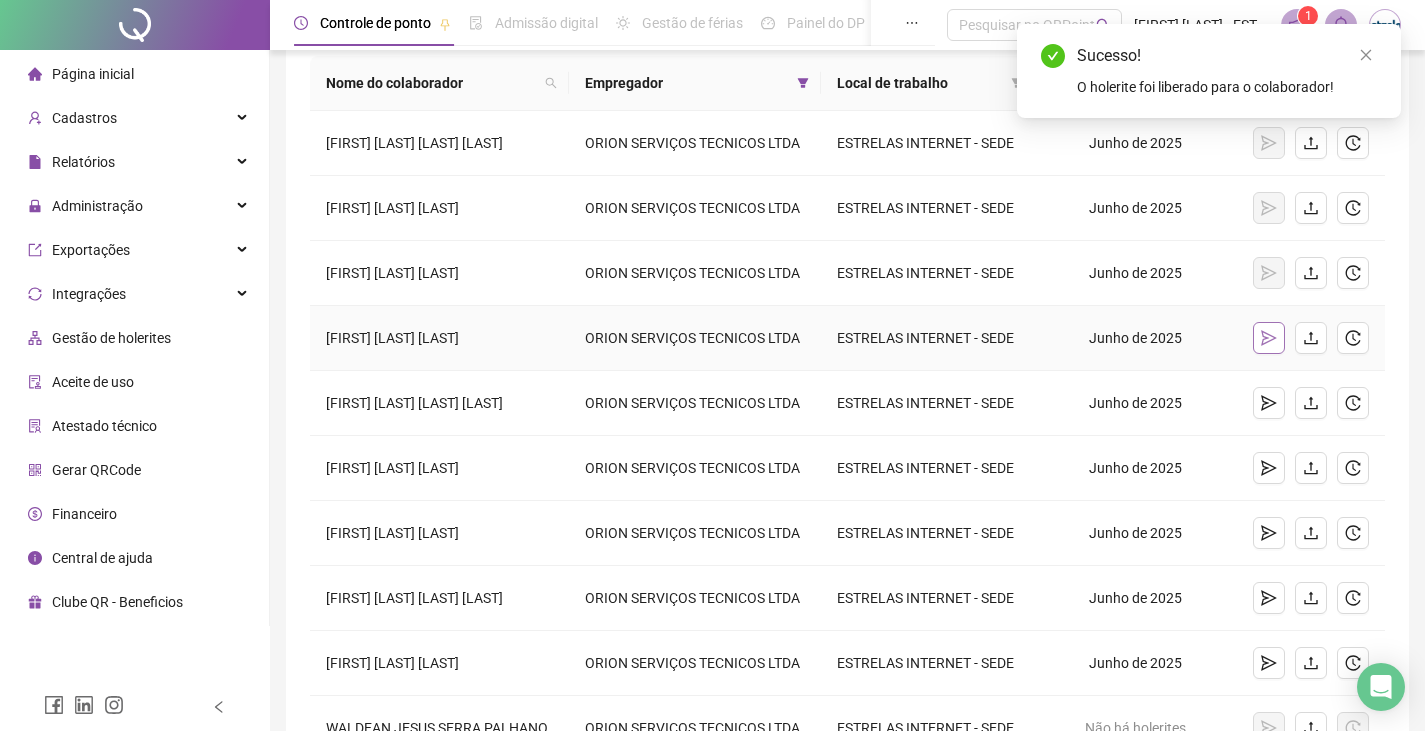 click at bounding box center [1269, 338] 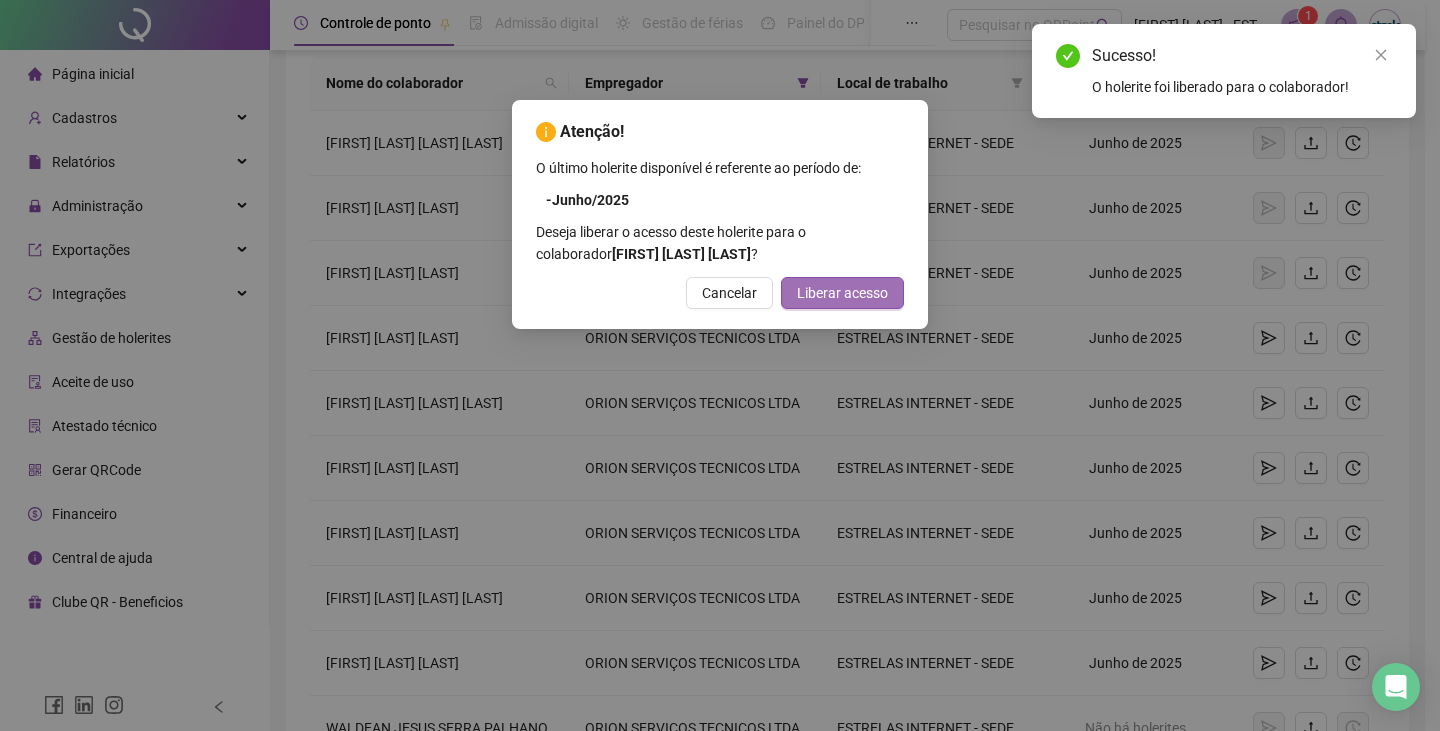 click on "Liberar acesso" at bounding box center (842, 293) 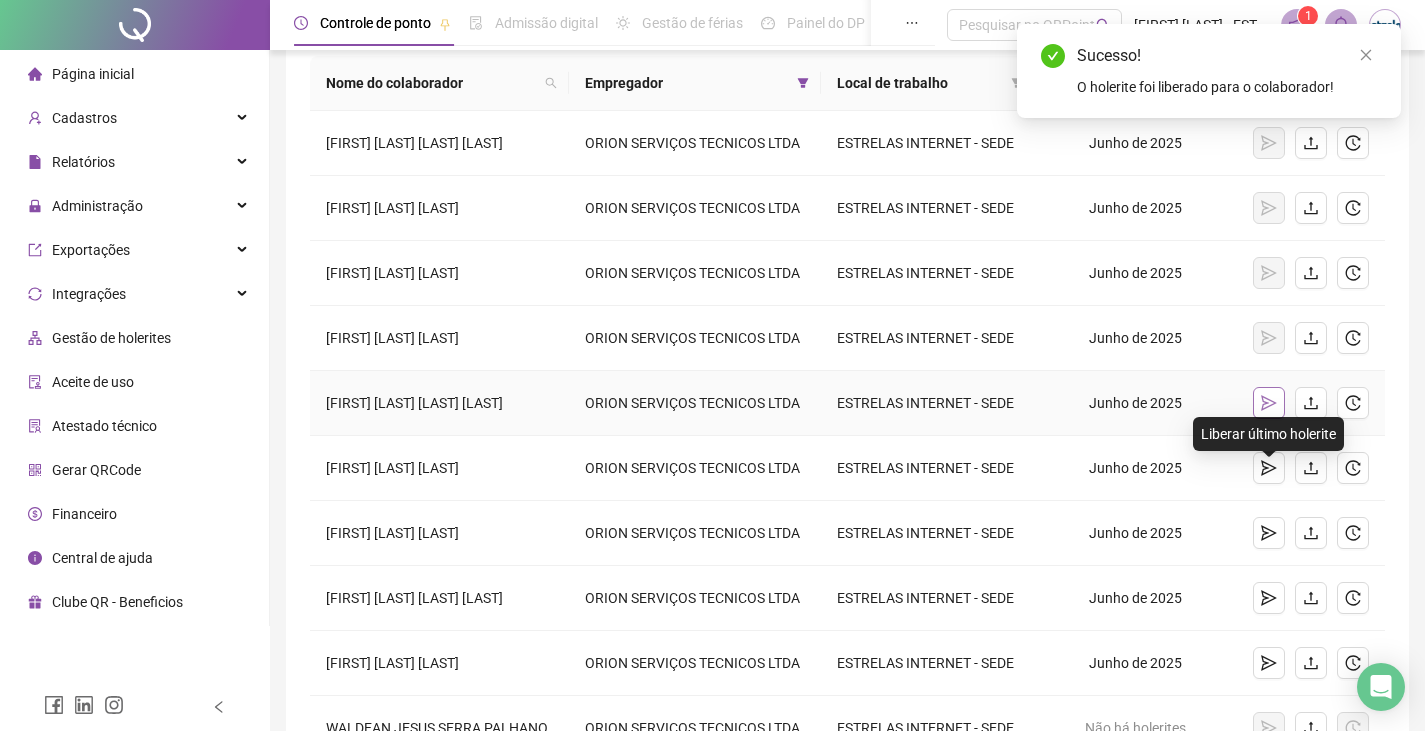 click 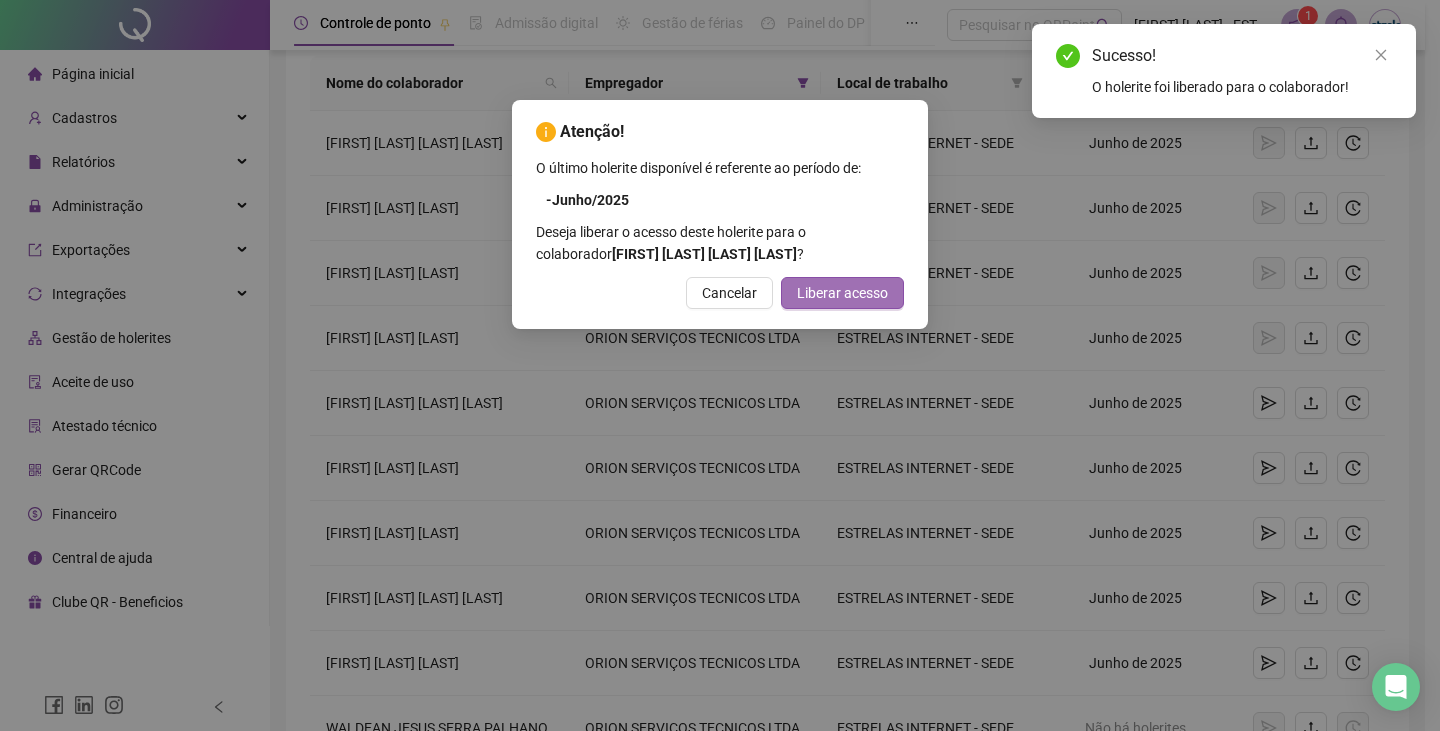 click on "Liberar acesso" at bounding box center (842, 293) 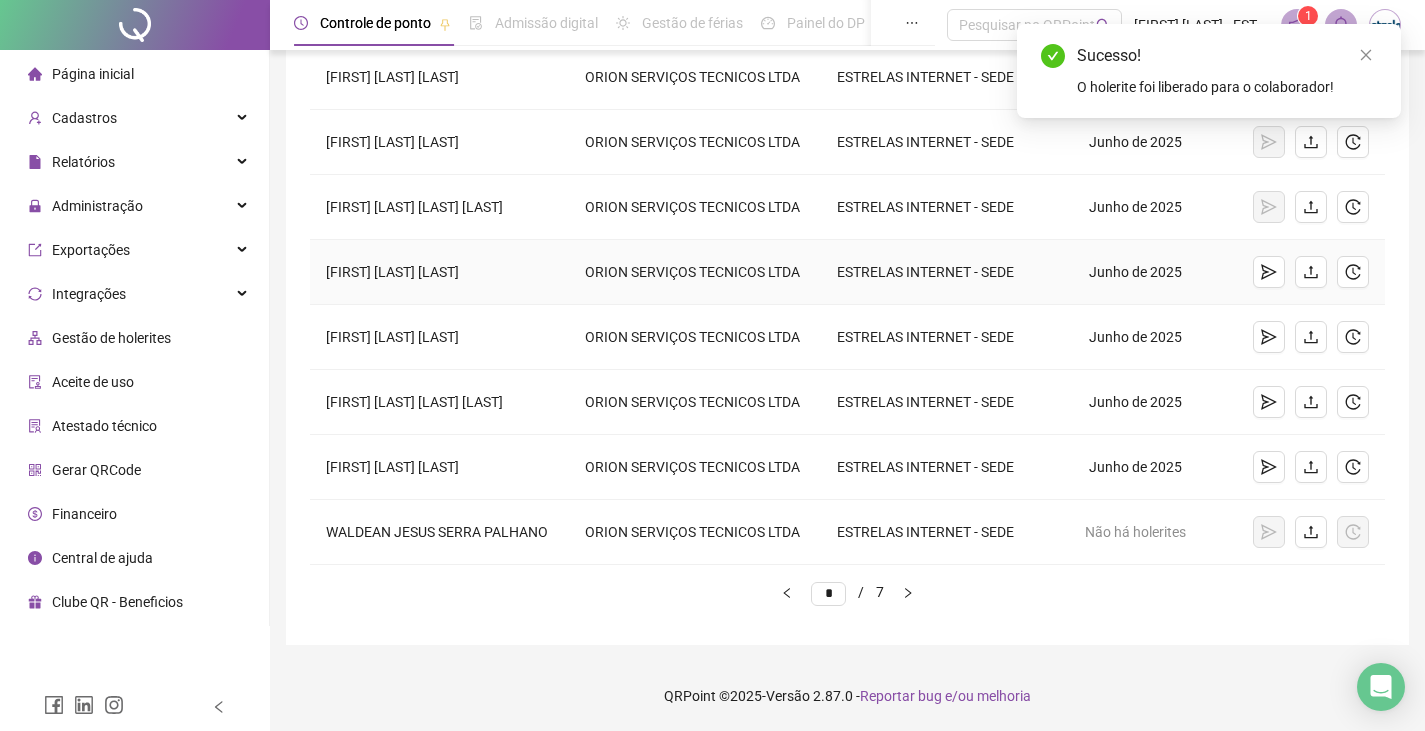 scroll, scrollTop: 538, scrollLeft: 0, axis: vertical 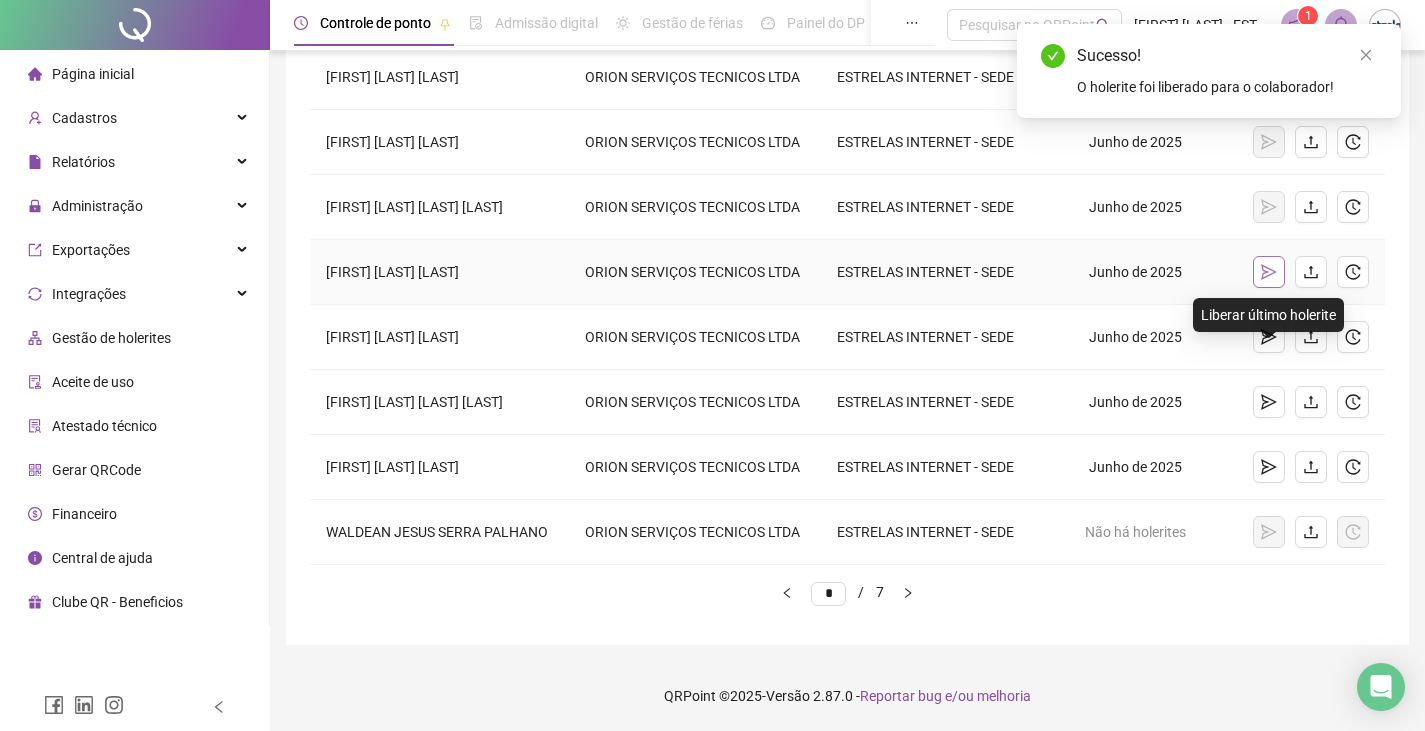 click 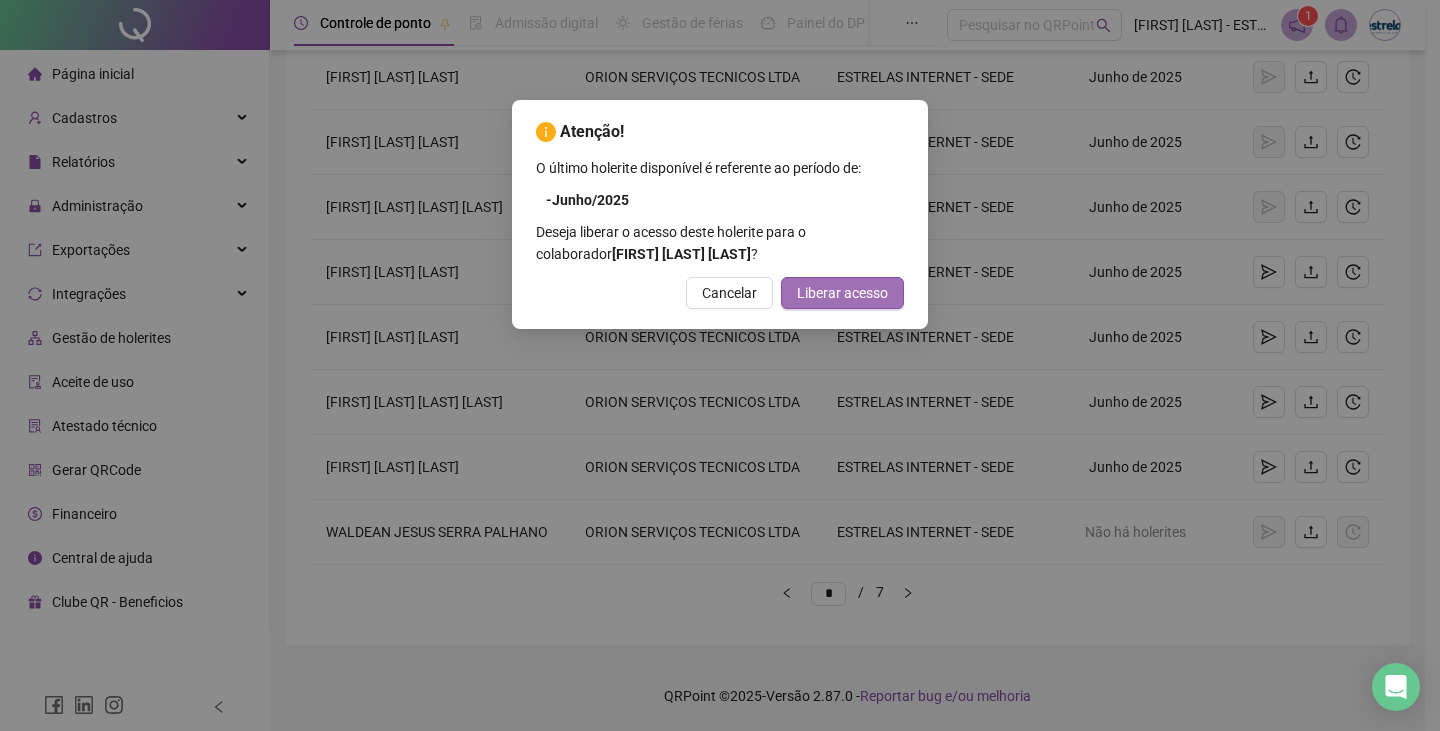 click on "Liberar acesso" at bounding box center (842, 293) 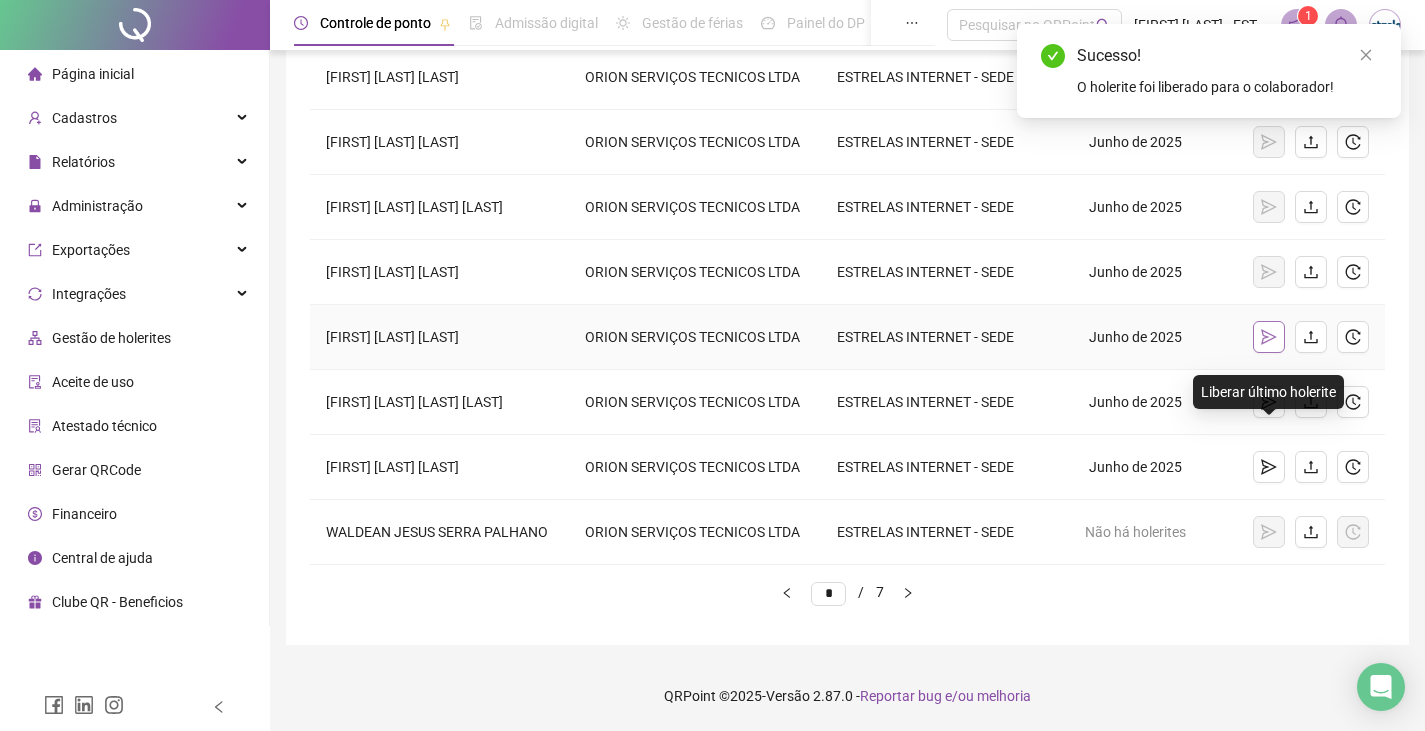 click 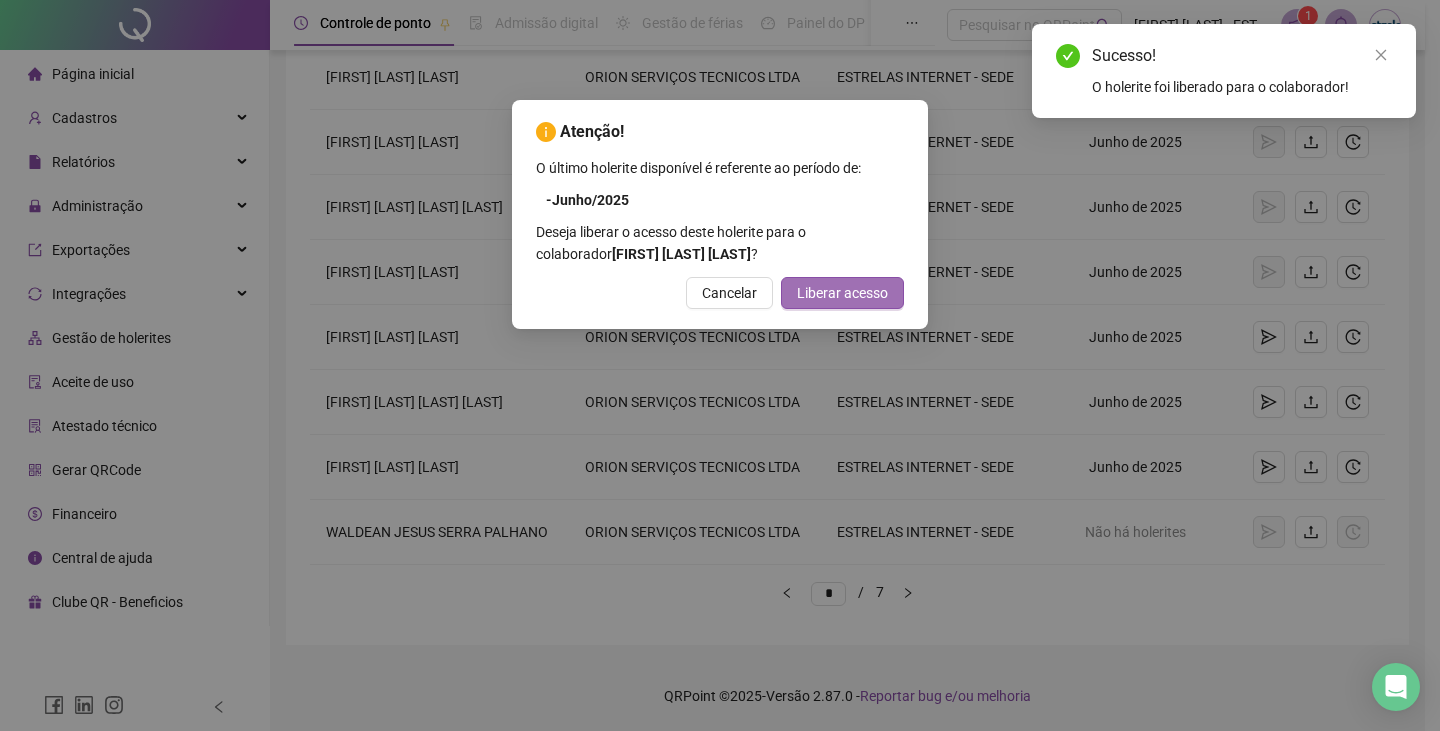 click on "Liberar acesso" at bounding box center [842, 293] 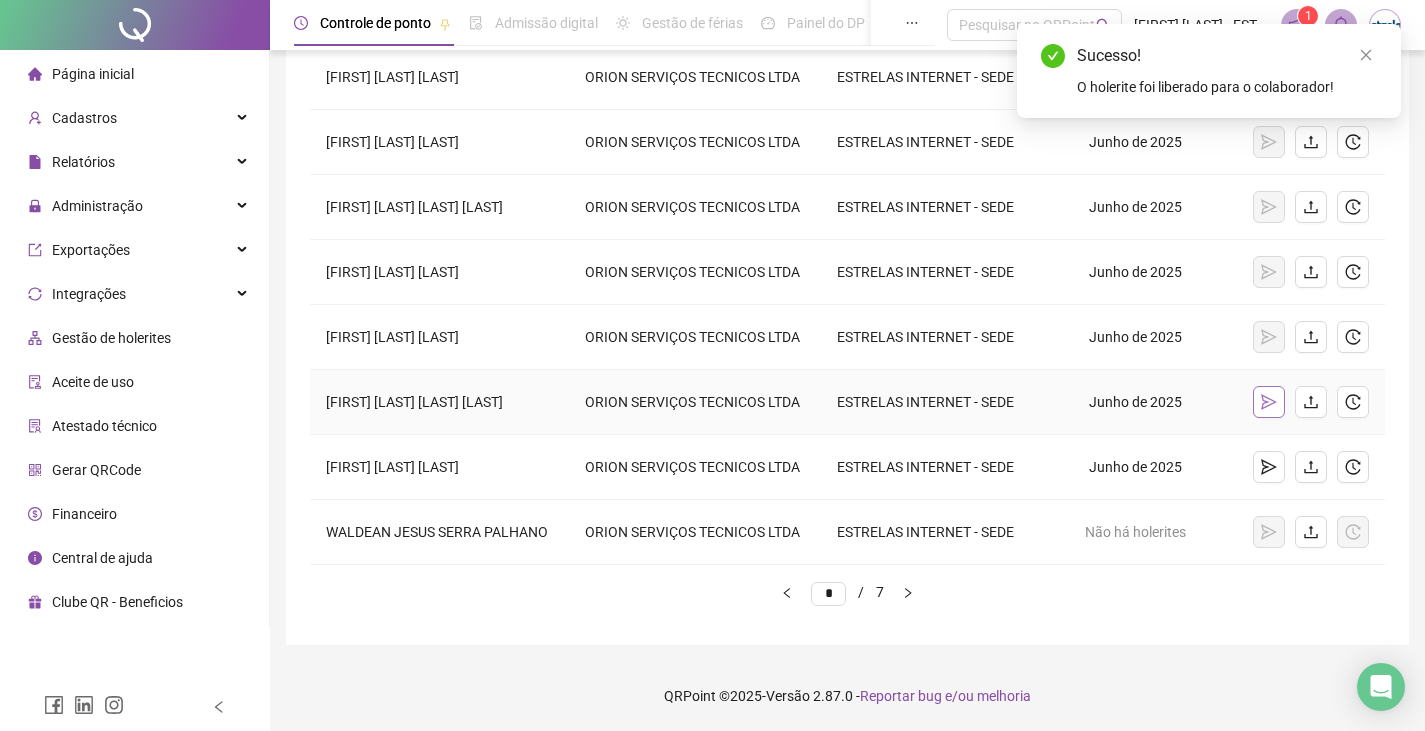 click 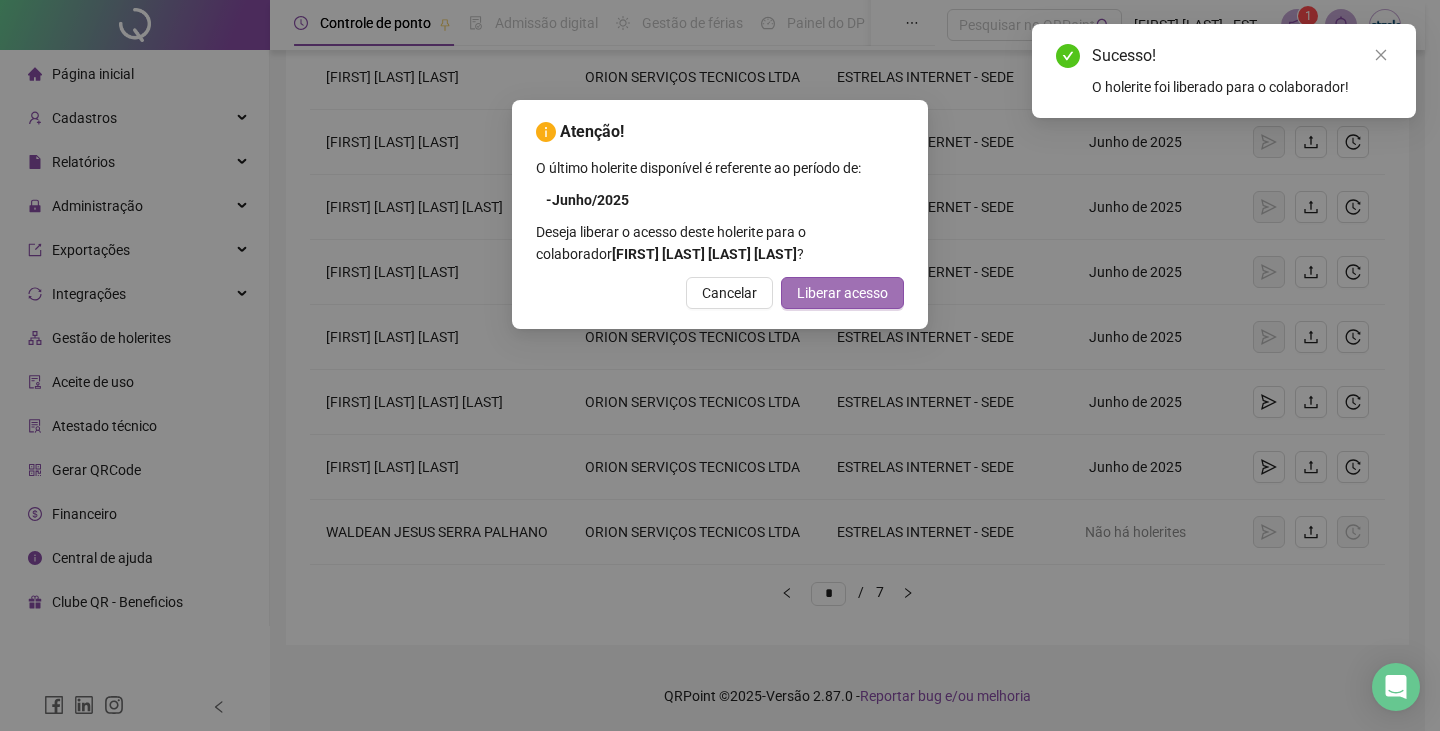 click on "Liberar acesso" at bounding box center [842, 293] 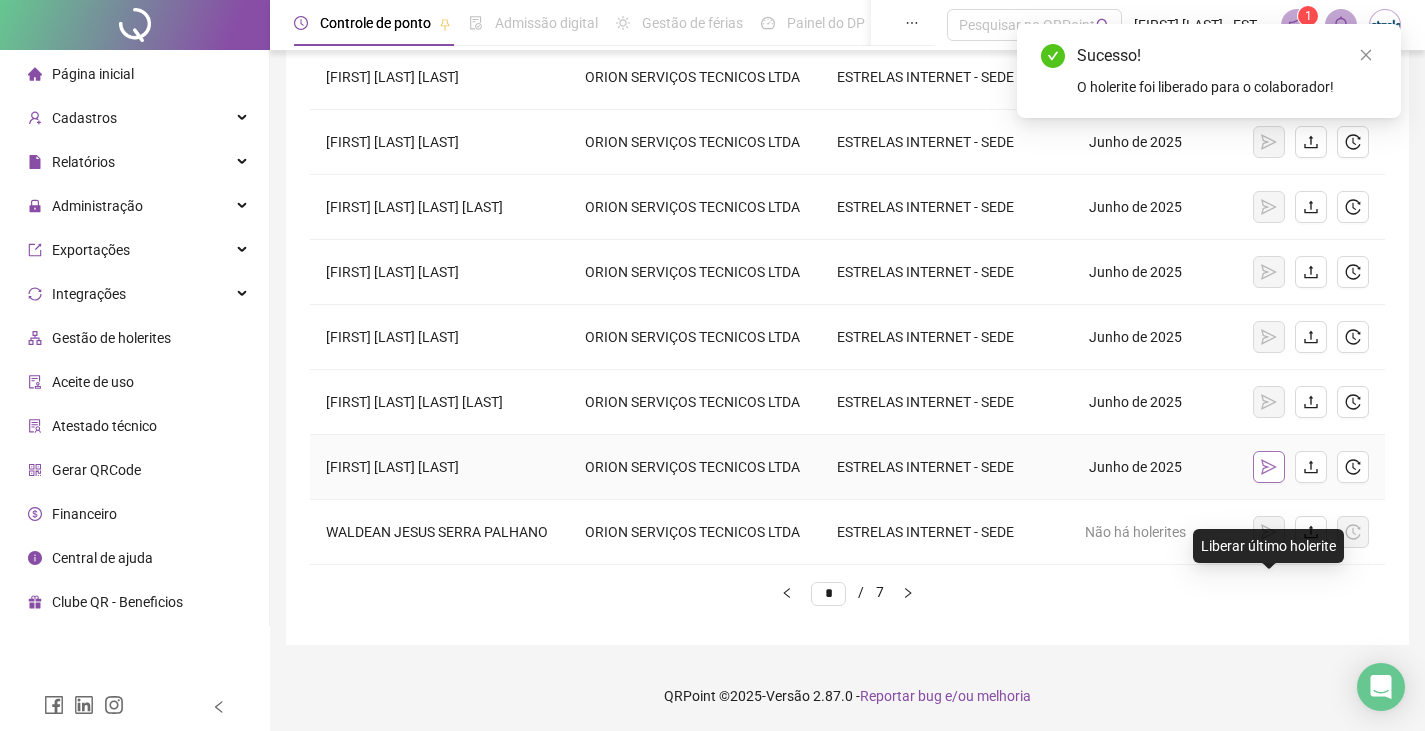 click 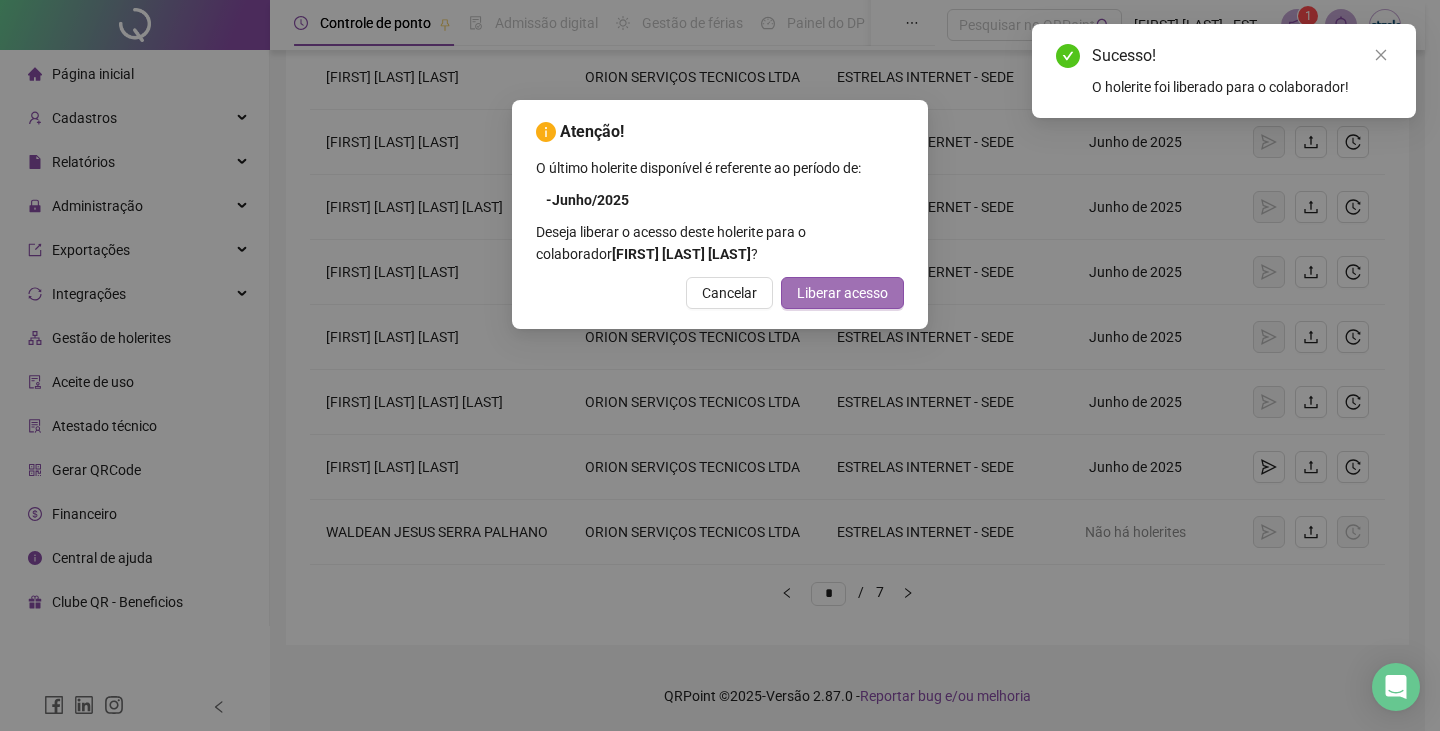 click on "Liberar acesso" at bounding box center (842, 293) 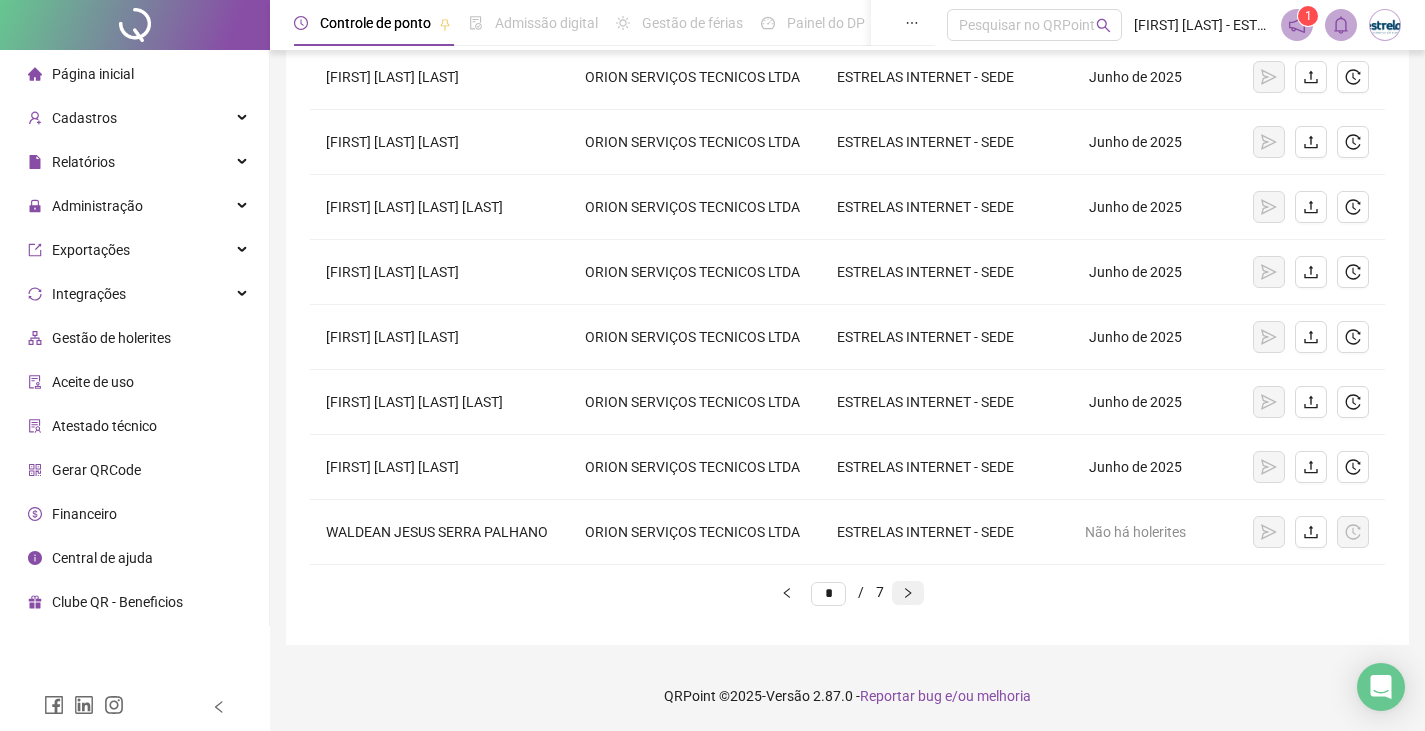 click 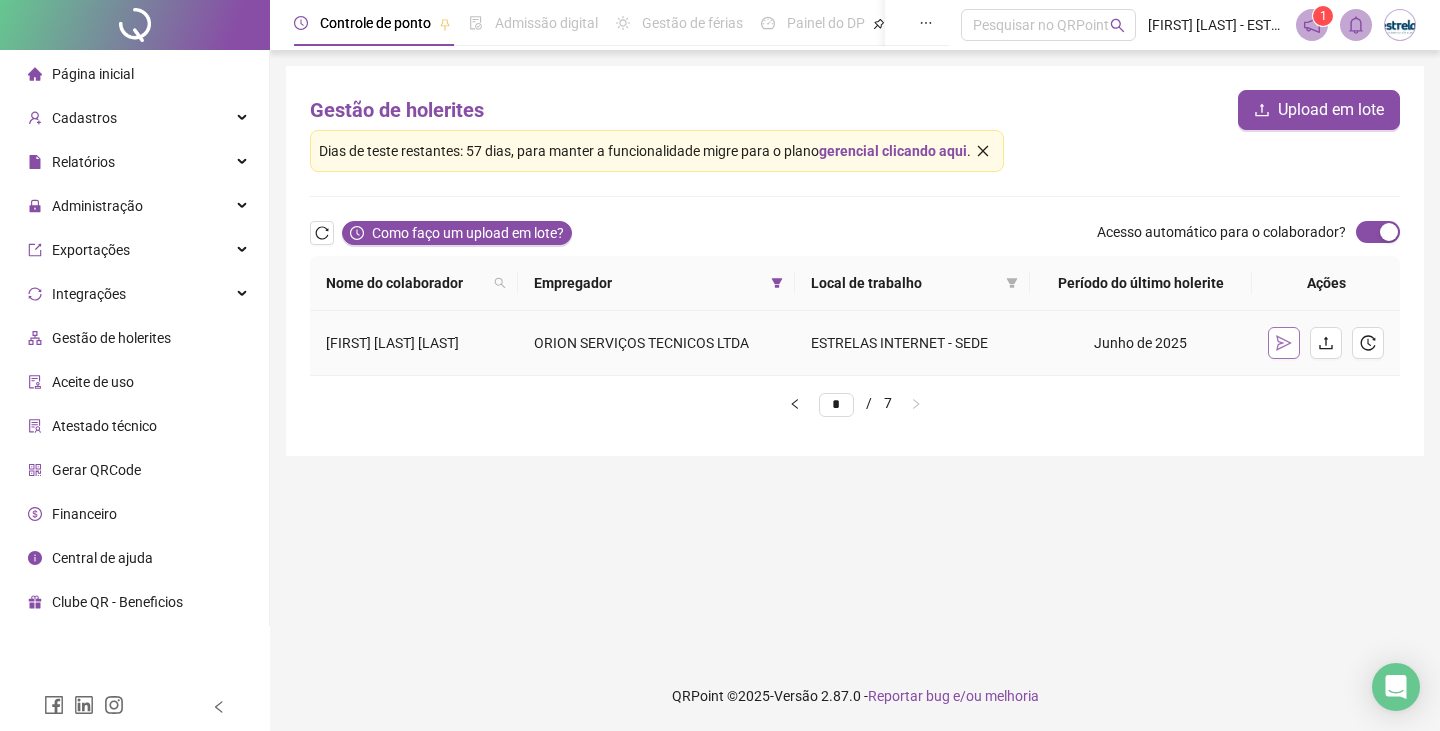 click at bounding box center [1284, 343] 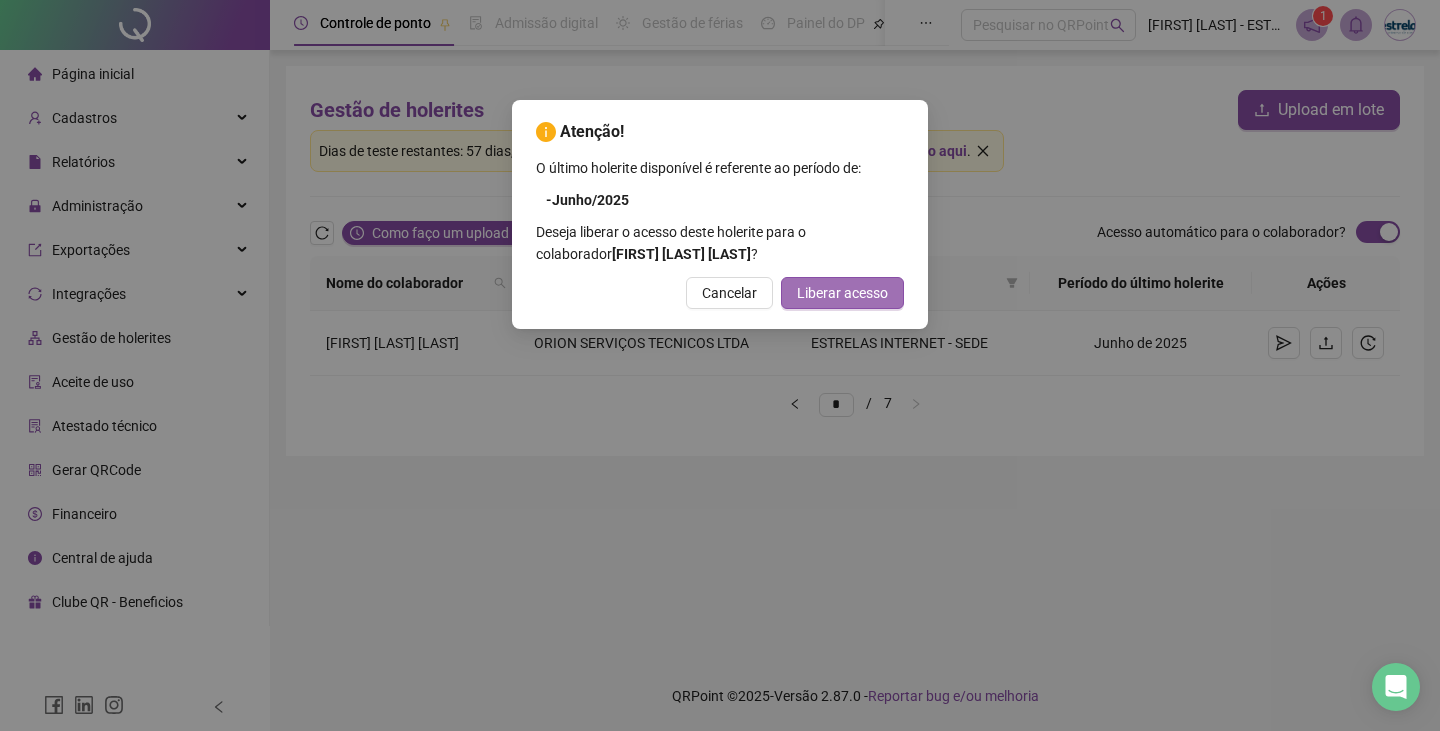 click on "Liberar acesso" at bounding box center [842, 293] 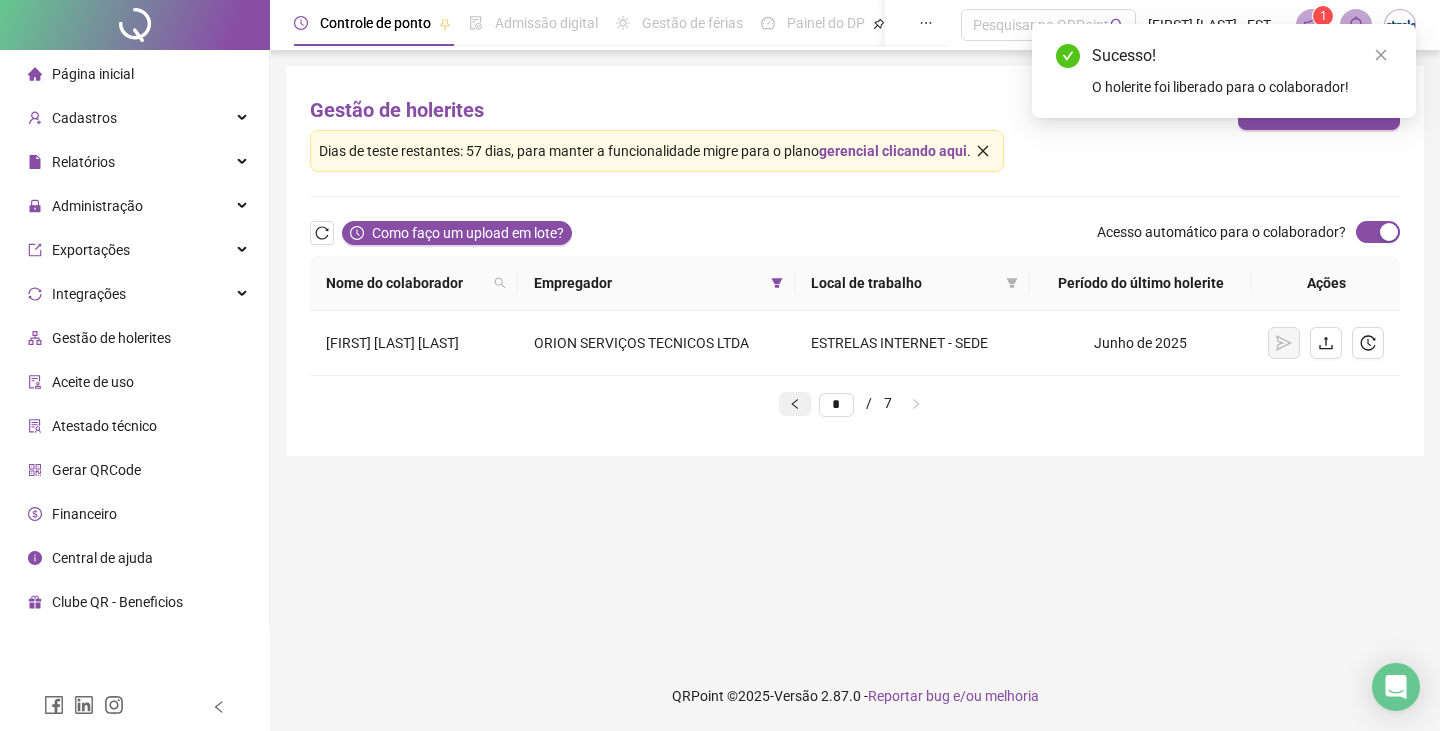 click 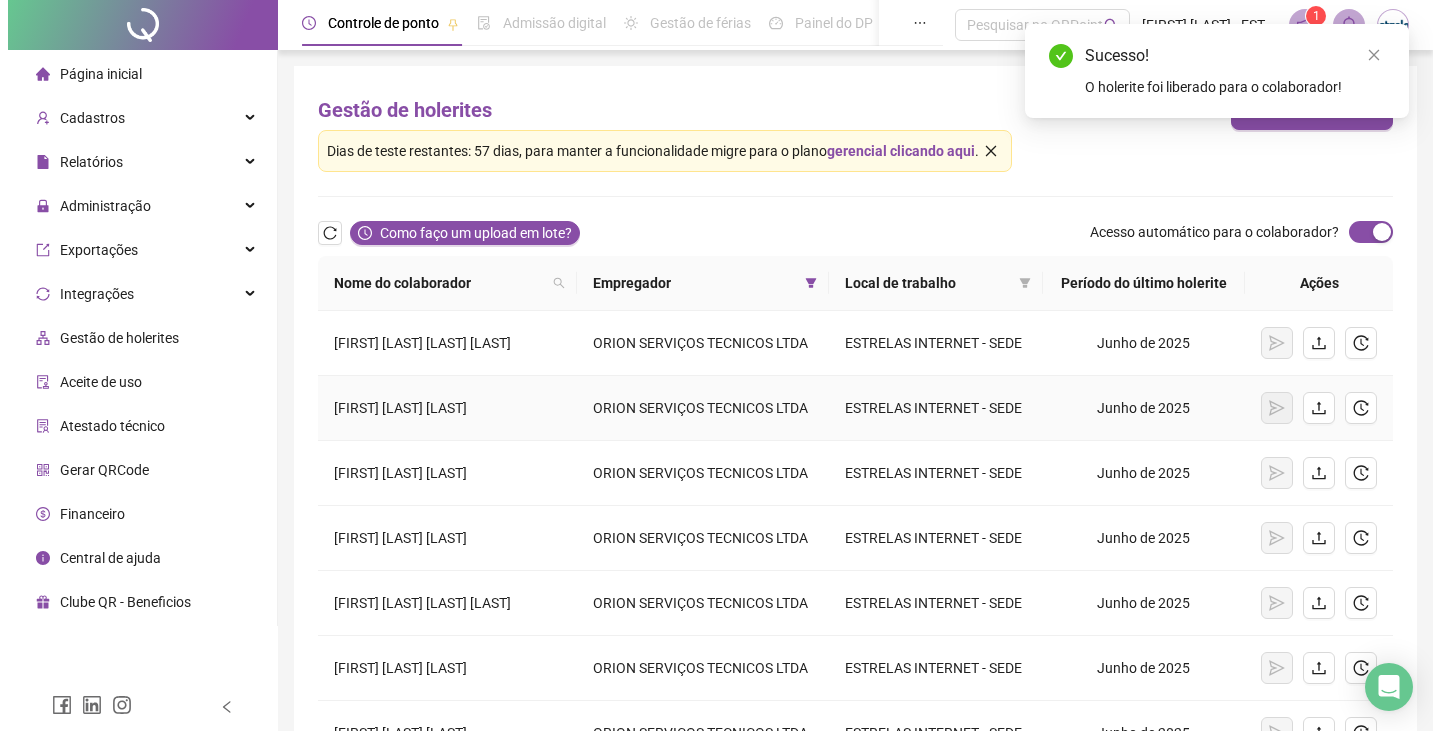 scroll, scrollTop: 500, scrollLeft: 0, axis: vertical 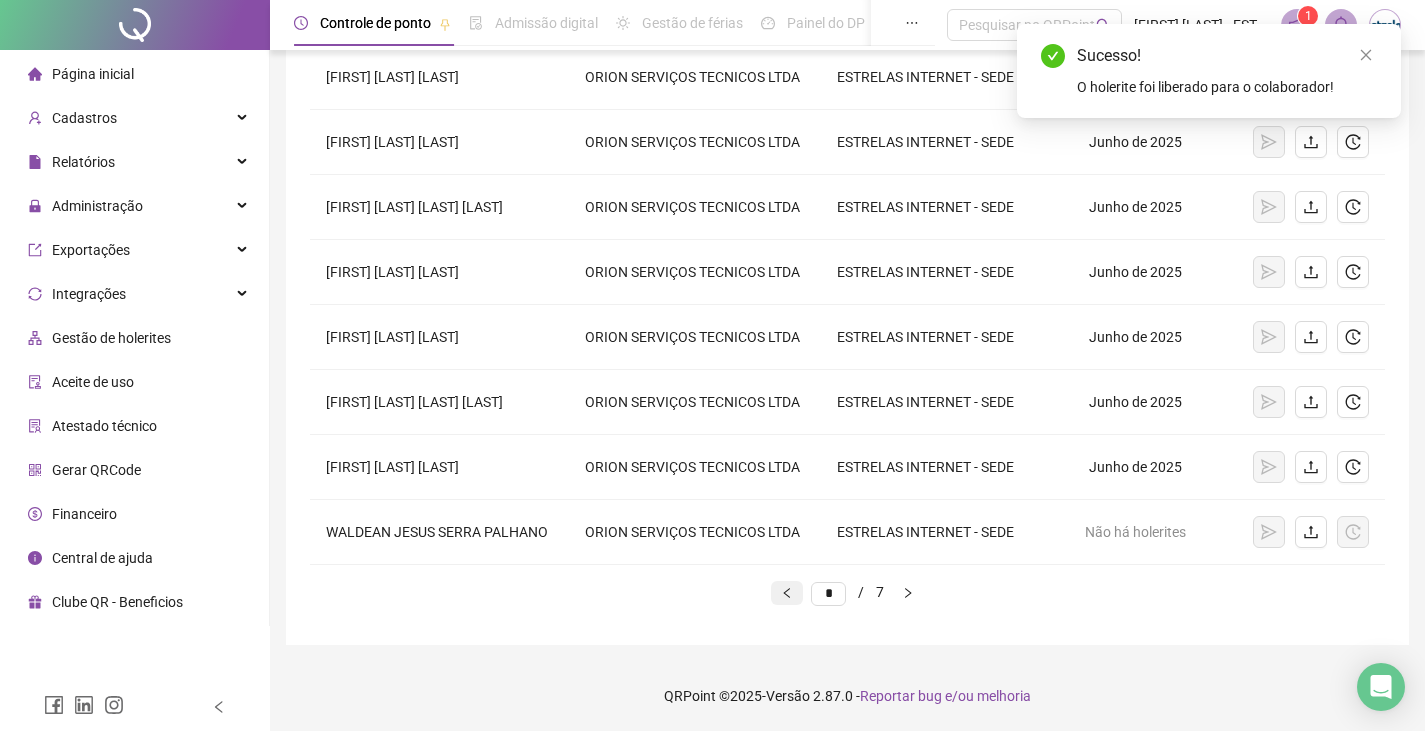 click at bounding box center [787, 593] 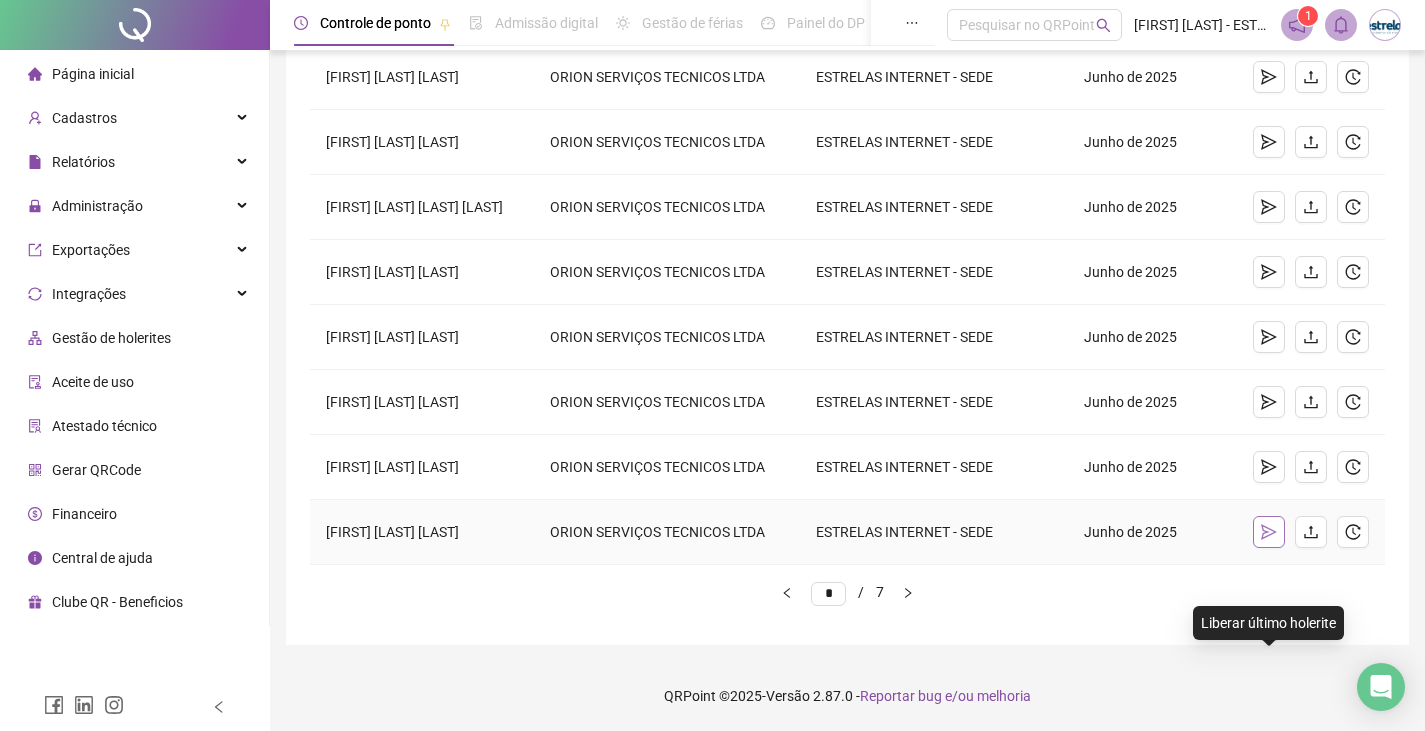 click 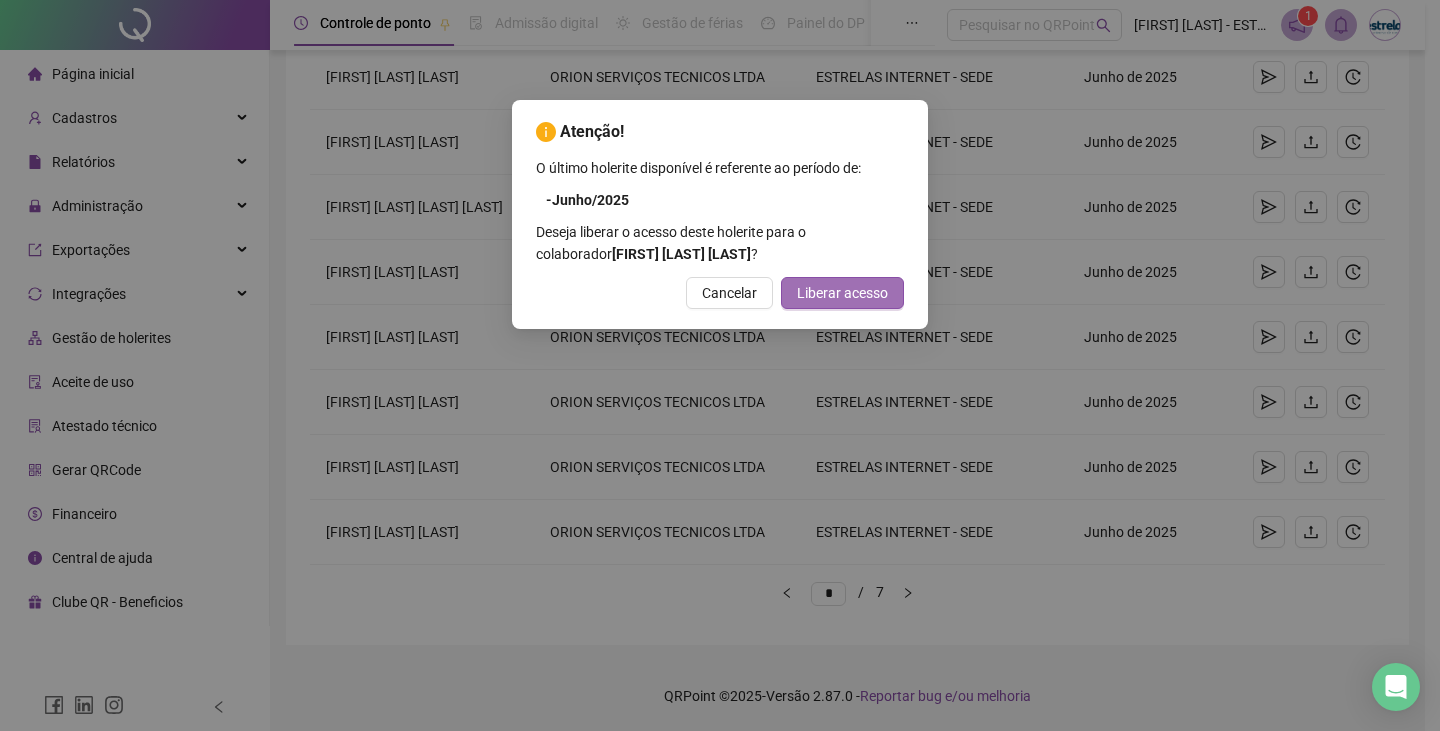 click on "Liberar acesso" at bounding box center (842, 293) 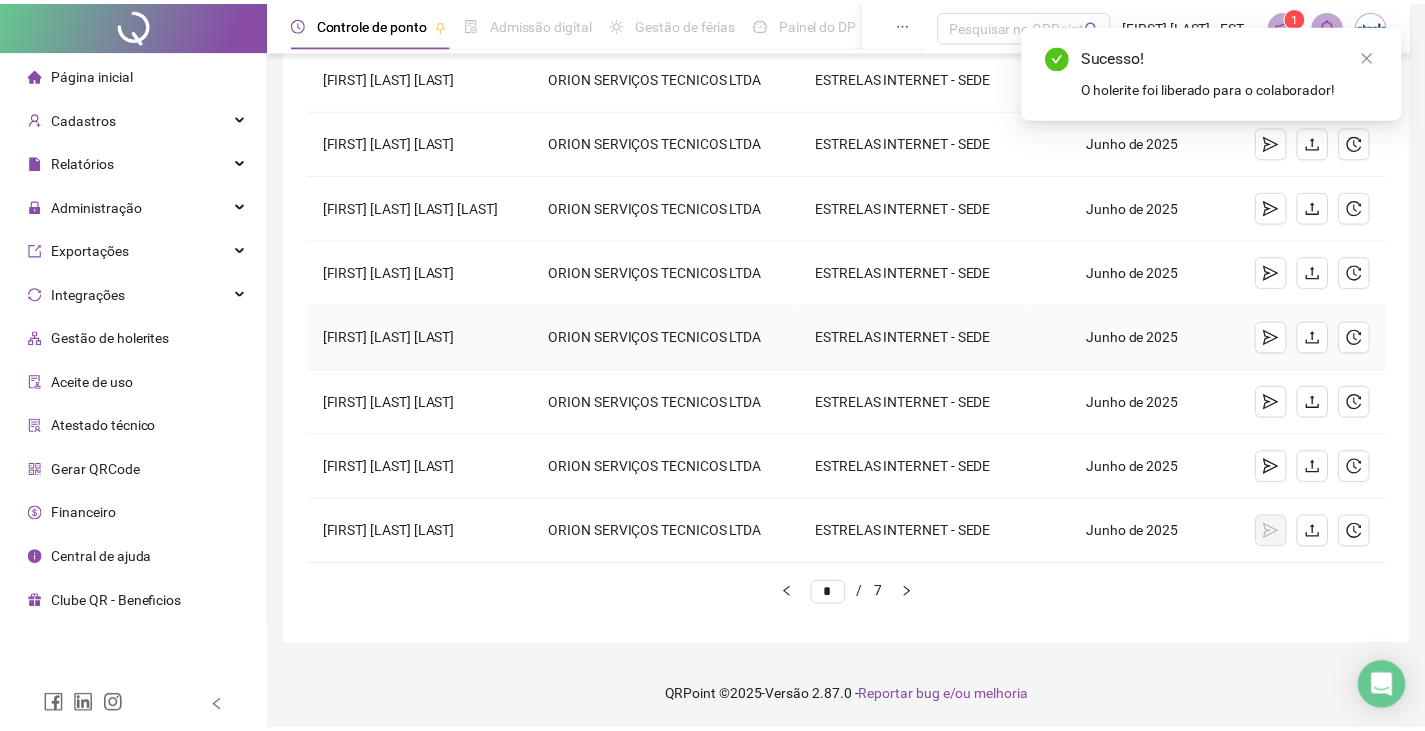 scroll, scrollTop: 396, scrollLeft: 0, axis: vertical 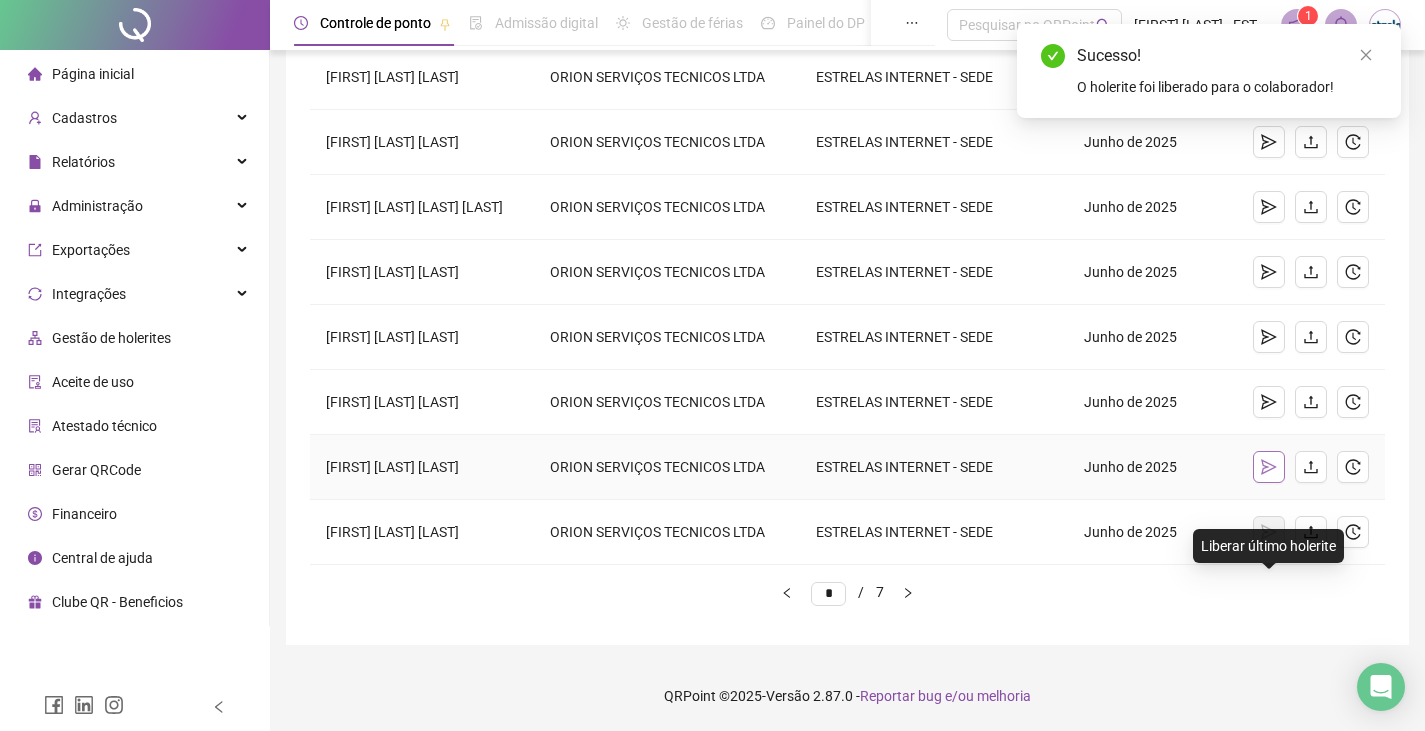 click at bounding box center (1269, 467) 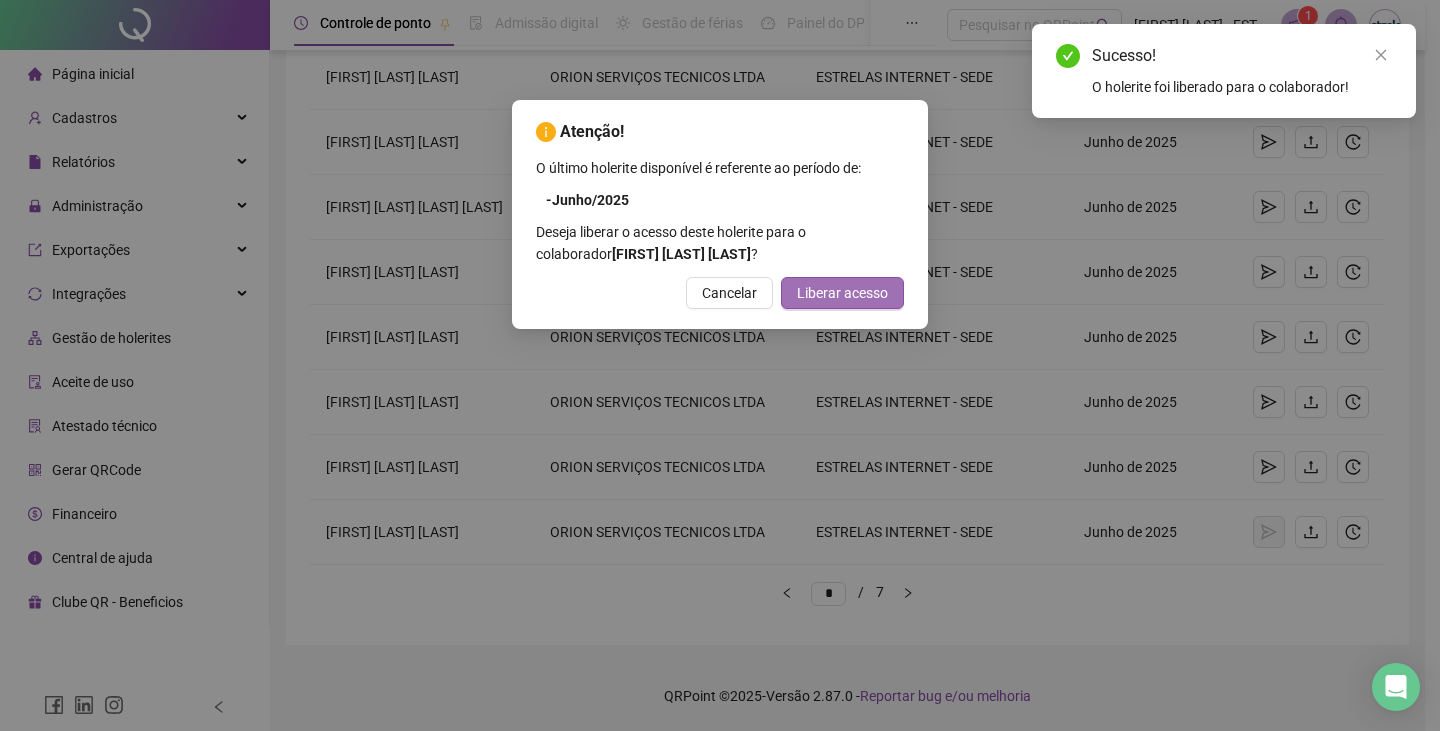 click on "Liberar acesso" at bounding box center [842, 293] 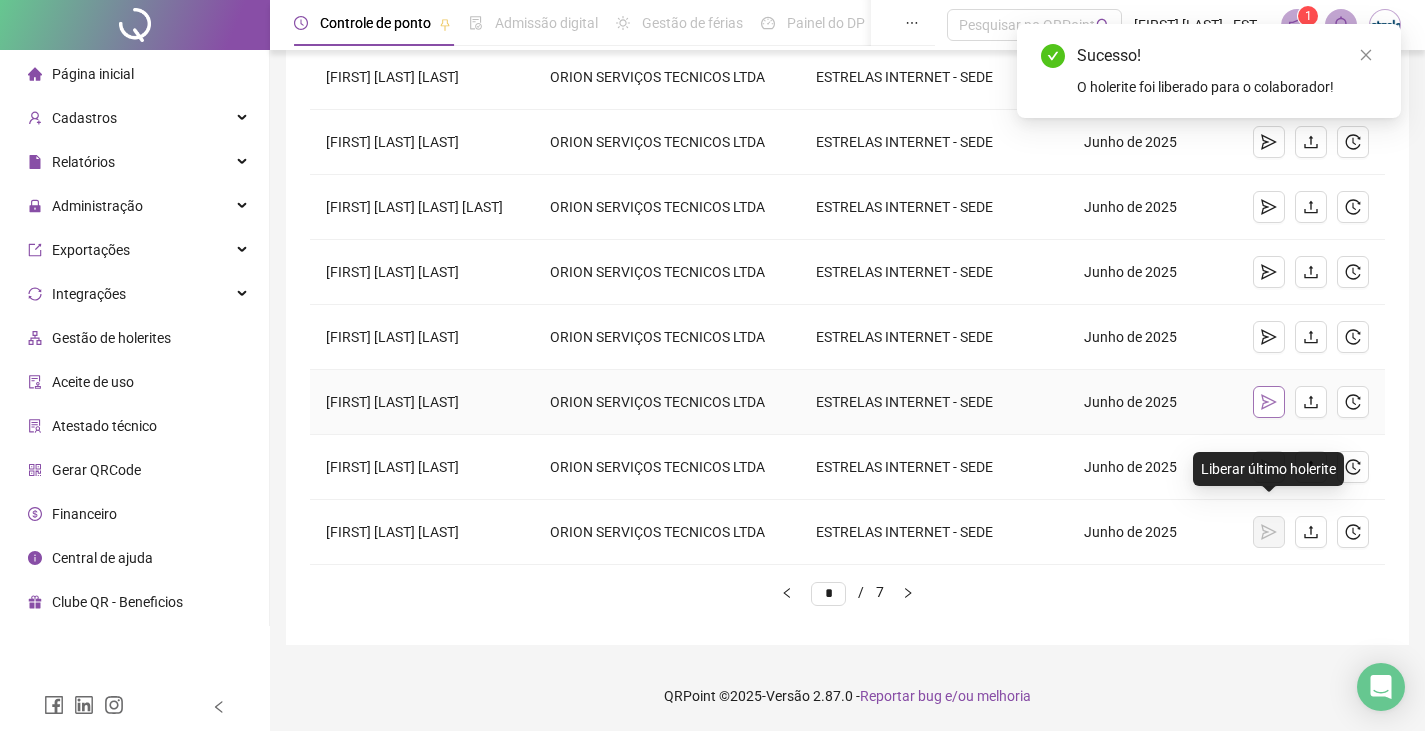 click 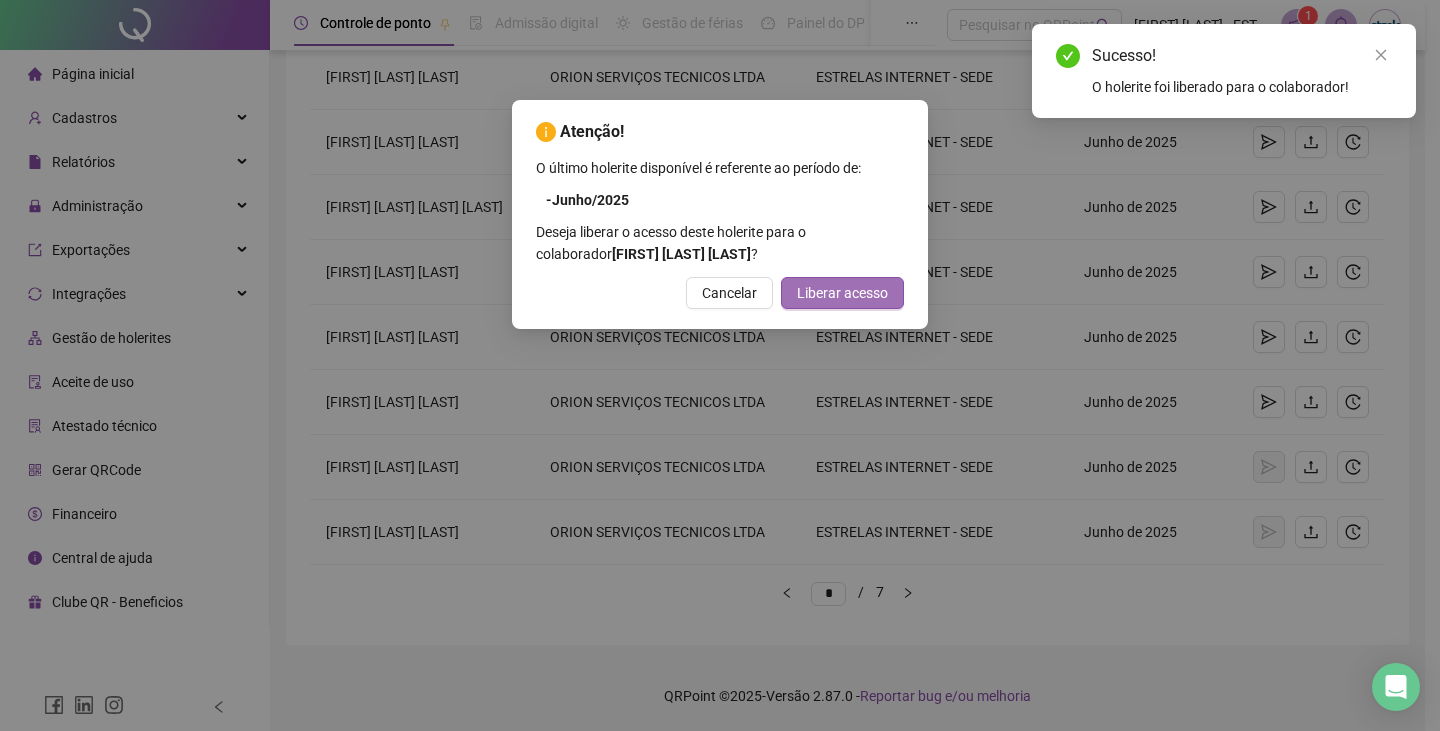 click on "Liberar acesso" at bounding box center (842, 293) 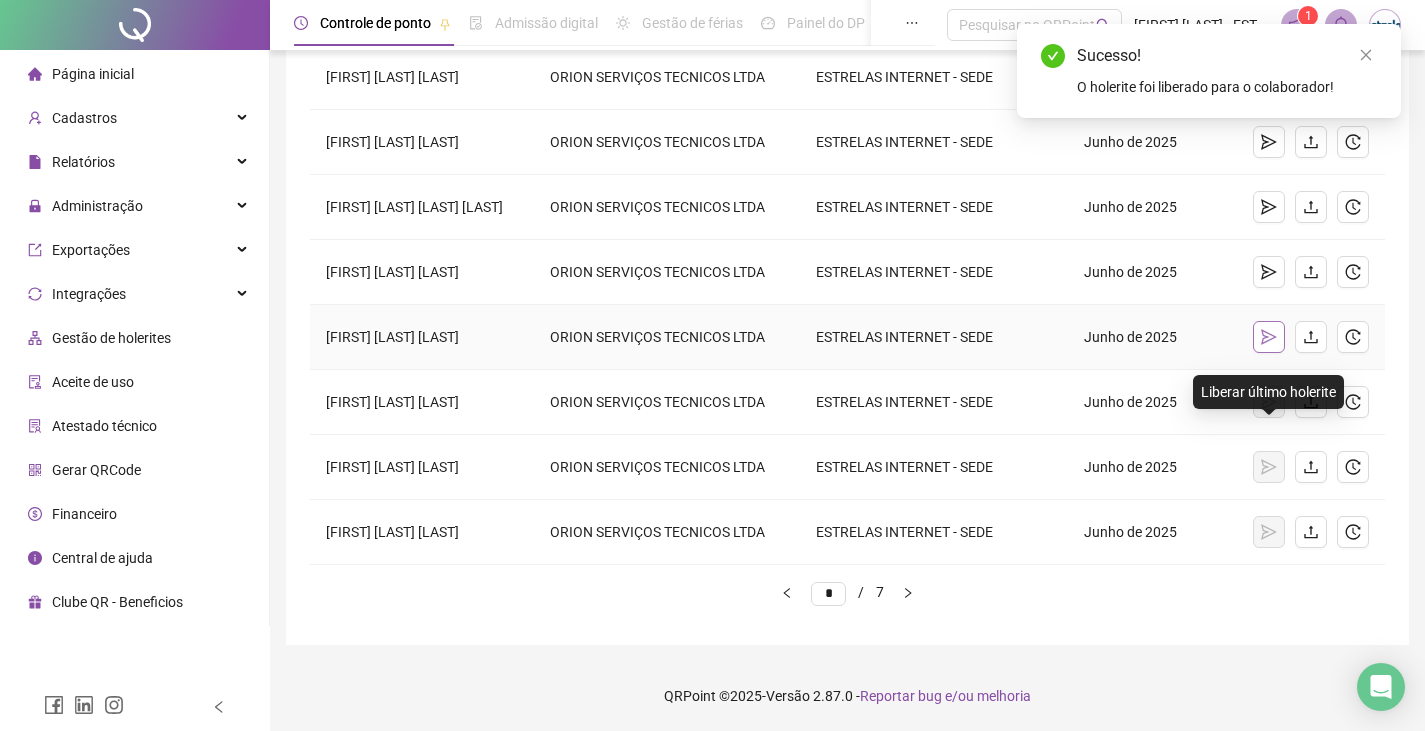 click at bounding box center (1269, 337) 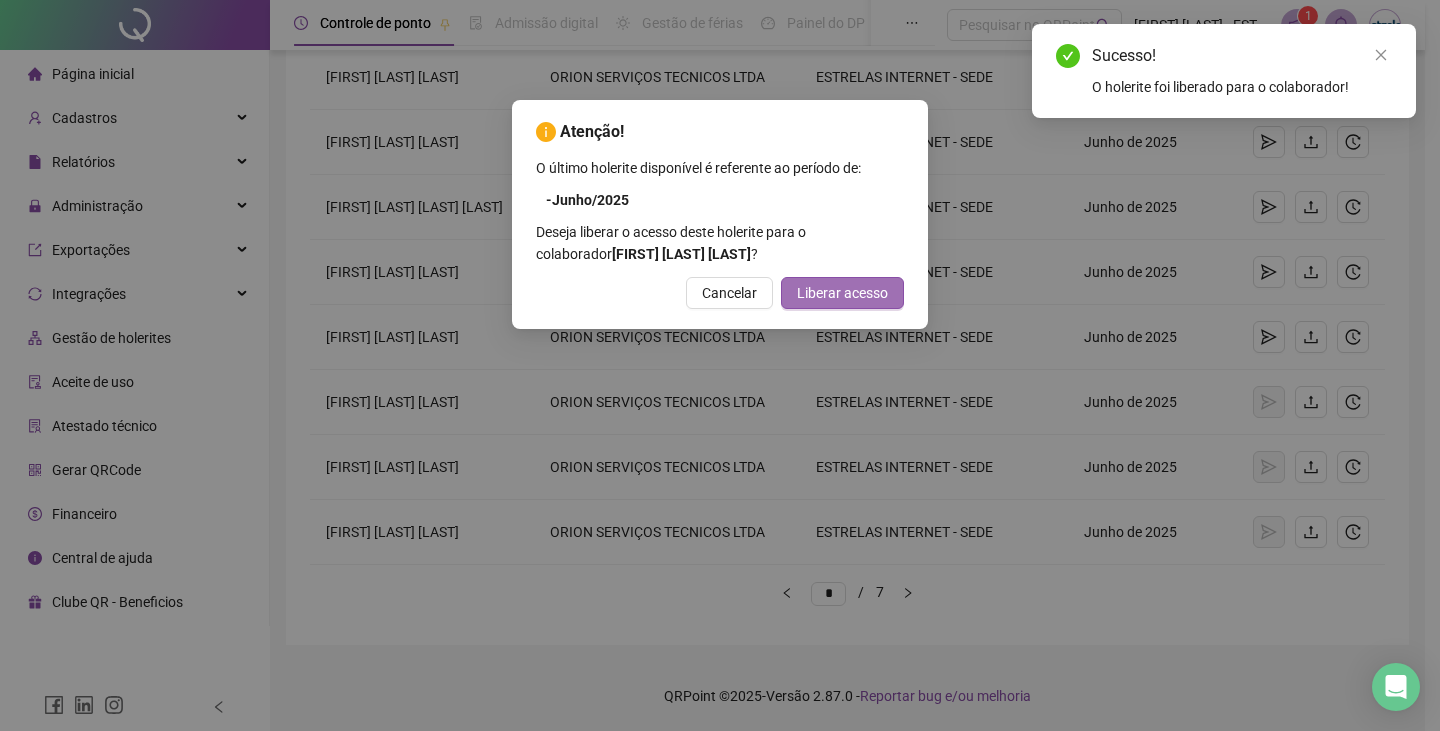 click on "Liberar acesso" at bounding box center (842, 293) 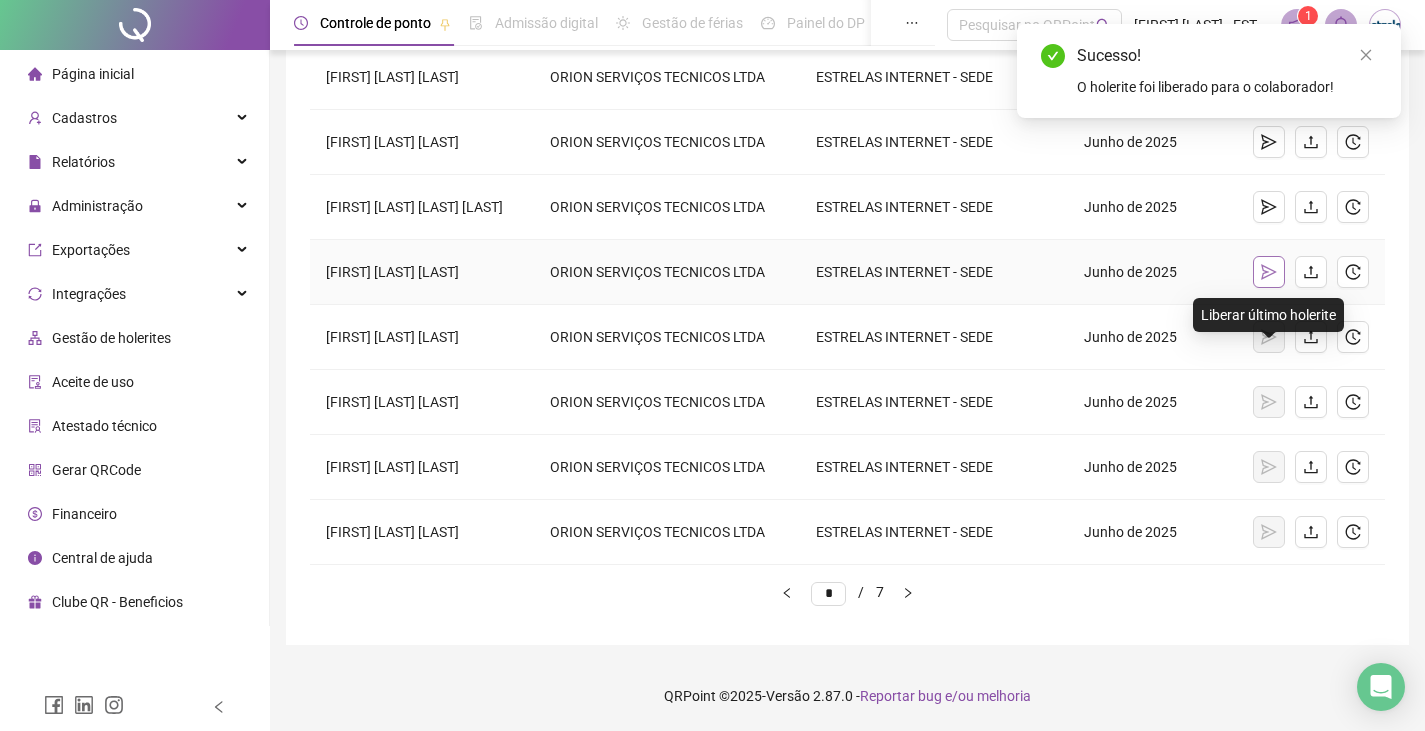 click 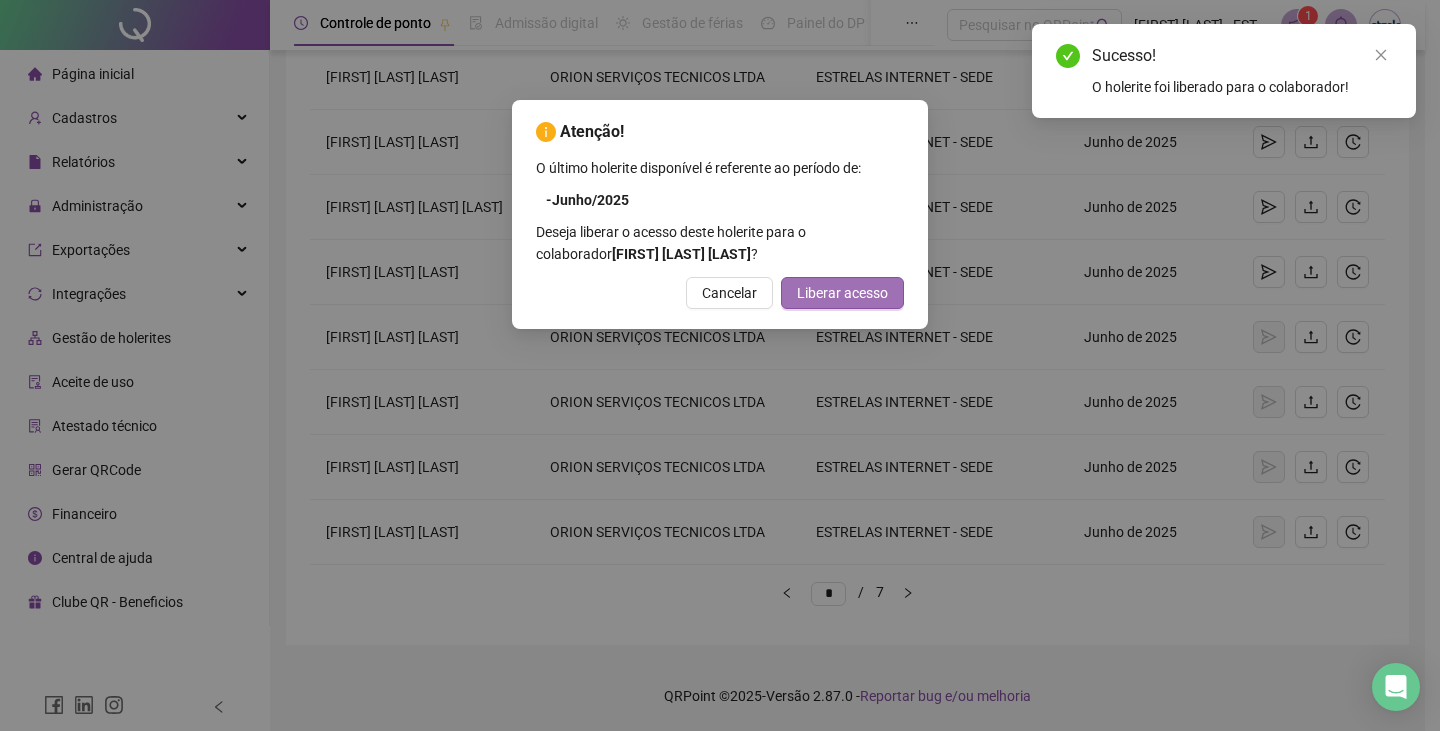 click on "Liberar acesso" at bounding box center [842, 293] 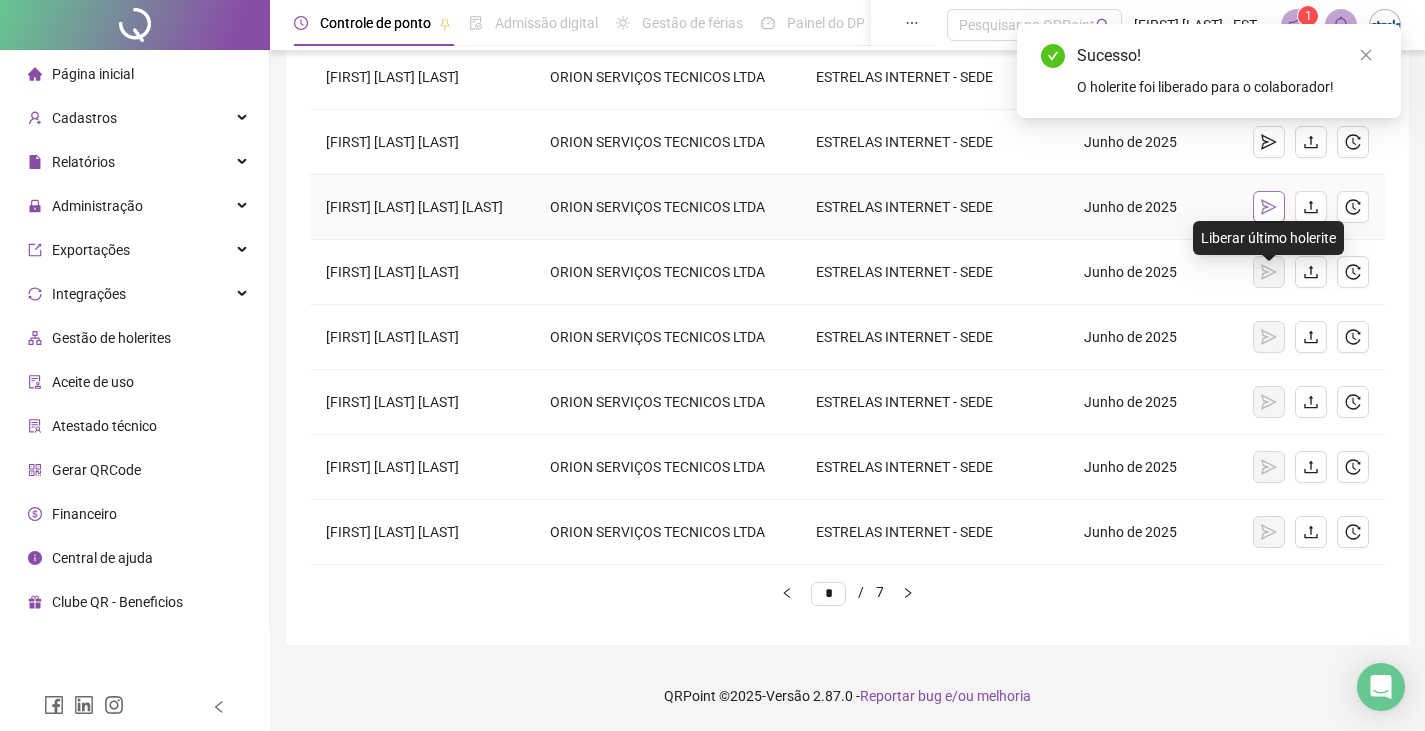 click 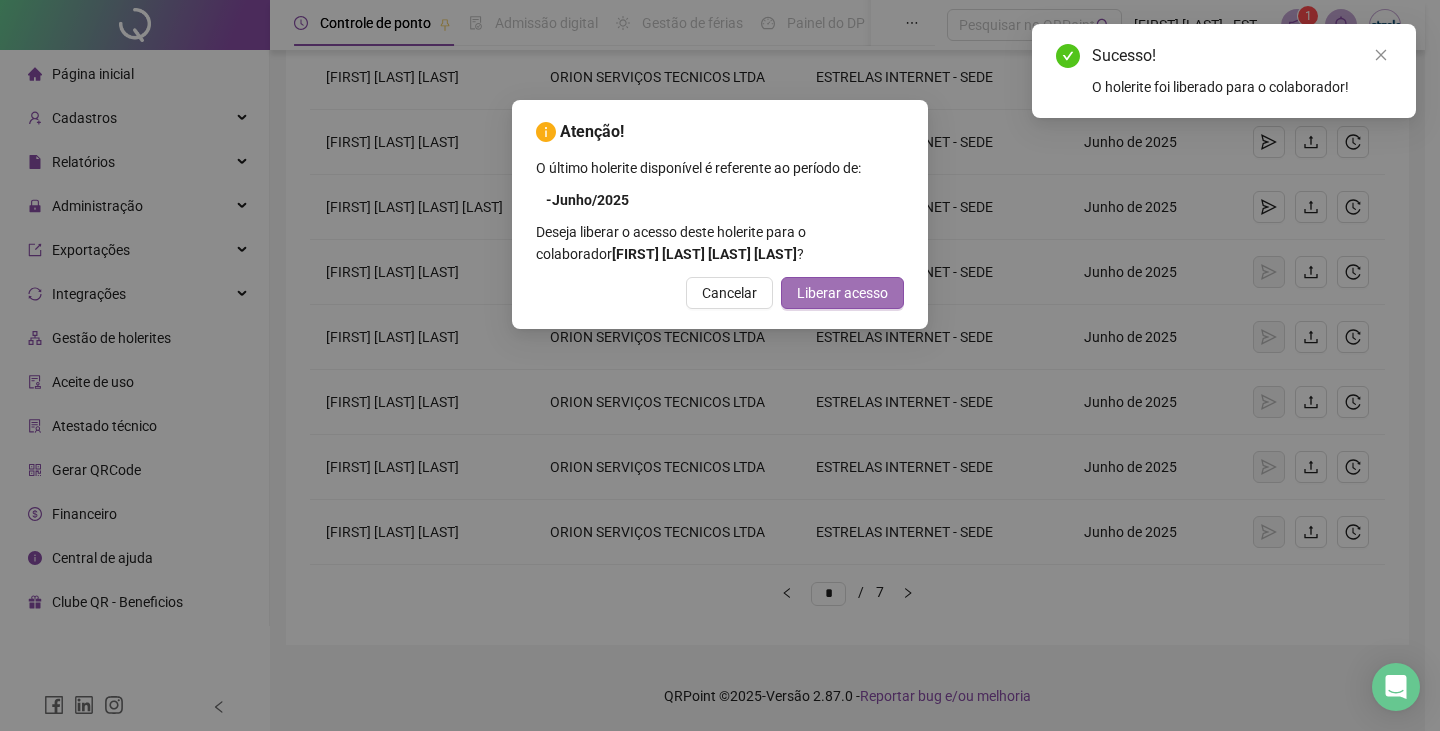 click on "Liberar acesso" at bounding box center (842, 293) 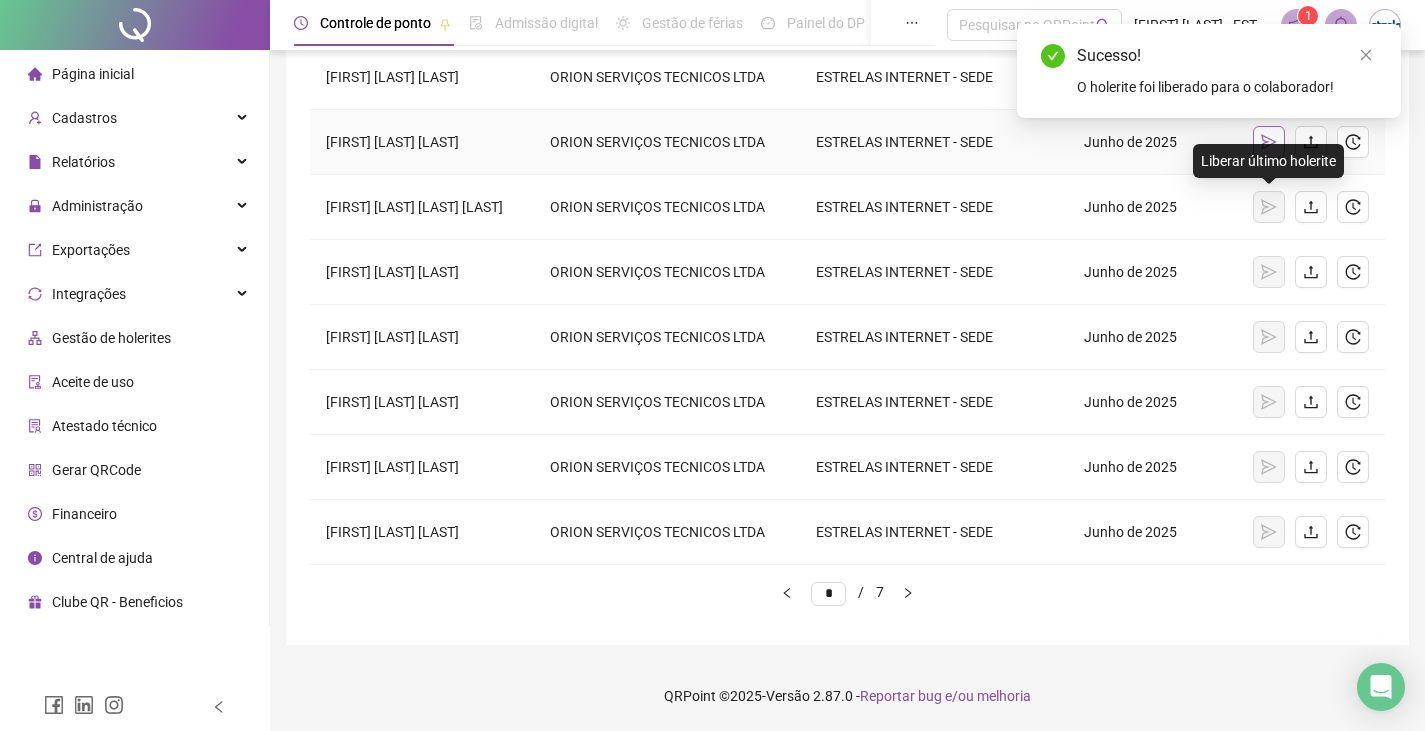 click at bounding box center (1269, 142) 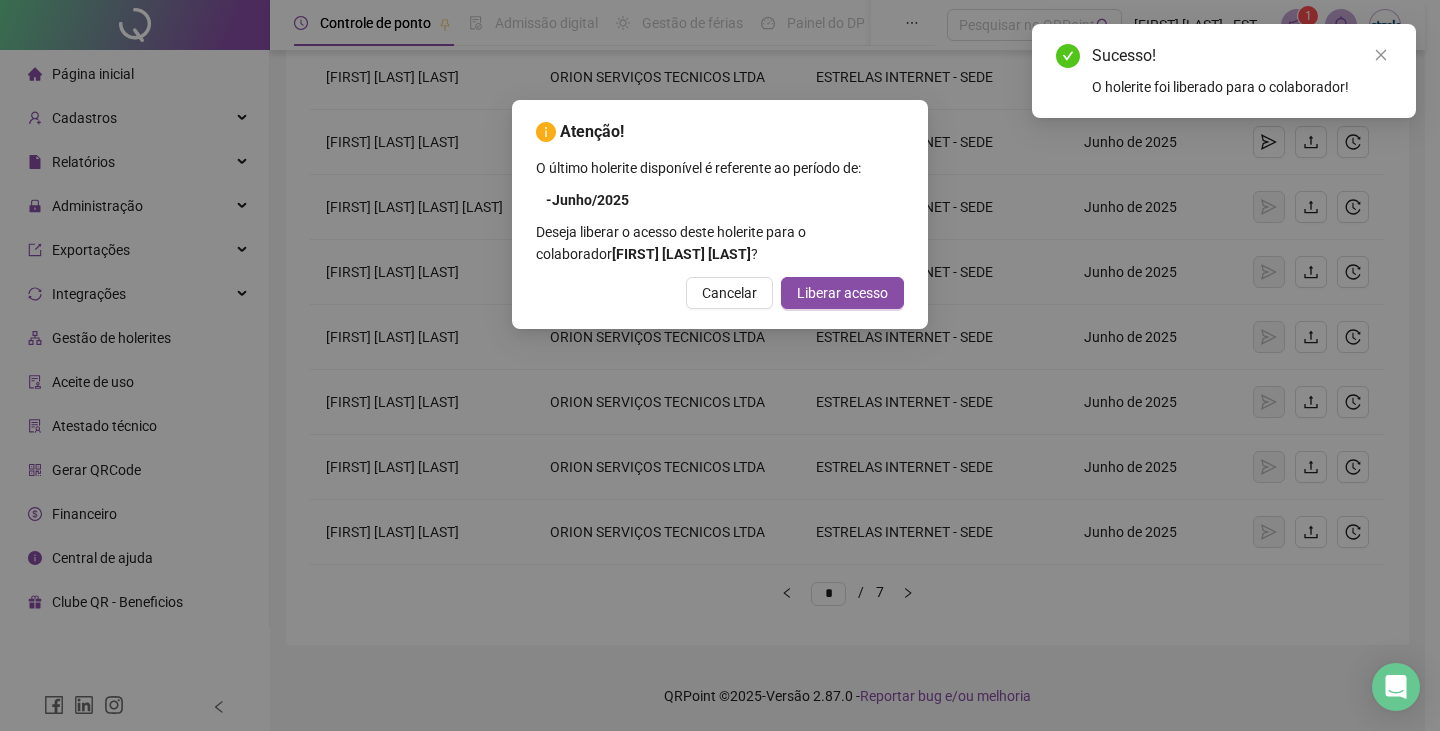 click on "Atenção! O último holerite disponível é referente ao período de: -  Junho/2025 Deseja liberar o acesso deste holerite para o colaborador  [FIRST] [LAST] ? Cancelar Liberar acesso" at bounding box center [720, 214] 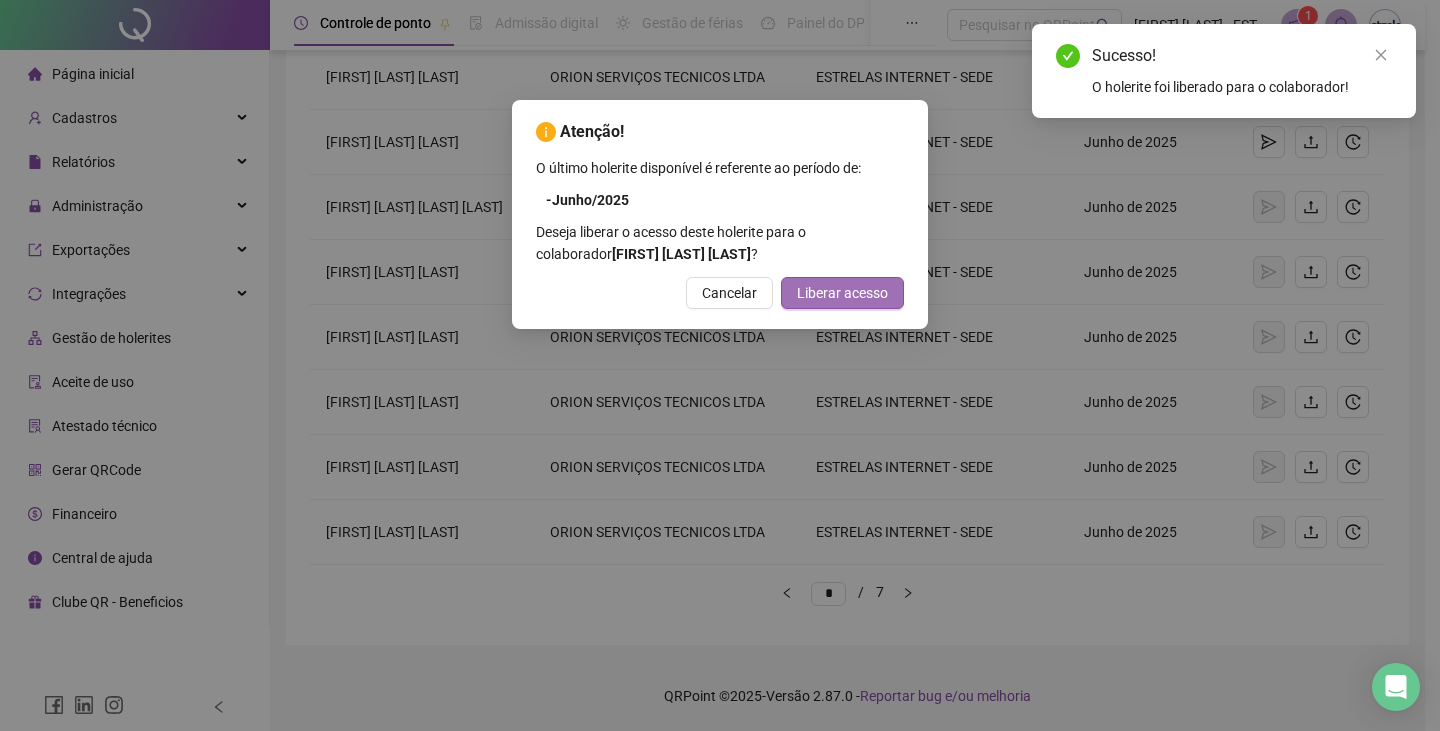 click on "Liberar acesso" at bounding box center (842, 293) 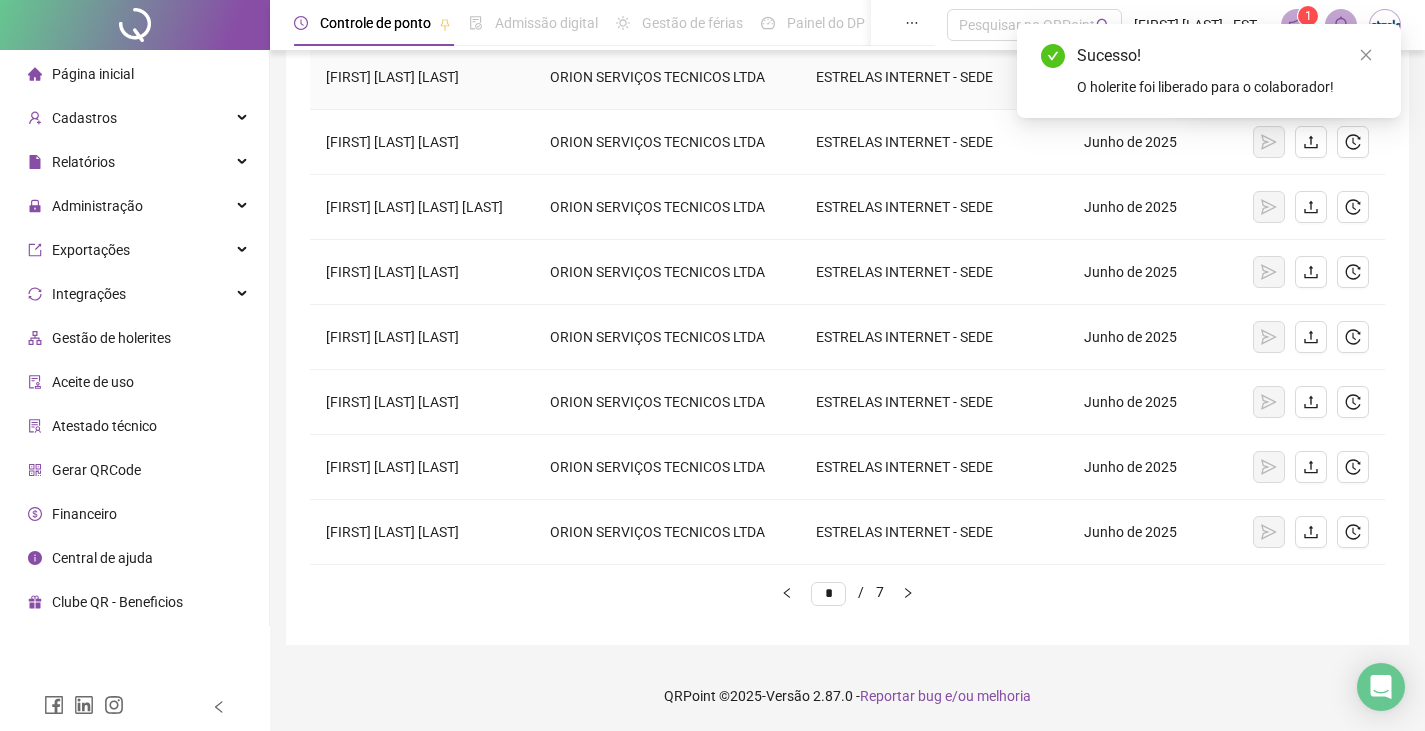 click at bounding box center (1269, 77) 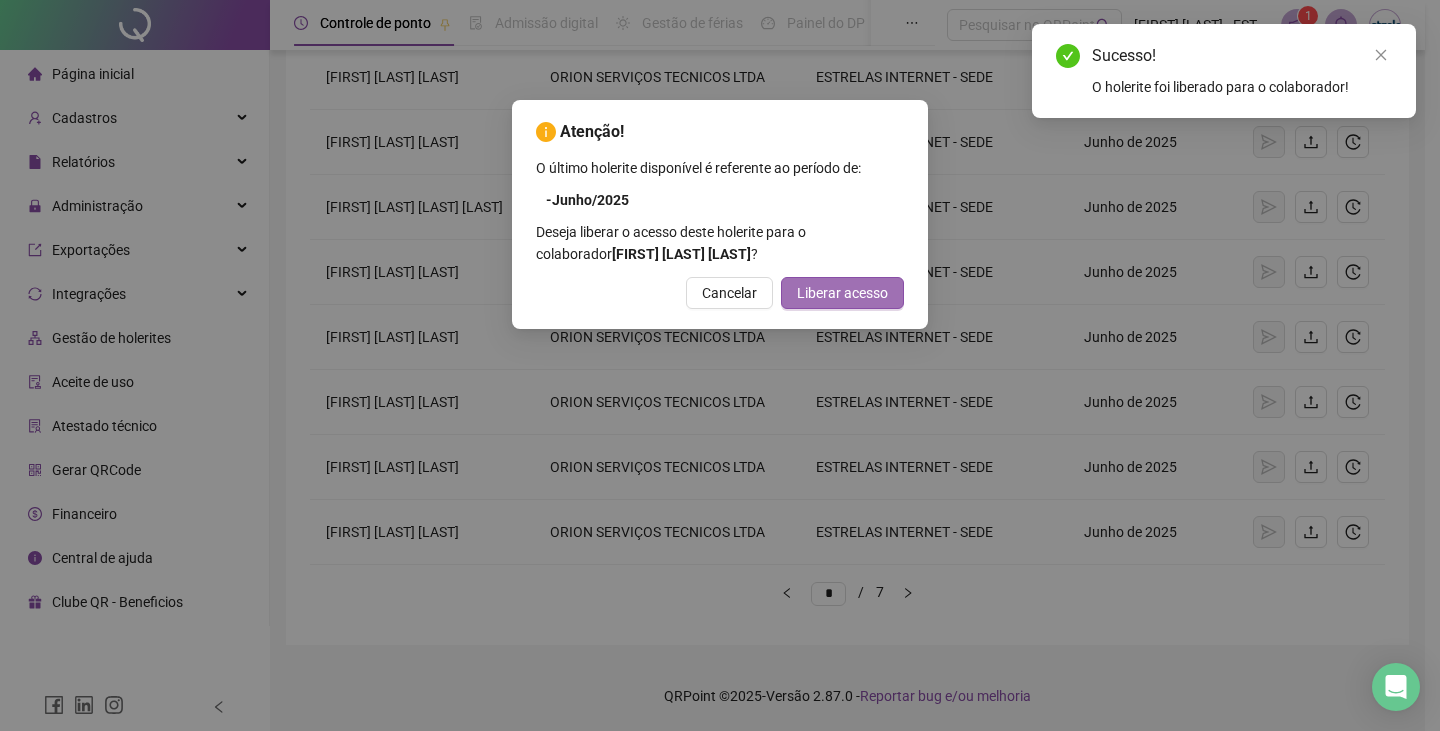 click on "Liberar acesso" at bounding box center (842, 293) 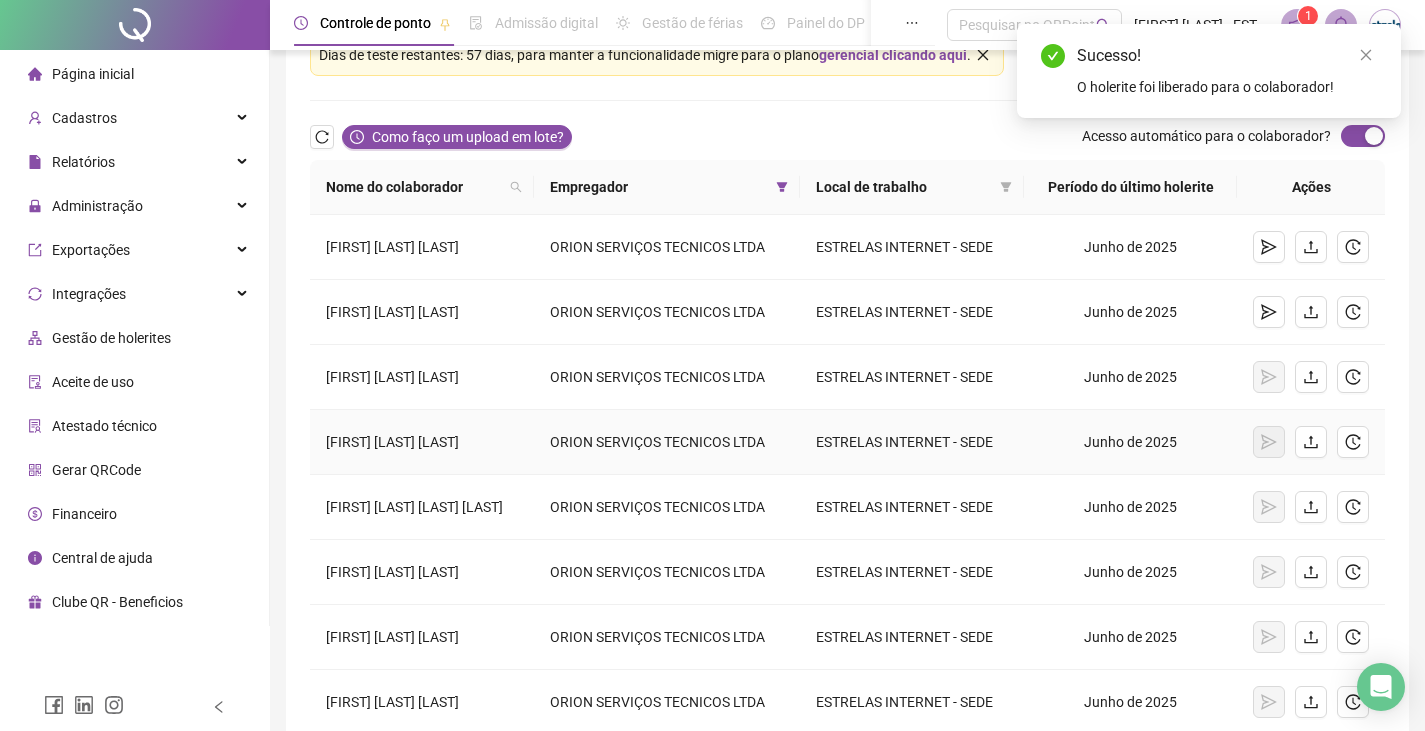 scroll, scrollTop: 0, scrollLeft: 0, axis: both 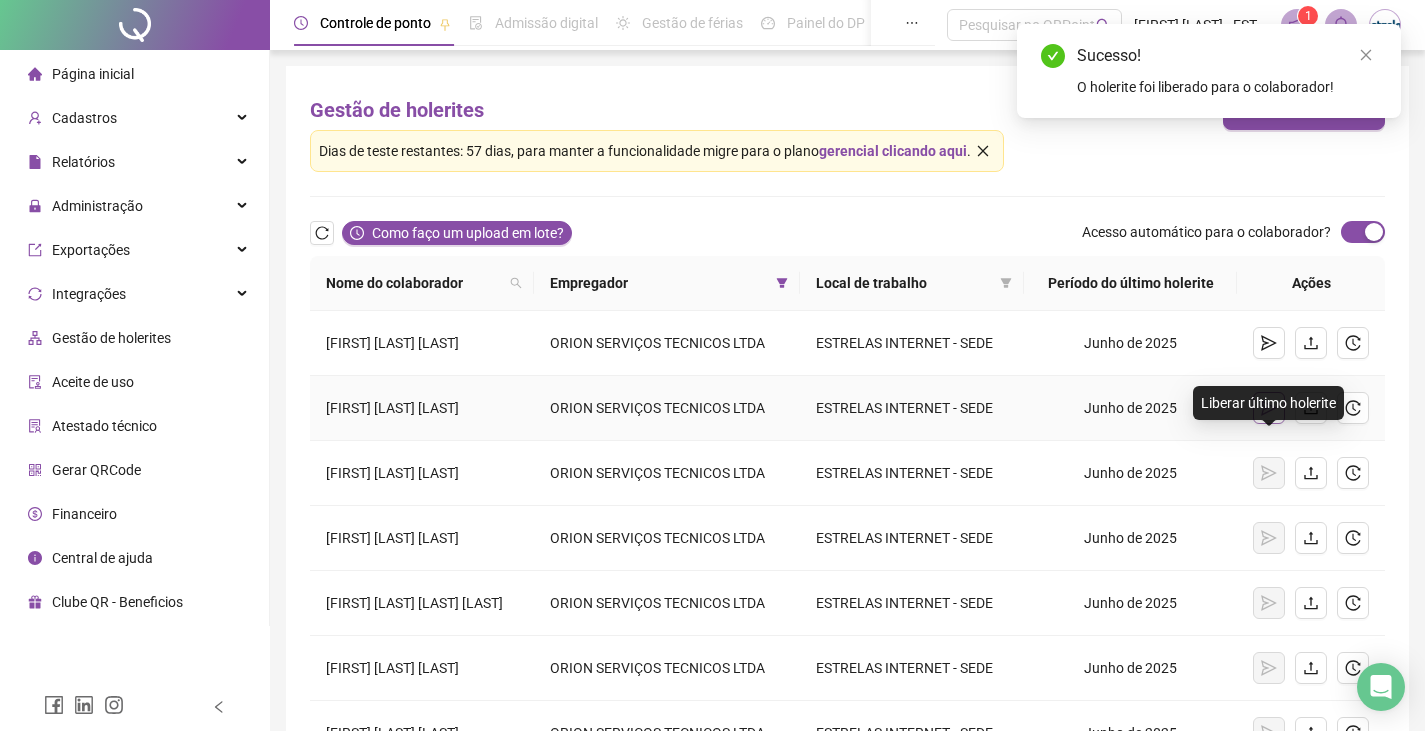 click 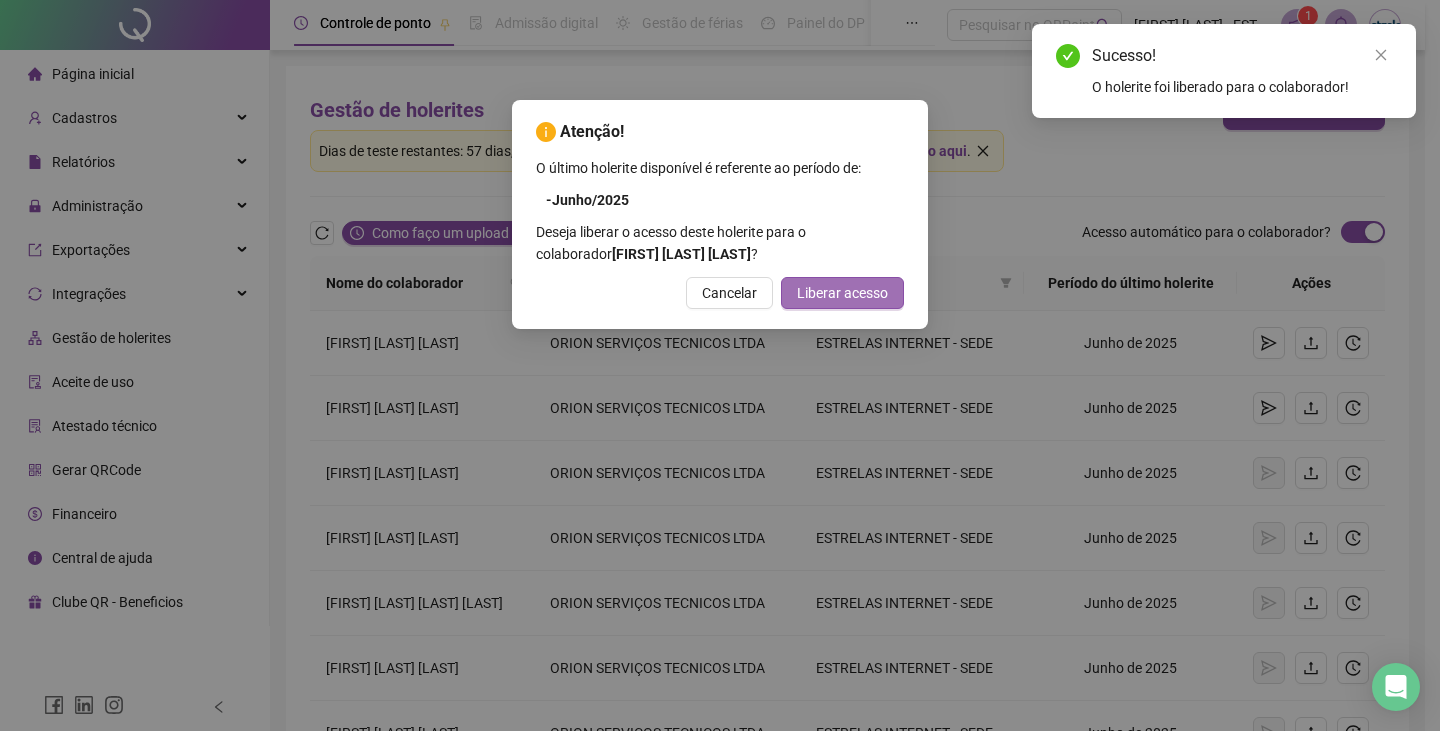 click on "Liberar acesso" at bounding box center [842, 293] 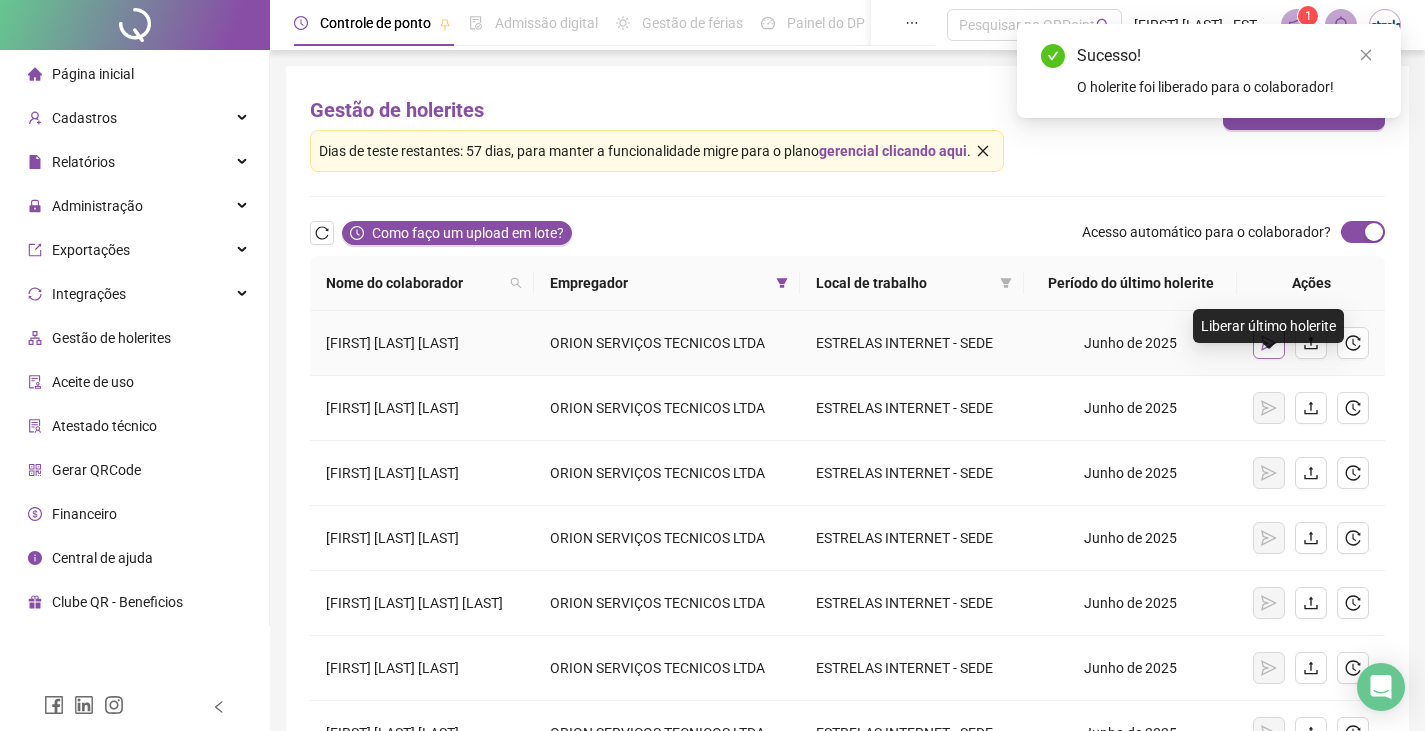 click 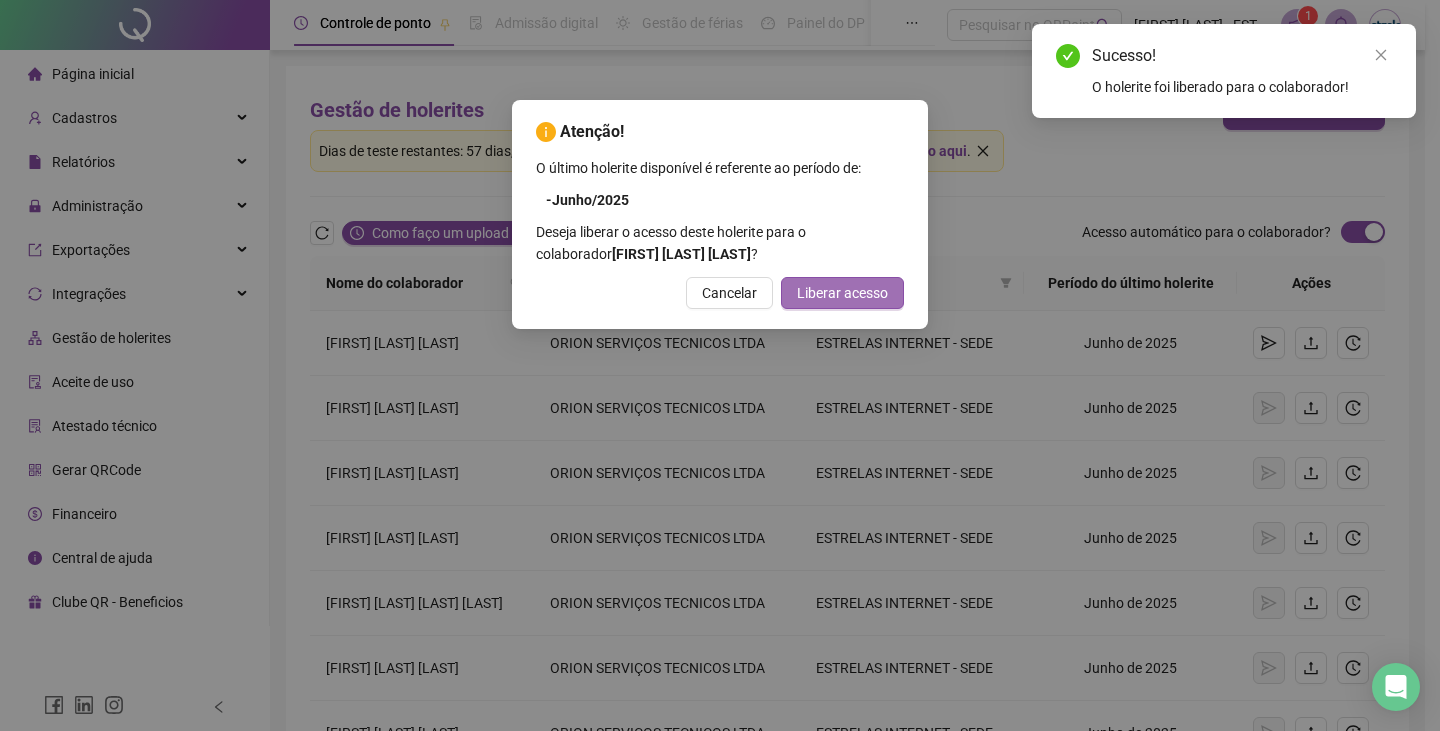 click on "Liberar acesso" at bounding box center [842, 293] 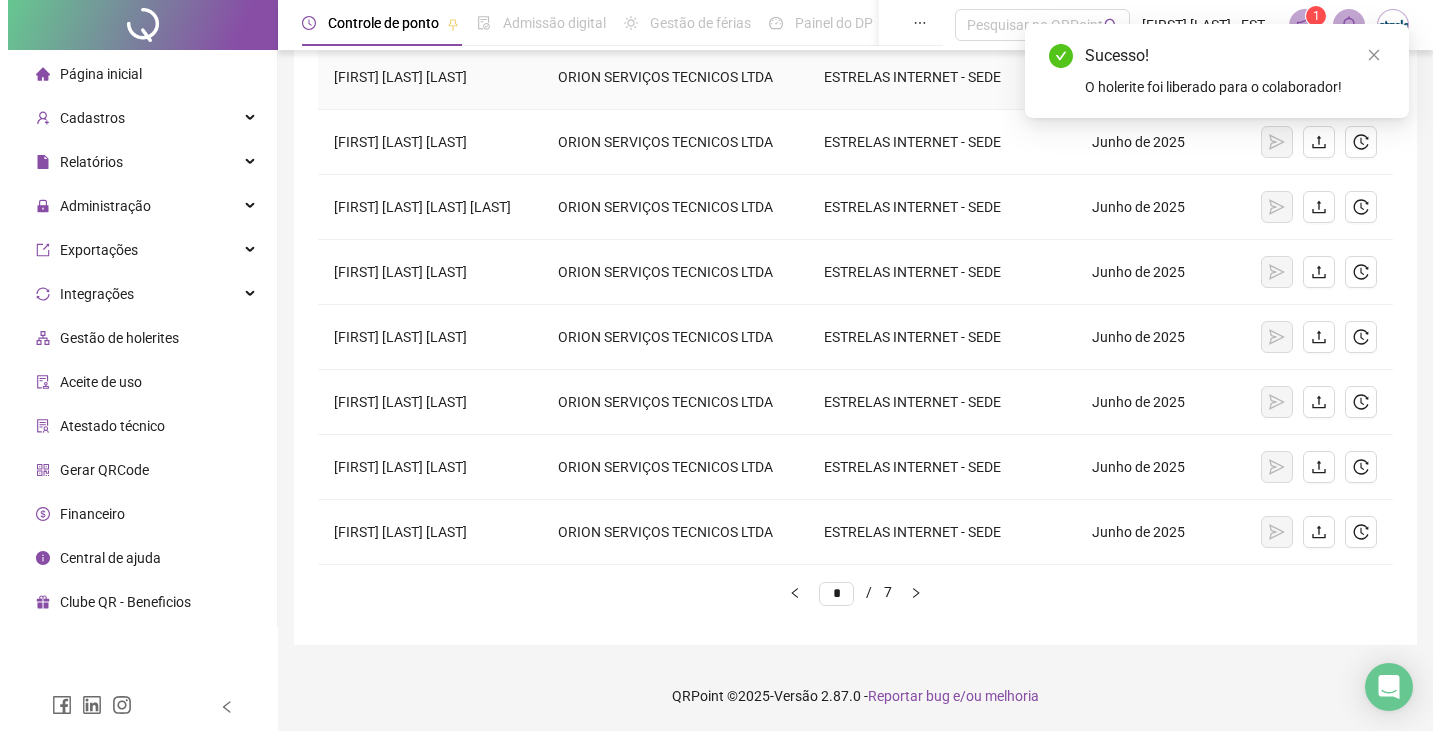 scroll, scrollTop: 538, scrollLeft: 0, axis: vertical 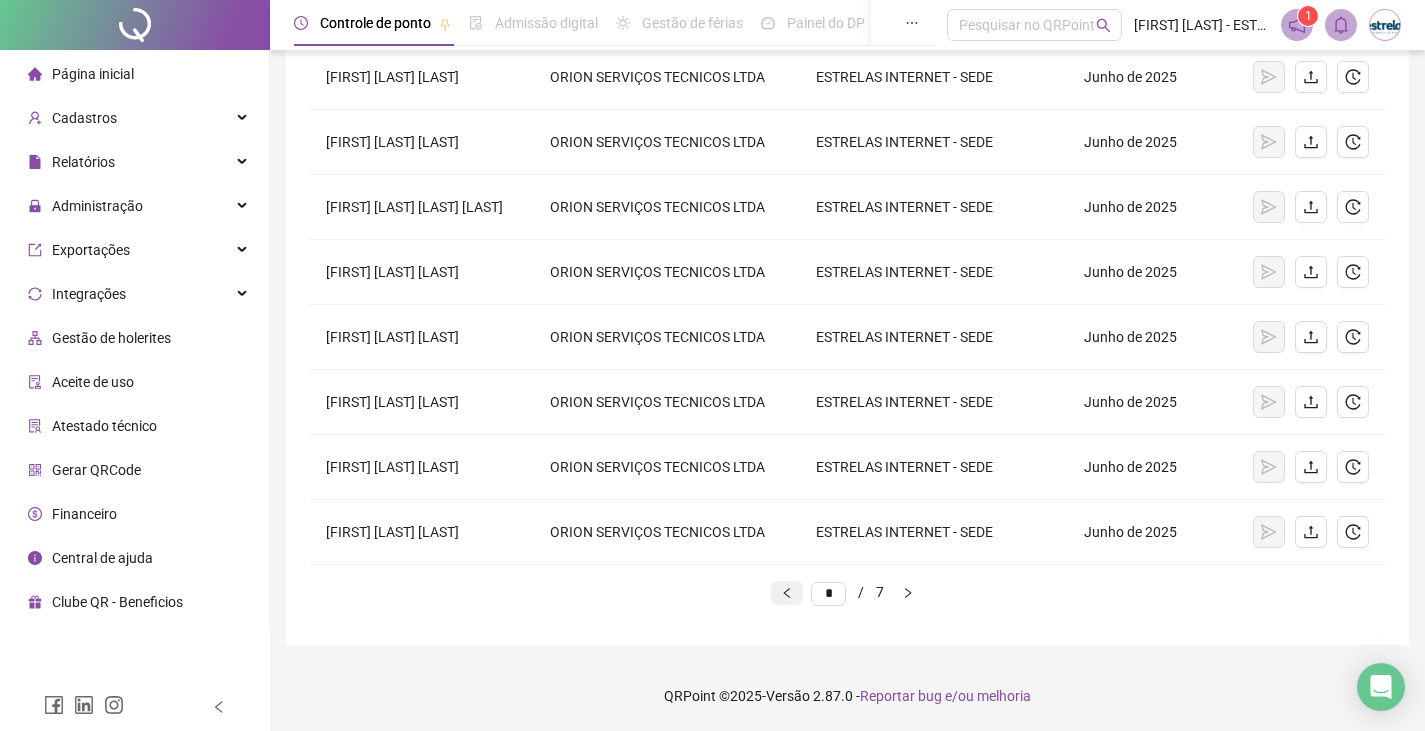 click at bounding box center [787, 593] 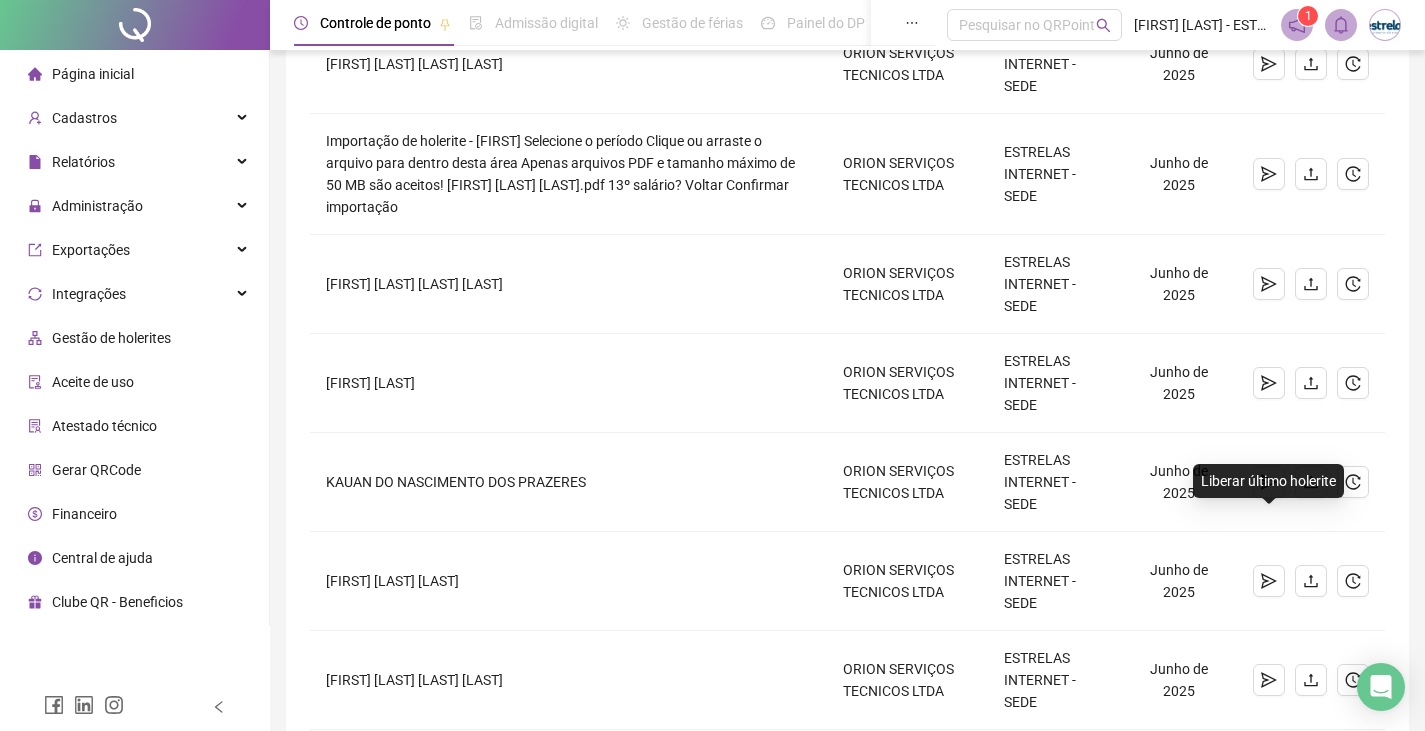 click 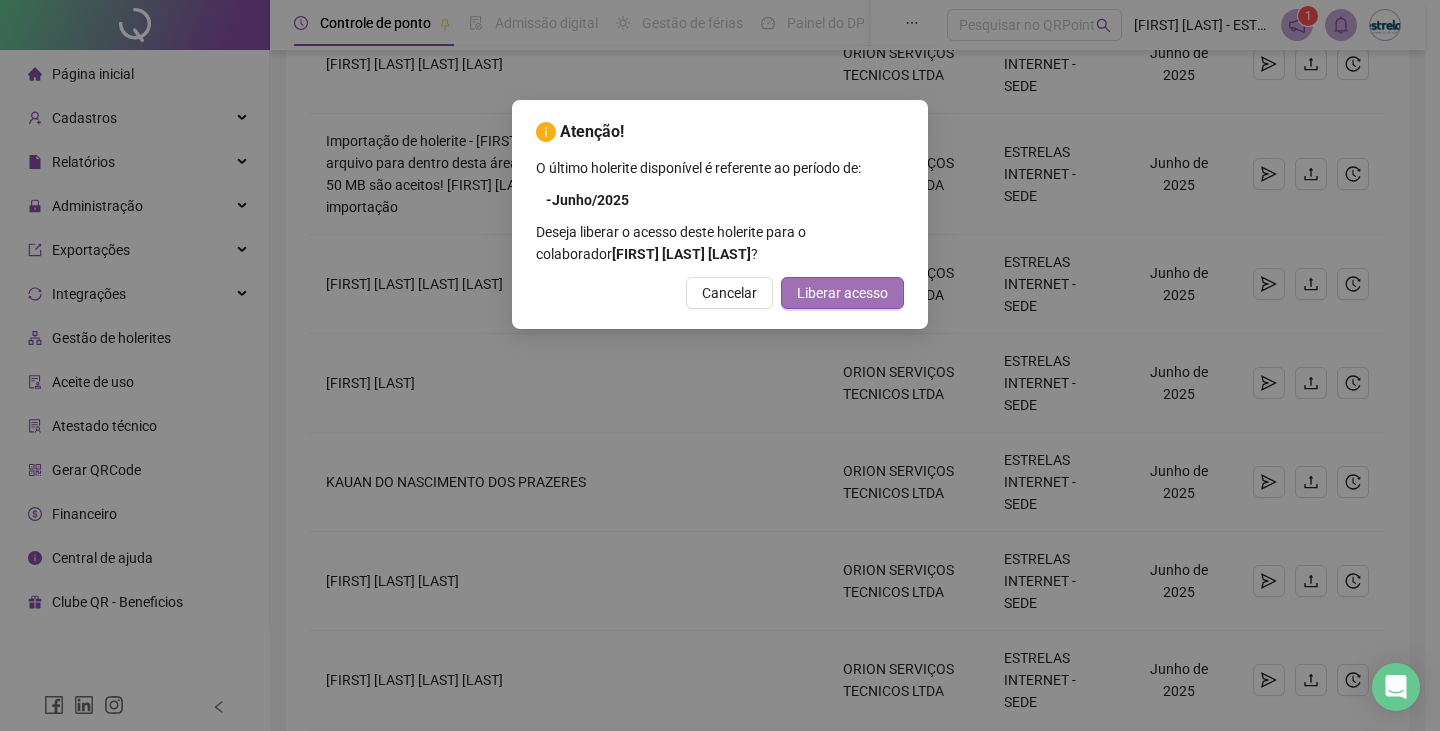 click on "Liberar acesso" at bounding box center (842, 293) 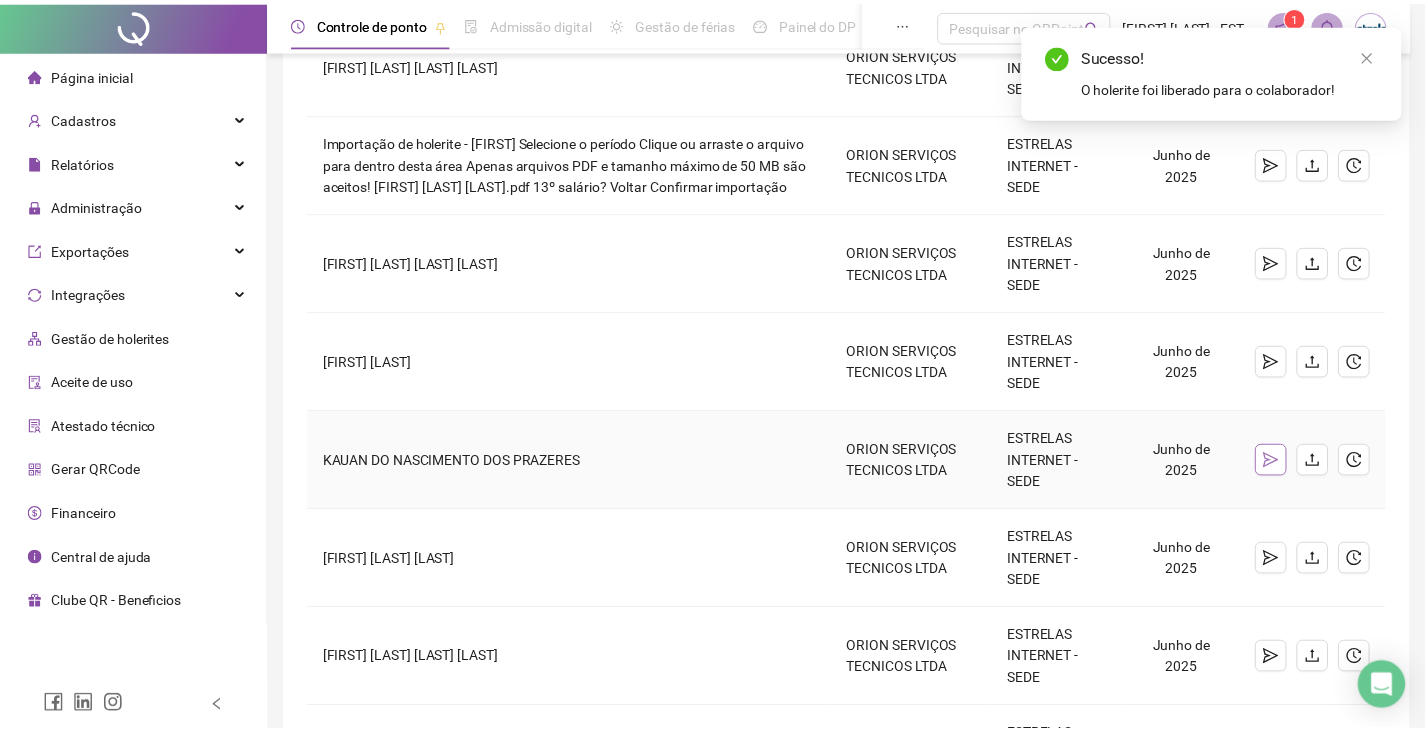 scroll, scrollTop: 396, scrollLeft: 0, axis: vertical 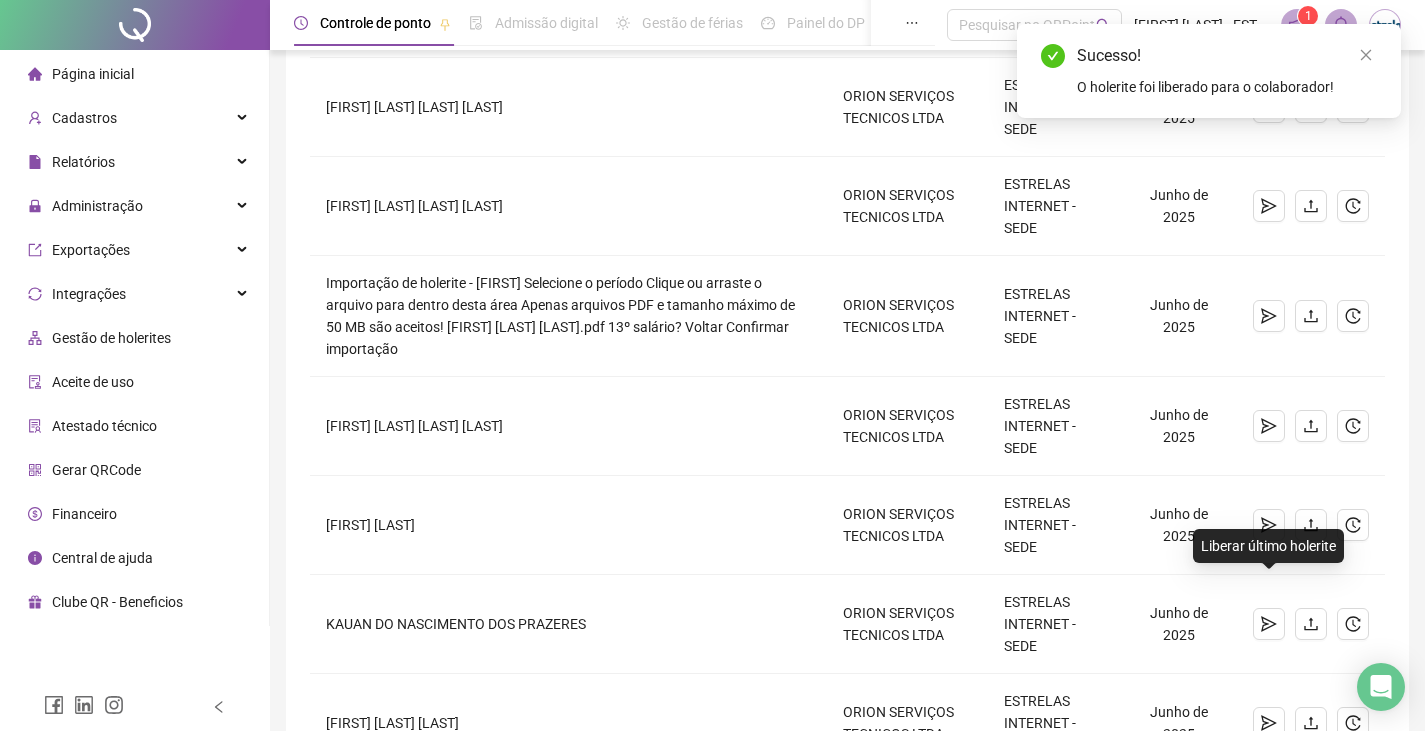 click 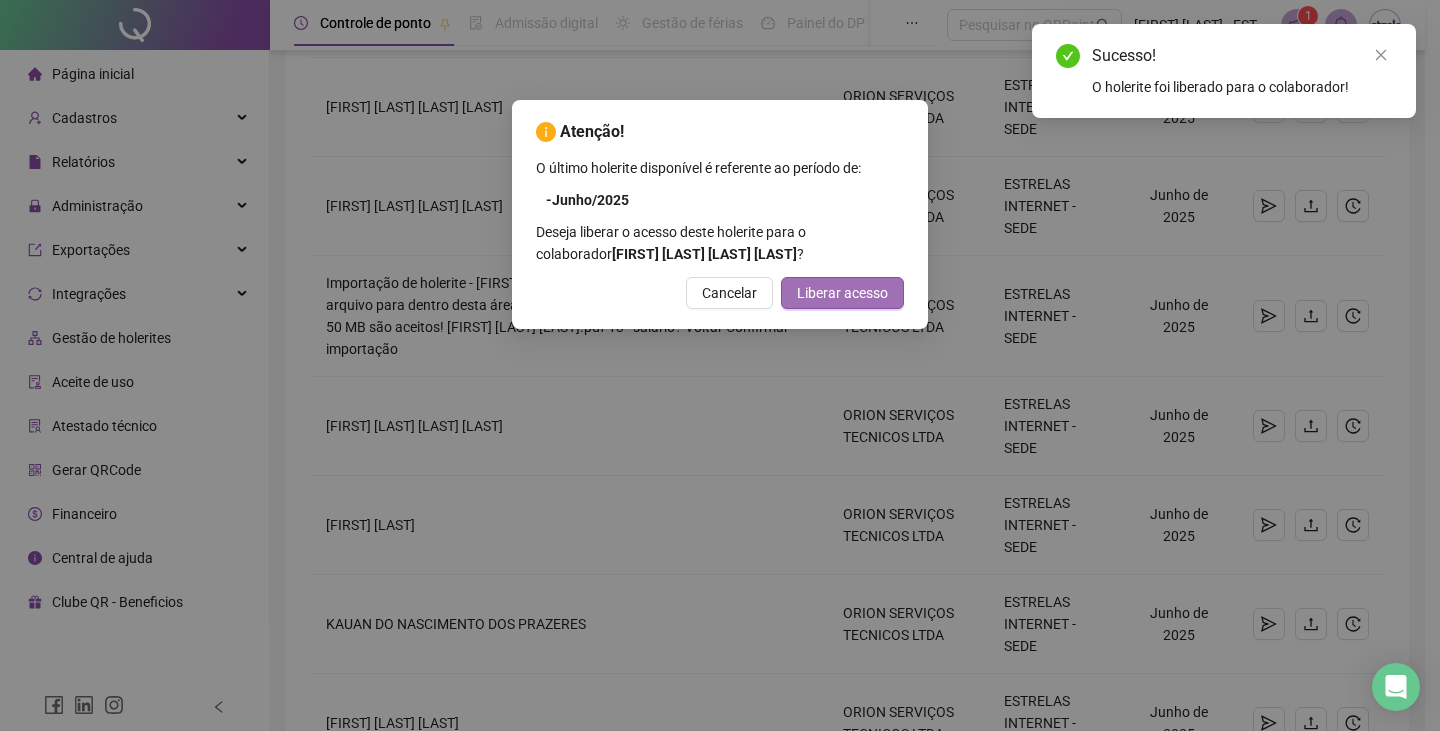 click on "Liberar acesso" at bounding box center (842, 293) 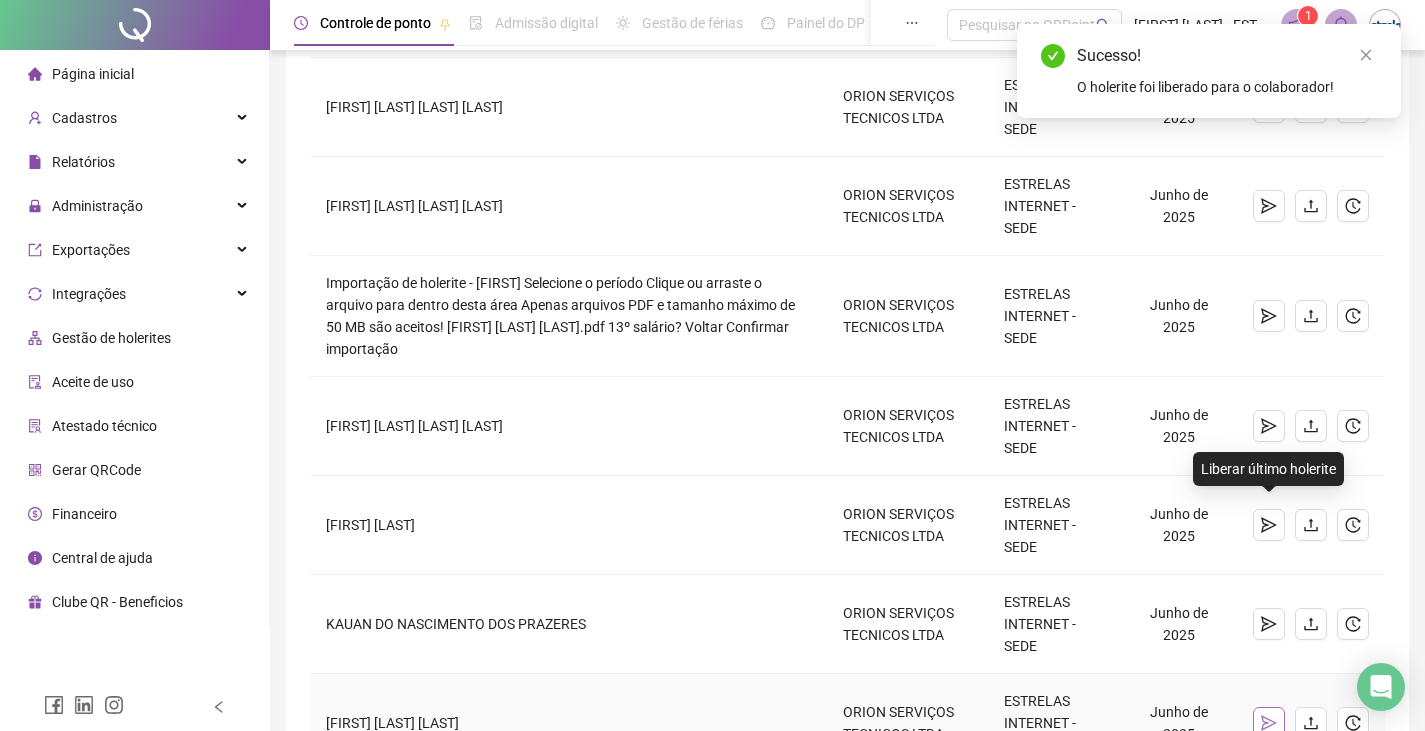 click 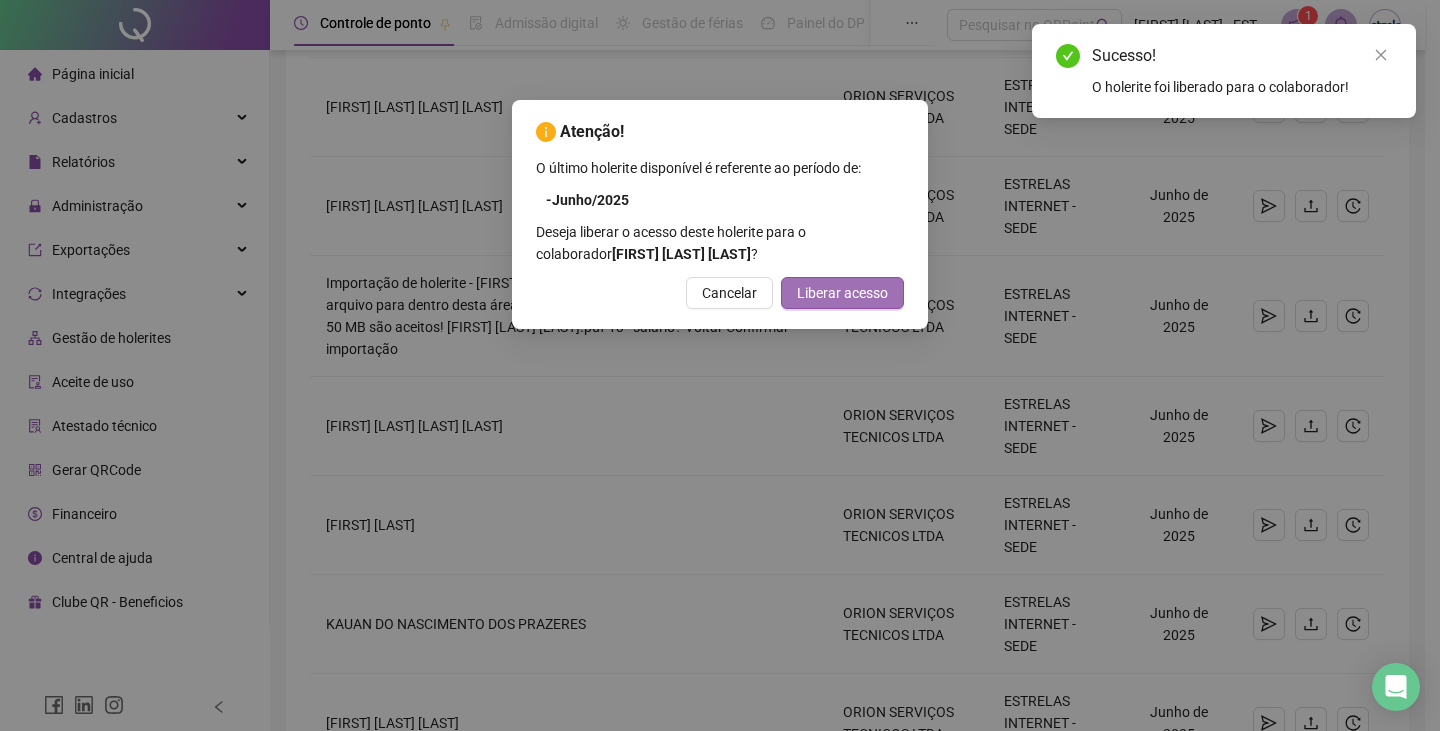 click on "Liberar acesso" at bounding box center (842, 293) 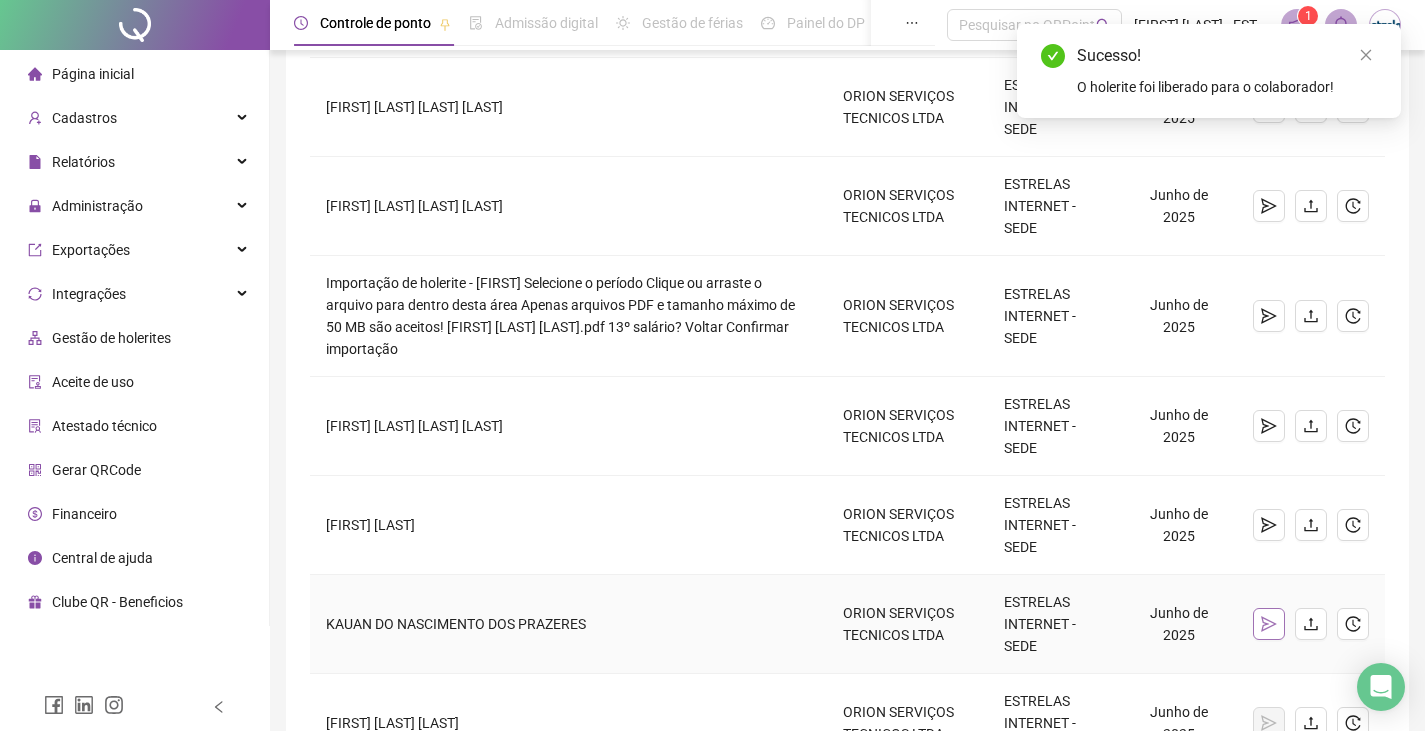 click 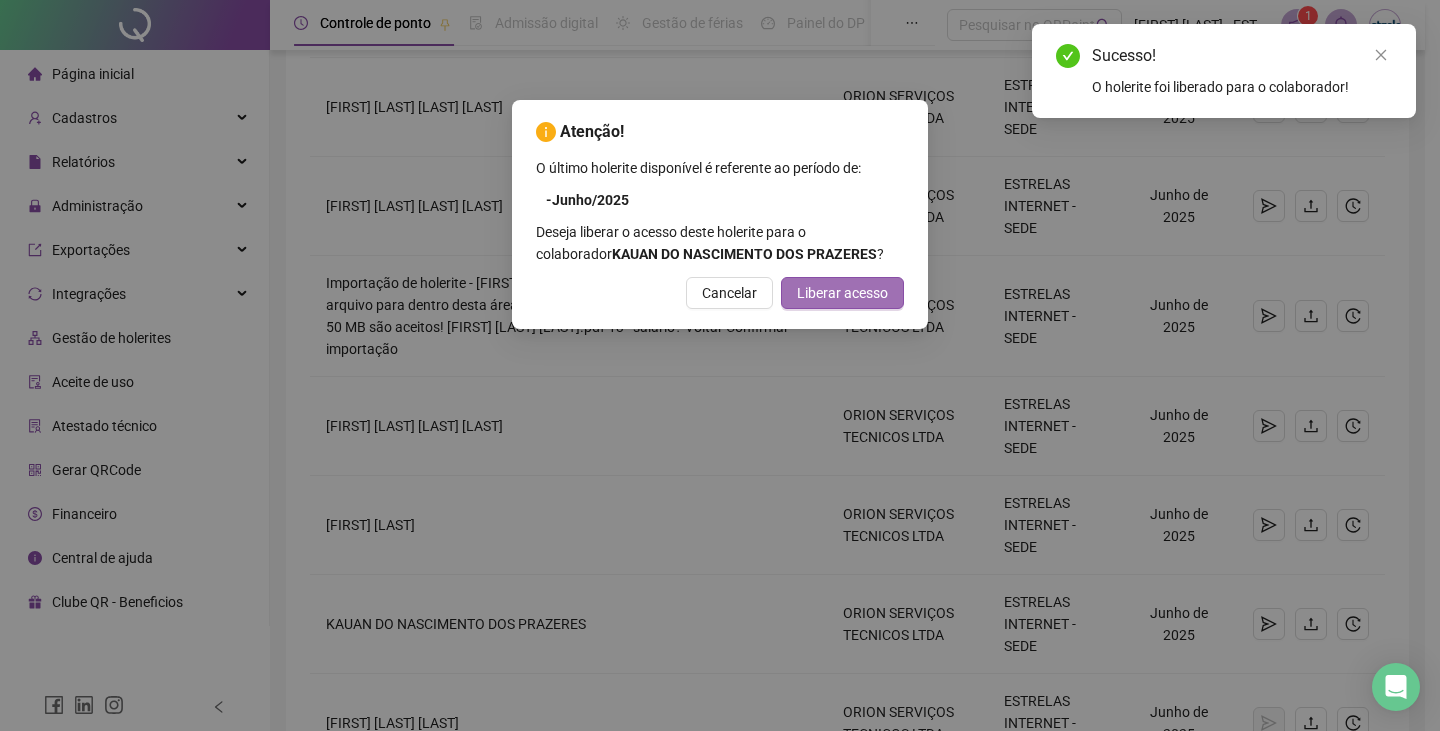 click on "Liberar acesso" at bounding box center [842, 293] 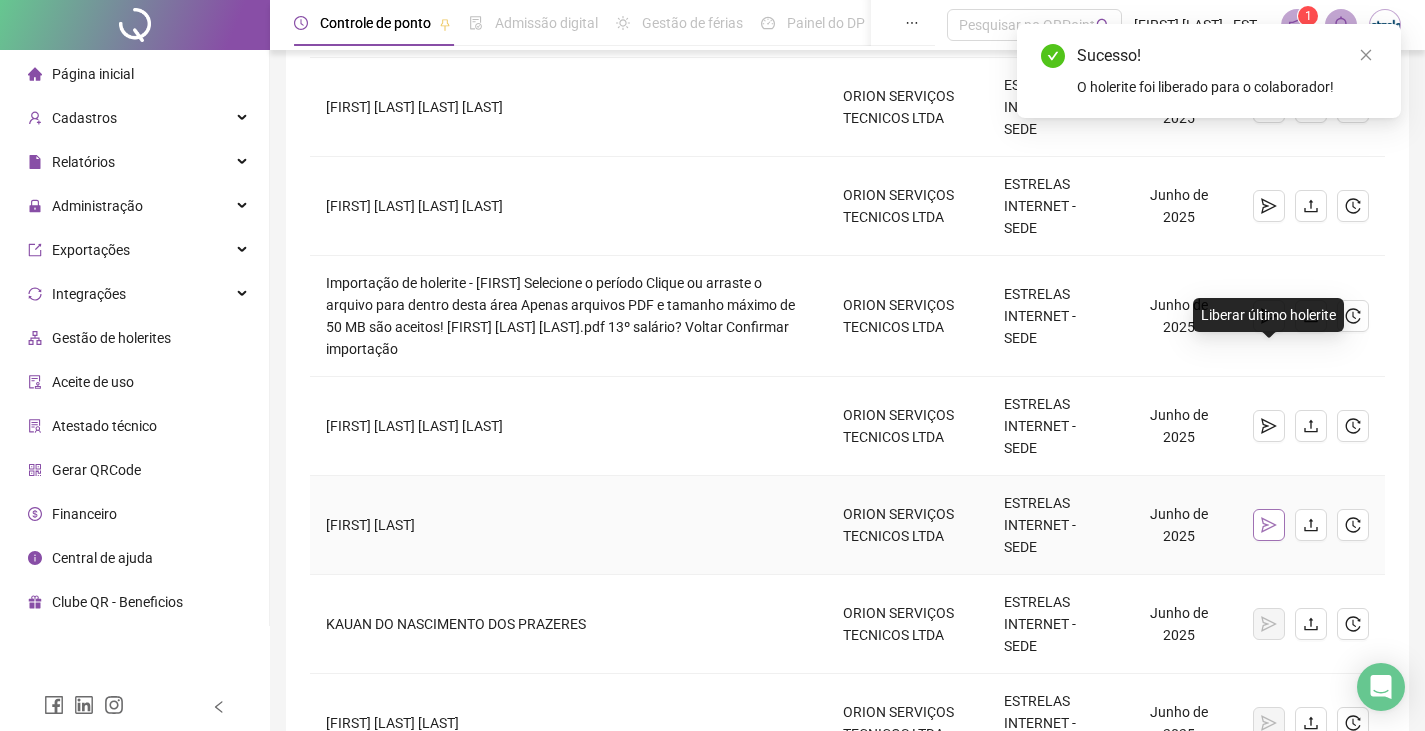 click 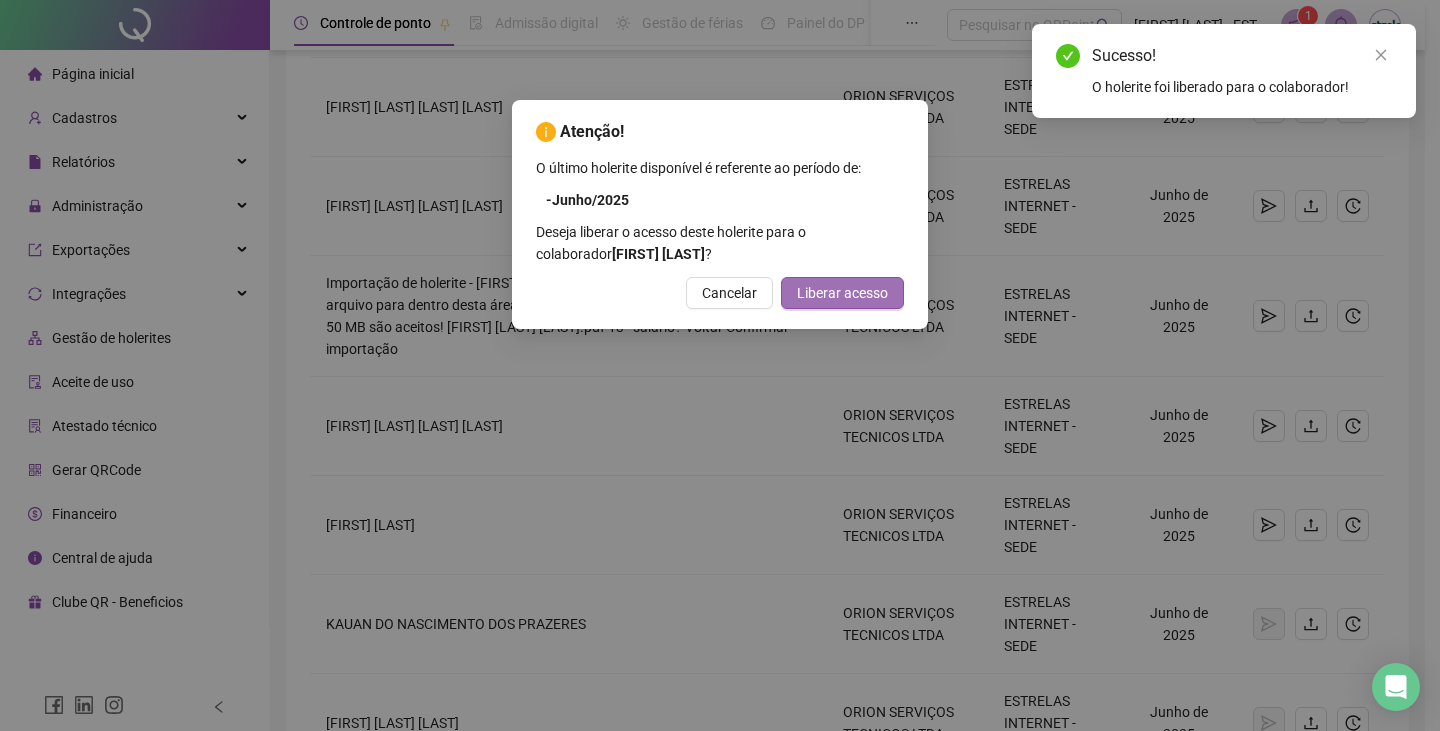 click on "Liberar acesso" at bounding box center (842, 293) 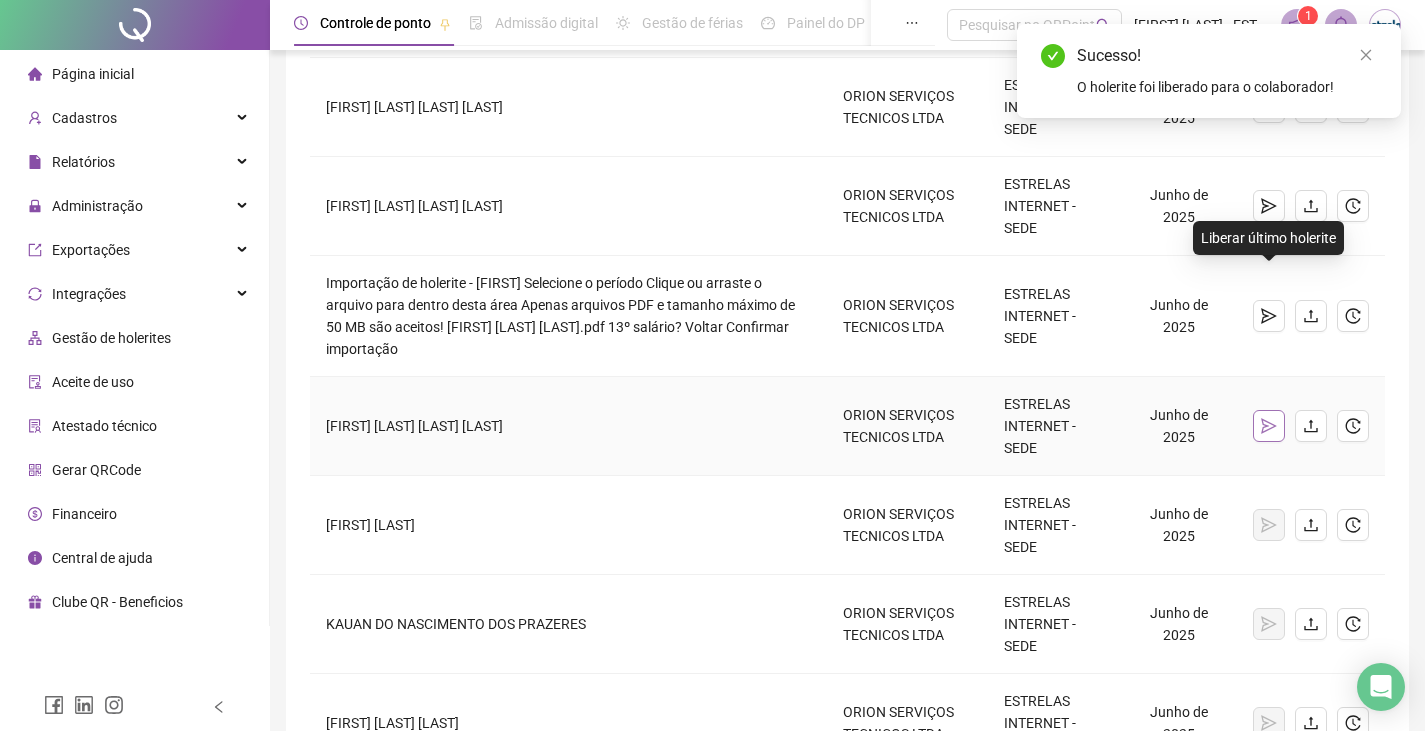 click 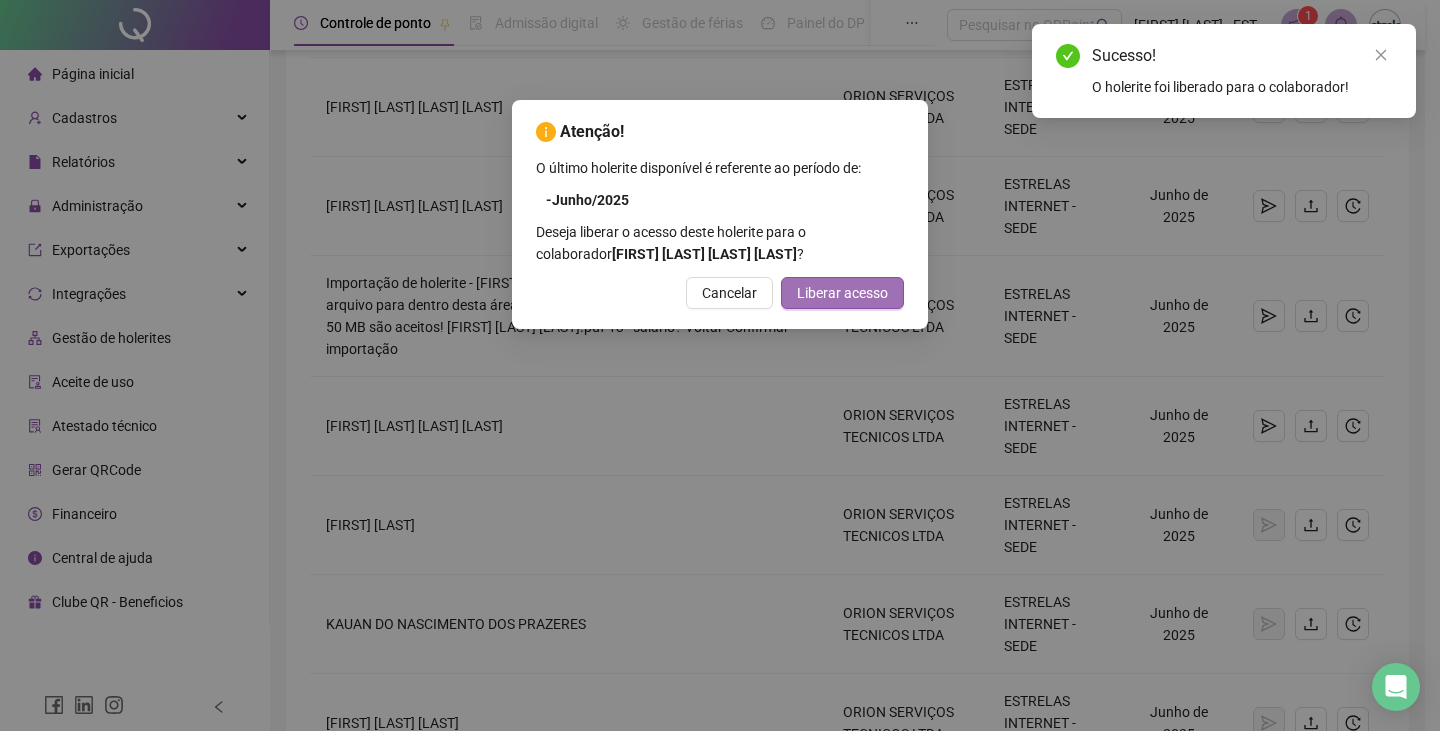 click on "Liberar acesso" at bounding box center (842, 293) 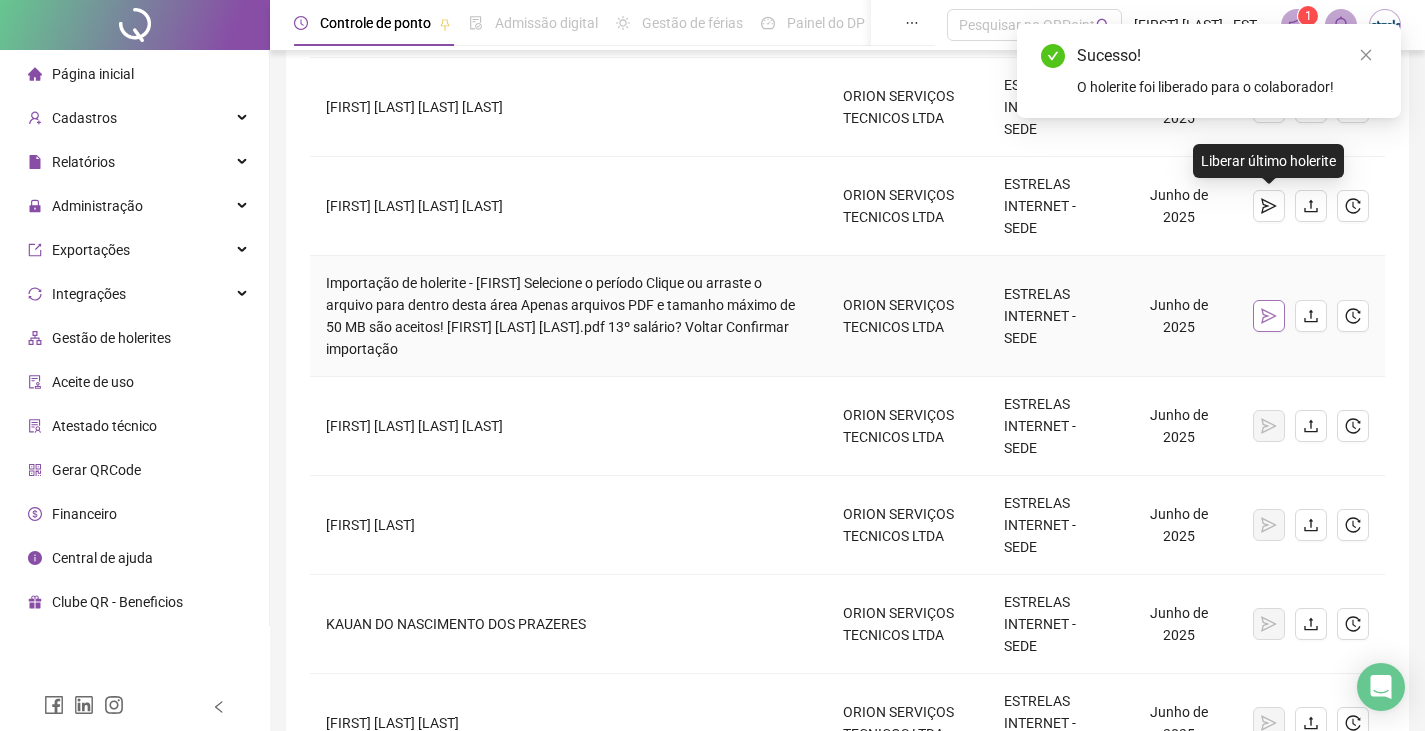 click 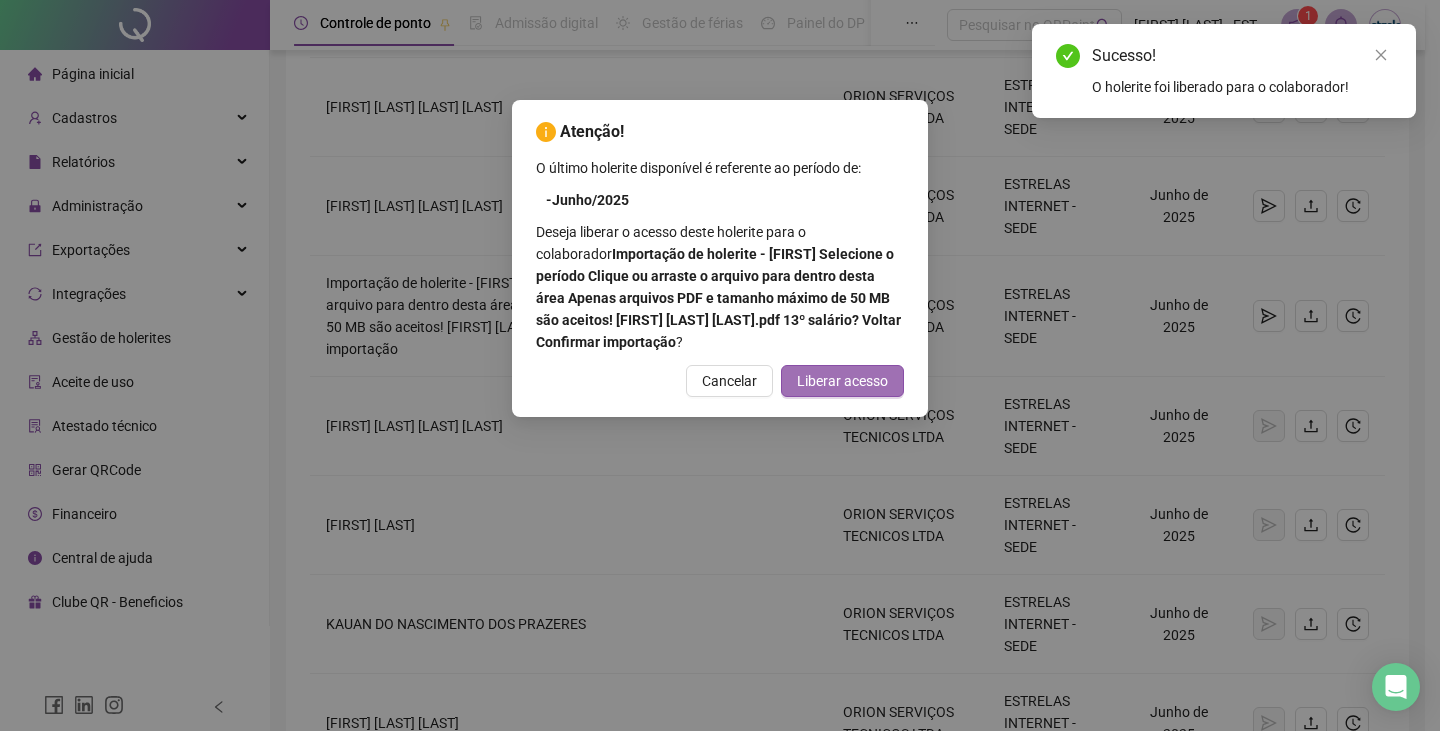 click on "Liberar acesso" at bounding box center [842, 381] 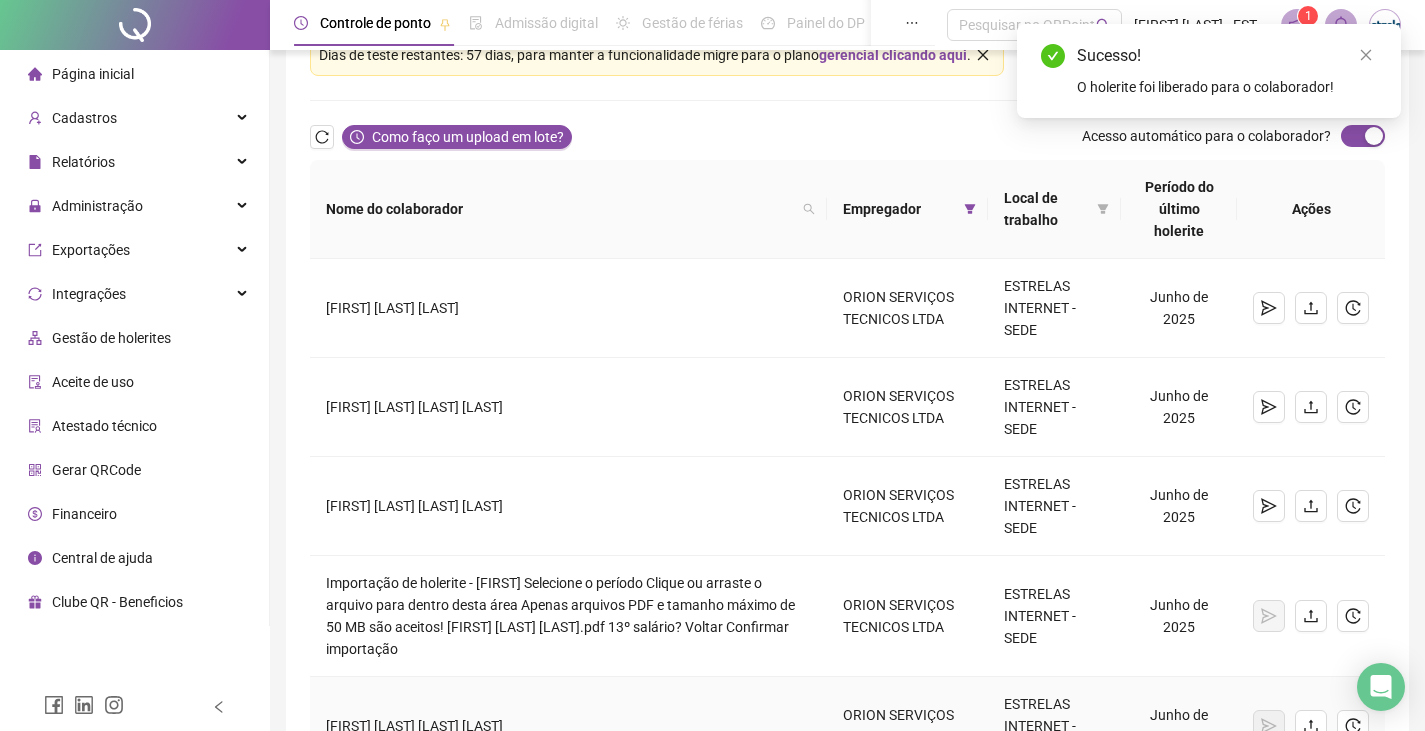 scroll, scrollTop: 0, scrollLeft: 0, axis: both 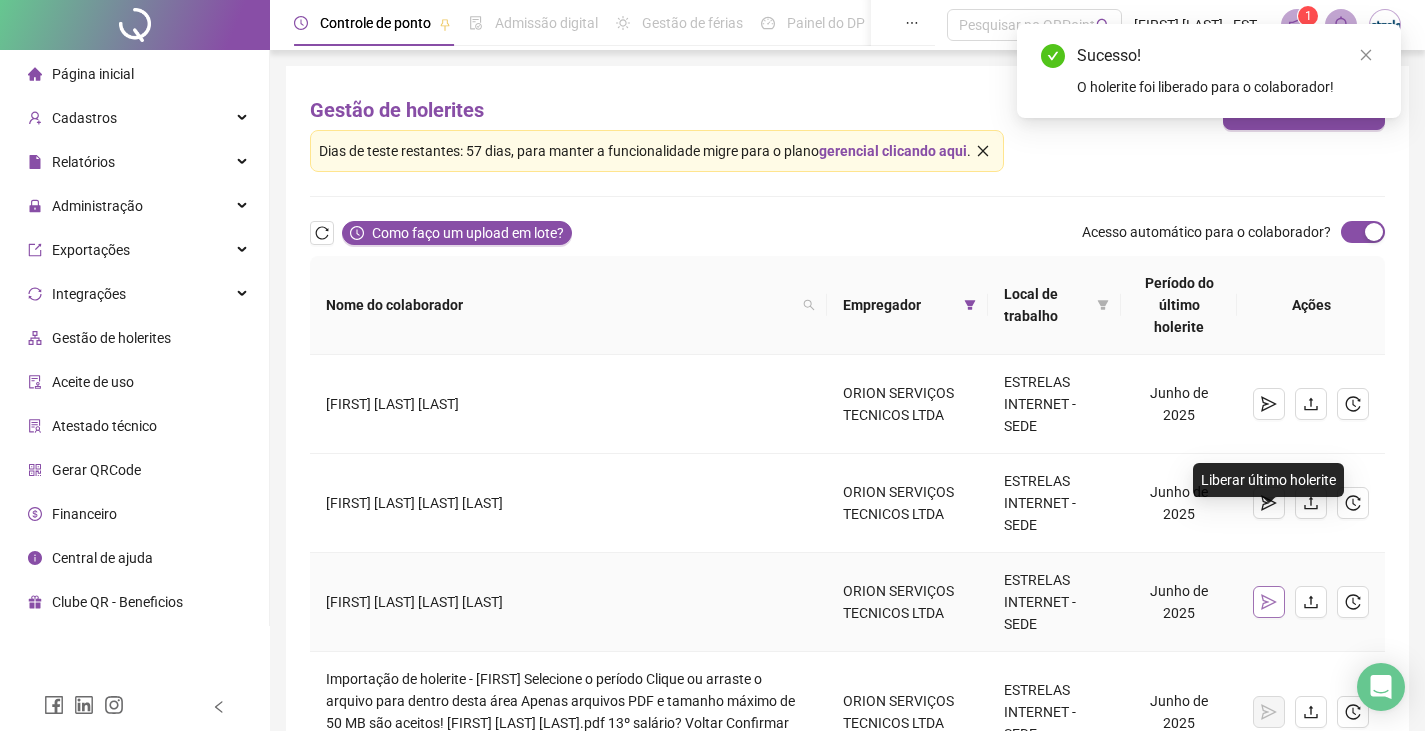 click at bounding box center [1269, 602] 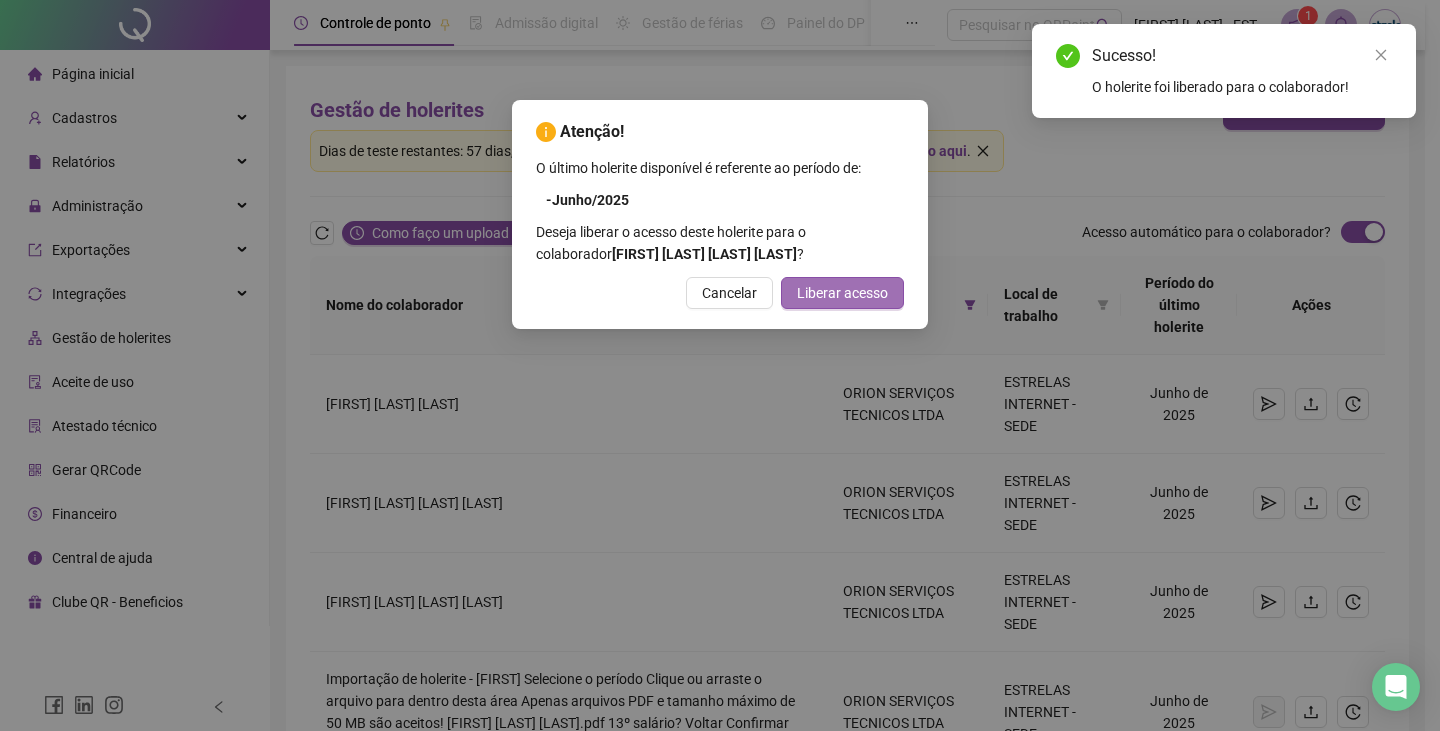click on "Liberar acesso" at bounding box center (842, 293) 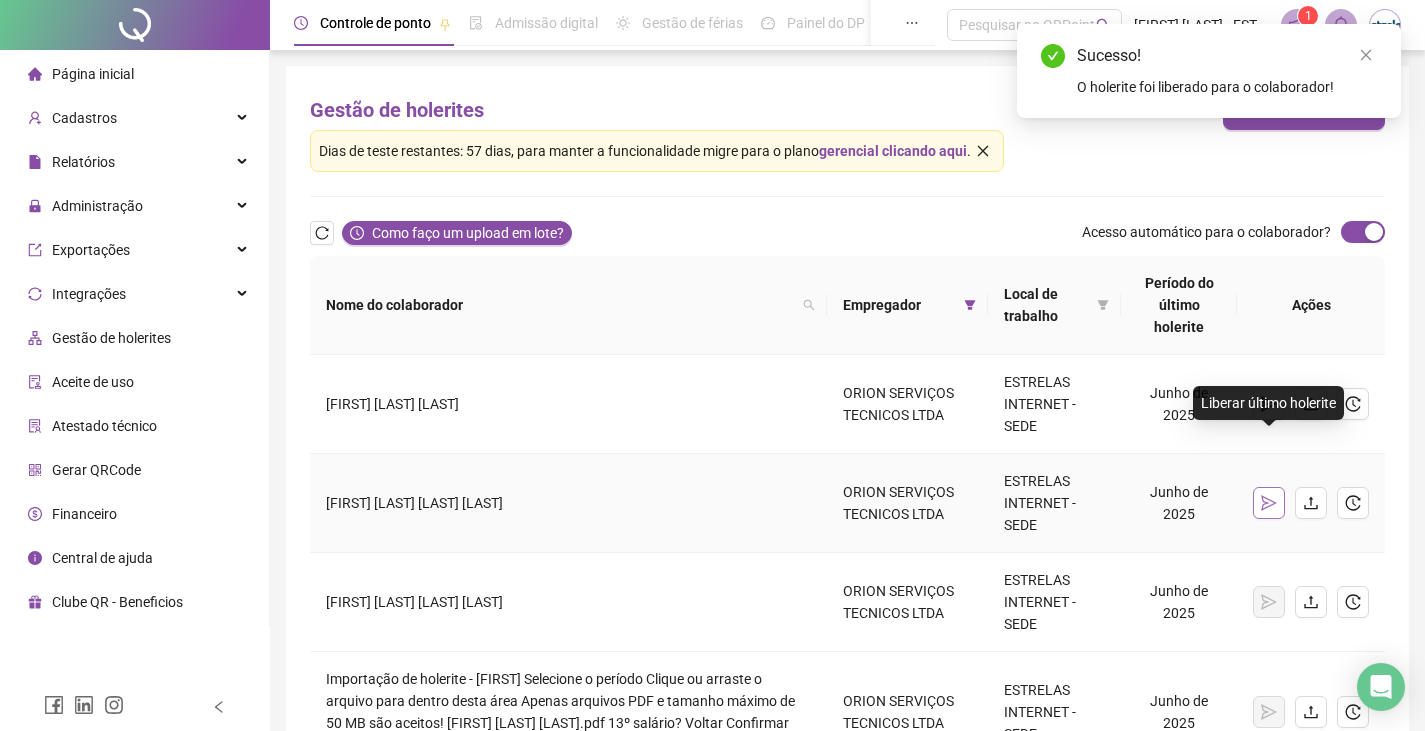 click 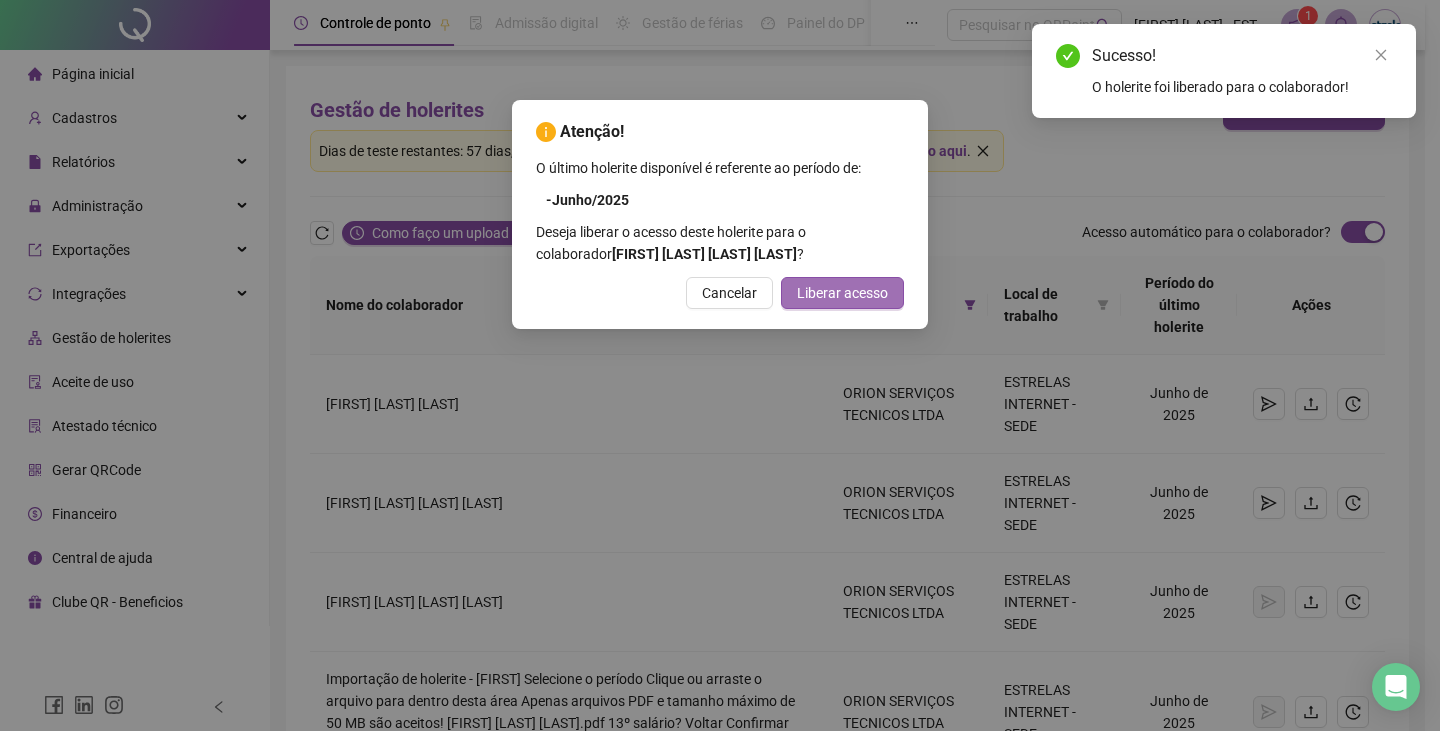 click on "Liberar acesso" at bounding box center (842, 293) 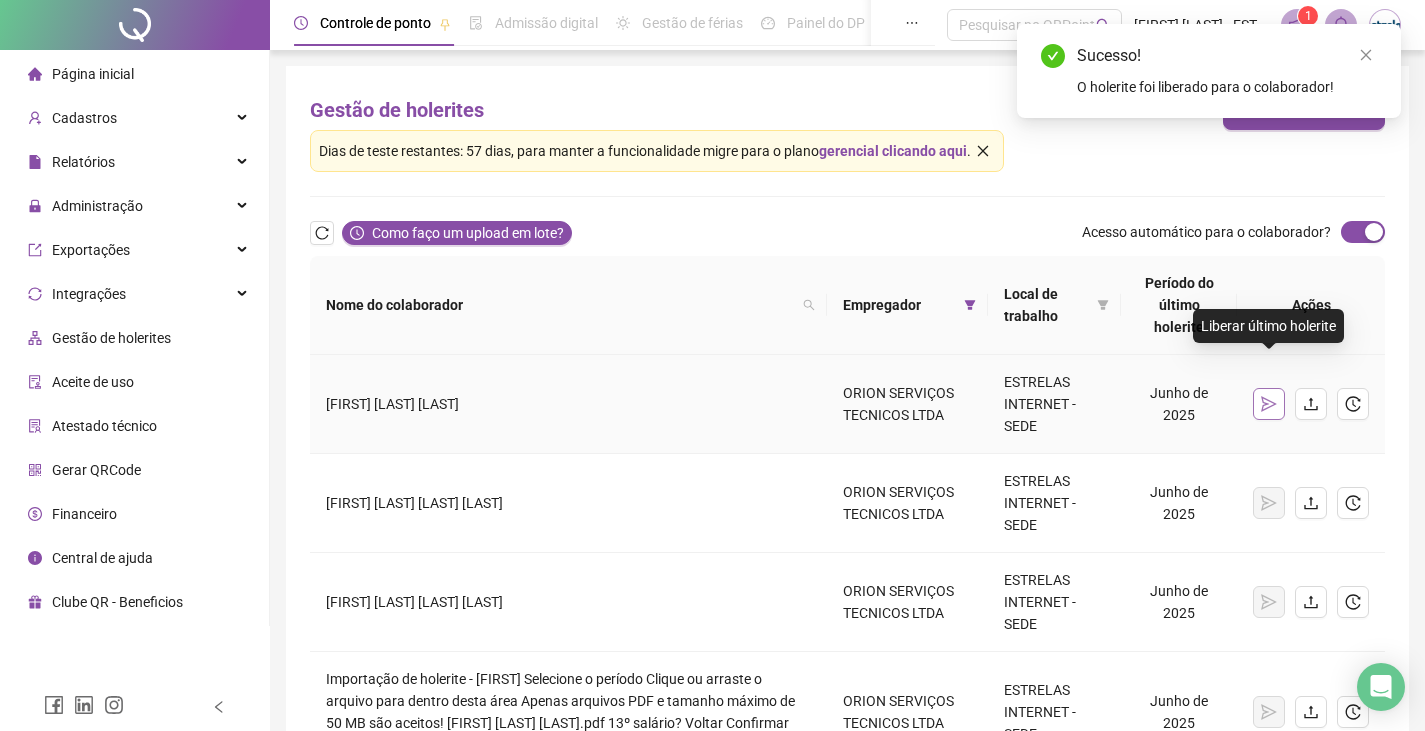 click at bounding box center (1269, 404) 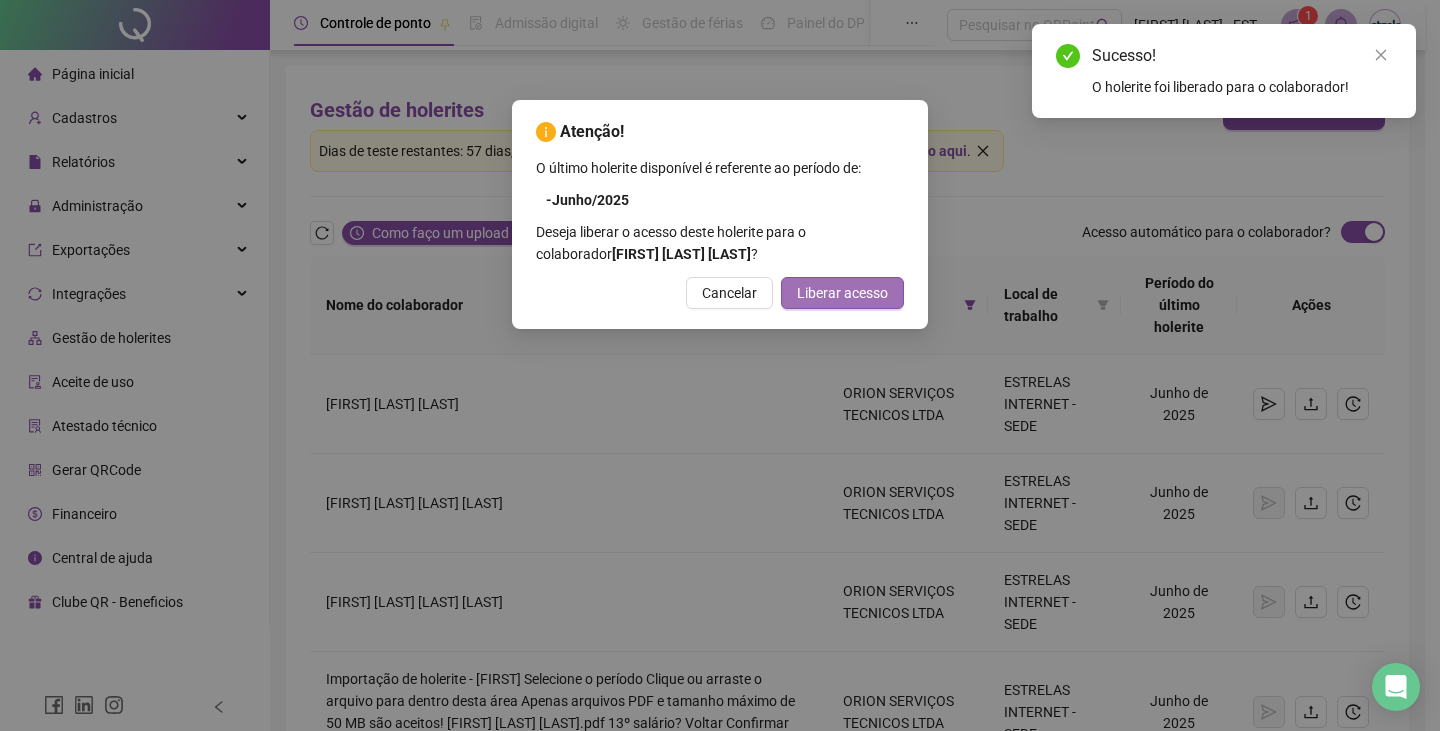 click on "Liberar acesso" at bounding box center (842, 293) 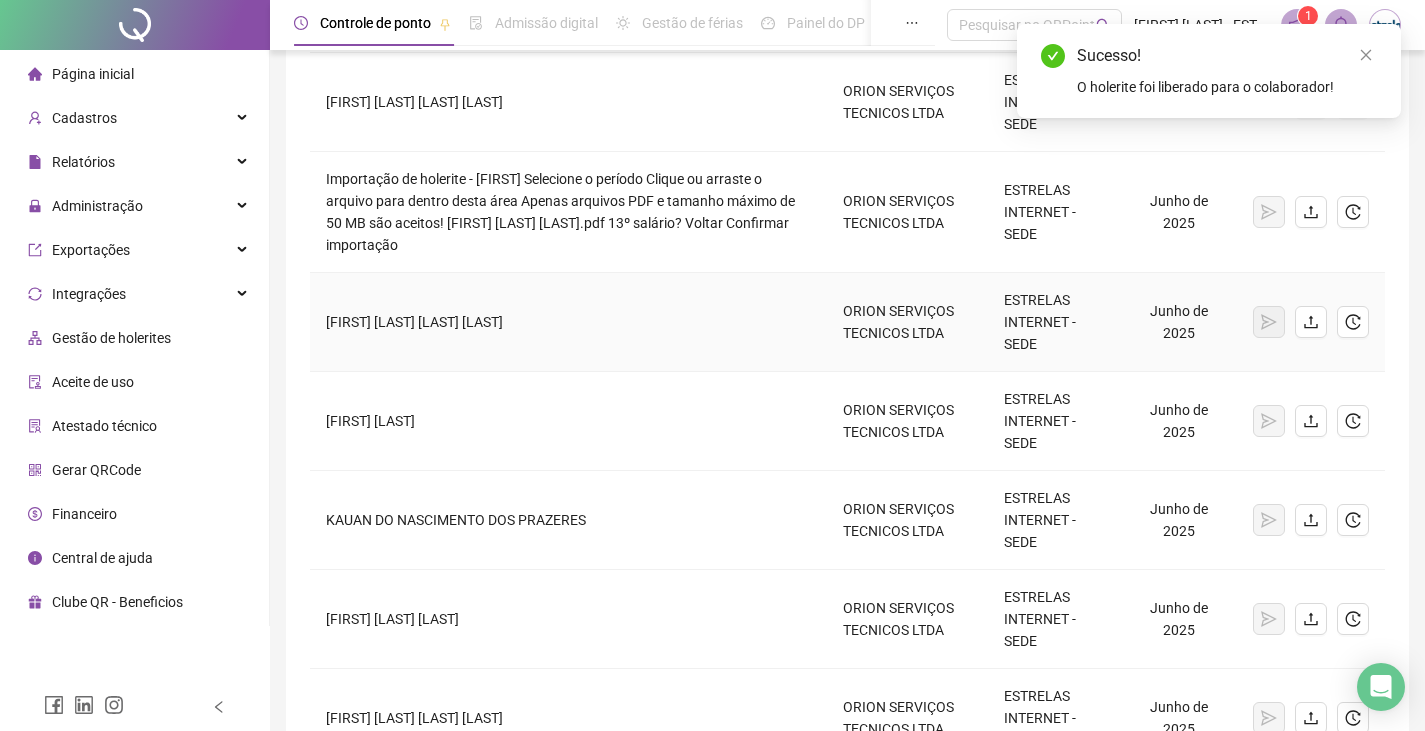 scroll, scrollTop: 538, scrollLeft: 0, axis: vertical 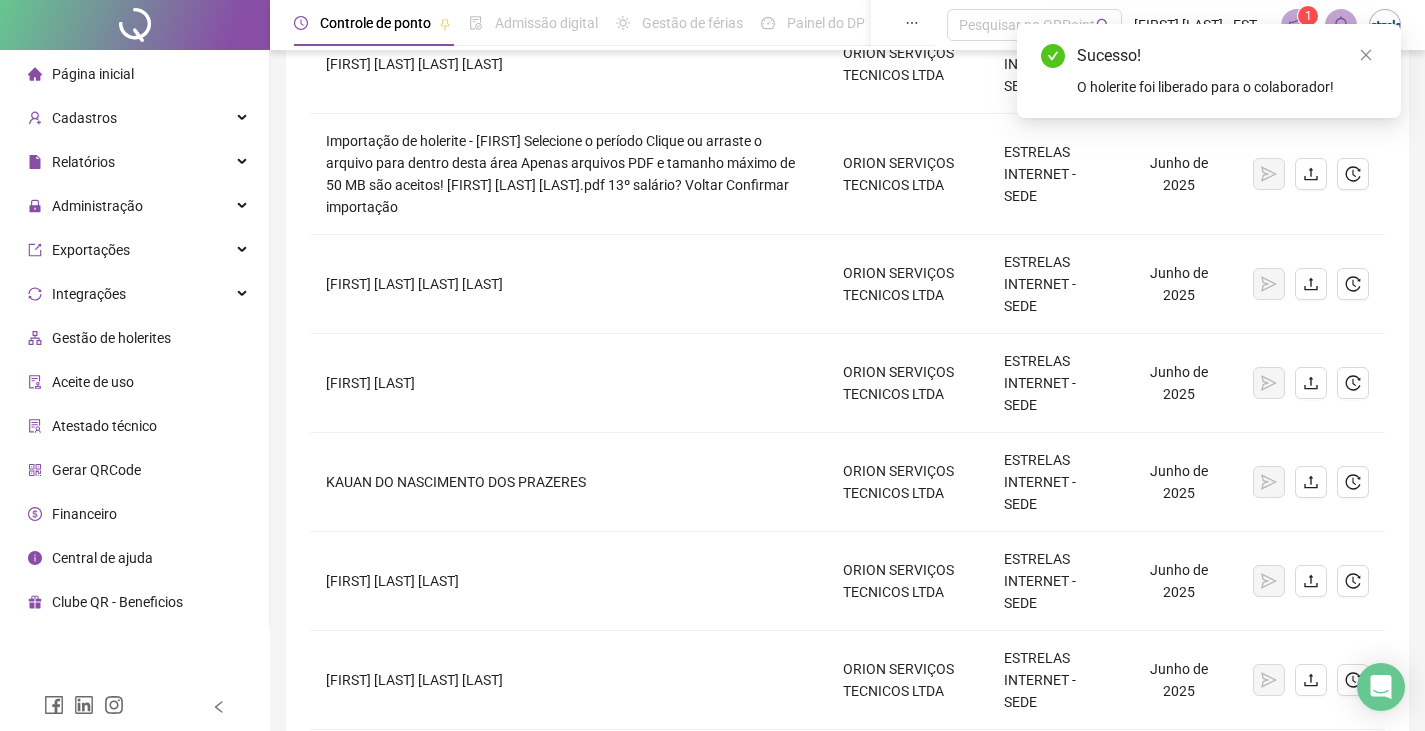click 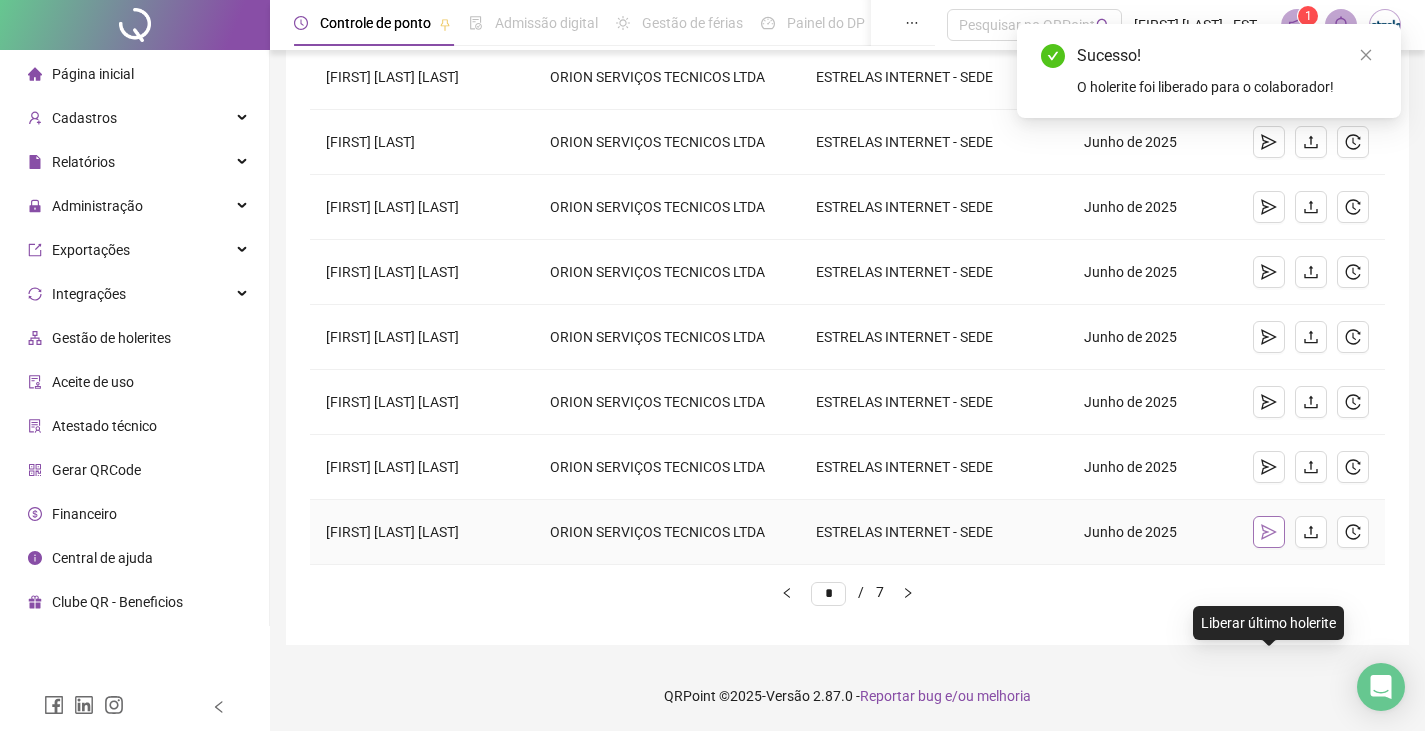 click 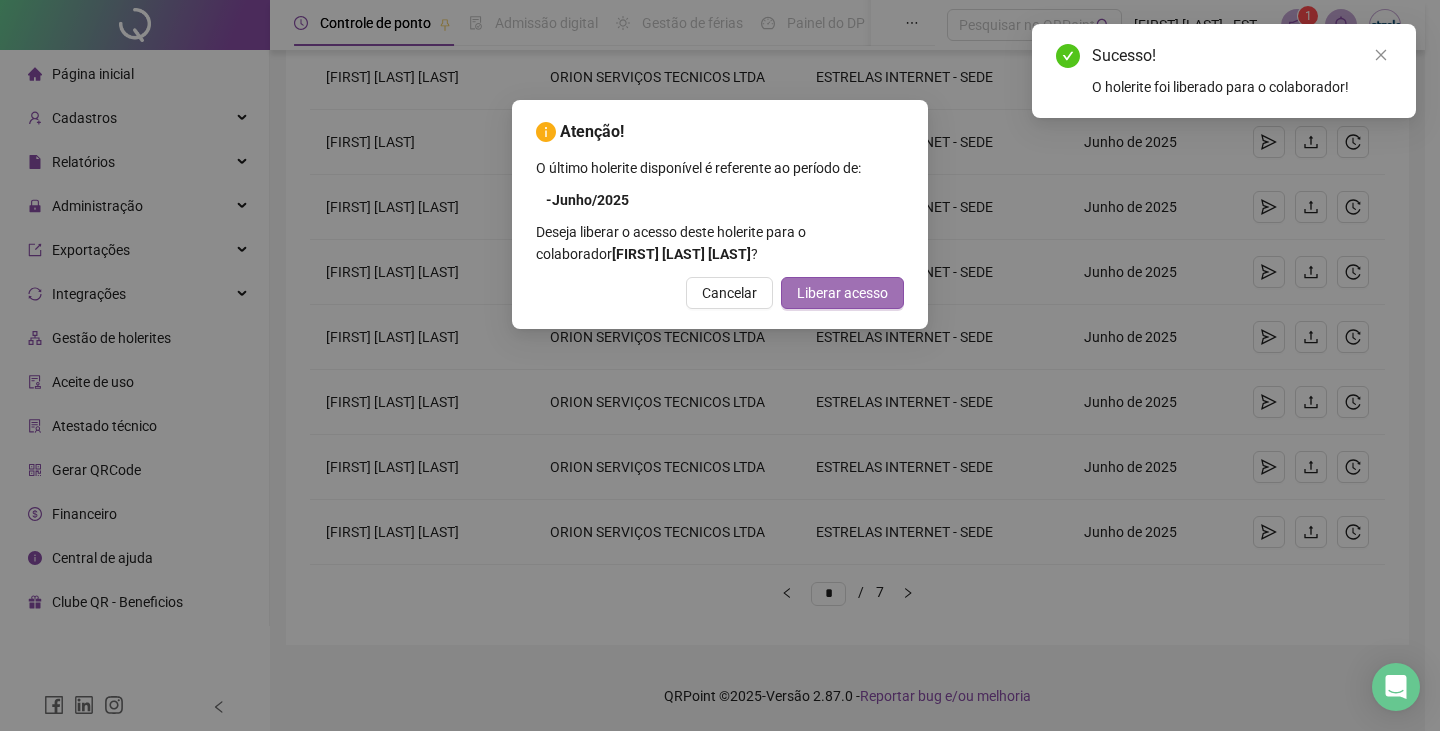 click on "Liberar acesso" at bounding box center (842, 293) 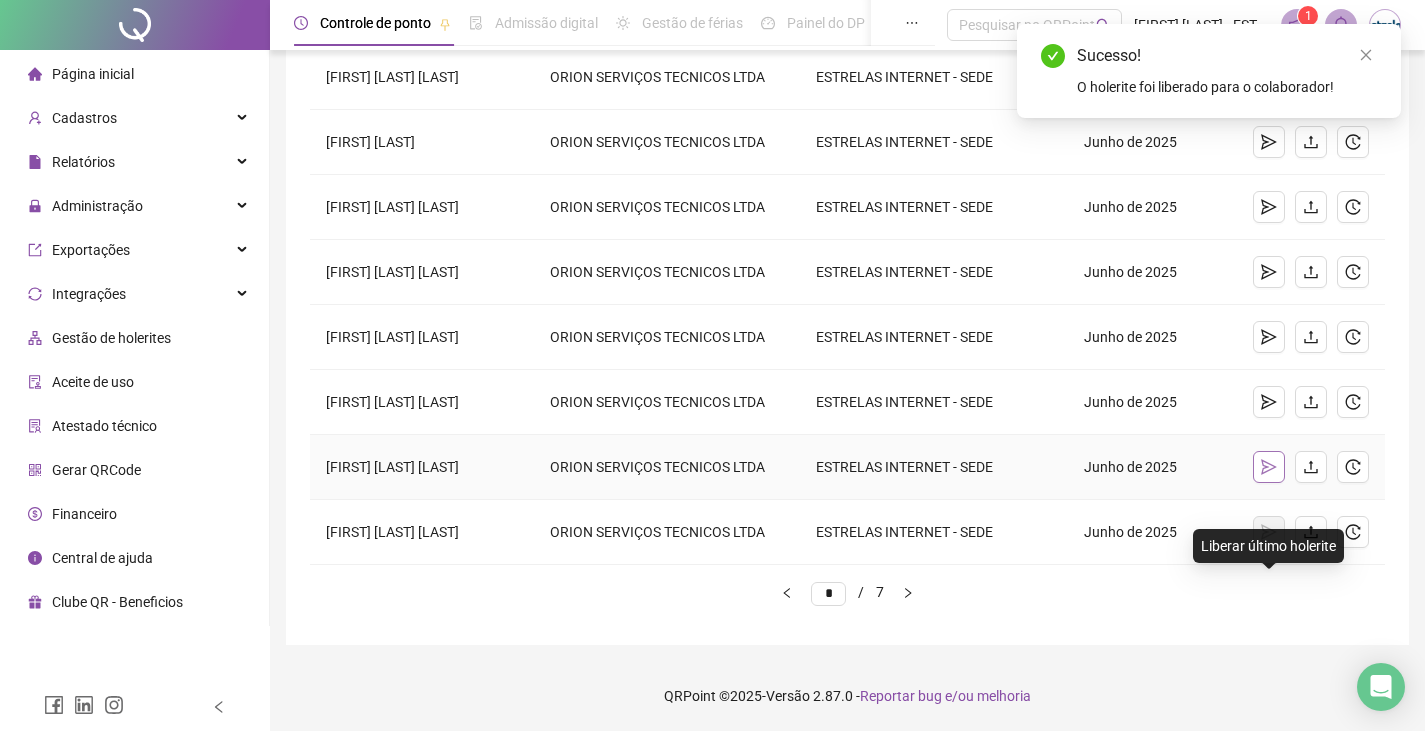 click 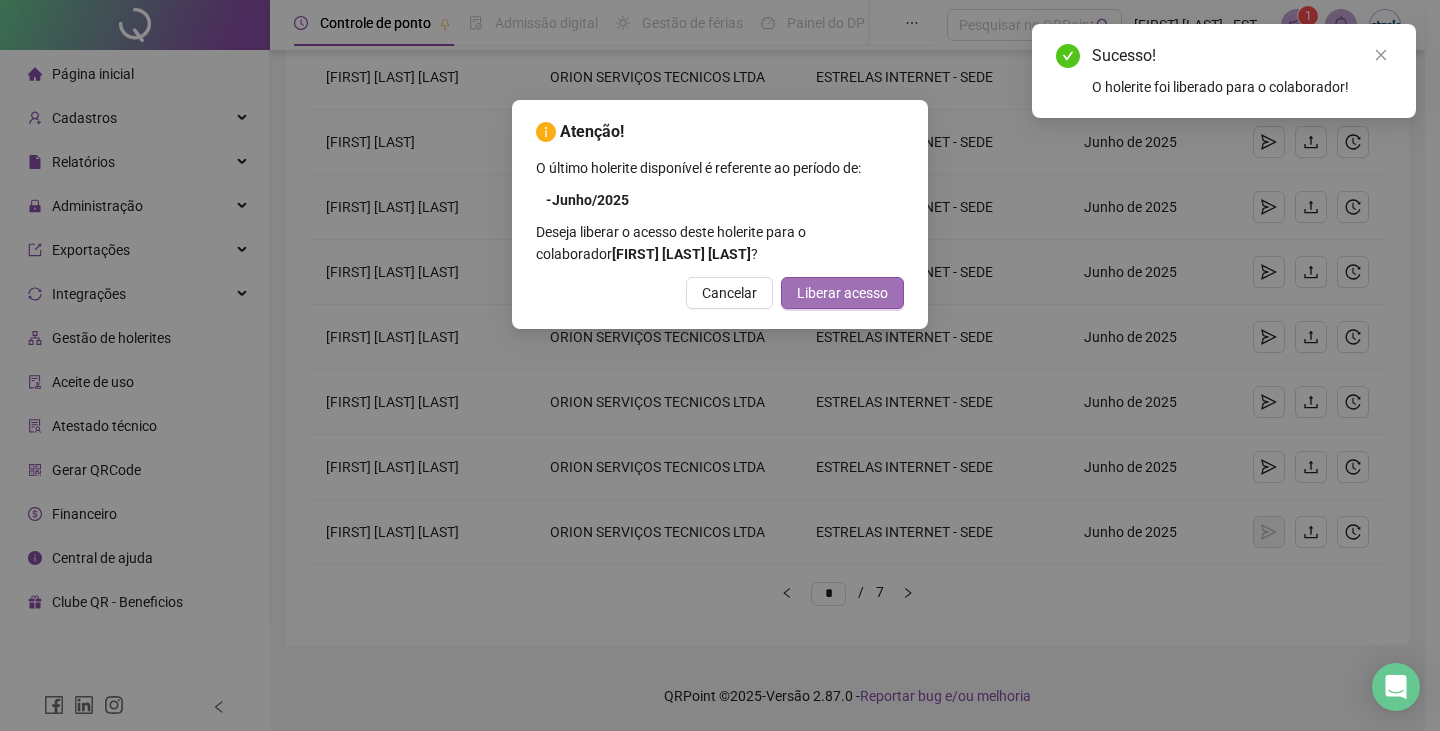 click on "Liberar acesso" at bounding box center [842, 293] 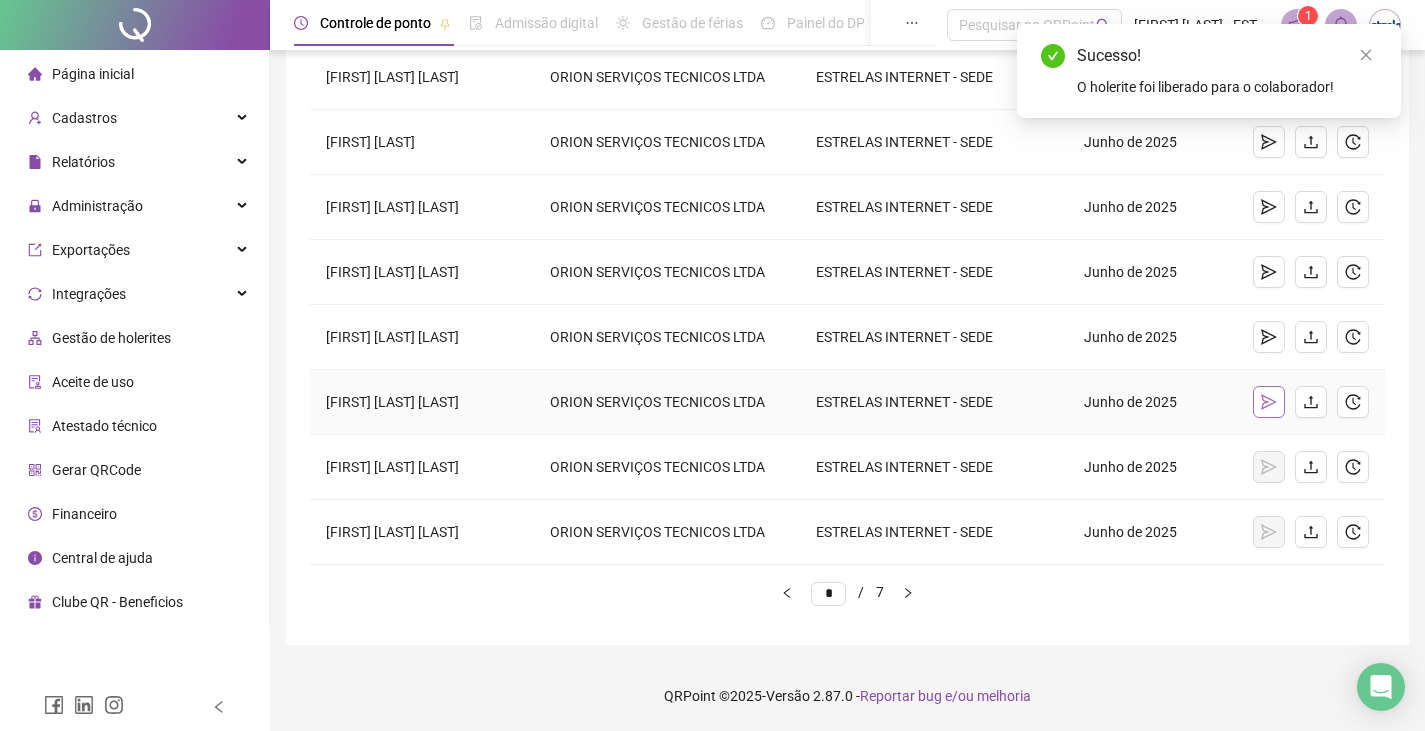 click at bounding box center [1269, 402] 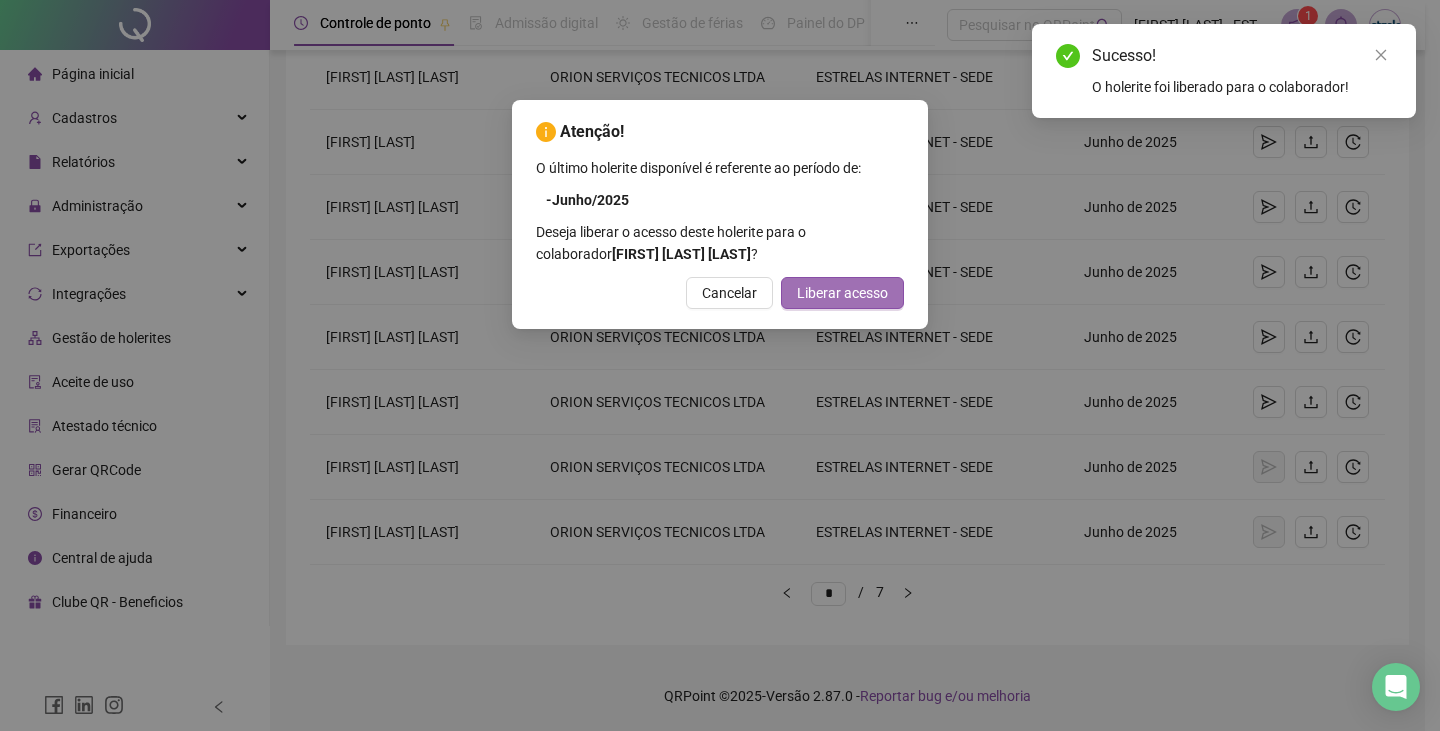 click on "Liberar acesso" at bounding box center [842, 293] 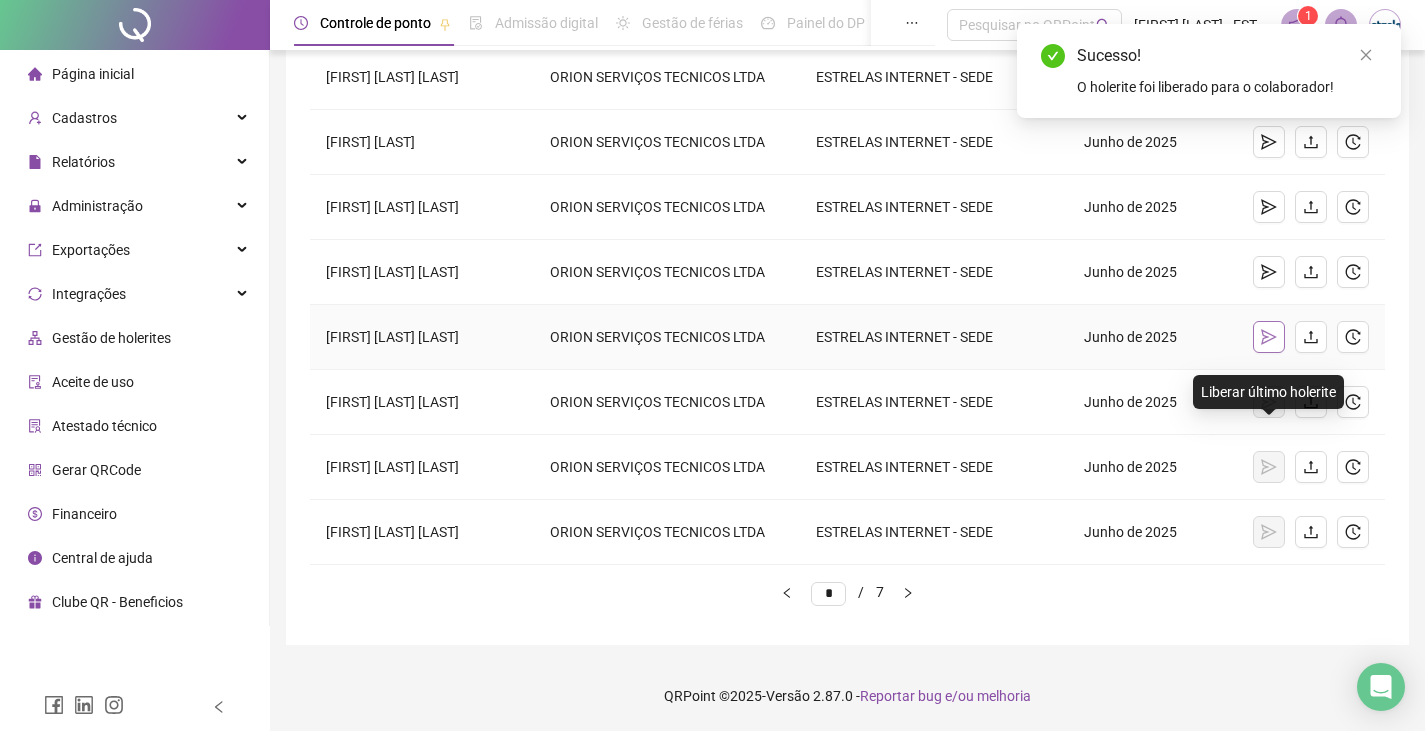 click at bounding box center [1269, 337] 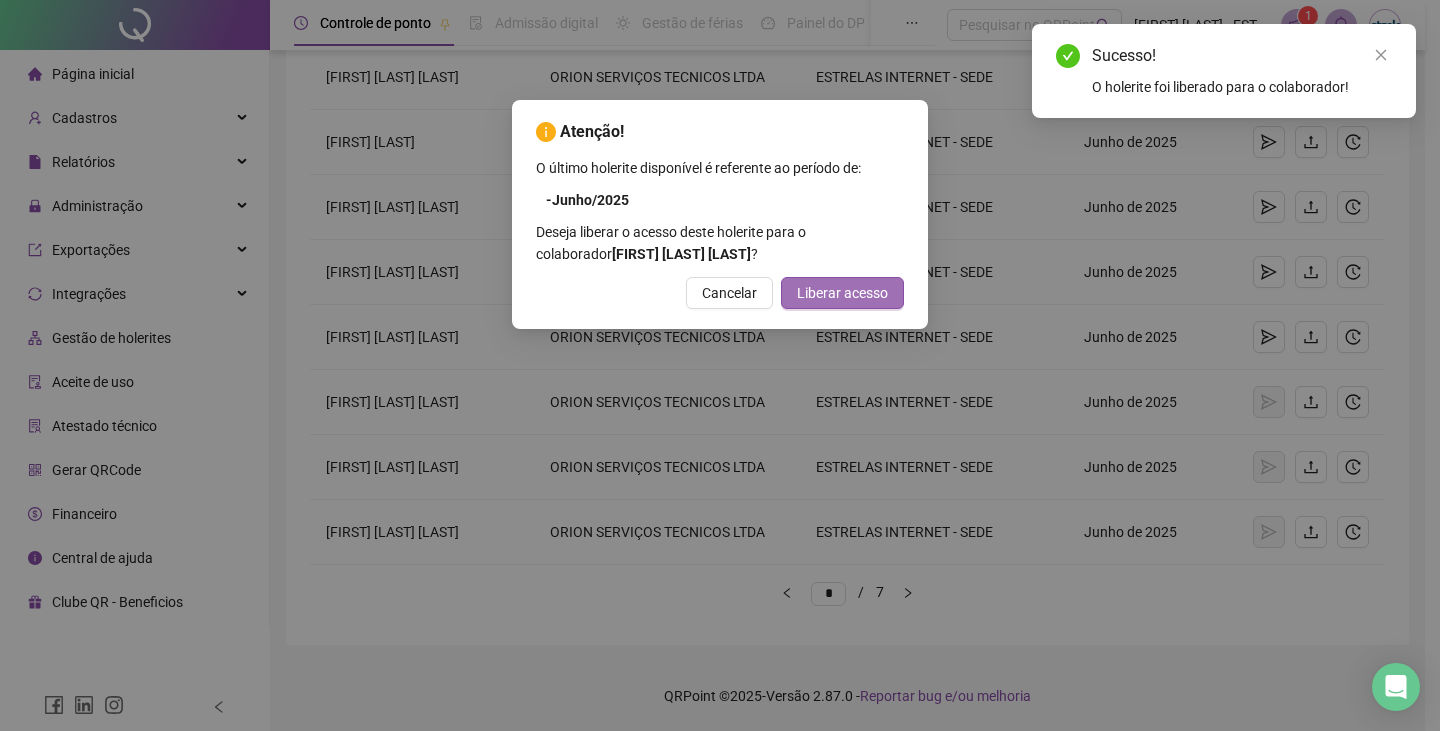 click on "Liberar acesso" at bounding box center [842, 293] 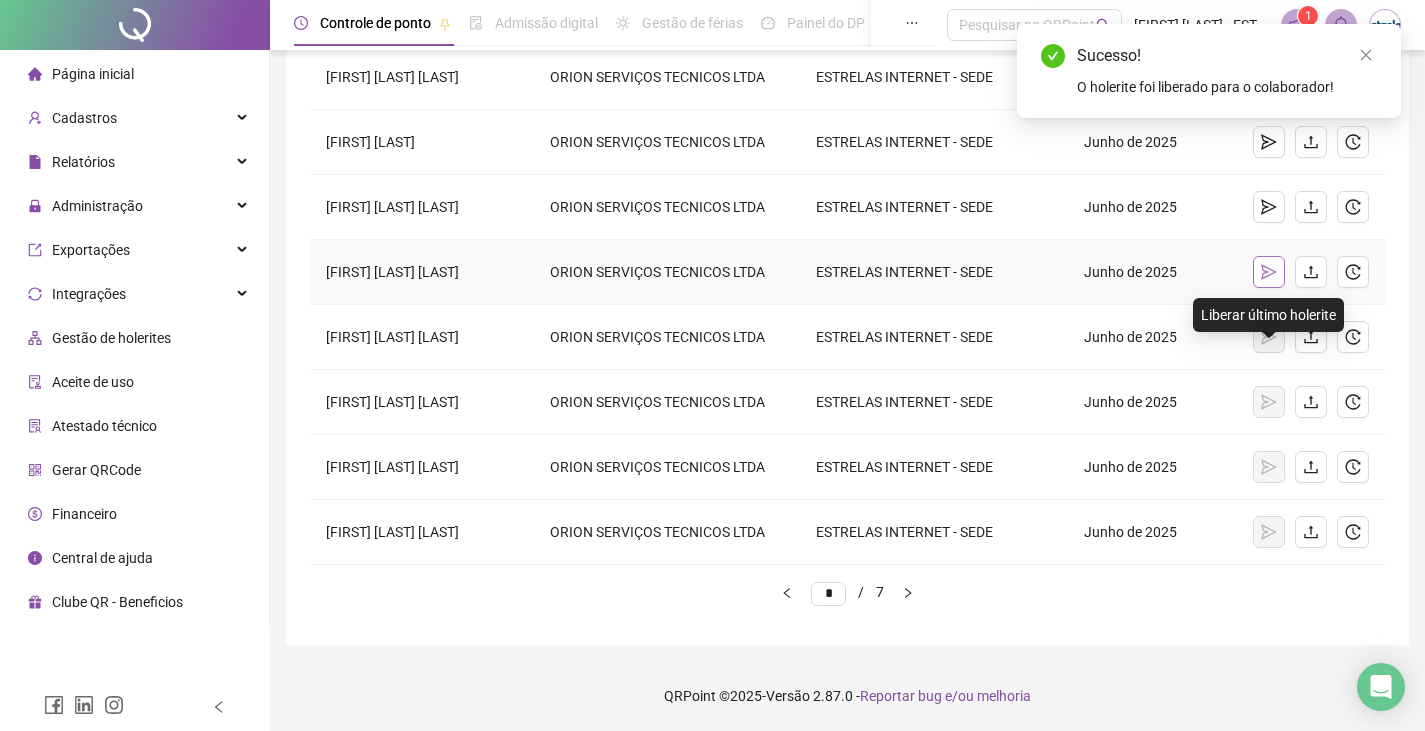 click at bounding box center [1269, 272] 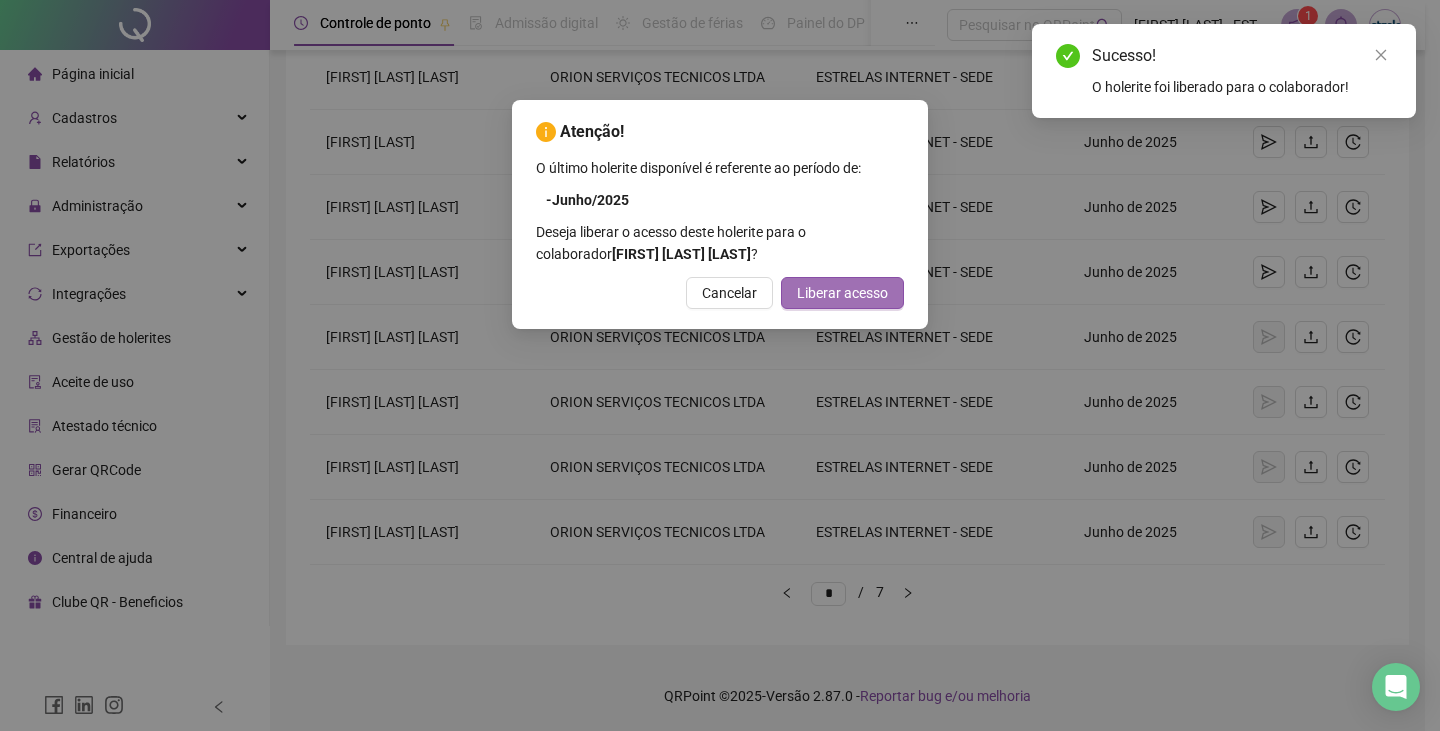 click on "Liberar acesso" at bounding box center (842, 293) 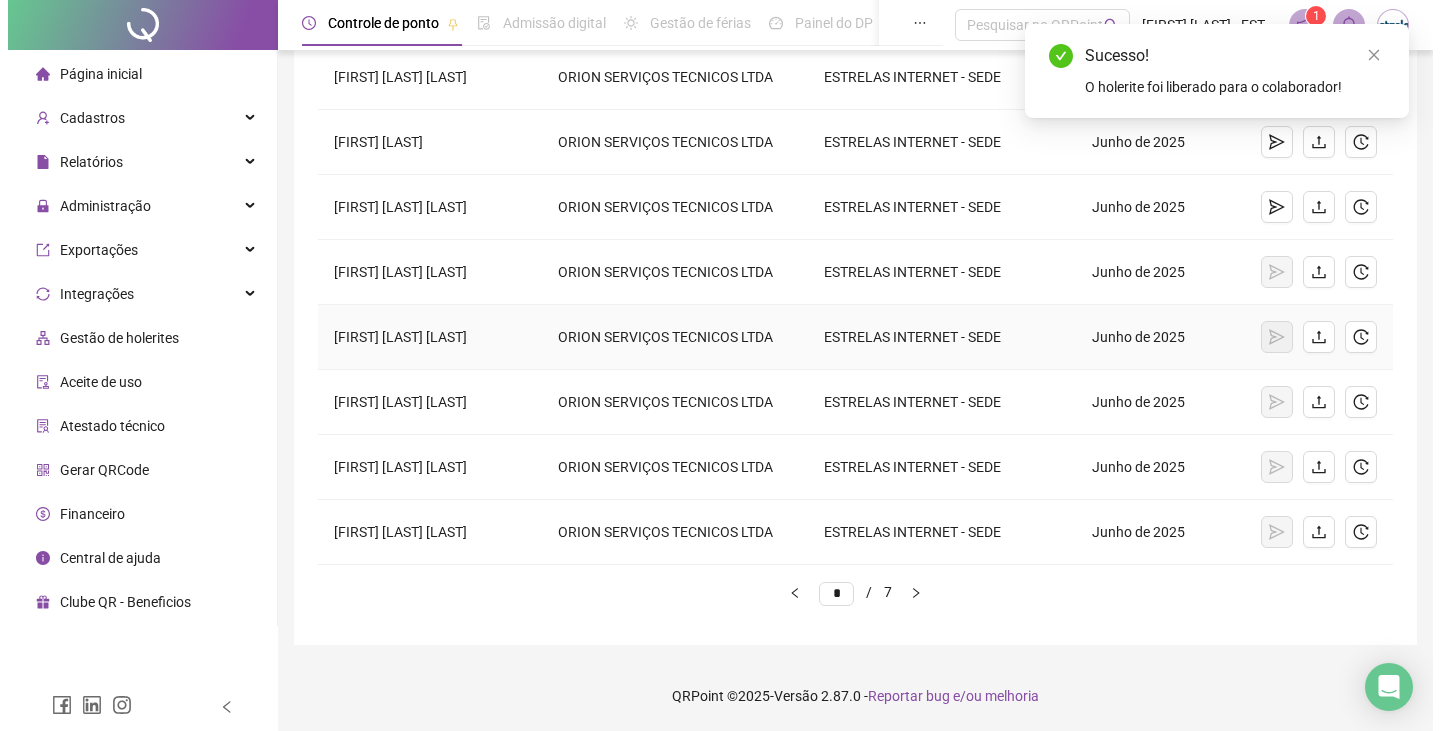 scroll, scrollTop: 238, scrollLeft: 0, axis: vertical 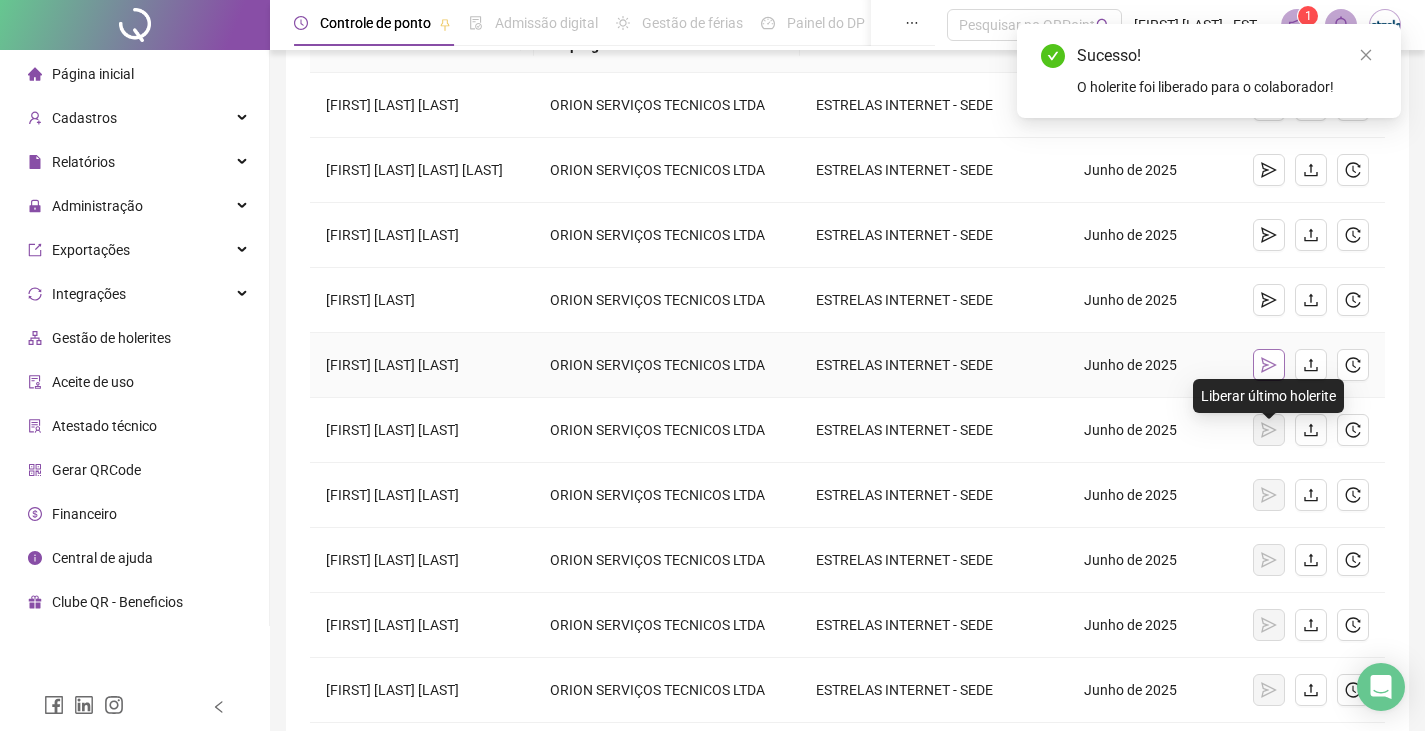 click 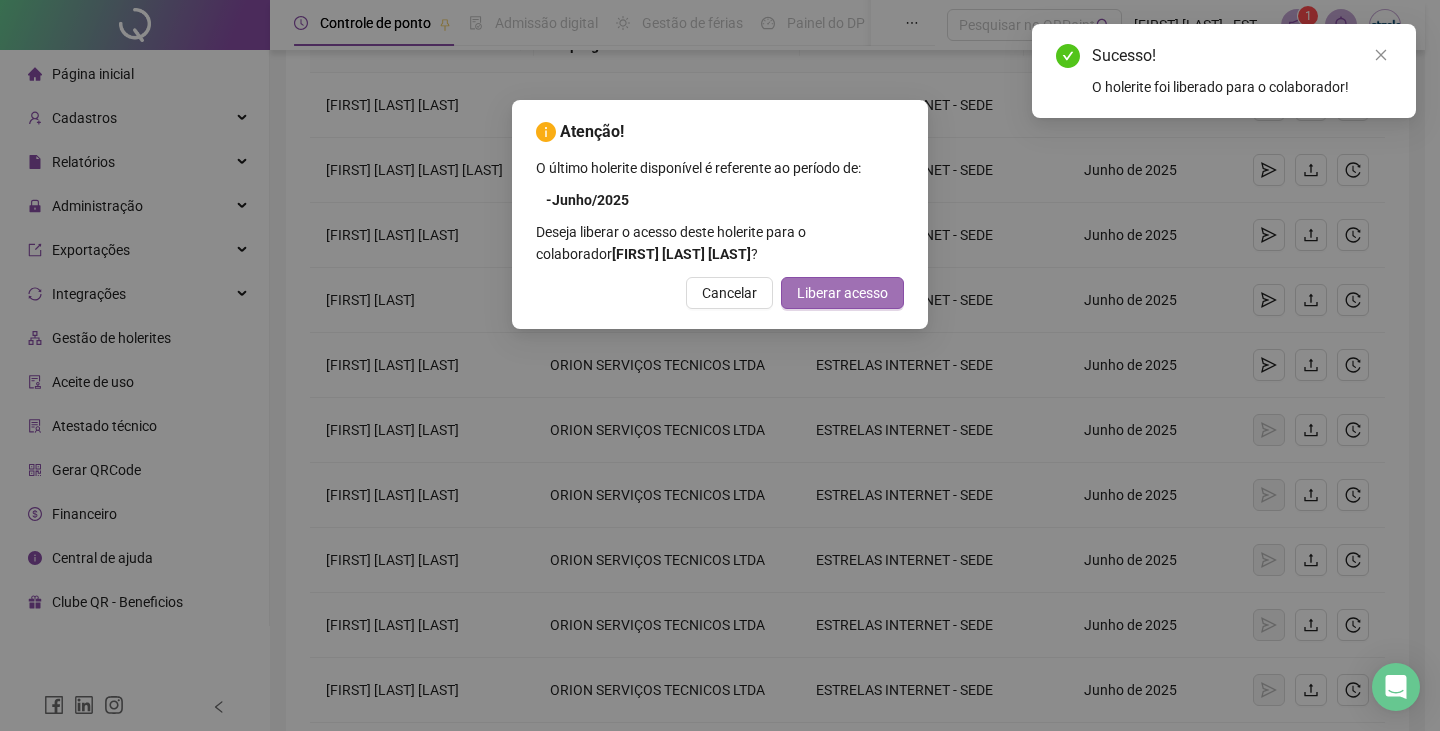 click on "Liberar acesso" at bounding box center [842, 293] 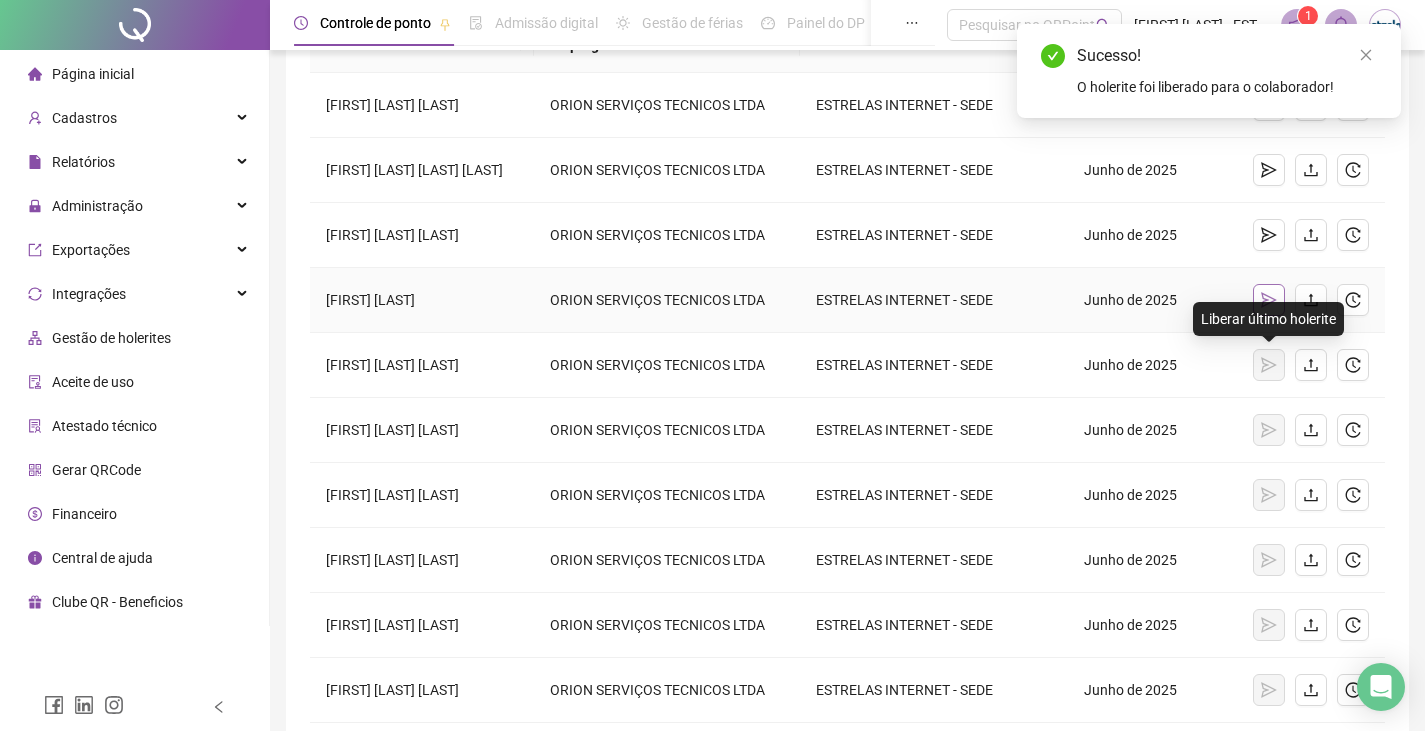 click 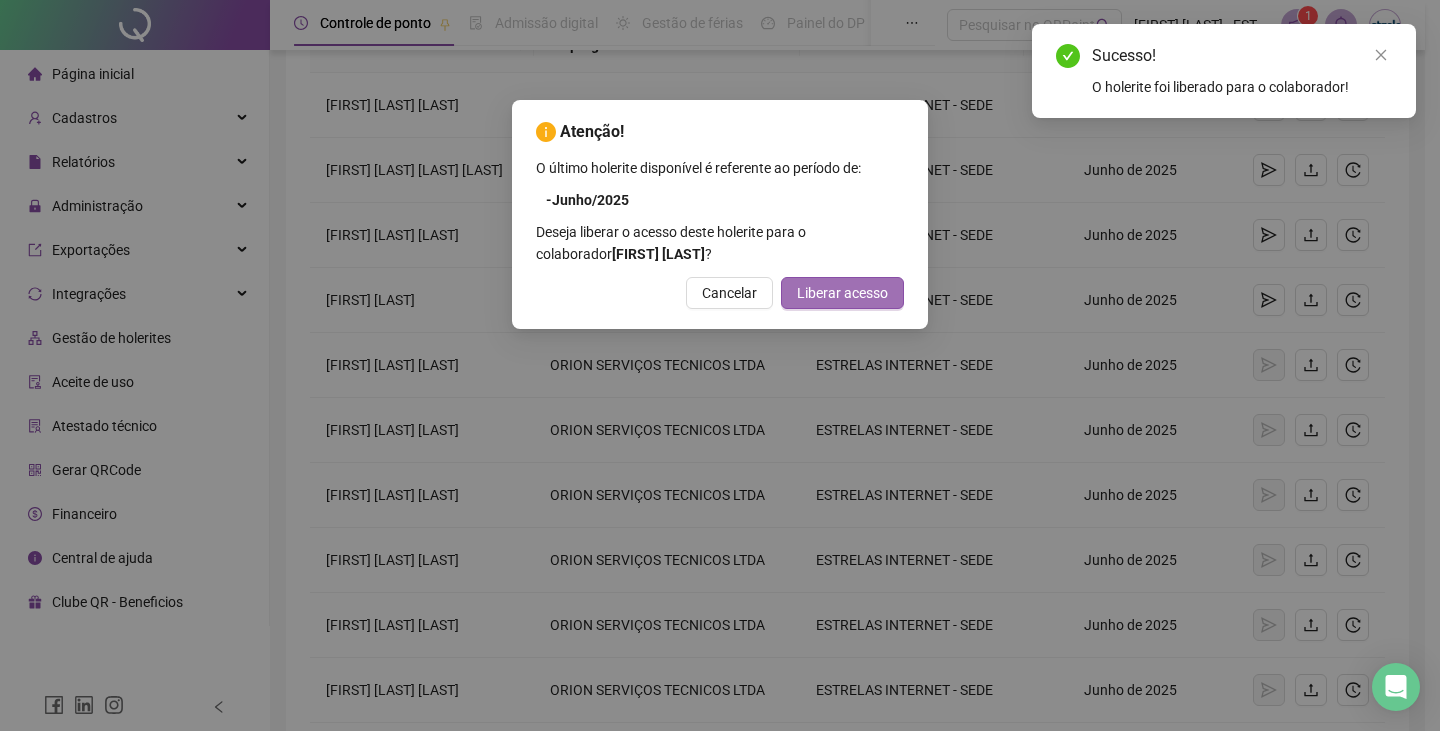 click on "Liberar acesso" at bounding box center [842, 293] 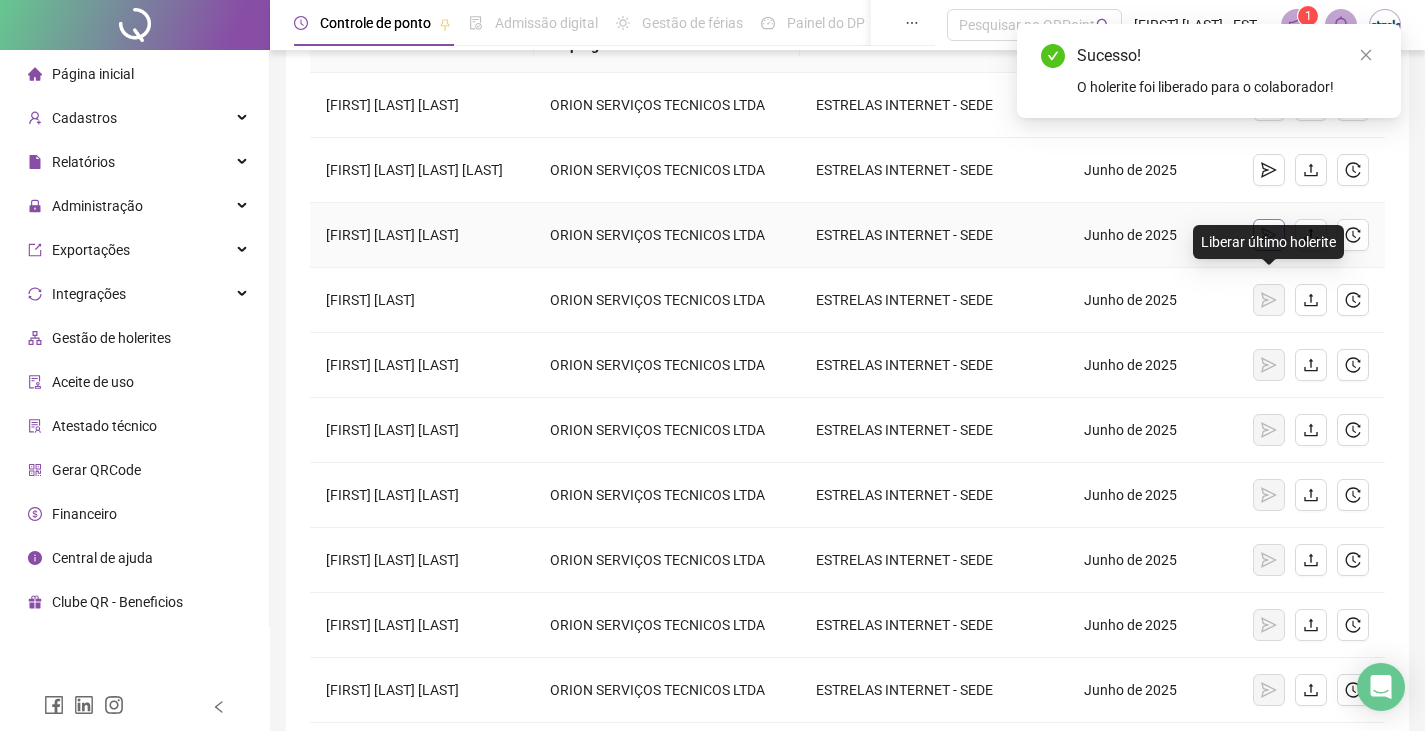 click at bounding box center (1269, 235) 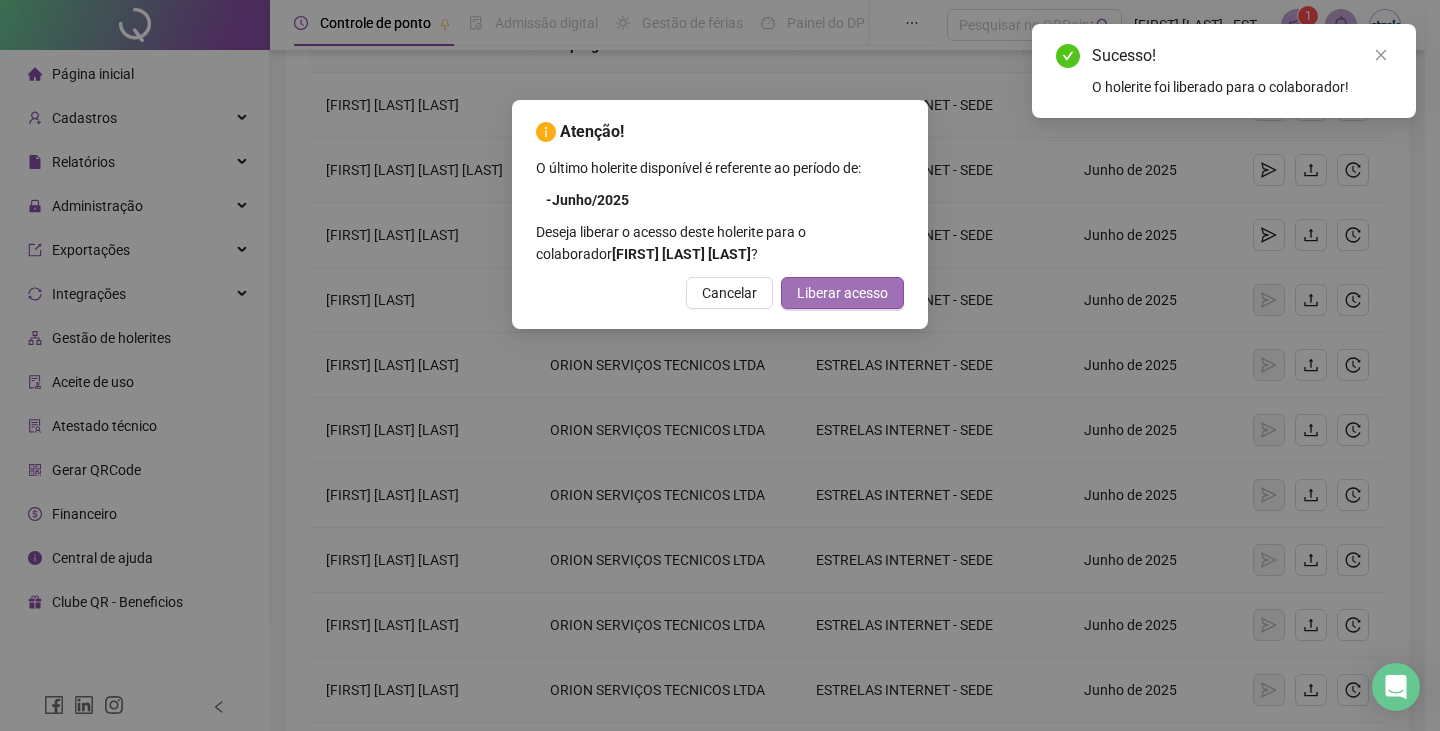 click on "Liberar acesso" at bounding box center [842, 293] 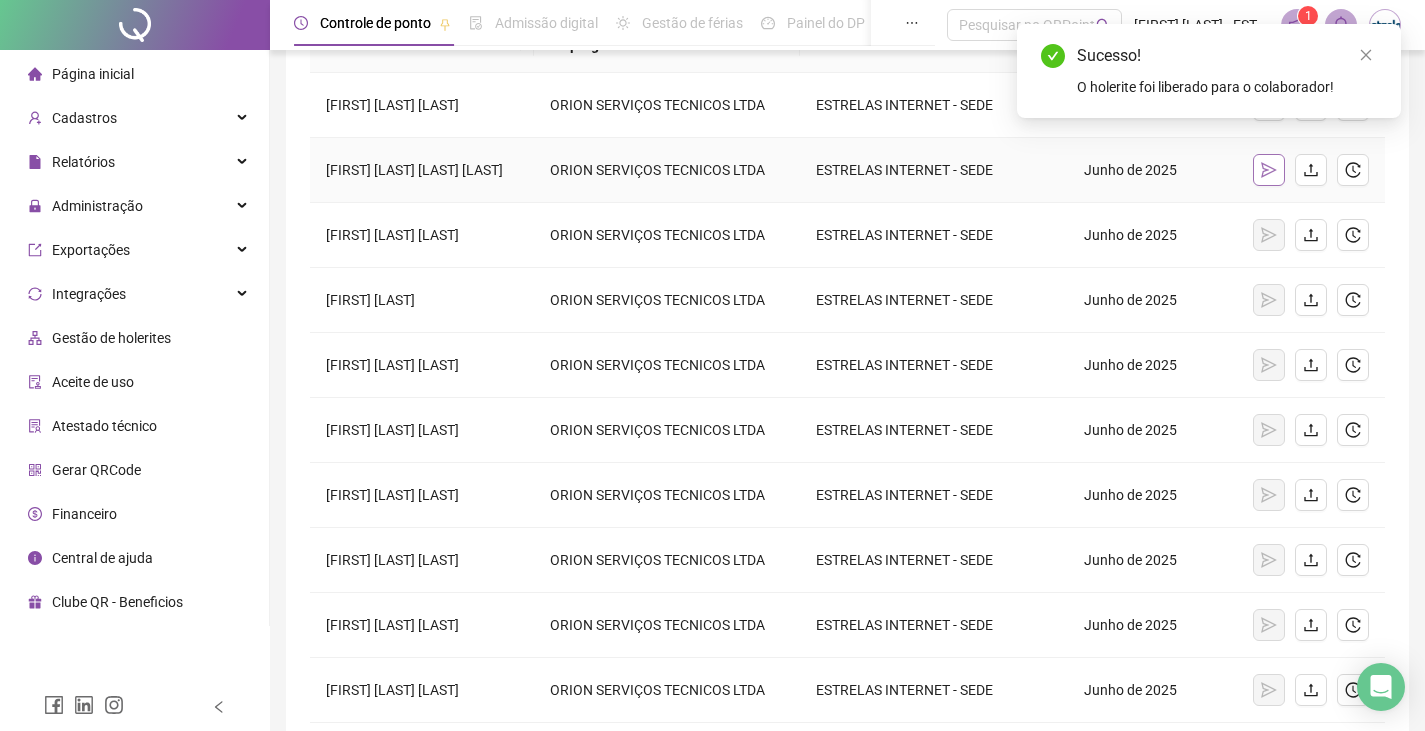 click 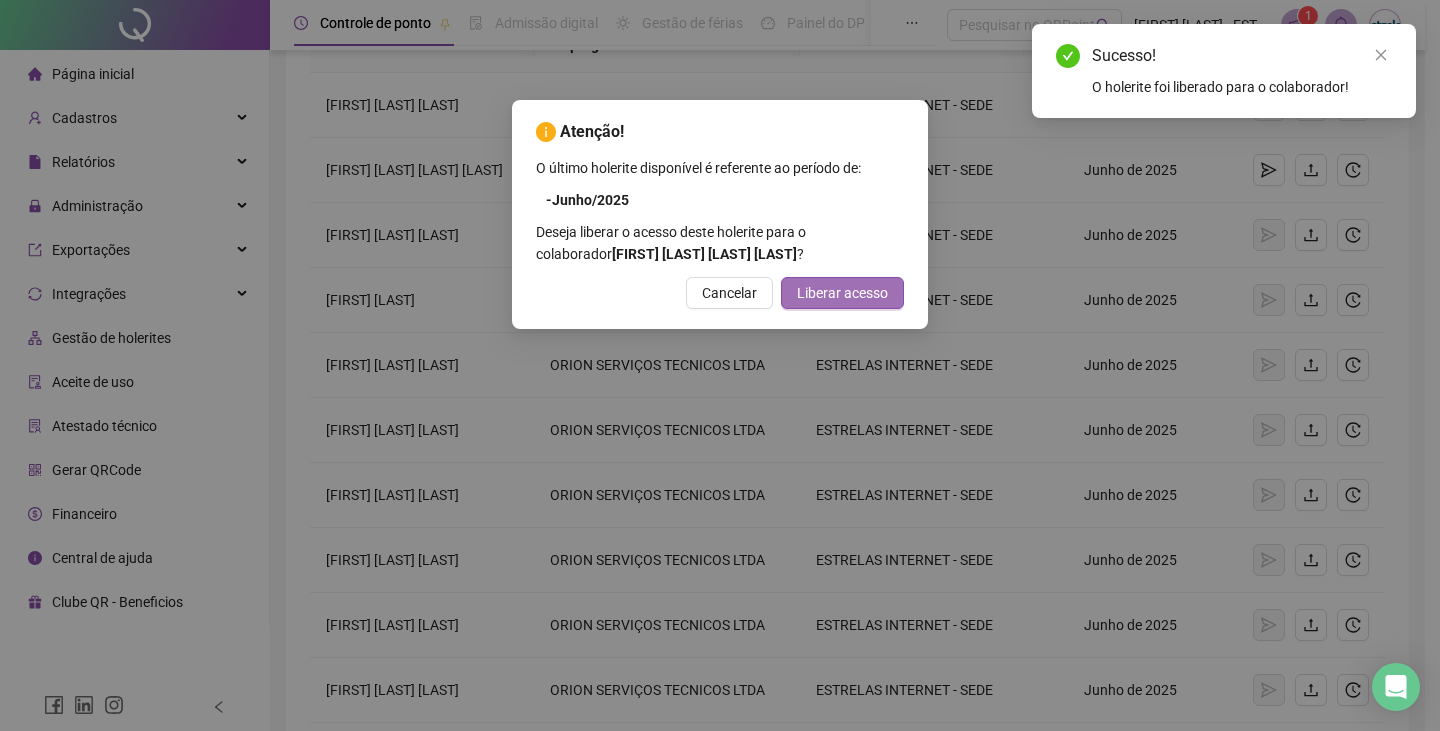 click on "Liberar acesso" at bounding box center (842, 293) 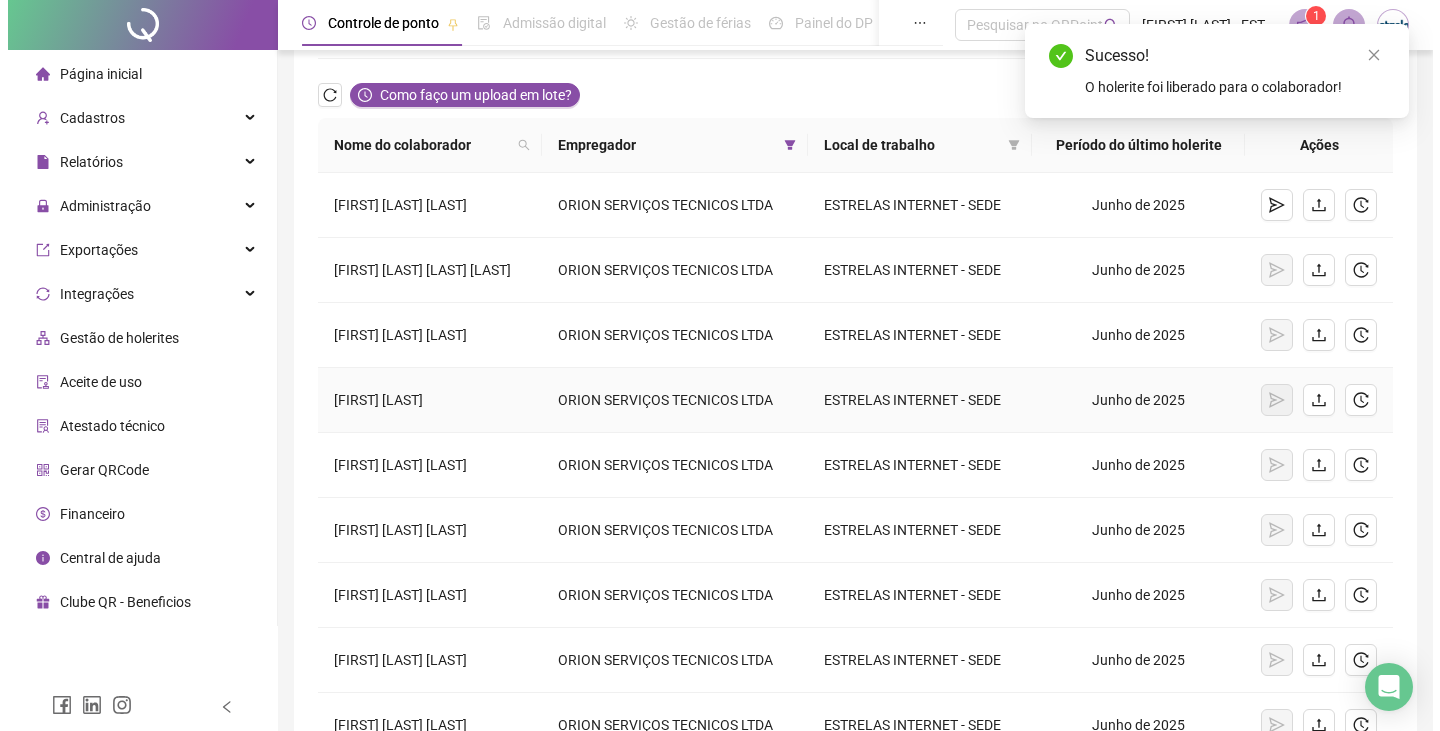 scroll, scrollTop: 38, scrollLeft: 0, axis: vertical 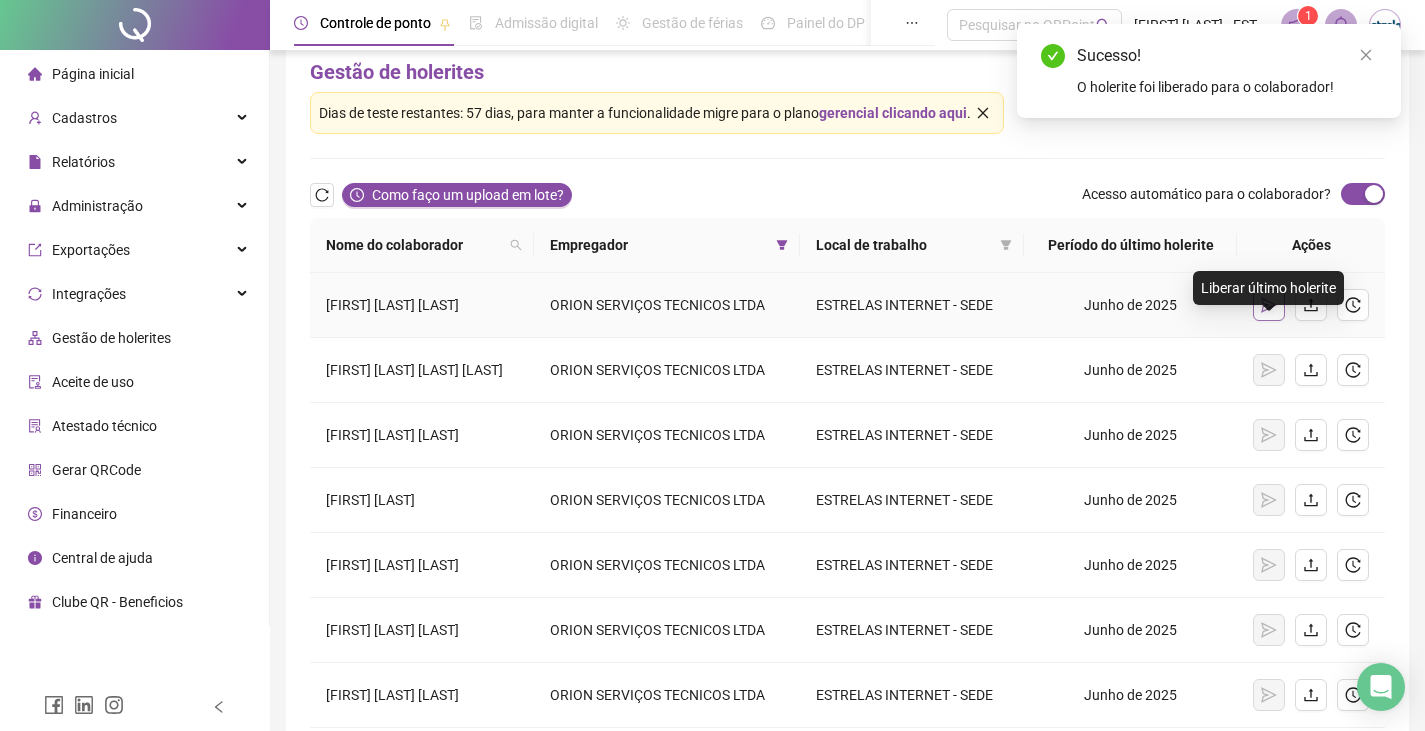 click at bounding box center [1269, 305] 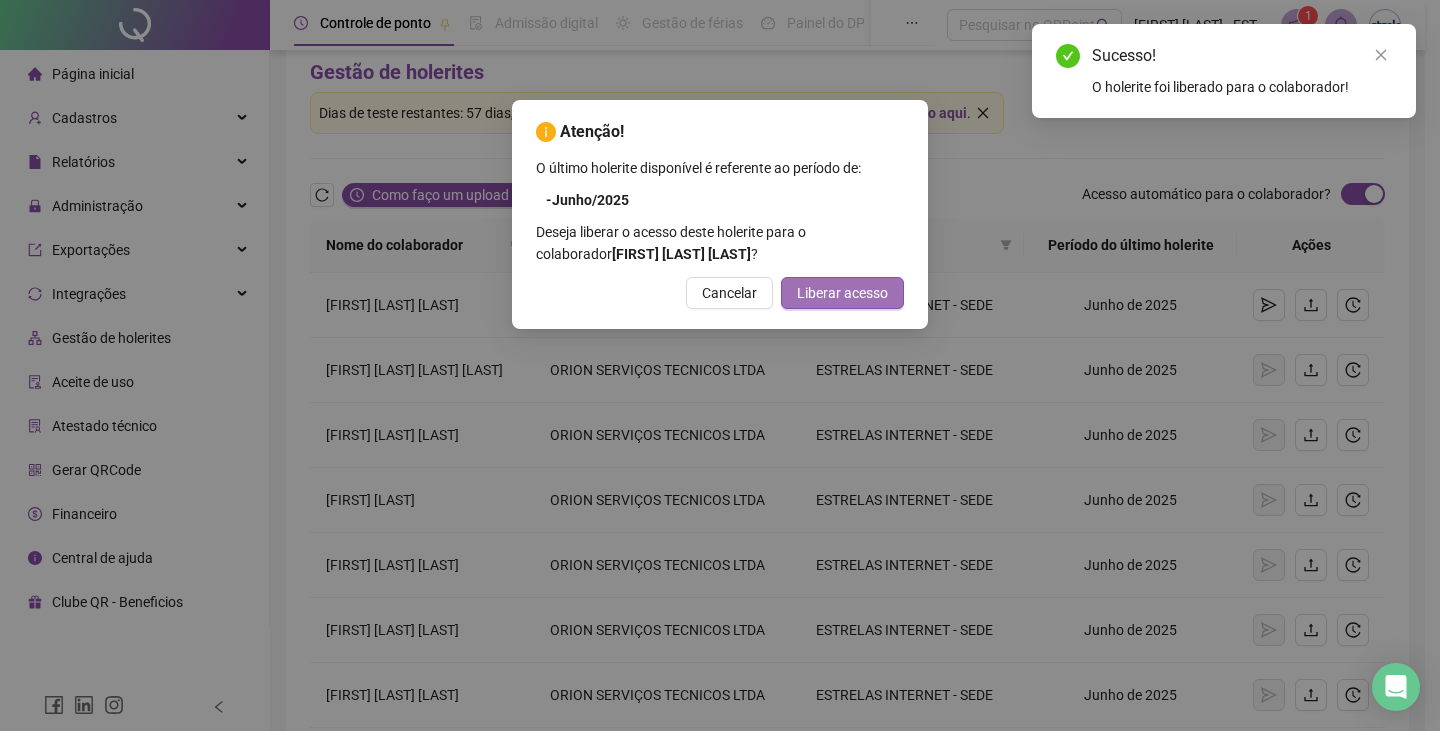 click on "Liberar acesso" at bounding box center [842, 293] 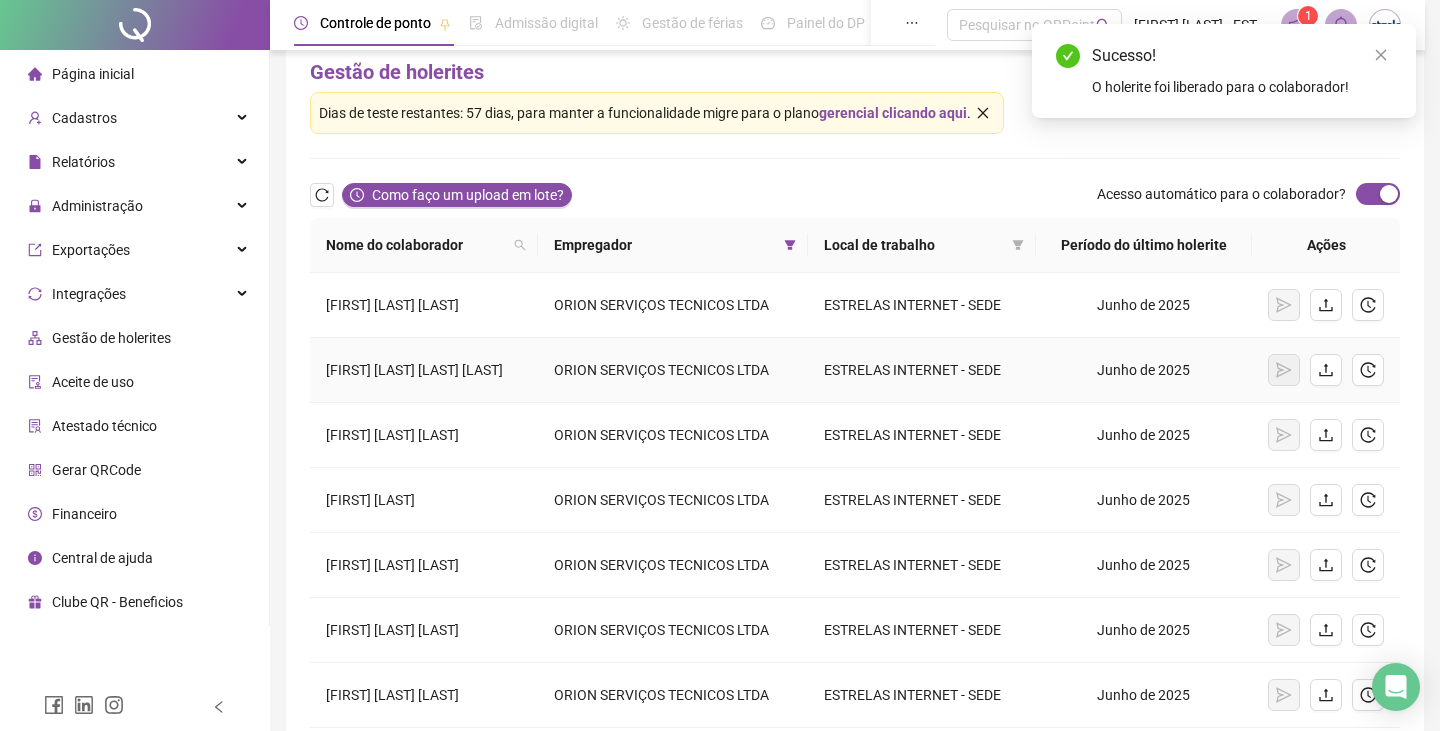 scroll, scrollTop: 438, scrollLeft: 0, axis: vertical 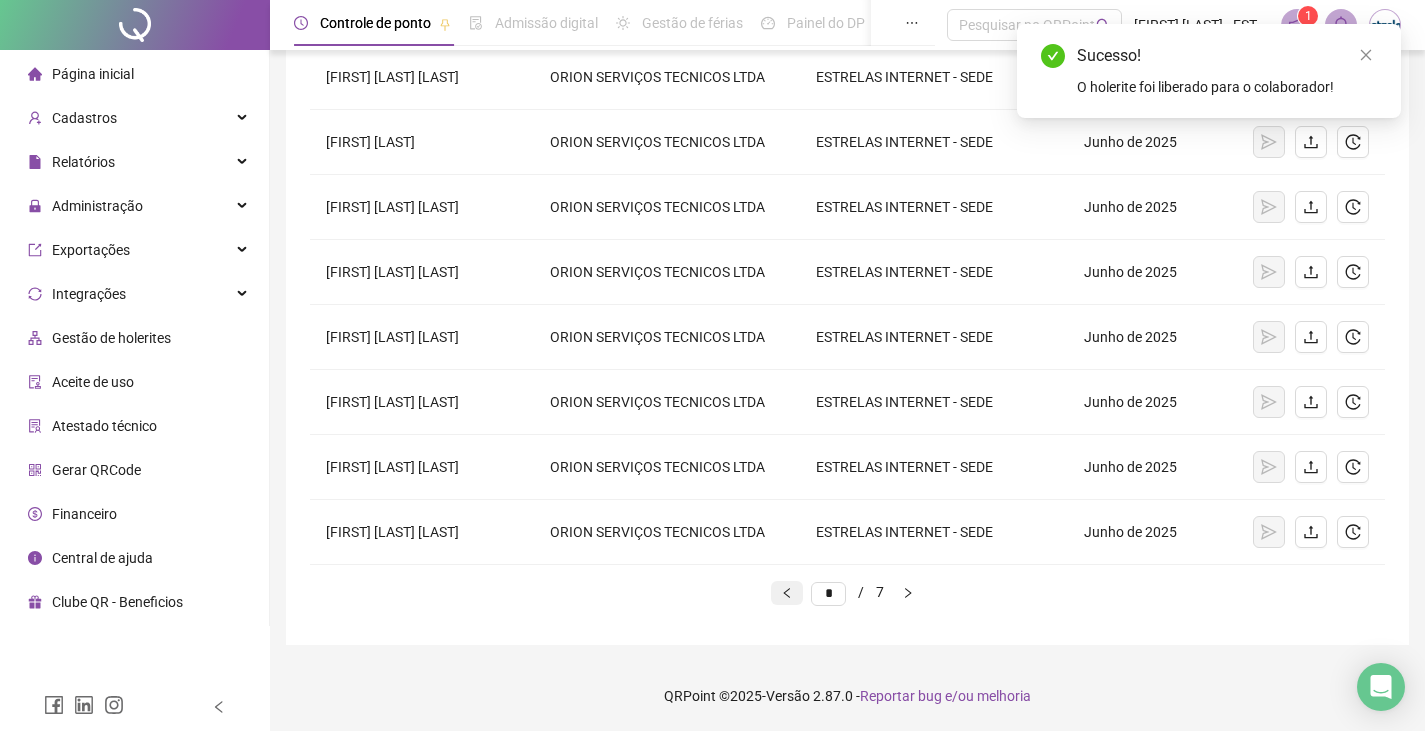 click 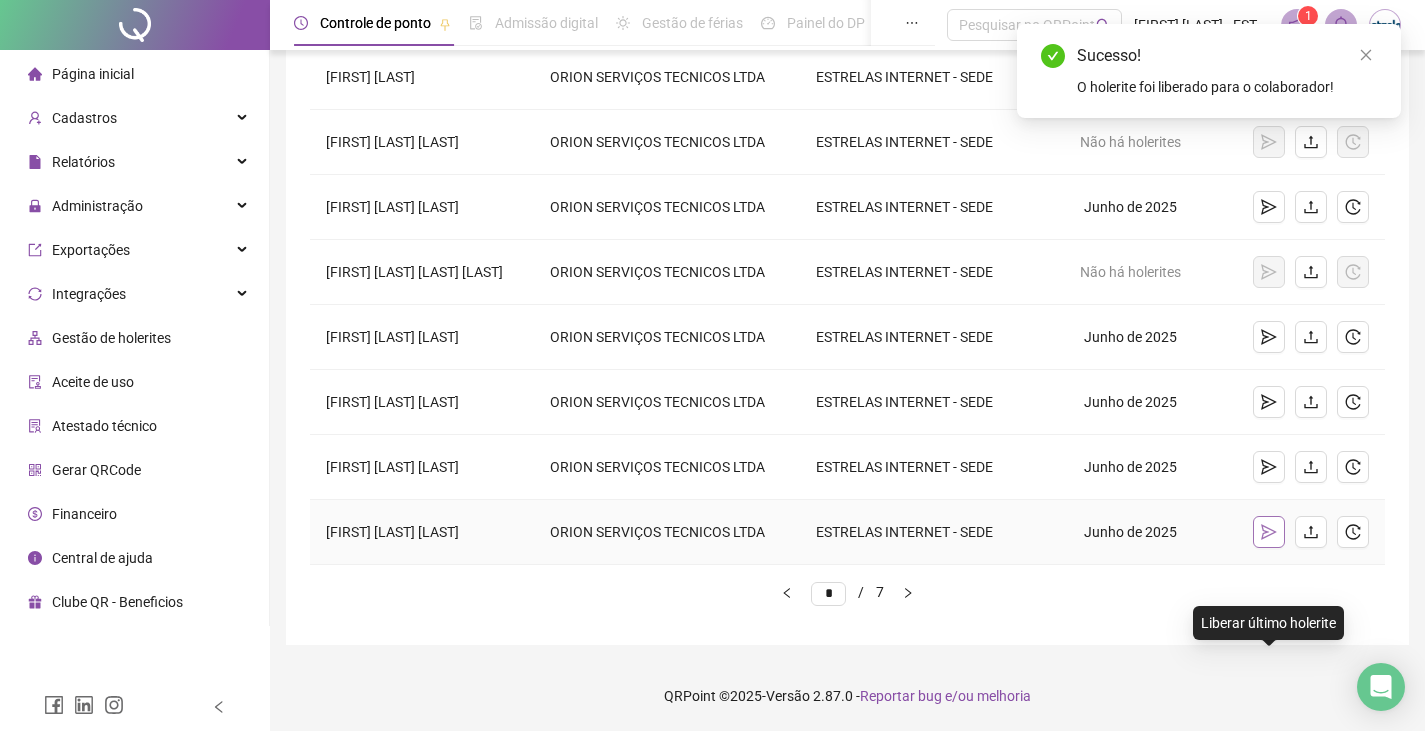 click 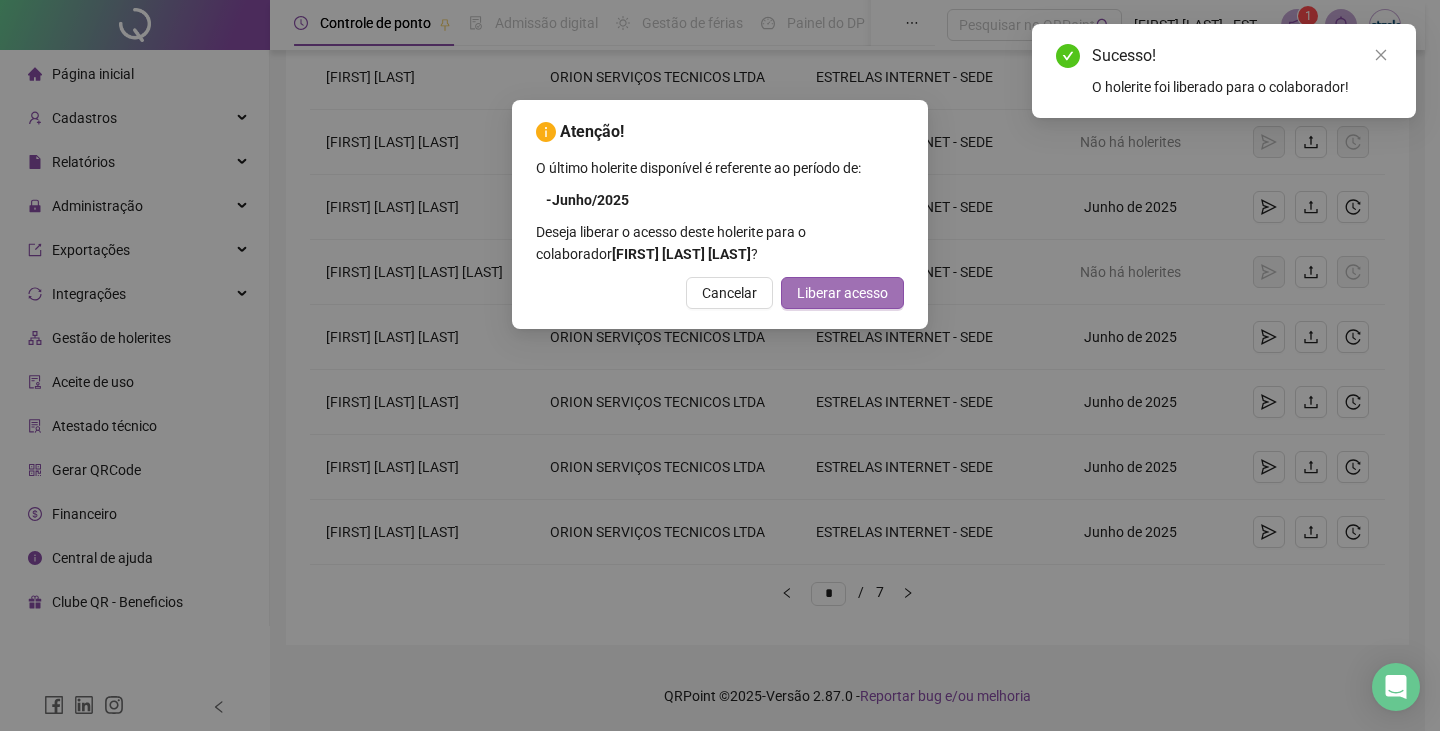 click on "Liberar acesso" at bounding box center (842, 293) 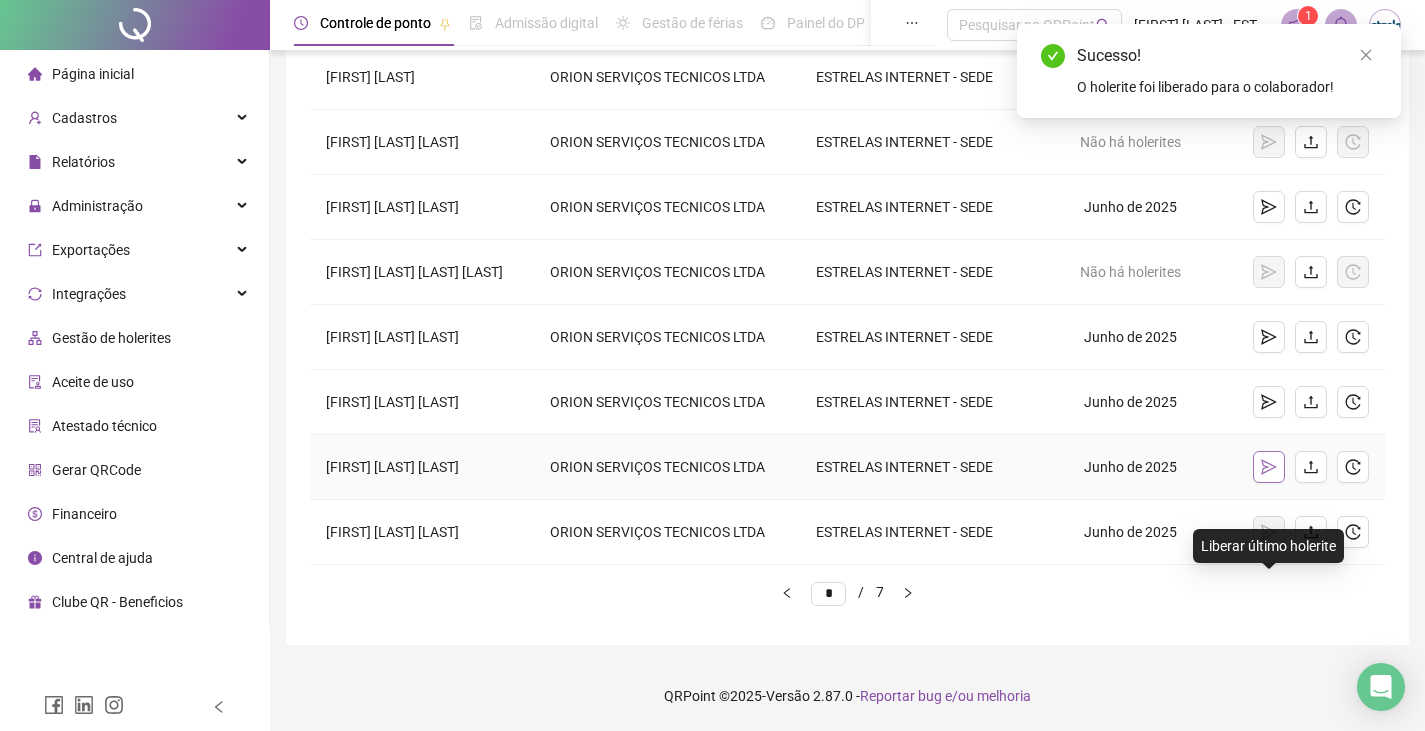 click 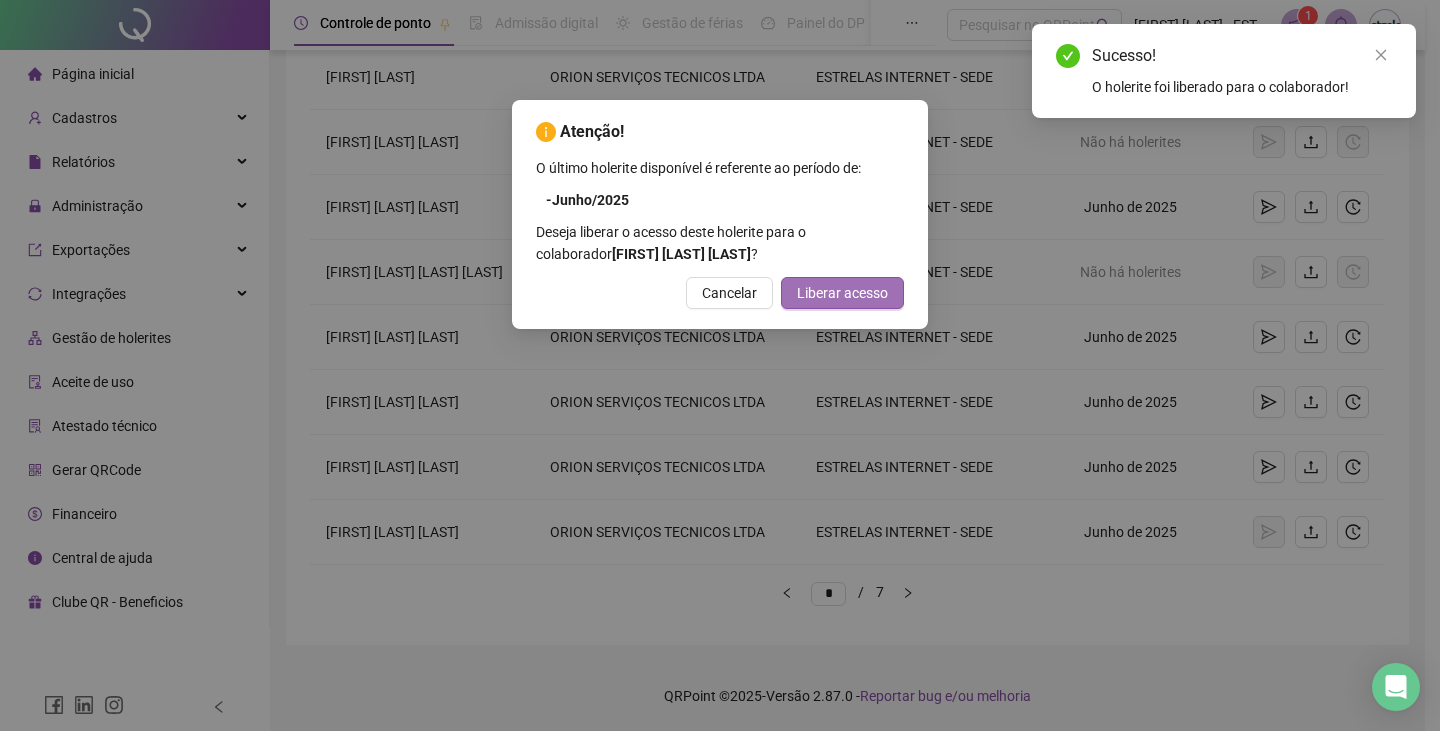 click on "Liberar acesso" at bounding box center [842, 293] 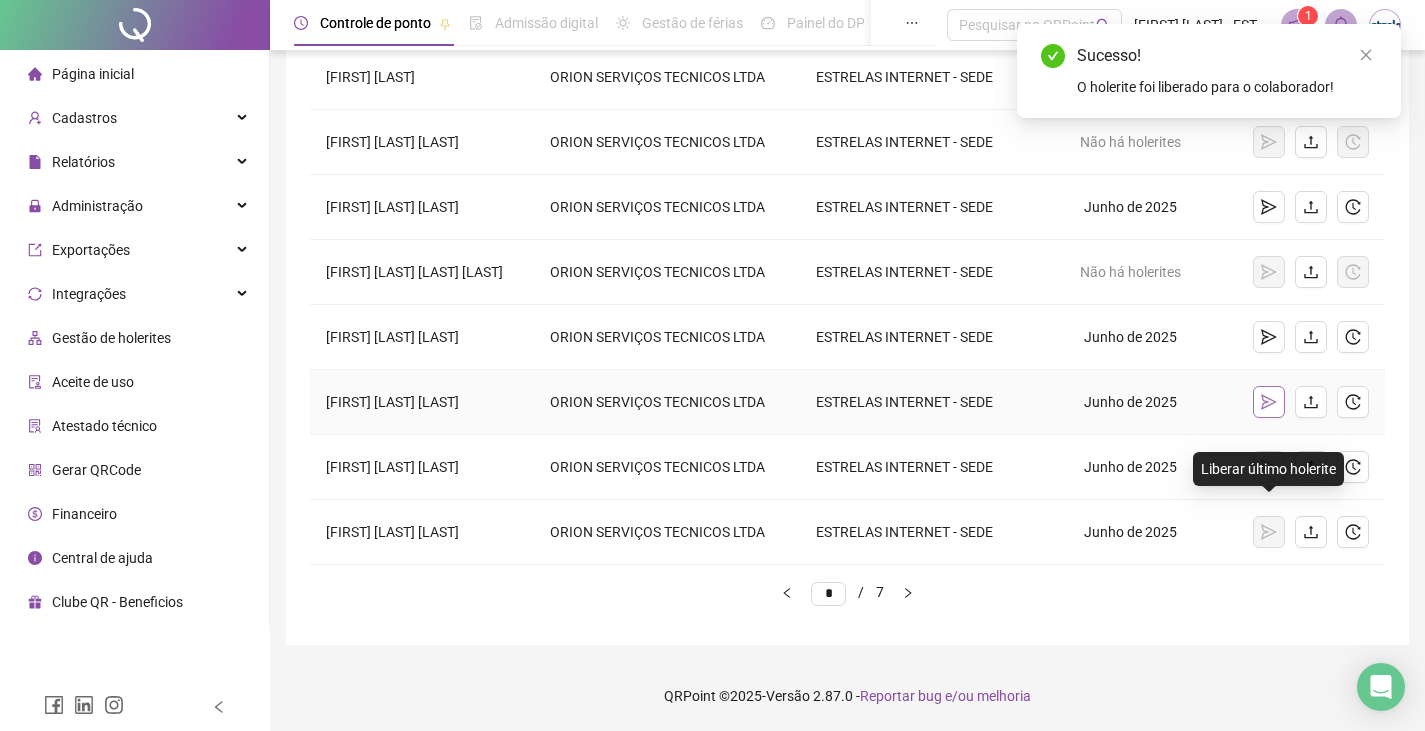 click 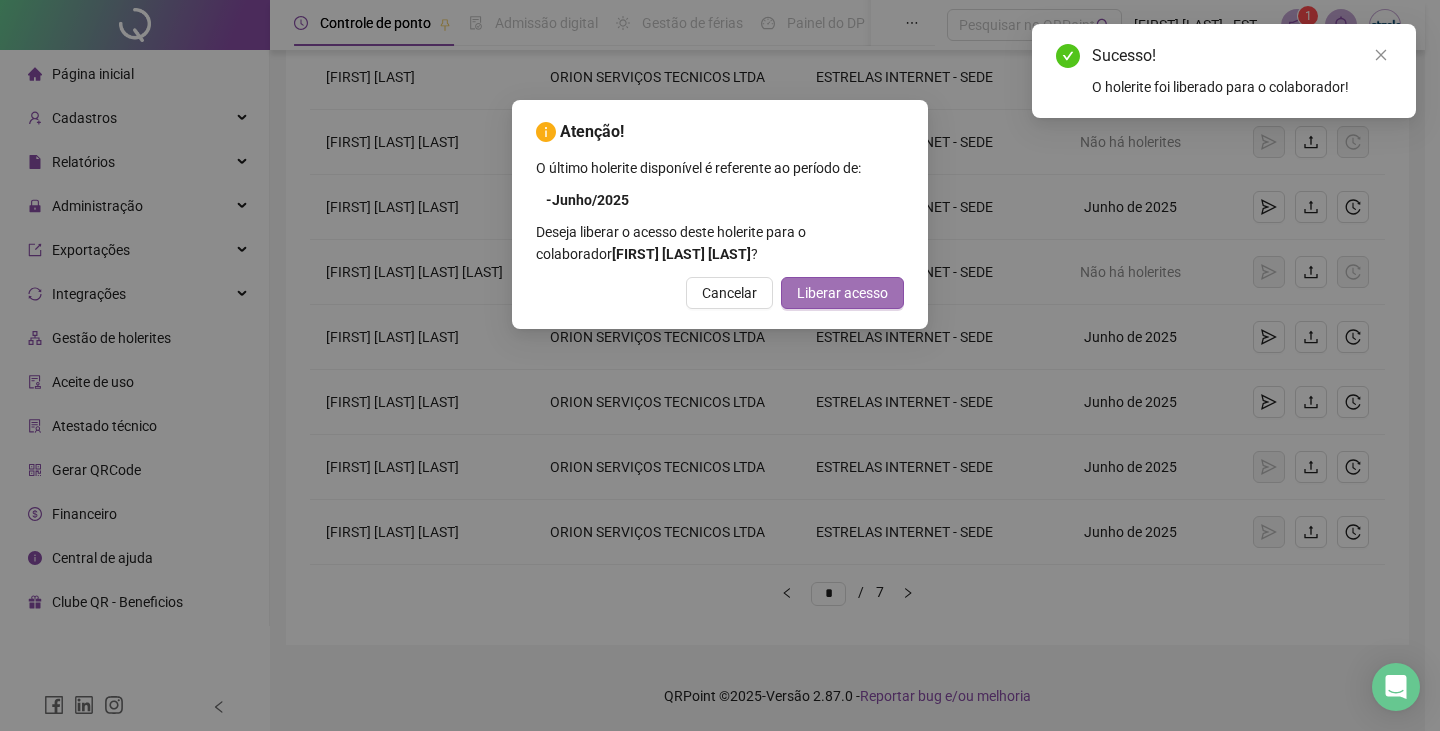 click on "Liberar acesso" at bounding box center [842, 293] 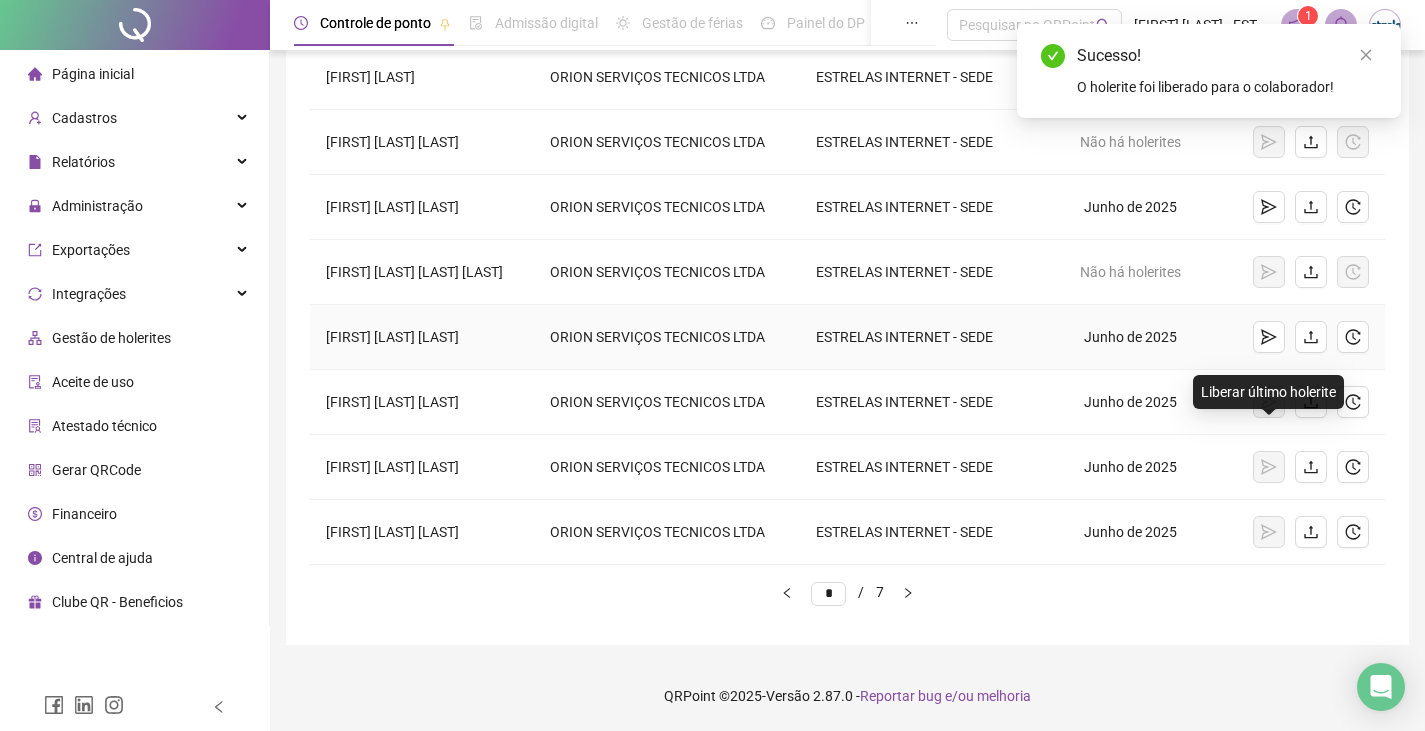 click 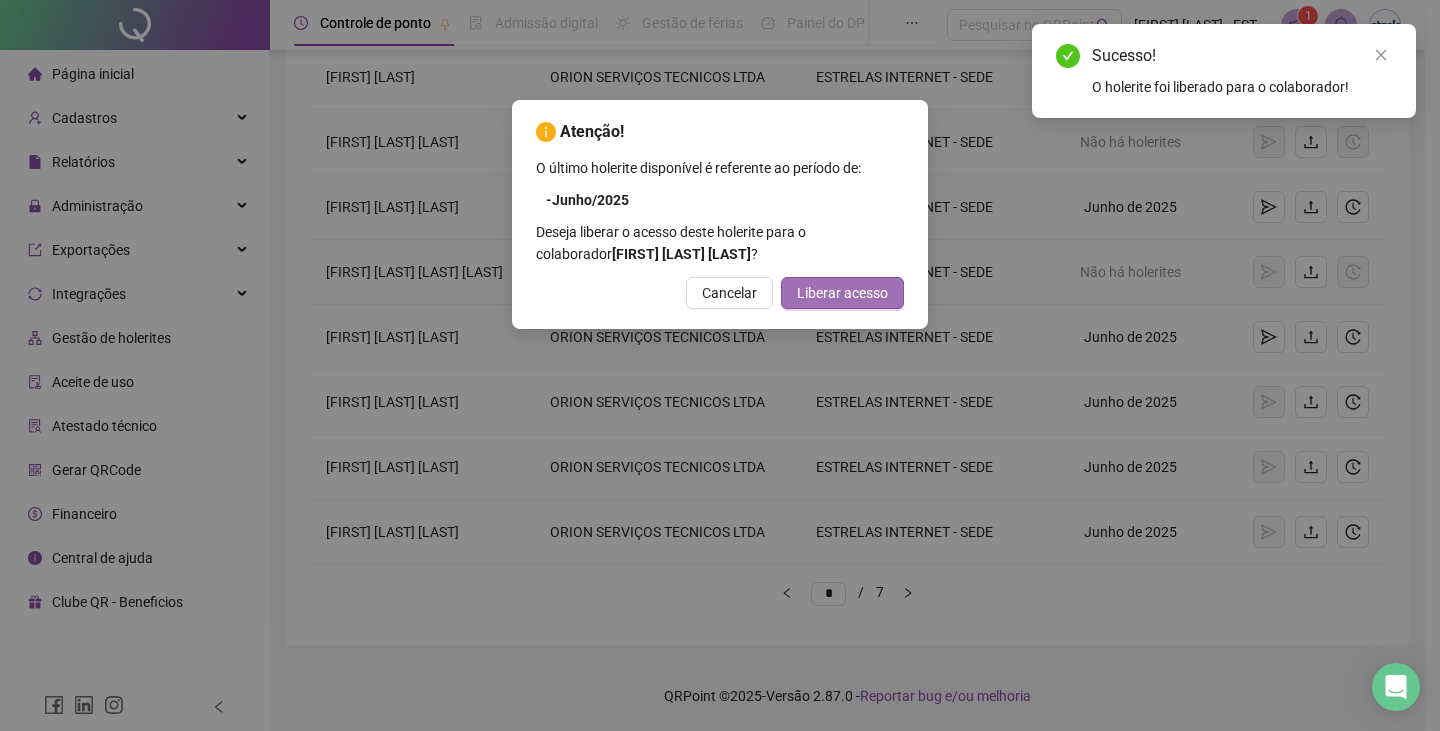 click on "Liberar acesso" at bounding box center (842, 293) 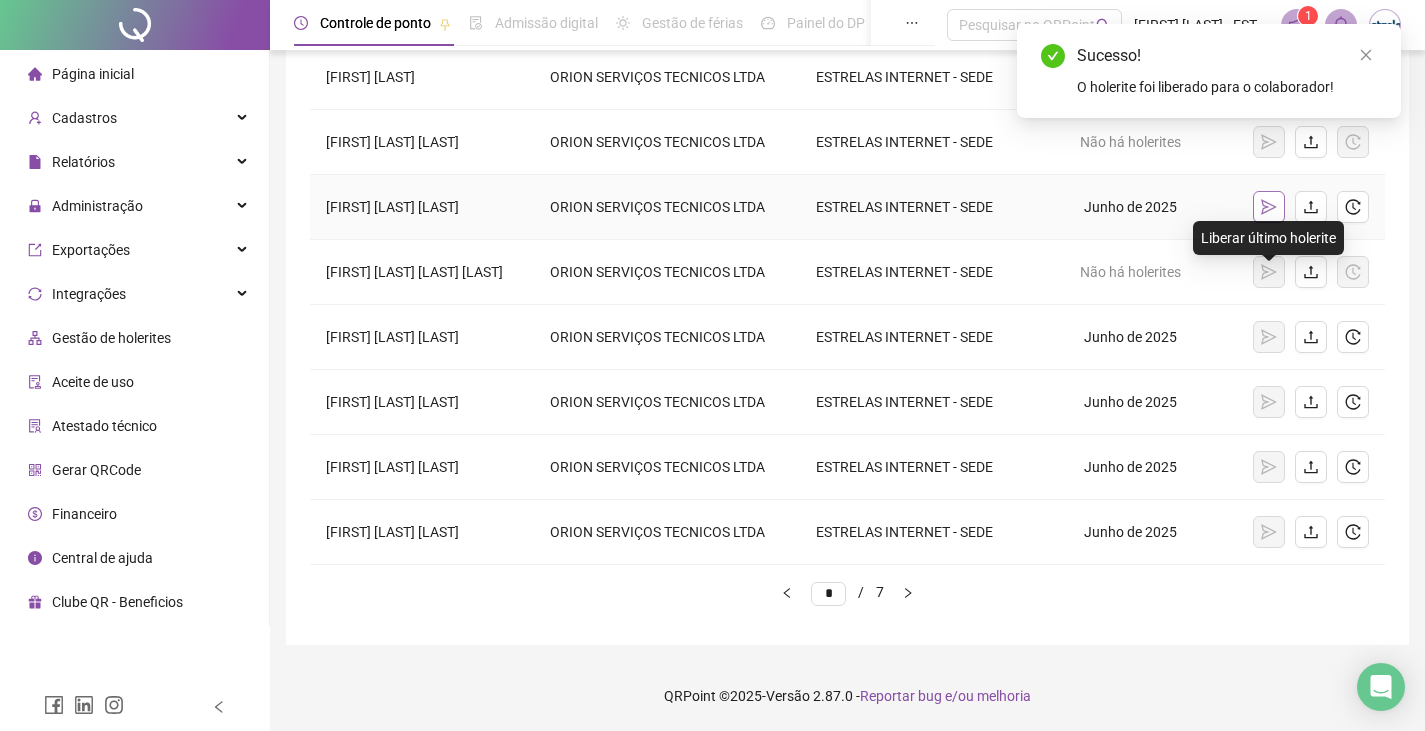 click 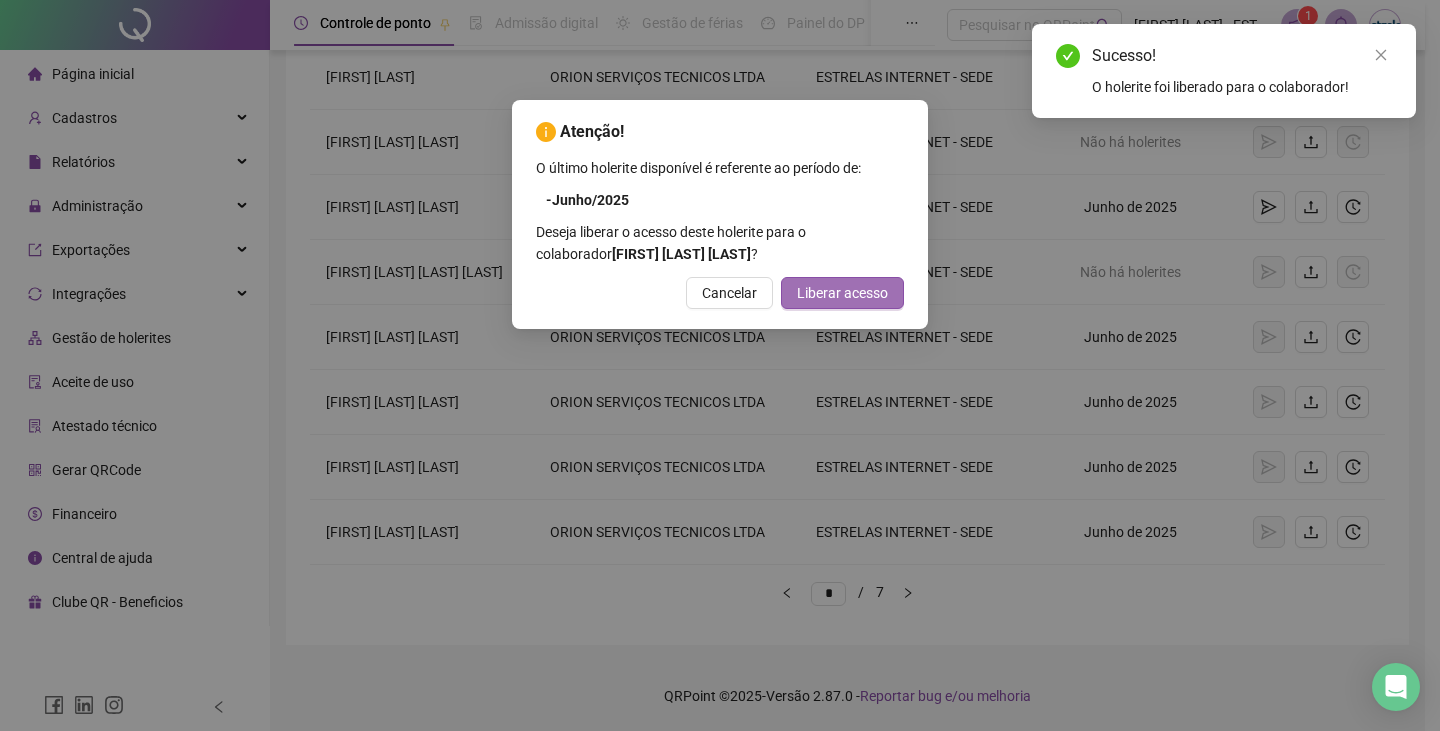 click on "Liberar acesso" at bounding box center [842, 293] 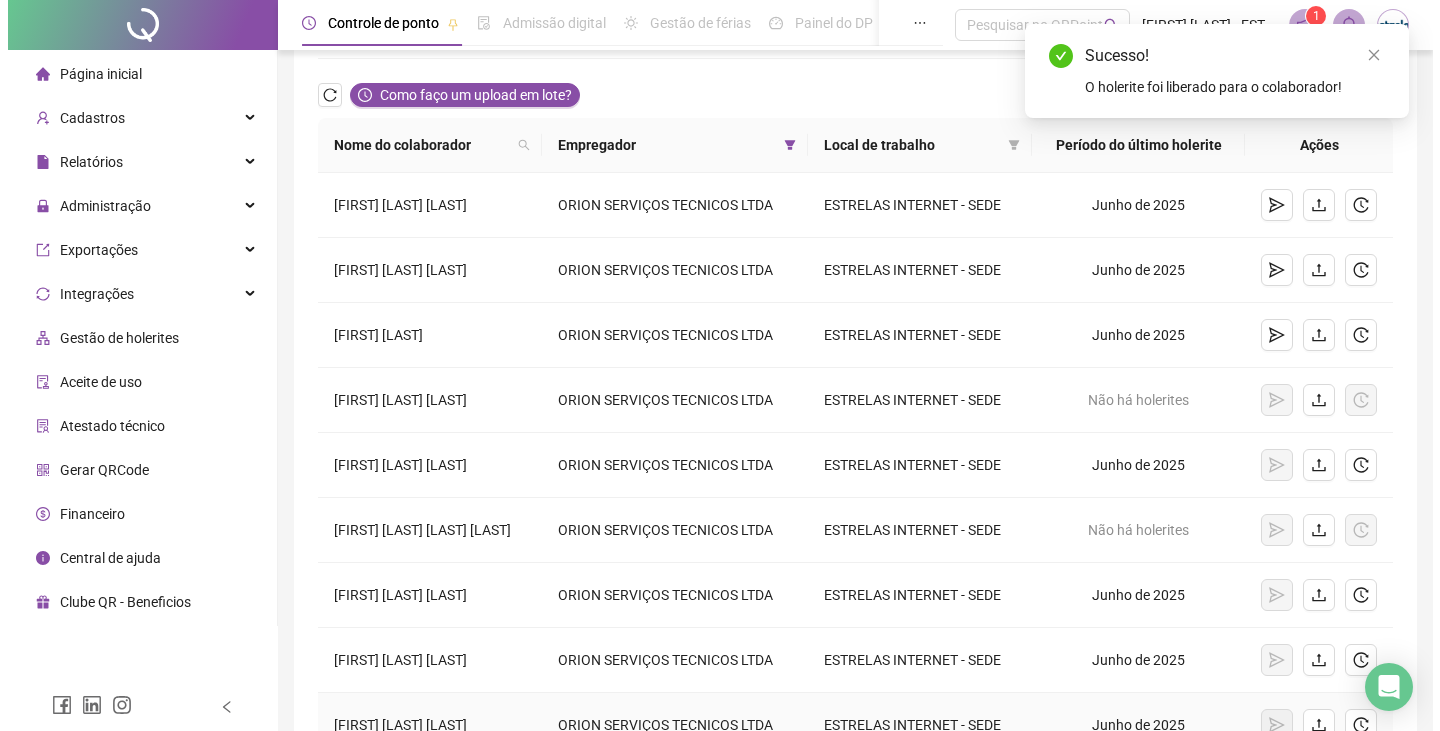 scroll, scrollTop: 38, scrollLeft: 0, axis: vertical 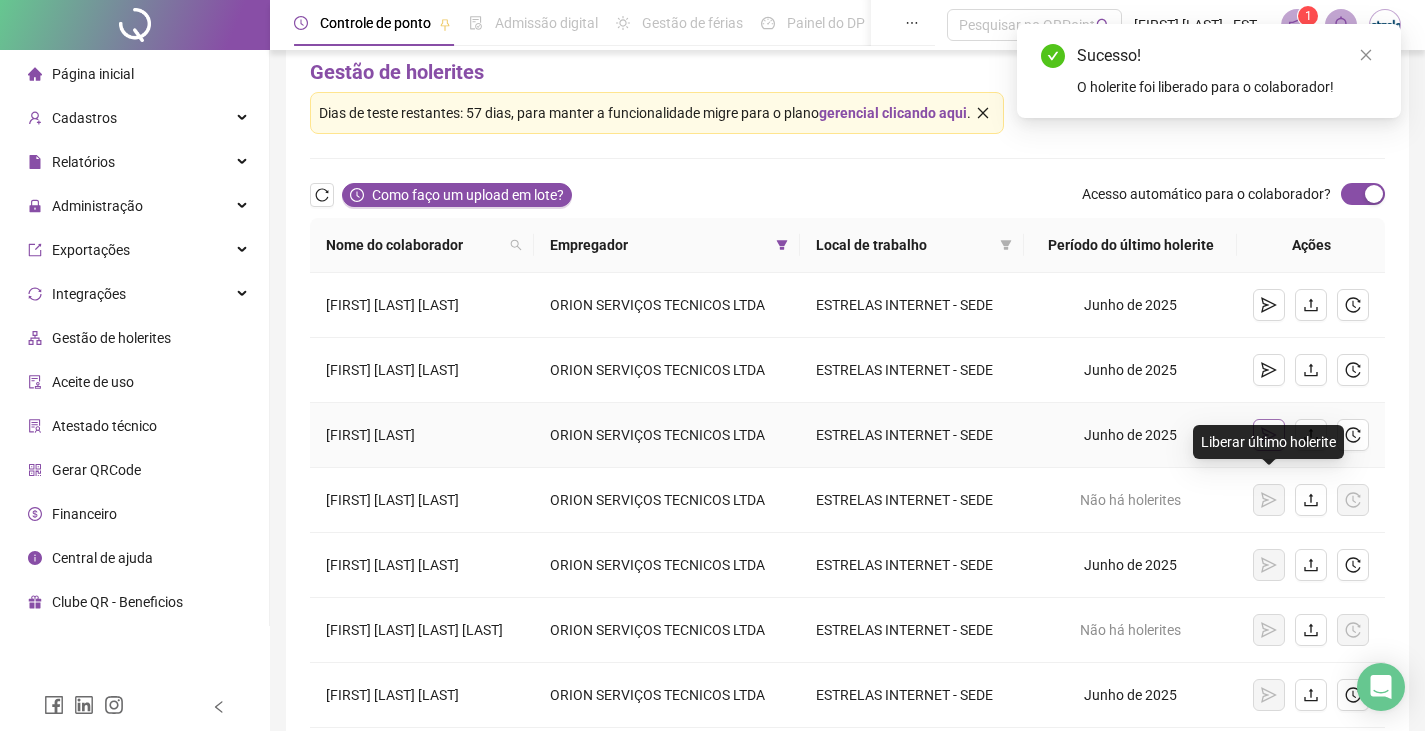 click 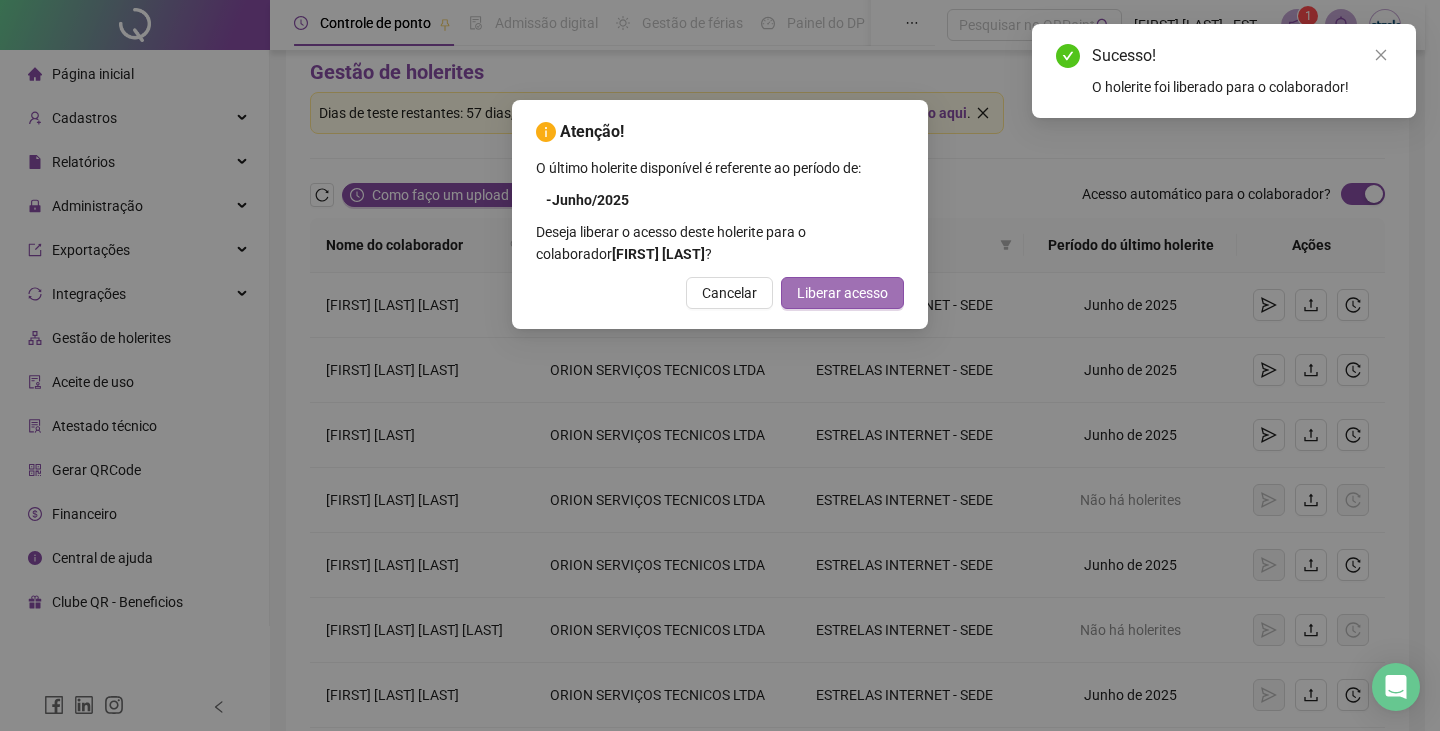 click on "Liberar acesso" at bounding box center (842, 293) 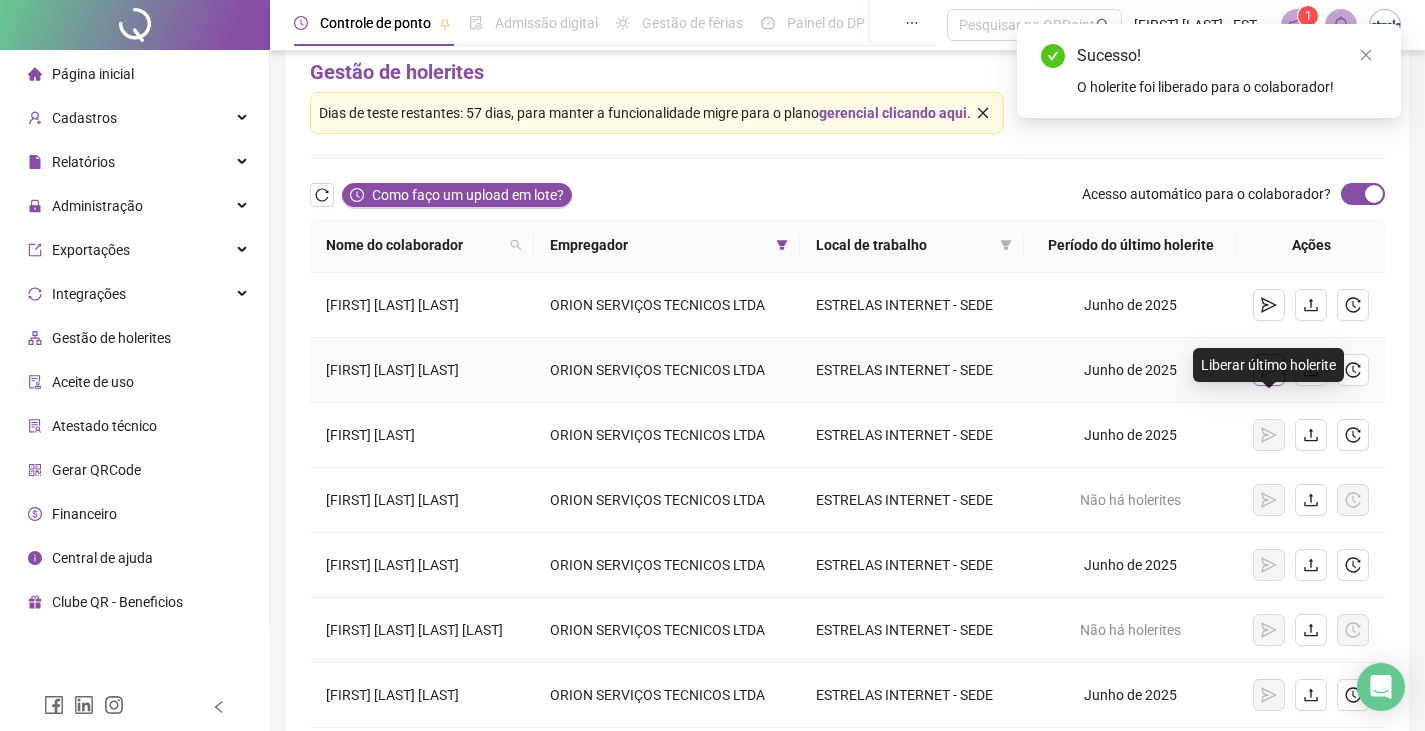 click 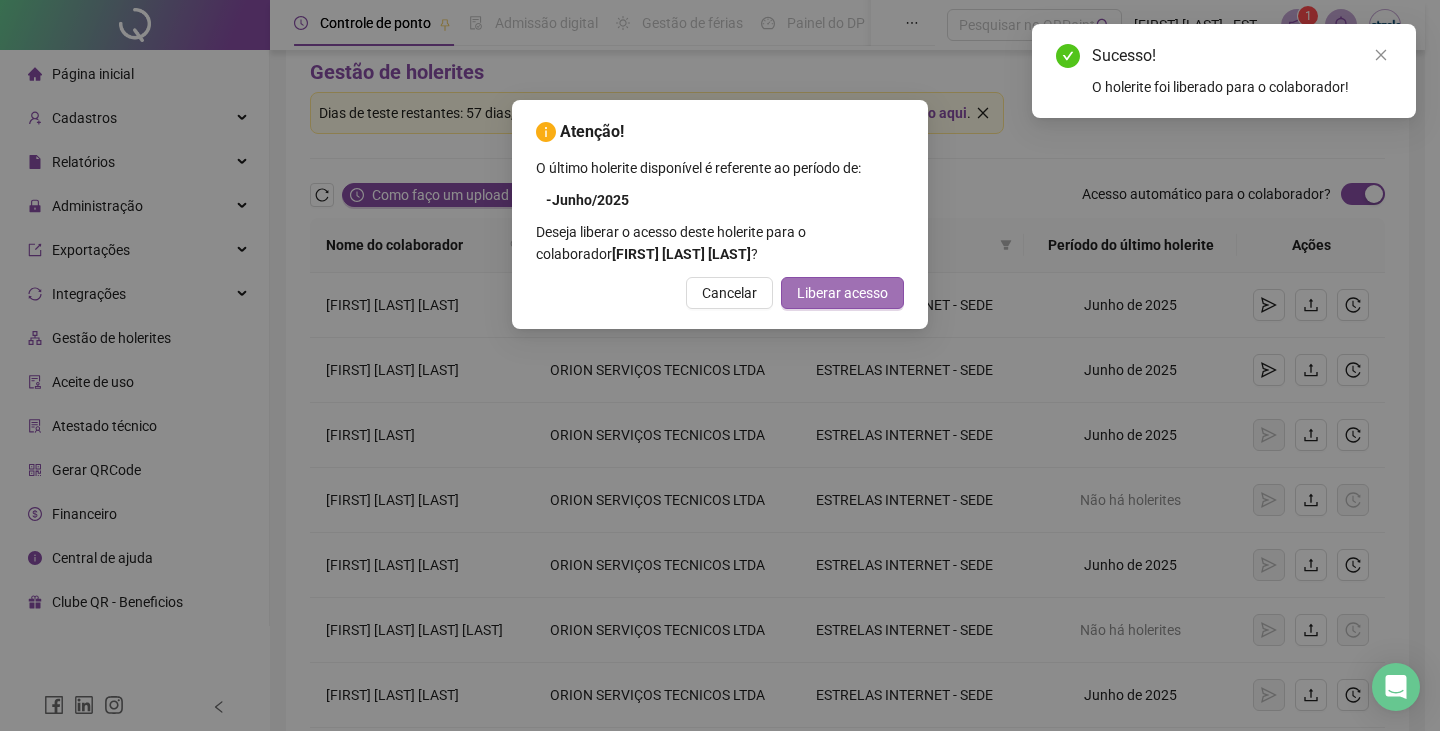 click on "Liberar acesso" at bounding box center [842, 293] 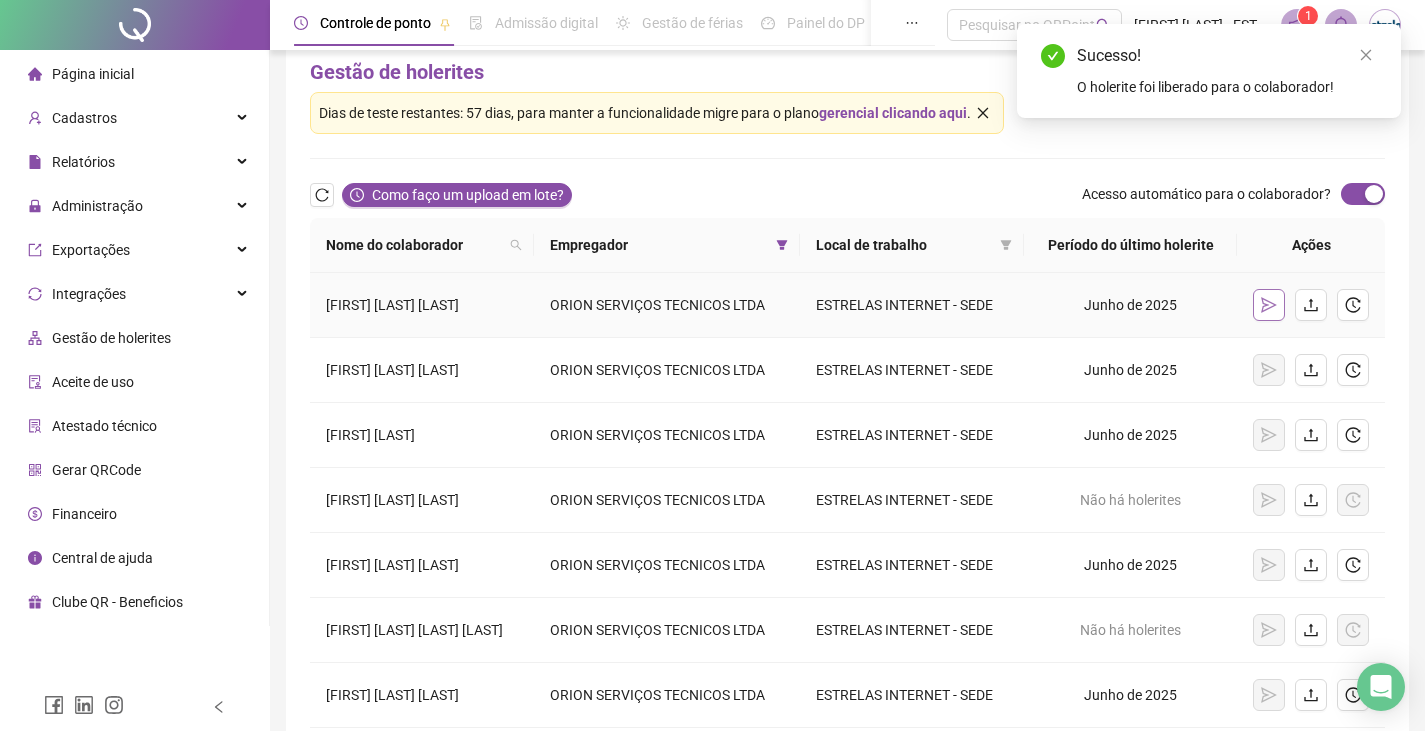 click at bounding box center [1269, 305] 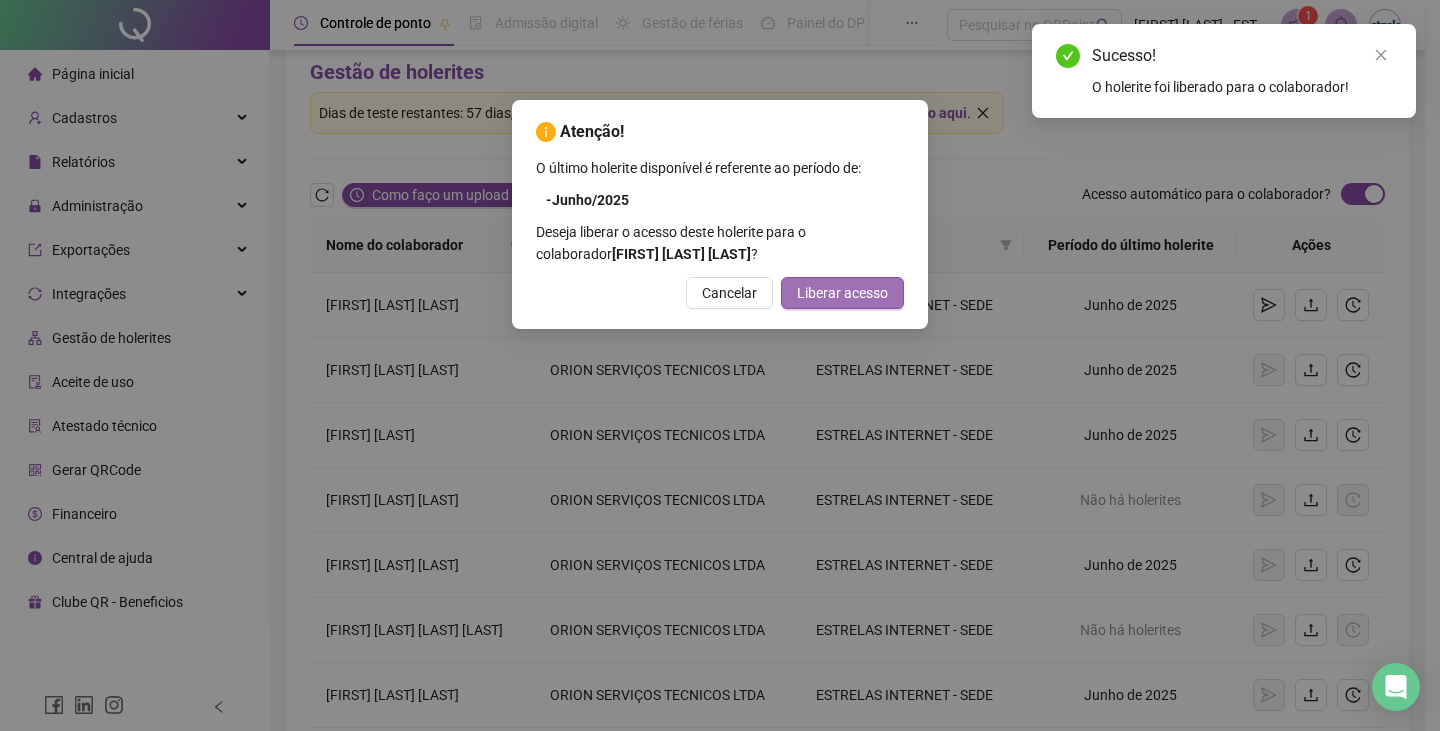 click on "Liberar acesso" at bounding box center [842, 293] 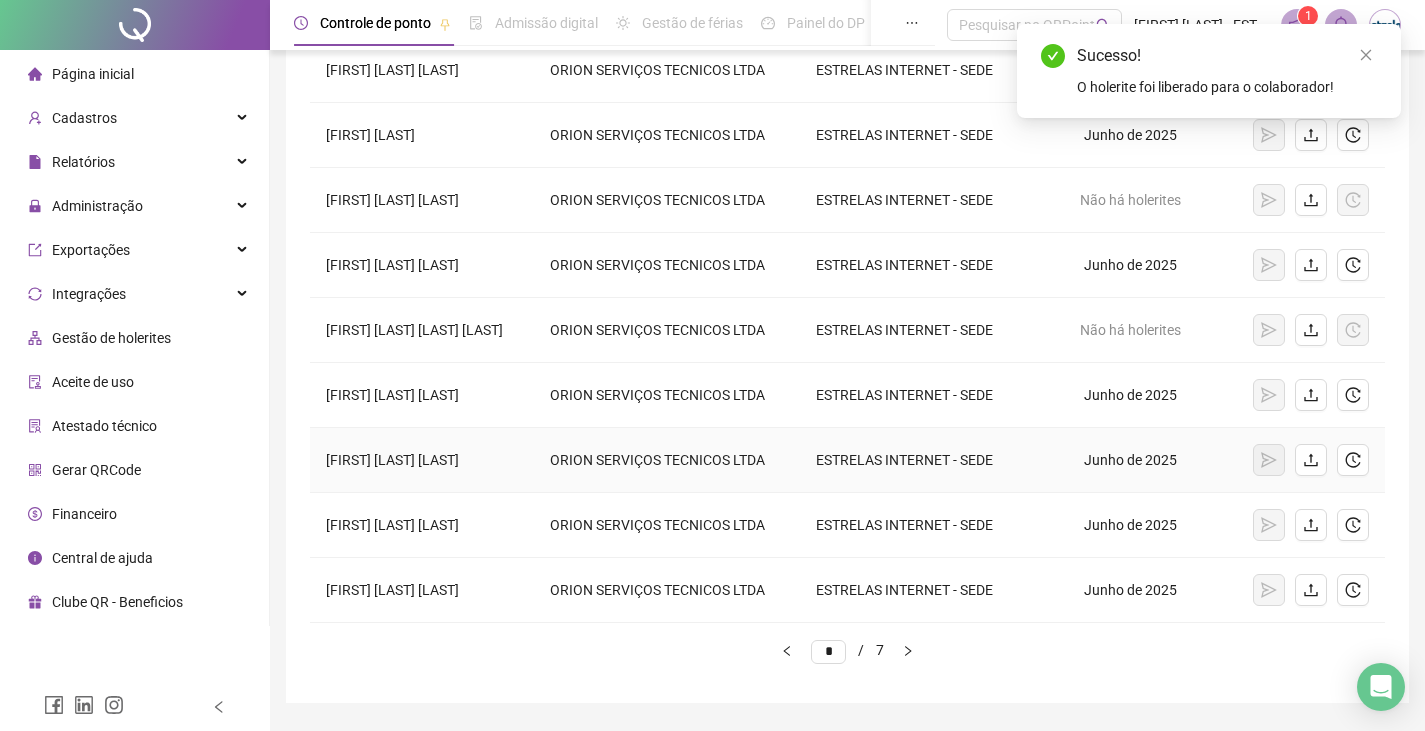 scroll, scrollTop: 538, scrollLeft: 0, axis: vertical 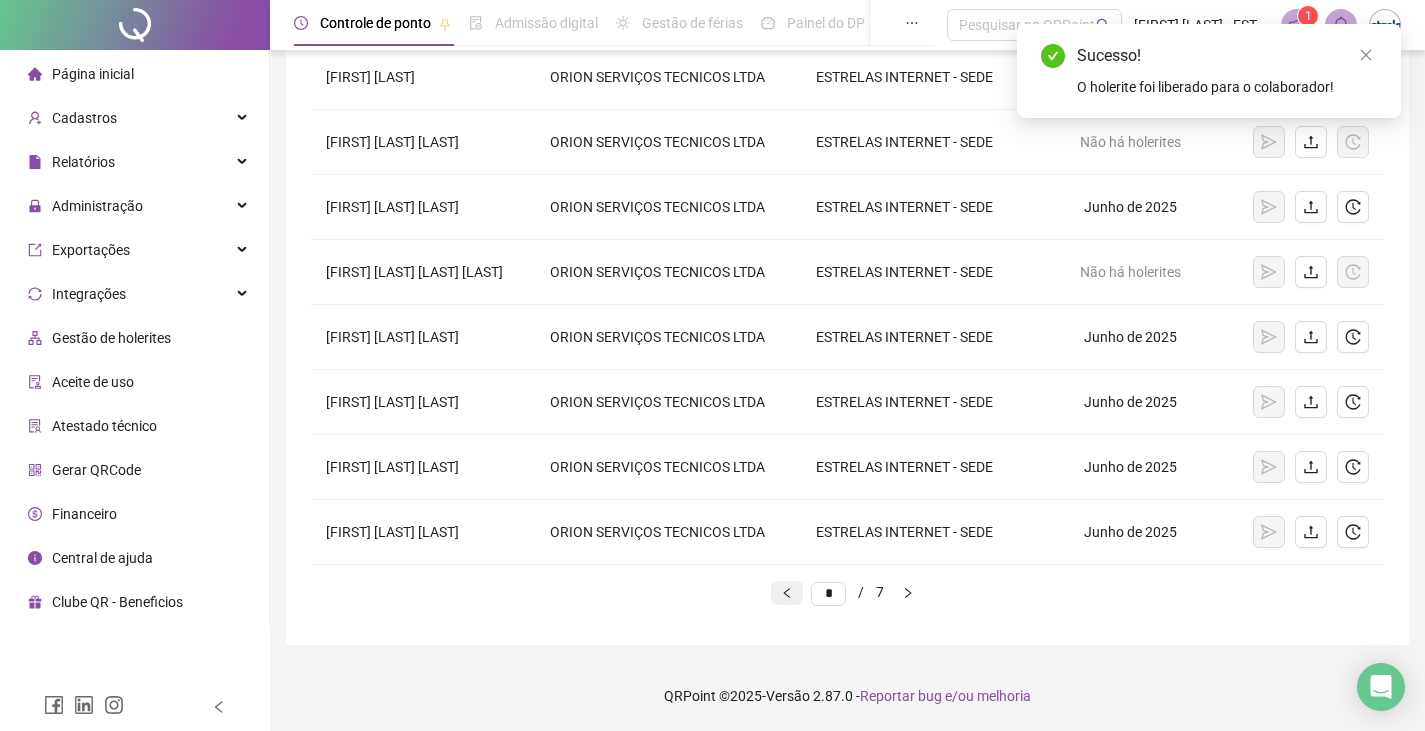 click at bounding box center (787, 593) 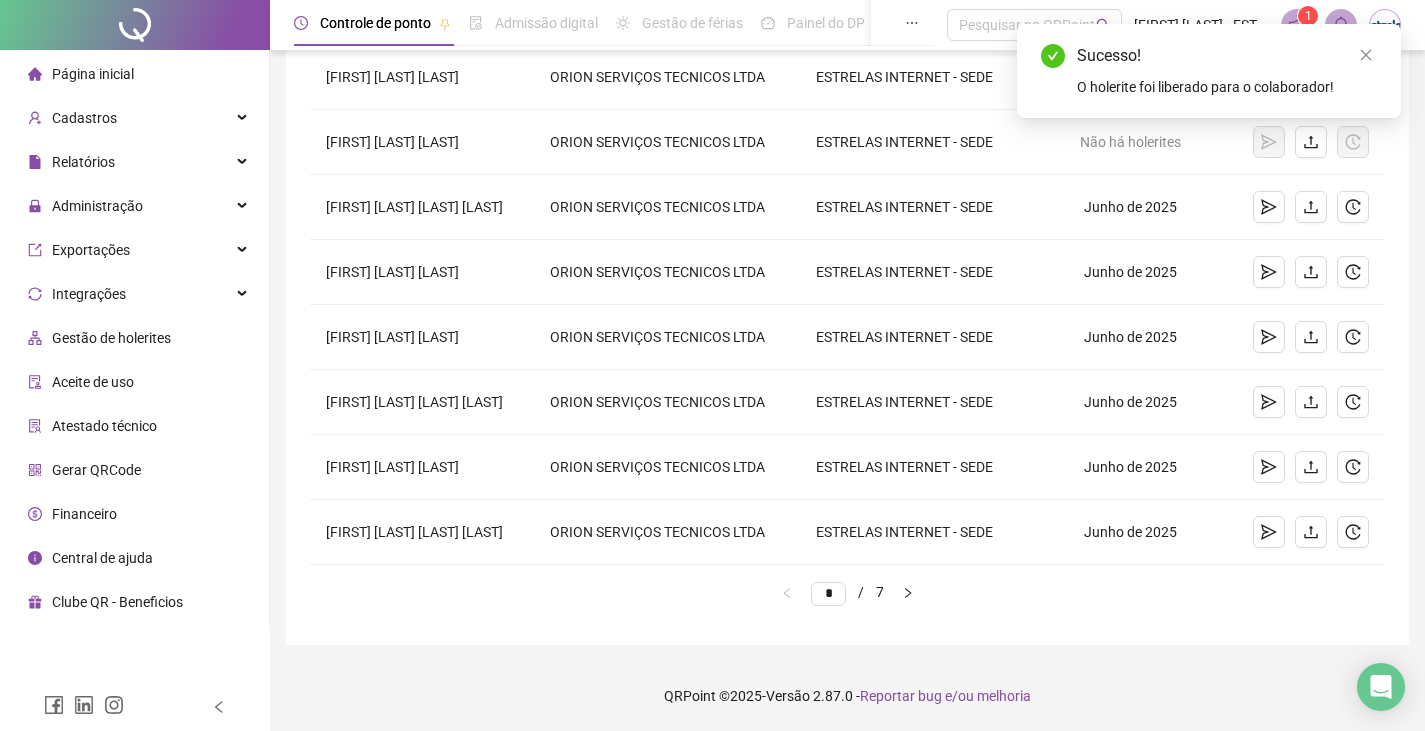 scroll, scrollTop: 396, scrollLeft: 0, axis: vertical 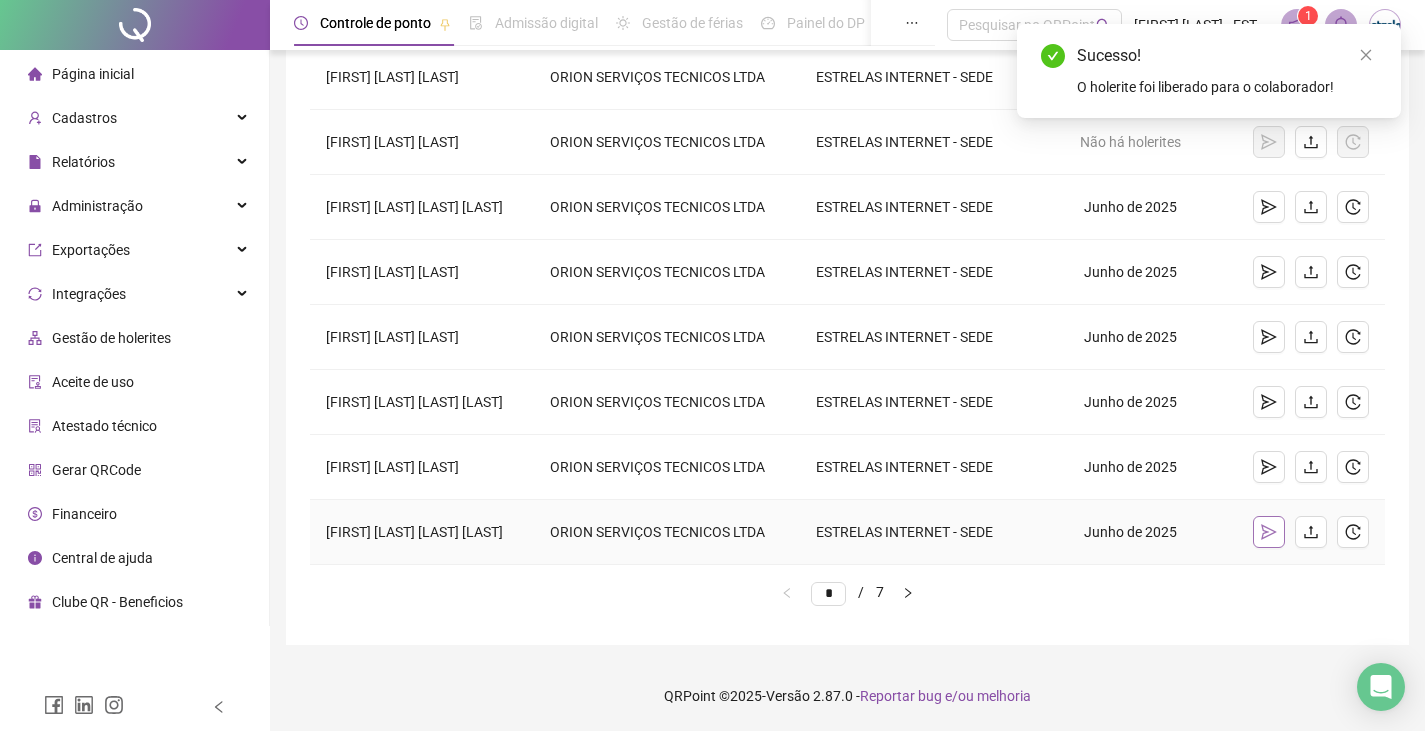 click at bounding box center [1269, 532] 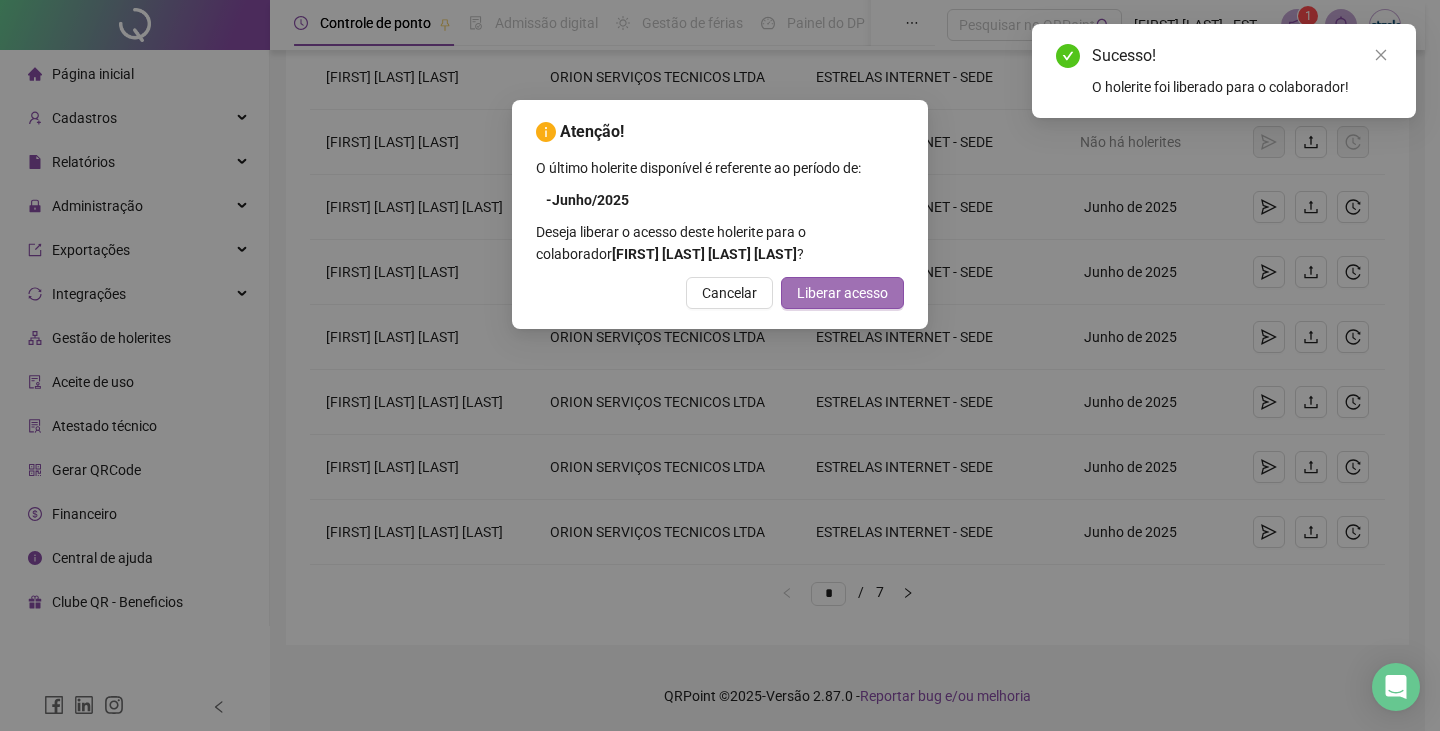 click on "Liberar acesso" at bounding box center [842, 293] 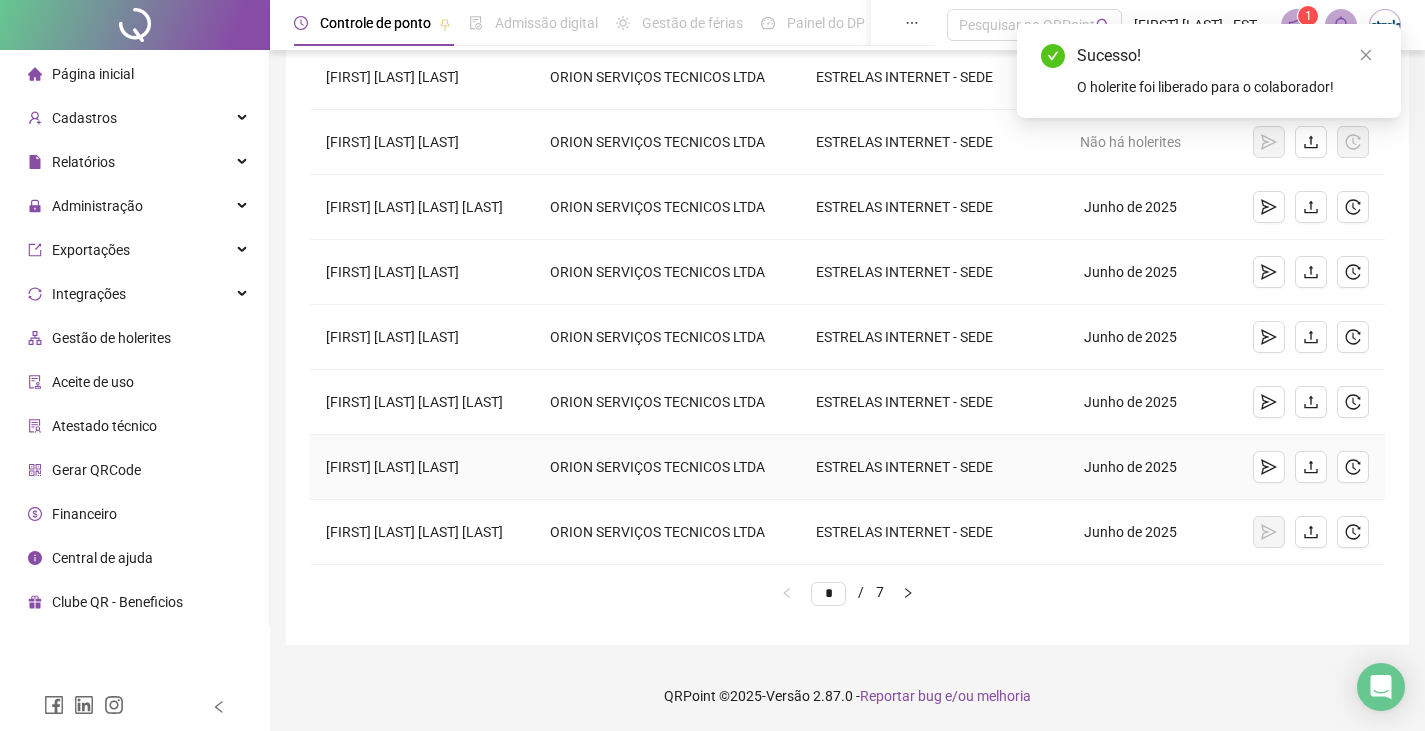 click 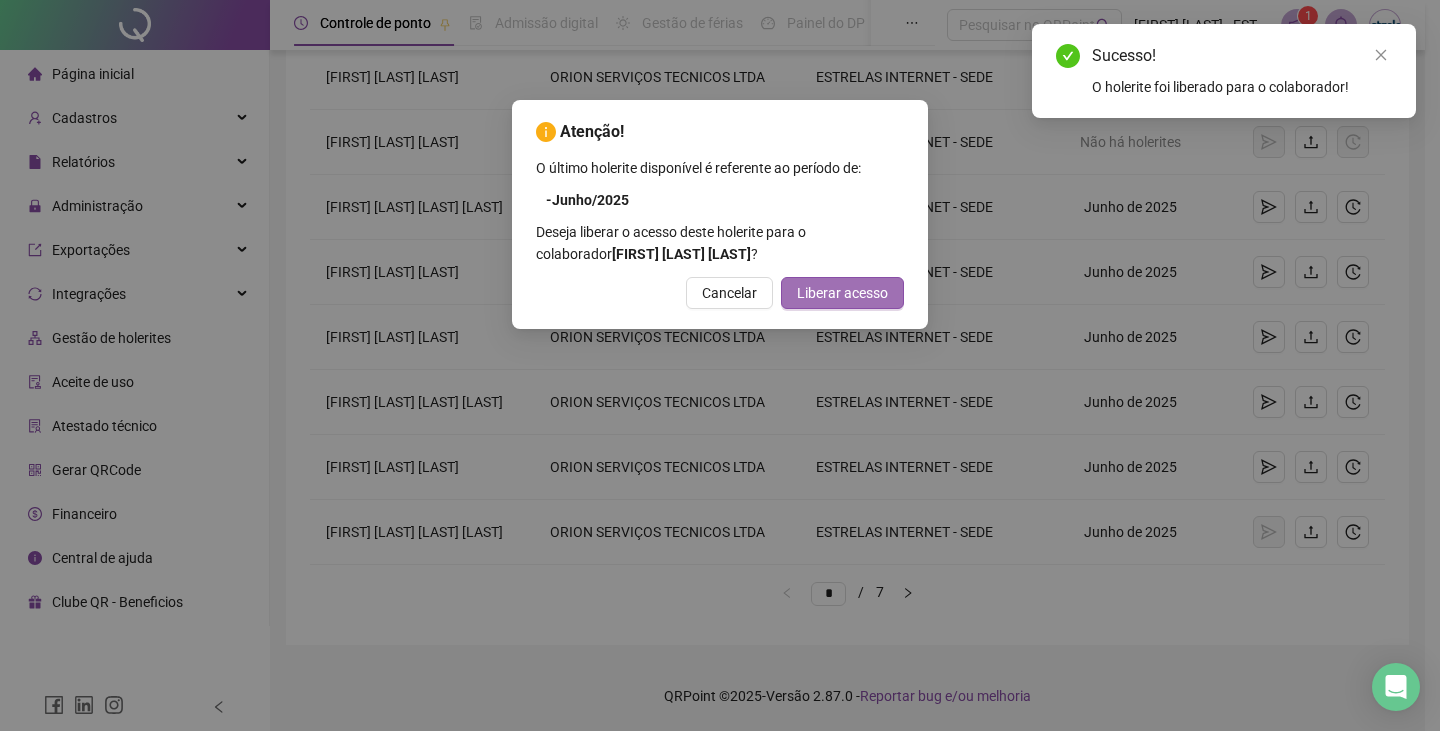 click on "Liberar acesso" at bounding box center [842, 293] 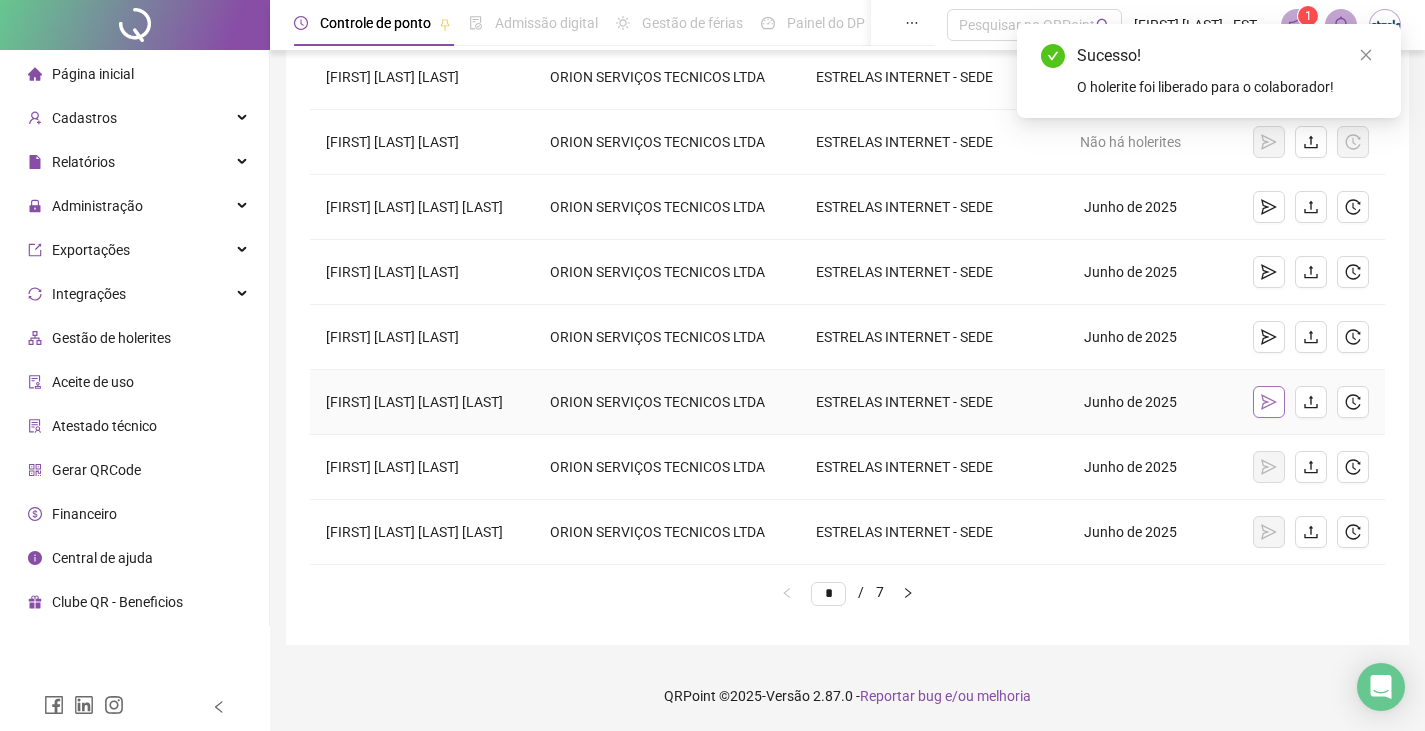 click at bounding box center [1269, 402] 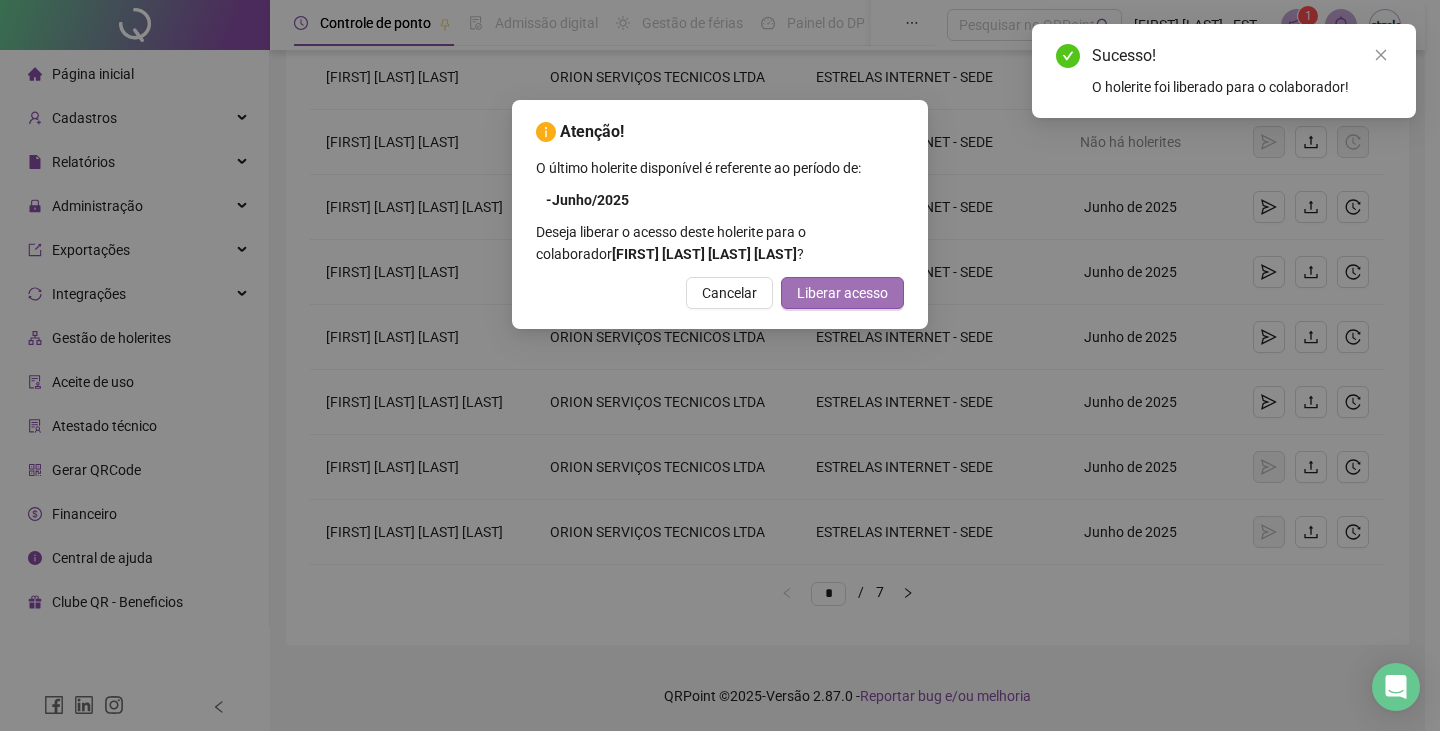 click on "Liberar acesso" at bounding box center [842, 293] 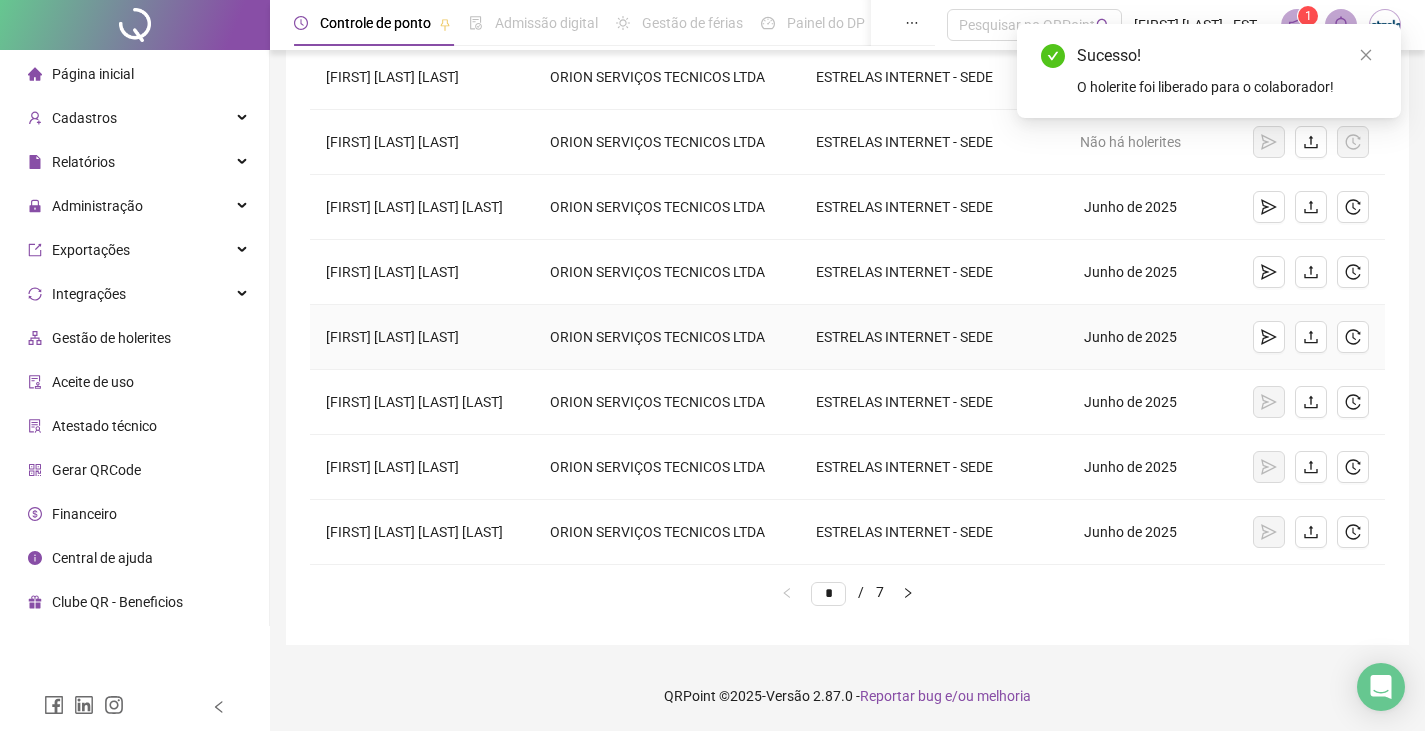 click 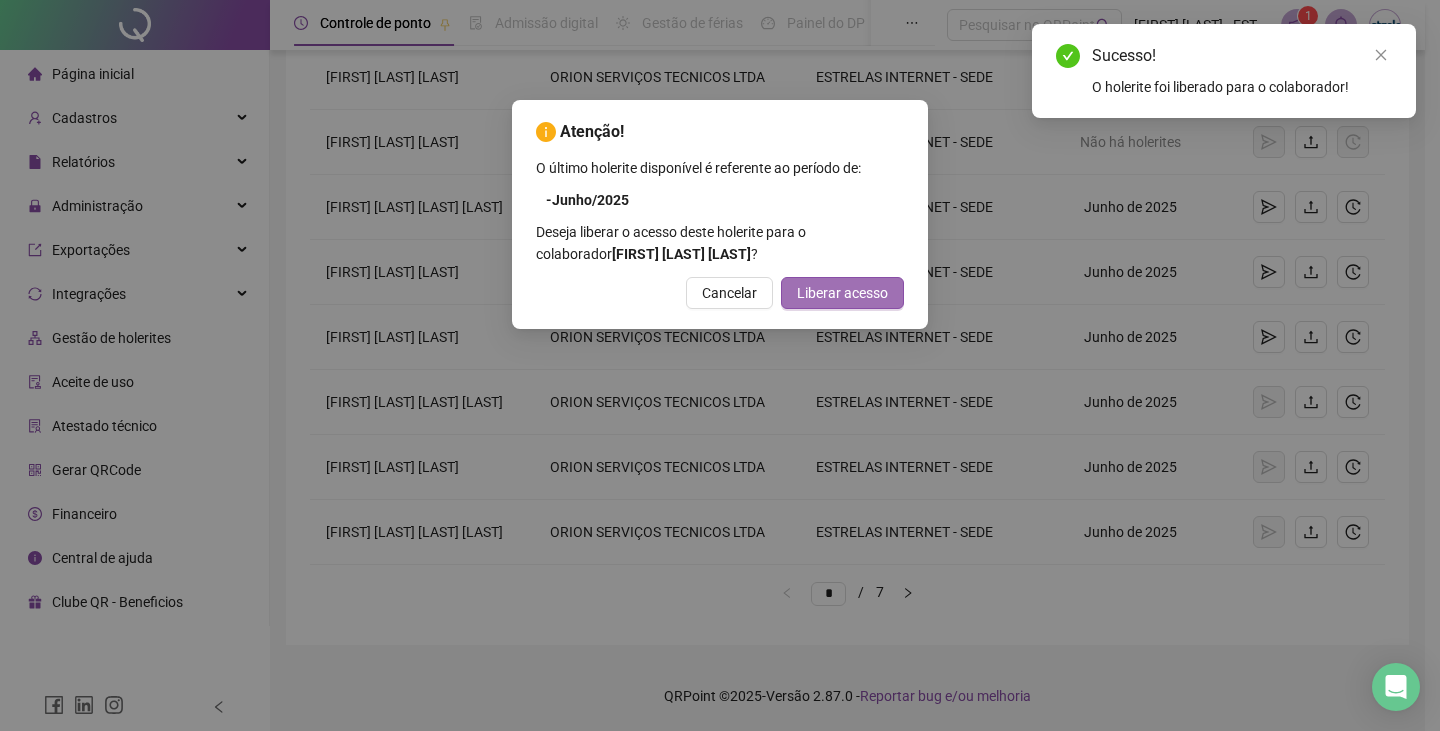 click on "Liberar acesso" at bounding box center [842, 293] 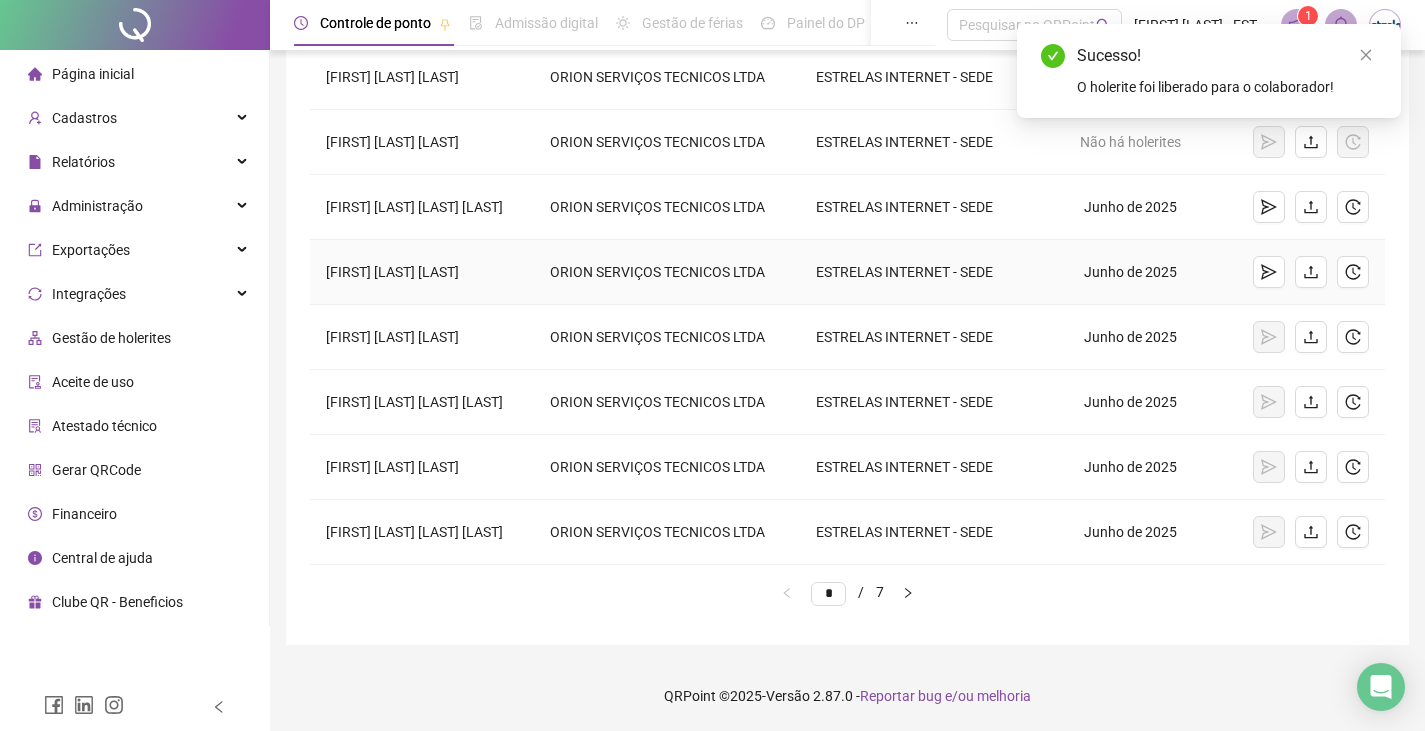 click at bounding box center (1269, 272) 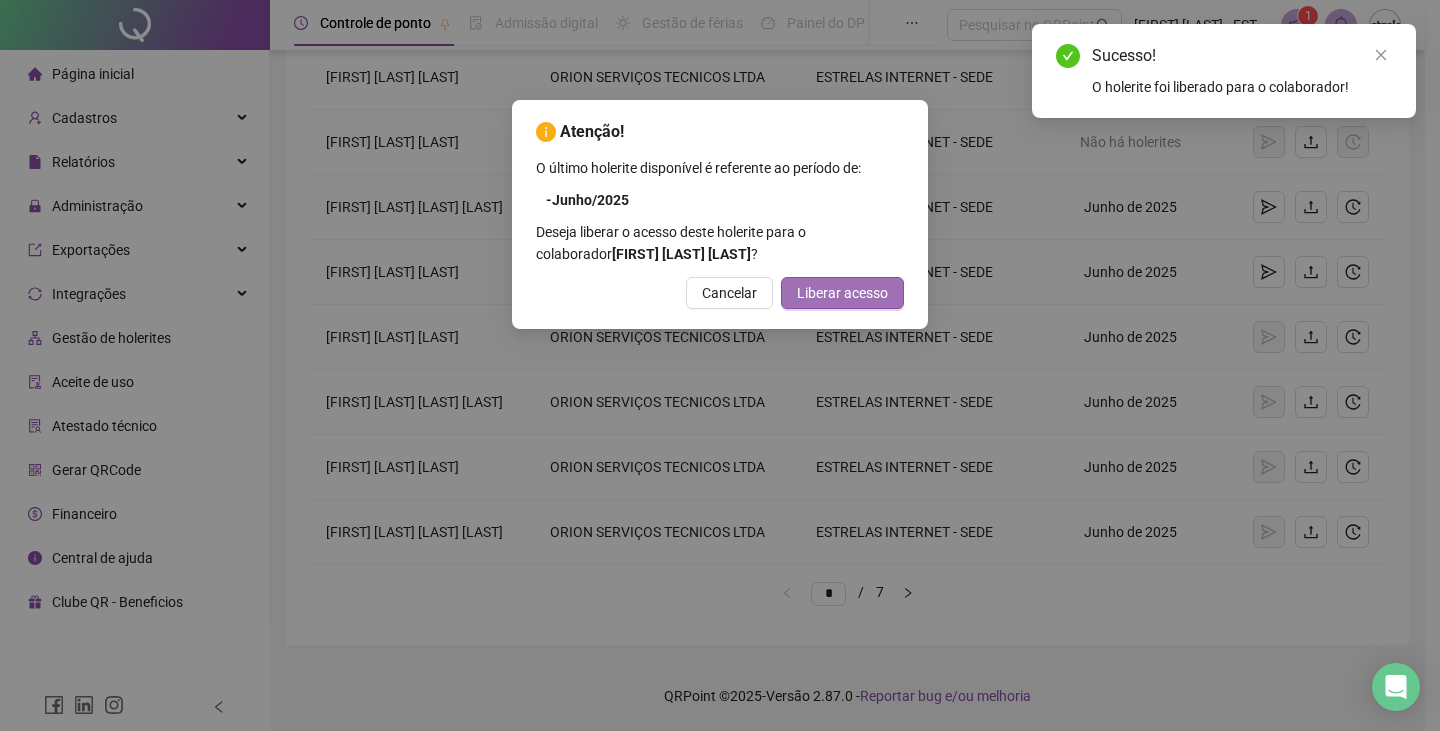 click on "Liberar acesso" at bounding box center [842, 293] 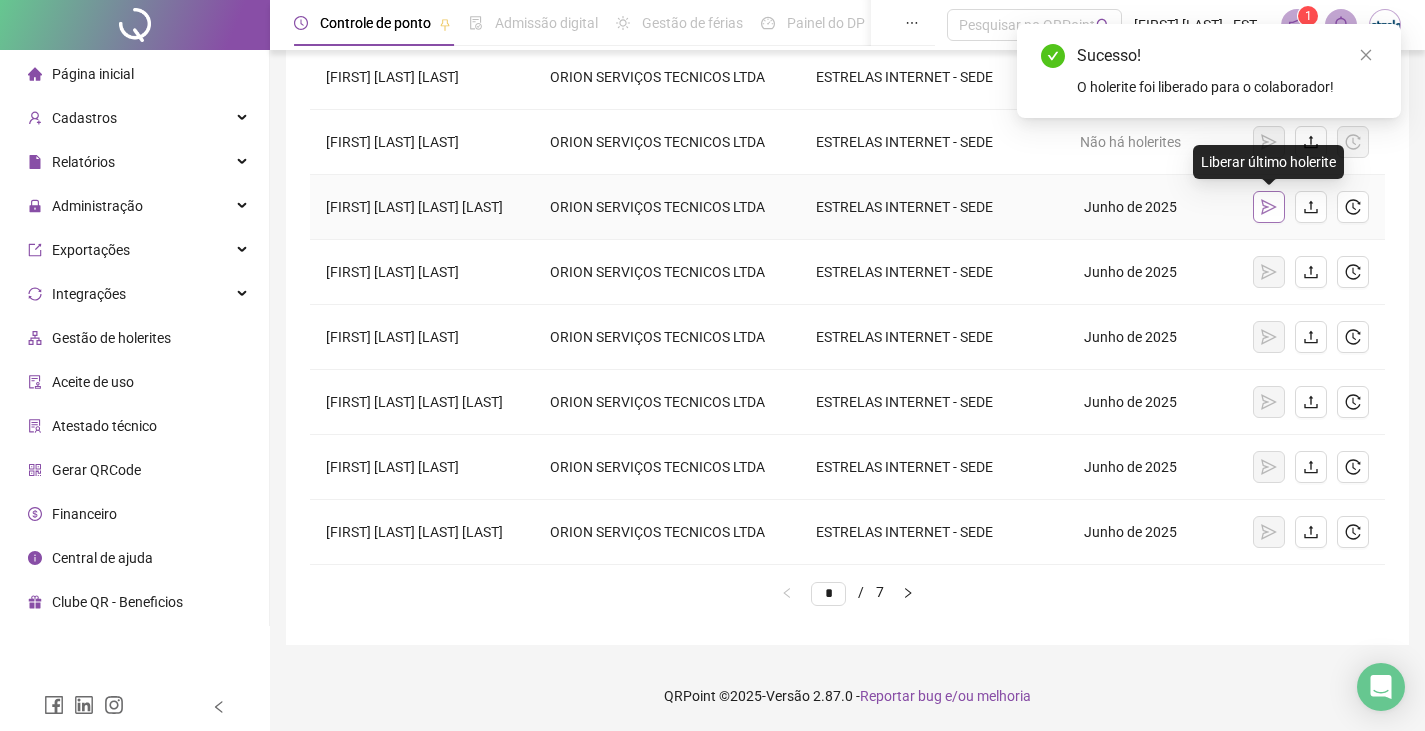 click 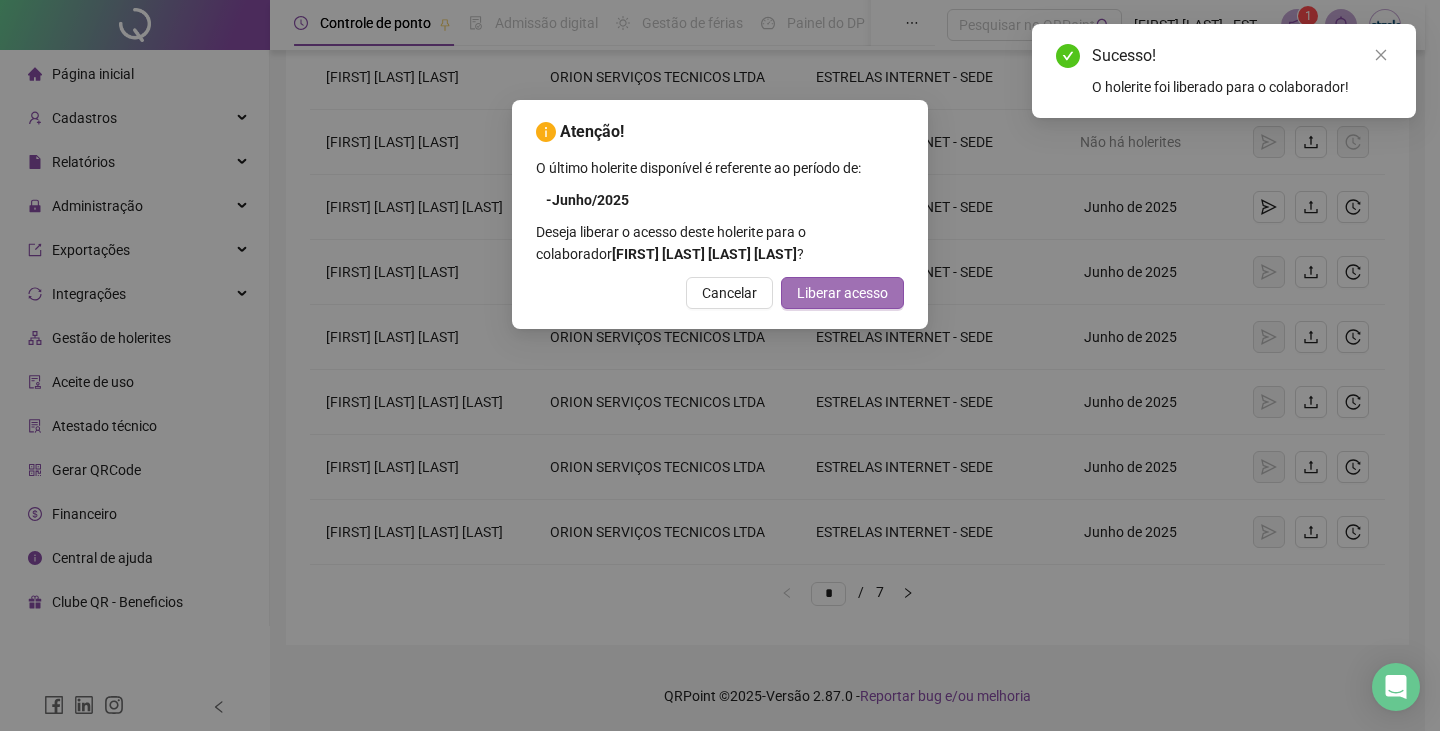 click on "Liberar acesso" at bounding box center (842, 293) 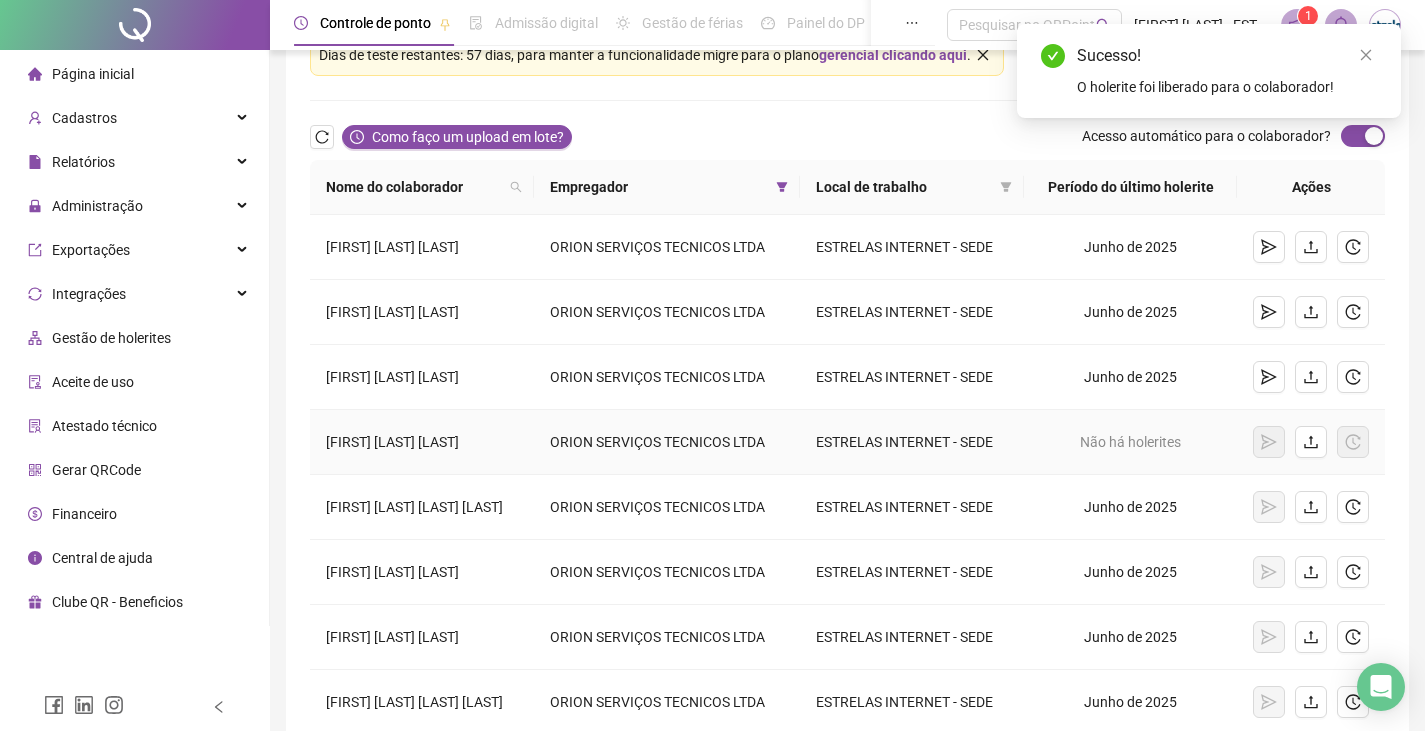 scroll, scrollTop: 0, scrollLeft: 0, axis: both 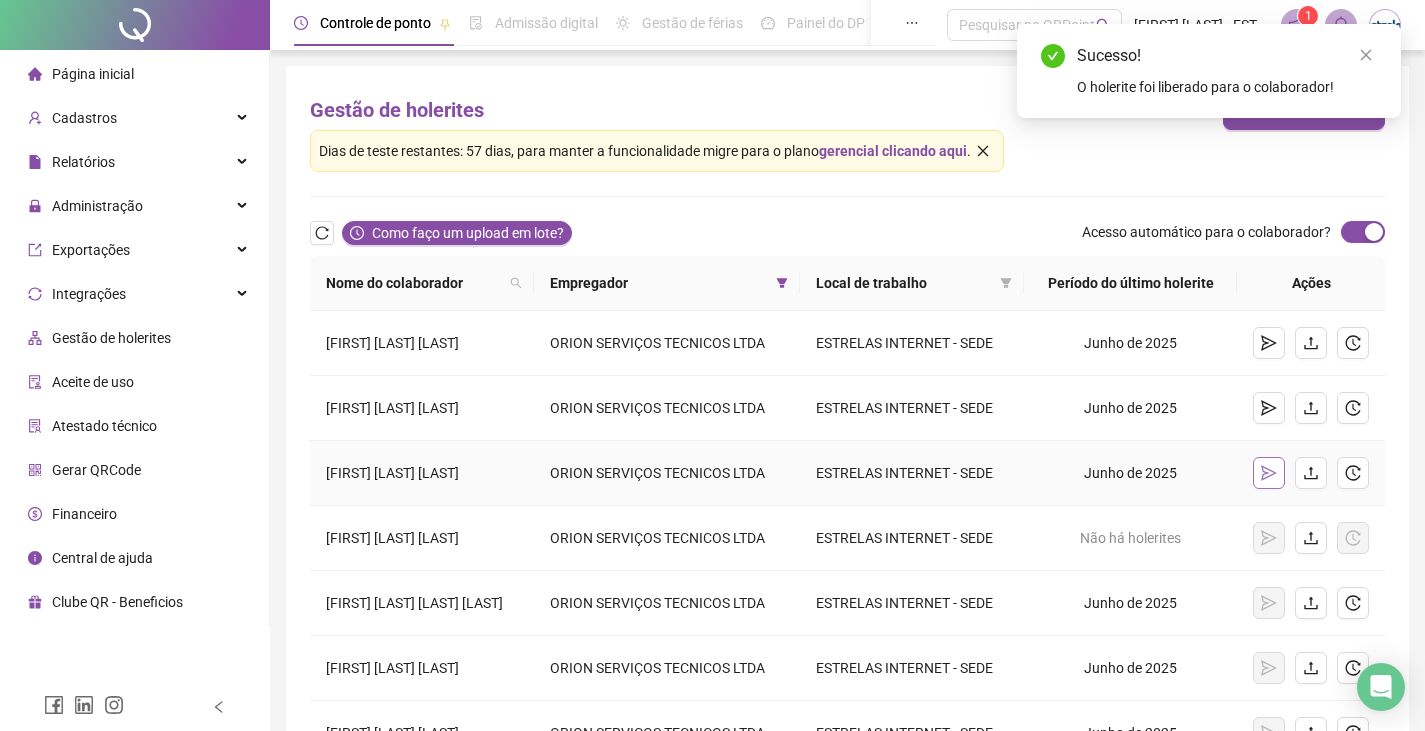 click 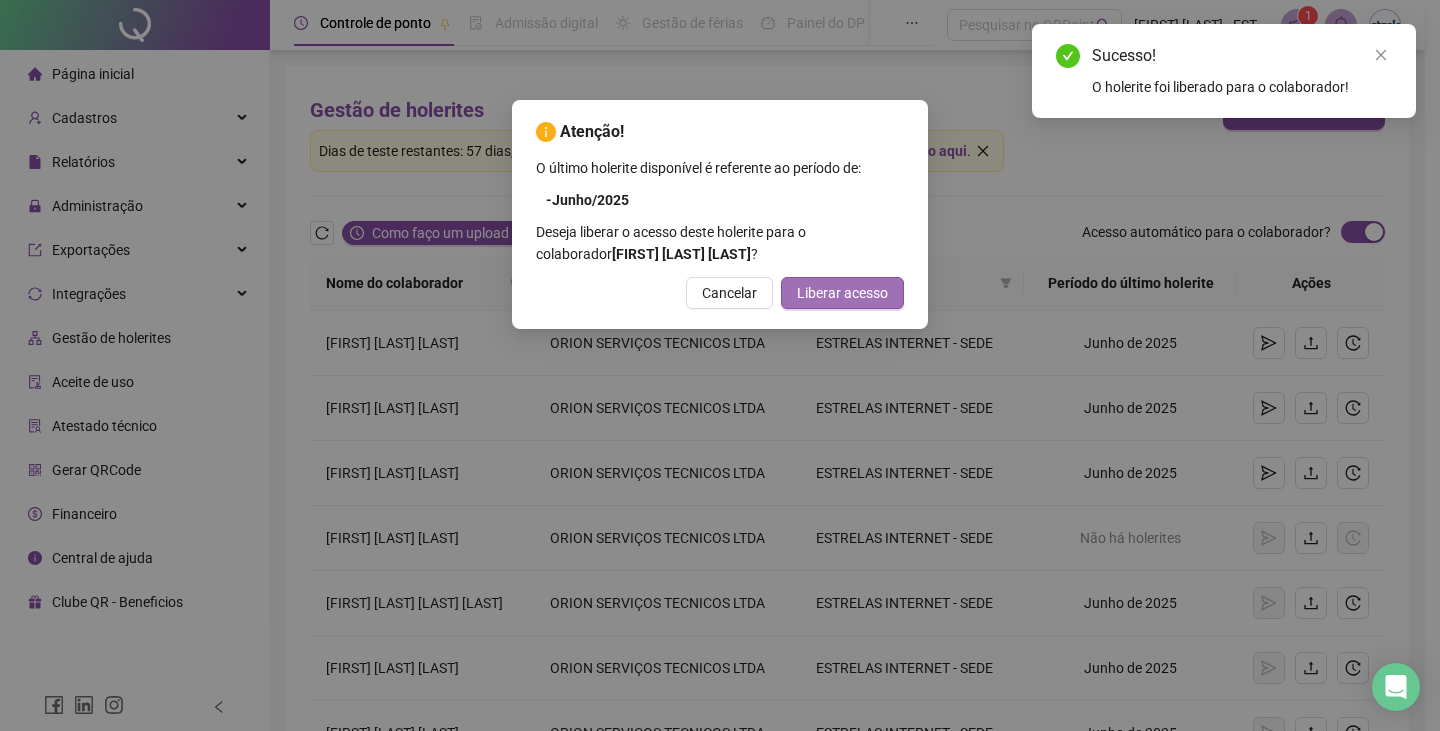 click on "Liberar acesso" at bounding box center (842, 293) 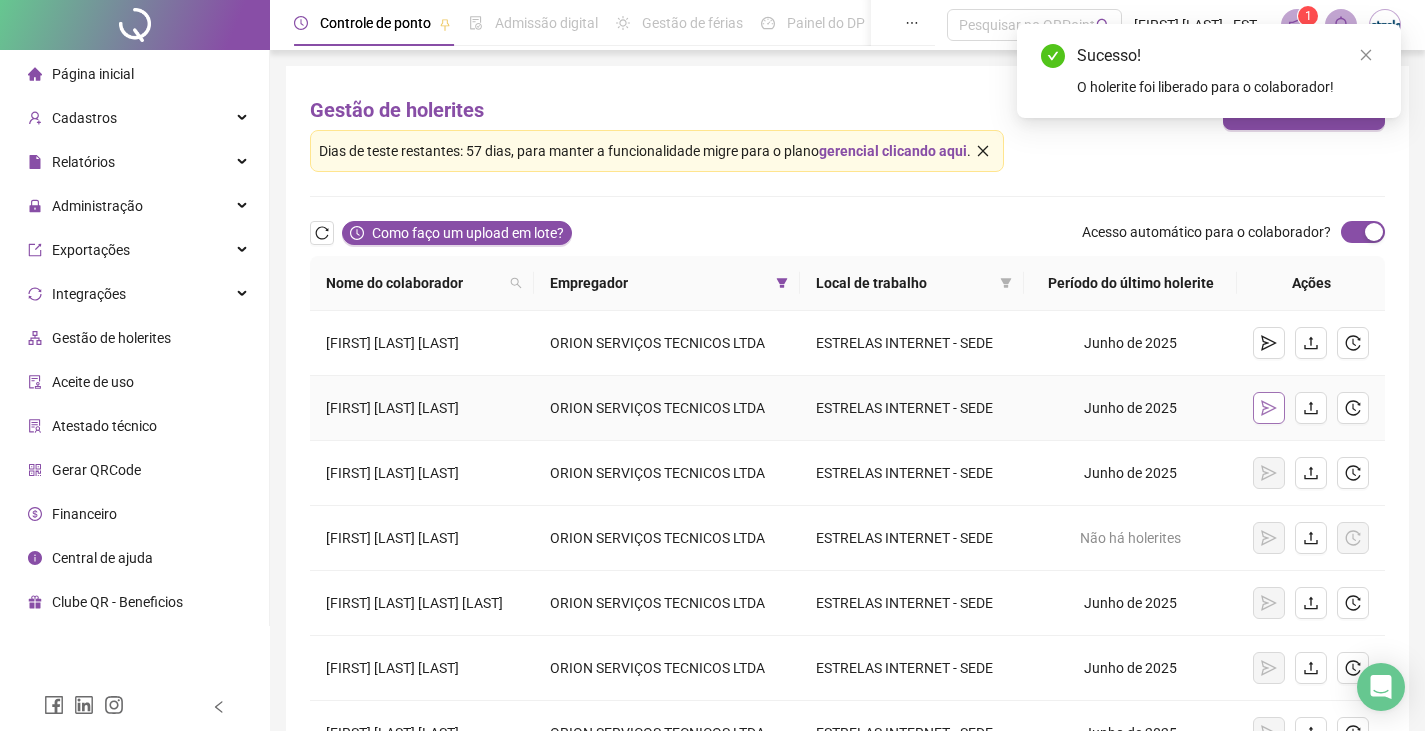 click 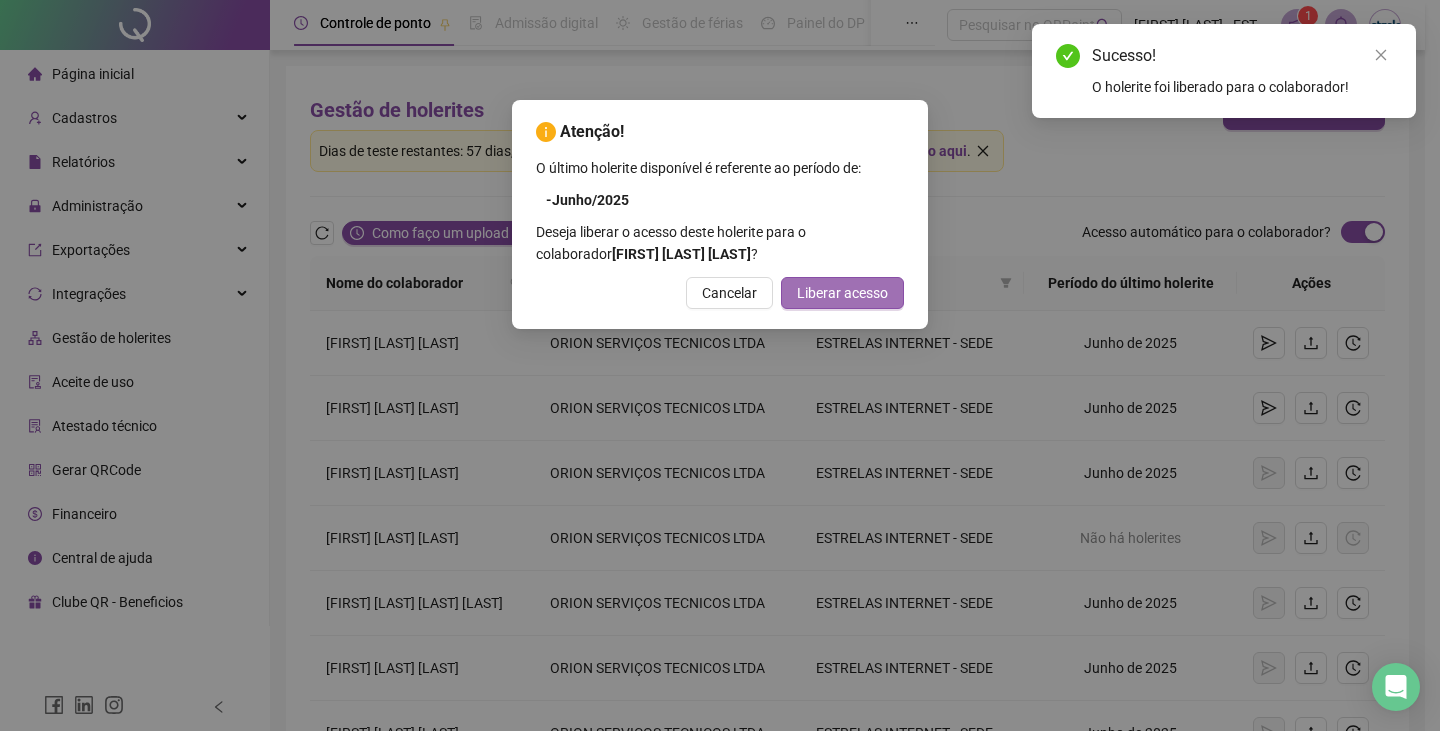 click on "Liberar acesso" at bounding box center [842, 293] 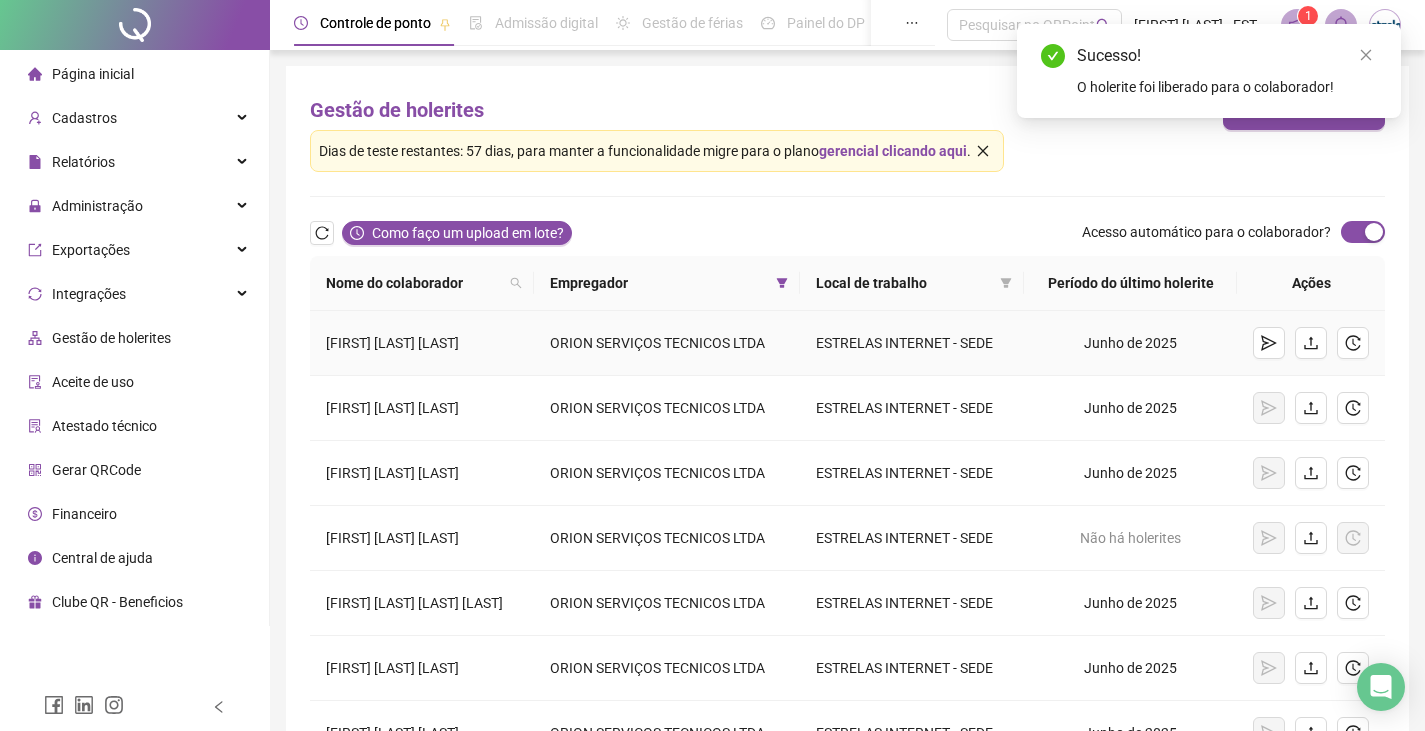 click 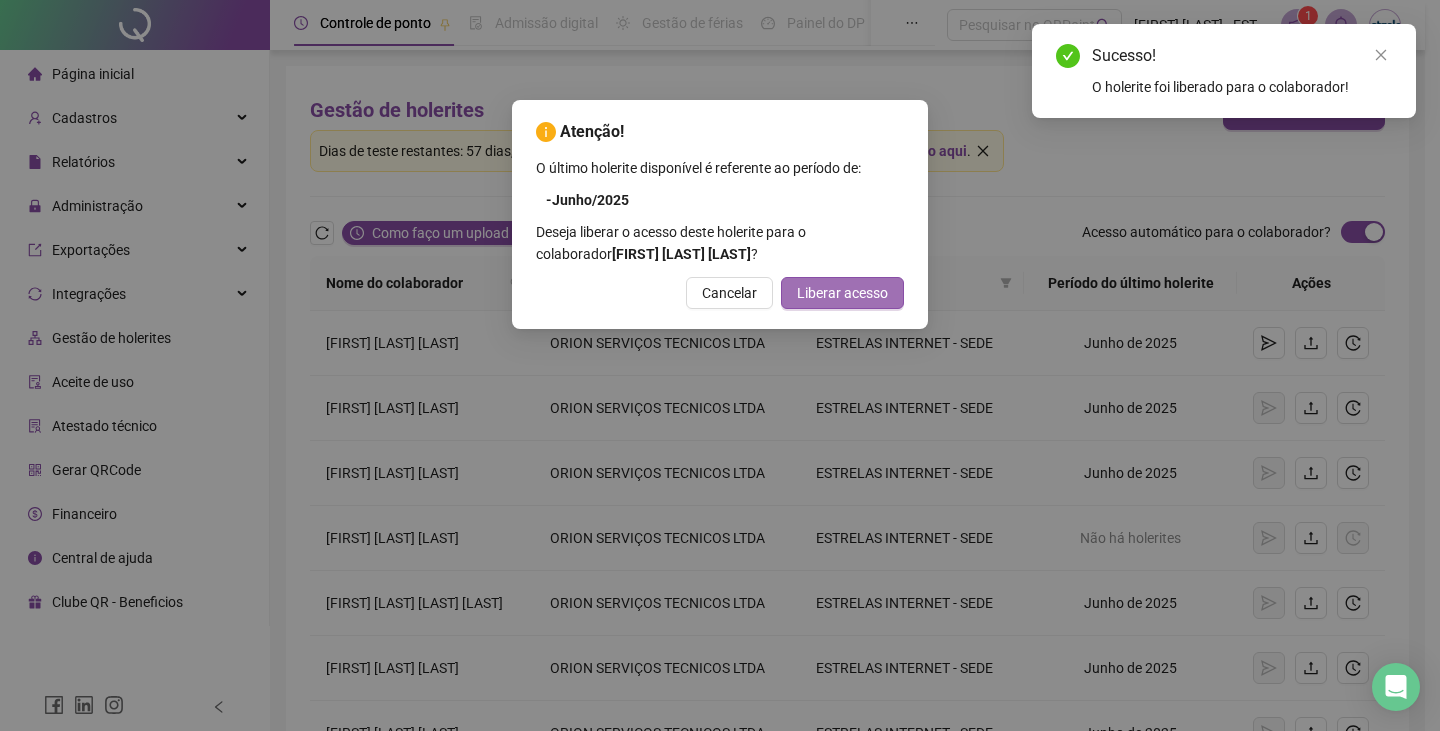 click on "Liberar acesso" at bounding box center [842, 293] 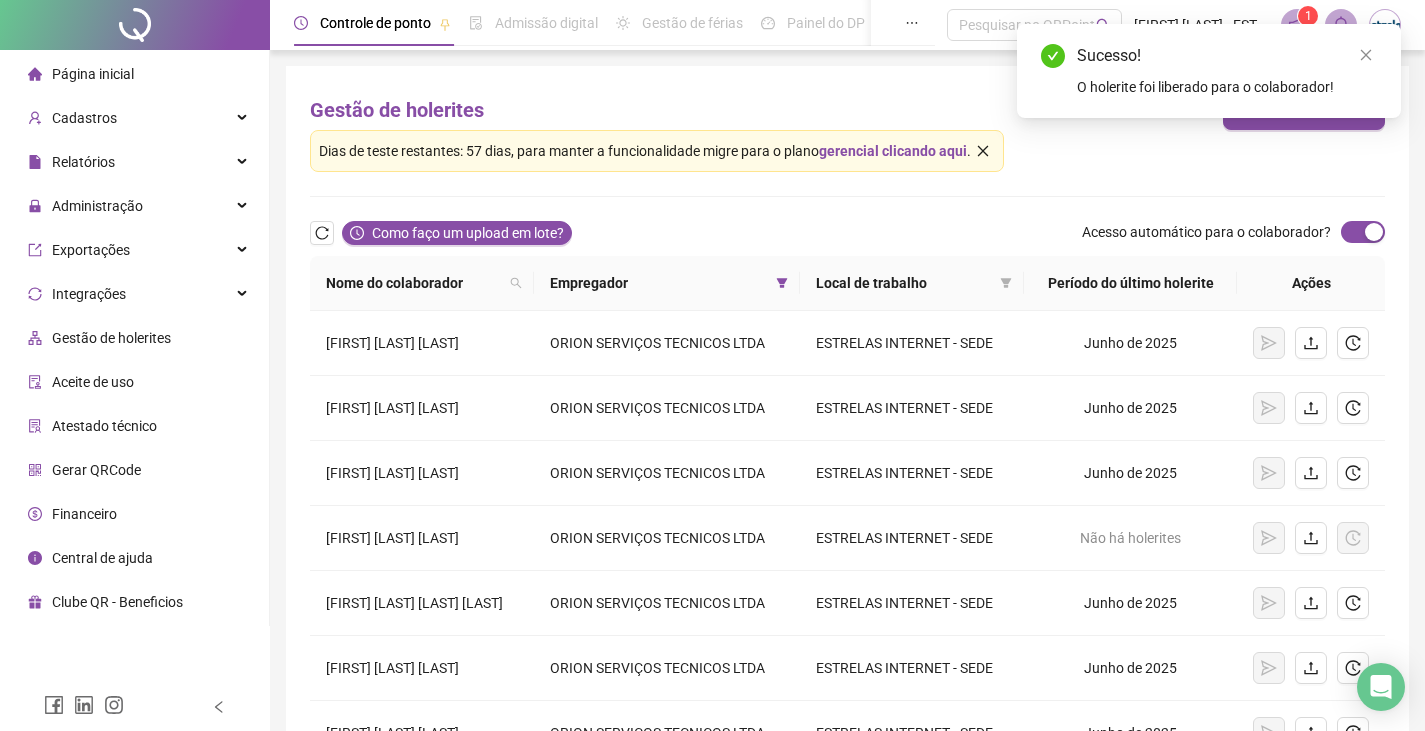 click on "Gestão de holerites Upload em lote Dias de teste restantes: 57 dias, para manter a funcionalidade migre para o plano  gerencial clicando aqui . Como faço um upload em lote? Acesso automático para o colaborador? Nome do colaborador Empregador Local de trabalho Período do último holerite Ações           [FIRST] [LAST] ORION SERVIÇOS TECNICOS LTDA  ESTRELAS INTERNET - SEDE Junho de 2025 [FIRST] [LAST] [LAST] ORION SERVIÇOS TECNICOS LTDA  ESTRELAS INTERNET - SEDE Junho de 2025 [FIRST] [LAST] [LAST] ORION SERVIÇOS TECNICOS LTDA  ESTRELAS INTERNET - SEDE Junho de 2025 [FIRST] [LAST] [LAST] ORION SERVIÇOS TECNICOS LTDA  ESTRELAS INTERNET - SEDE Não há holerites [FIRST] [LAST] [LAST] [LAST] ORION SERVIÇOS TECNICOS LTDA  ESTRELAS INTERNET - SEDE Junho de 2025 [FIRST] [LAST] [LAST] [LAST] ORION SERVIÇOS TECNICOS LTDA  ESTRELAS INTERNET - SEDE Junho de 2025 [FIRST] [LAST] [LAST] [LAST] ORION SERVIÇOS TECNICOS LTDA  ESTRELAS INTERNET - SEDE Junho de 2025 ESTRELAS INTERNET - SEDE *" at bounding box center (847, 553) 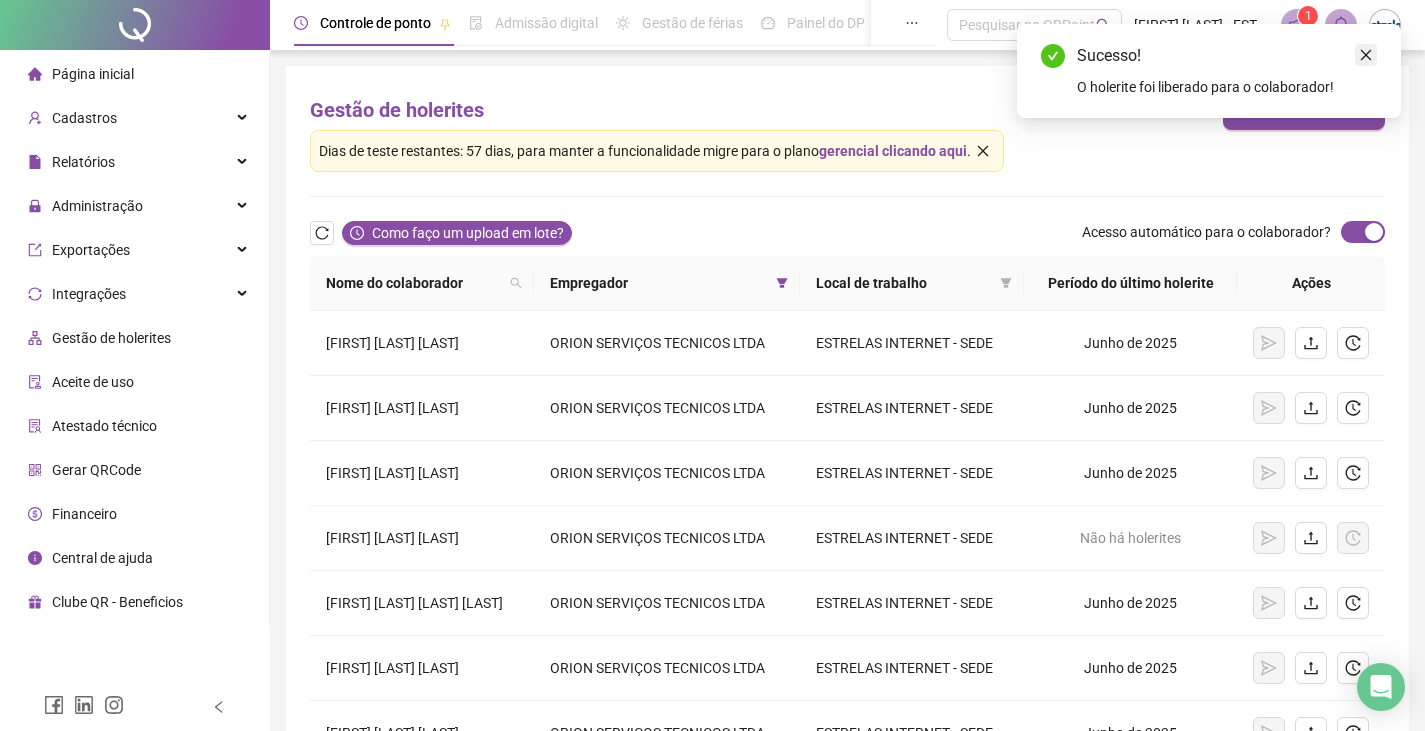 click at bounding box center (1366, 55) 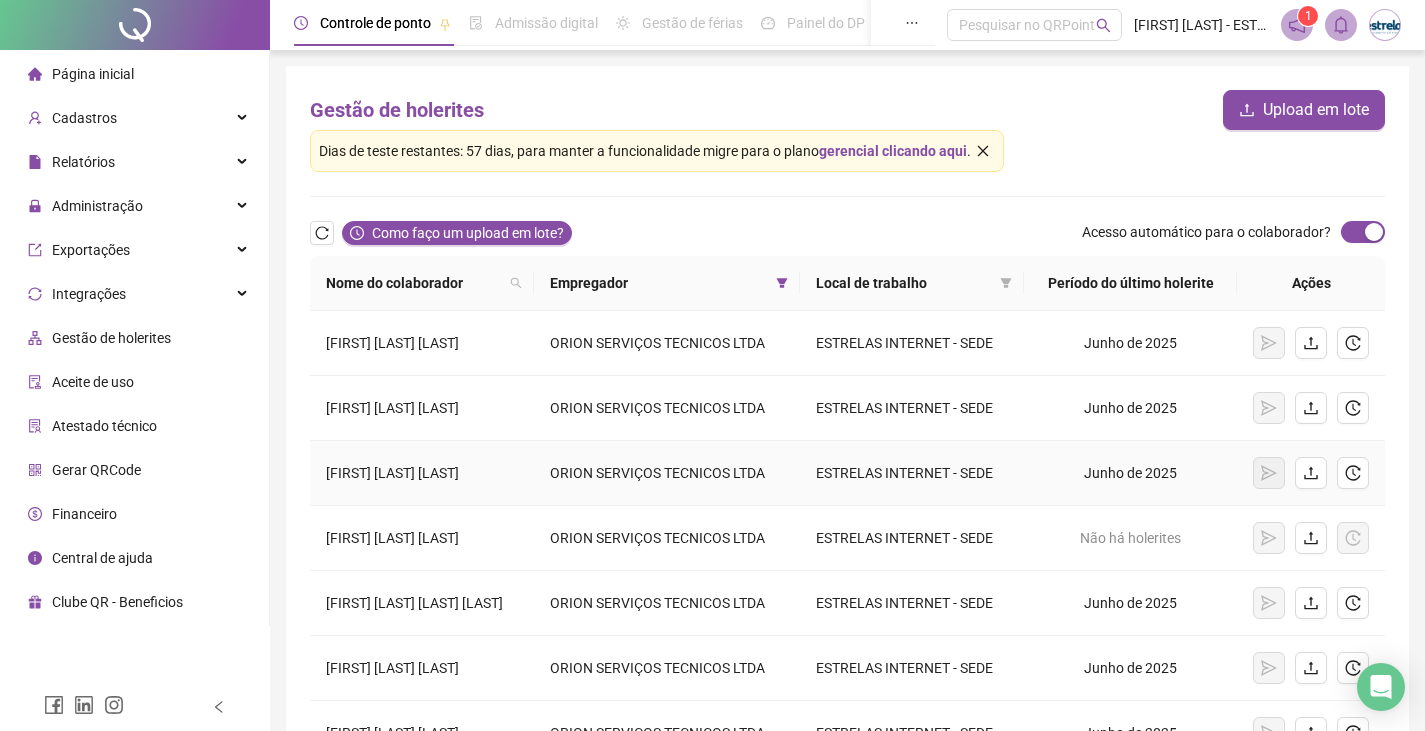 scroll, scrollTop: 100, scrollLeft: 0, axis: vertical 